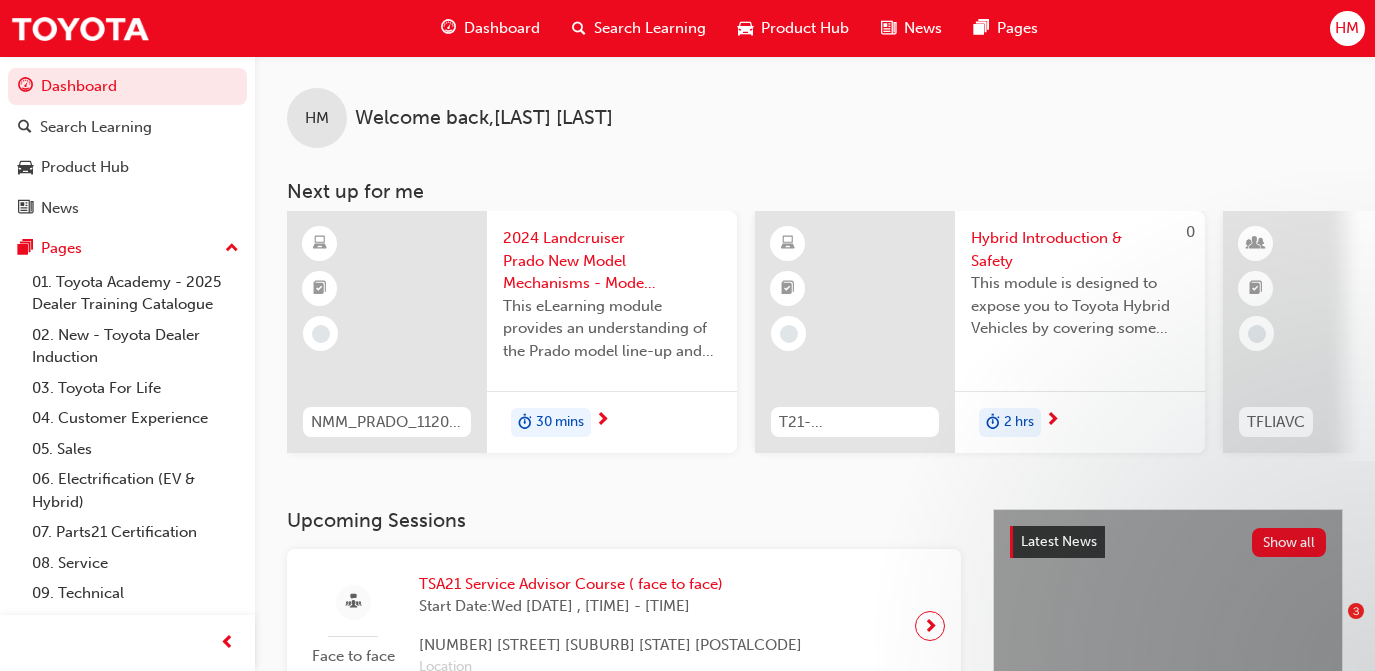 scroll, scrollTop: 0, scrollLeft: 0, axis: both 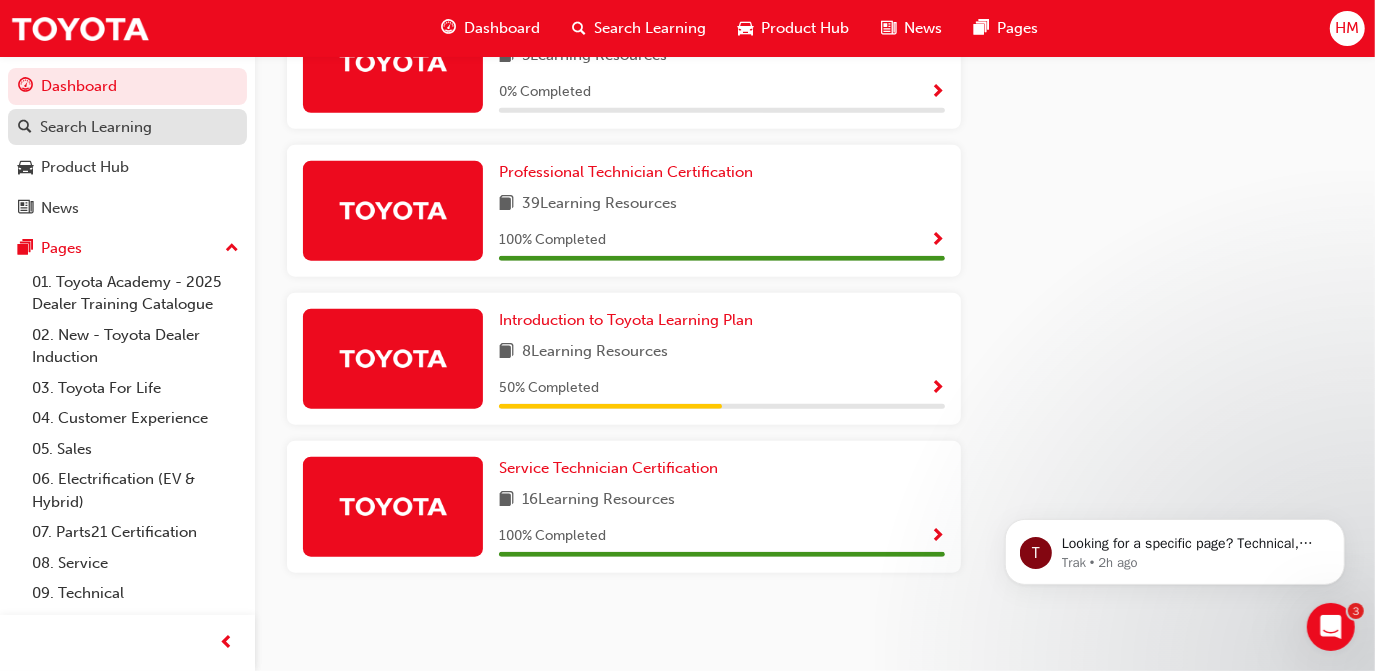 click on "Search Learning" at bounding box center [127, 127] 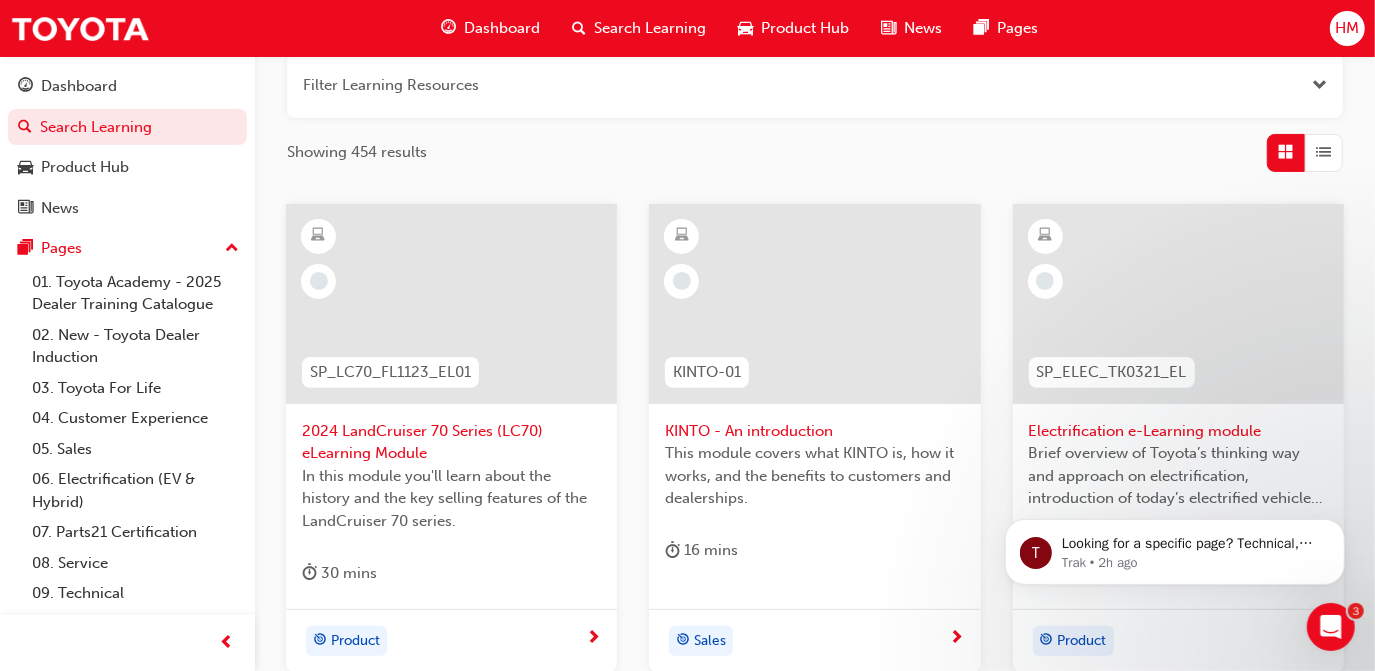 scroll, scrollTop: 206, scrollLeft: 0, axis: vertical 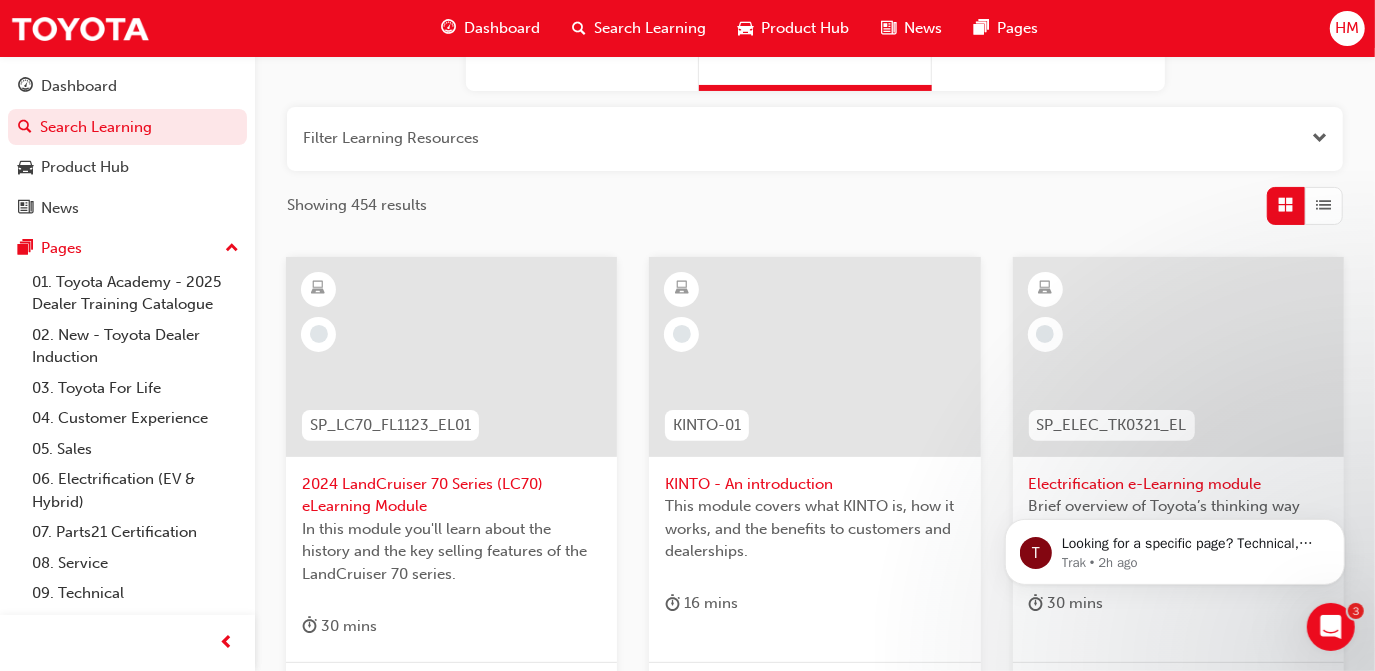 click on "Product Hub" at bounding box center [805, 28] 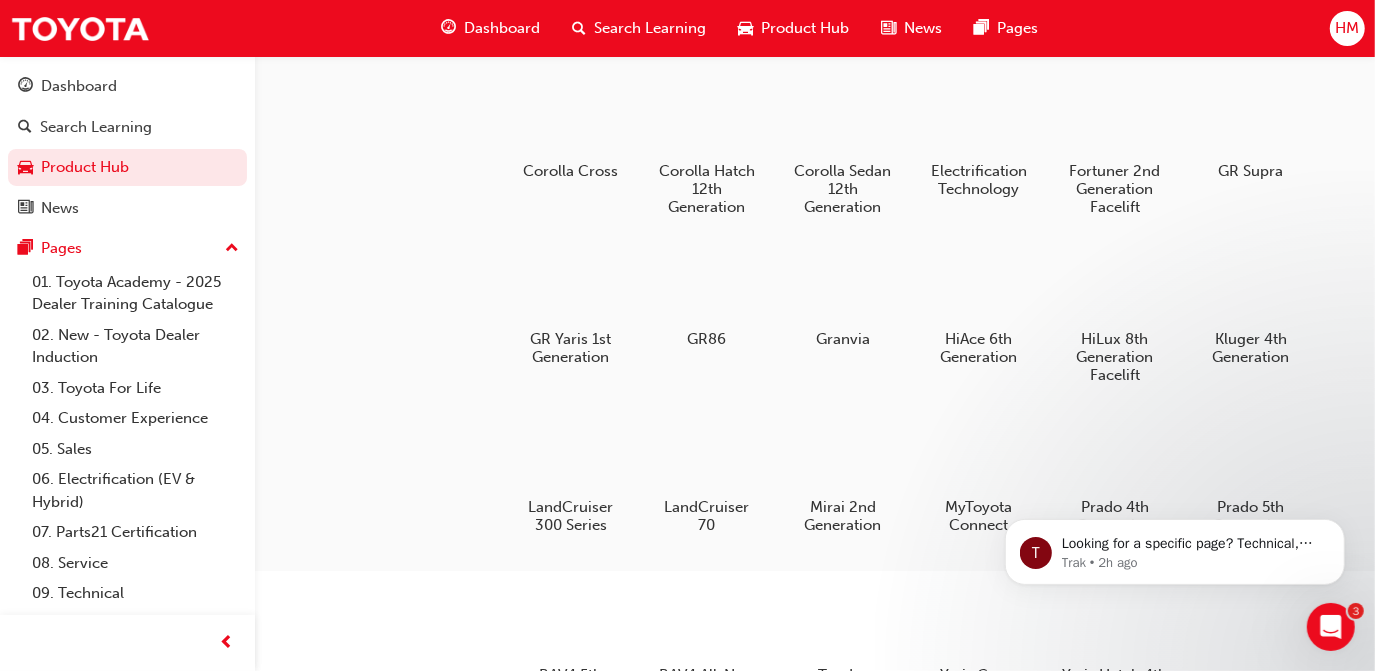 scroll, scrollTop: 0, scrollLeft: 0, axis: both 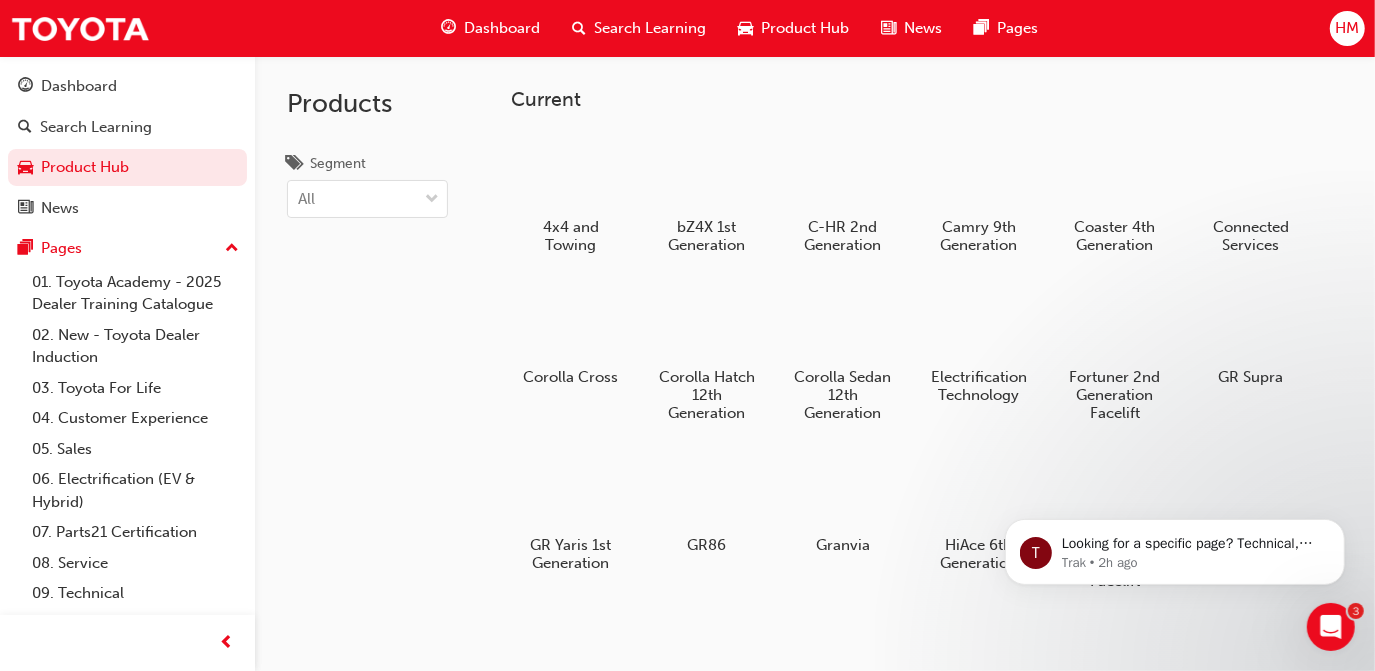 click on "Dashboard" at bounding box center [502, 28] 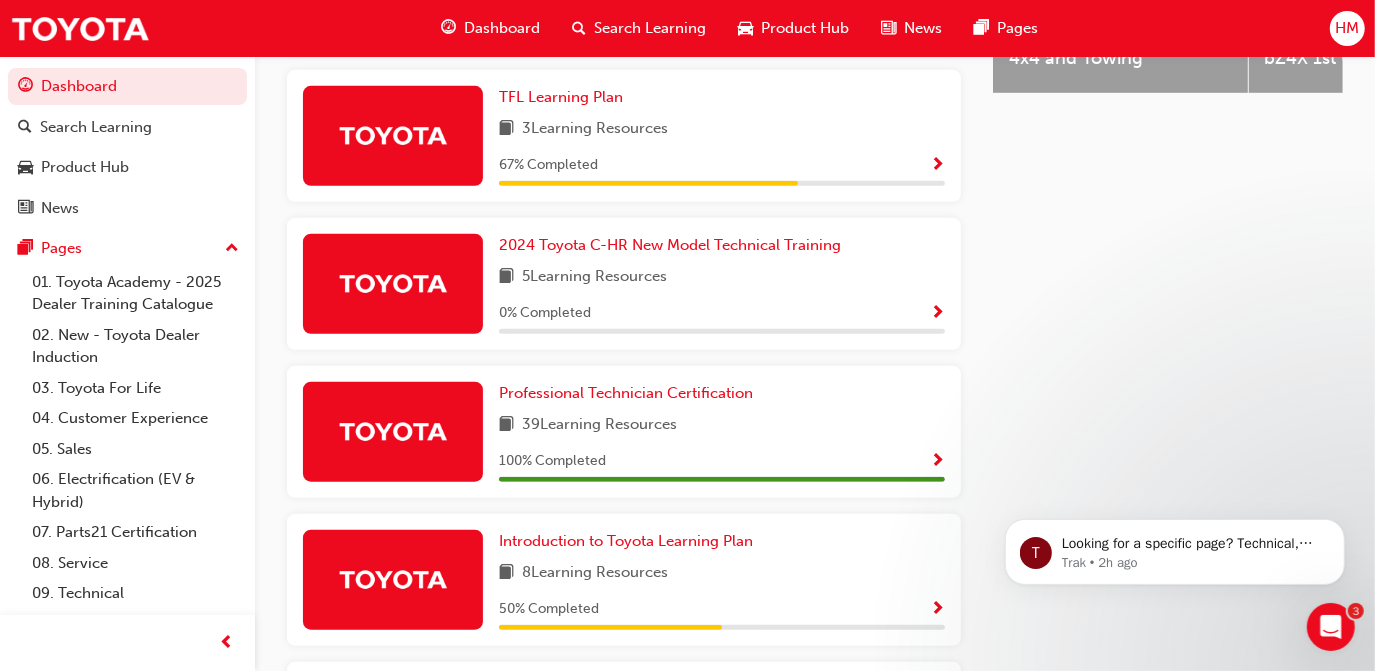 scroll, scrollTop: 818, scrollLeft: 0, axis: vertical 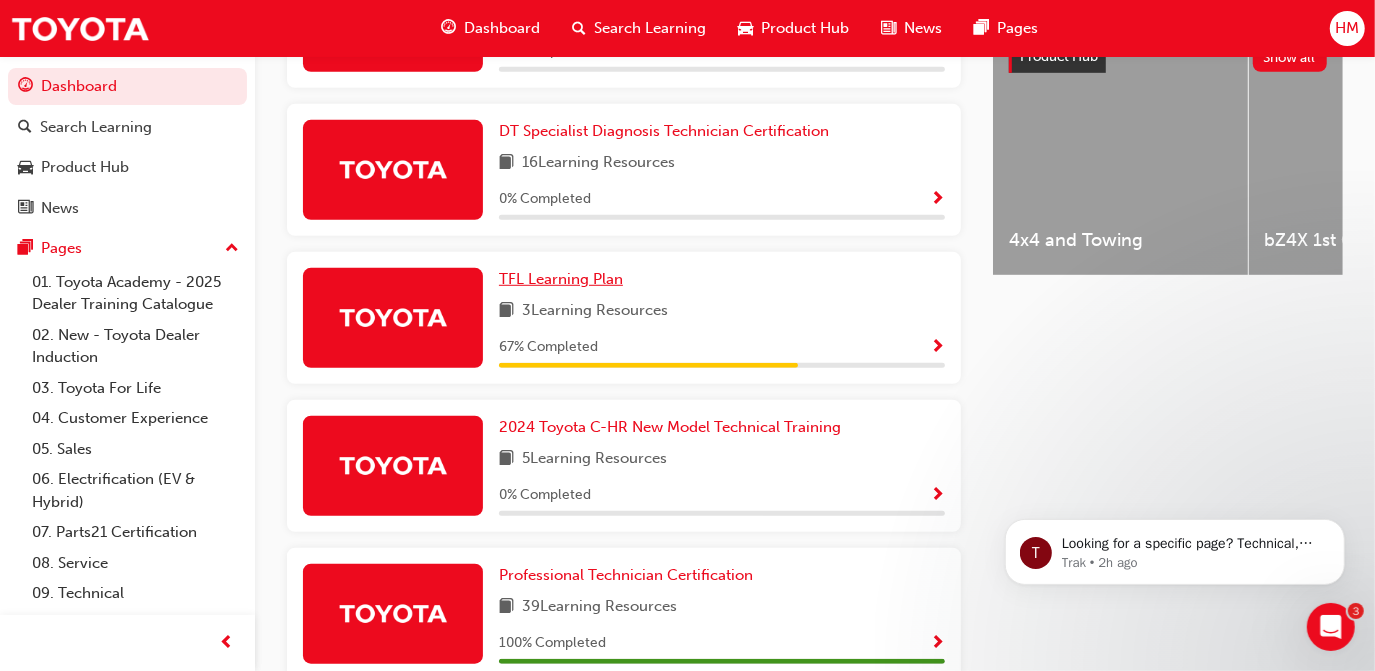 click on "TFL Learning Plan" at bounding box center (561, 279) 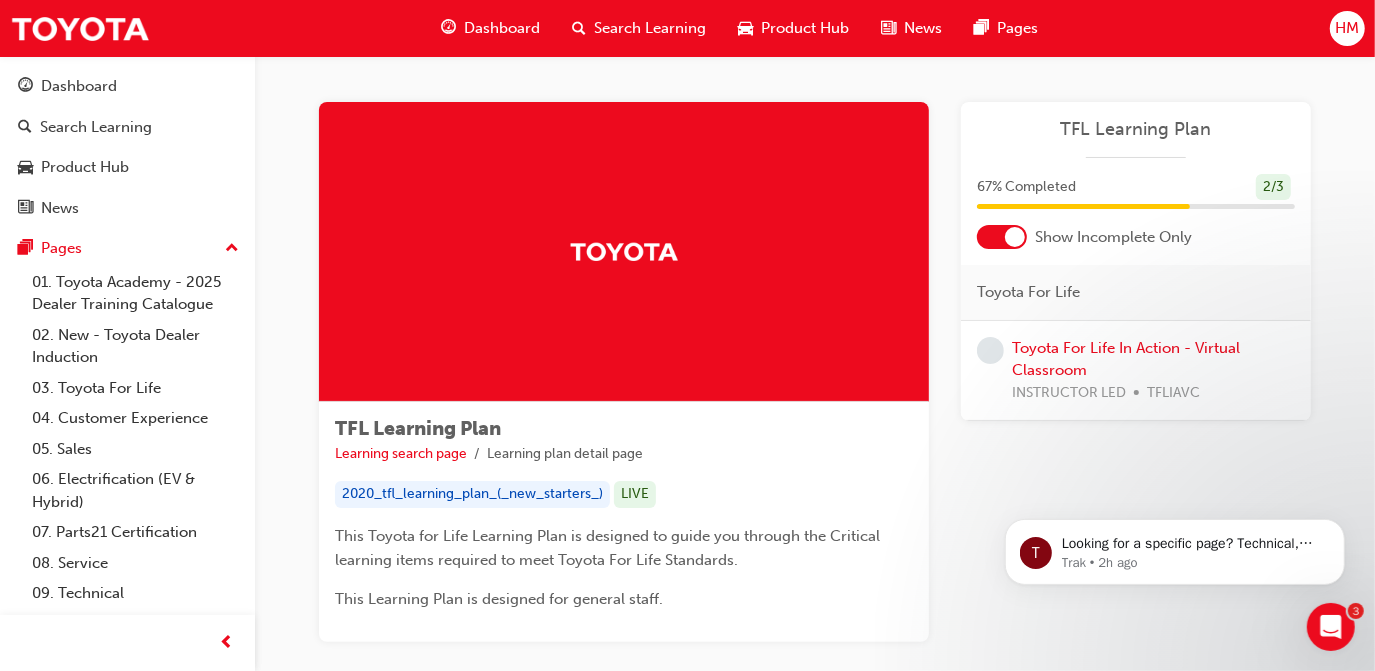 scroll, scrollTop: 0, scrollLeft: 0, axis: both 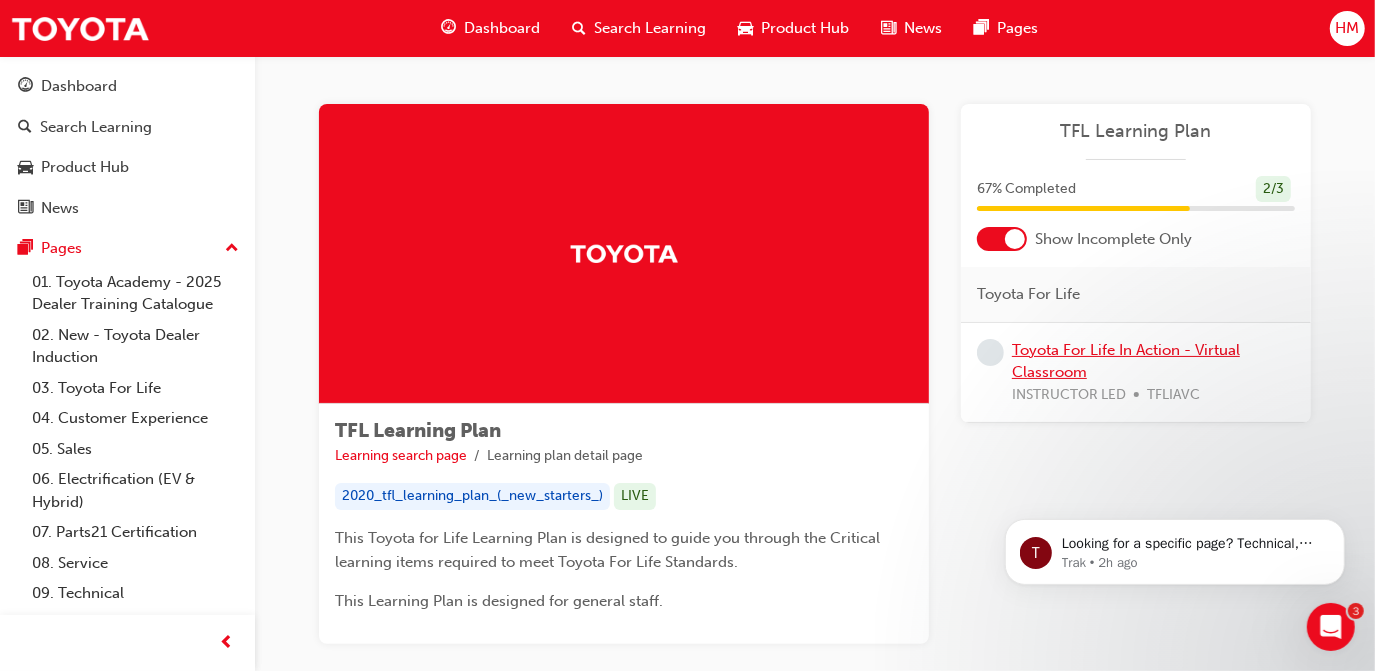 click on "Toyota For Life In Action - Virtual Classroom" at bounding box center [1126, 361] 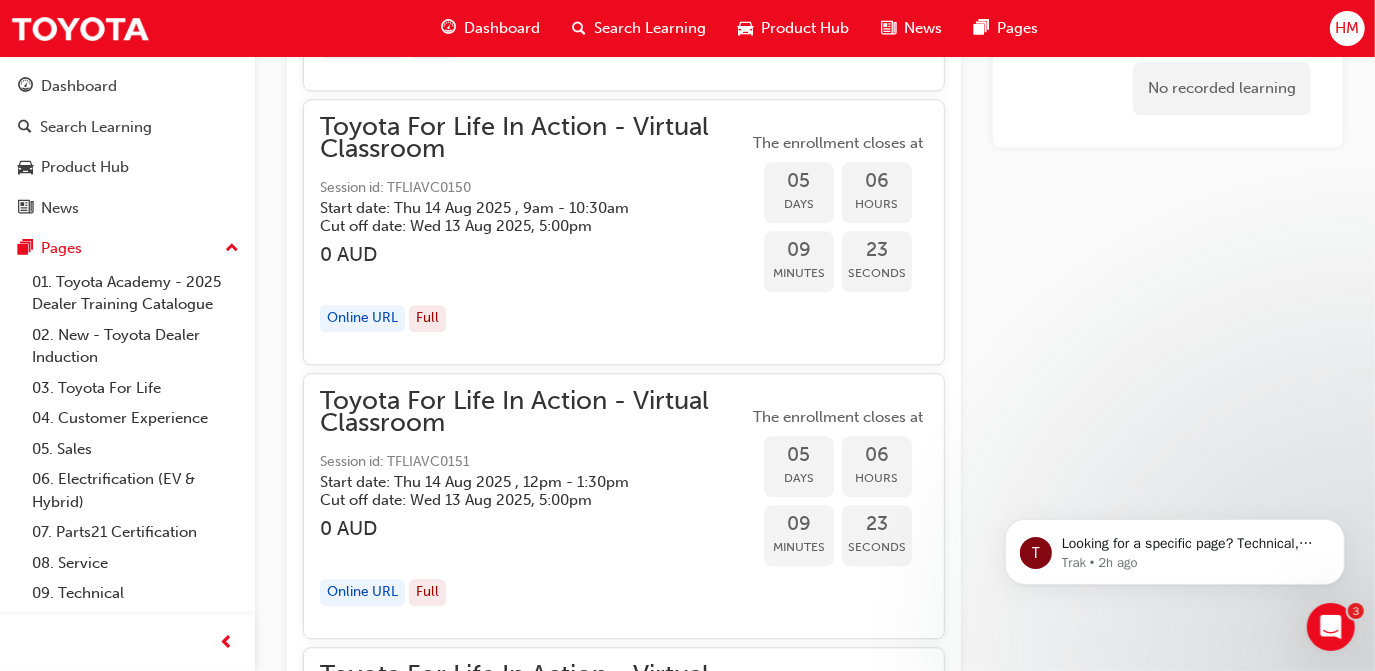 scroll, scrollTop: 3346, scrollLeft: 0, axis: vertical 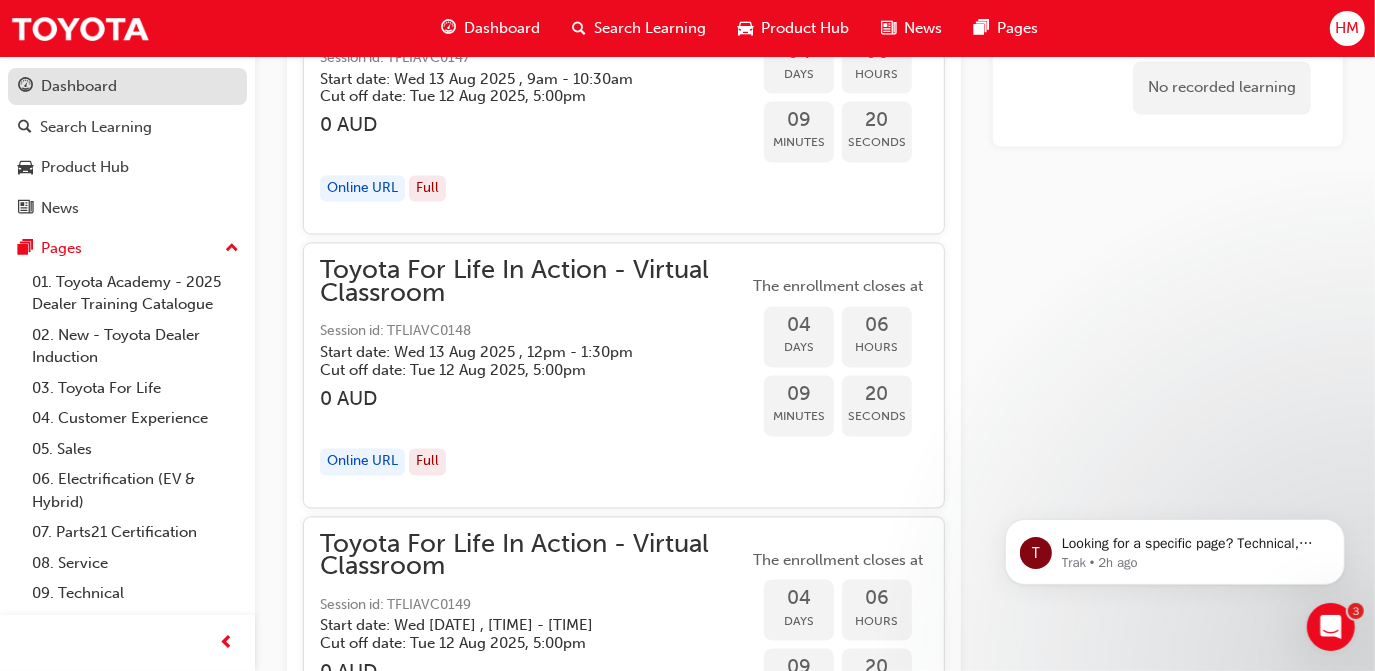click on "Dashboard" at bounding box center (127, 86) 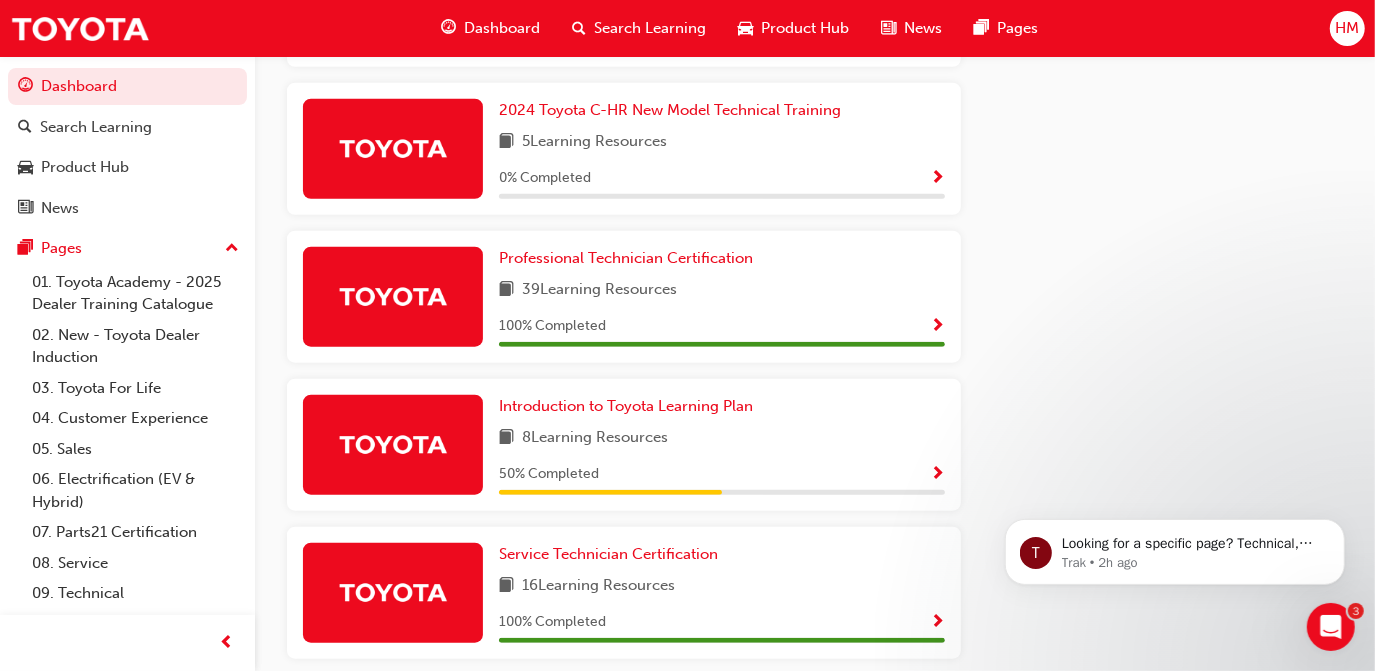 scroll, scrollTop: 1136, scrollLeft: 0, axis: vertical 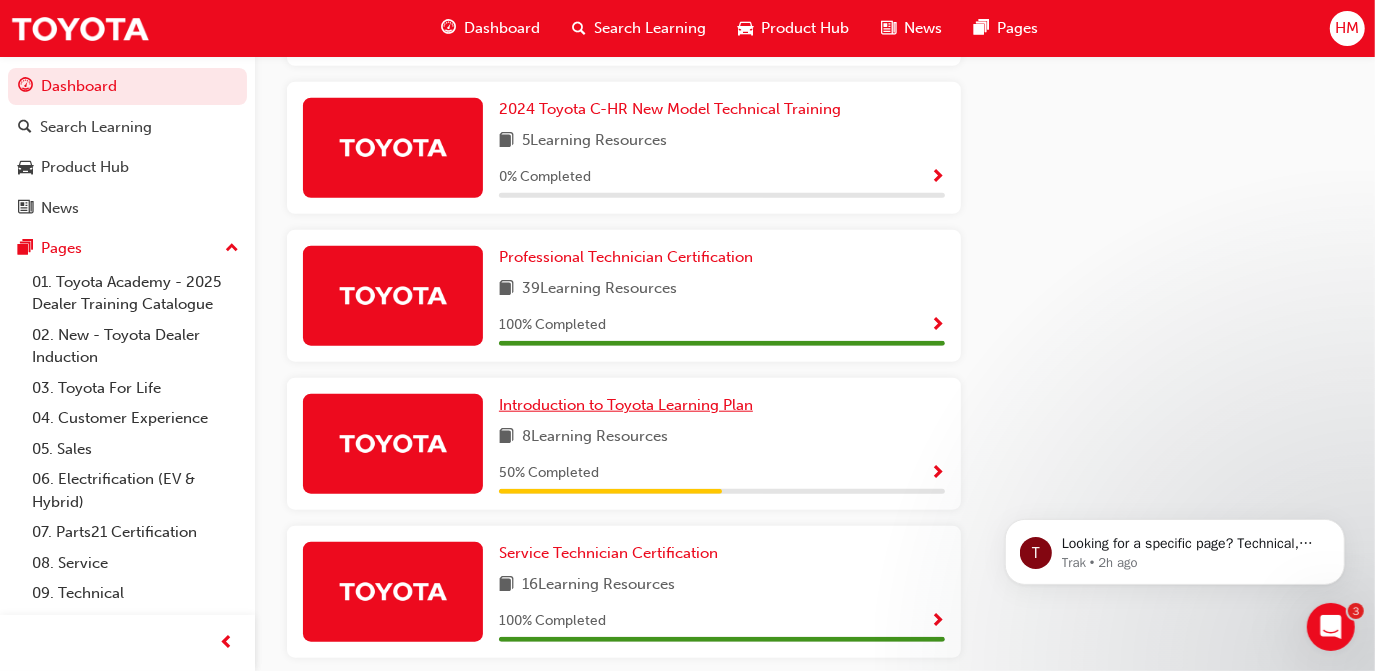 click on "Introduction to Toyota Learning Plan" at bounding box center [626, 405] 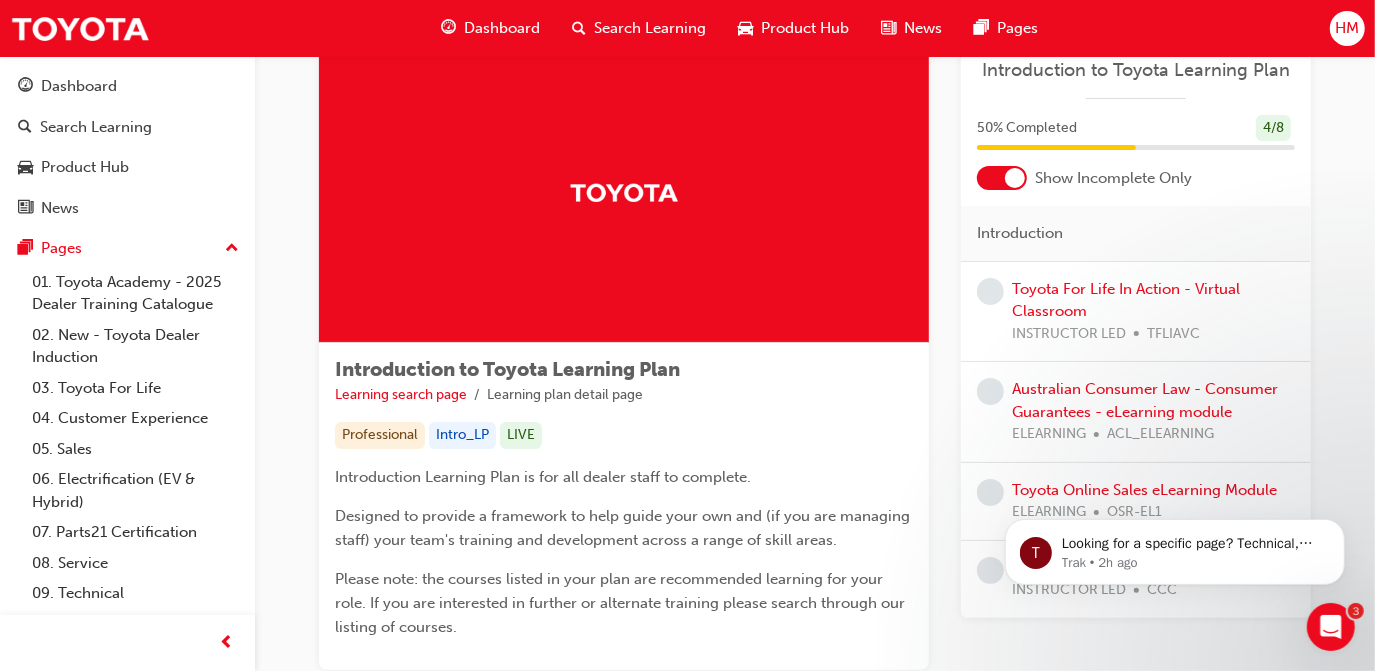scroll, scrollTop: 205, scrollLeft: 0, axis: vertical 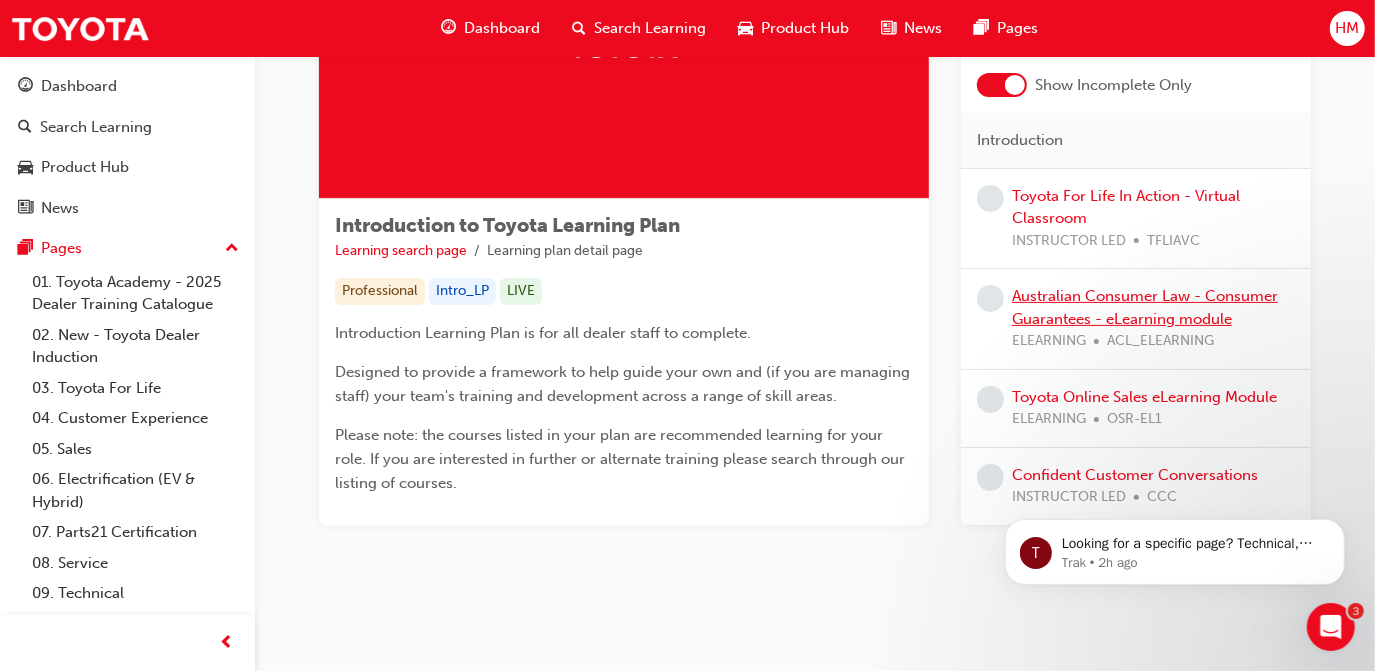 click on "Australian Consumer Law - Consumer Guarantees - eLearning module" at bounding box center [1145, 307] 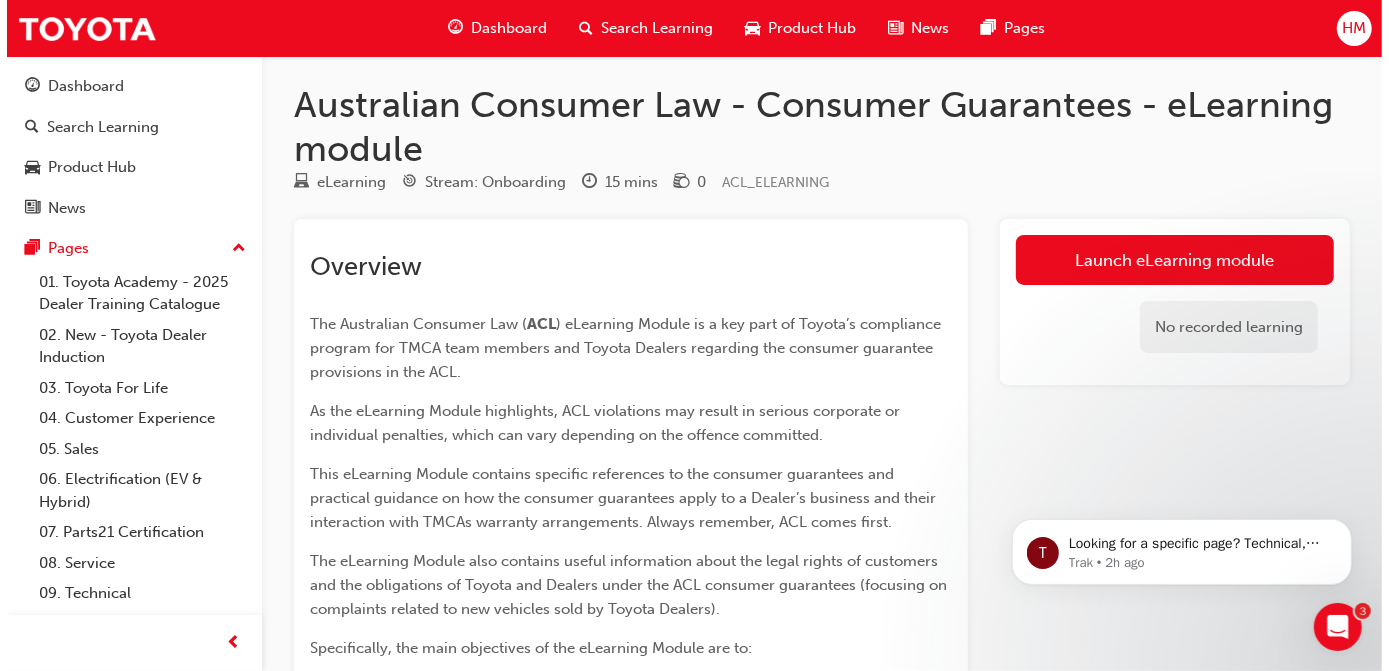 scroll, scrollTop: 0, scrollLeft: 0, axis: both 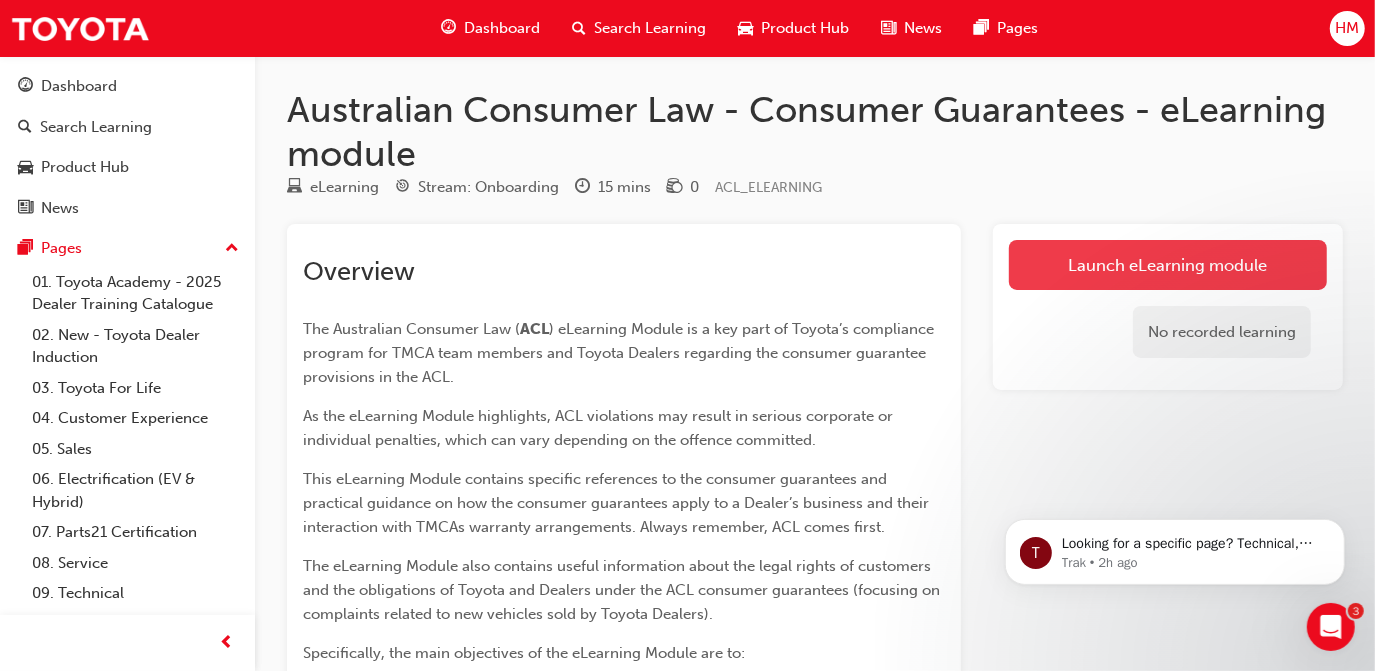 click on "Launch eLearning module" at bounding box center [1168, 265] 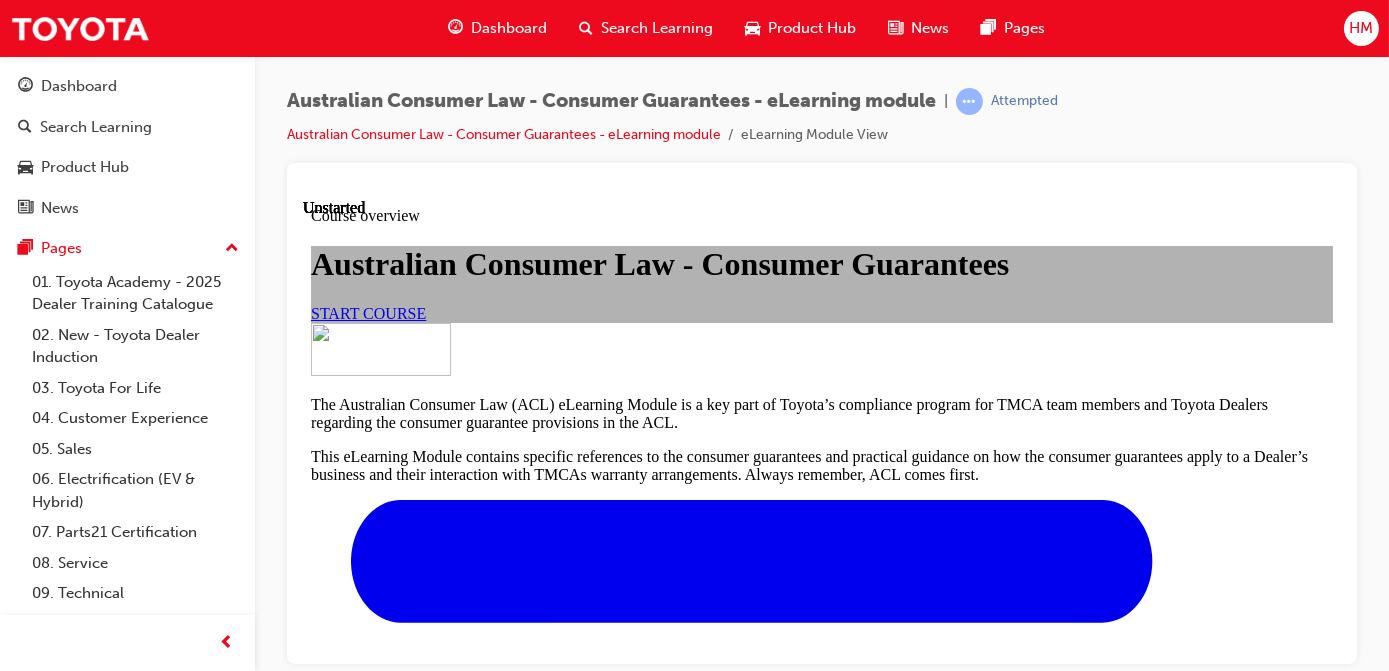 scroll, scrollTop: 0, scrollLeft: 0, axis: both 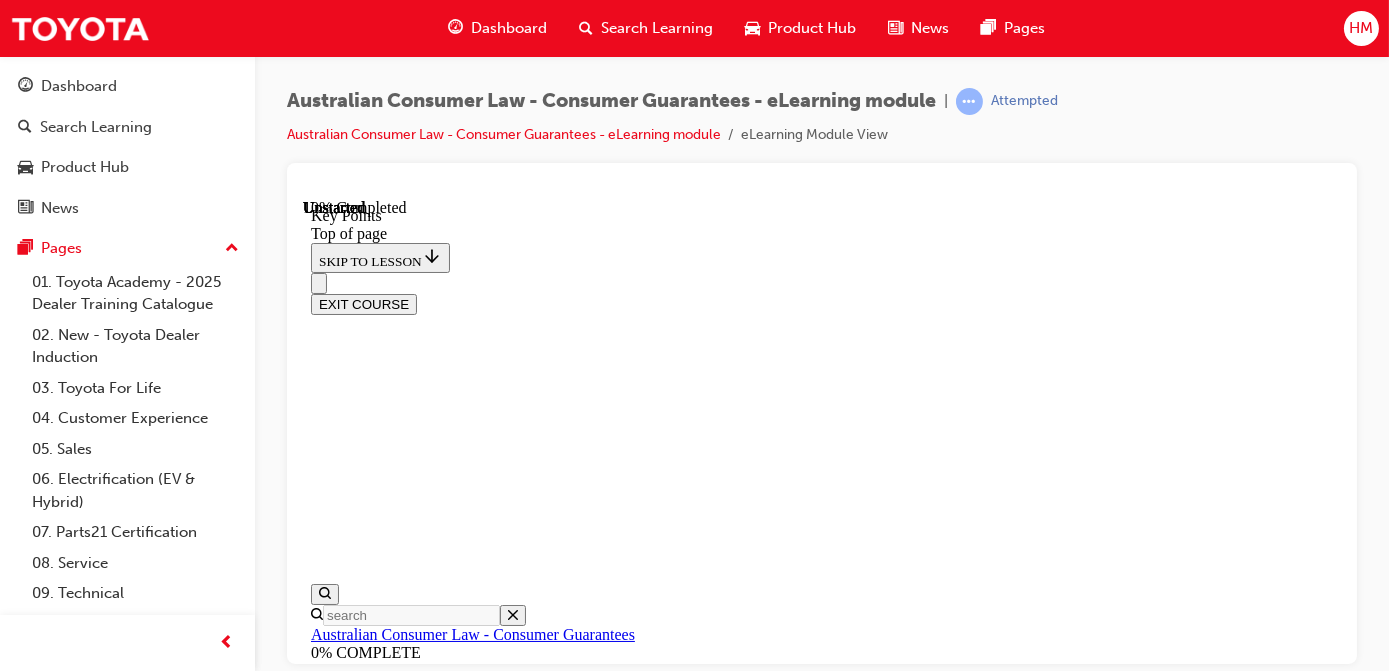 drag, startPoint x: 738, startPoint y: 430, endPoint x: 975, endPoint y: 427, distance: 237.01898 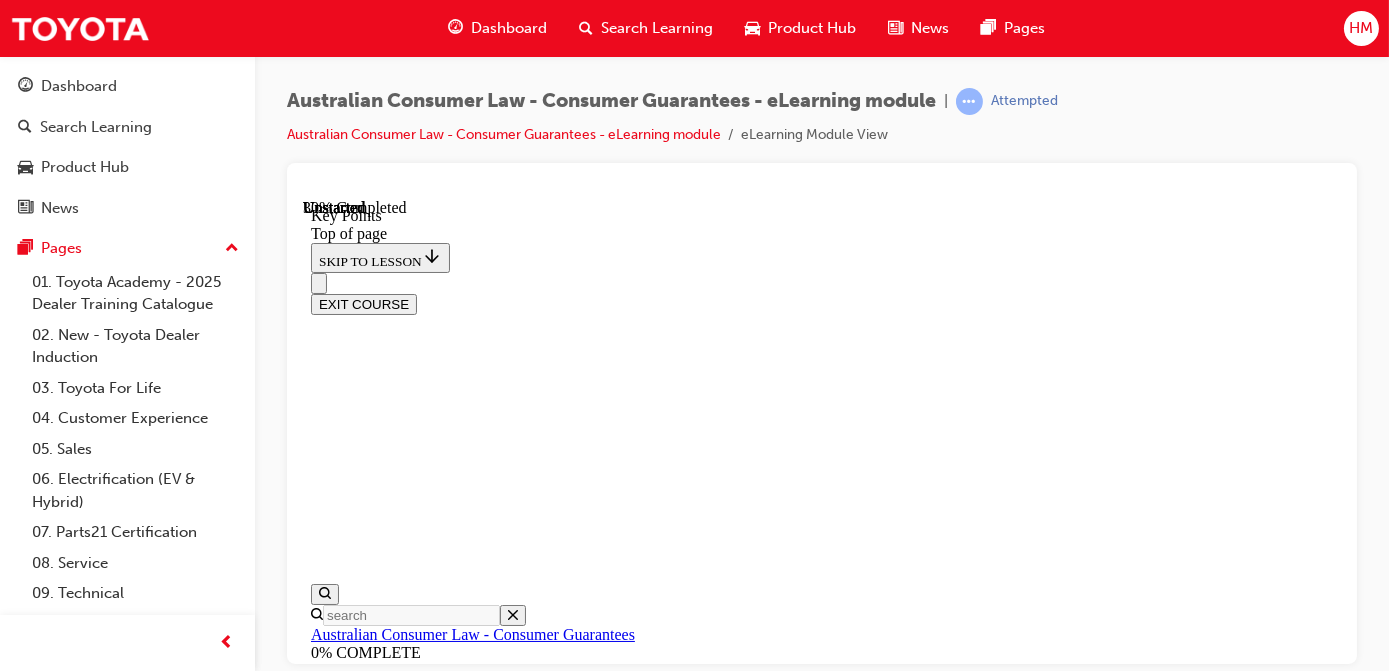 scroll, scrollTop: 938, scrollLeft: 0, axis: vertical 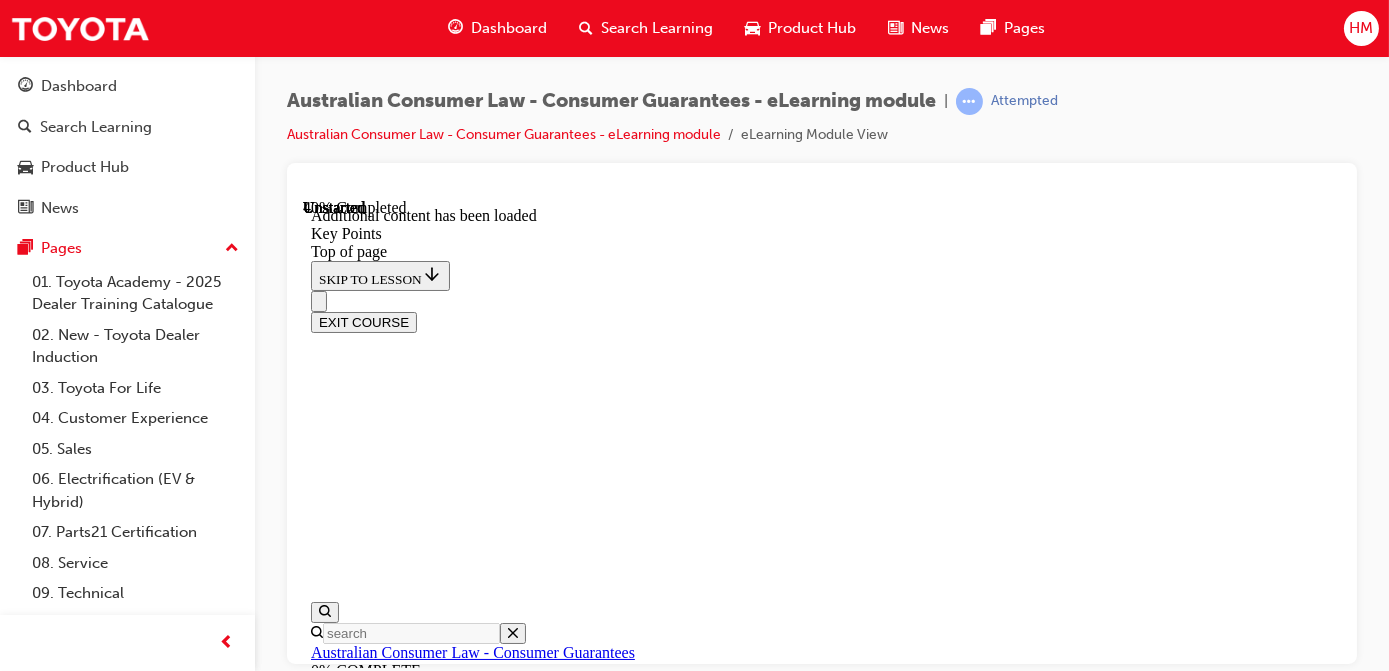 drag, startPoint x: 794, startPoint y: 294, endPoint x: 1108, endPoint y: 290, distance: 314.02548 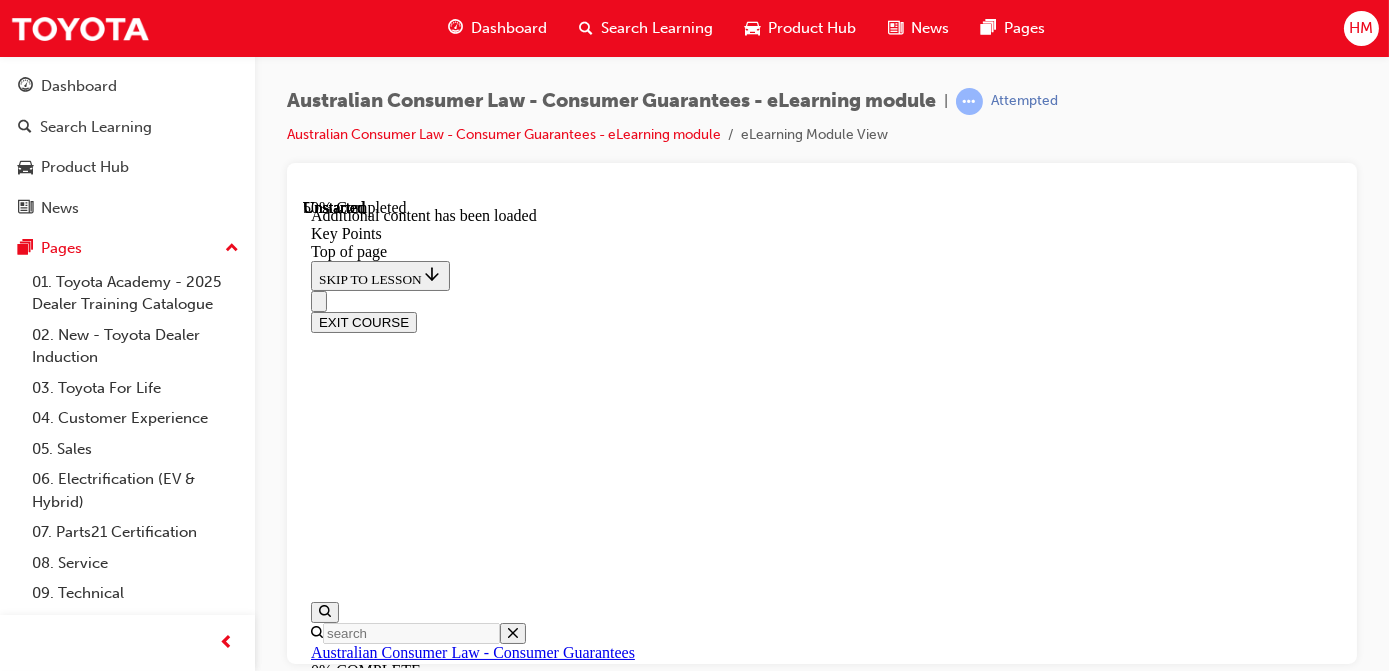 scroll, scrollTop: 1833, scrollLeft: 0, axis: vertical 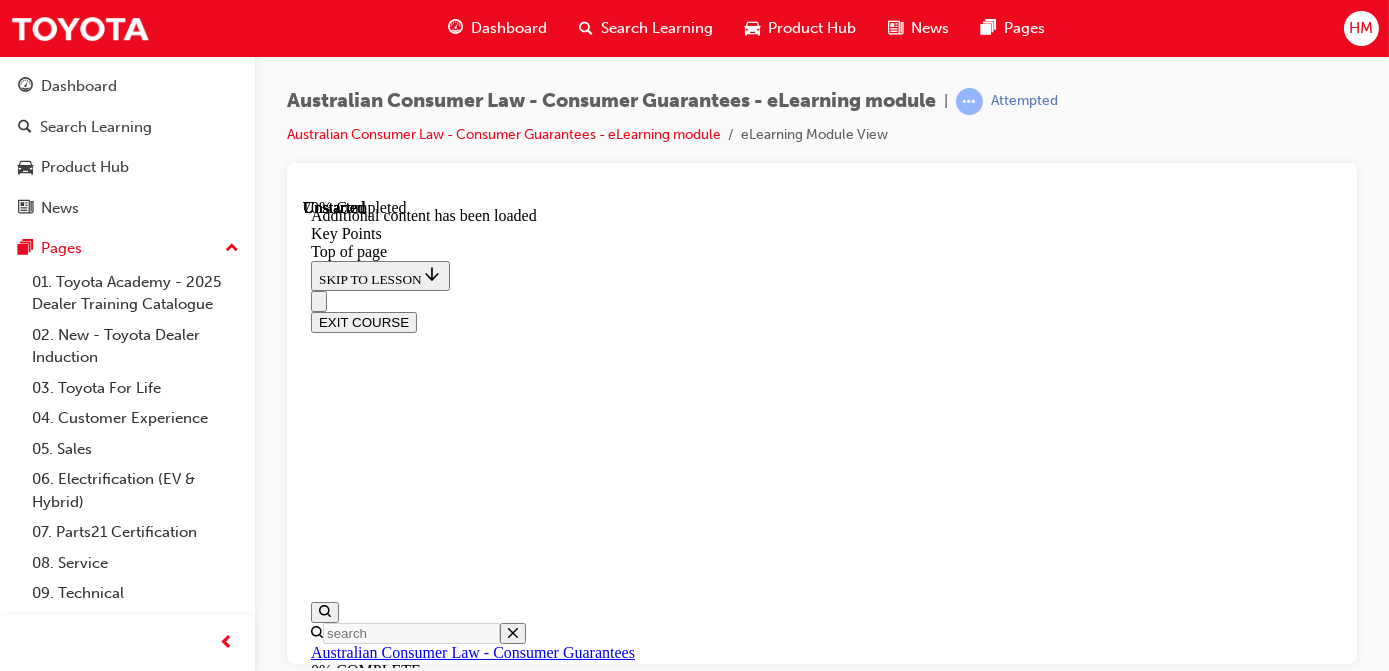click on "CONTINUE" at bounding box center (352, 14863) 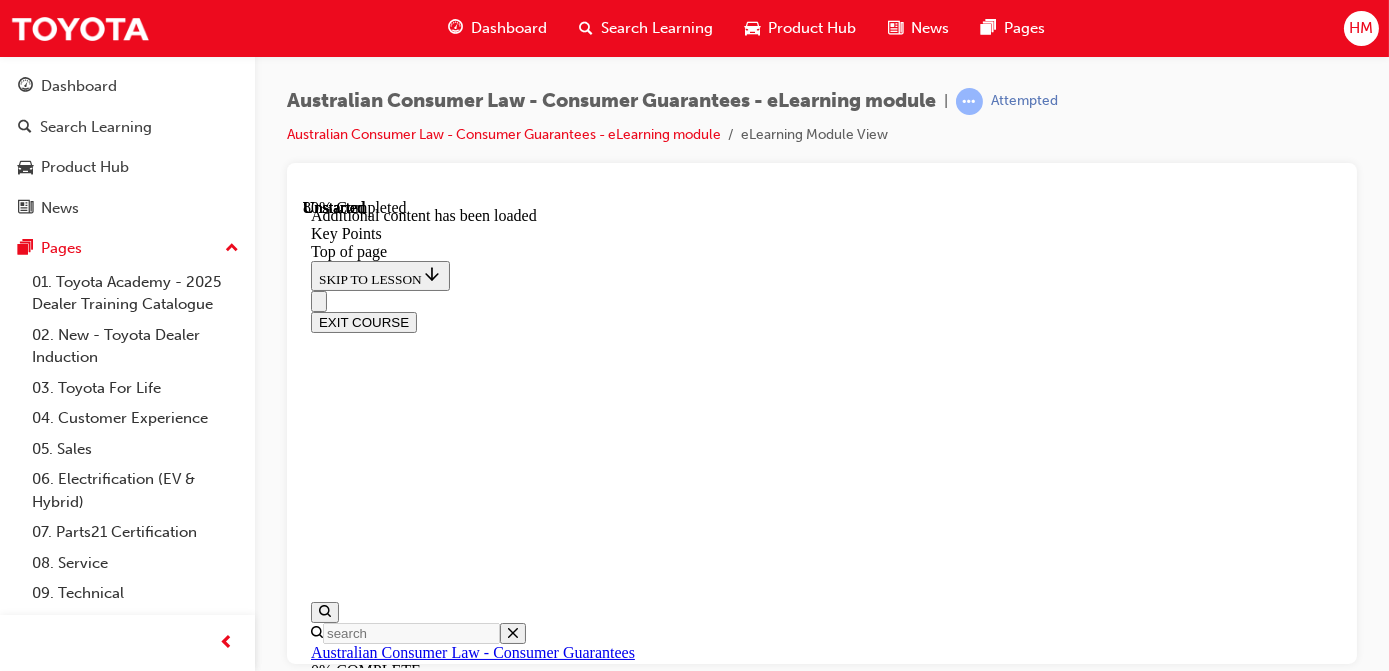 scroll, scrollTop: 3464, scrollLeft: 0, axis: vertical 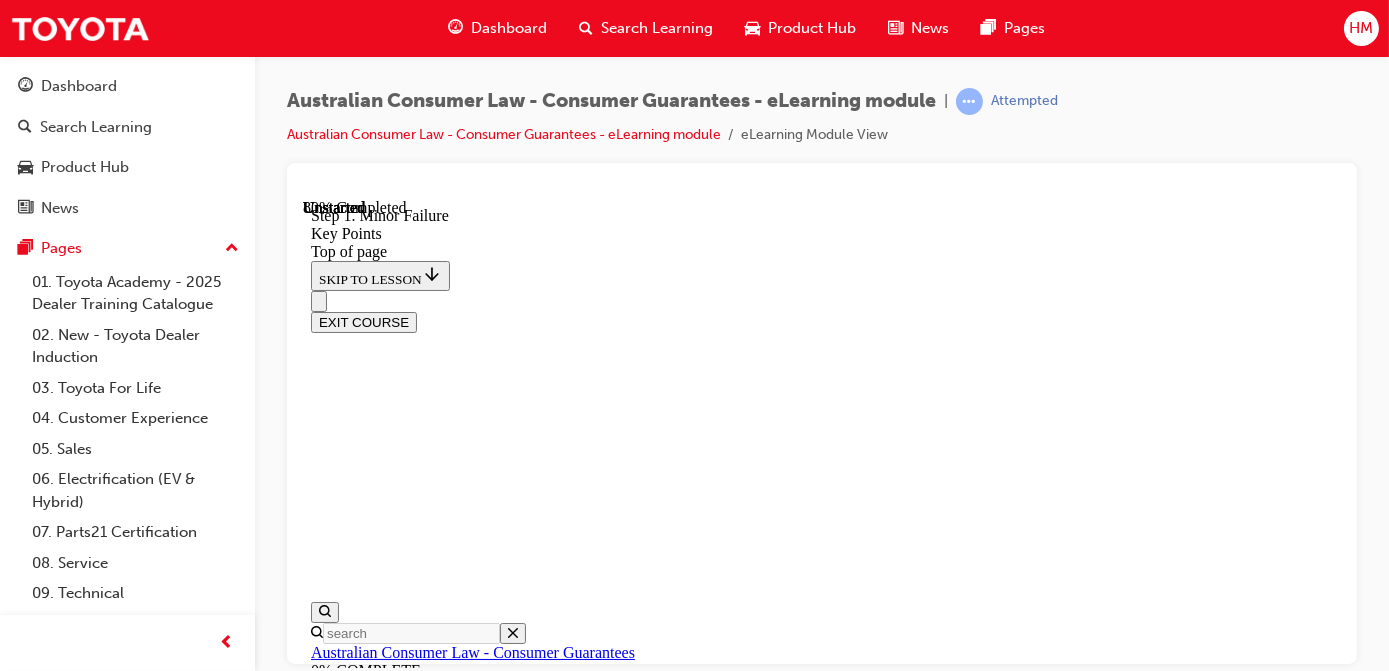 click on "2" at bounding box center [361, 15473] 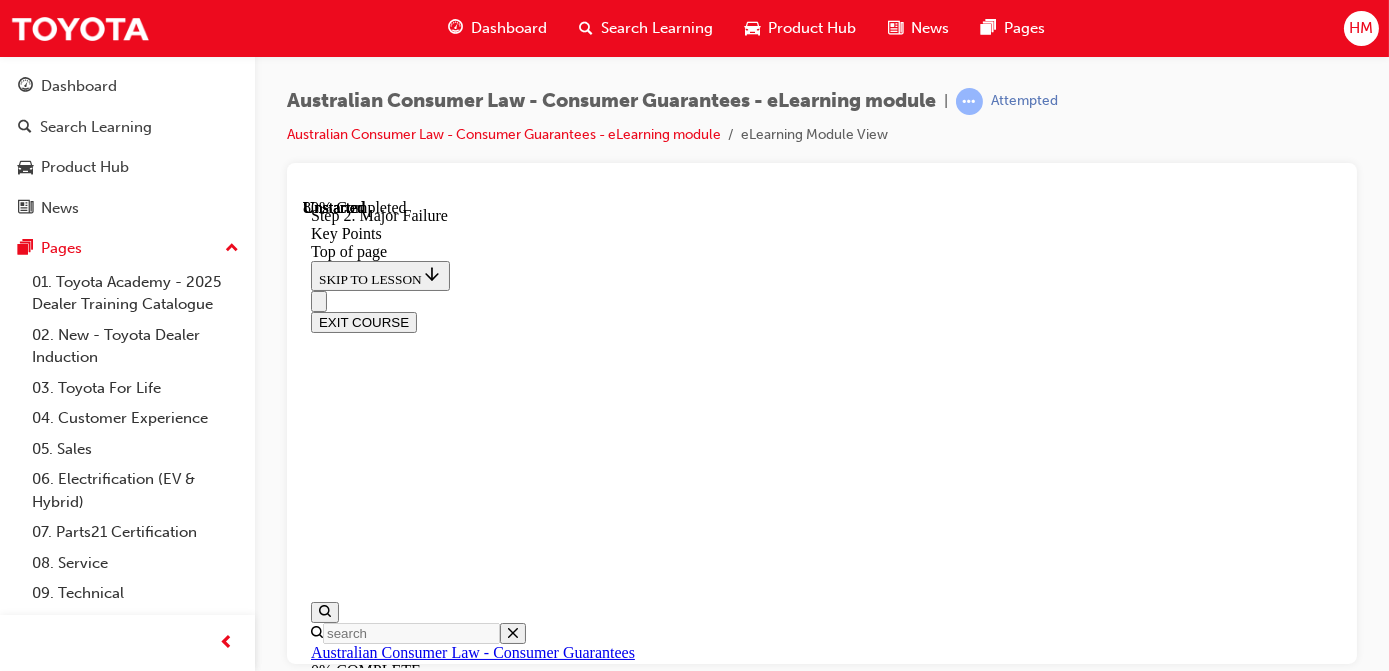 scroll, scrollTop: 3282, scrollLeft: 0, axis: vertical 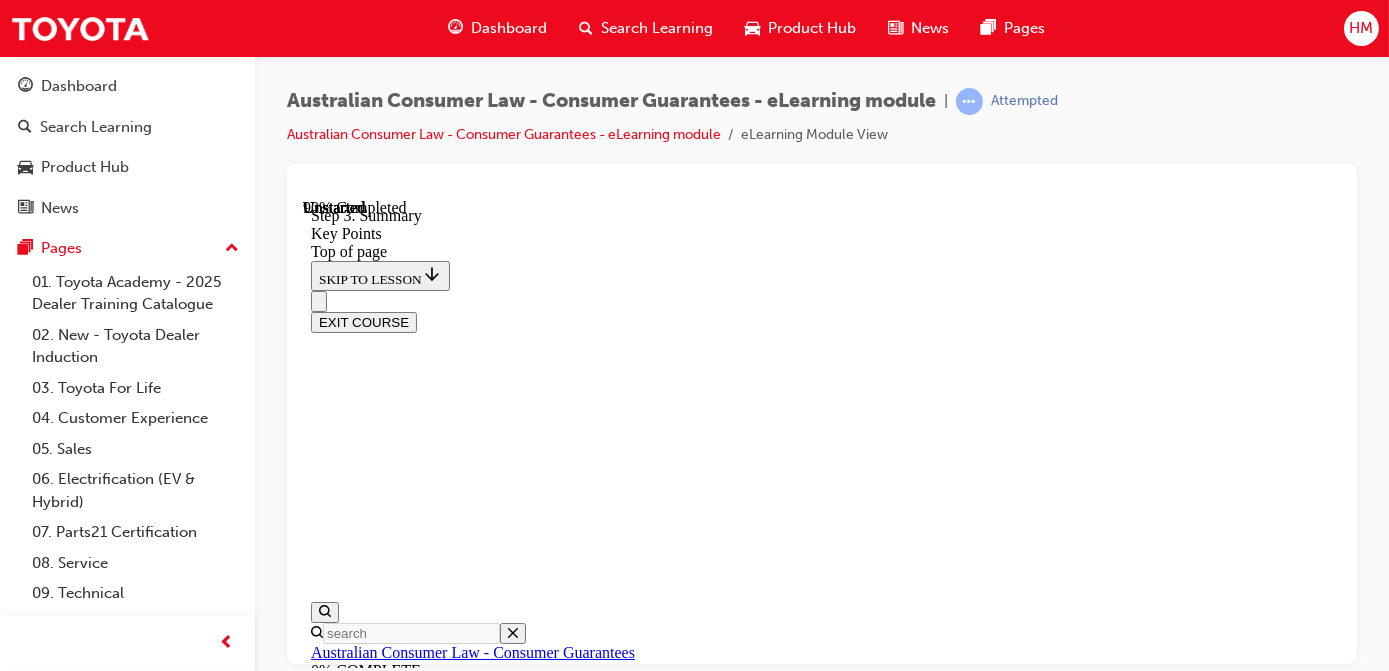 drag, startPoint x: 874, startPoint y: 424, endPoint x: 953, endPoint y: 448, distance: 82.565125 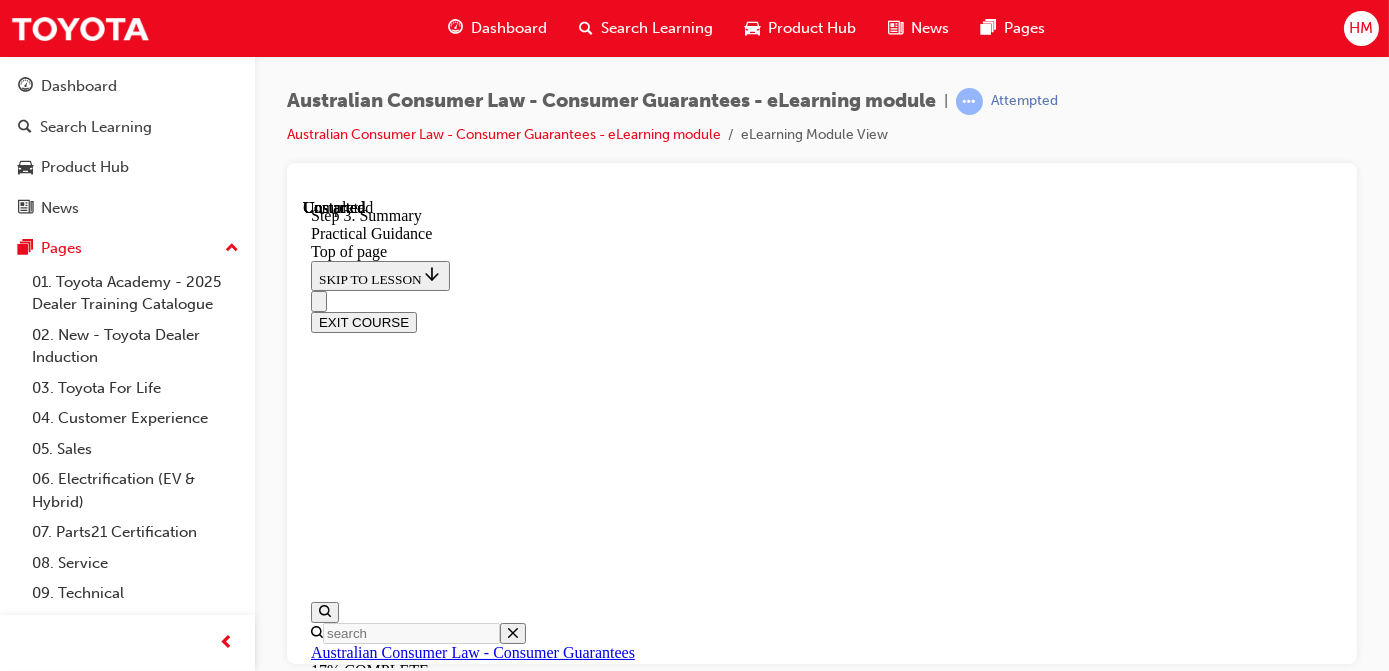 scroll, scrollTop: 0, scrollLeft: 0, axis: both 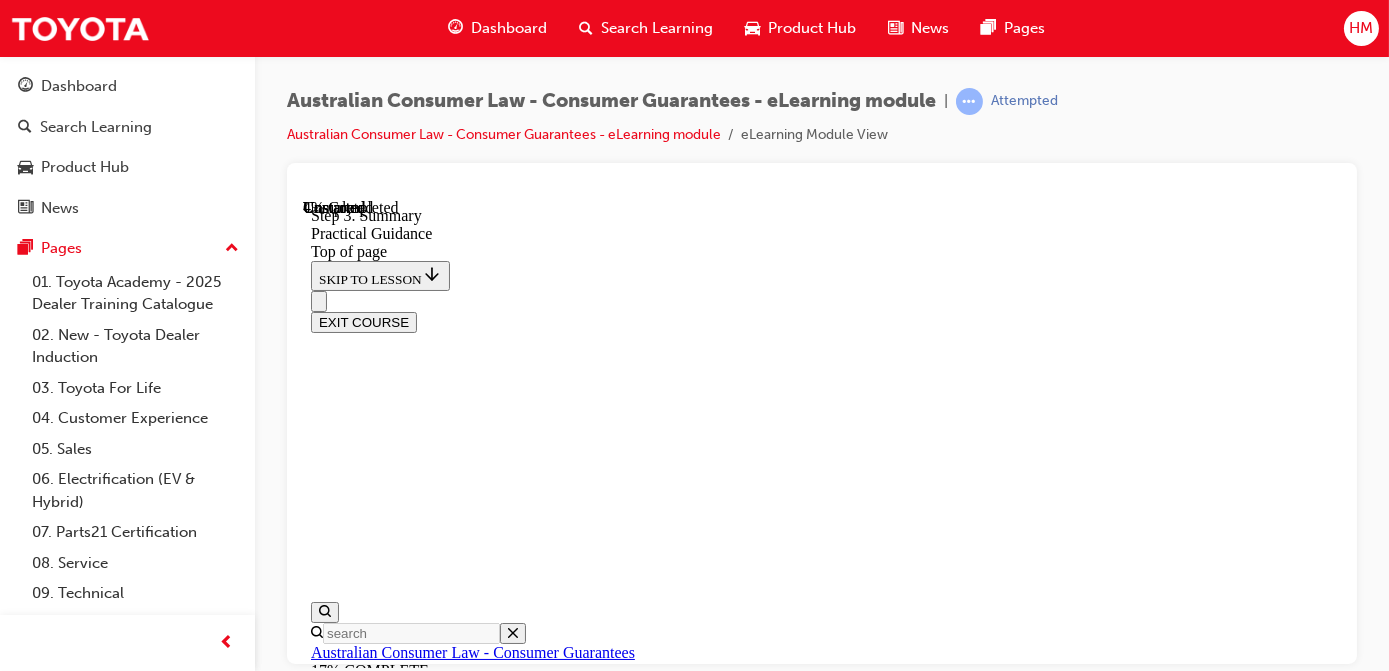 drag, startPoint x: 788, startPoint y: 471, endPoint x: 1122, endPoint y: 471, distance: 334 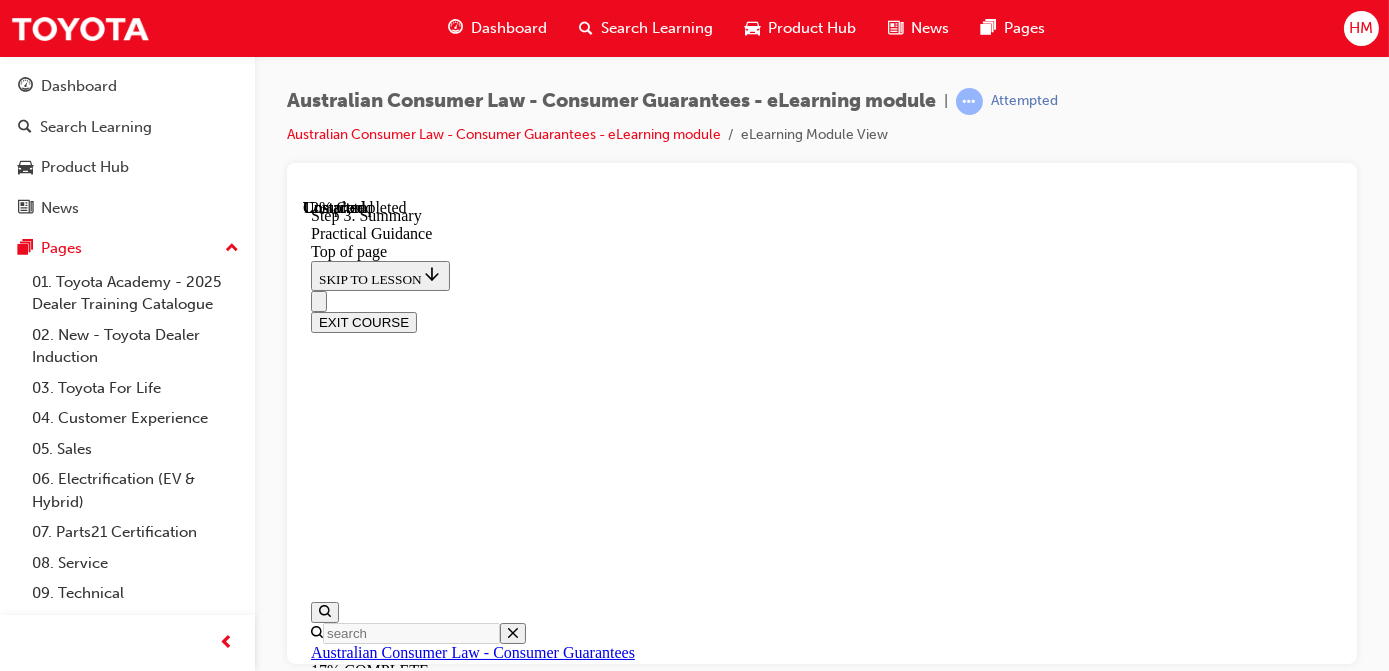 scroll, scrollTop: 243, scrollLeft: 0, axis: vertical 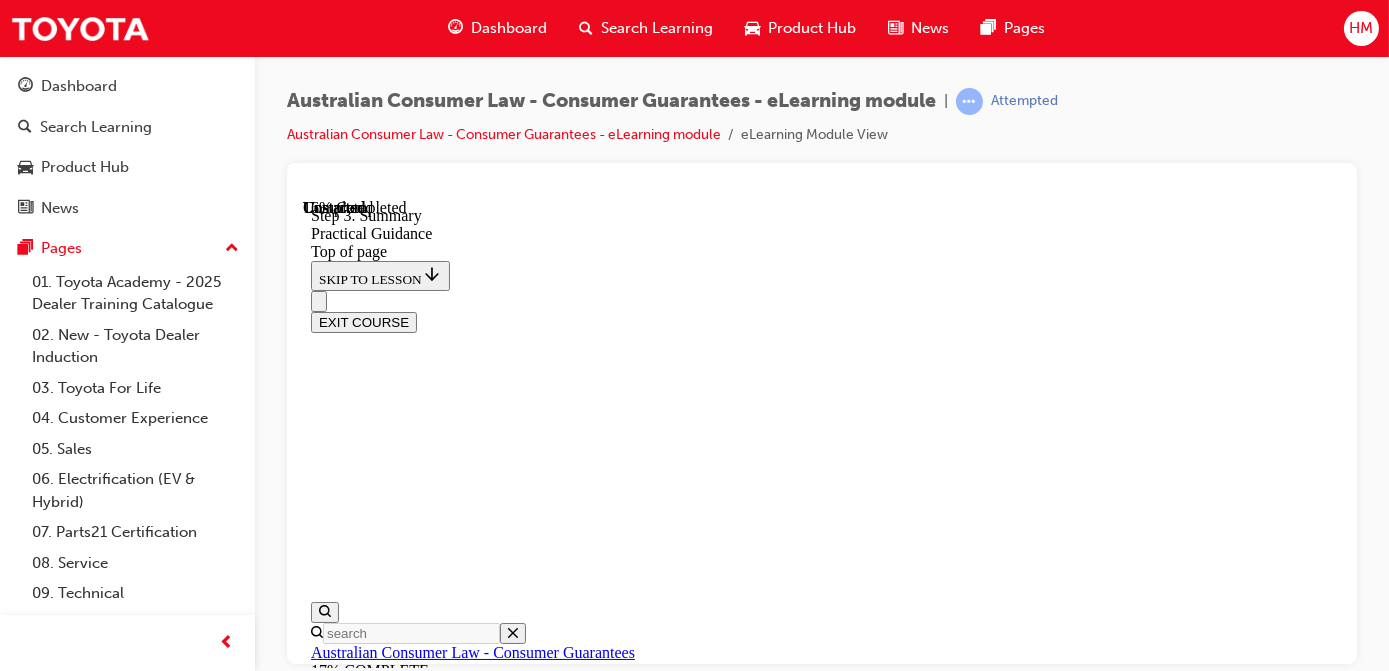 click on "CONTINUE" at bounding box center (352, 8789) 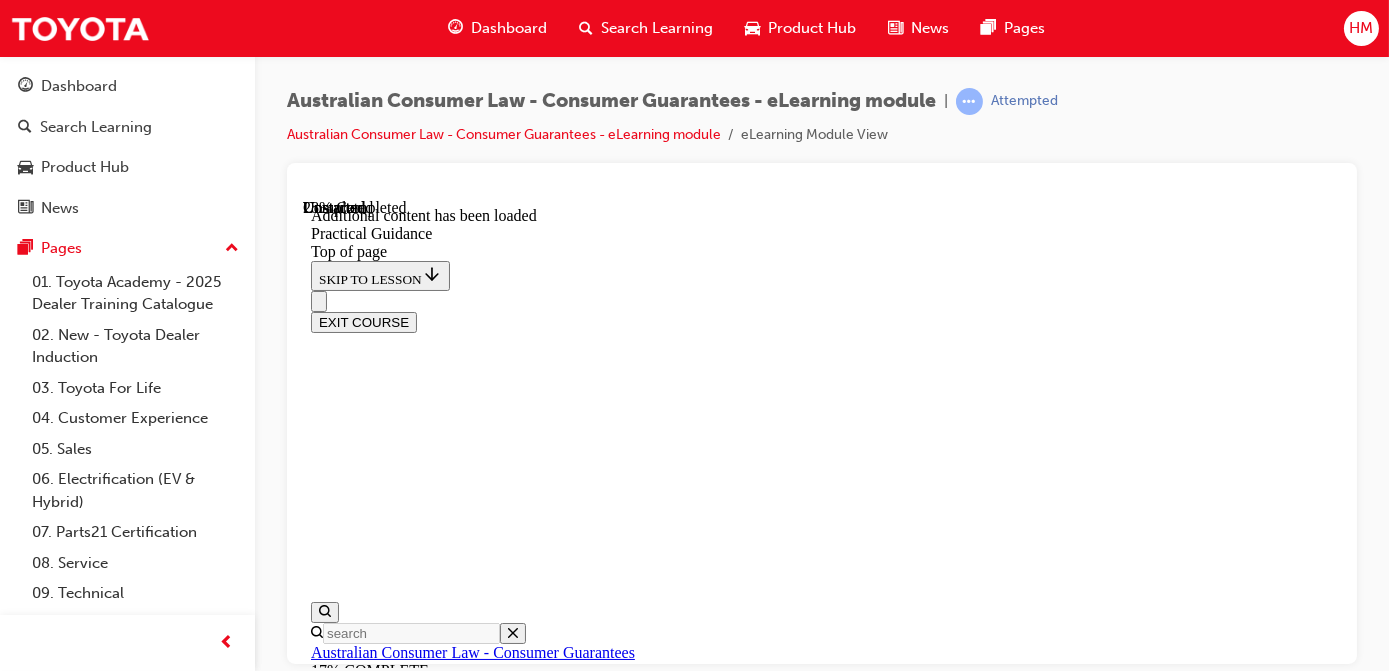 scroll, scrollTop: 1251, scrollLeft: 0, axis: vertical 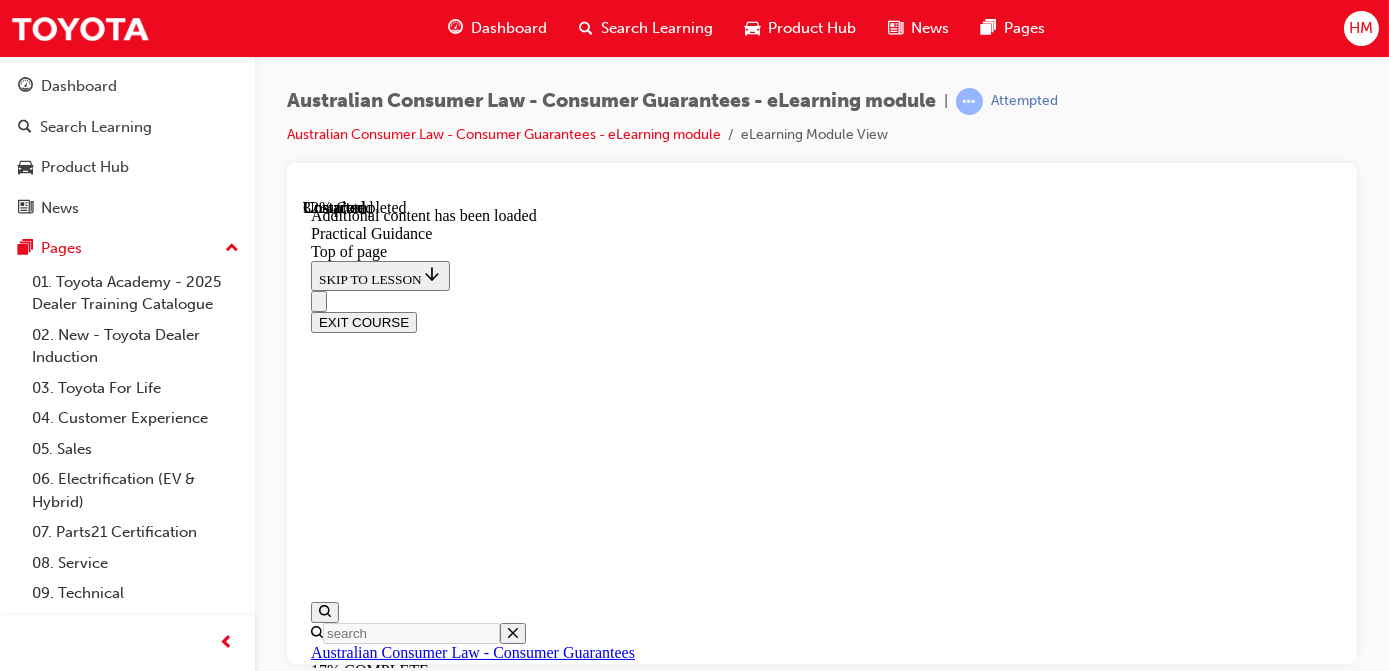 click on "CONTINUE" at bounding box center (352, 15774) 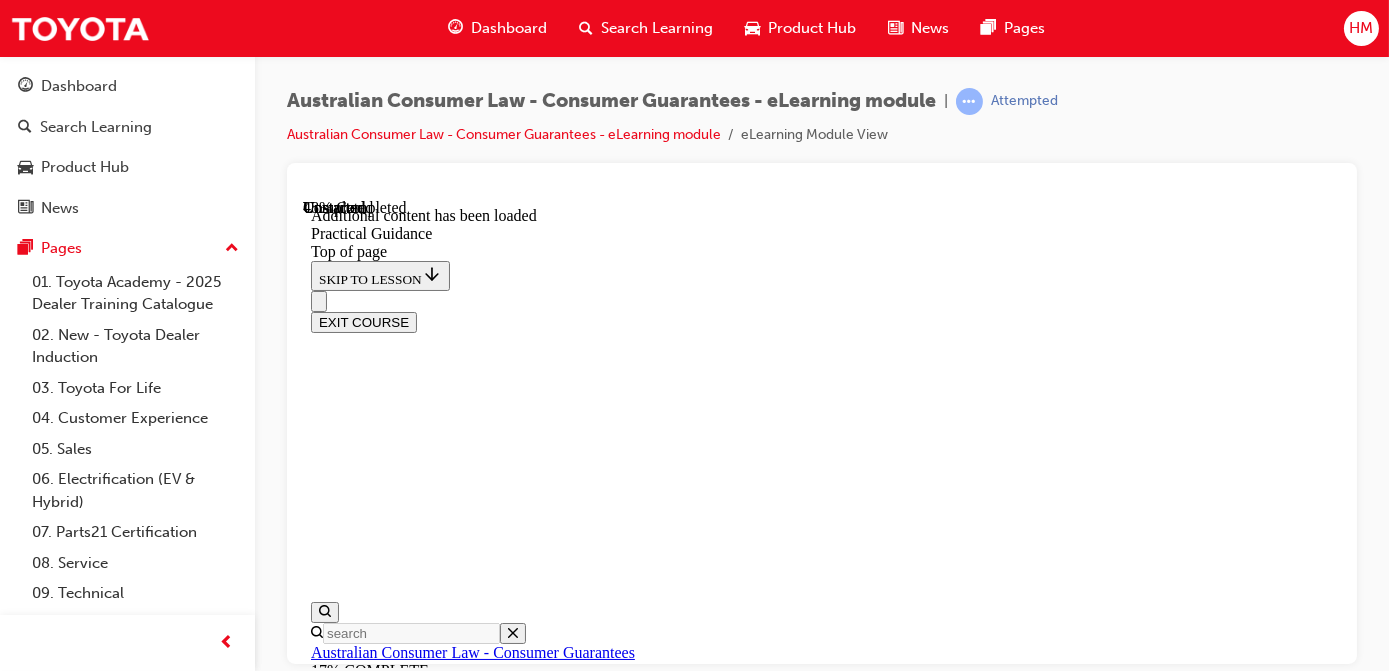 scroll, scrollTop: 3112, scrollLeft: 0, axis: vertical 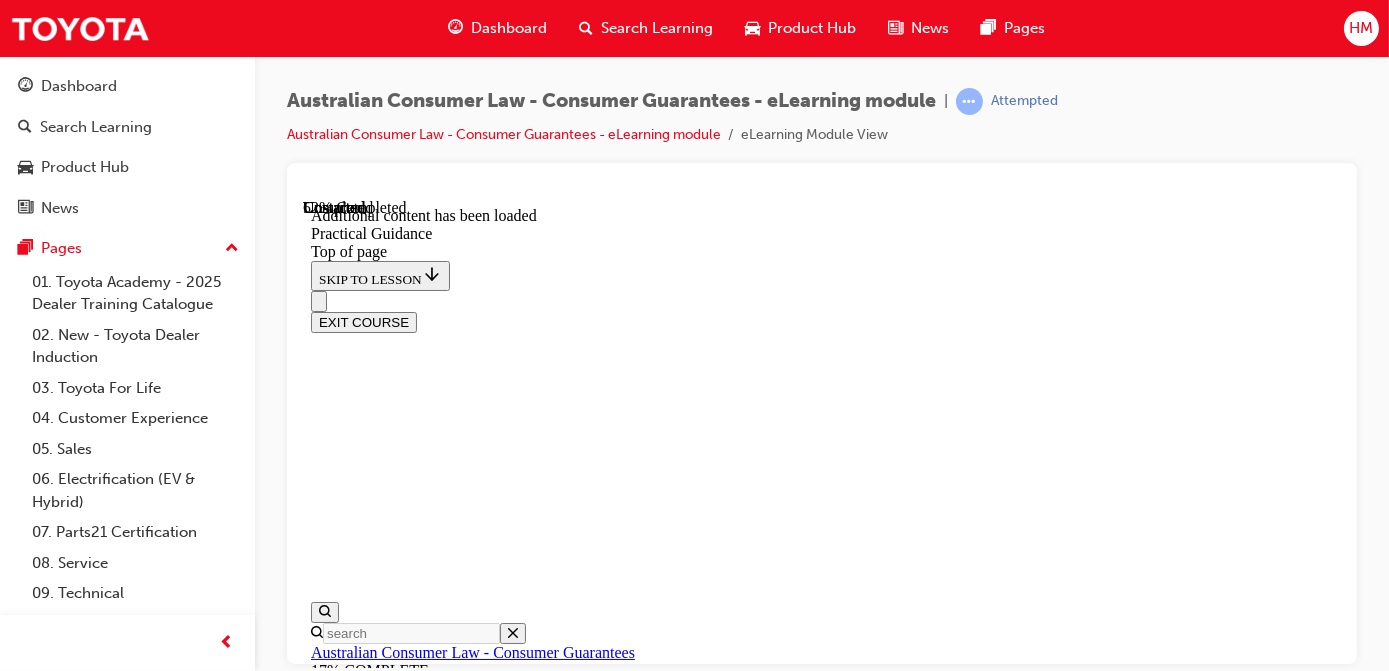 drag, startPoint x: 763, startPoint y: 429, endPoint x: 752, endPoint y: 443, distance: 17.804493 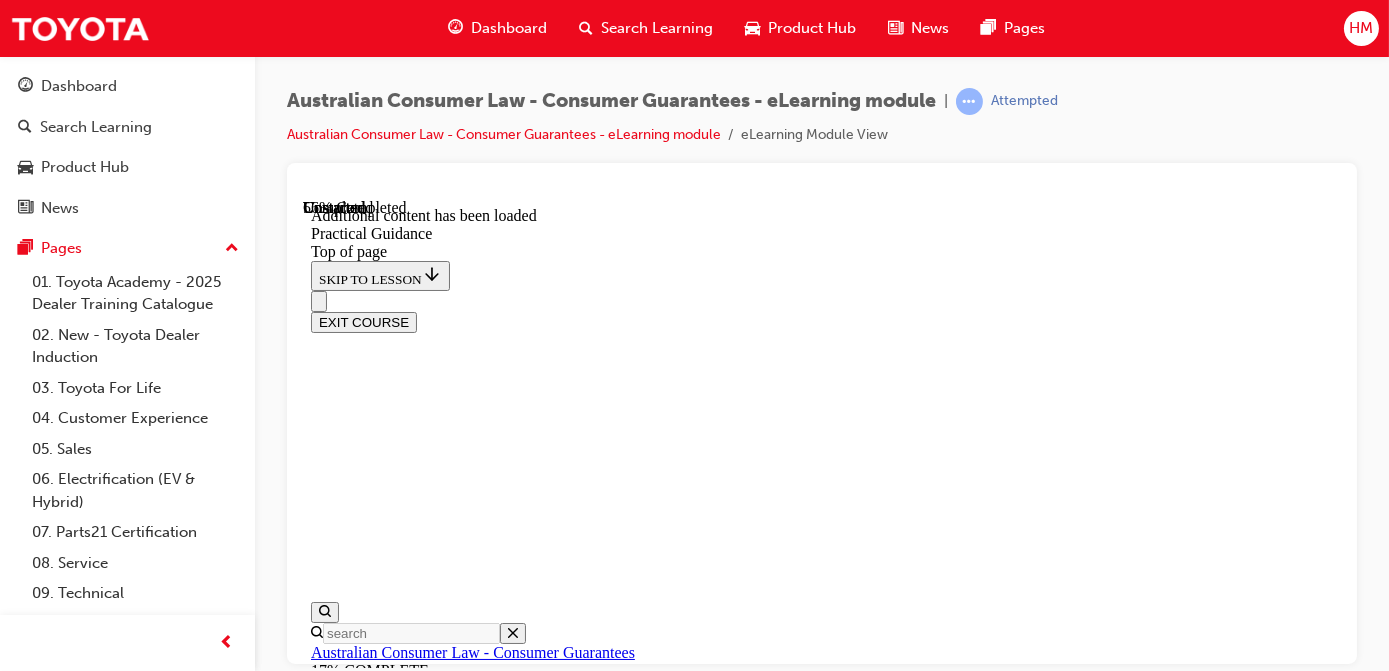 drag, startPoint x: 823, startPoint y: 499, endPoint x: 1175, endPoint y: 537, distance: 354.0452 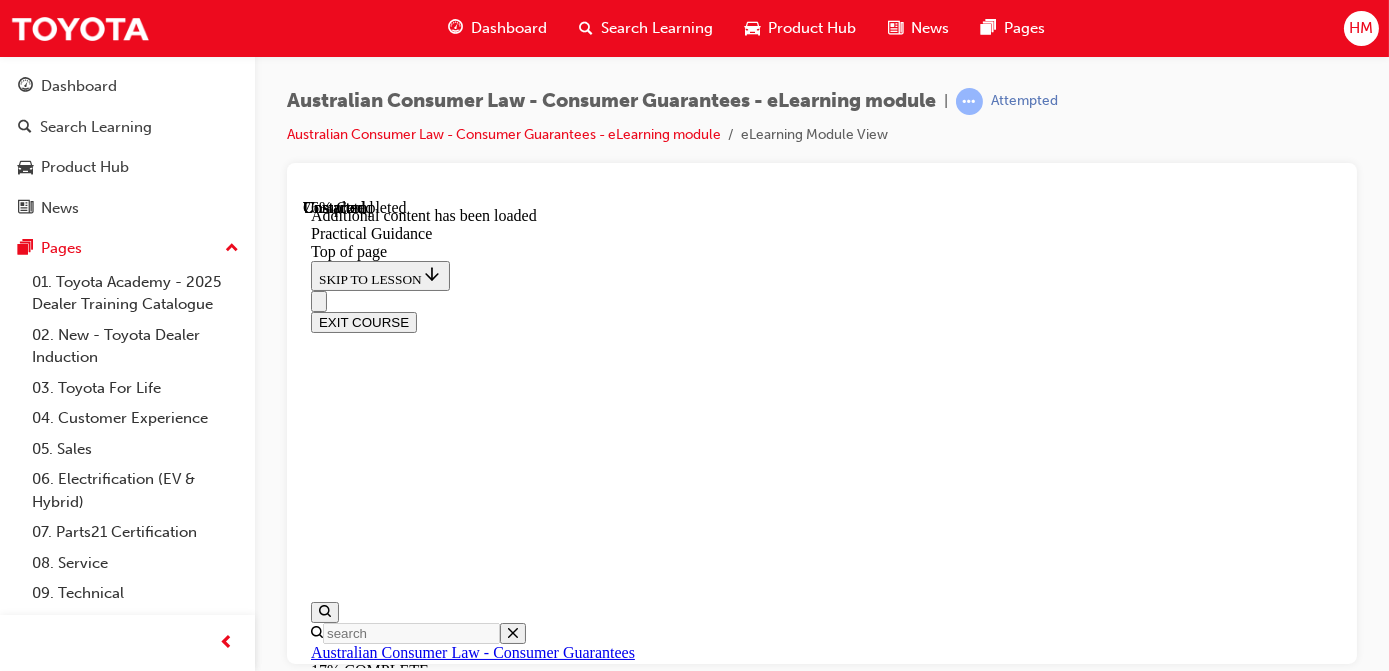 scroll, scrollTop: 4266, scrollLeft: 0, axis: vertical 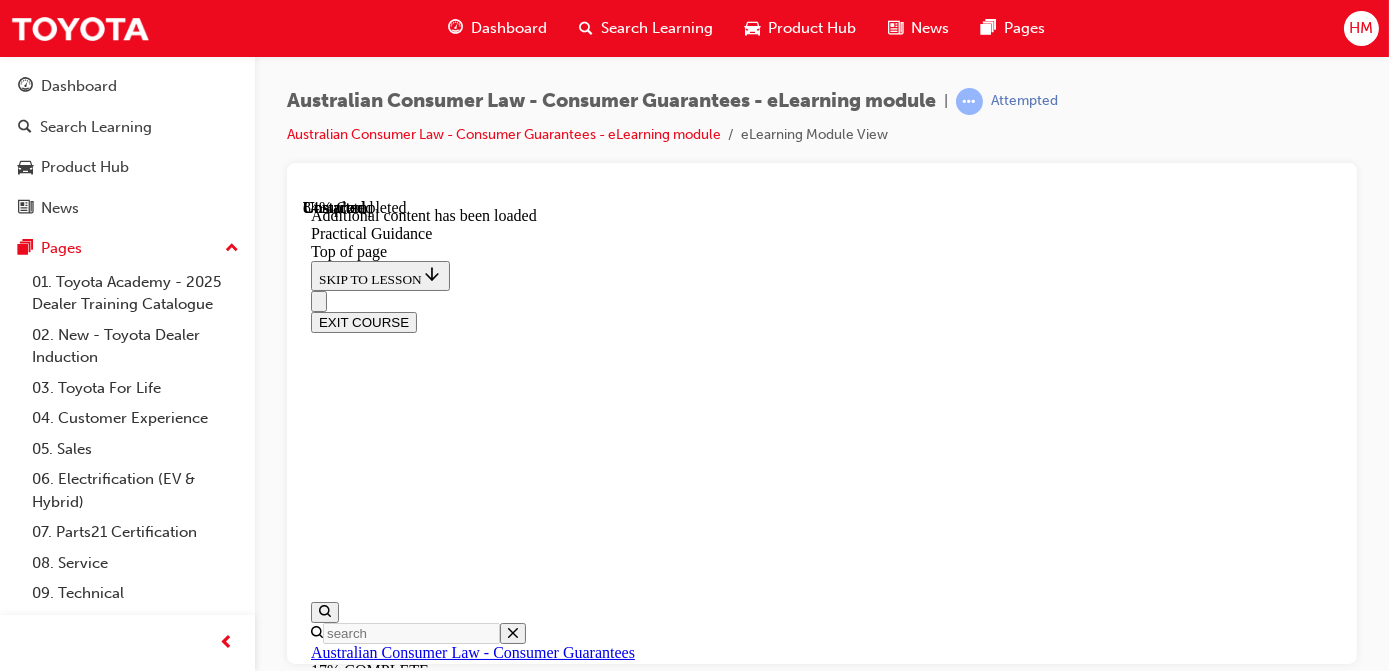 drag, startPoint x: 780, startPoint y: 448, endPoint x: 940, endPoint y: 447, distance: 160.00313 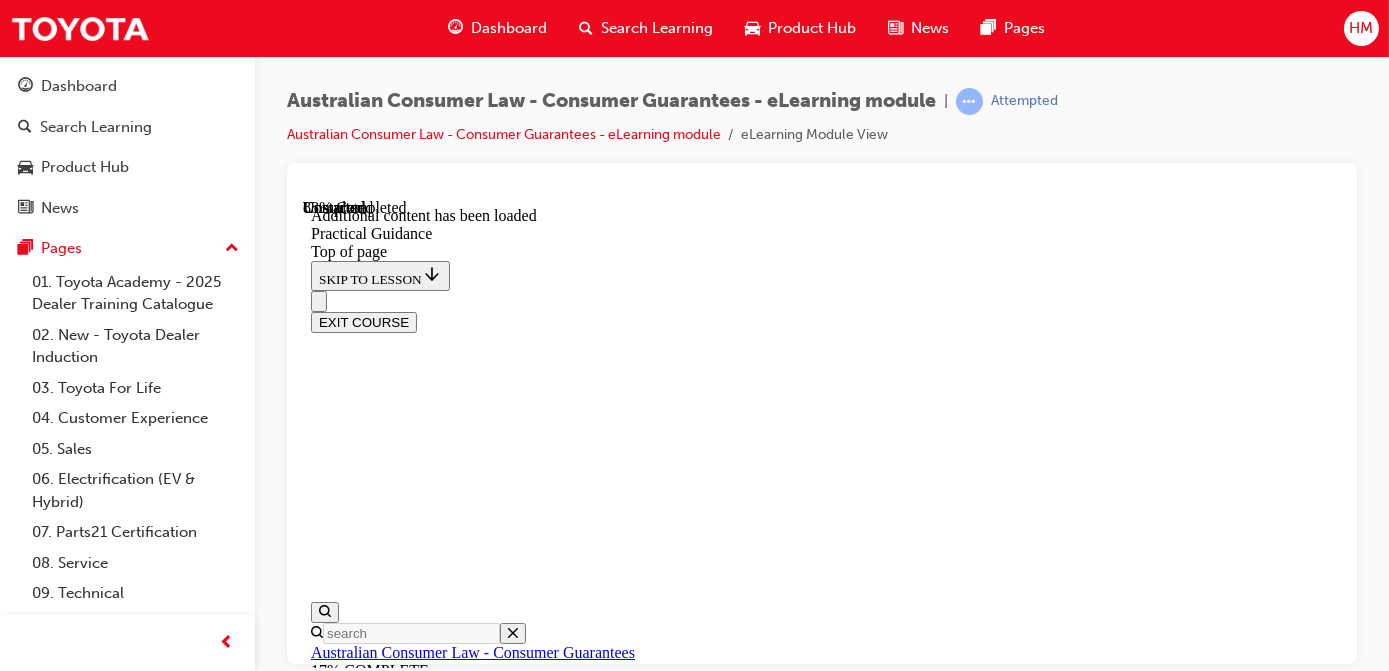 scroll, scrollTop: 5356, scrollLeft: 0, axis: vertical 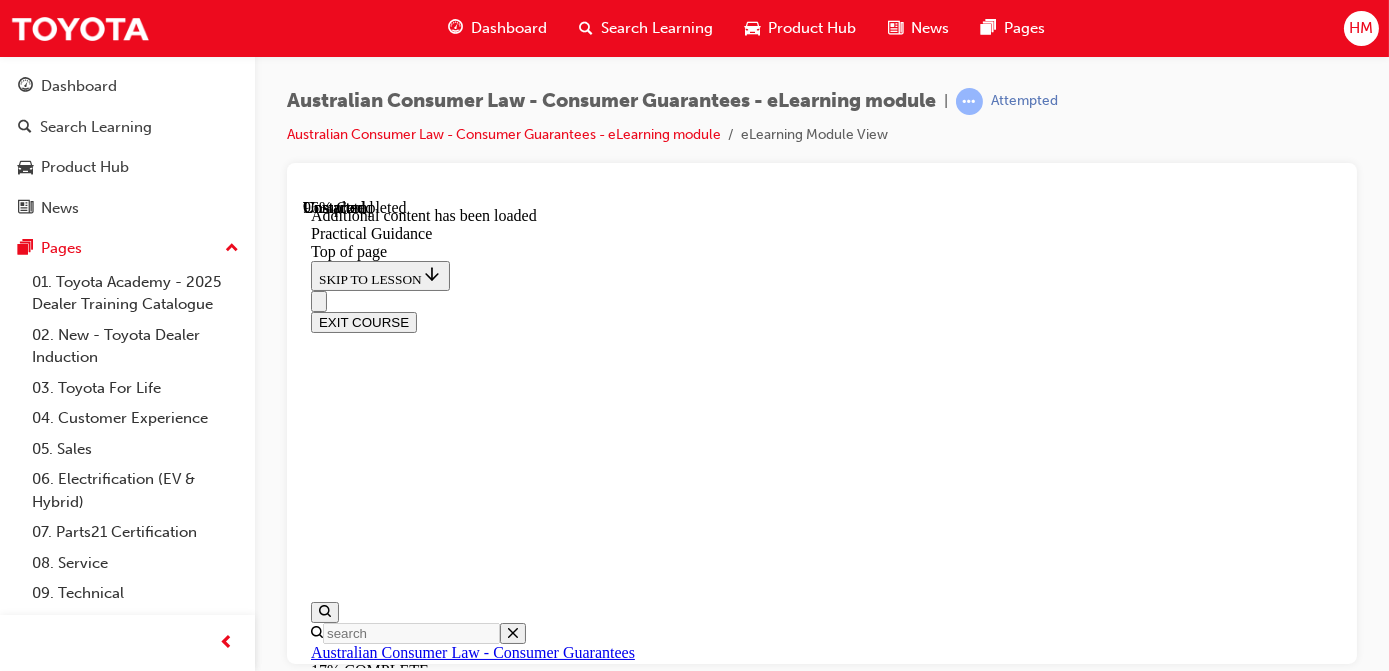 drag, startPoint x: 1070, startPoint y: 373, endPoint x: 926, endPoint y: 367, distance: 144.12494 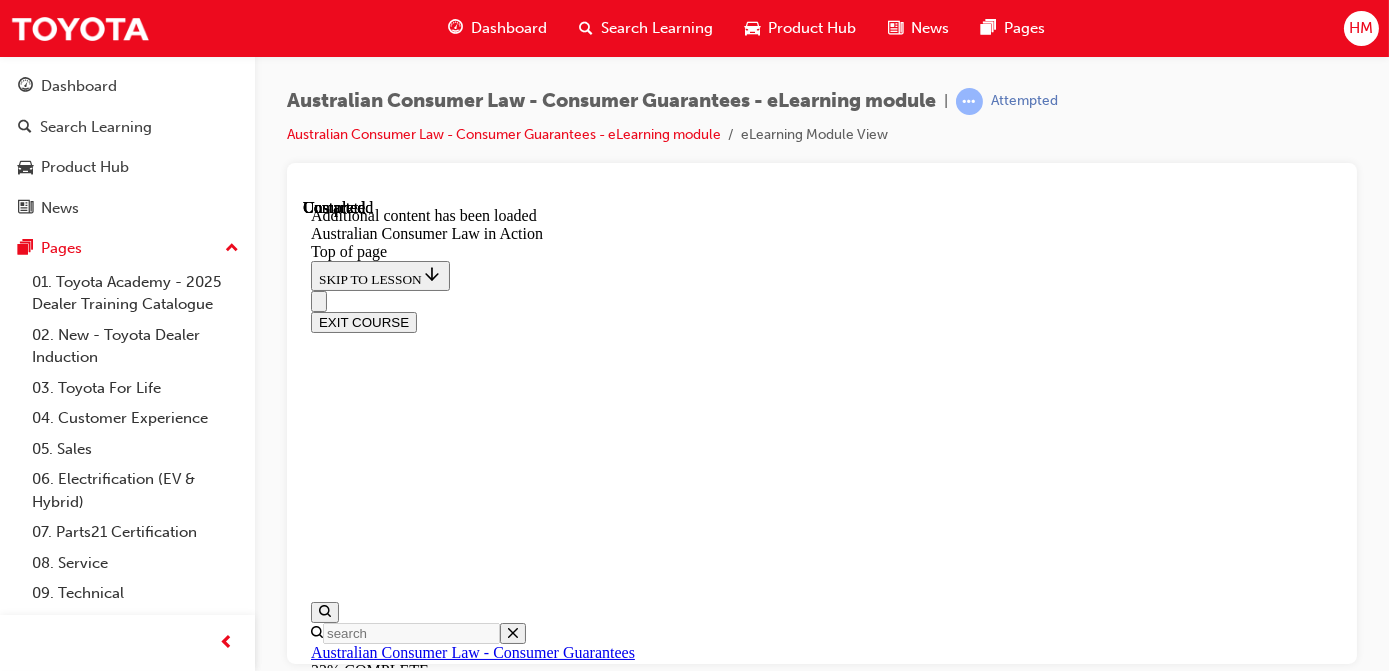 scroll, scrollTop: 0, scrollLeft: 0, axis: both 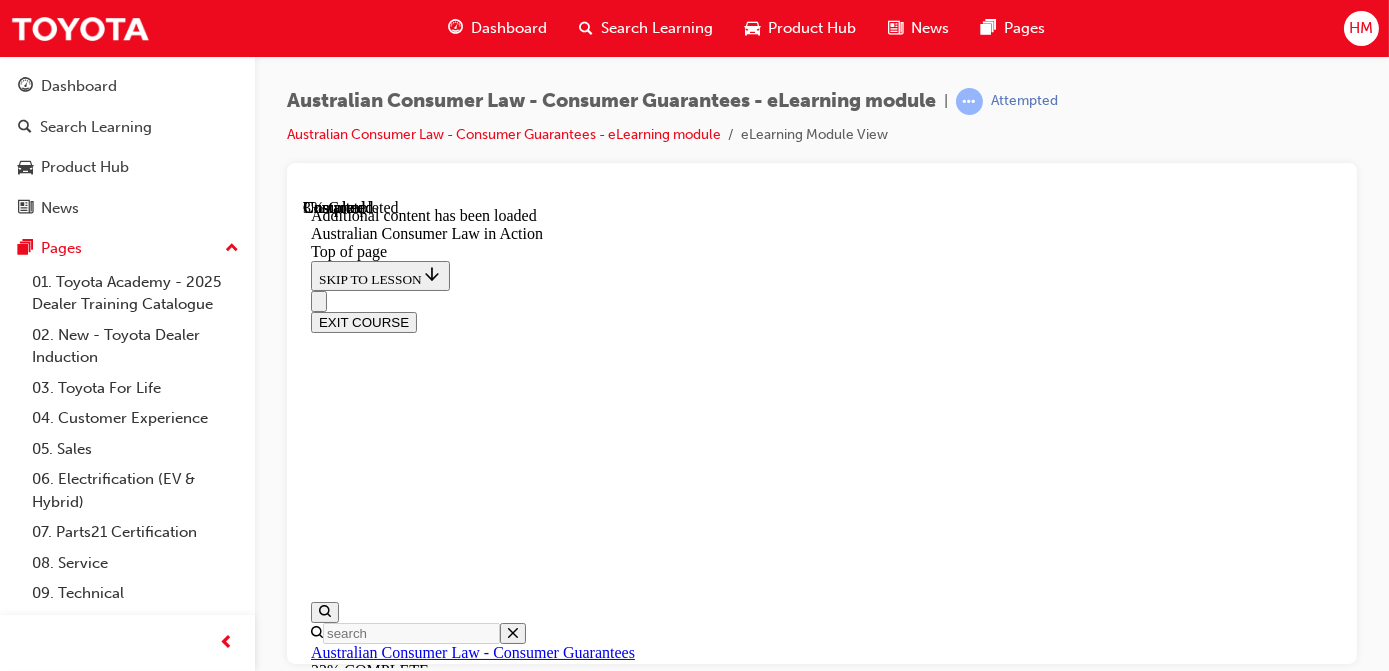 drag, startPoint x: 958, startPoint y: 465, endPoint x: 989, endPoint y: 615, distance: 153.16985 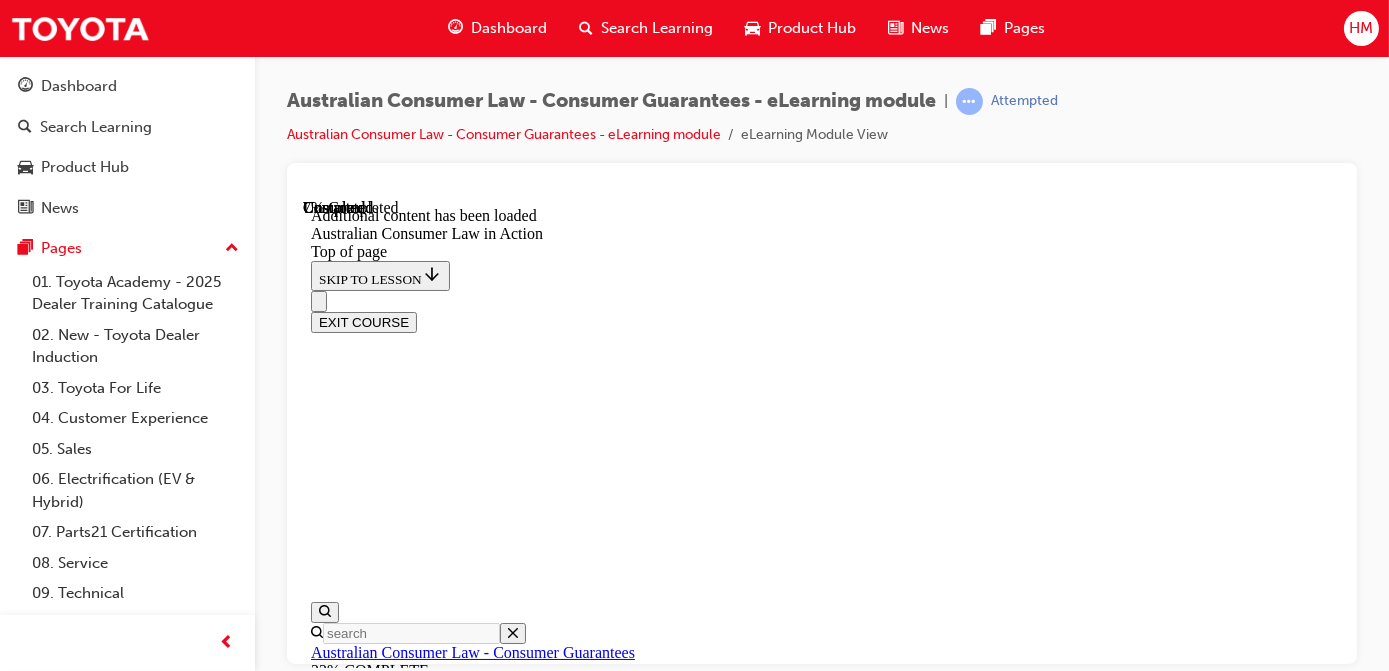 scroll, scrollTop: 334, scrollLeft: 0, axis: vertical 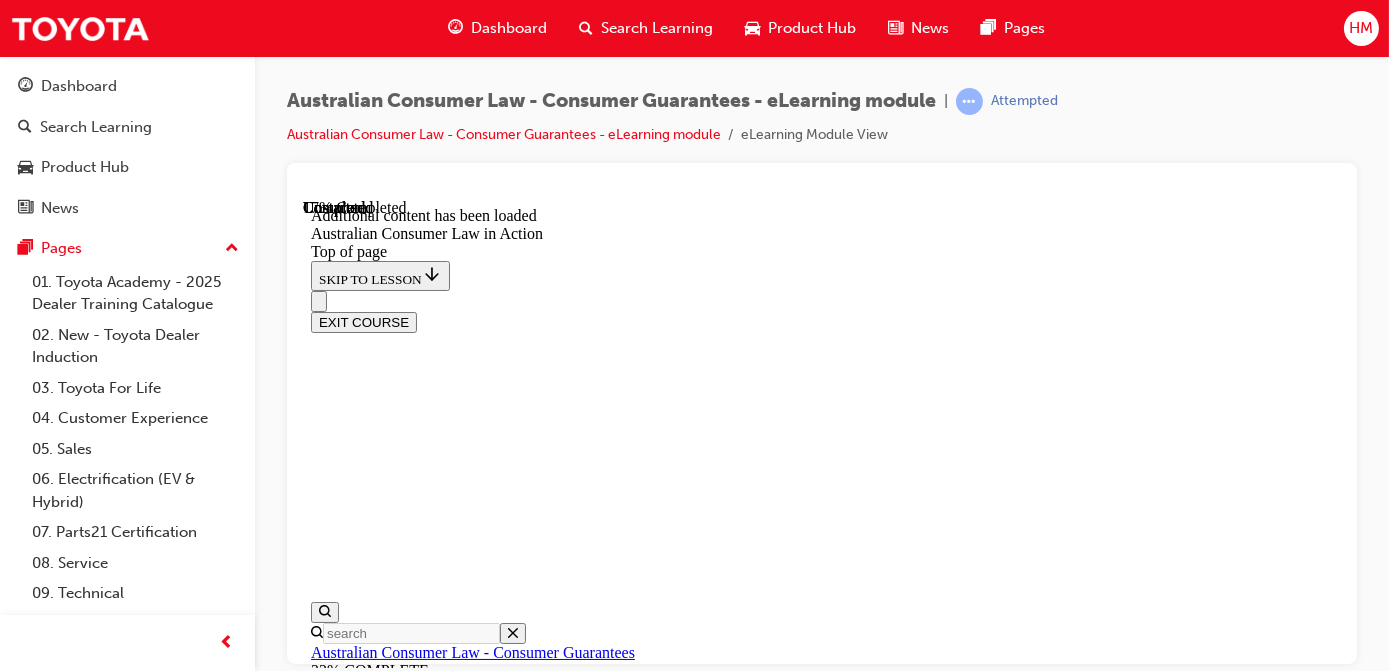 drag, startPoint x: 842, startPoint y: 507, endPoint x: 1060, endPoint y: 536, distance: 219.92044 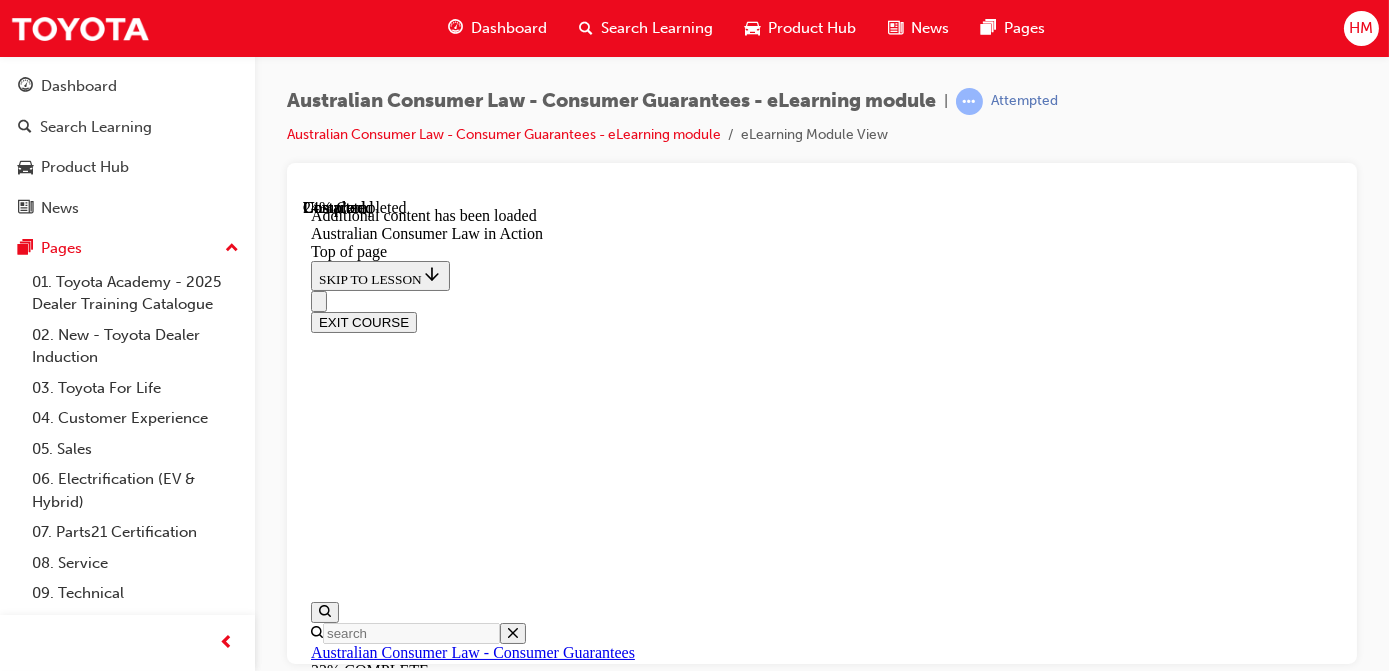 drag, startPoint x: 1051, startPoint y: 324, endPoint x: 1063, endPoint y: 555, distance: 231.31148 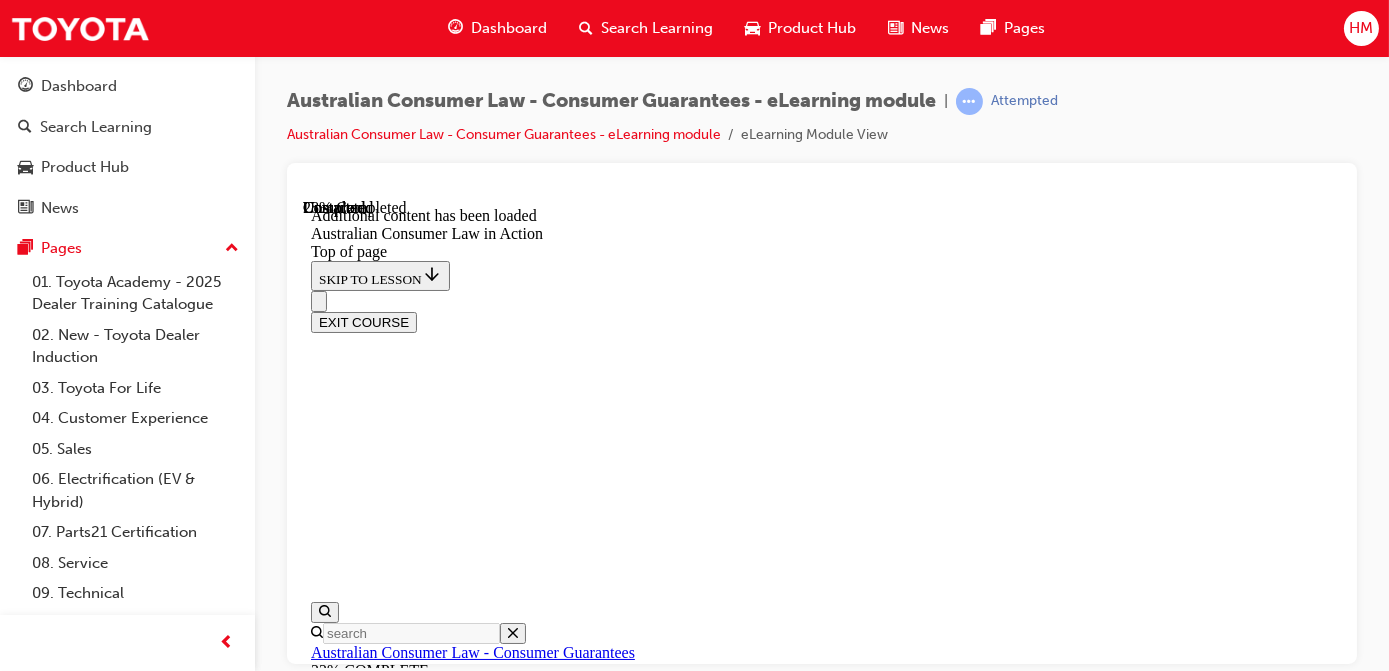 scroll, scrollTop: 1334, scrollLeft: 0, axis: vertical 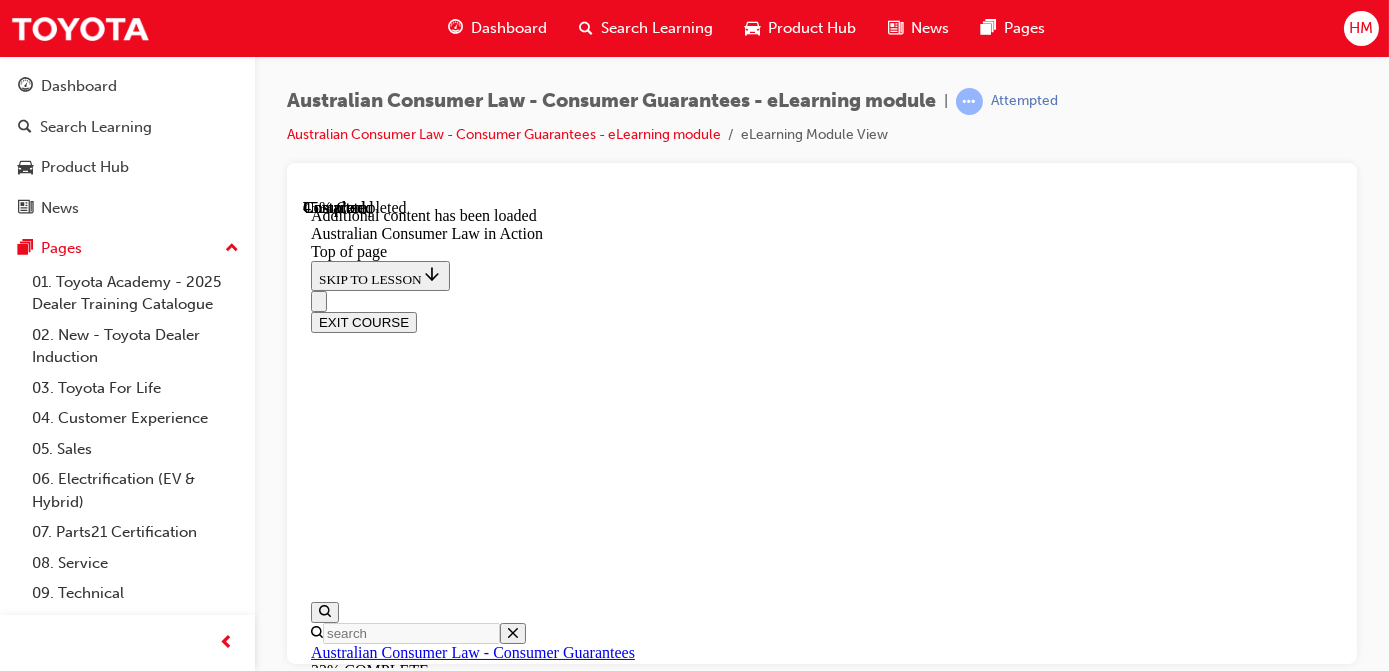 click on "CONTINUE" at bounding box center (352, 14780) 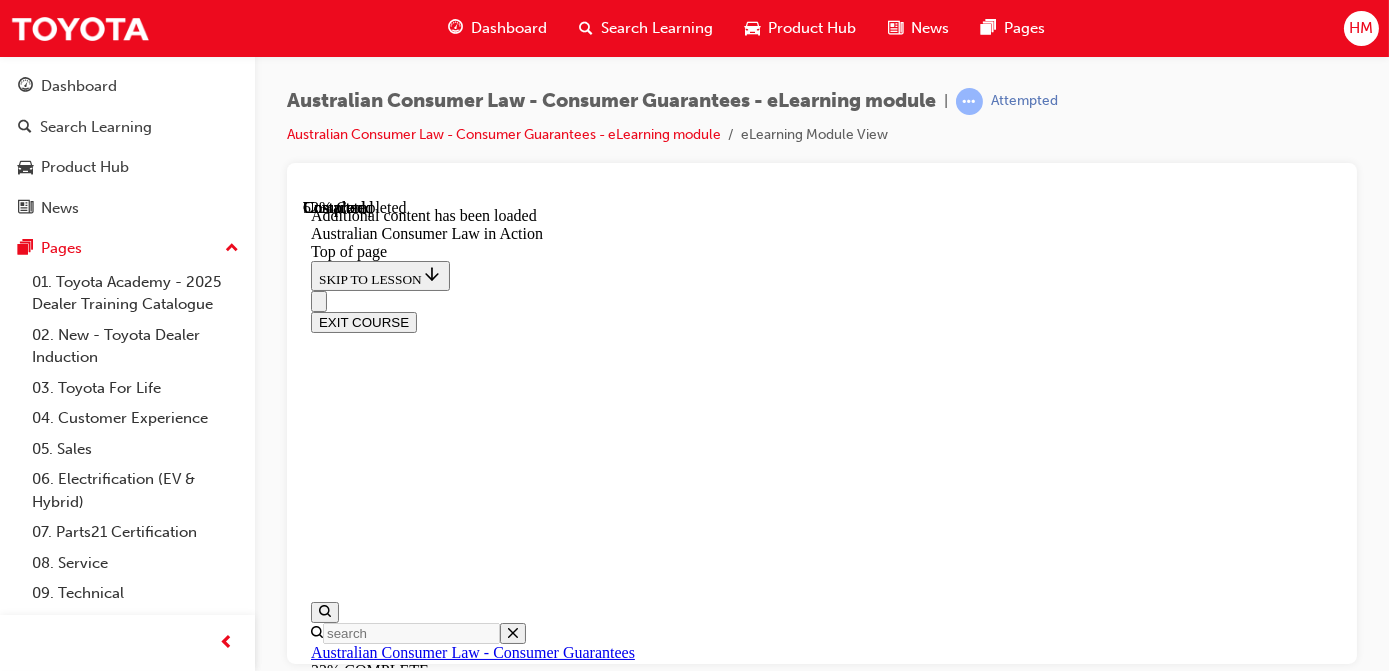 scroll, scrollTop: 2325, scrollLeft: 0, axis: vertical 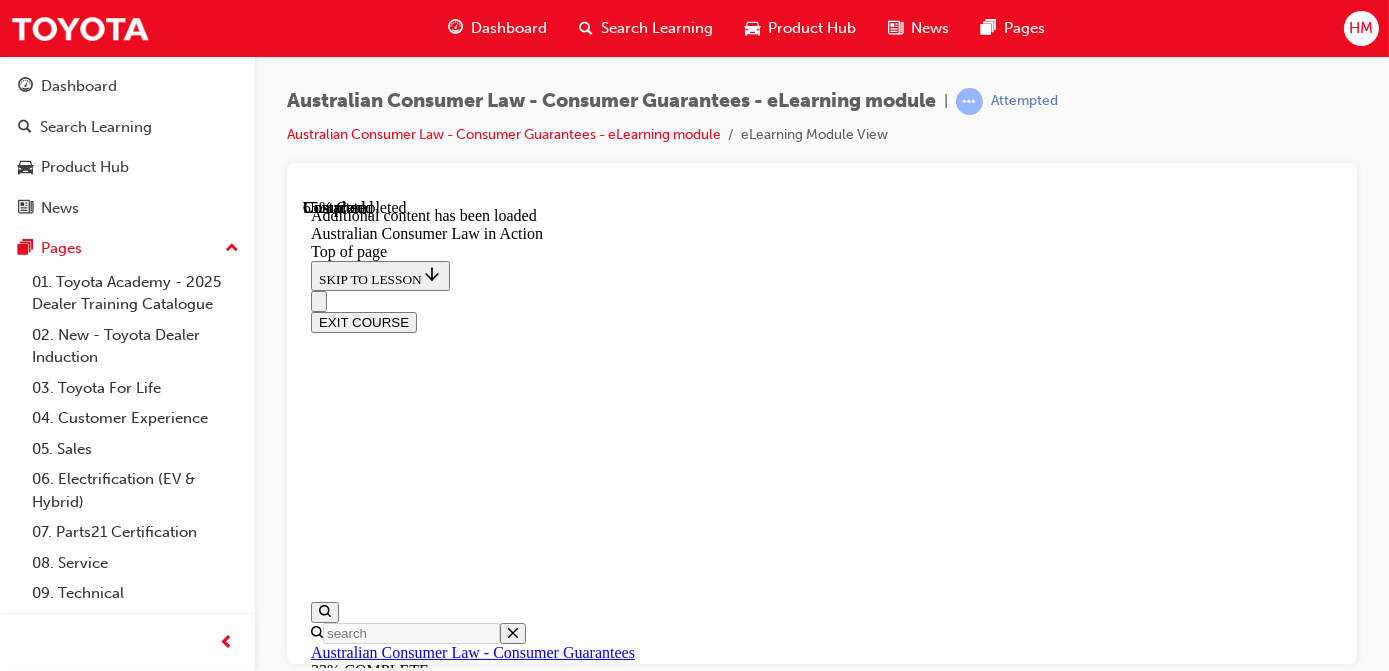 drag, startPoint x: 1063, startPoint y: 259, endPoint x: 1073, endPoint y: 292, distance: 34.48188 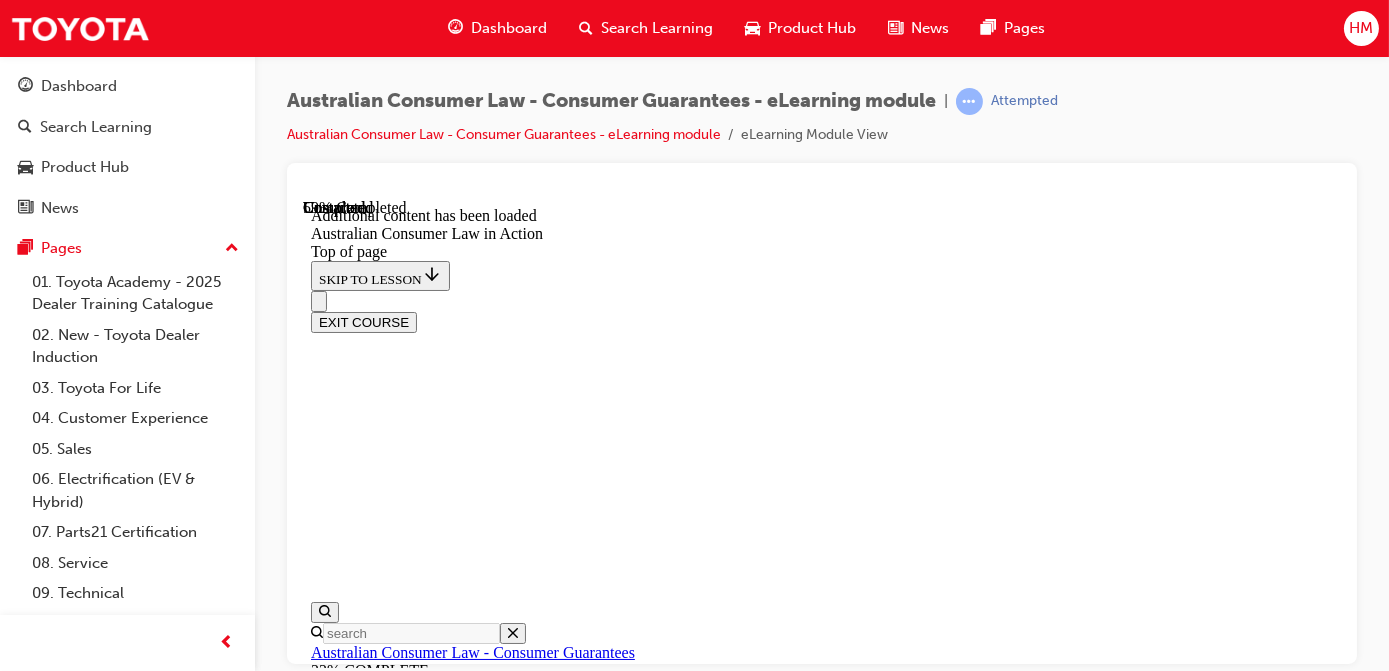 drag, startPoint x: 1052, startPoint y: 611, endPoint x: 1153, endPoint y: 609, distance: 101.0198 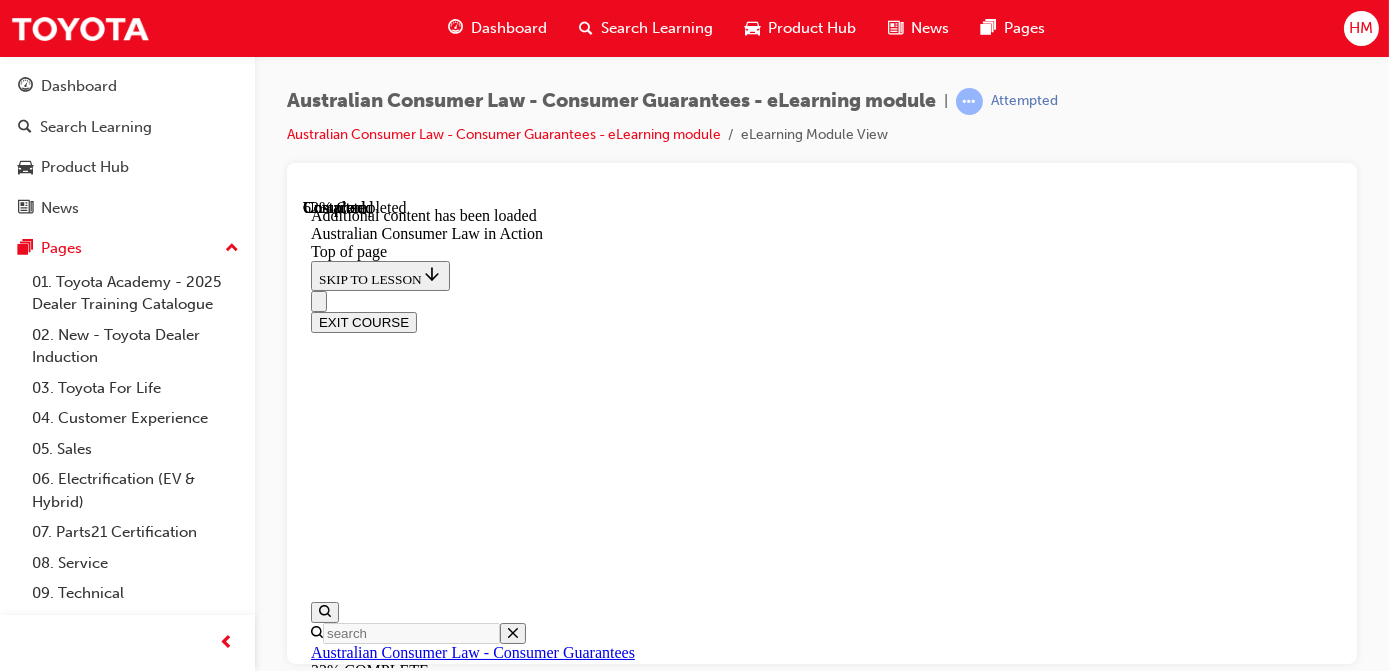 drag, startPoint x: 822, startPoint y: 531, endPoint x: 1101, endPoint y: 555, distance: 280.03036 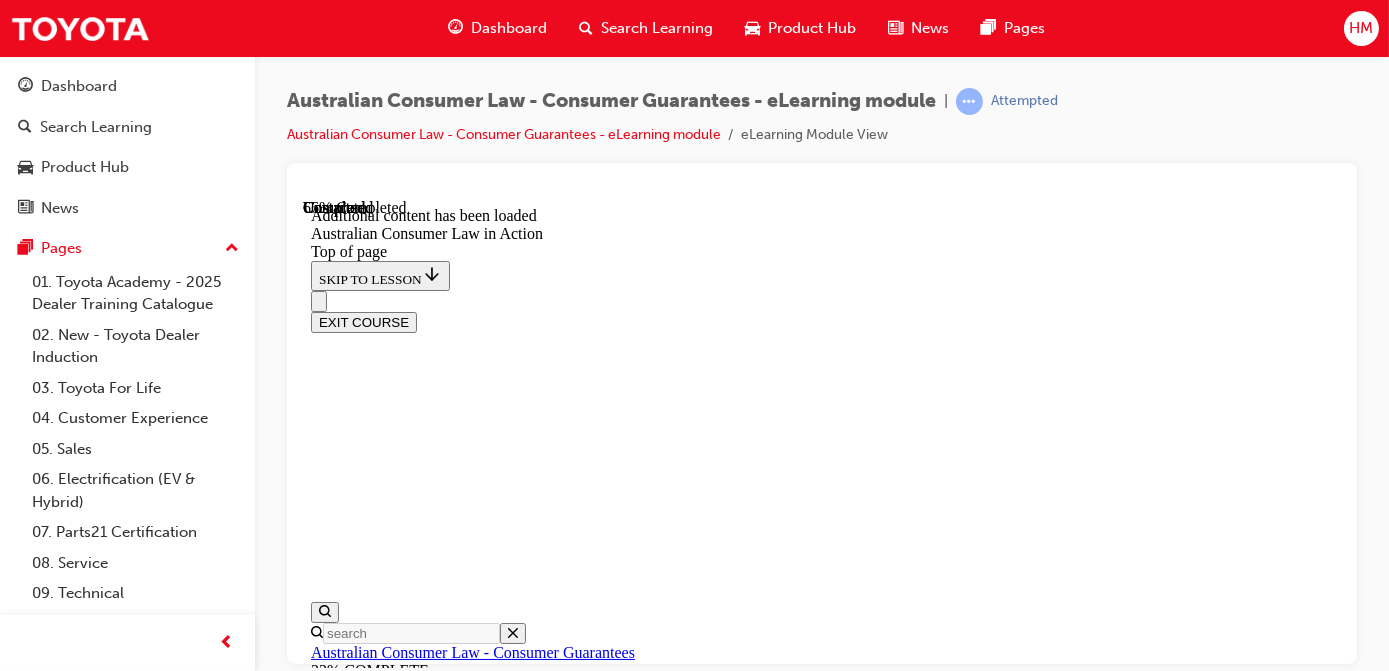 scroll, scrollTop: 3188, scrollLeft: 0, axis: vertical 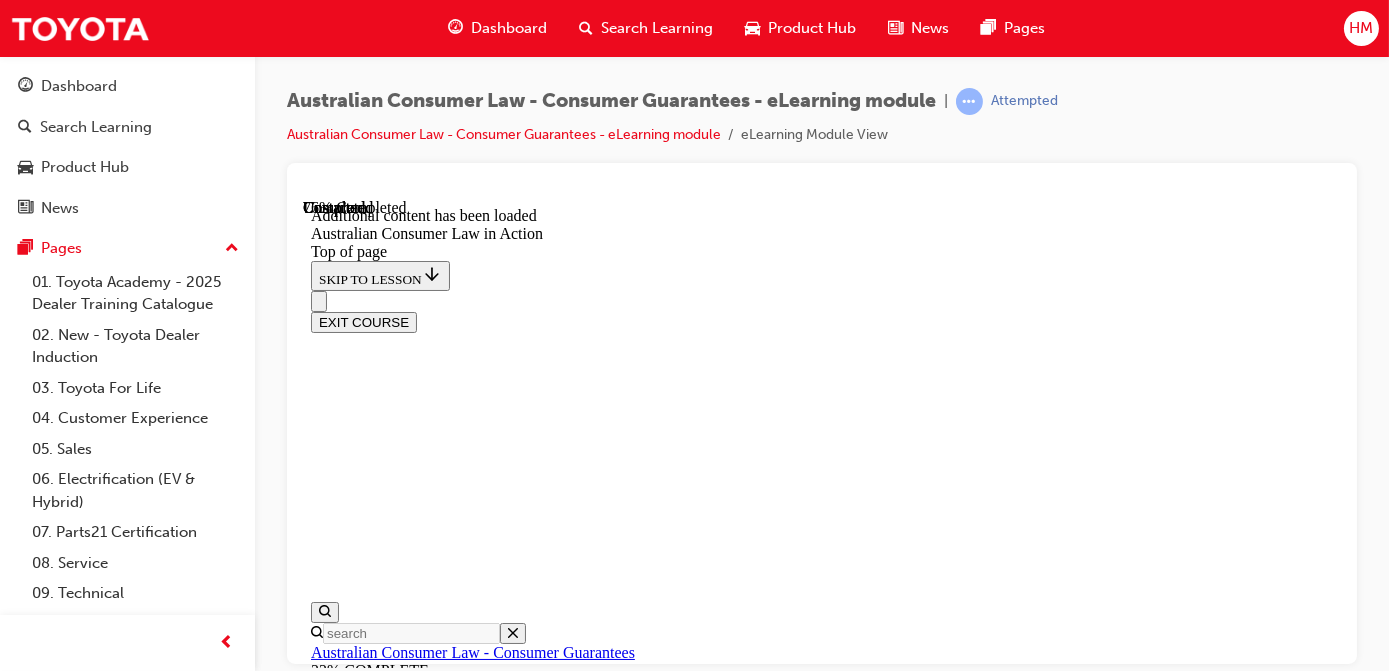 drag, startPoint x: 771, startPoint y: 349, endPoint x: 887, endPoint y: 350, distance: 116.00431 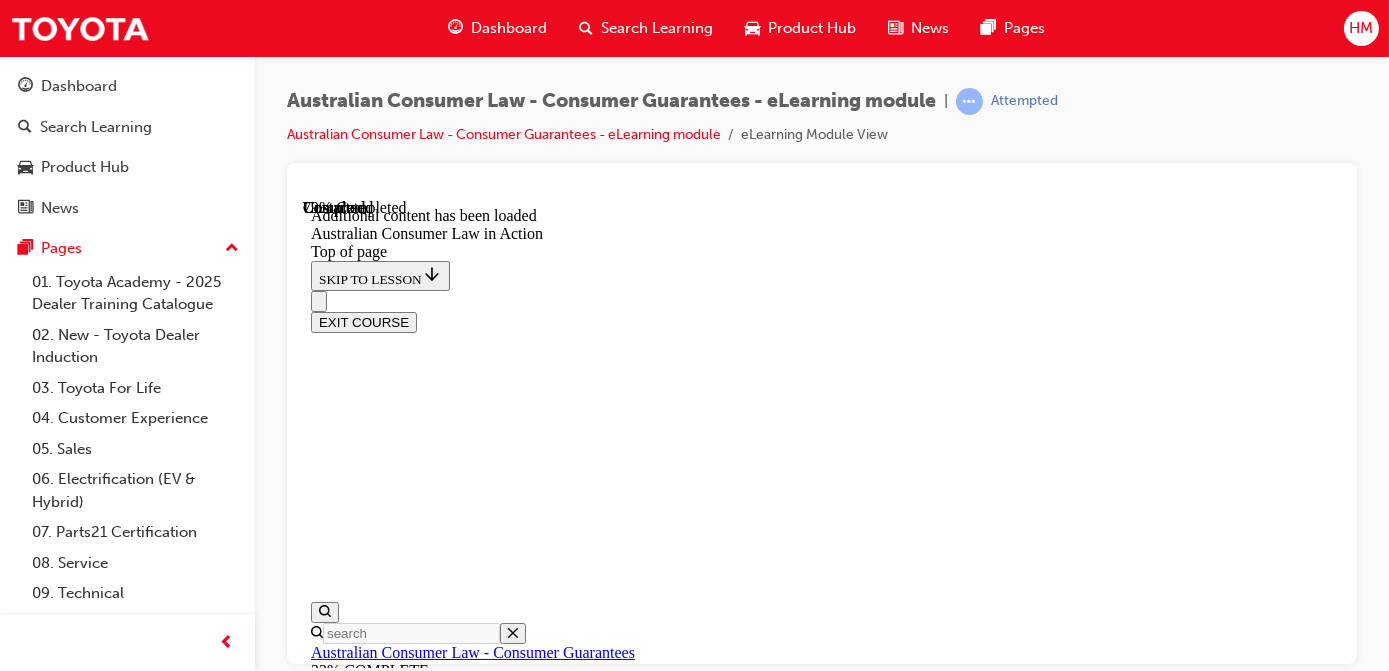 scroll, scrollTop: 3810, scrollLeft: 0, axis: vertical 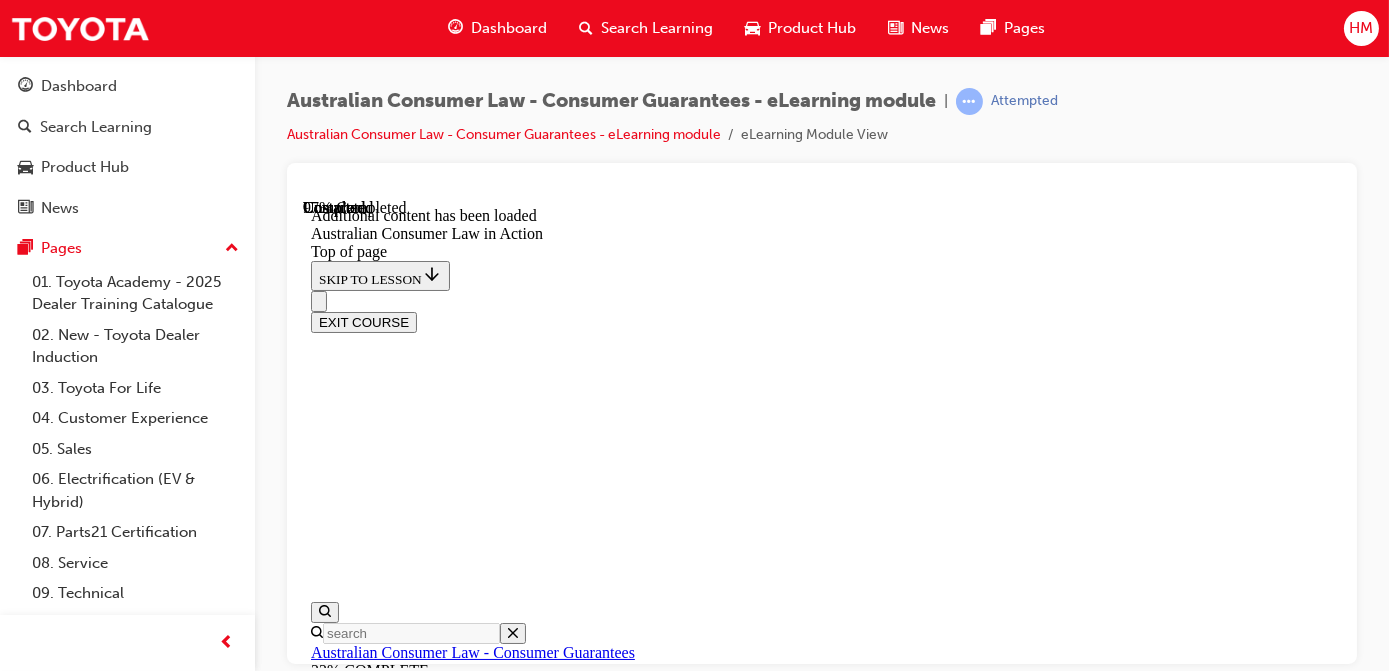 click on "CONTINUE" at bounding box center (352, 24720) 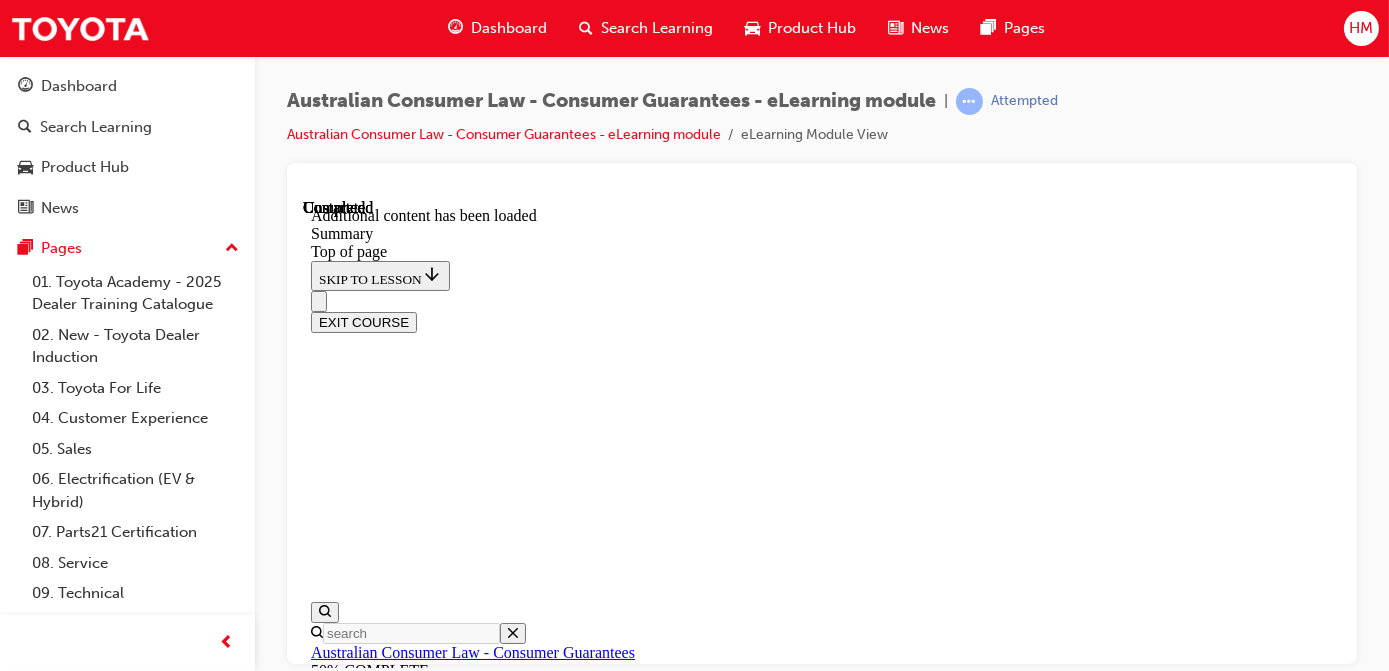 scroll, scrollTop: 0, scrollLeft: 0, axis: both 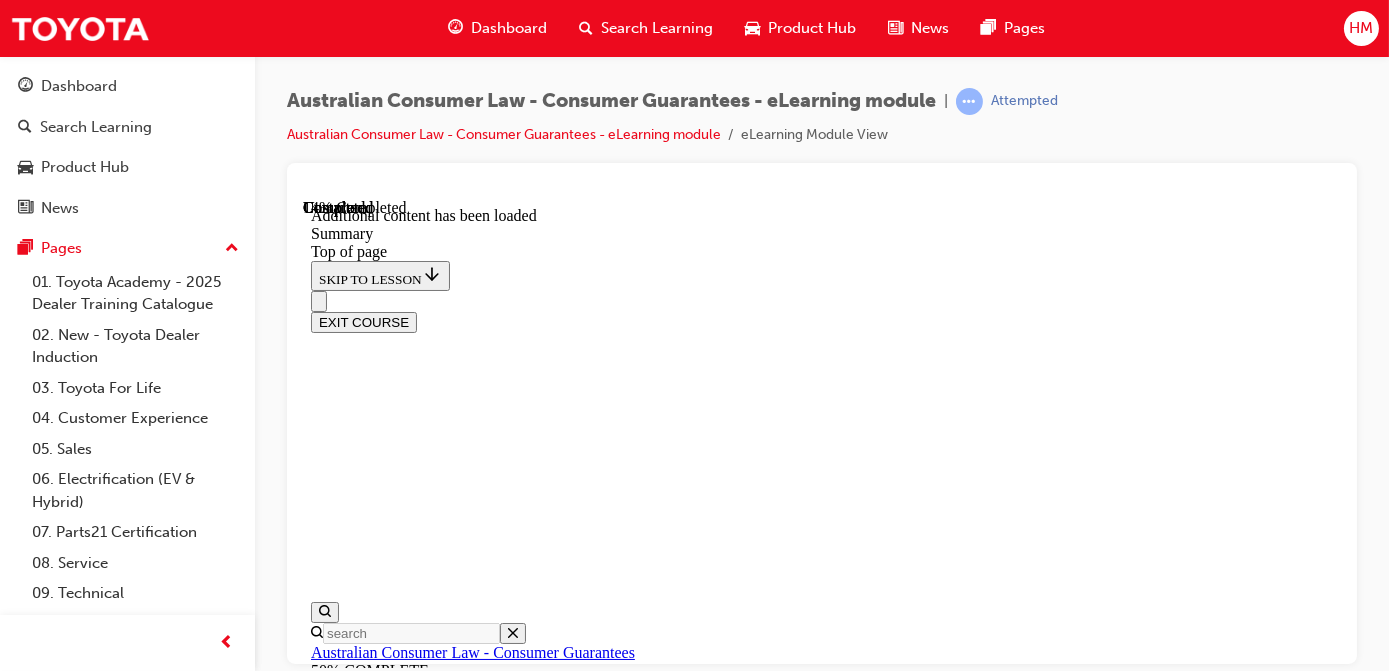 drag, startPoint x: 1030, startPoint y: 439, endPoint x: 1112, endPoint y: 568, distance: 152.85614 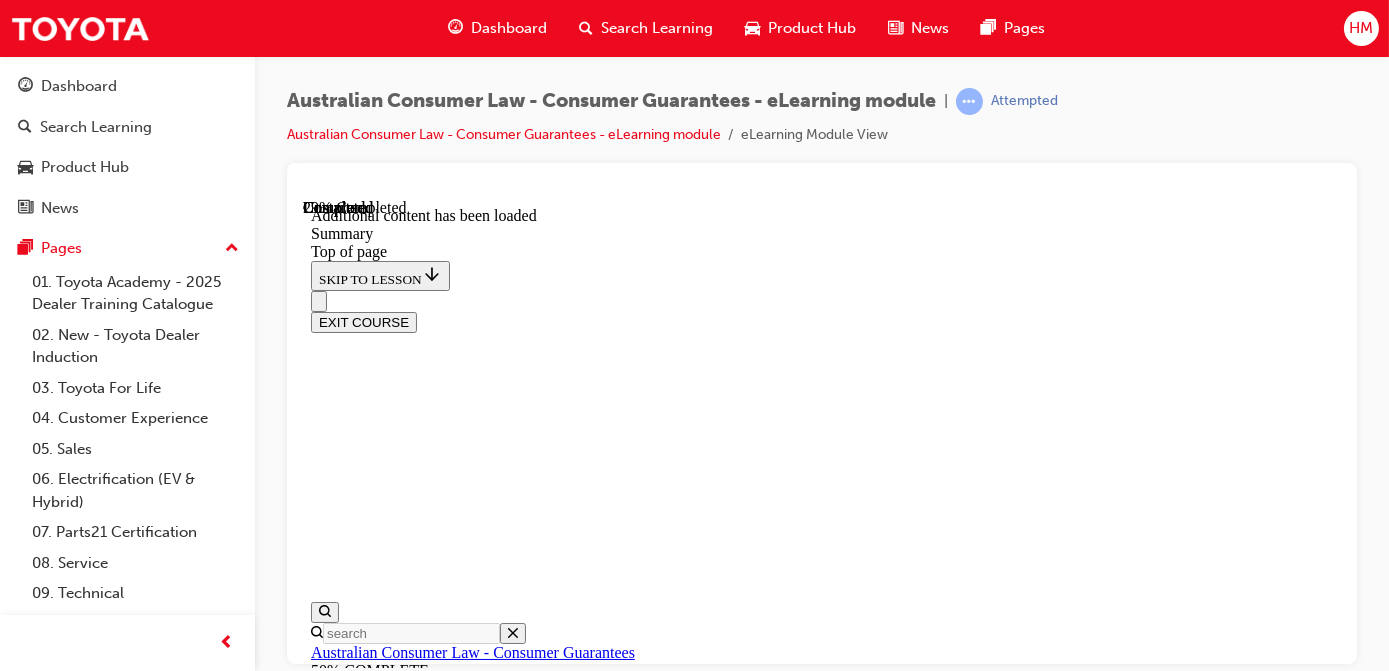 click on "Dealer chooses between repair, replacement or refund (and Toyota will reimburse the Dealer for costs properly incurred by the Dealer in providing the customer with the appropriate remedy under the consumer guarantees). Repairs must be done within reasonable time & without charge. If dealer fails/refuses: consumer can request replacement or refund; or repair elsewhere & recover cost from dealer. Consumer may also claim compensation for any reasonably foreseeable loss due to failure.*" at bounding box center (1076, 8527) 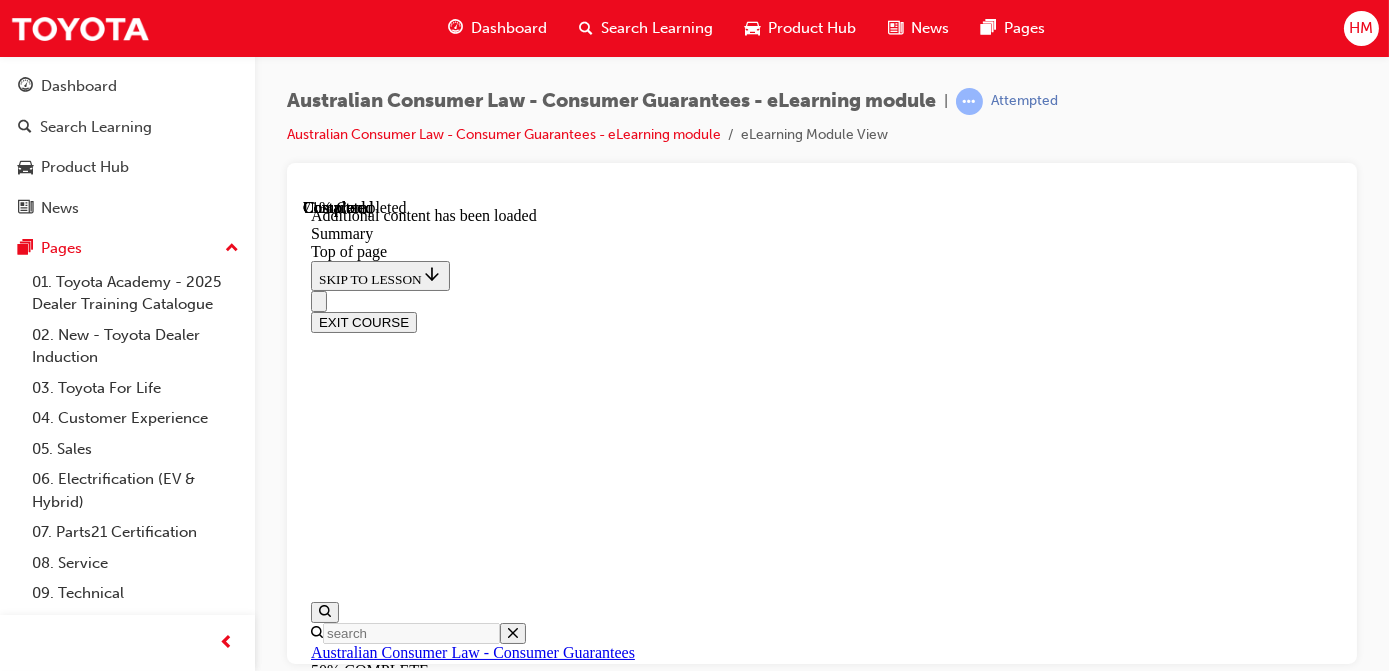 scroll, scrollTop: 1784, scrollLeft: 0, axis: vertical 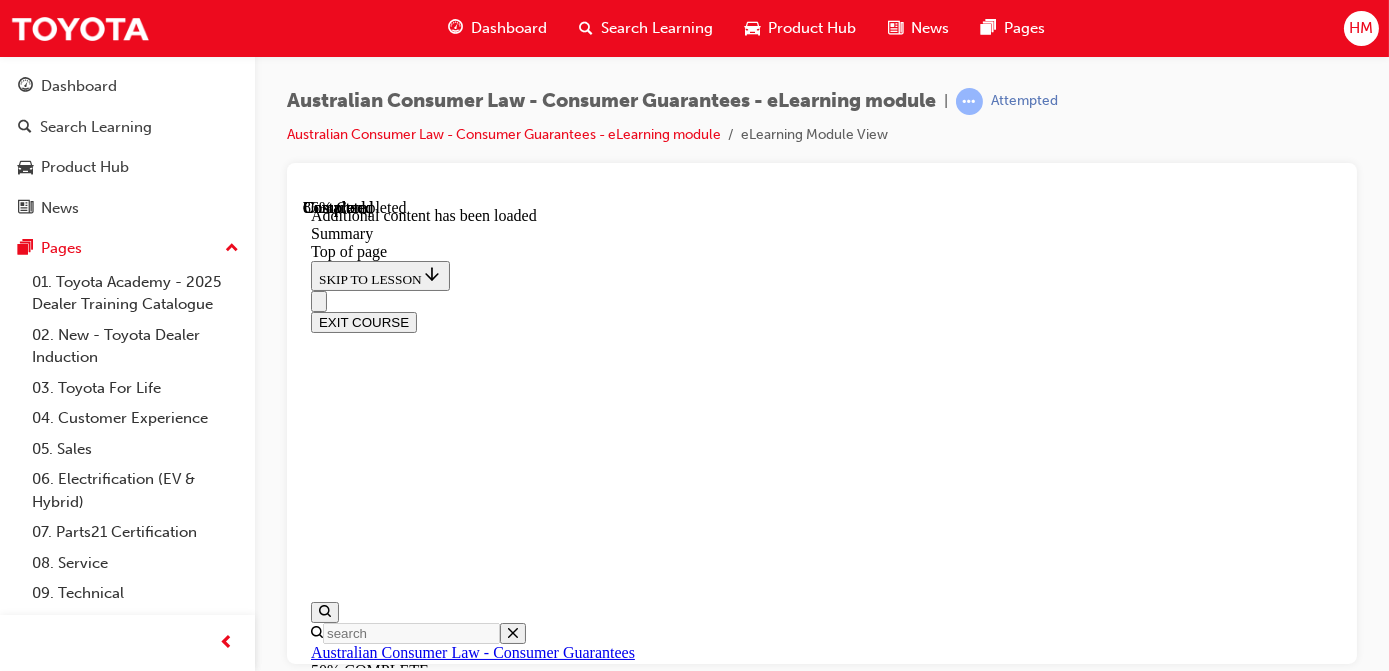 click on "CONTINUE" at bounding box center (352, 10287) 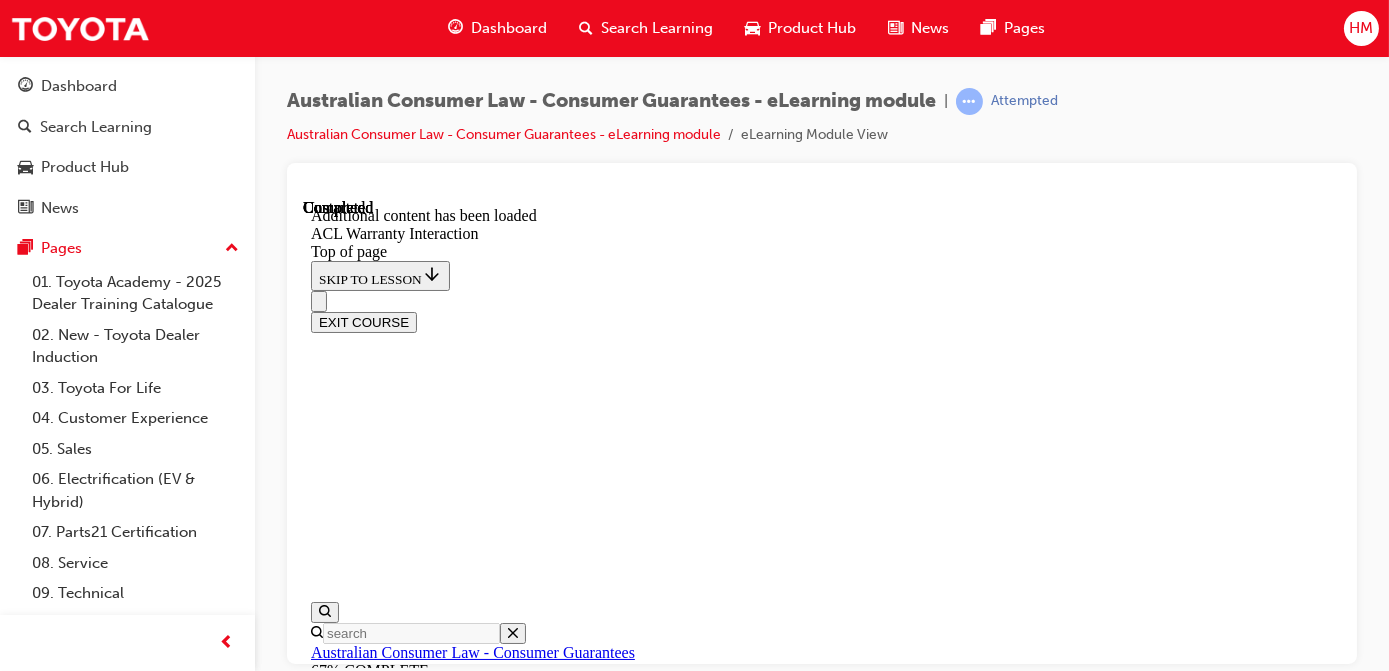 scroll, scrollTop: 0, scrollLeft: 0, axis: both 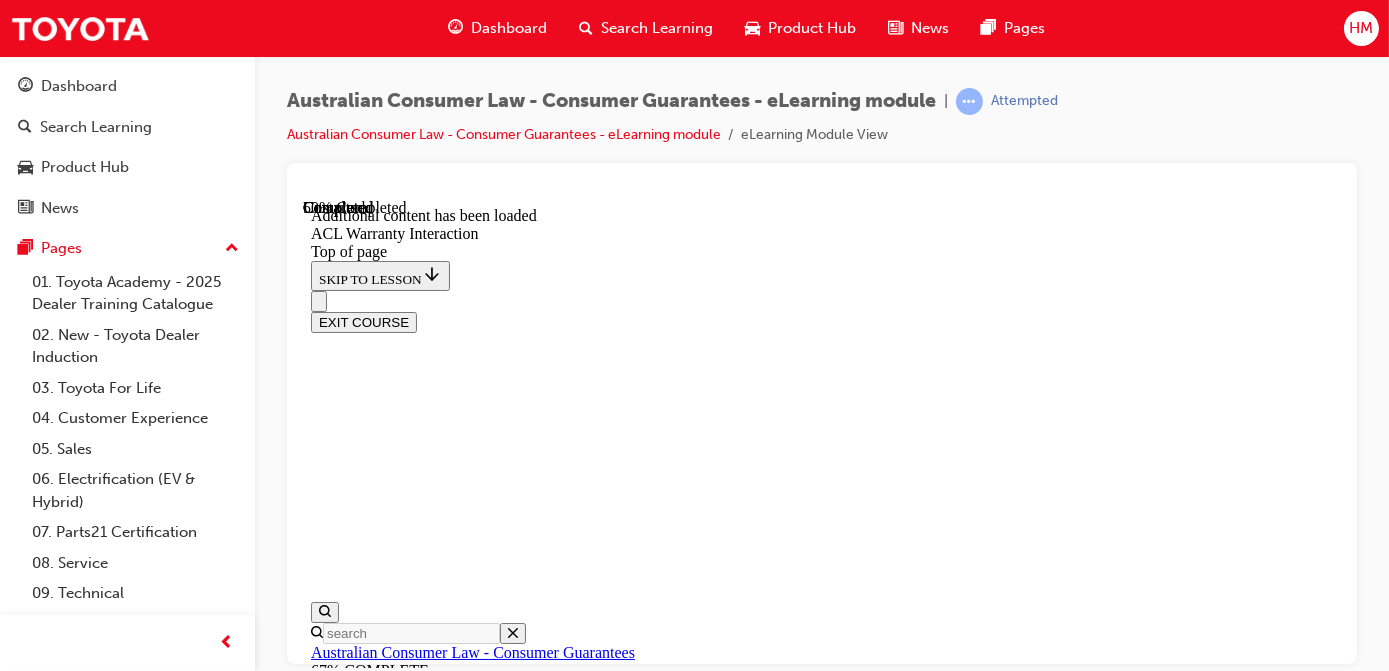 click at bounding box center (841, 8637) 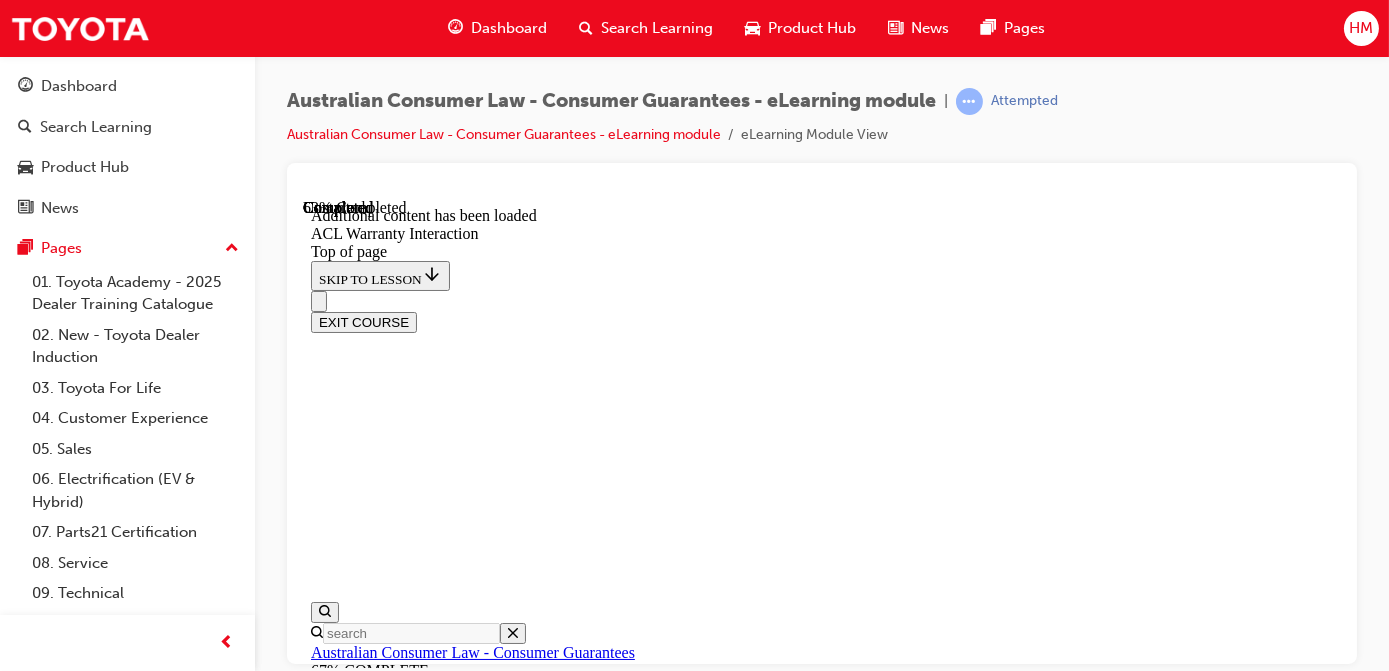 click on "CONTINUE" at bounding box center (352, 8912) 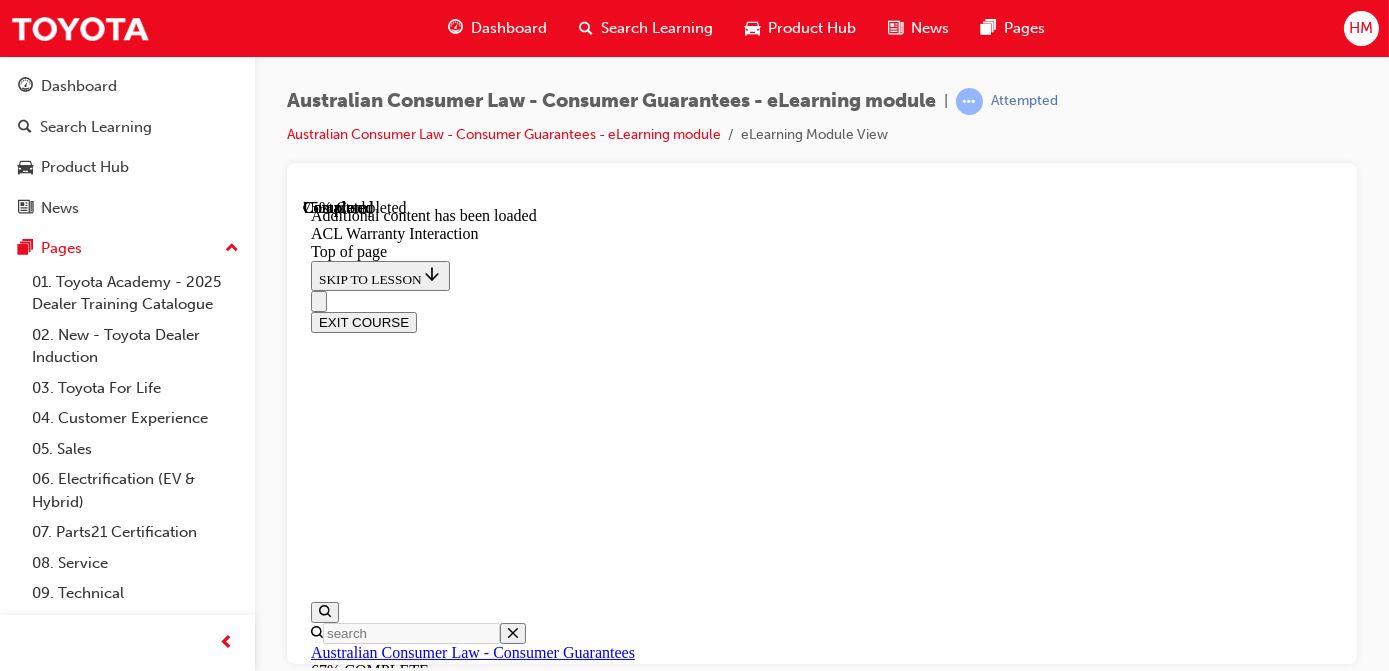 scroll, scrollTop: 1653, scrollLeft: 0, axis: vertical 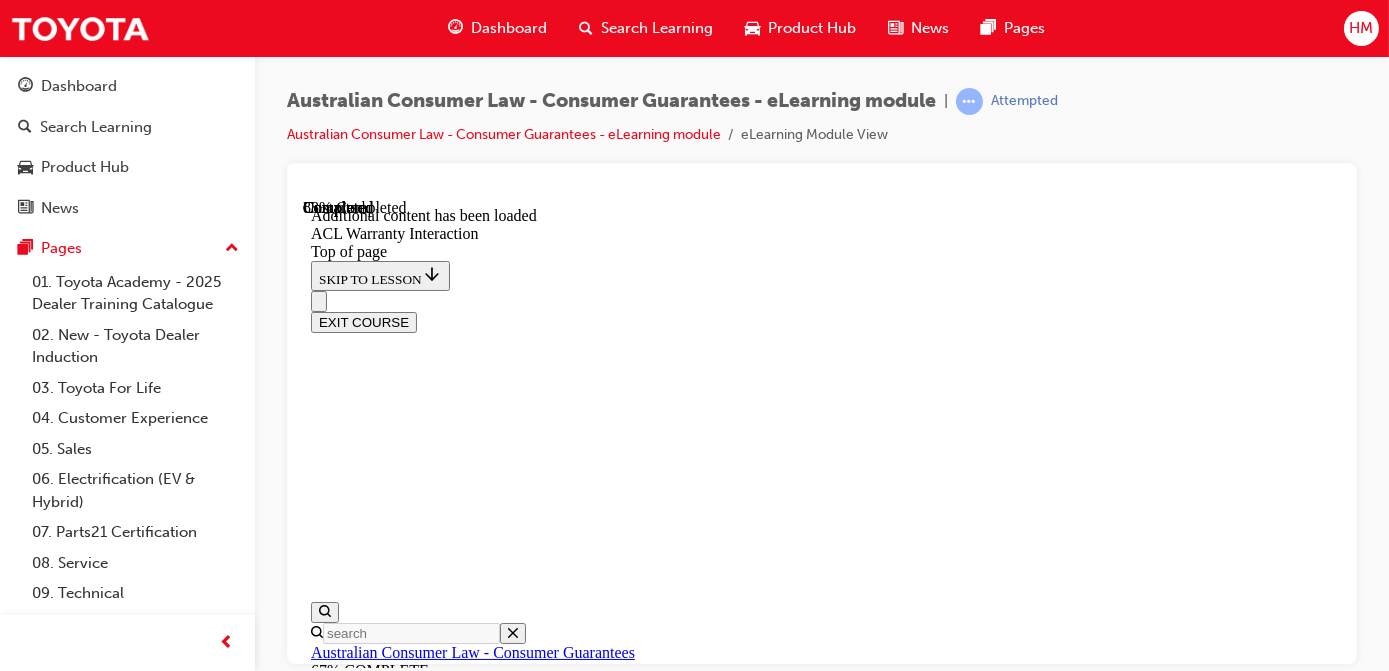 click on "Driving style" at bounding box center [861, 9217] 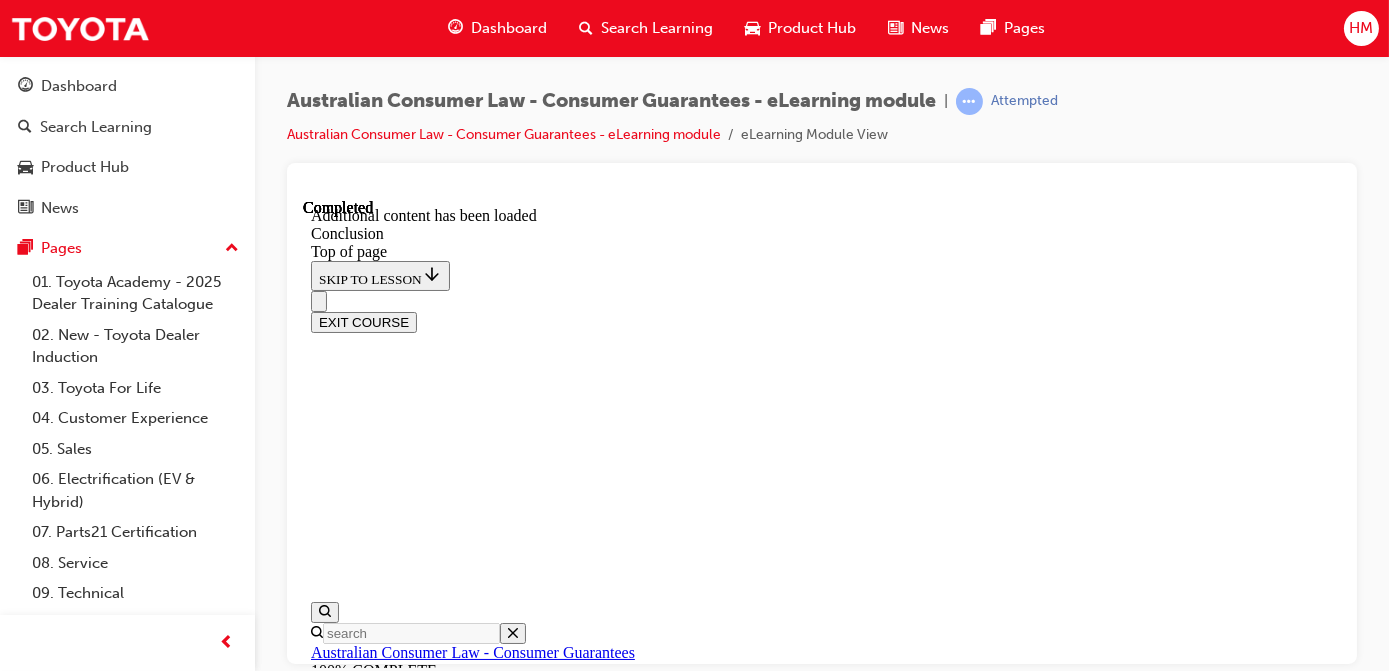 scroll, scrollTop: 394, scrollLeft: 0, axis: vertical 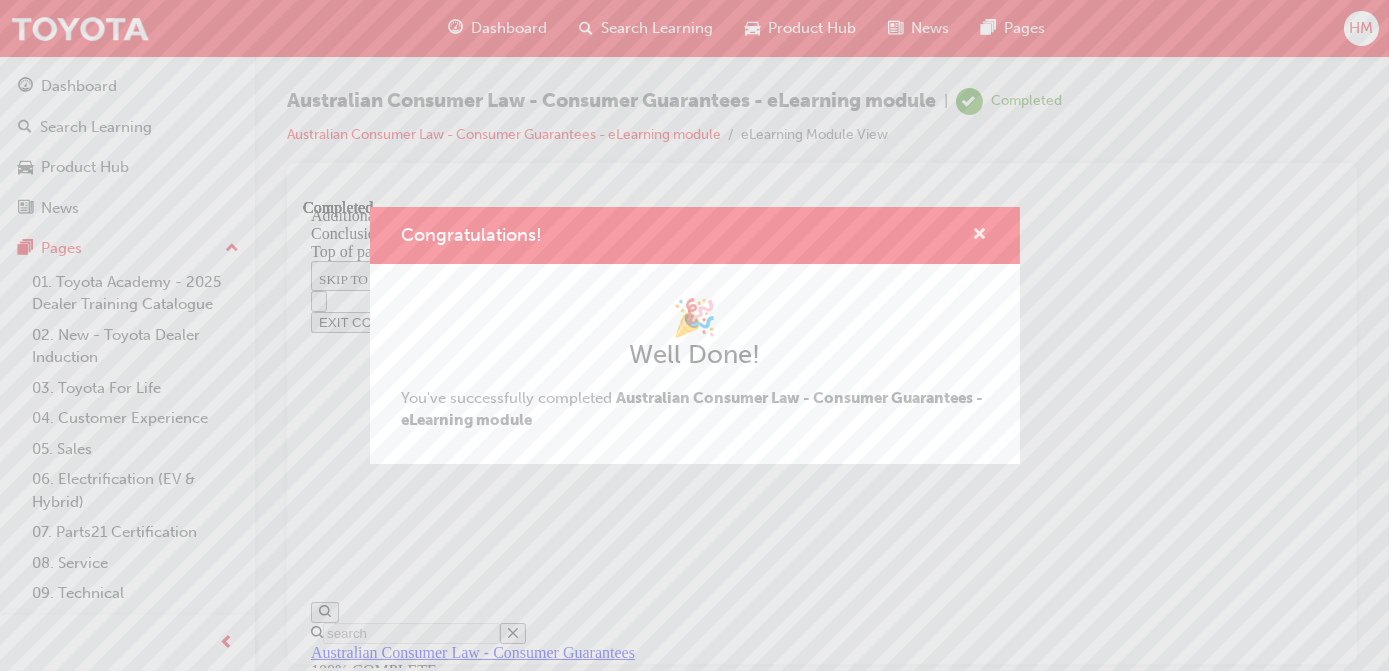 click at bounding box center (980, 236) 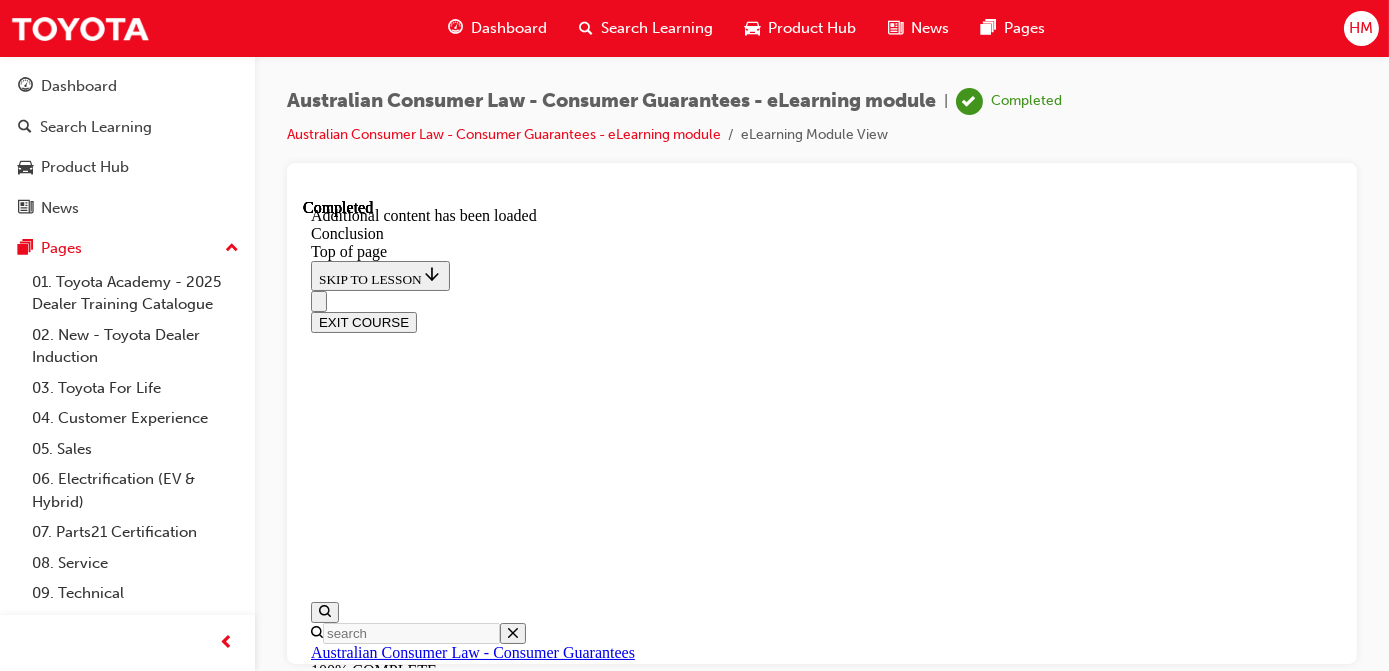click on "EXIT COURSE" at bounding box center (363, 321) 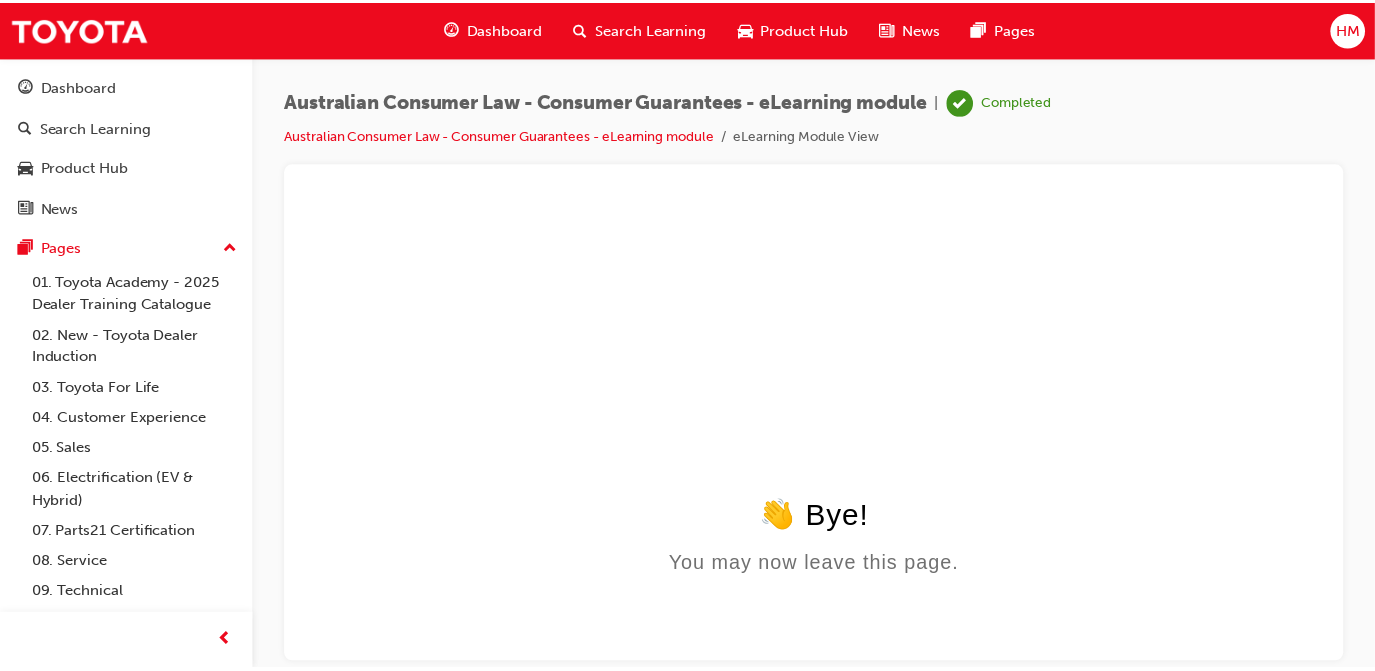 scroll, scrollTop: 0, scrollLeft: 0, axis: both 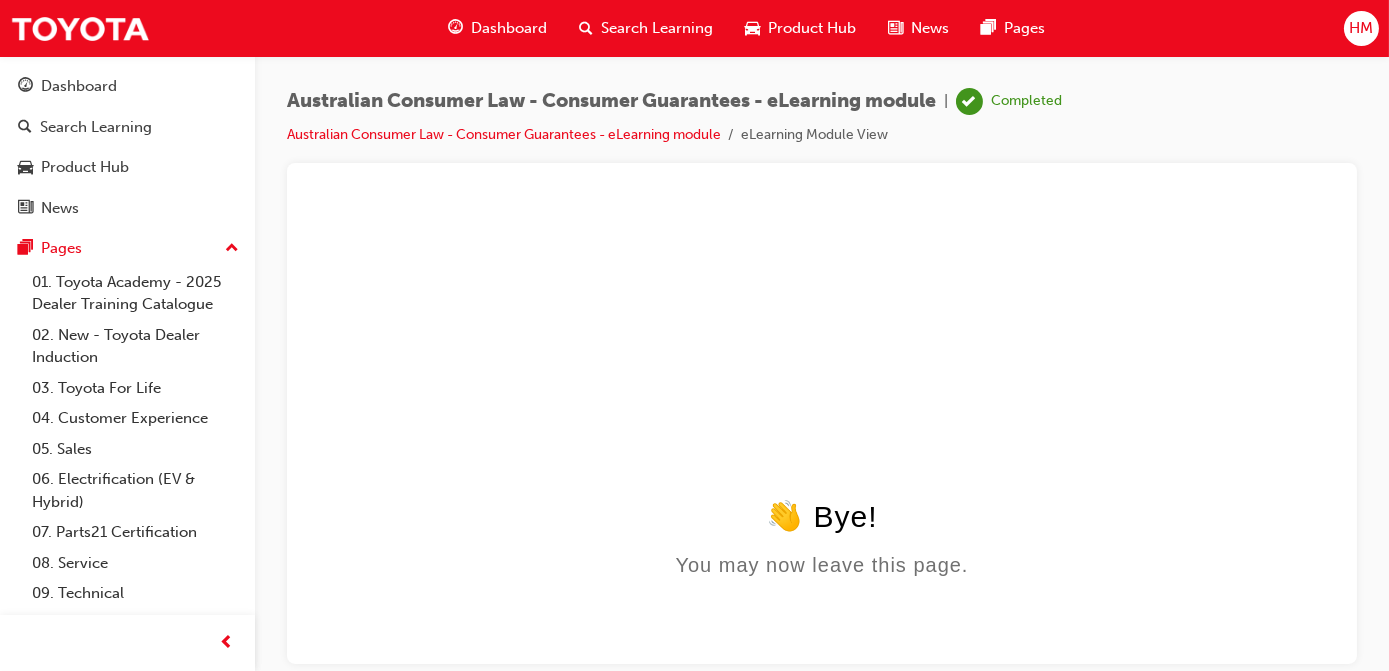 click on "Dashboard" at bounding box center (509, 28) 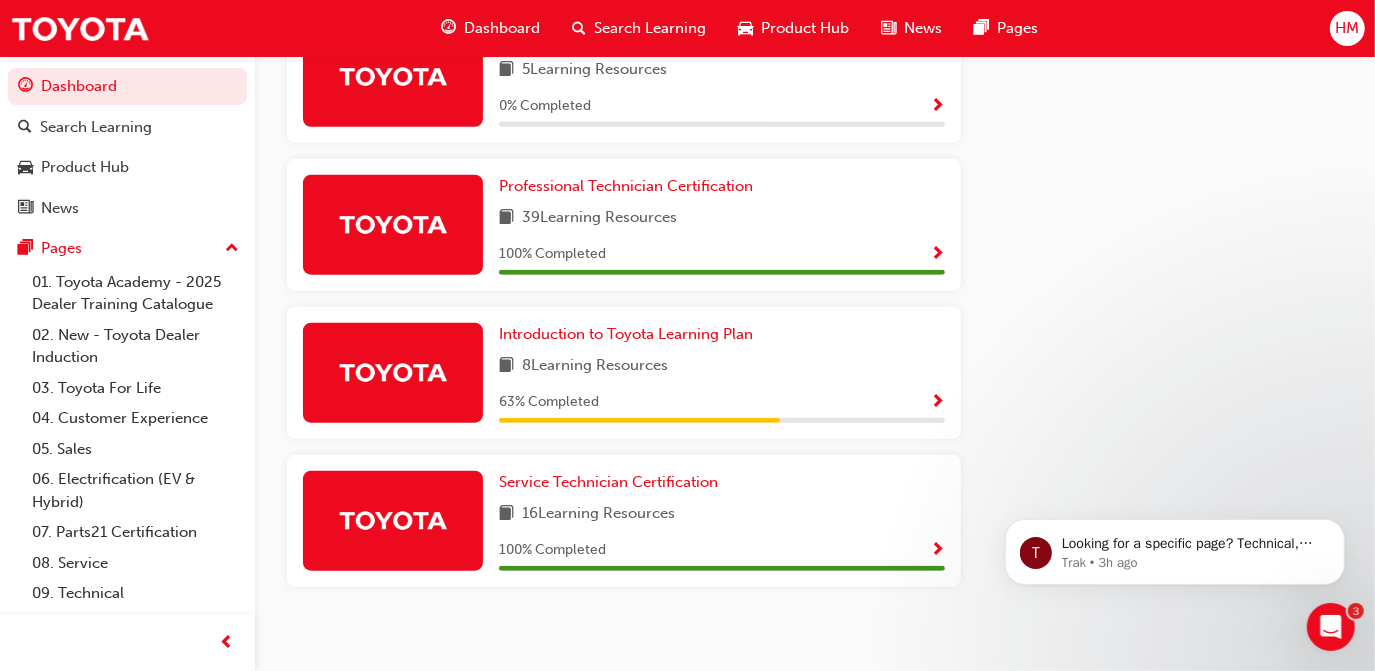scroll, scrollTop: 1227, scrollLeft: 0, axis: vertical 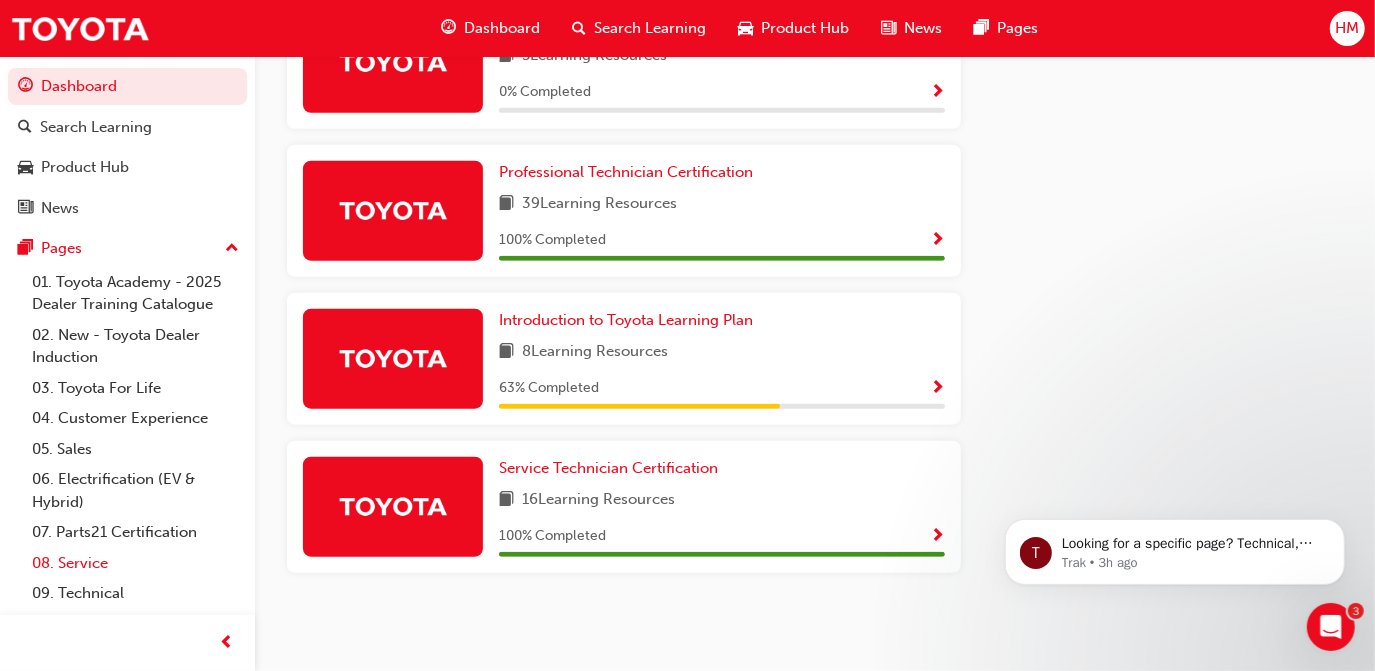 click on "08. Service" at bounding box center (135, 563) 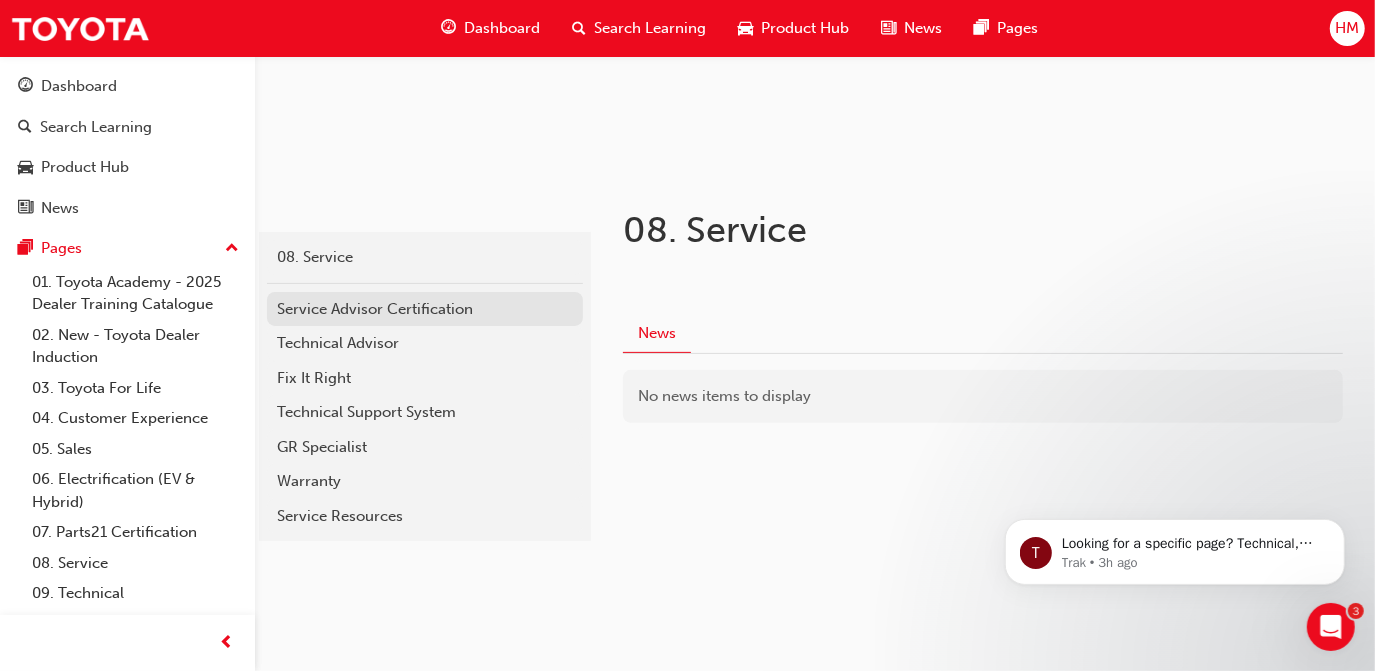 click on "Service Advisor Certification" at bounding box center [425, 309] 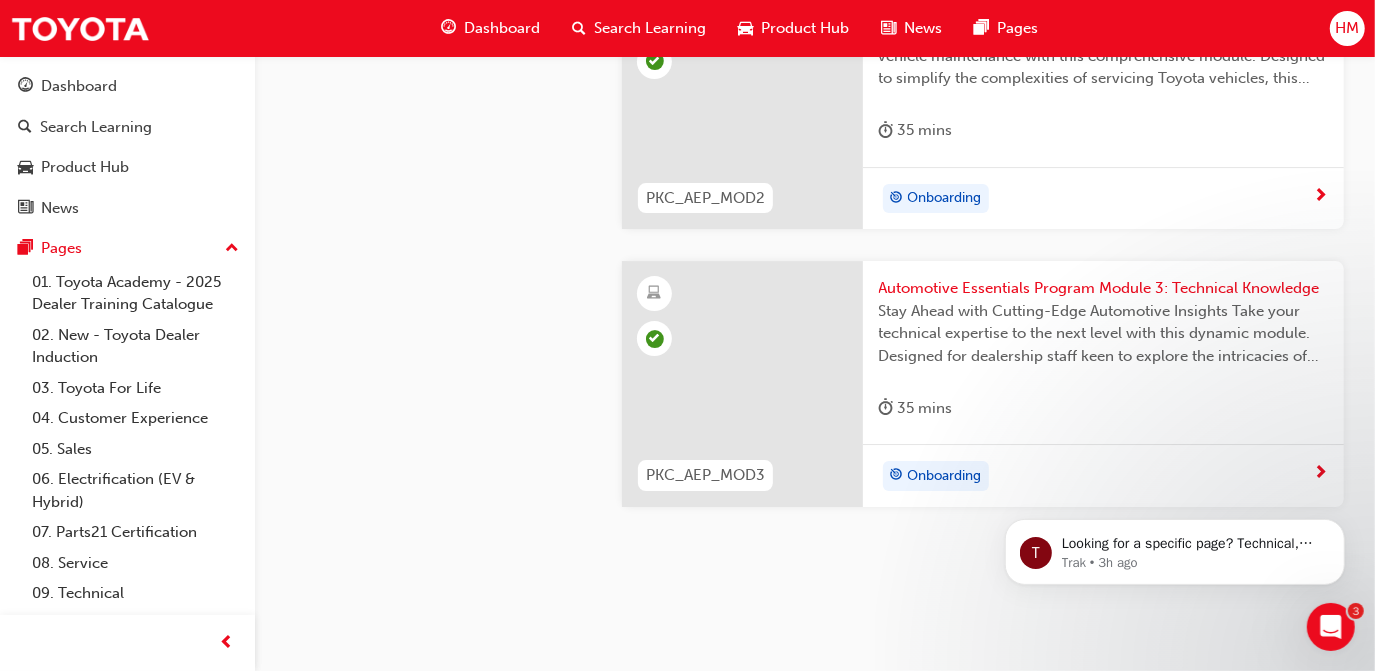 scroll, scrollTop: 4407, scrollLeft: 0, axis: vertical 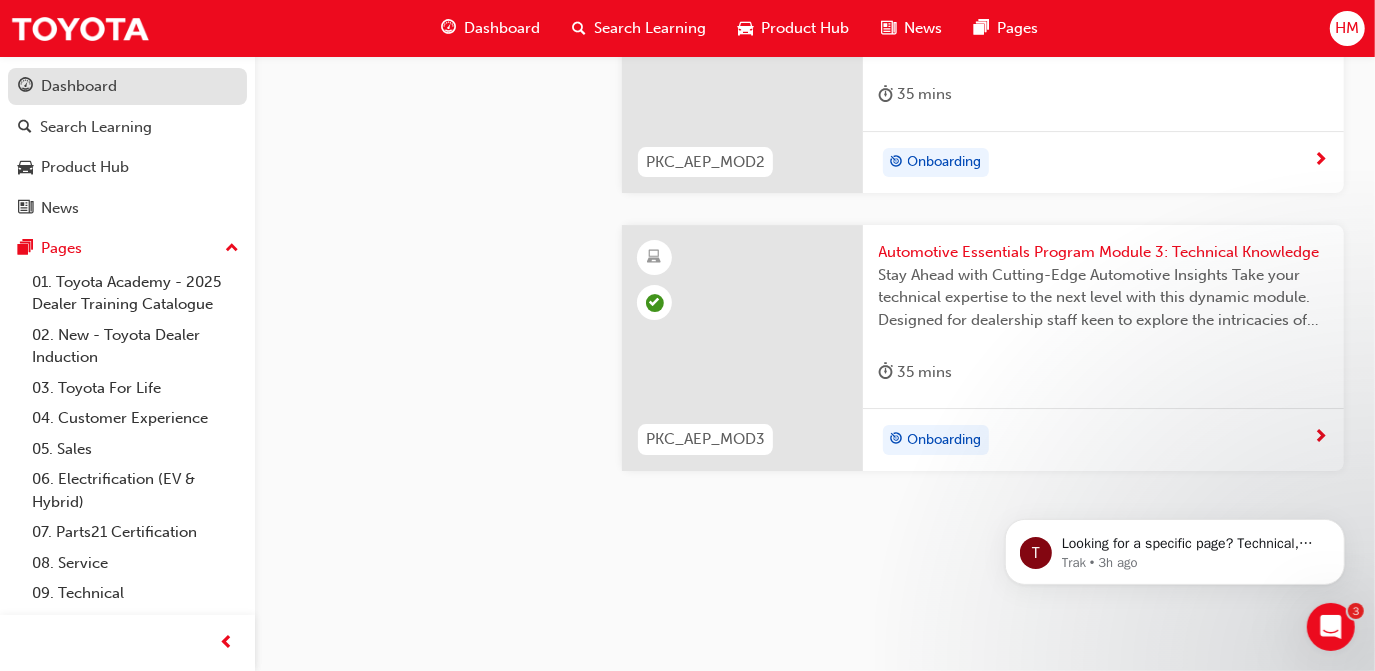 click on "Dashboard" at bounding box center (79, 86) 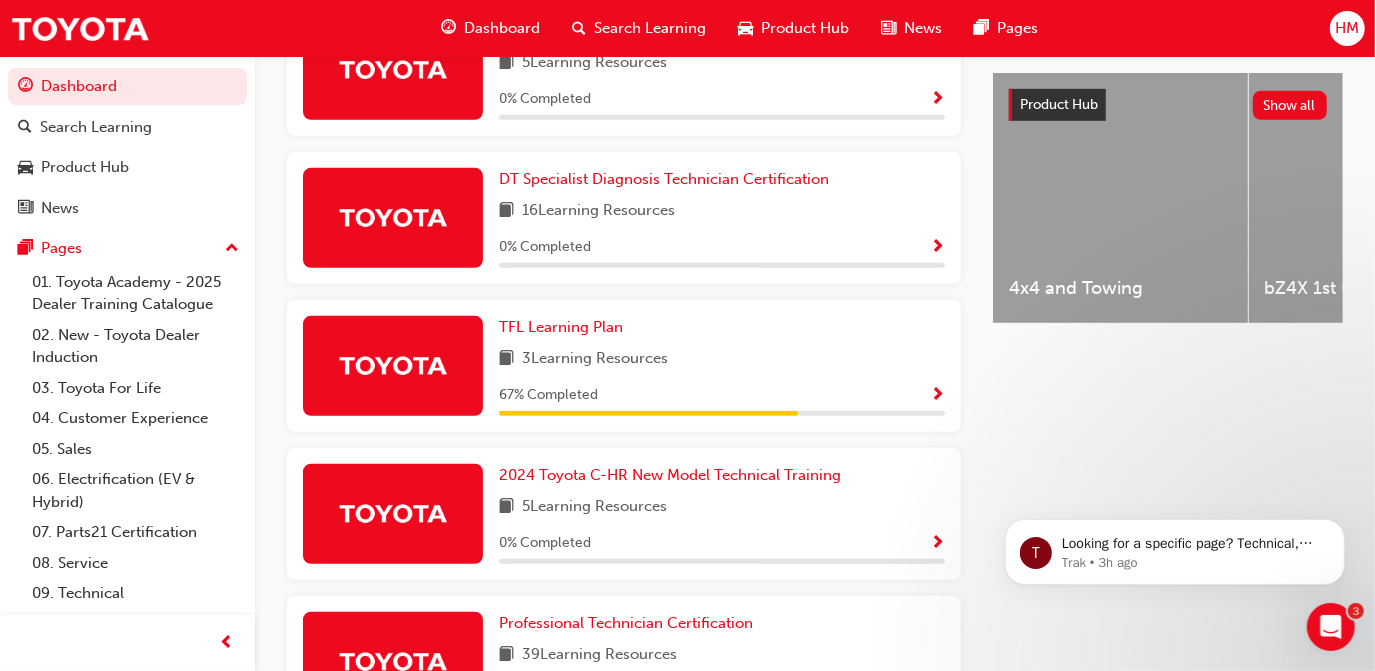 scroll, scrollTop: 682, scrollLeft: 0, axis: vertical 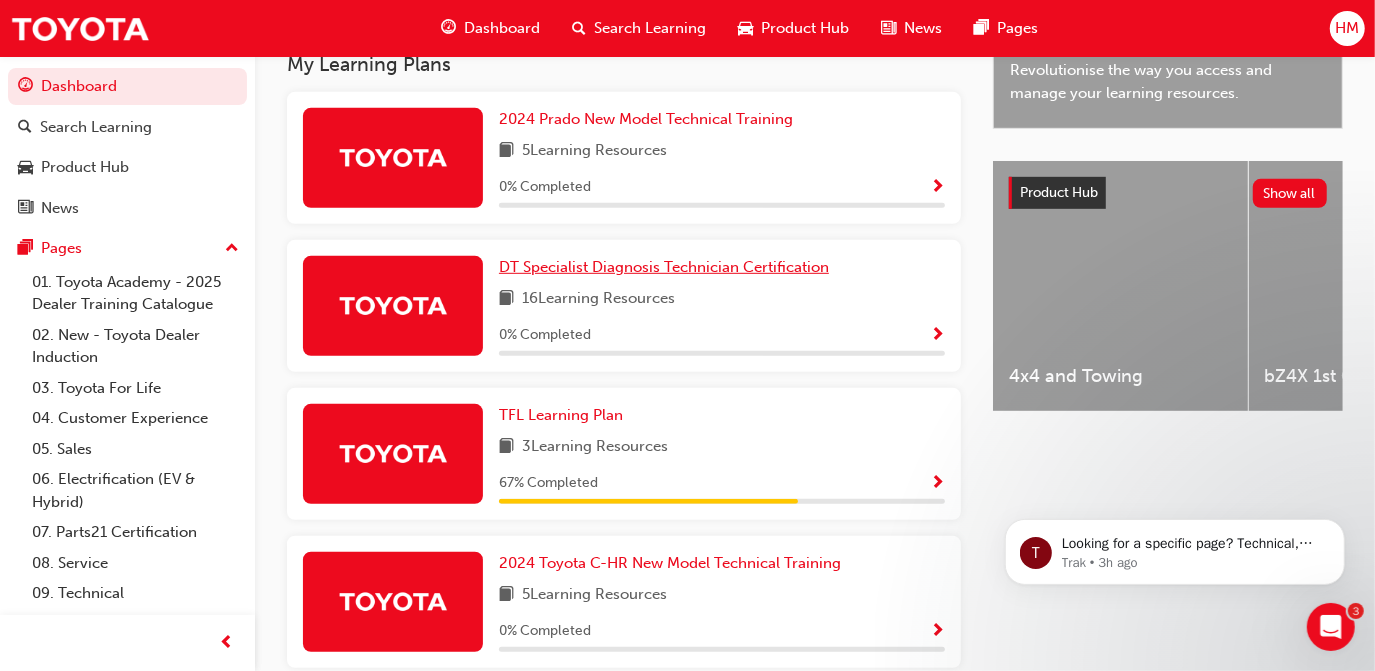 click on "DT Specialist Diagnosis Technician Certification" at bounding box center [664, 267] 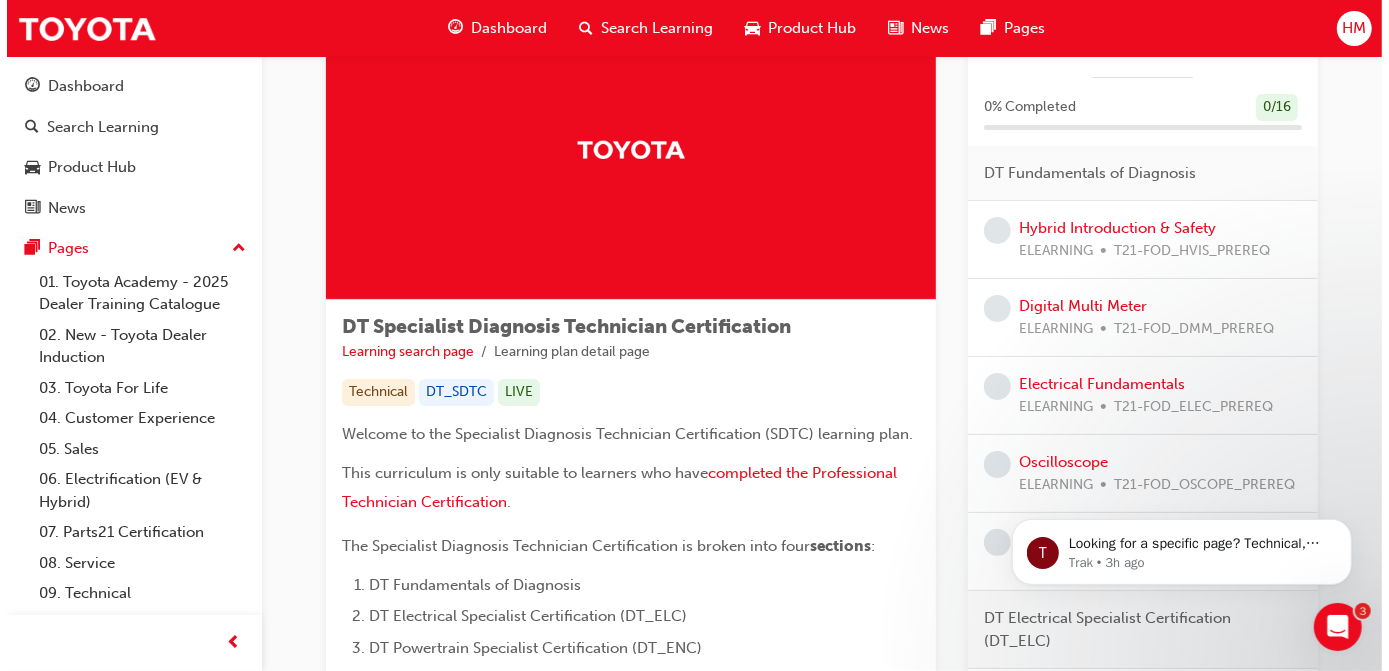 scroll, scrollTop: 0, scrollLeft: 0, axis: both 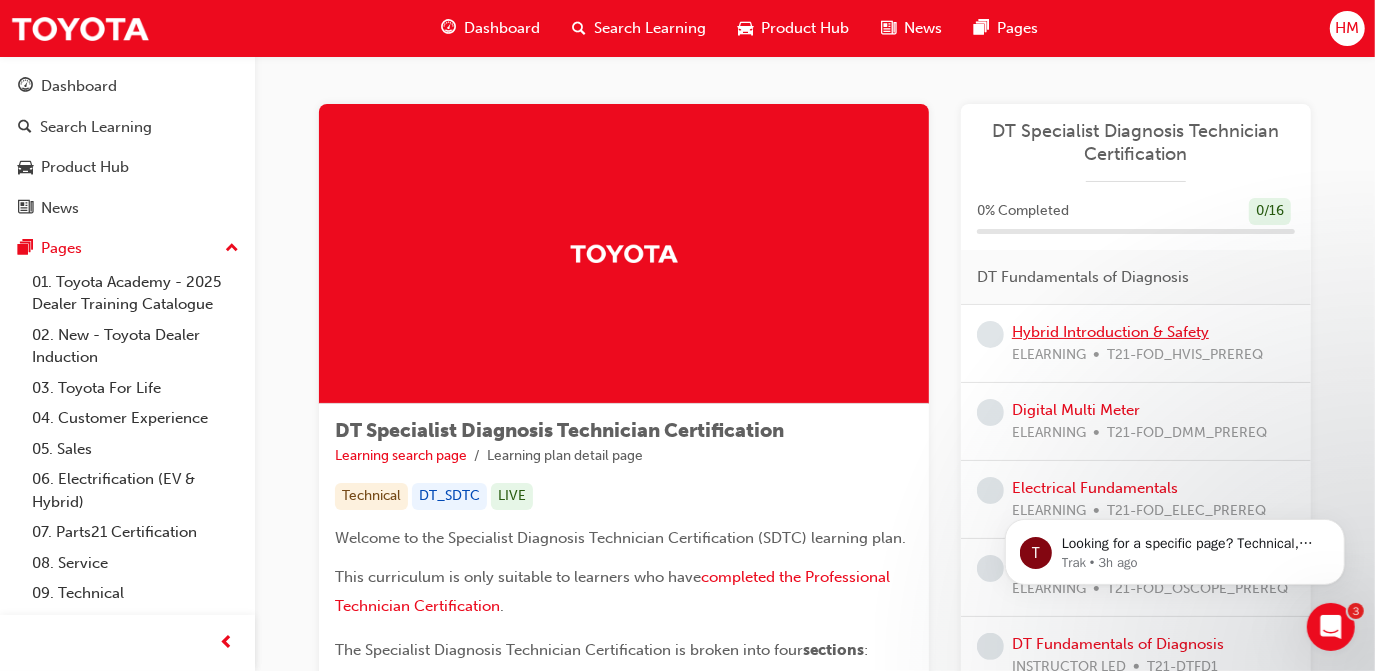 click on "Hybrid Introduction & Safety" at bounding box center [1110, 332] 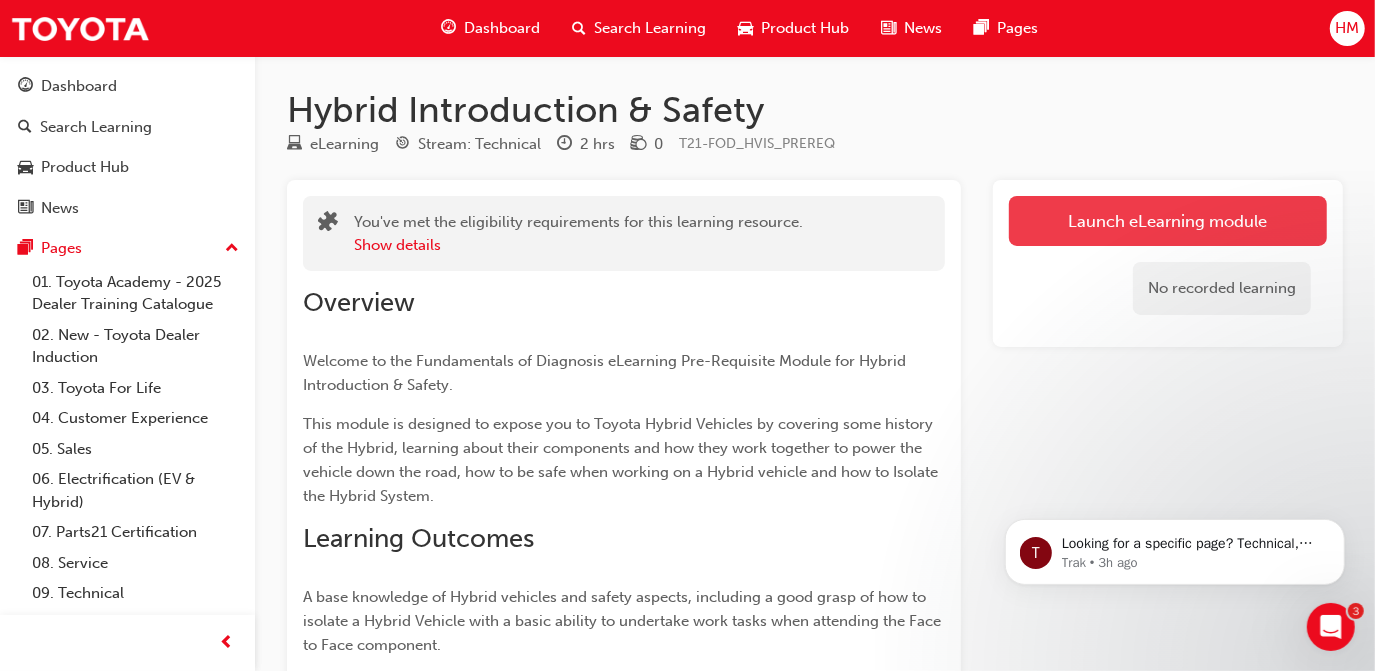 click on "Launch eLearning module" at bounding box center [1168, 221] 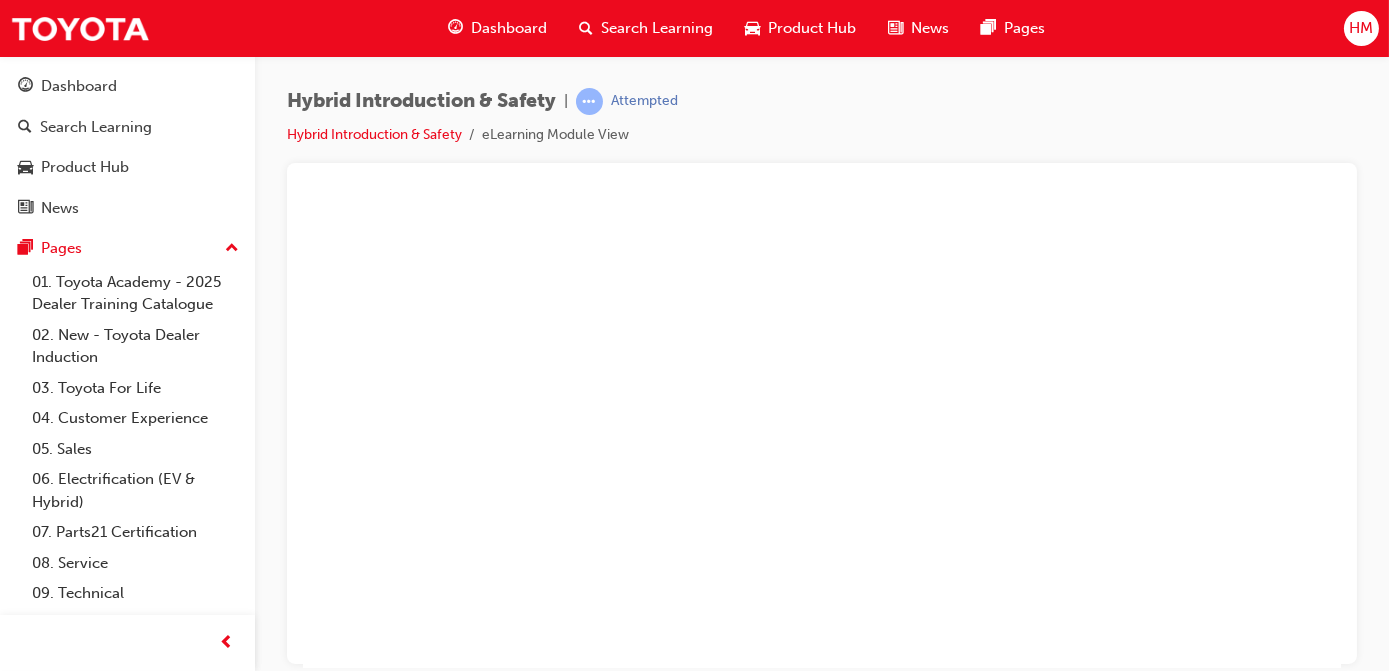 scroll, scrollTop: 0, scrollLeft: 0, axis: both 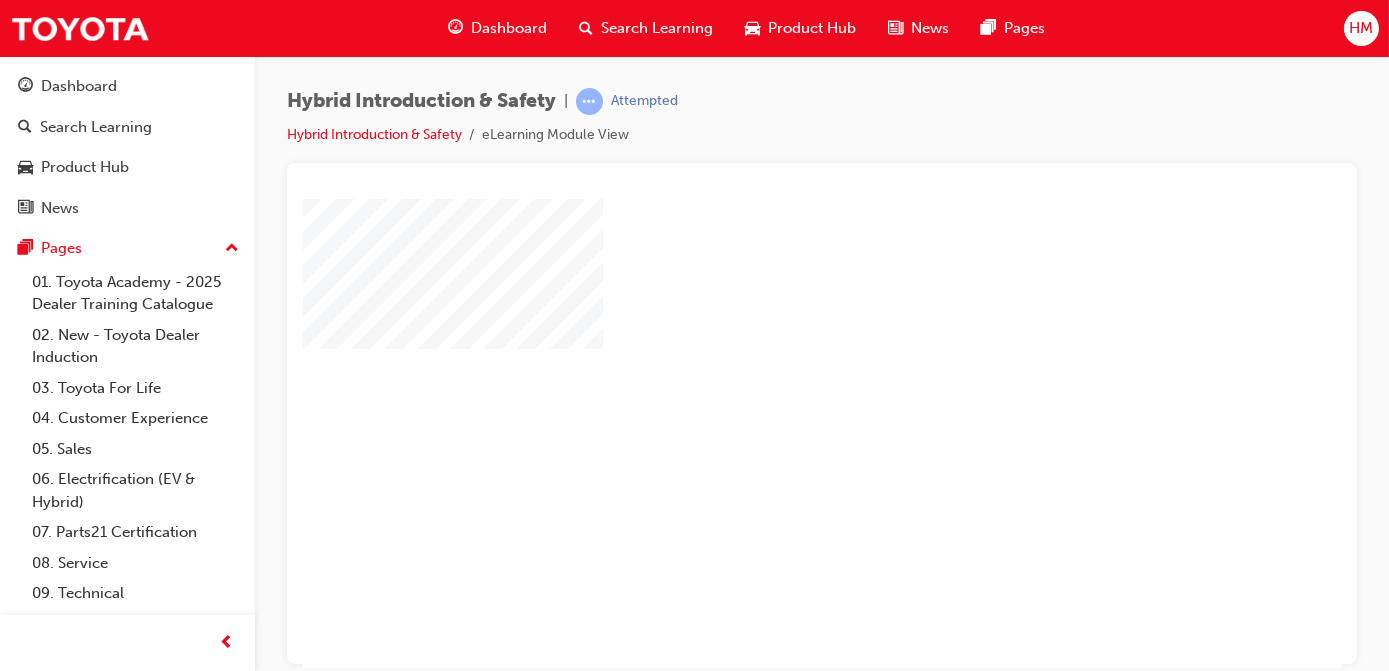 click at bounding box center (763, 375) 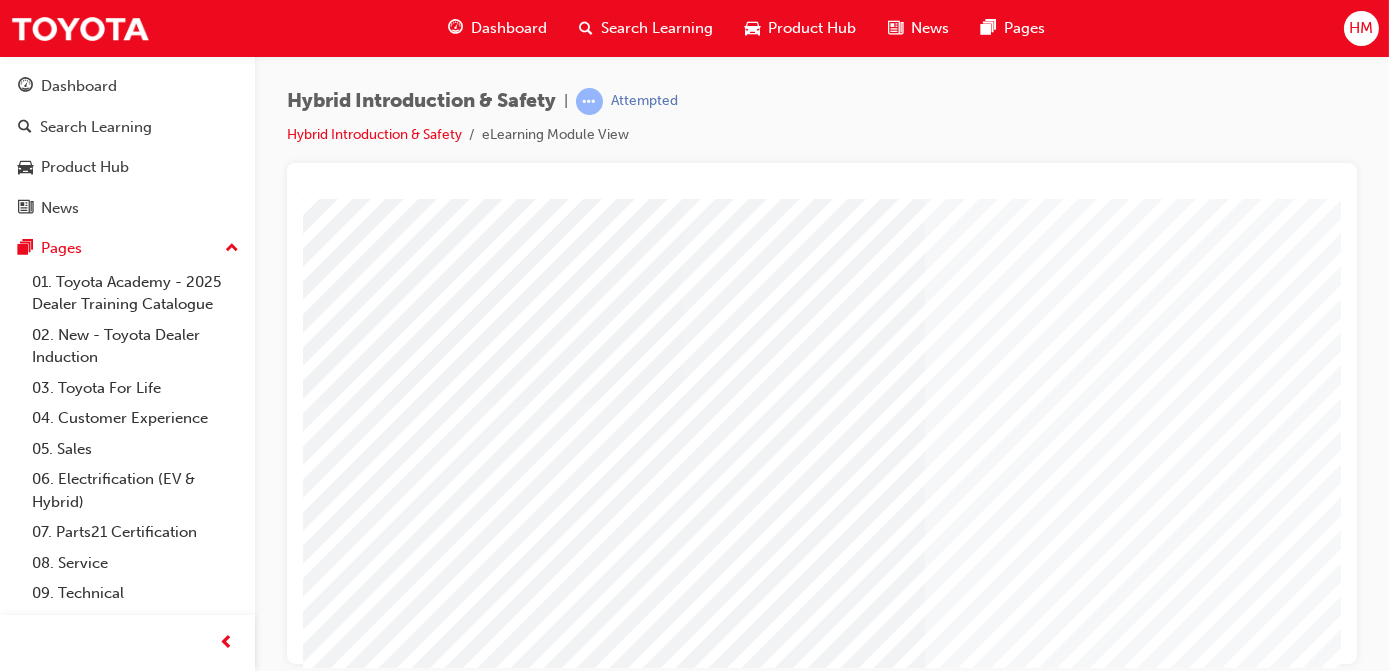 scroll, scrollTop: 309, scrollLeft: 0, axis: vertical 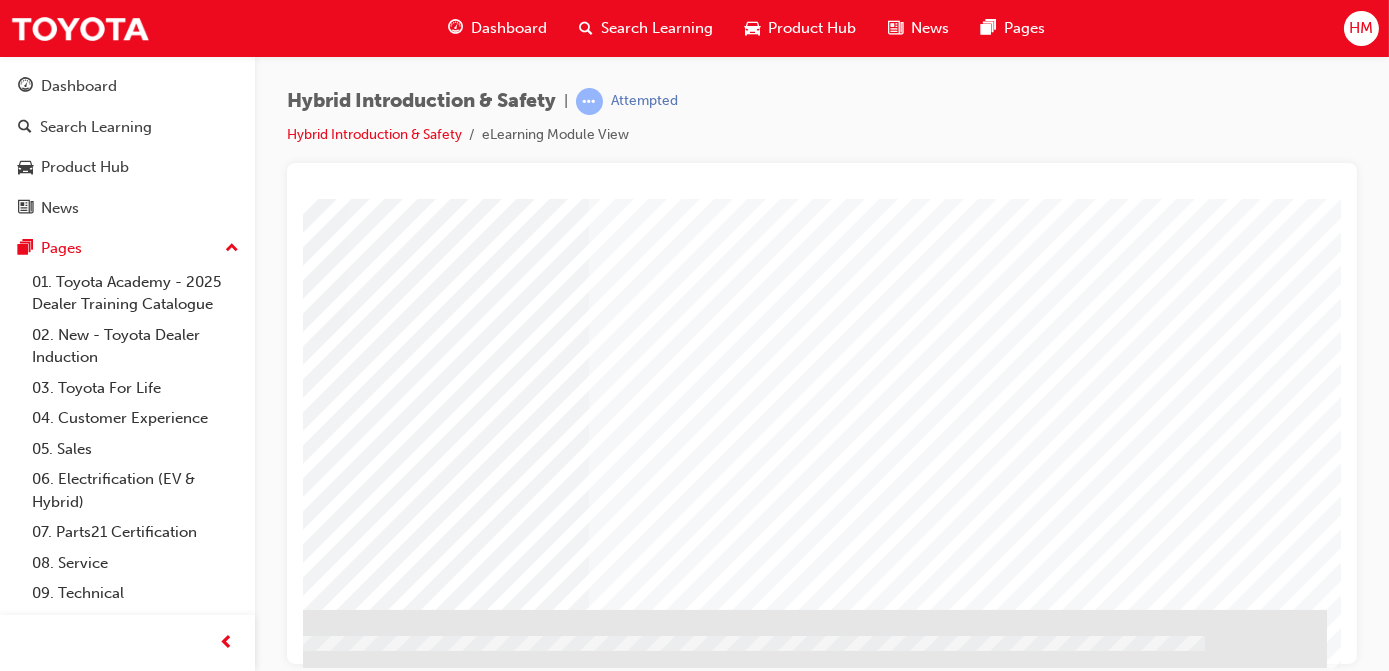click at bounding box center [29, 2836] 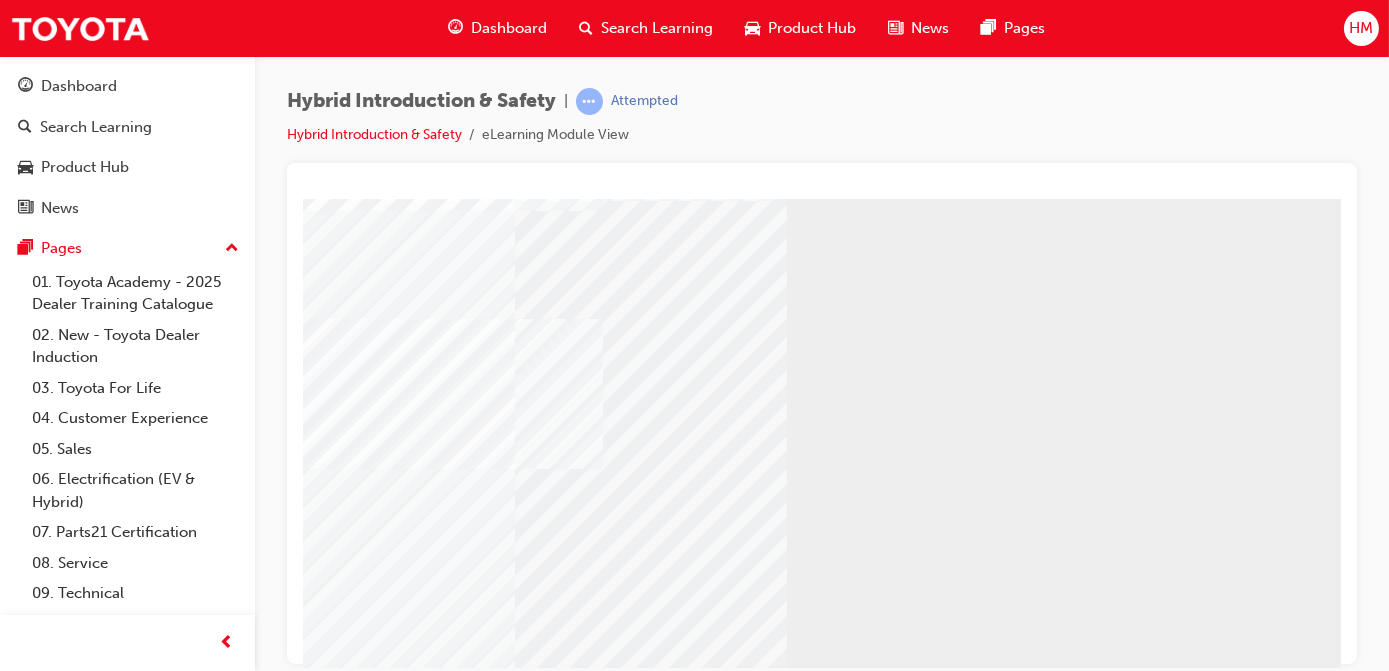 scroll, scrollTop: 309, scrollLeft: 0, axis: vertical 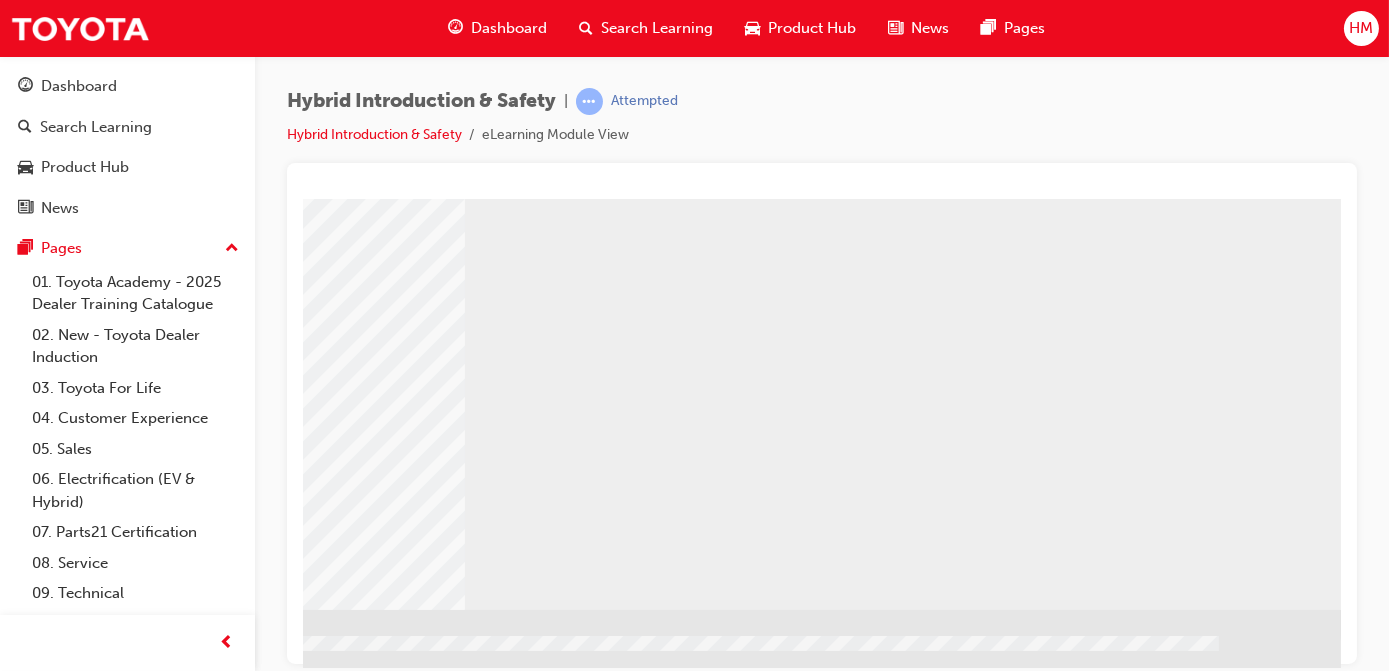 click at bounding box center (43, 1675) 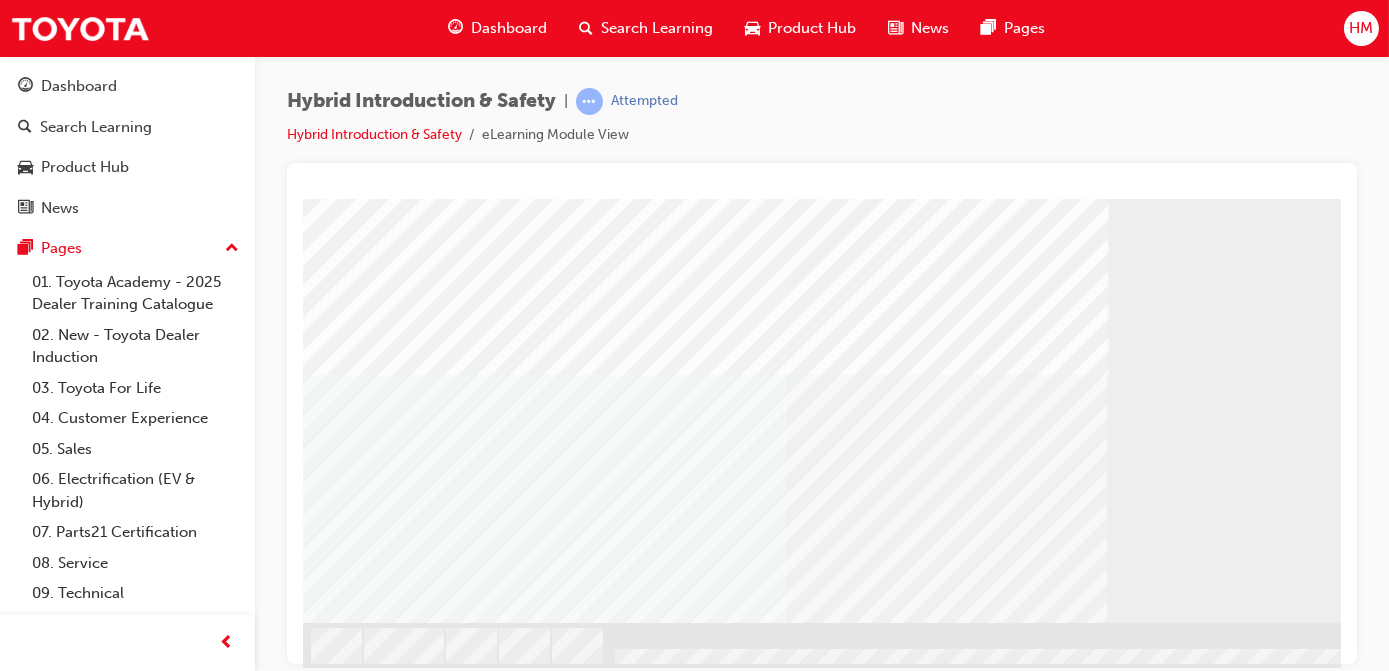 scroll, scrollTop: 309, scrollLeft: 0, axis: vertical 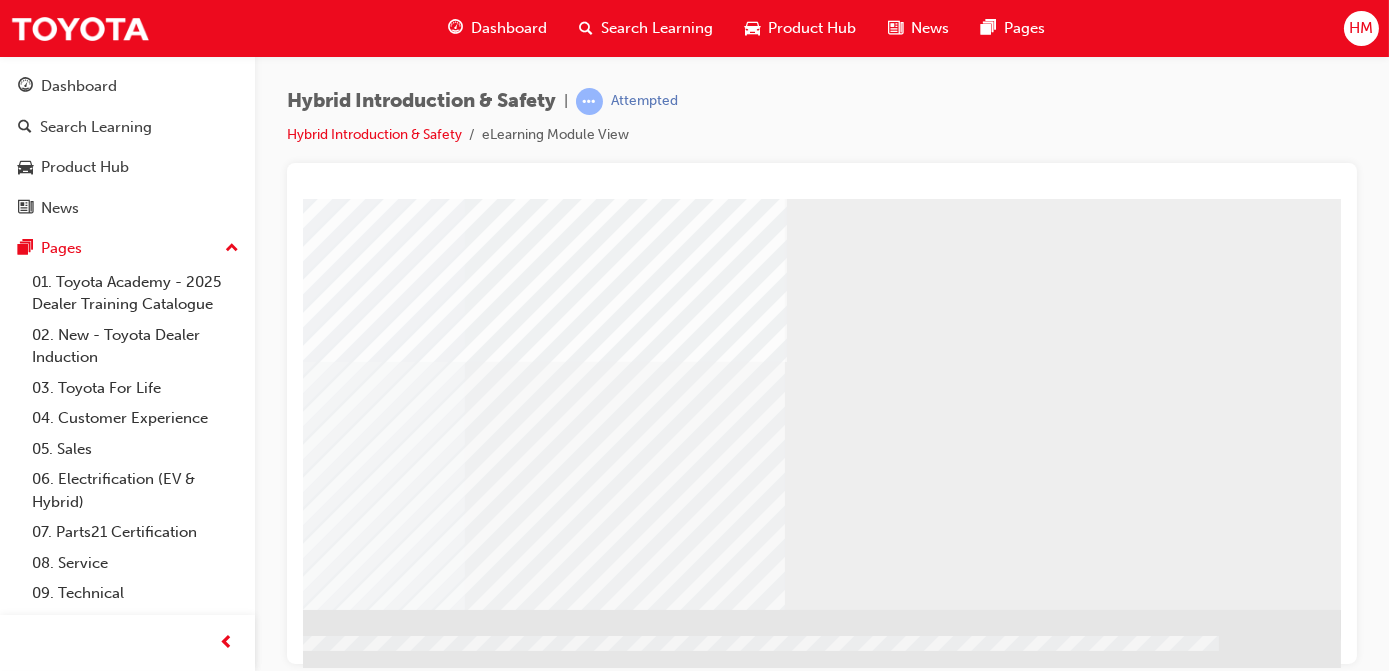 click at bounding box center [382, 1539] 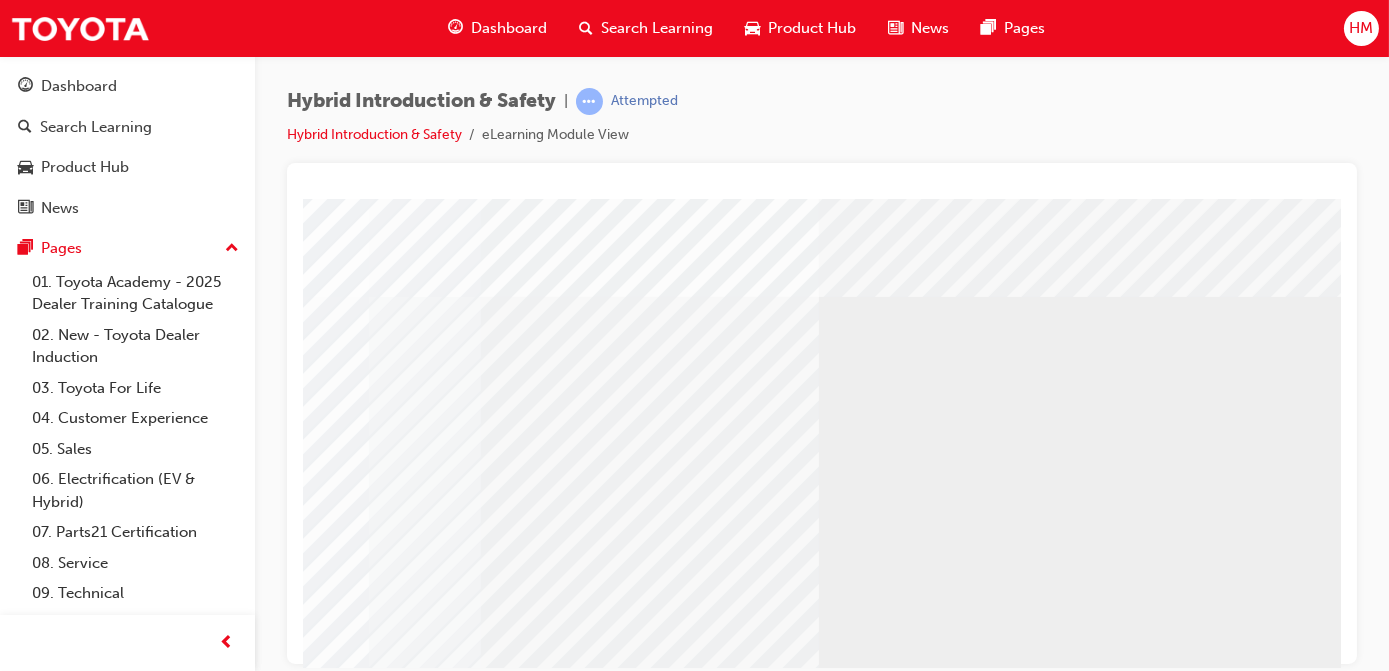 scroll, scrollTop: 0, scrollLeft: 336, axis: horizontal 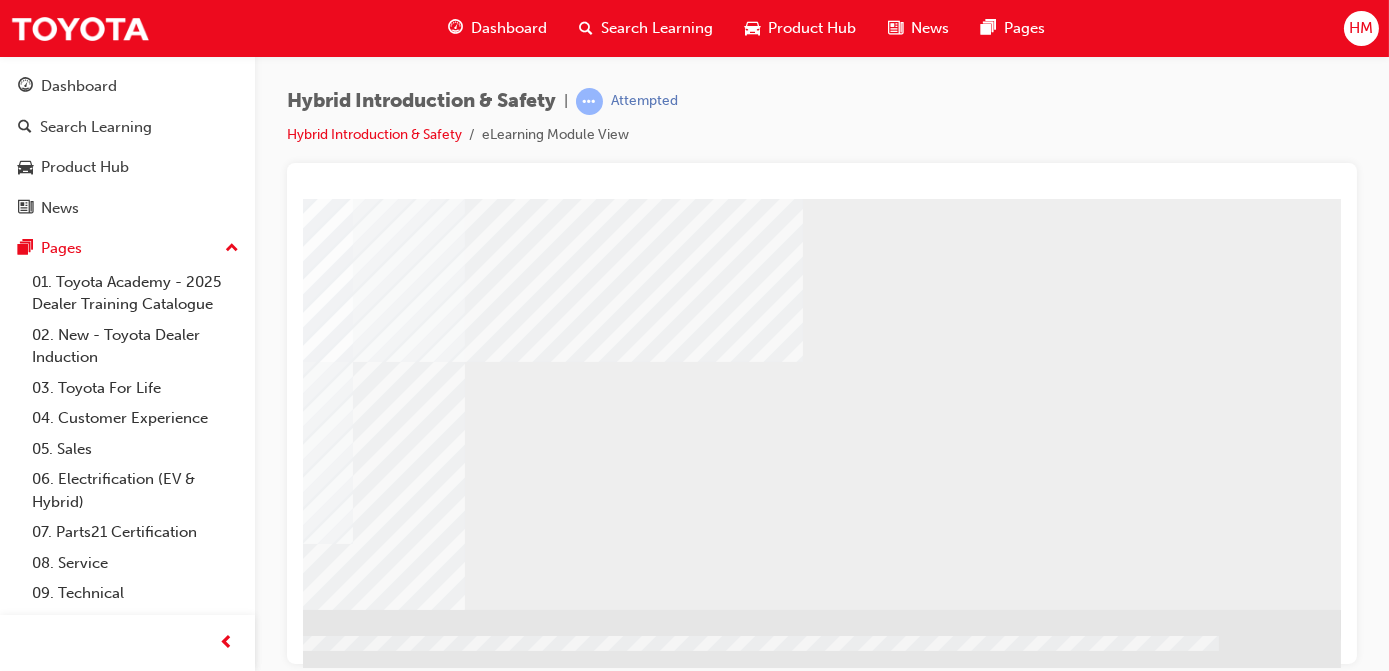 click at bounding box center [43, 2017] 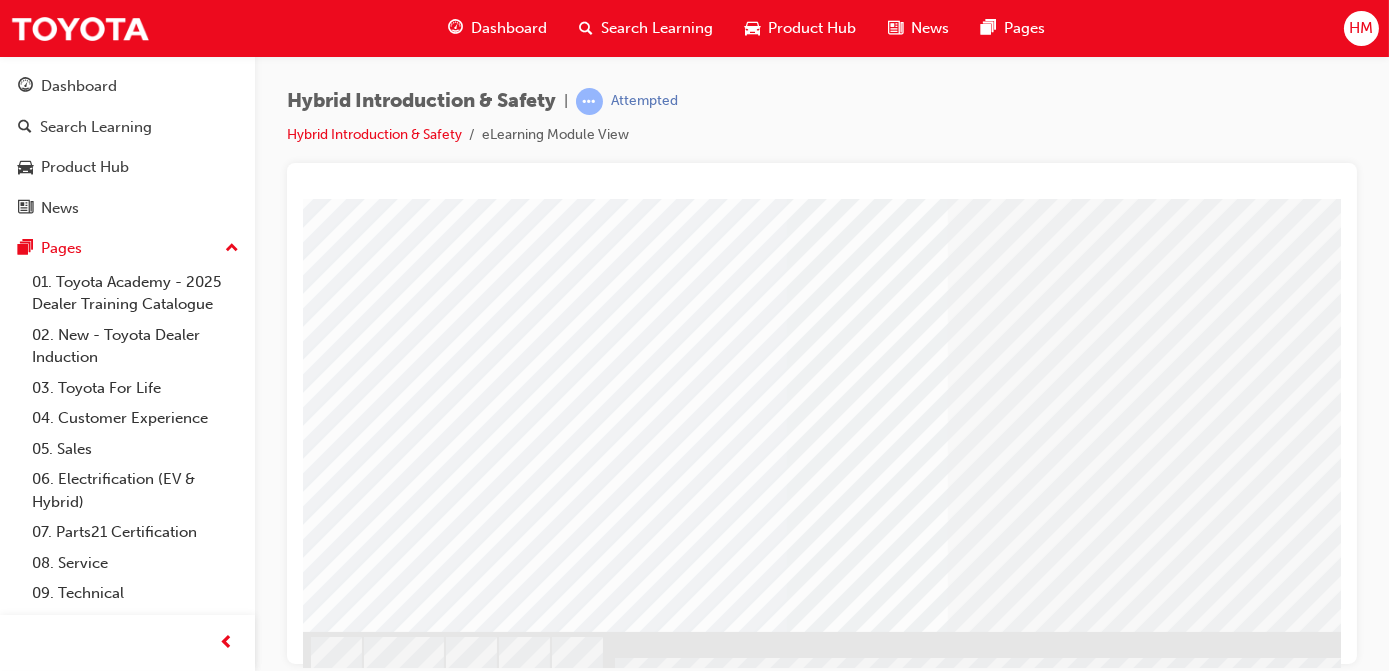 scroll, scrollTop: 309, scrollLeft: 0, axis: vertical 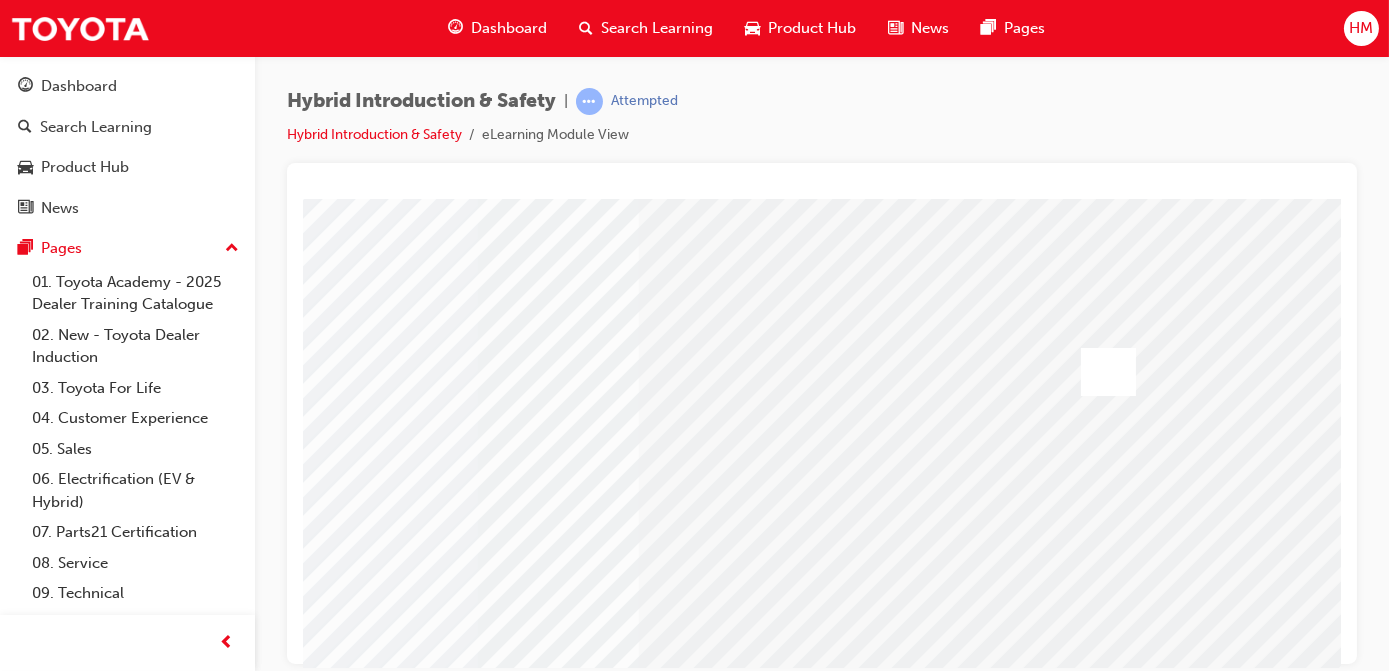 click at bounding box center [98, 3579] 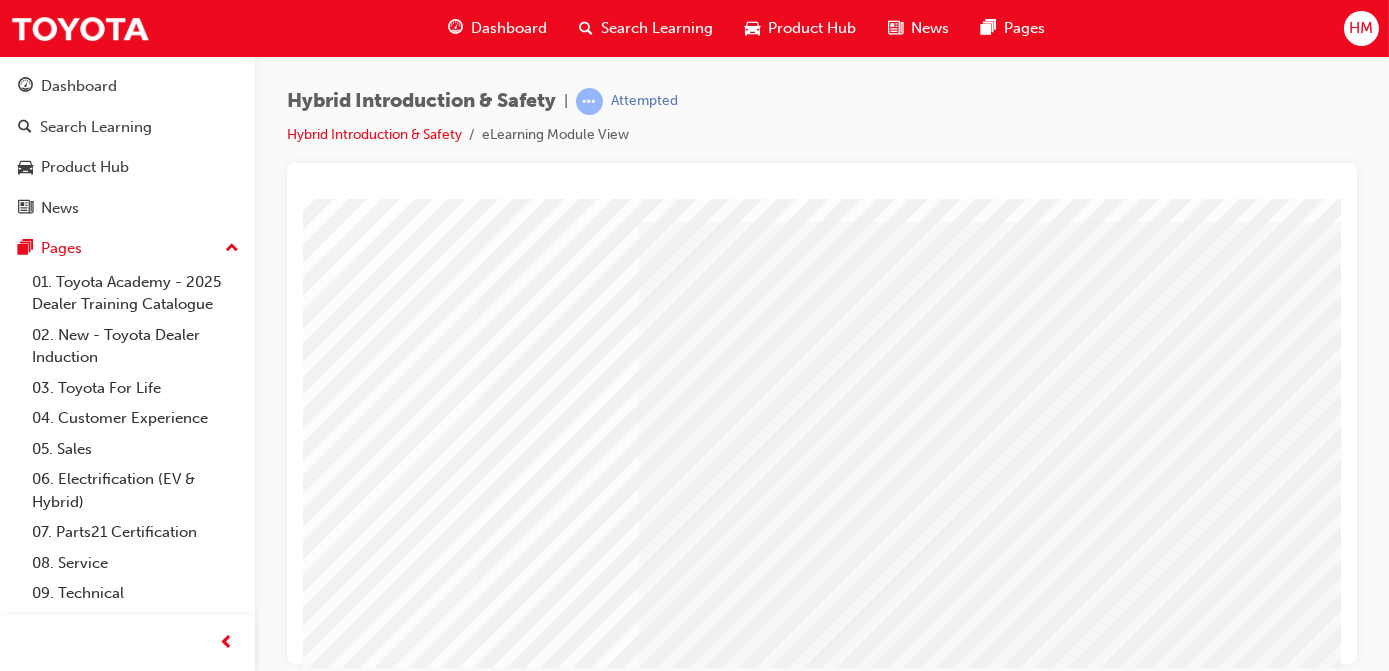 scroll, scrollTop: 181, scrollLeft: 309, axis: both 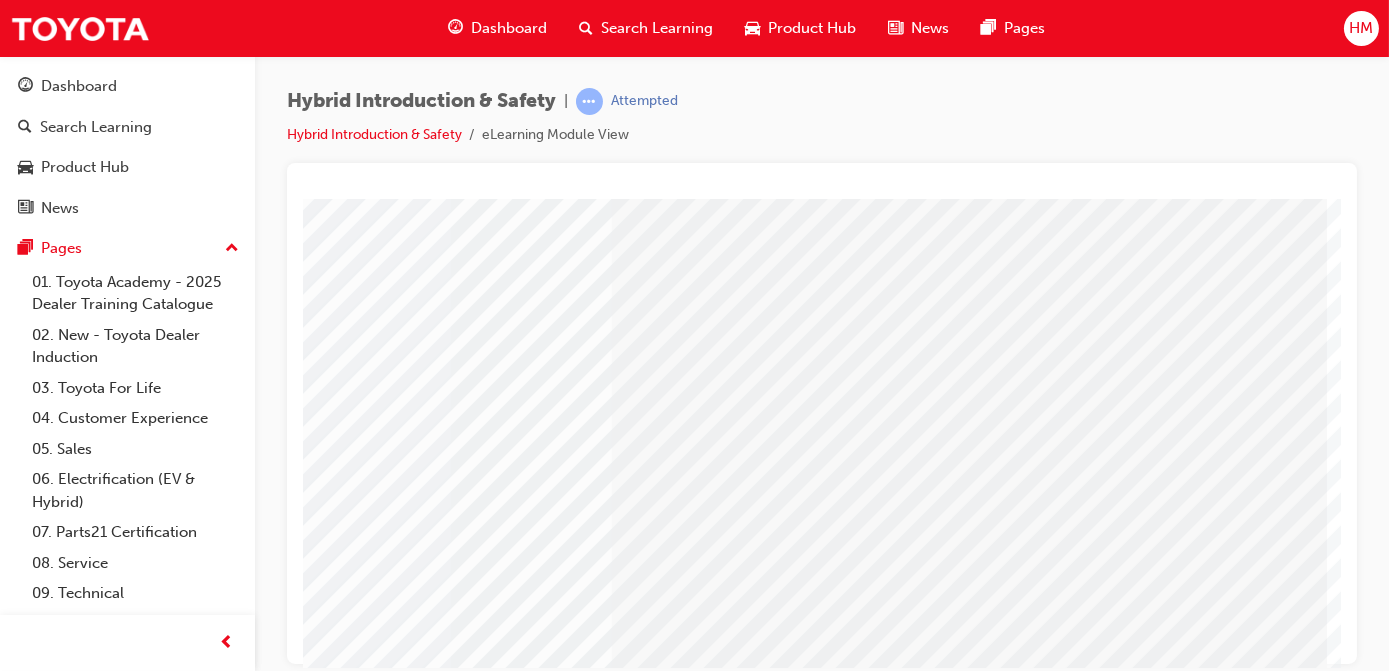 drag, startPoint x: 936, startPoint y: 654, endPoint x: 1690, endPoint y: 679, distance: 754.41437 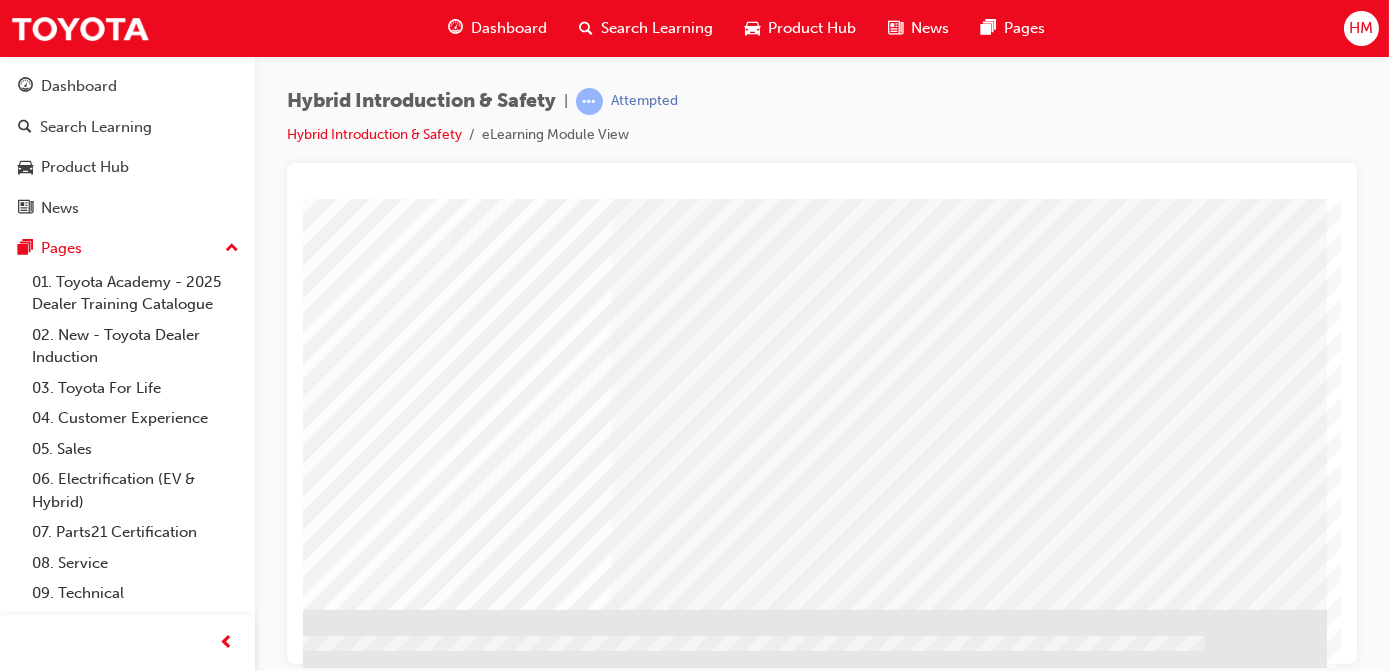 click at bounding box center (29, 2028) 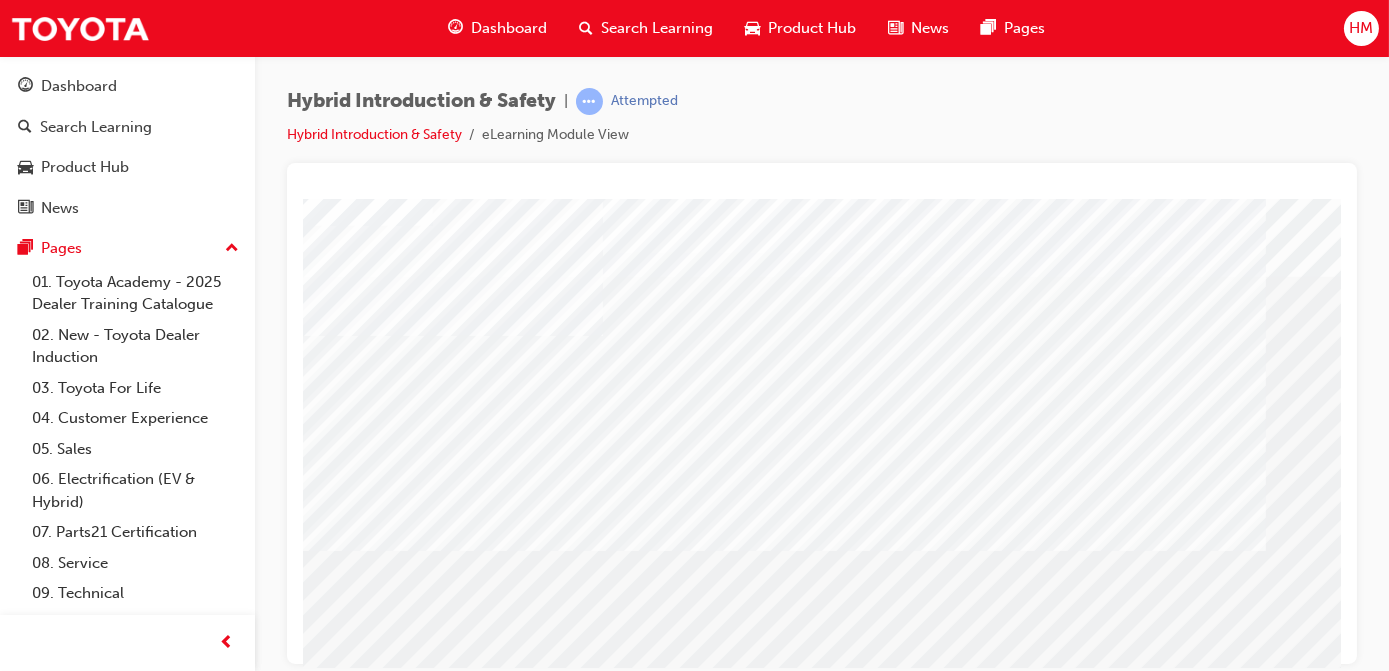 scroll, scrollTop: 309, scrollLeft: 0, axis: vertical 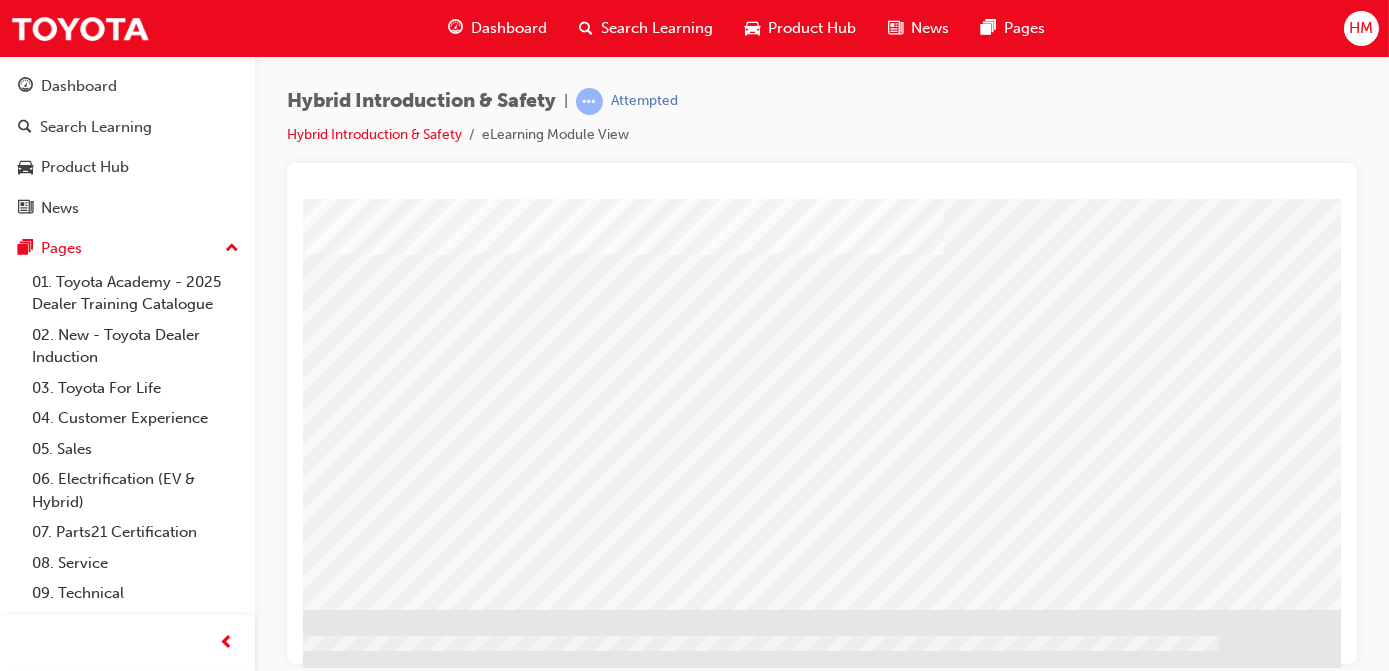 click at bounding box center (43, 1613) 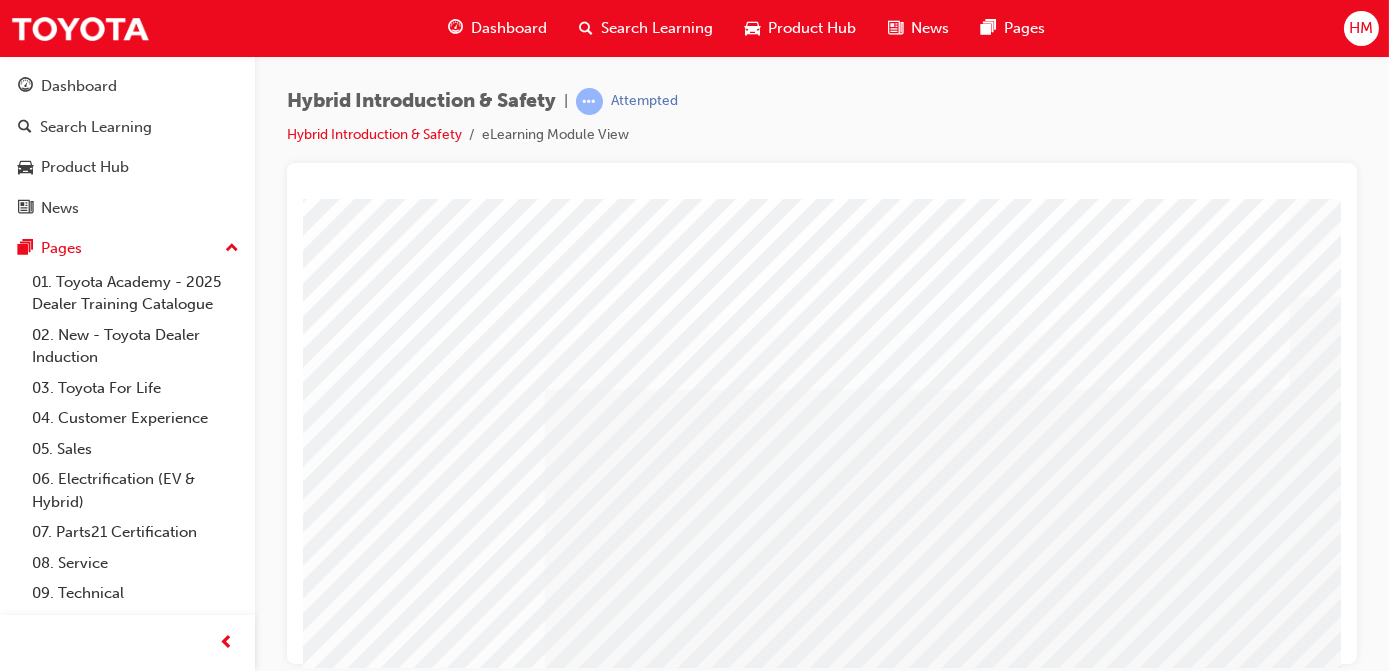 scroll, scrollTop: 0, scrollLeft: 17, axis: horizontal 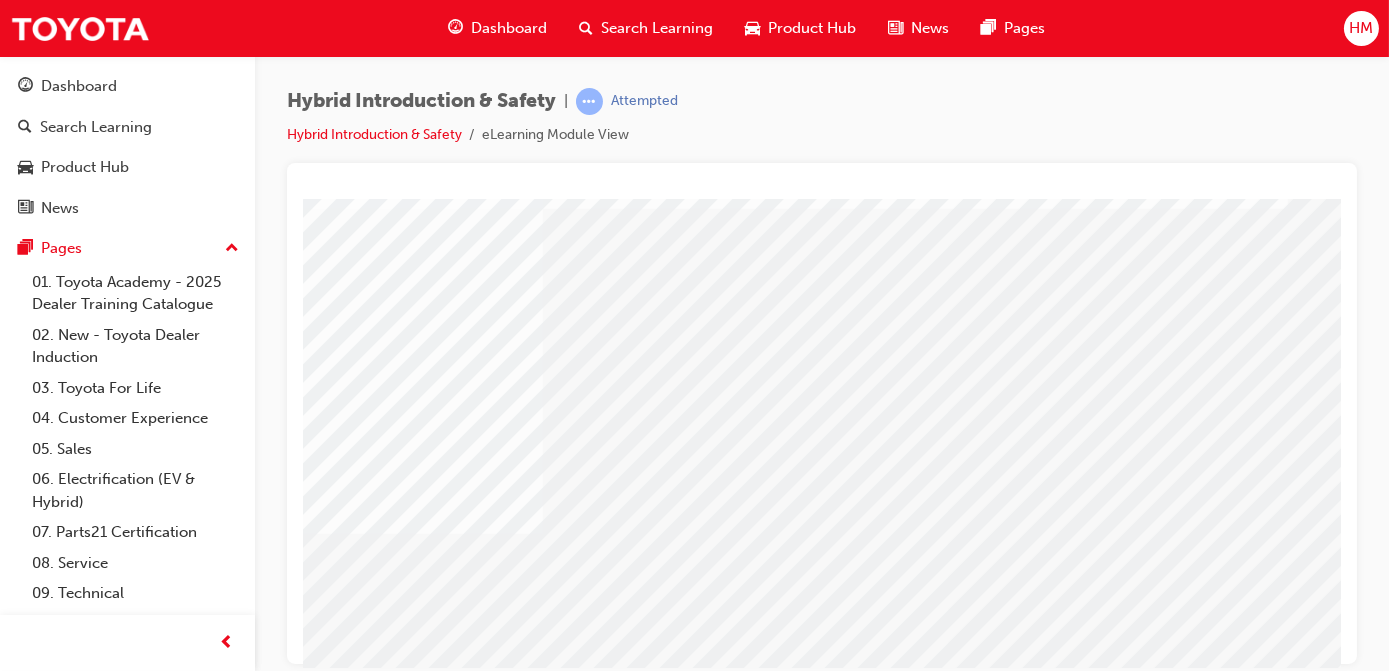 click at bounding box center [345, 3312] 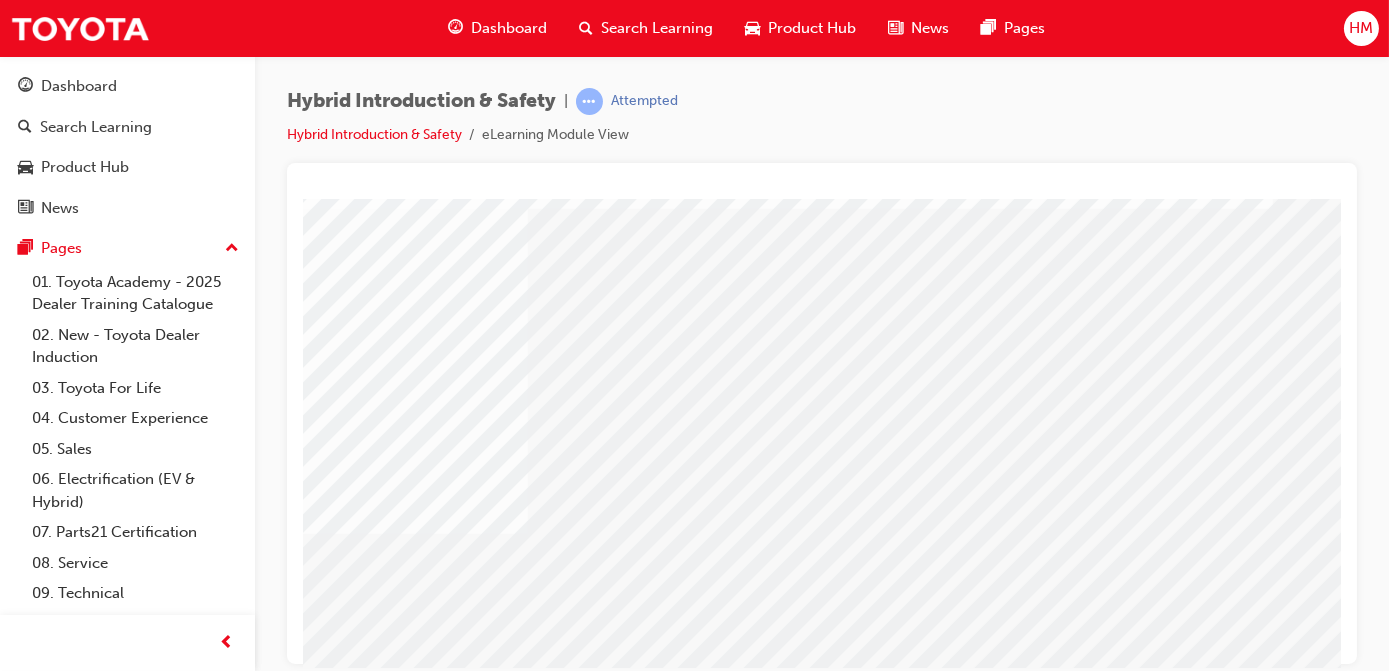 scroll, scrollTop: 181, scrollLeft: 31, axis: both 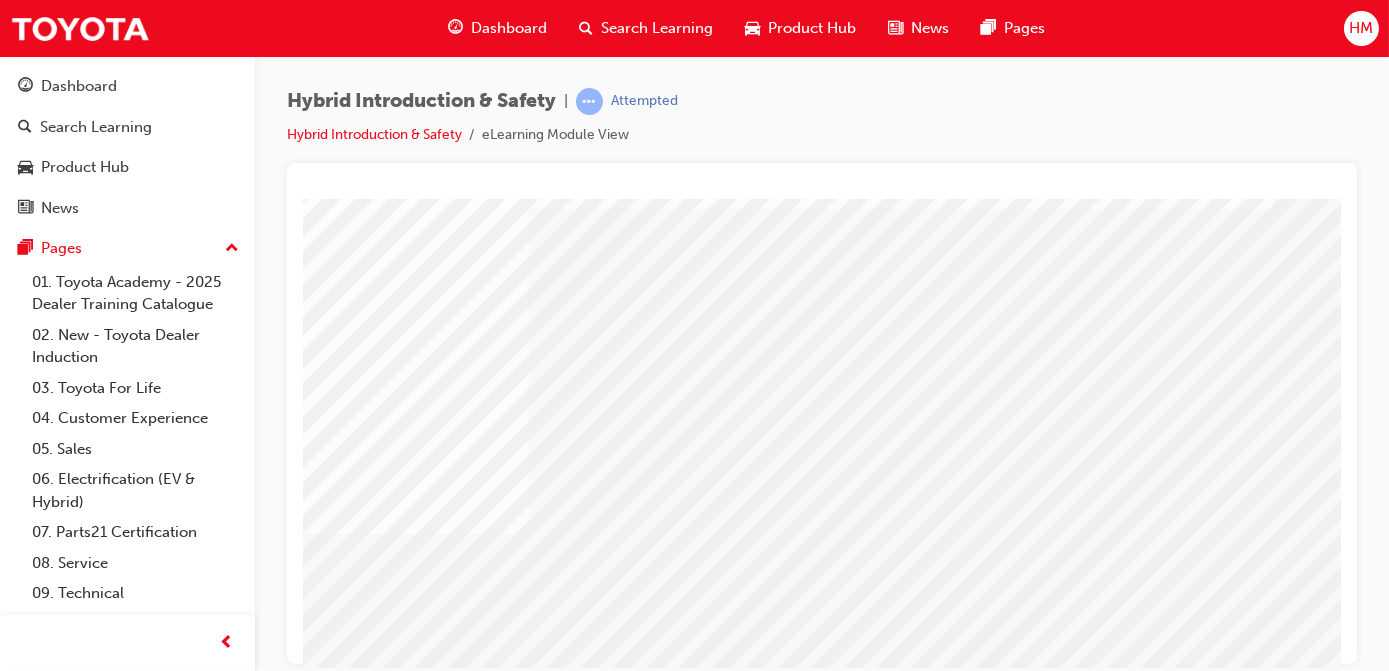 click at bounding box center (331, 3432) 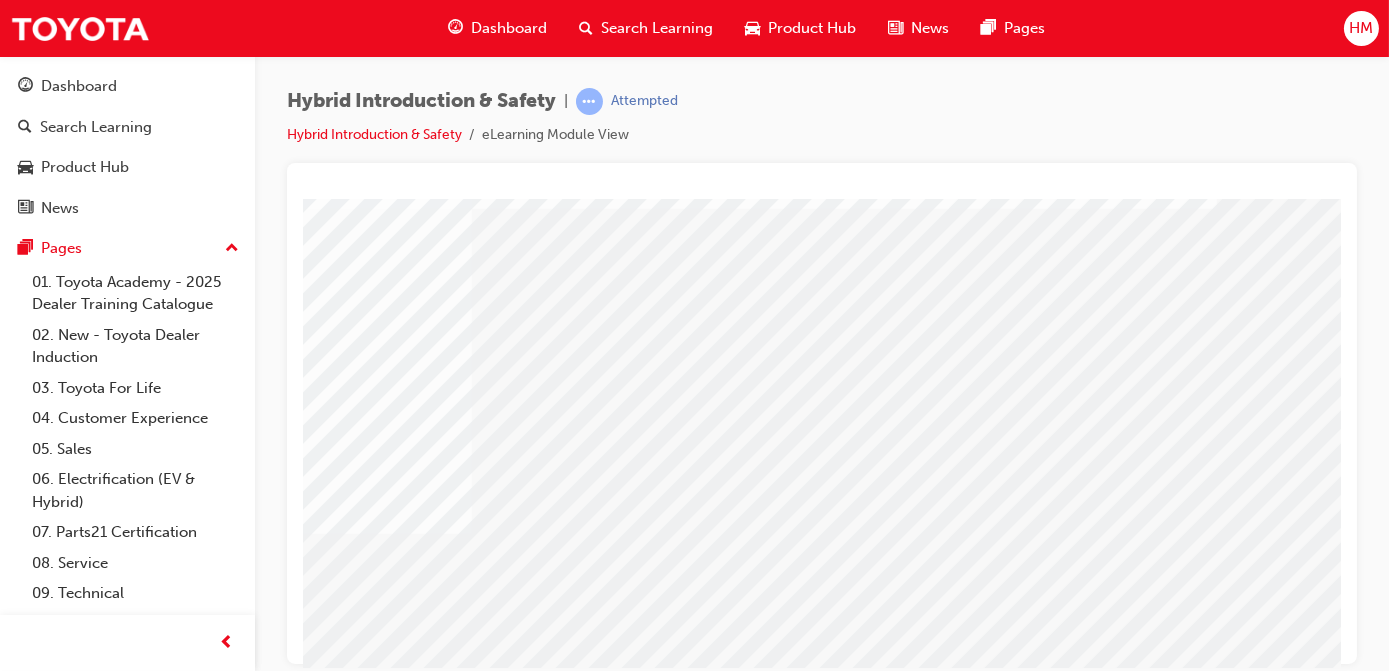 scroll, scrollTop: 181, scrollLeft: 85, axis: both 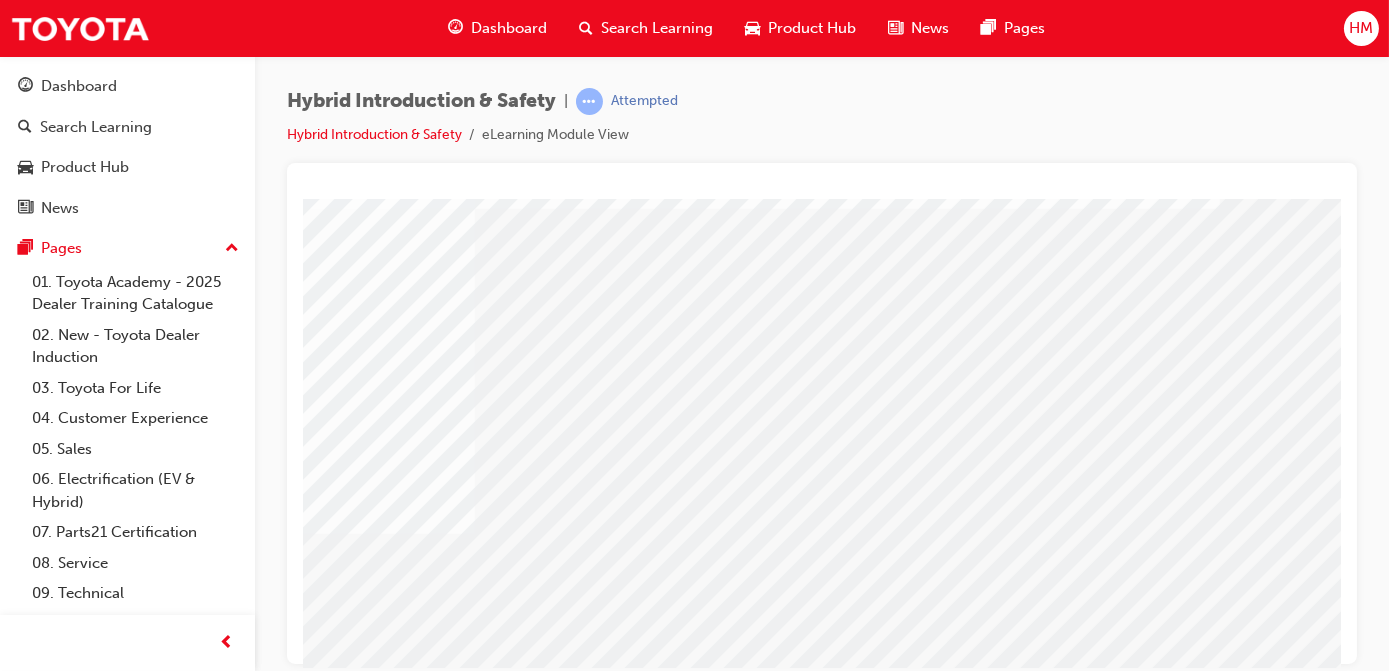 click at bounding box center (277, 3552) 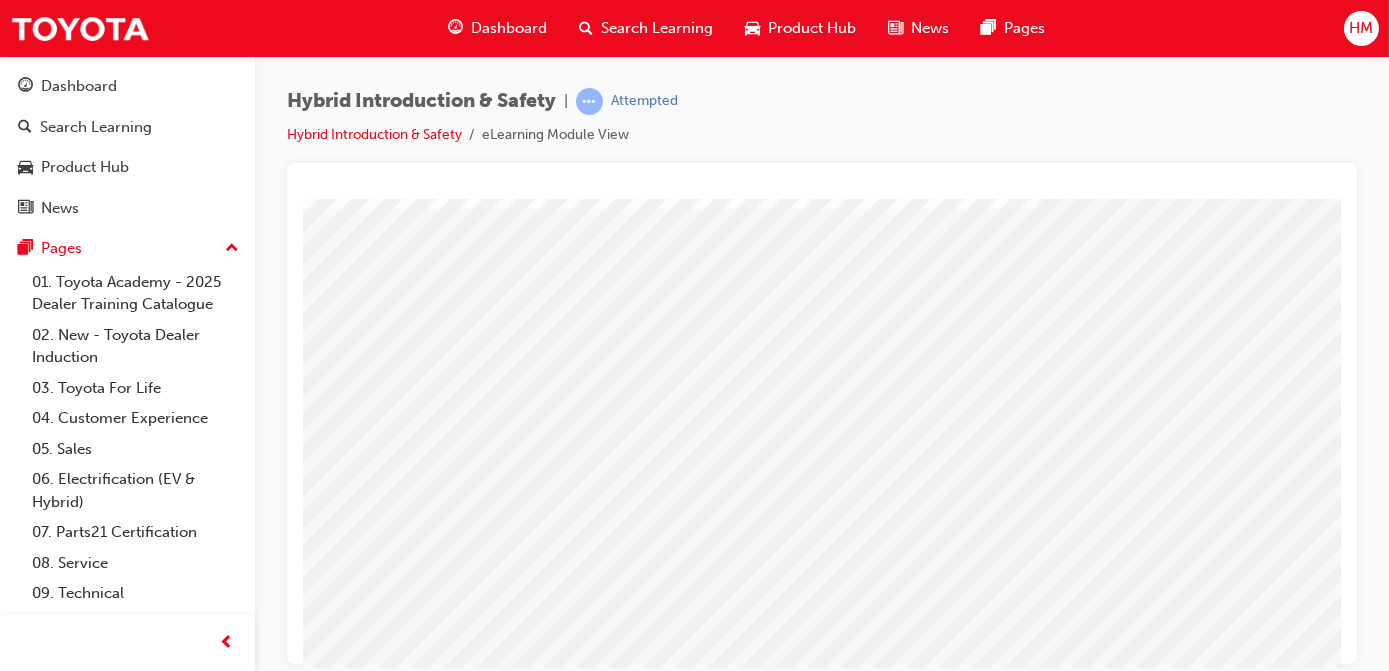 scroll, scrollTop: 181, scrollLeft: 320, axis: both 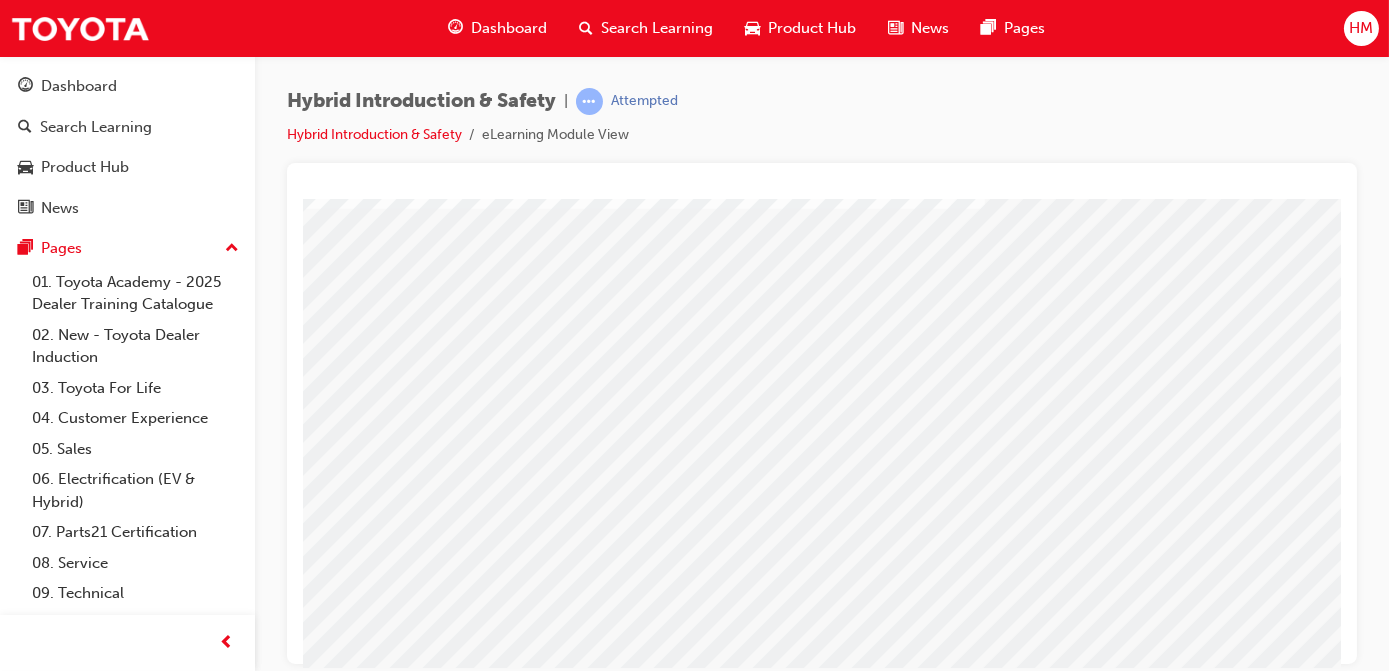 click at bounding box center (42, 4032) 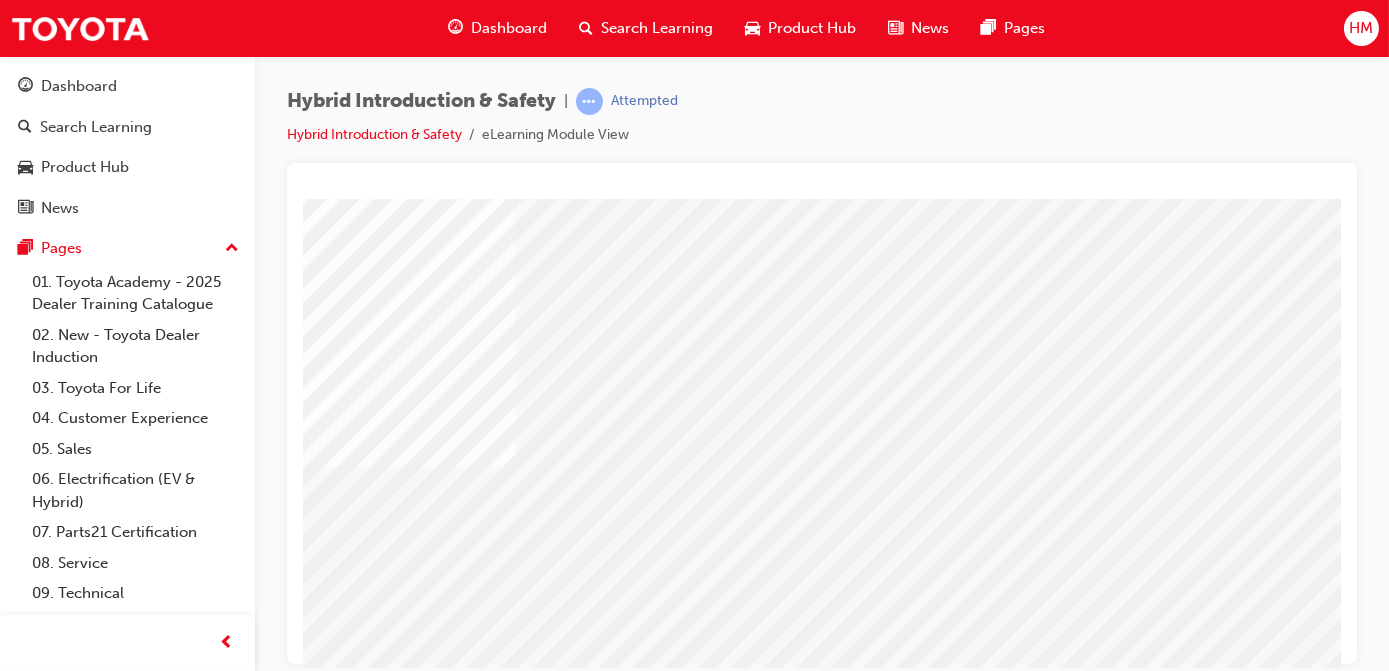 scroll, scrollTop: 309, scrollLeft: 44, axis: both 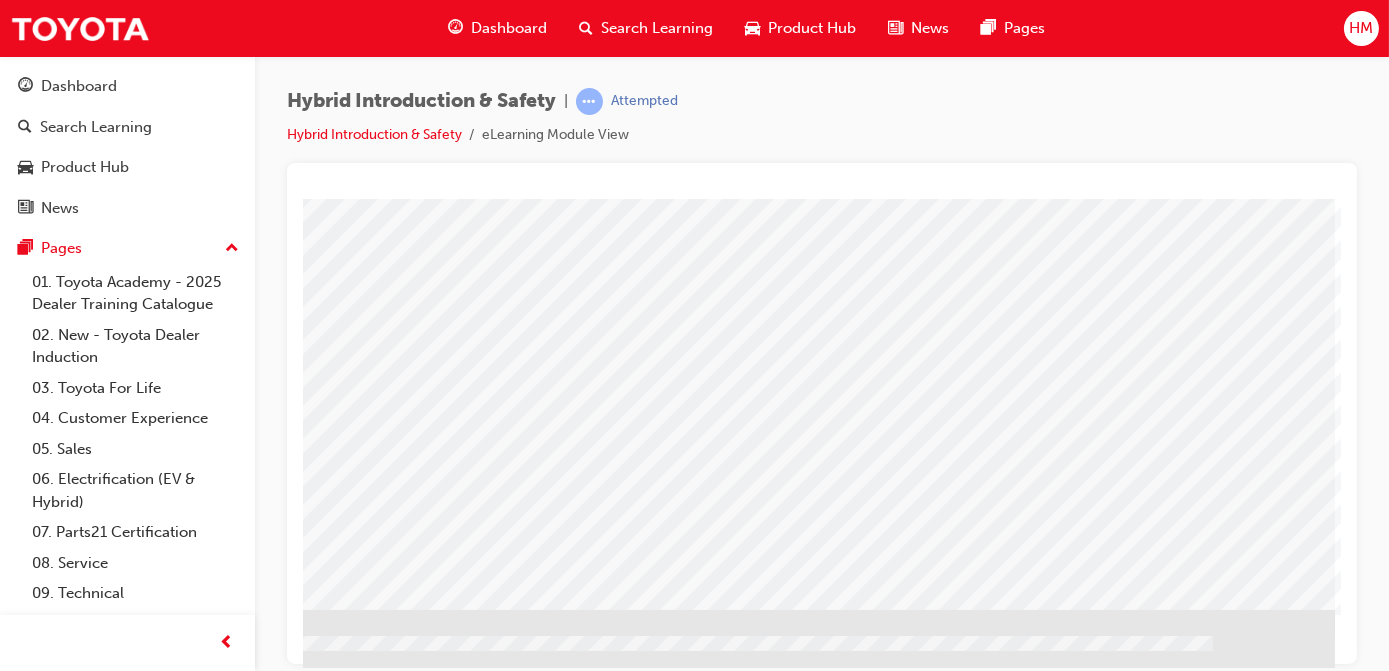 click at bounding box center [37, 3106] 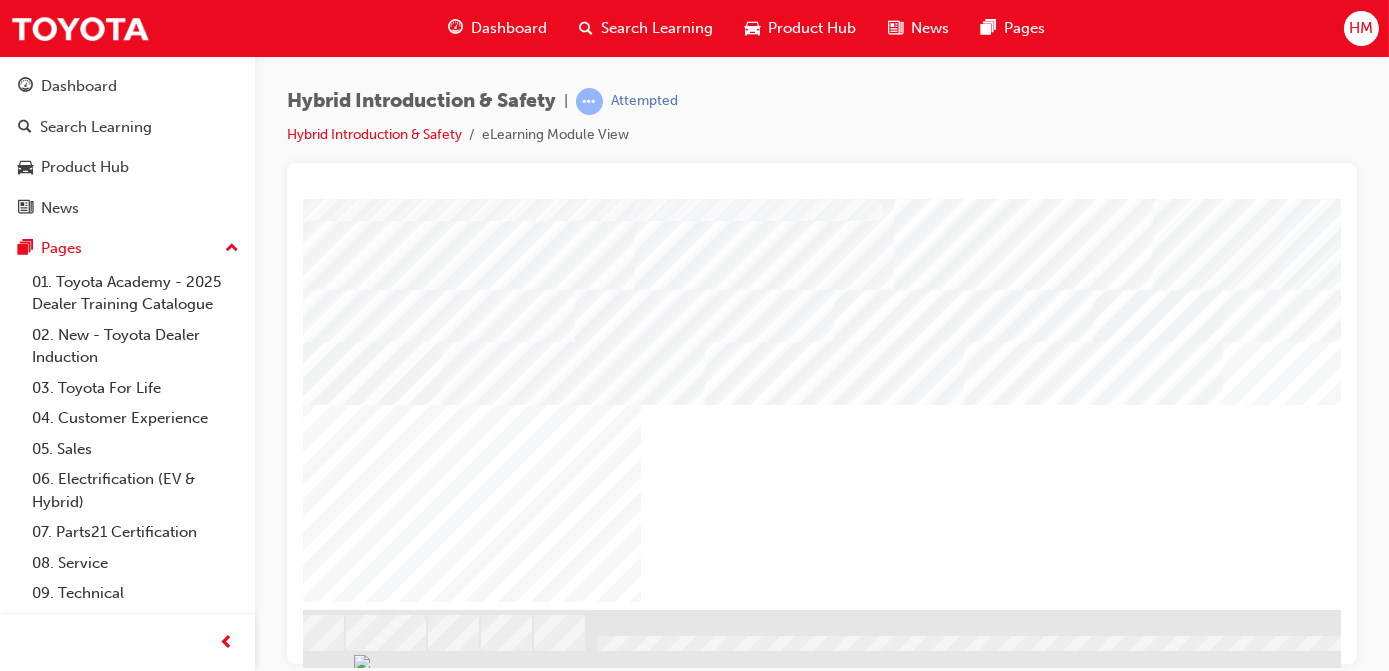 scroll, scrollTop: 0, scrollLeft: 18, axis: horizontal 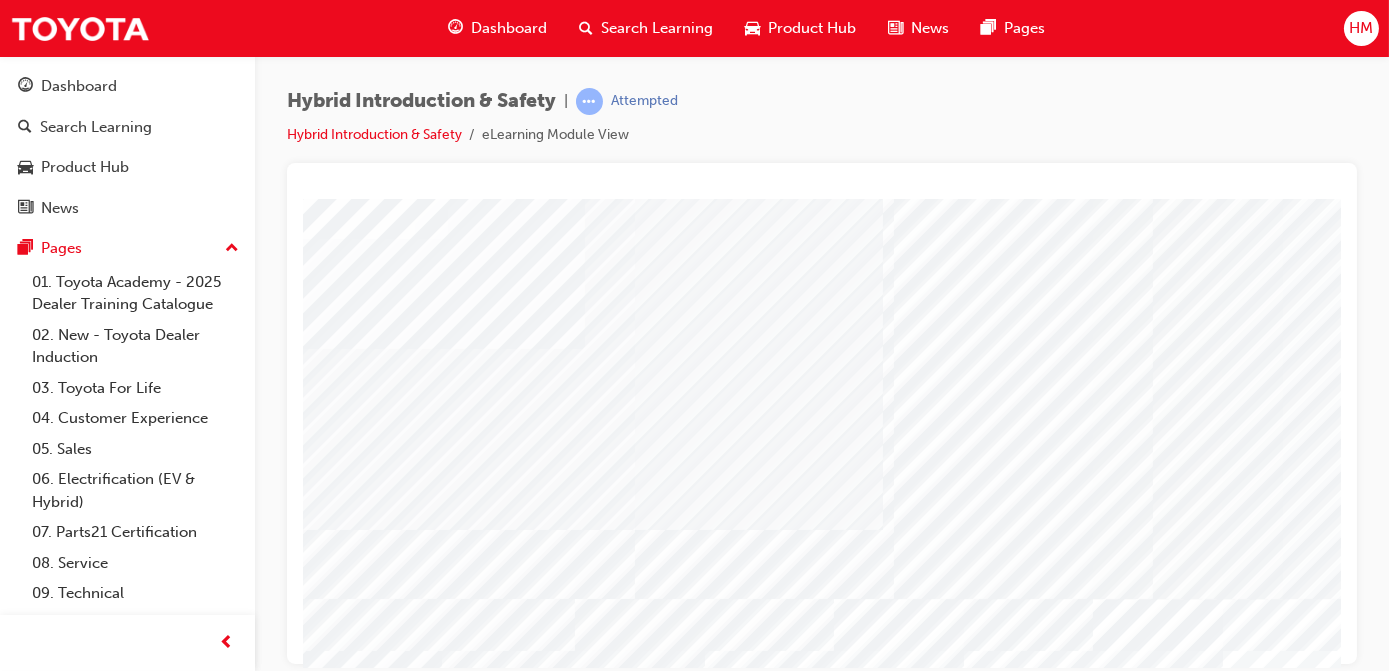click at bounding box center (405, 1011) 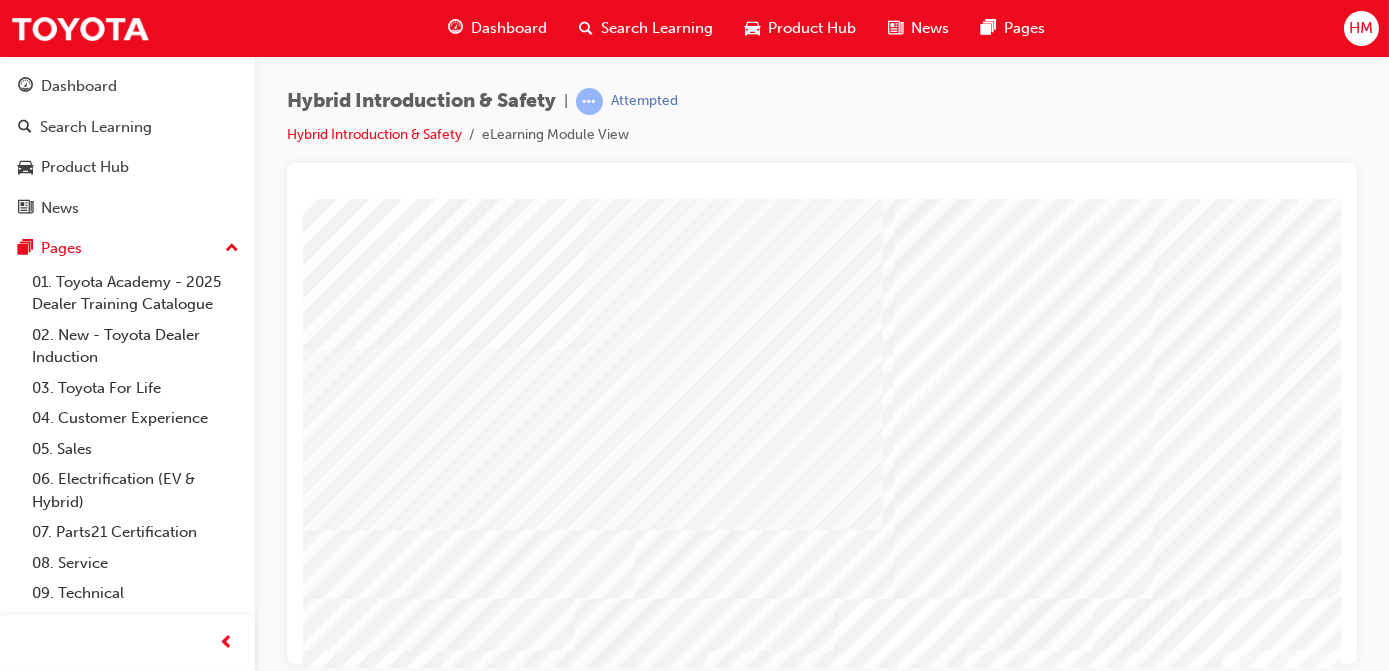 click at bounding box center (405, 3848) 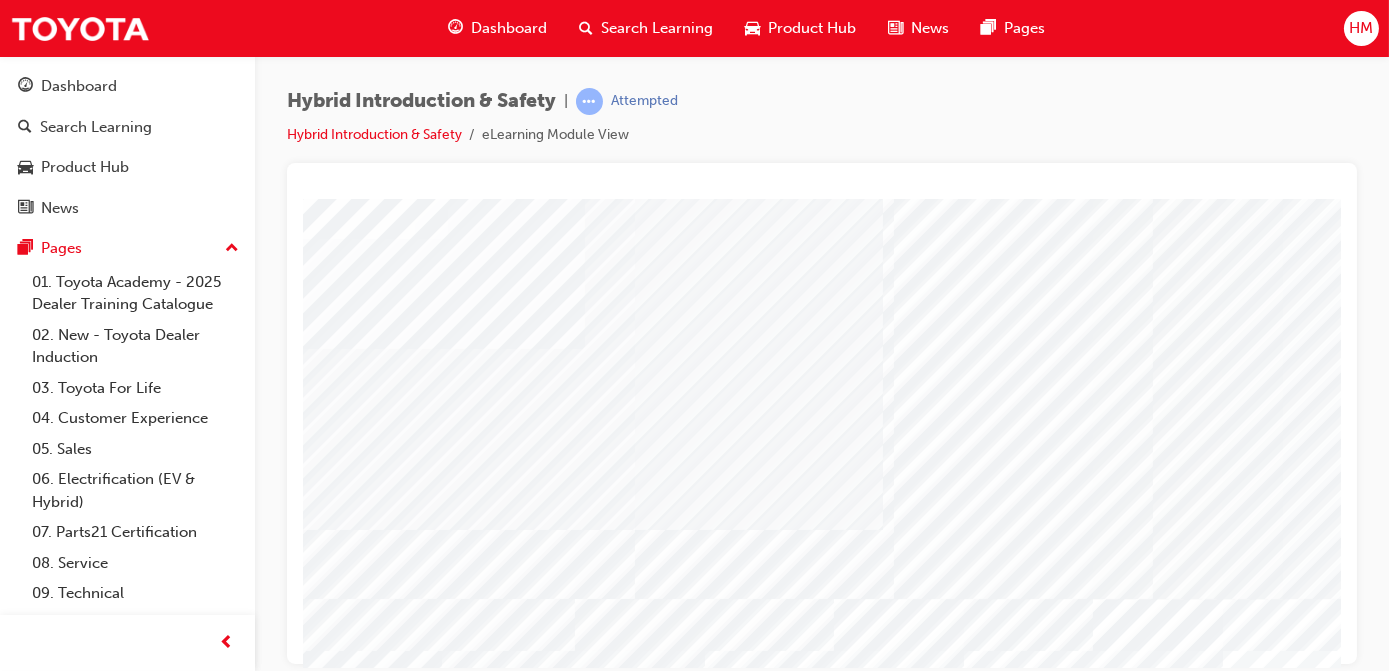 click at bounding box center [405, 1011] 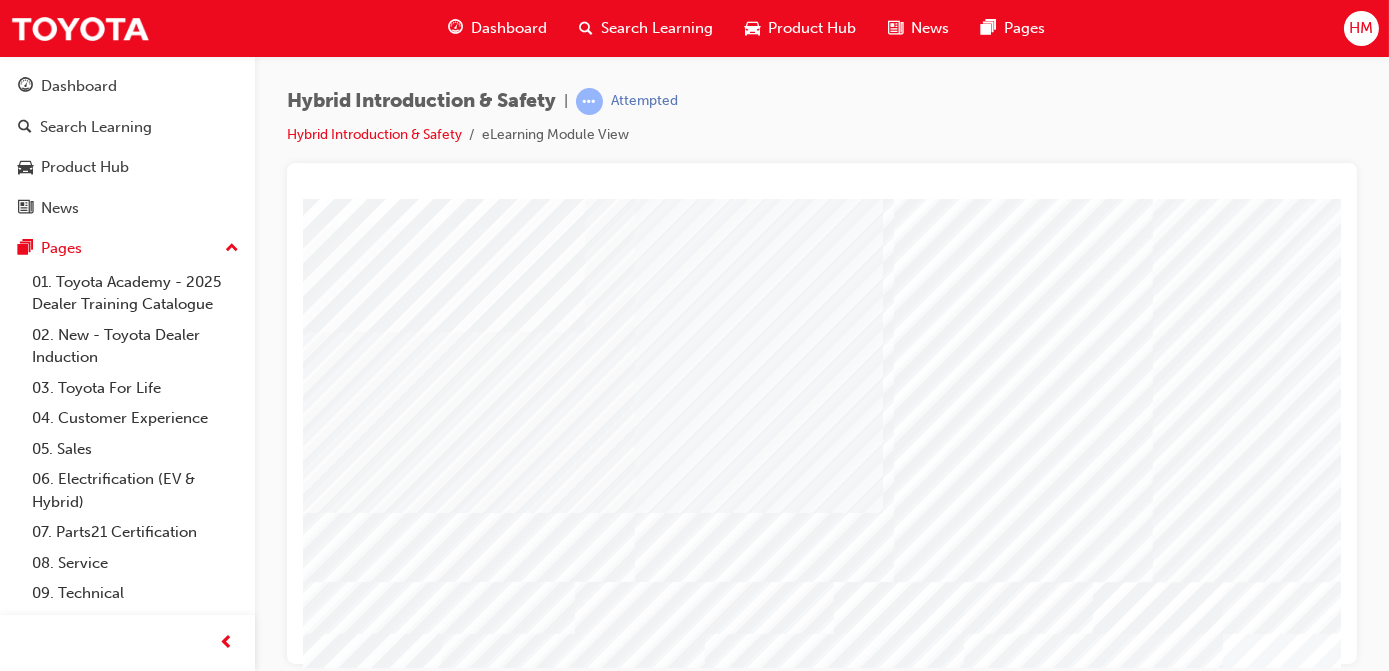 scroll, scrollTop: 0, scrollLeft: 18, axis: horizontal 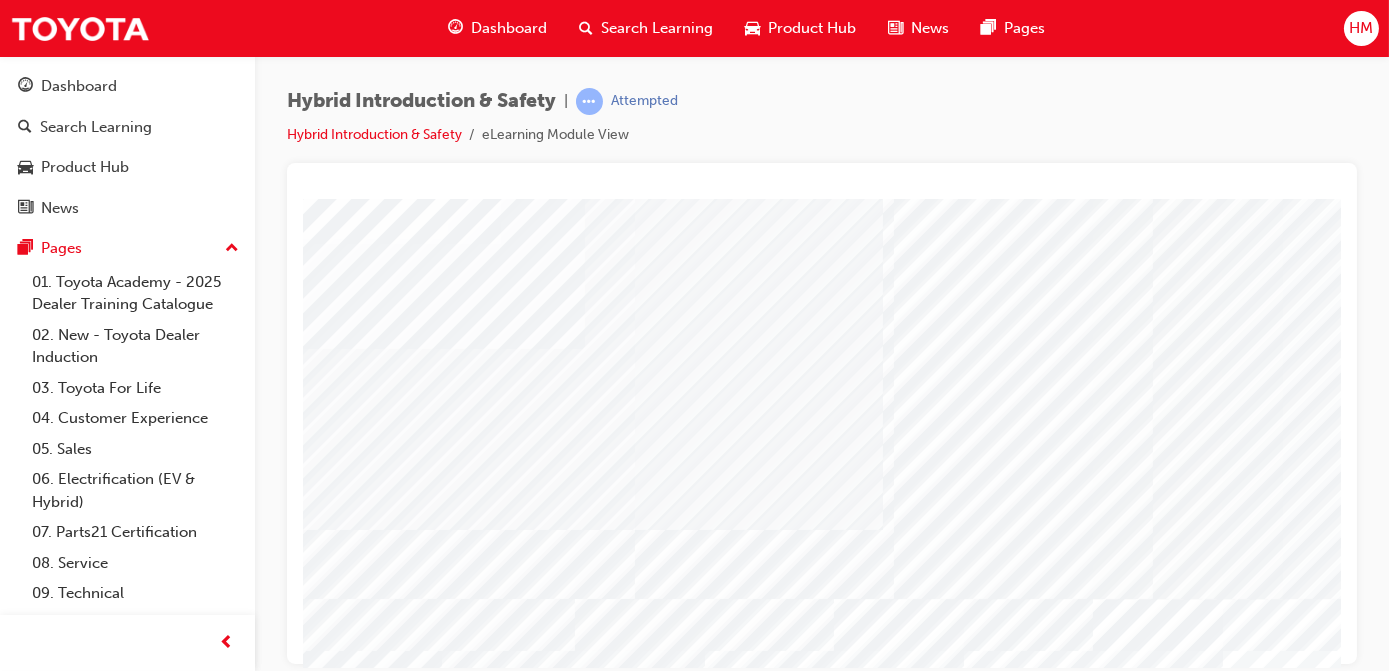 click at bounding box center [405, 3848] 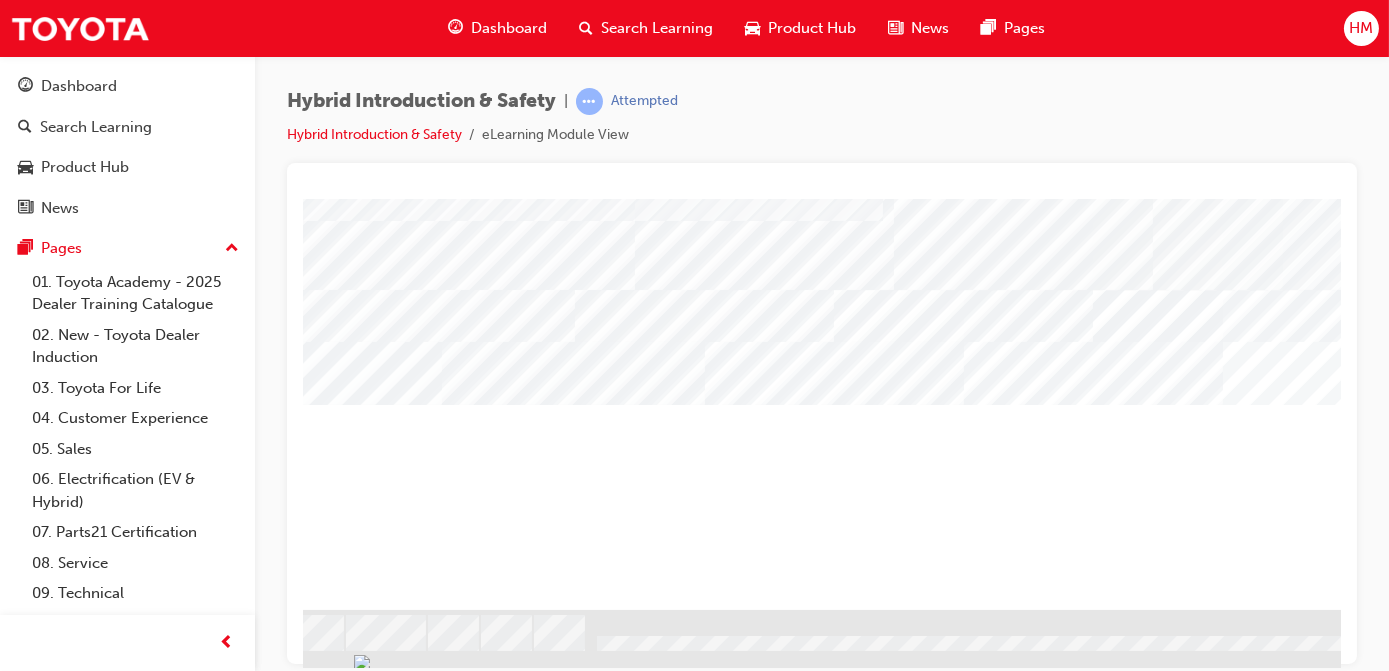 scroll, scrollTop: 37, scrollLeft: 18, axis: both 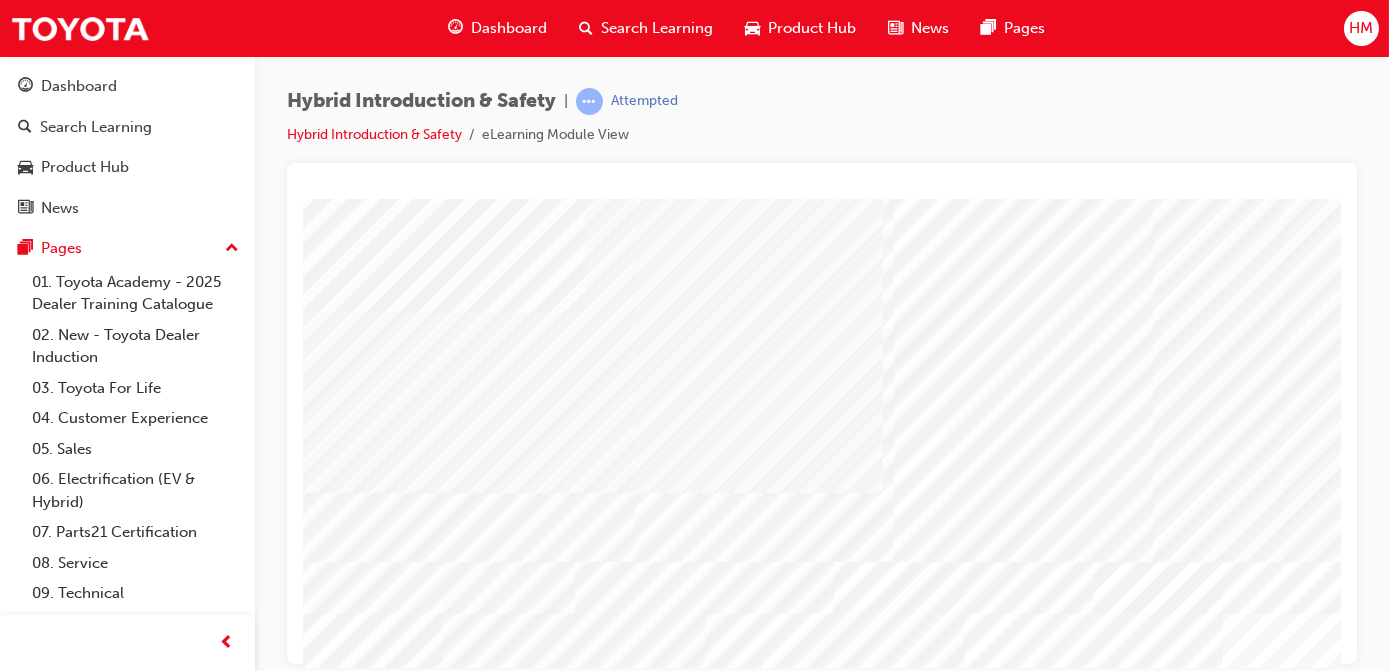 drag, startPoint x: 663, startPoint y: 347, endPoint x: 679, endPoint y: 352, distance: 16.763054 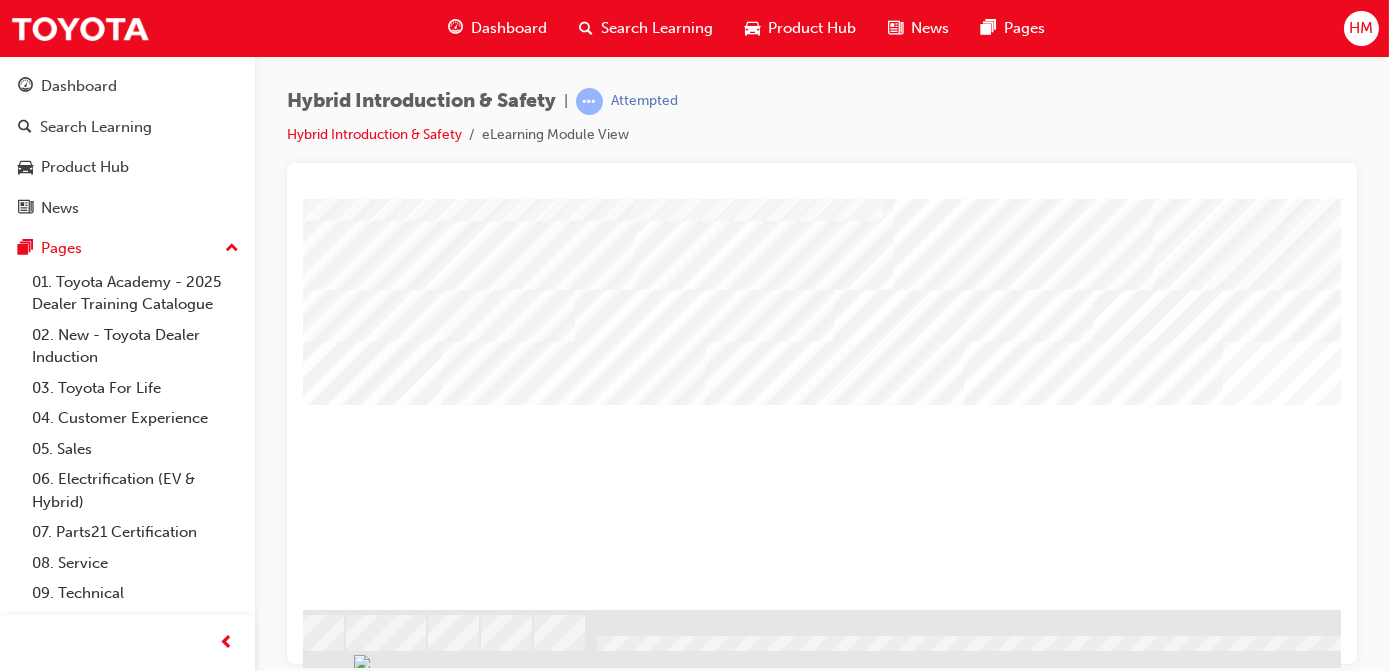 scroll, scrollTop: 0, scrollLeft: 18, axis: horizontal 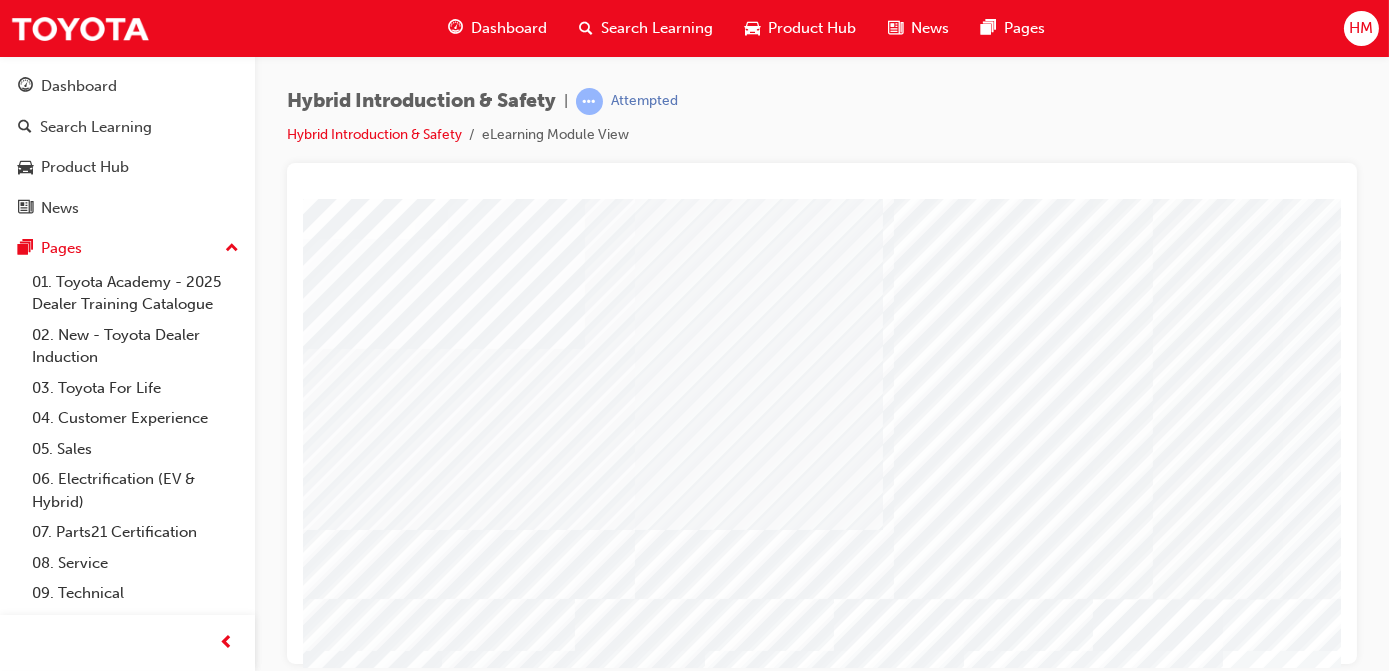 click at bounding box center (405, 1011) 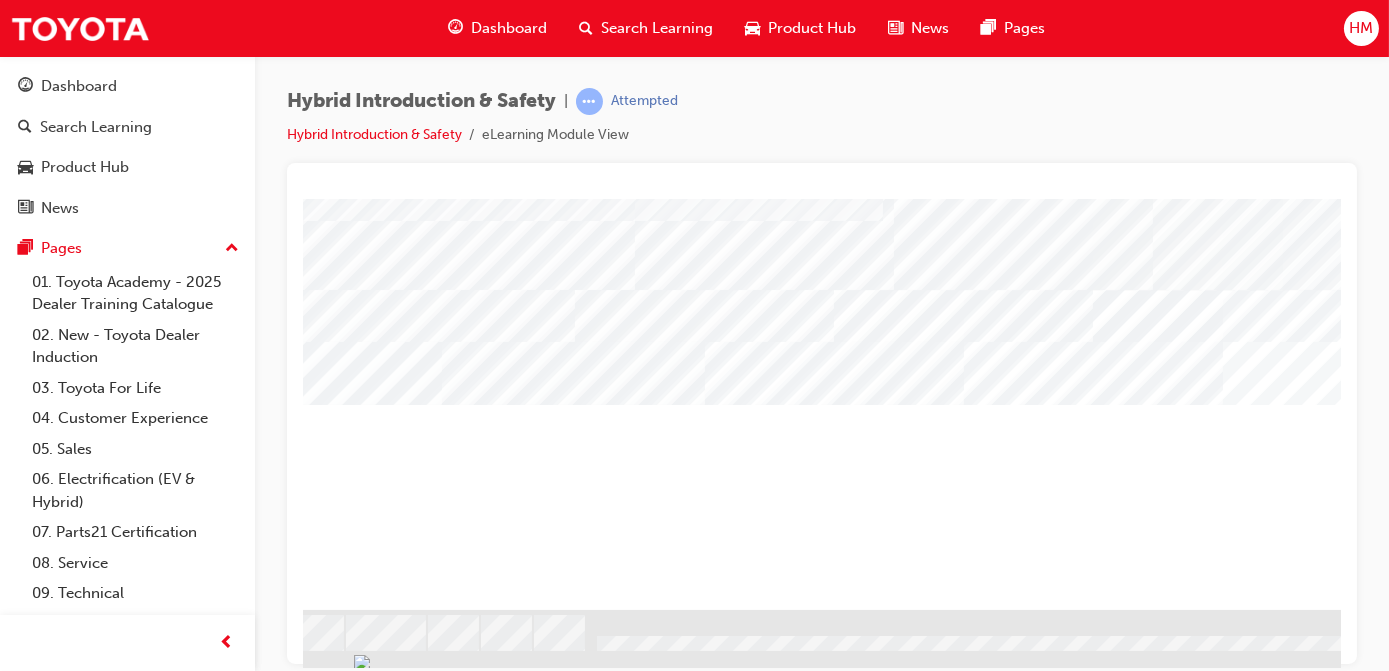 scroll, scrollTop: 0, scrollLeft: 18, axis: horizontal 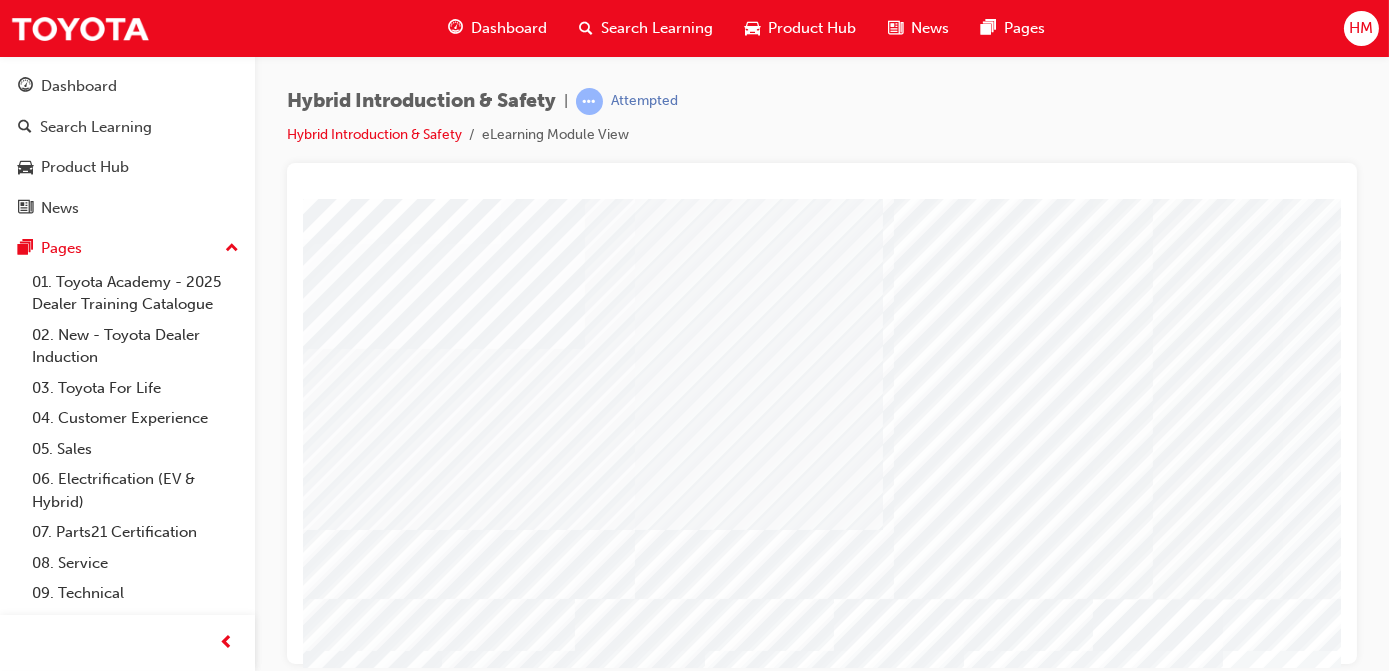 click at bounding box center (405, 6322) 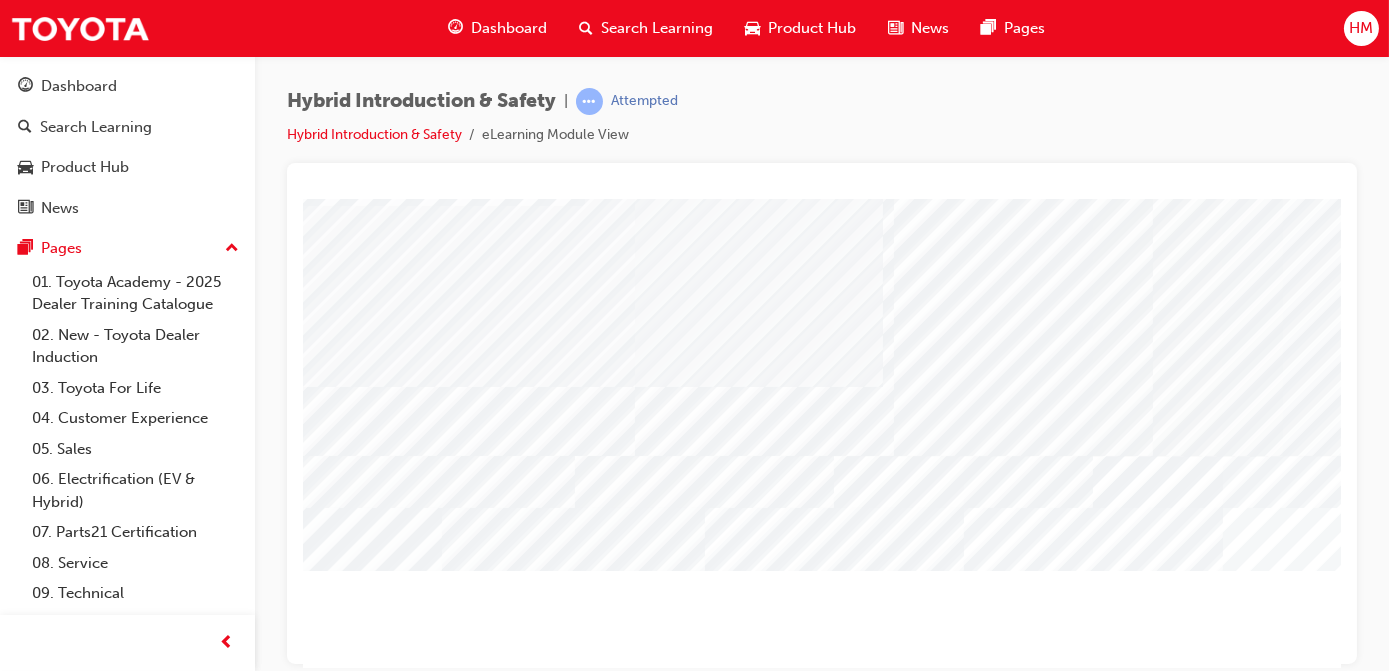 scroll, scrollTop: 0, scrollLeft: 18, axis: horizontal 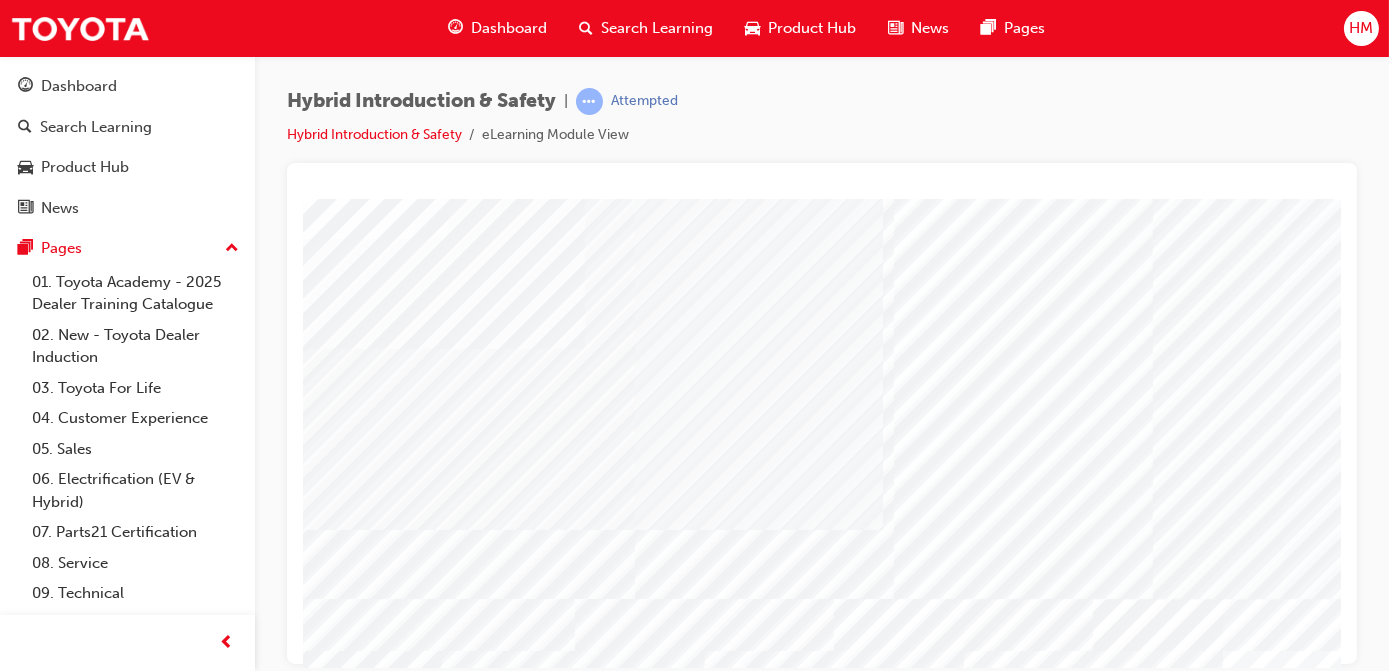 click at bounding box center (405, 6490) 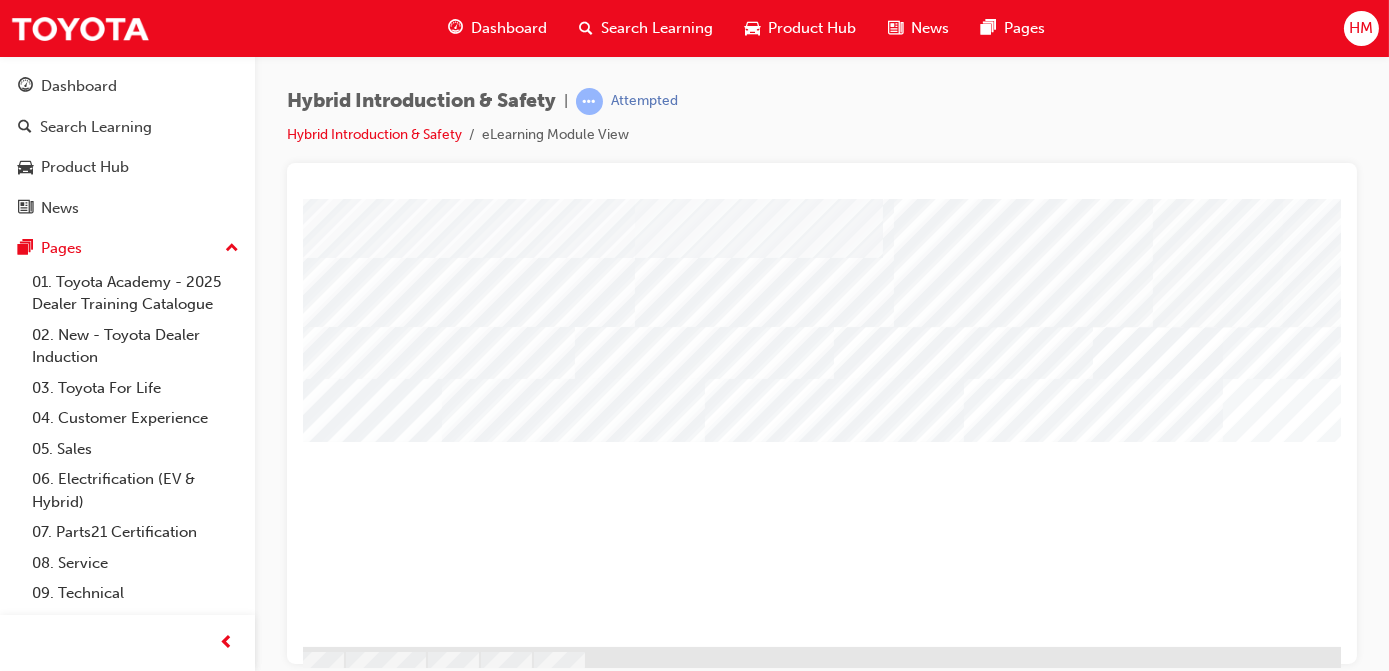 scroll, scrollTop: 0, scrollLeft: 18, axis: horizontal 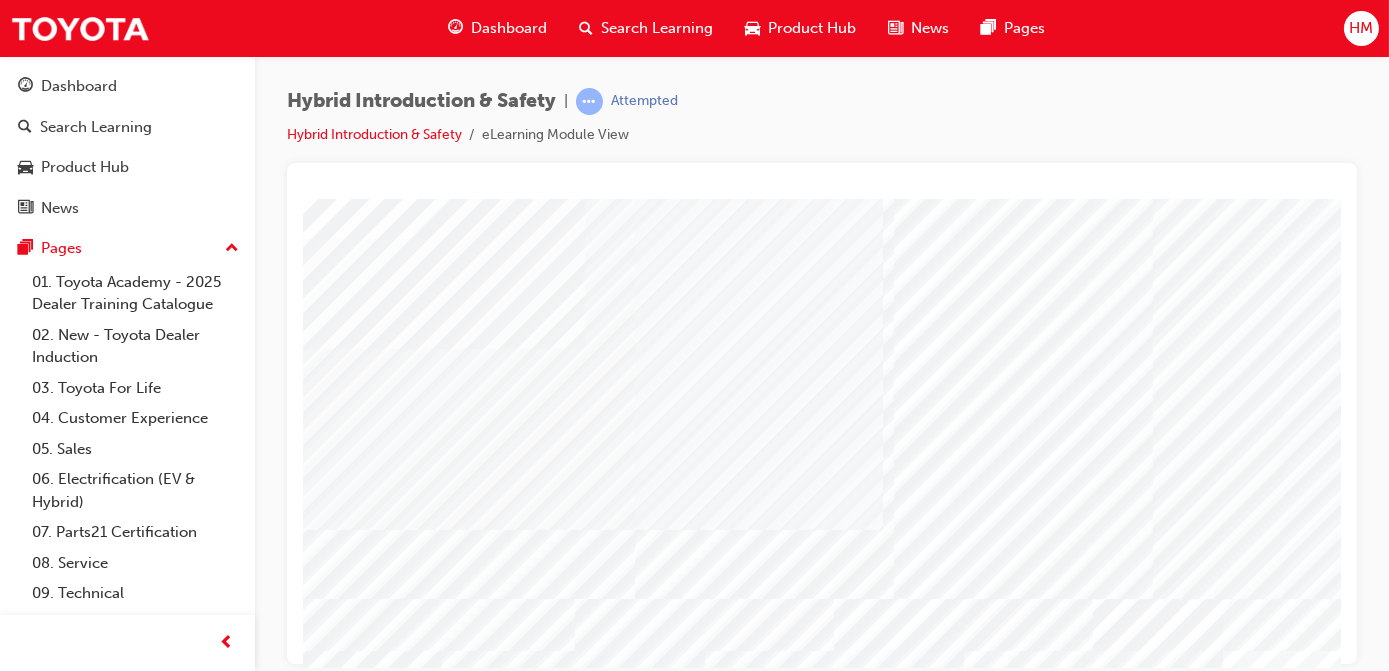 click at bounding box center [405, 6238] 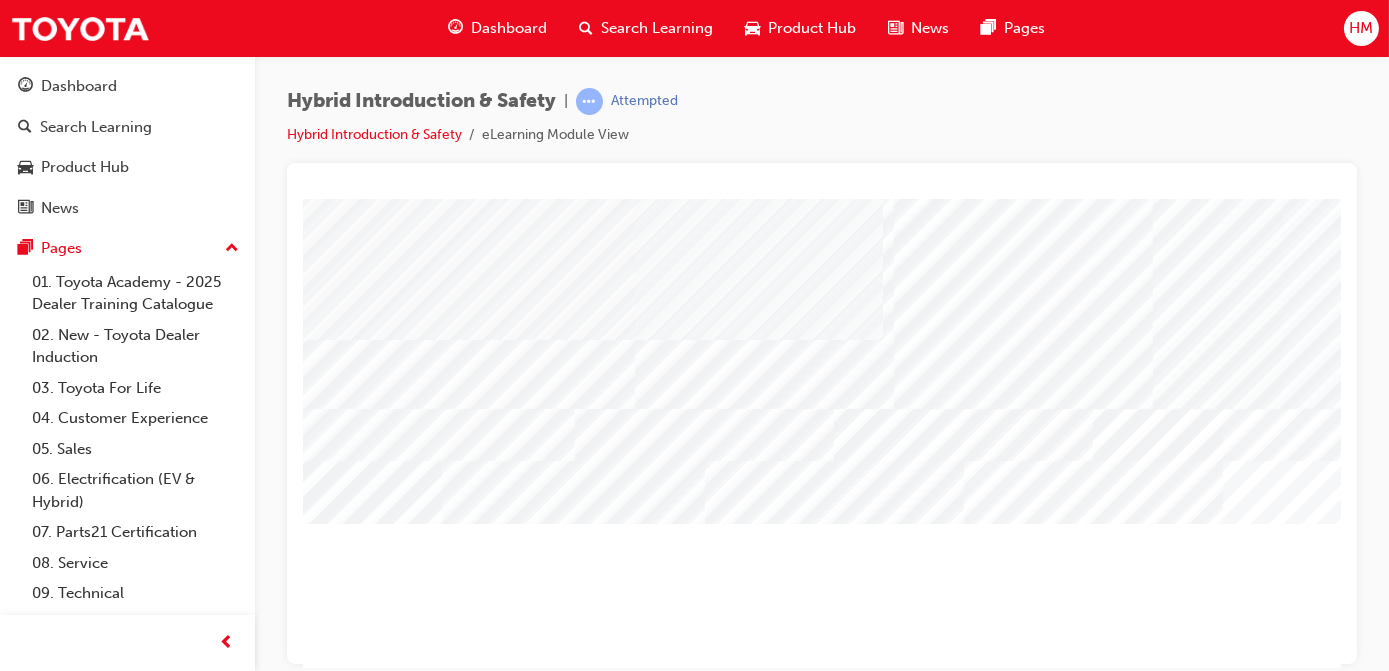 scroll, scrollTop: 0, scrollLeft: 18, axis: horizontal 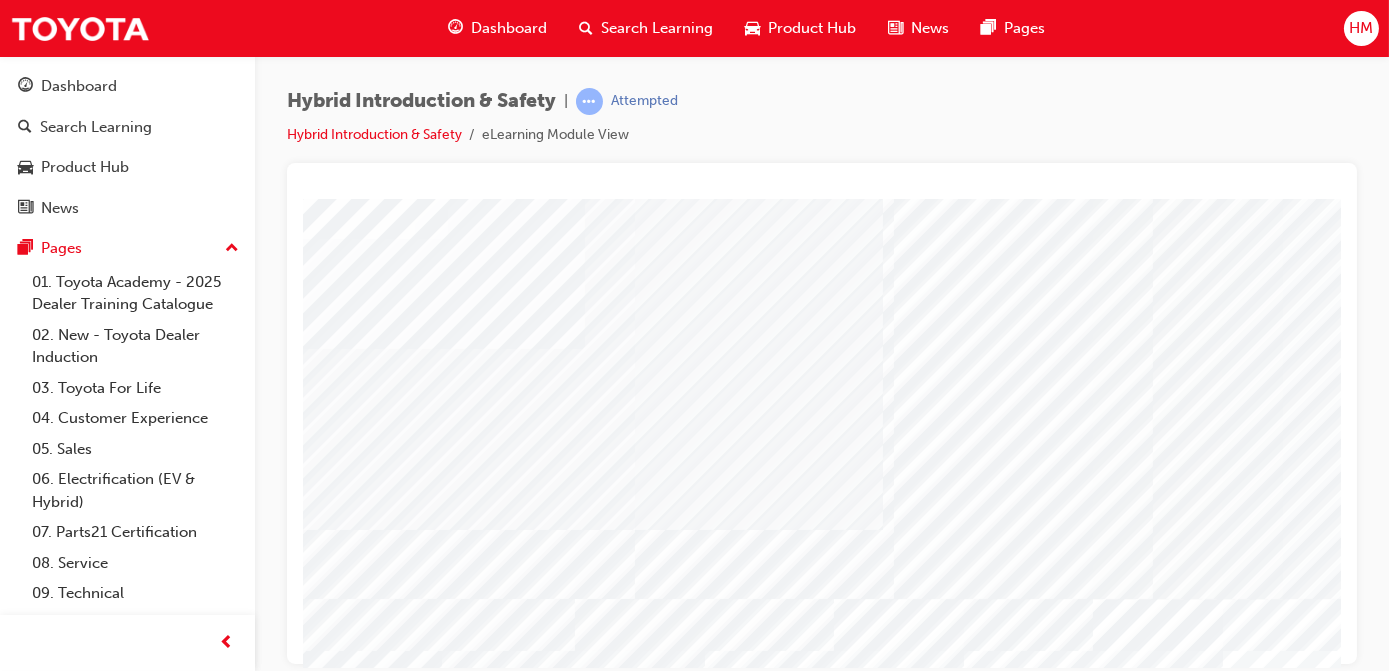 click at bounding box center (583, 9166) 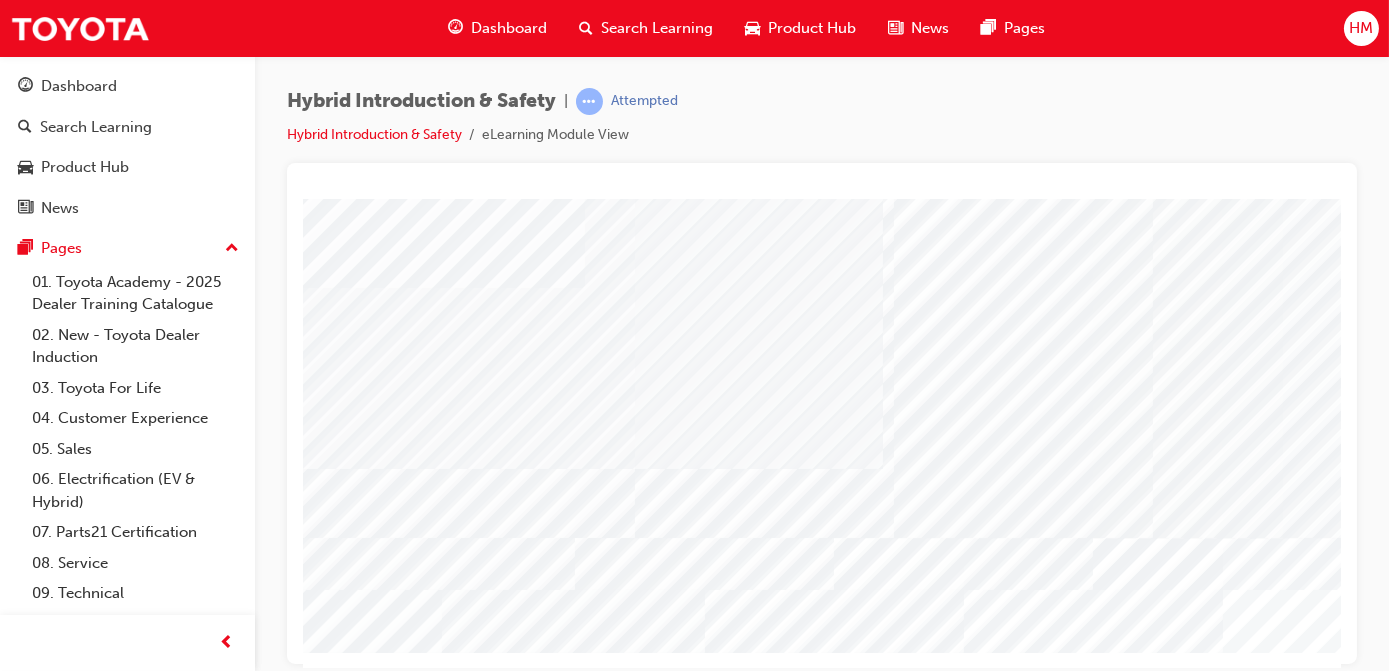 scroll, scrollTop: 309, scrollLeft: 18, axis: both 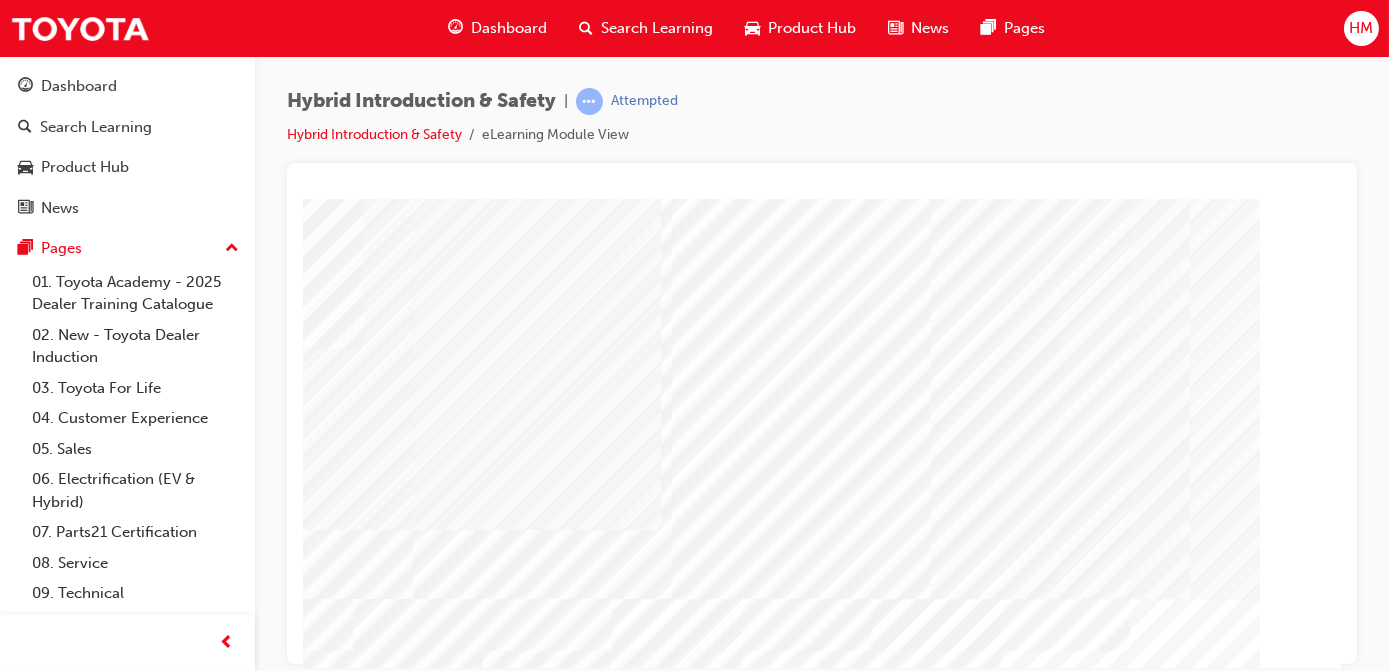 click at bounding box center (361, 9166) 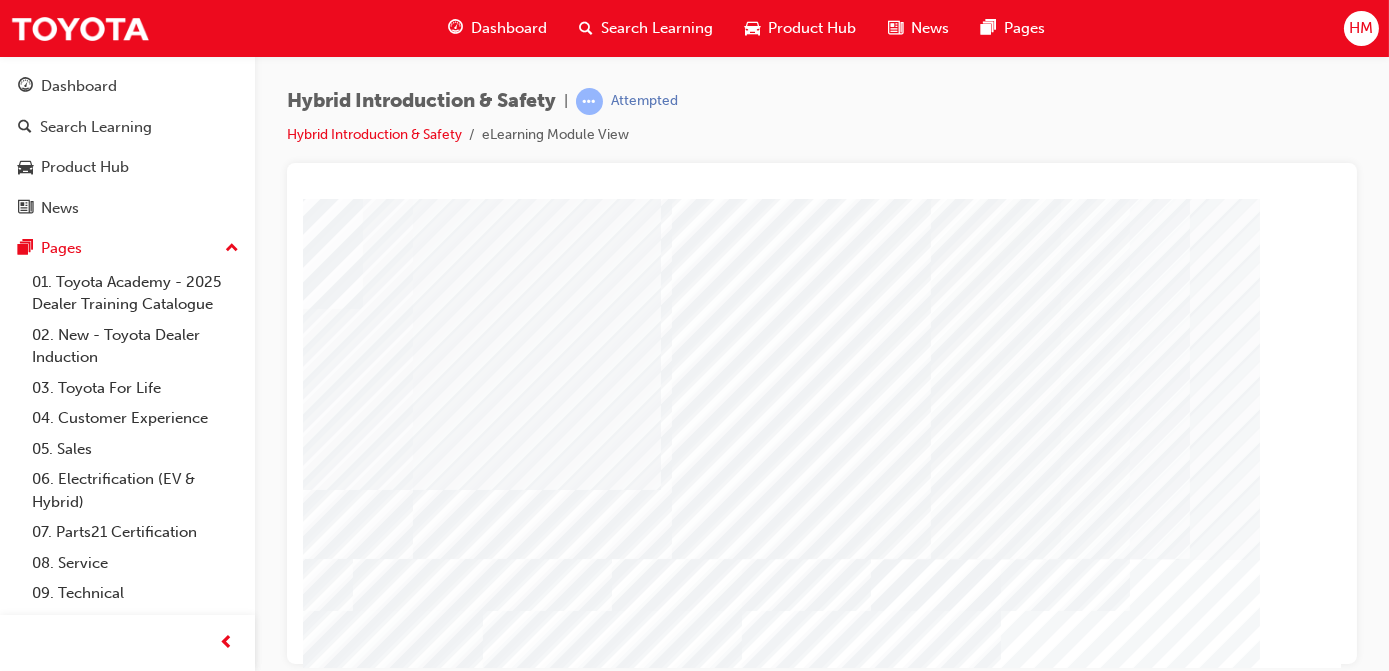 scroll, scrollTop: 309, scrollLeft: 240, axis: both 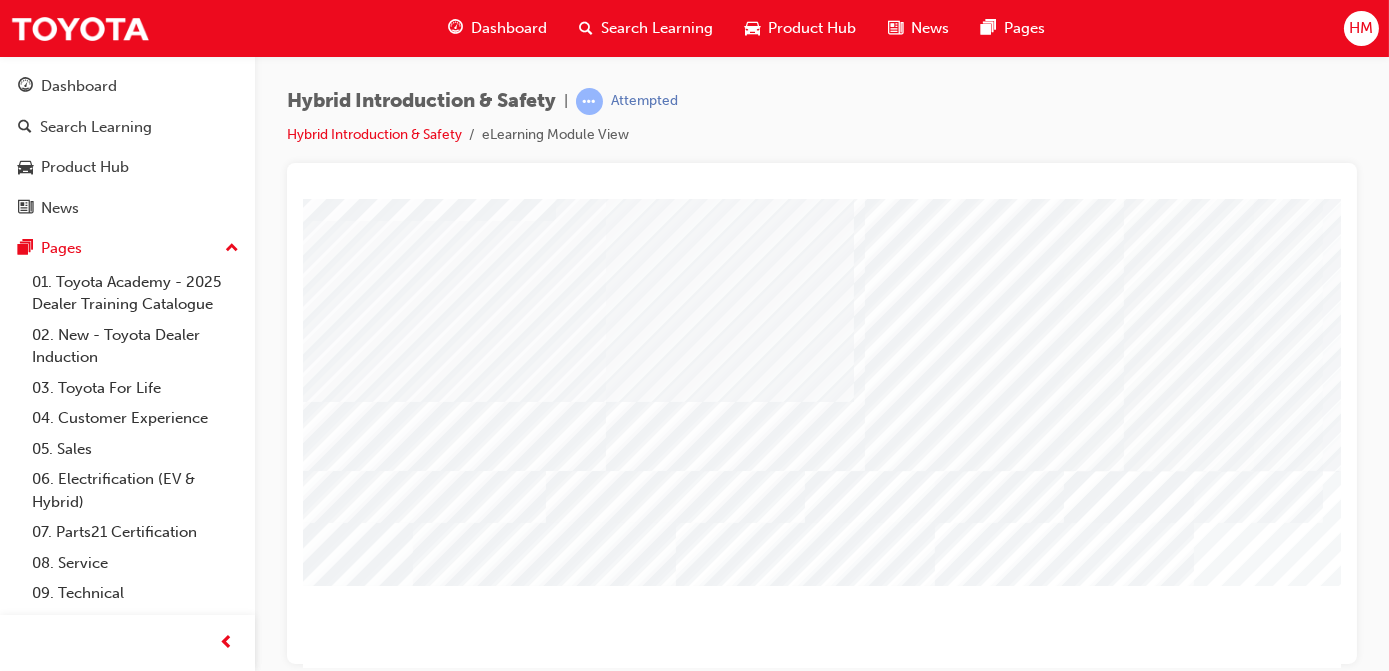 click at bounding box center (376, 3678) 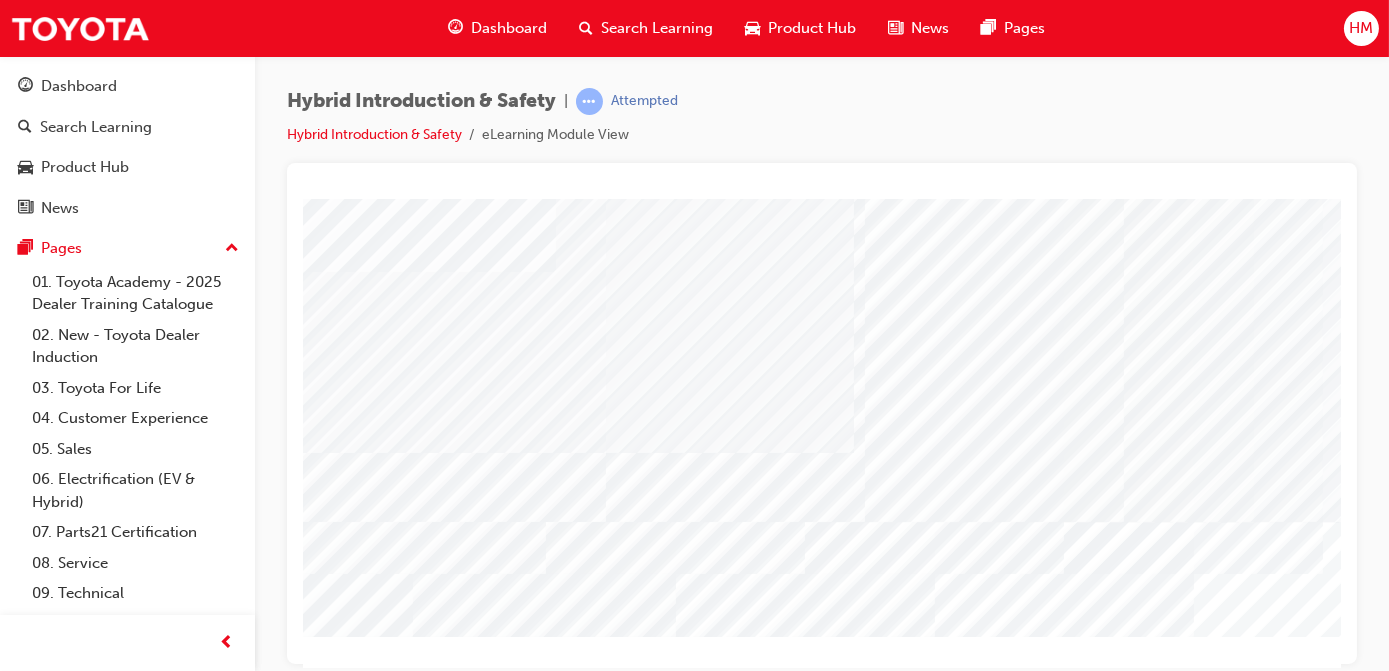 scroll, scrollTop: 37, scrollLeft: 47, axis: both 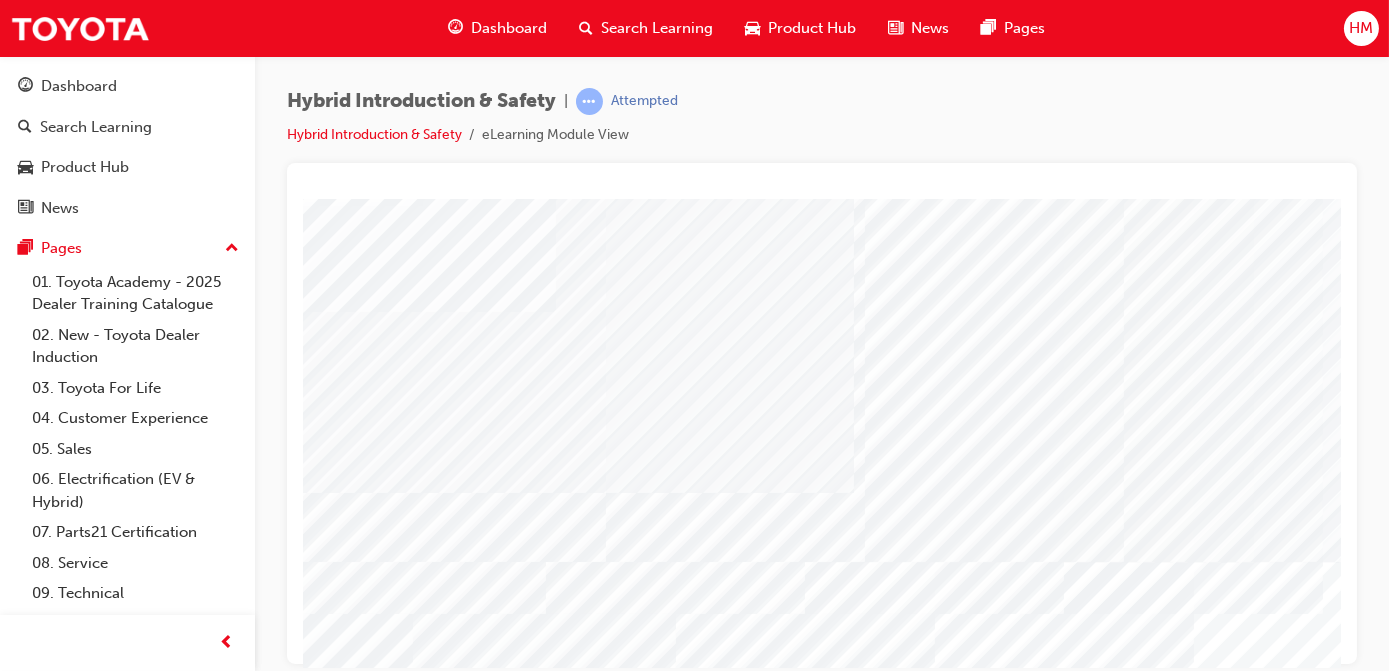 click at bounding box center (376, 6159) 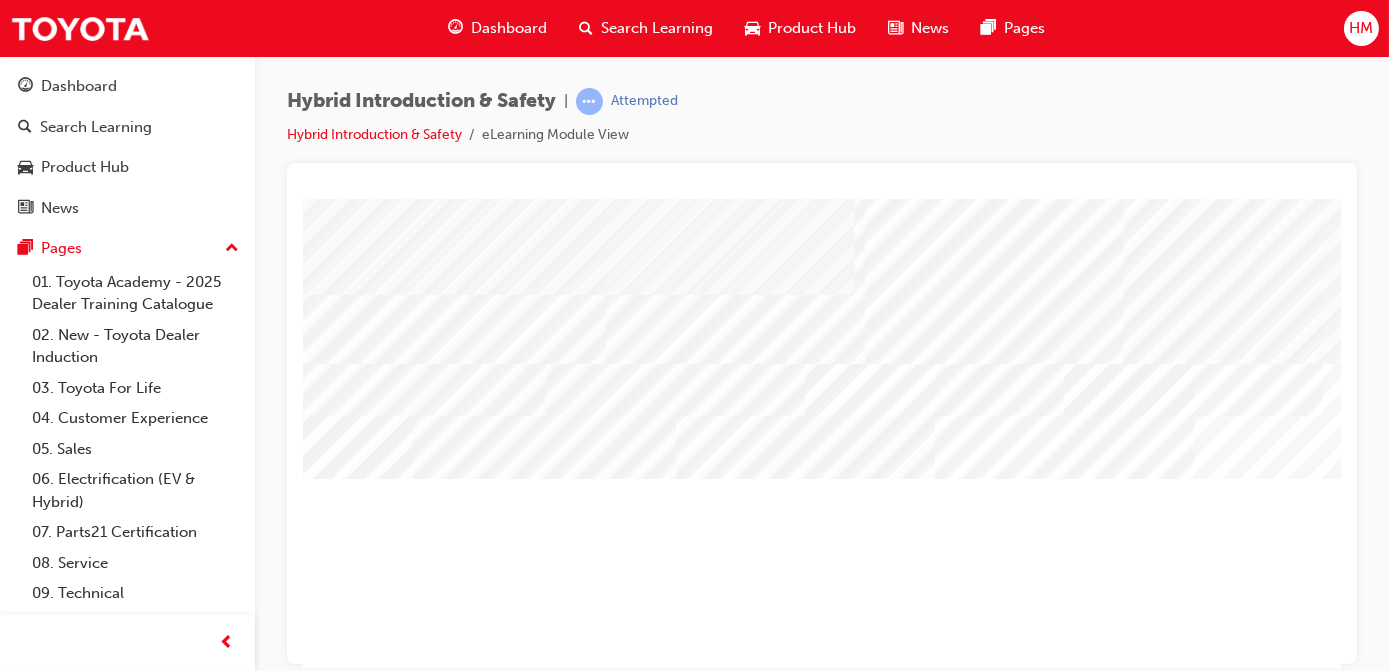 scroll, scrollTop: 128, scrollLeft: 47, axis: both 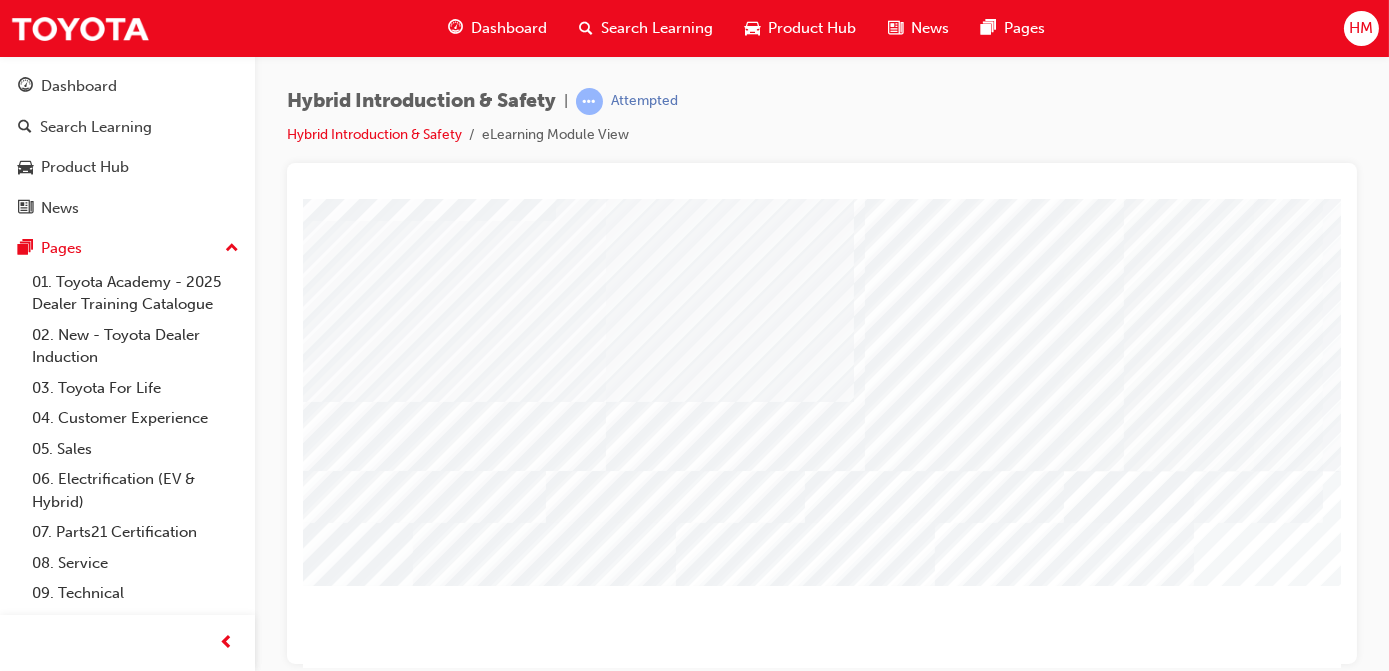 click at bounding box center [376, 6236] 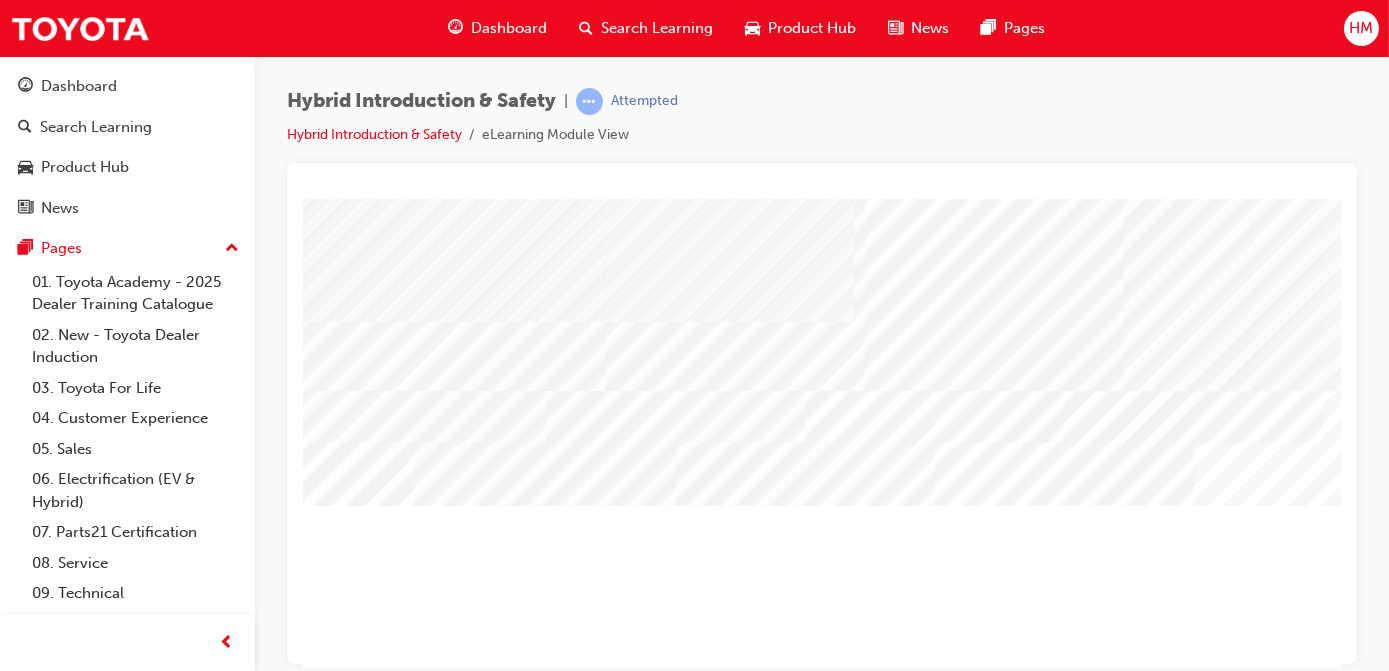 scroll, scrollTop: 309, scrollLeft: 47, axis: both 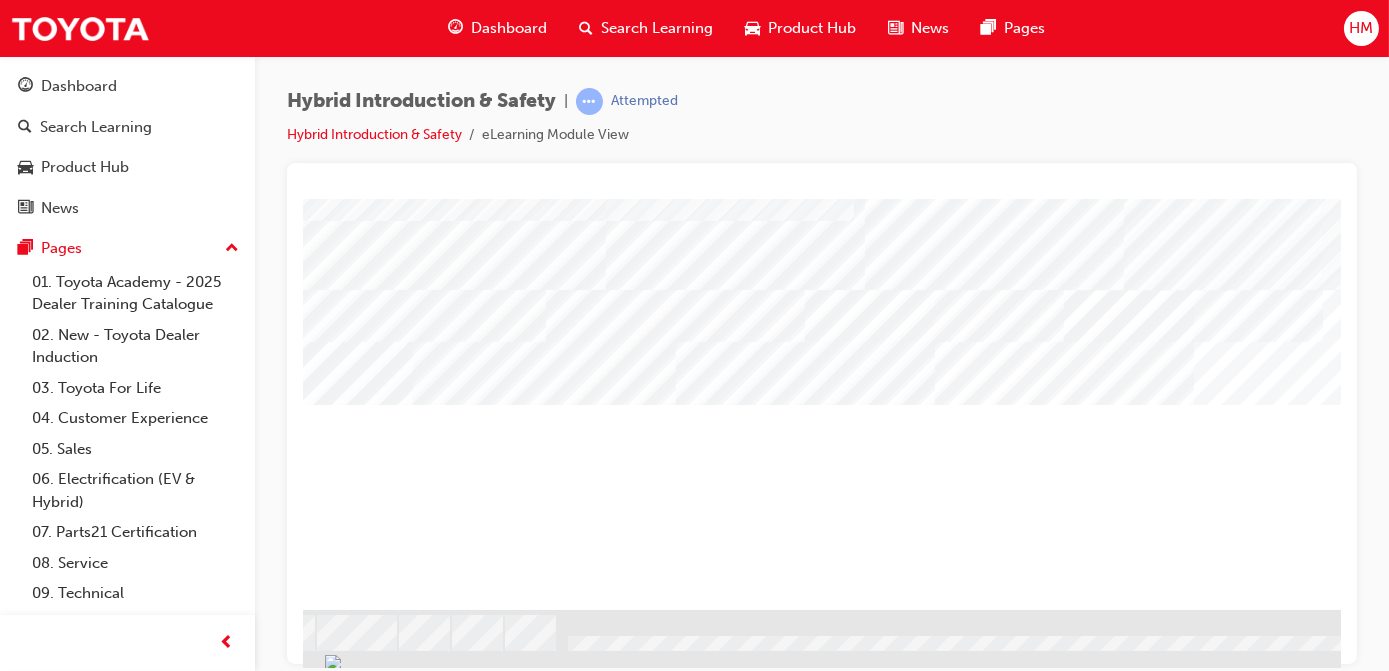 click at bounding box center (554, 8857) 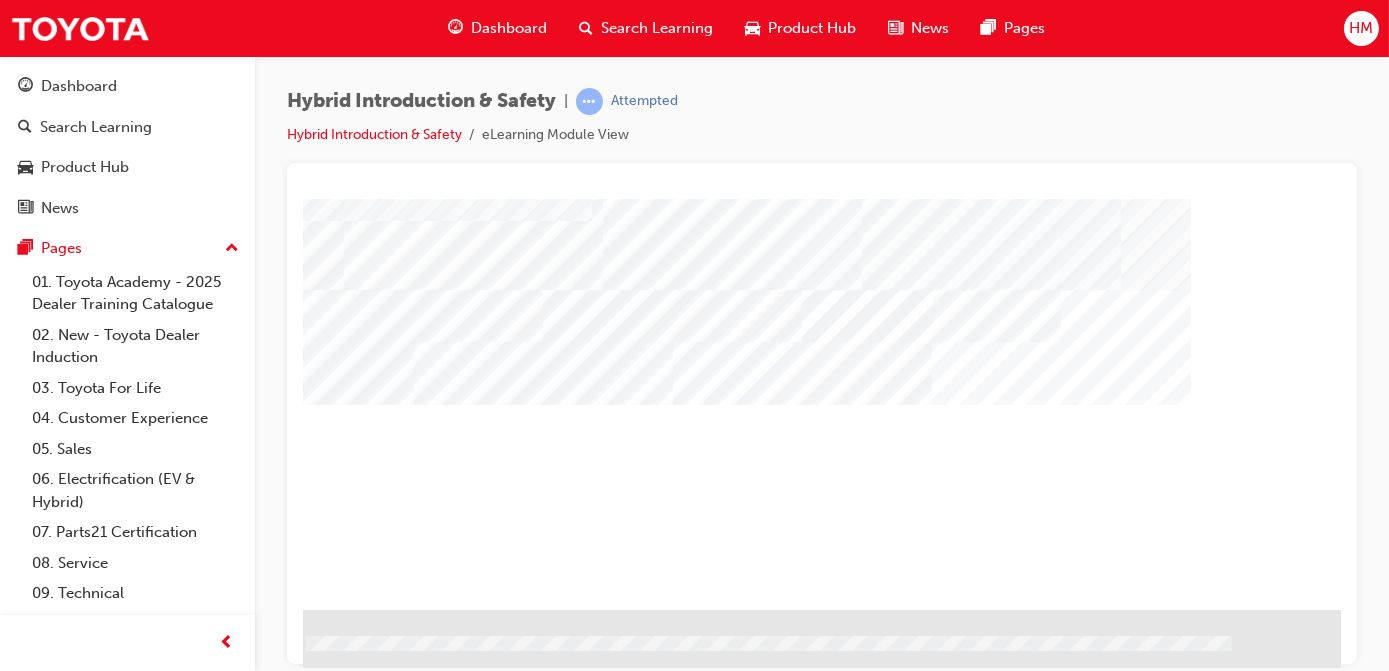 scroll, scrollTop: 309, scrollLeft: 312, axis: both 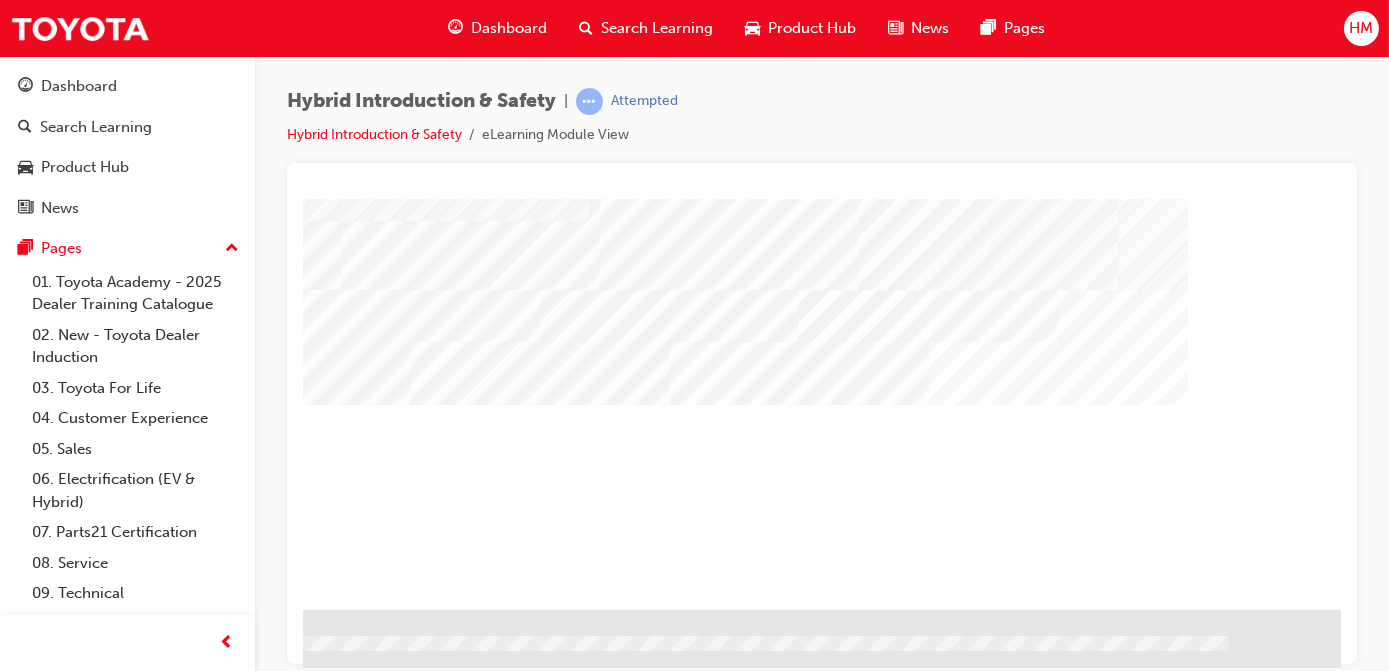 click at bounding box center (289, 8857) 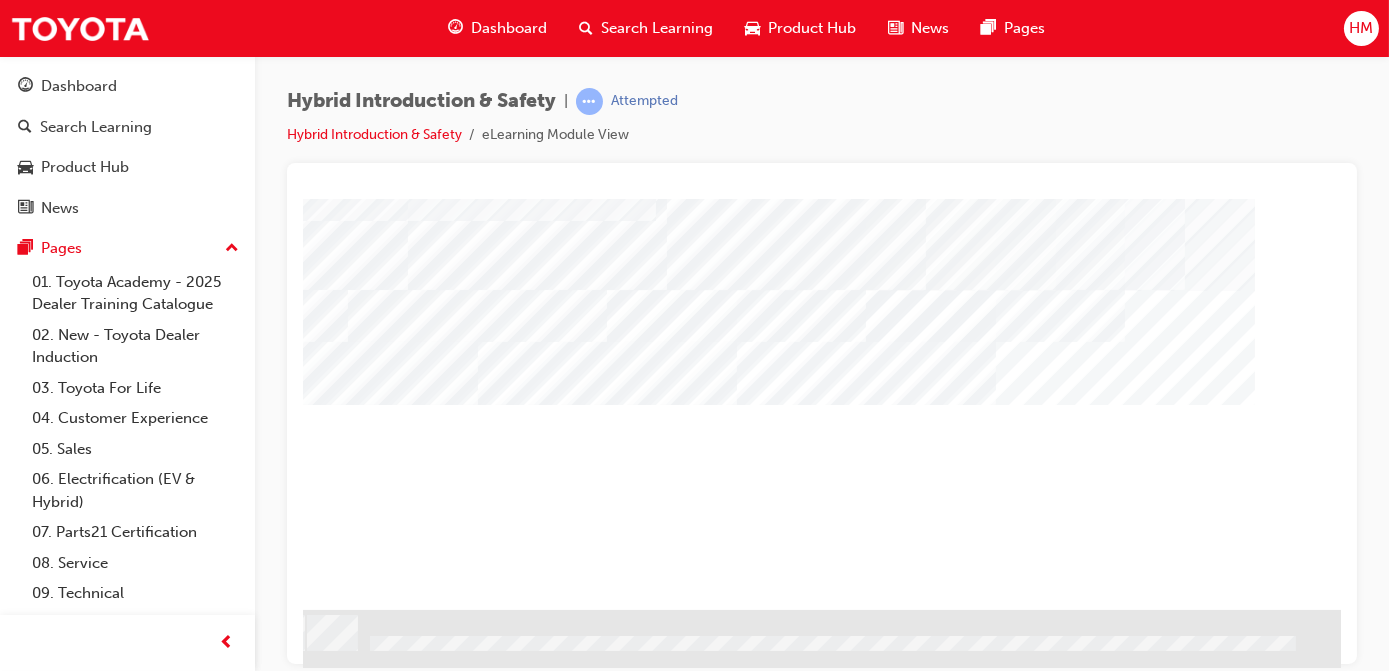 scroll, scrollTop: 309, scrollLeft: 336, axis: both 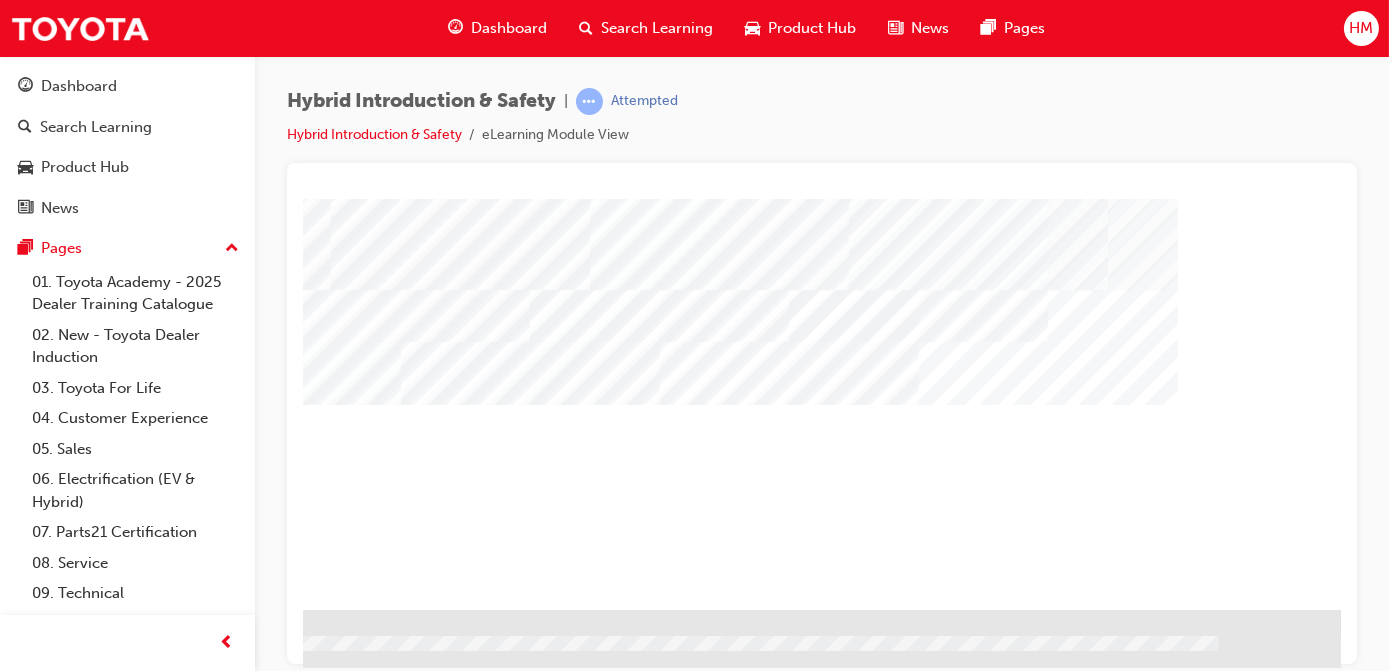 click at bounding box center (59, 8674) 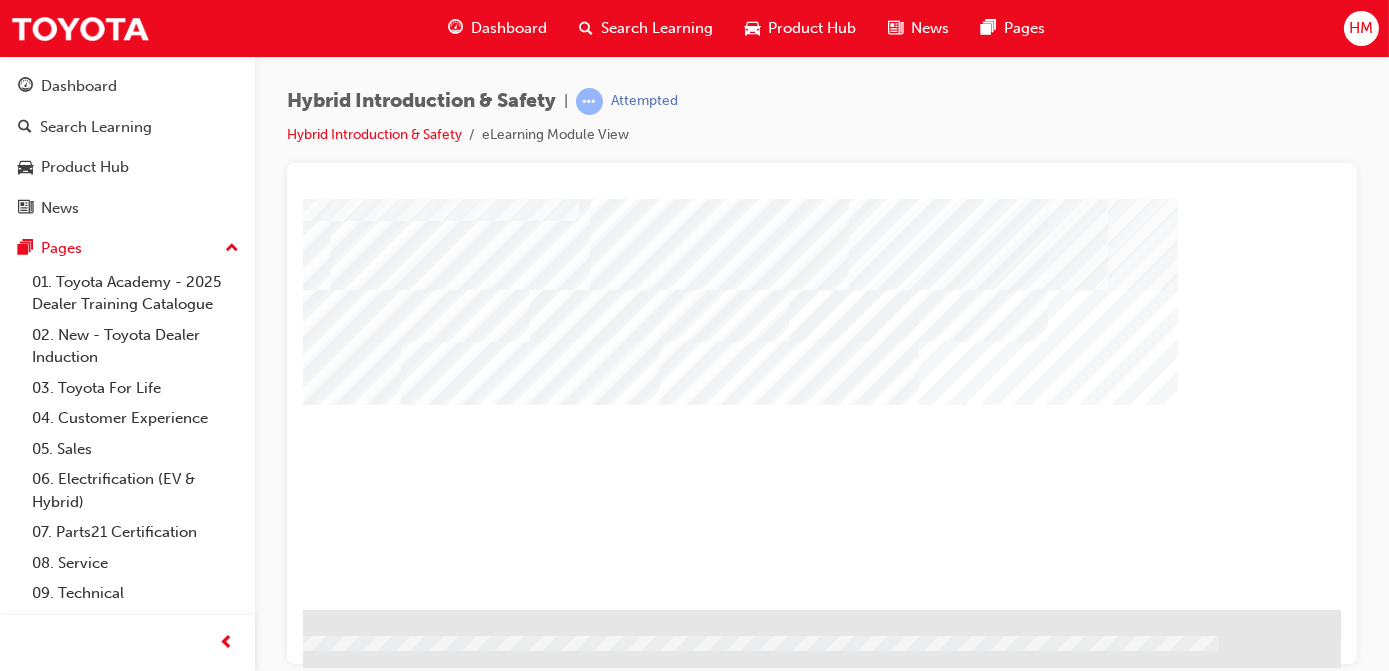 click at bounding box center (43, 663) 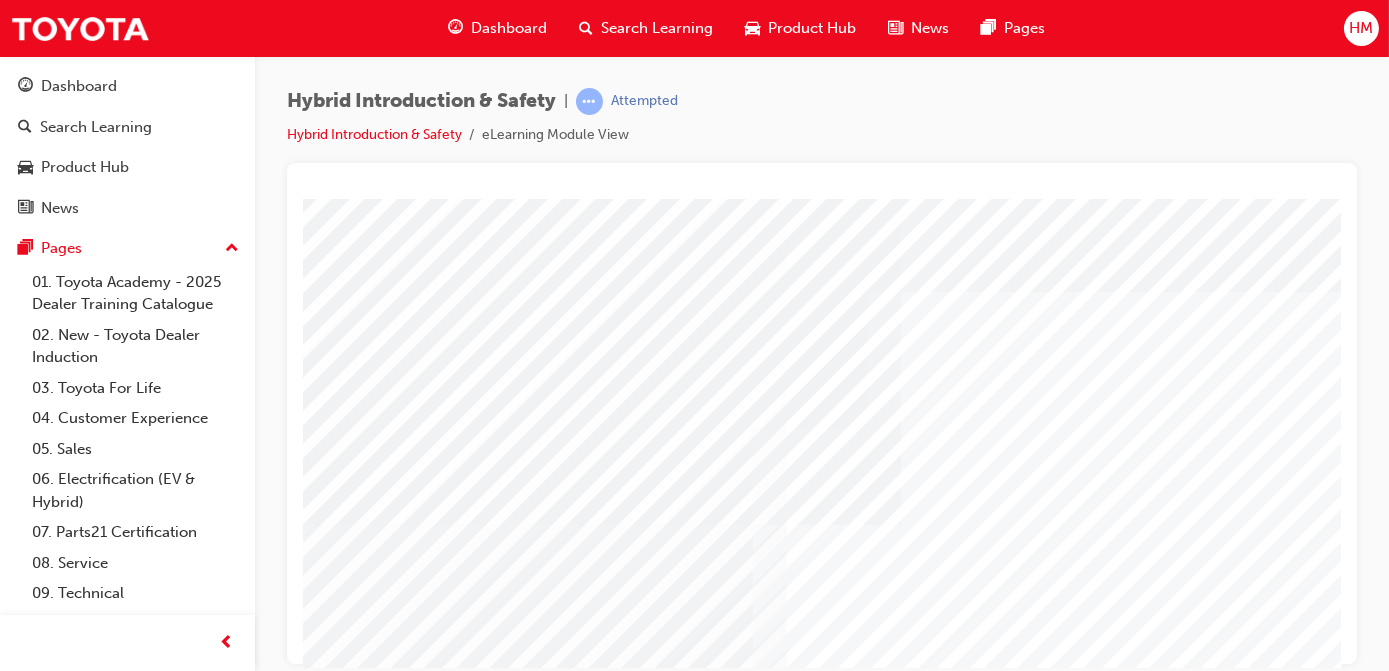 scroll, scrollTop: 272, scrollLeft: 0, axis: vertical 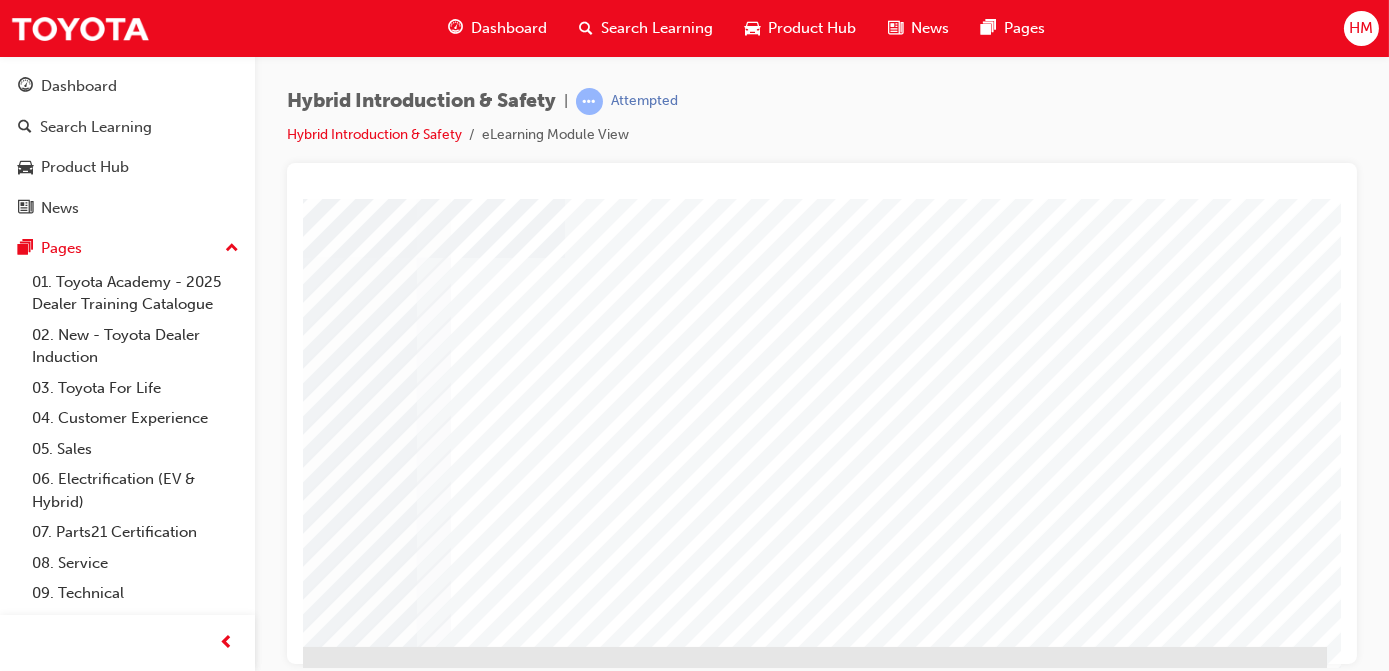 click at bounding box center (29, 2985) 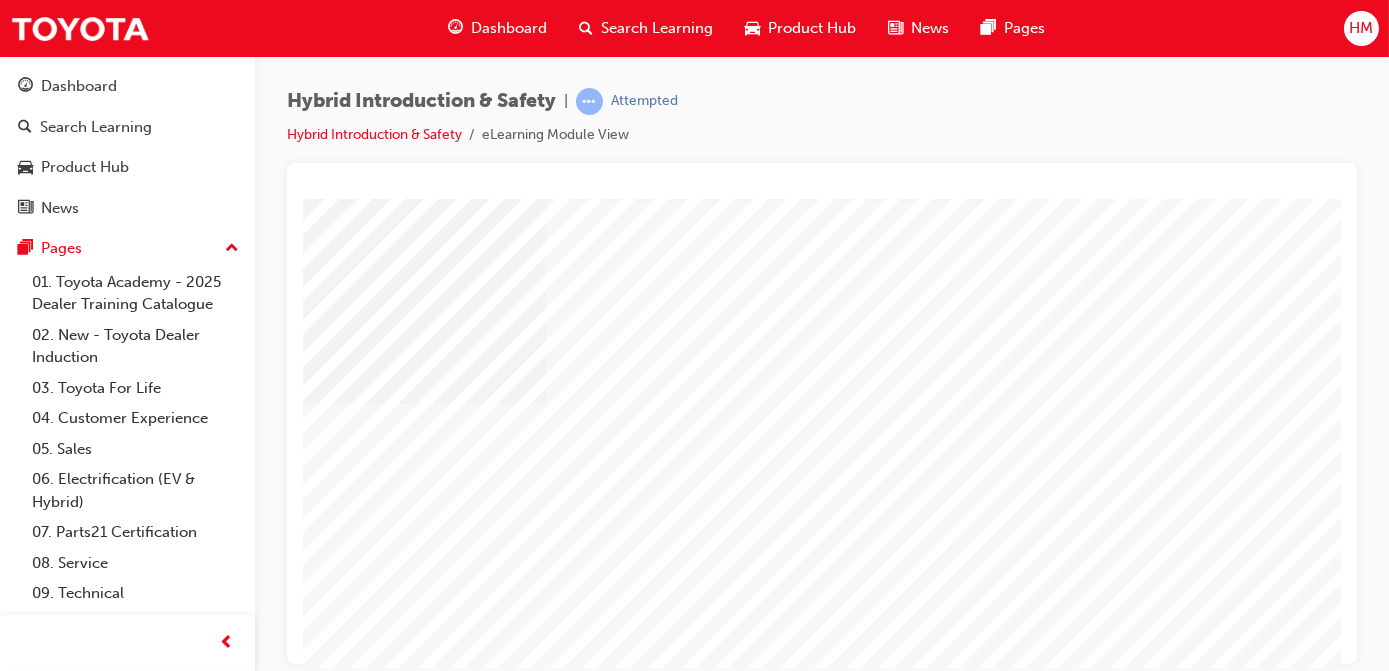 scroll, scrollTop: 309, scrollLeft: 0, axis: vertical 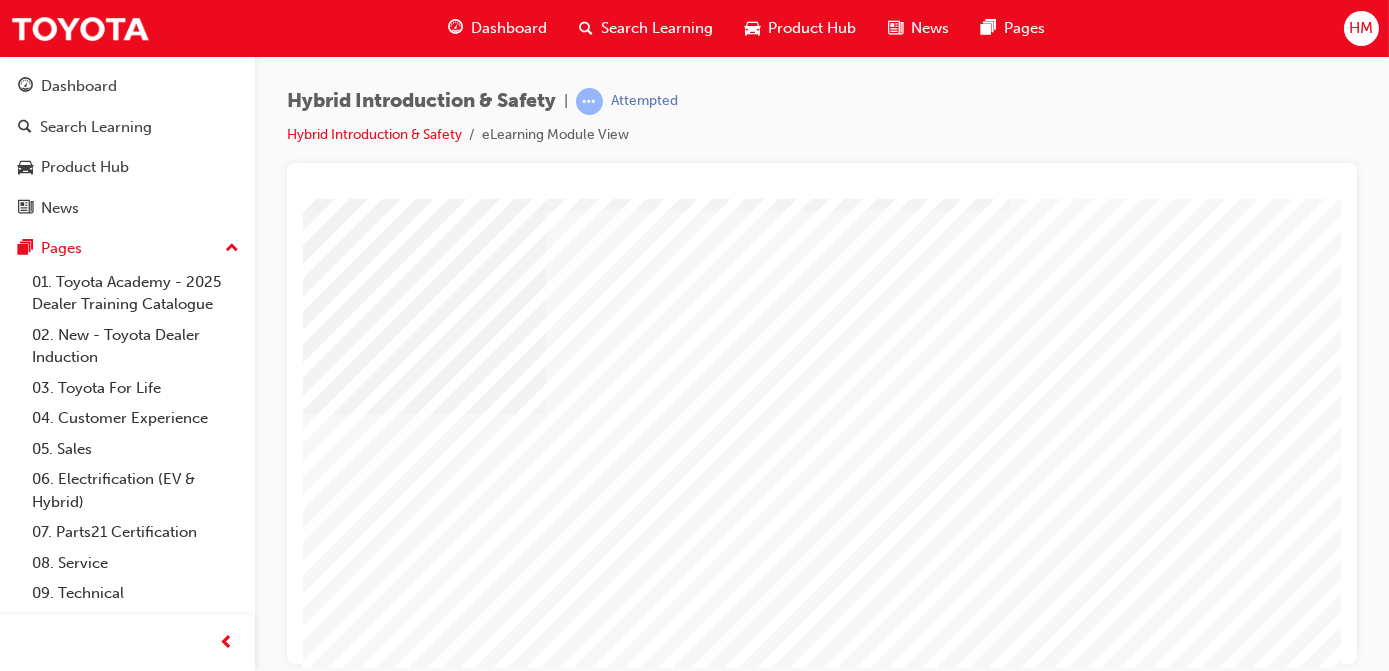 click at bounding box center (469, 851) 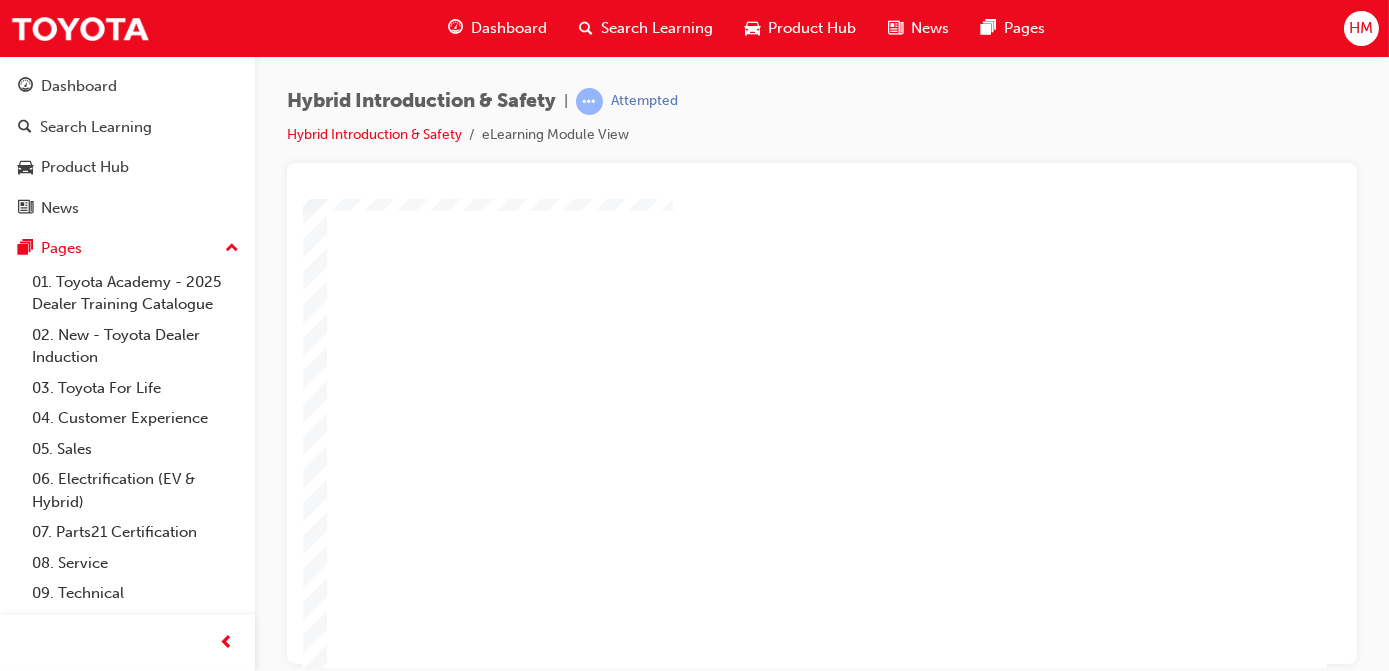 scroll, scrollTop: 218, scrollLeft: 0, axis: vertical 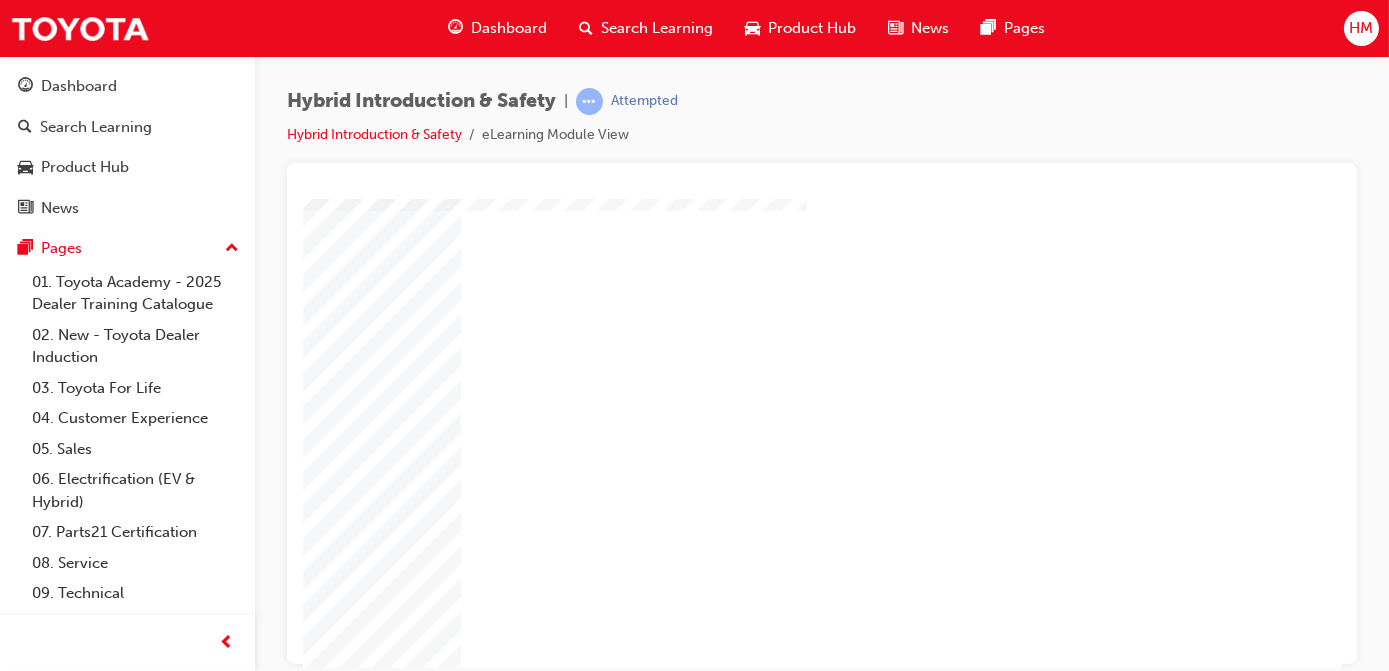 click at bounding box center (1105, 116) 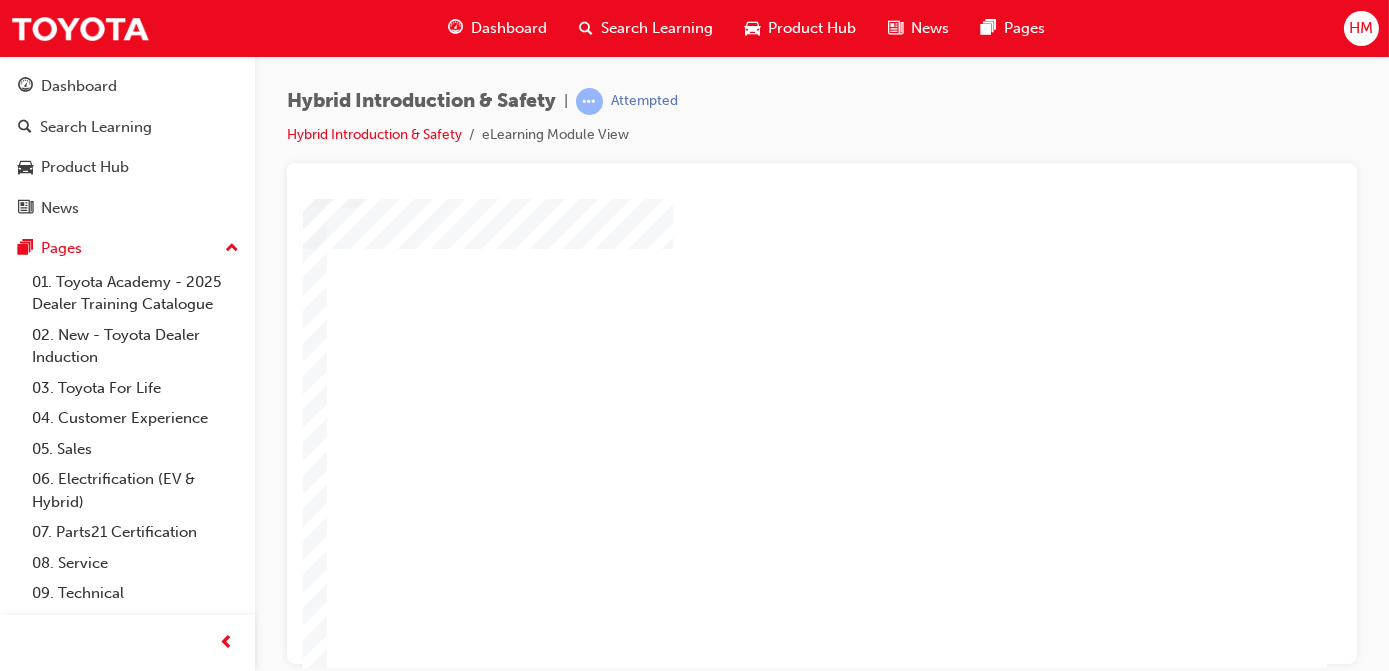 scroll, scrollTop: 181, scrollLeft: 336, axis: both 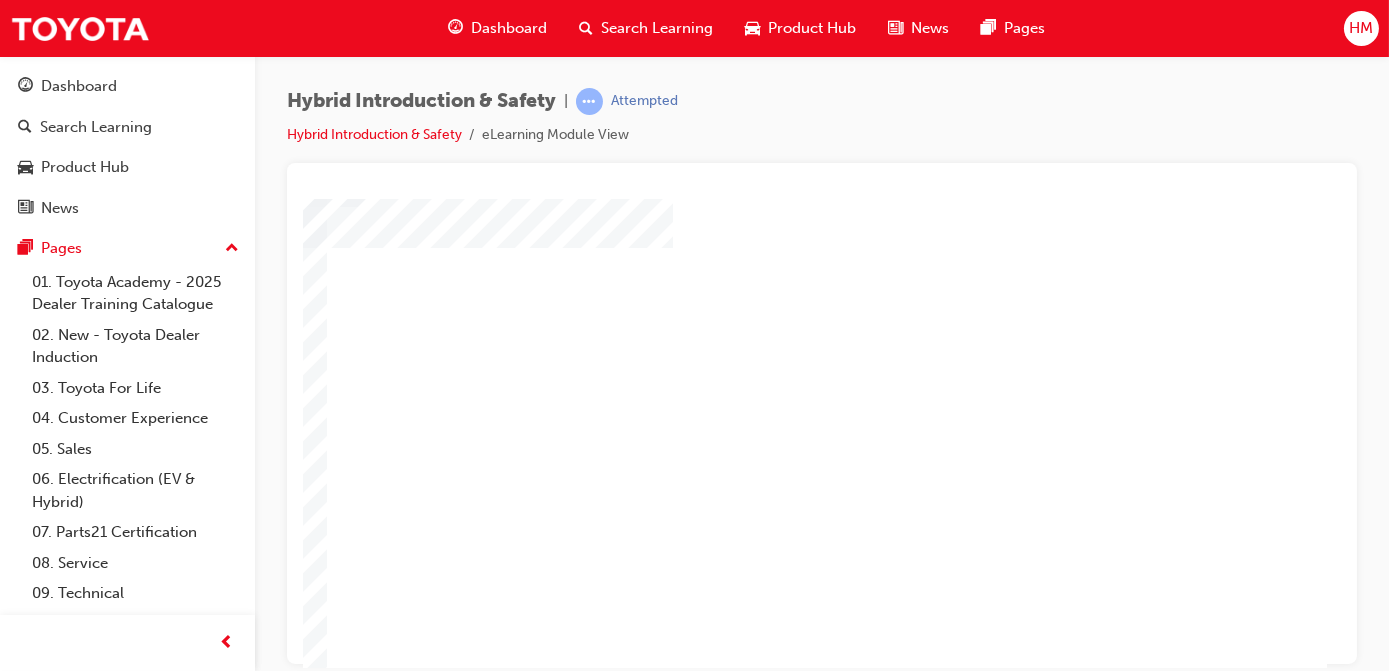click at bounding box center [971, 153] 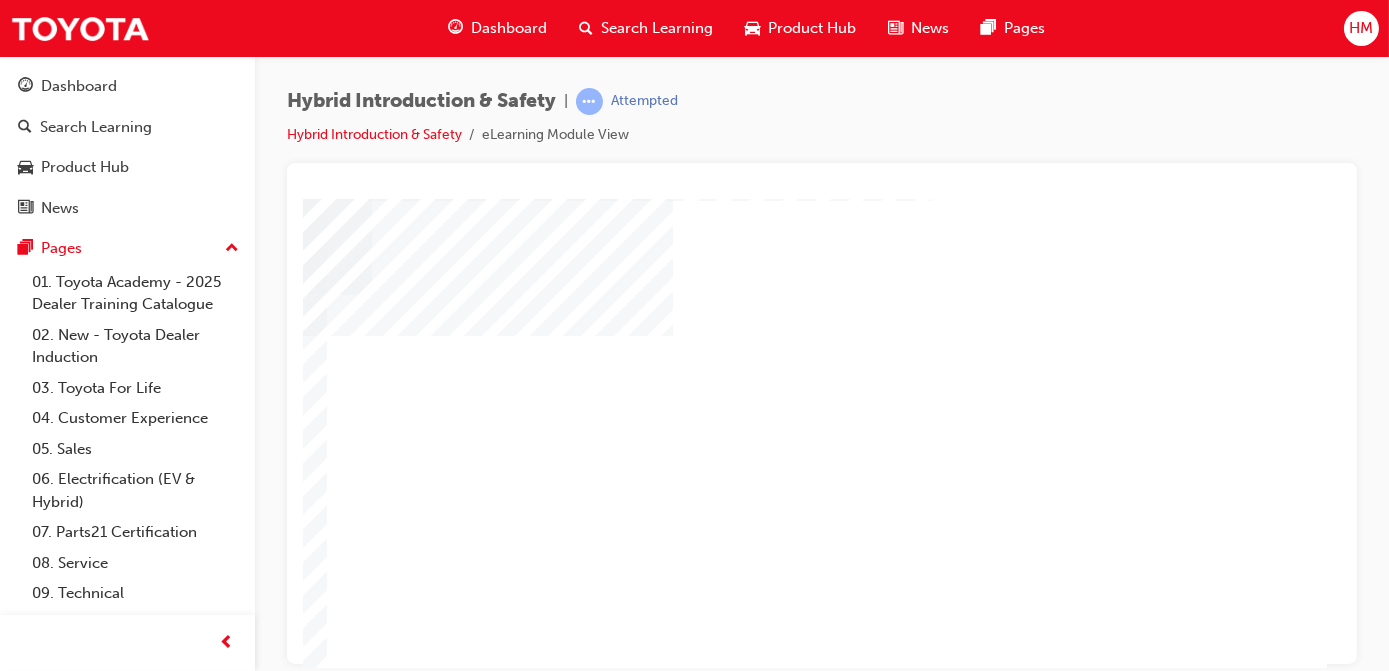 scroll, scrollTop: 90, scrollLeft: 336, axis: both 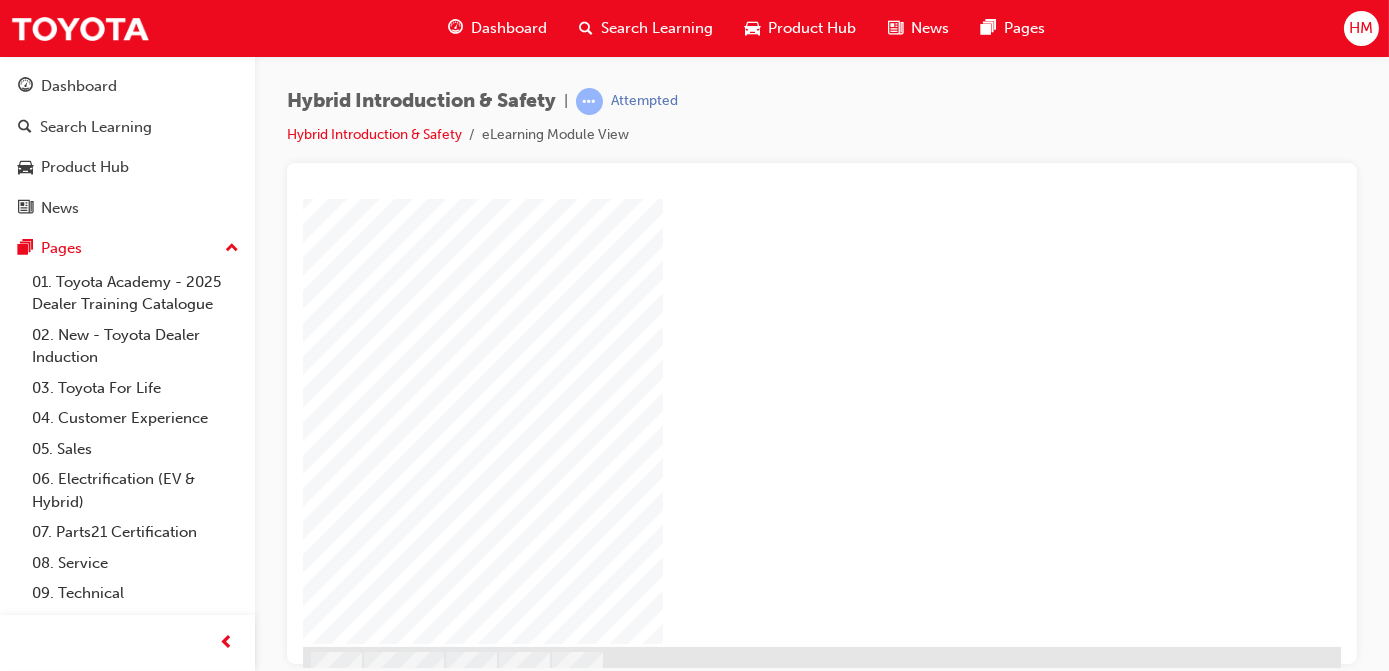 click at bounding box center [504, 3400] 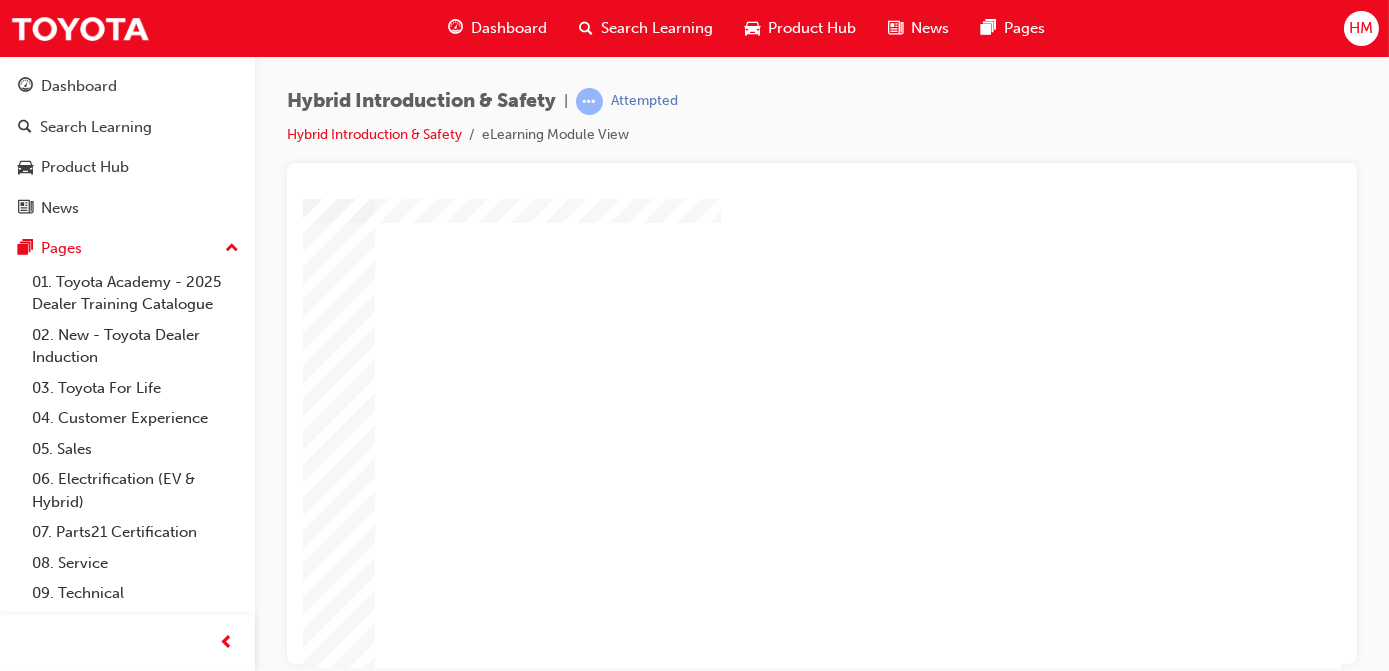 scroll, scrollTop: 90, scrollLeft: 288, axis: both 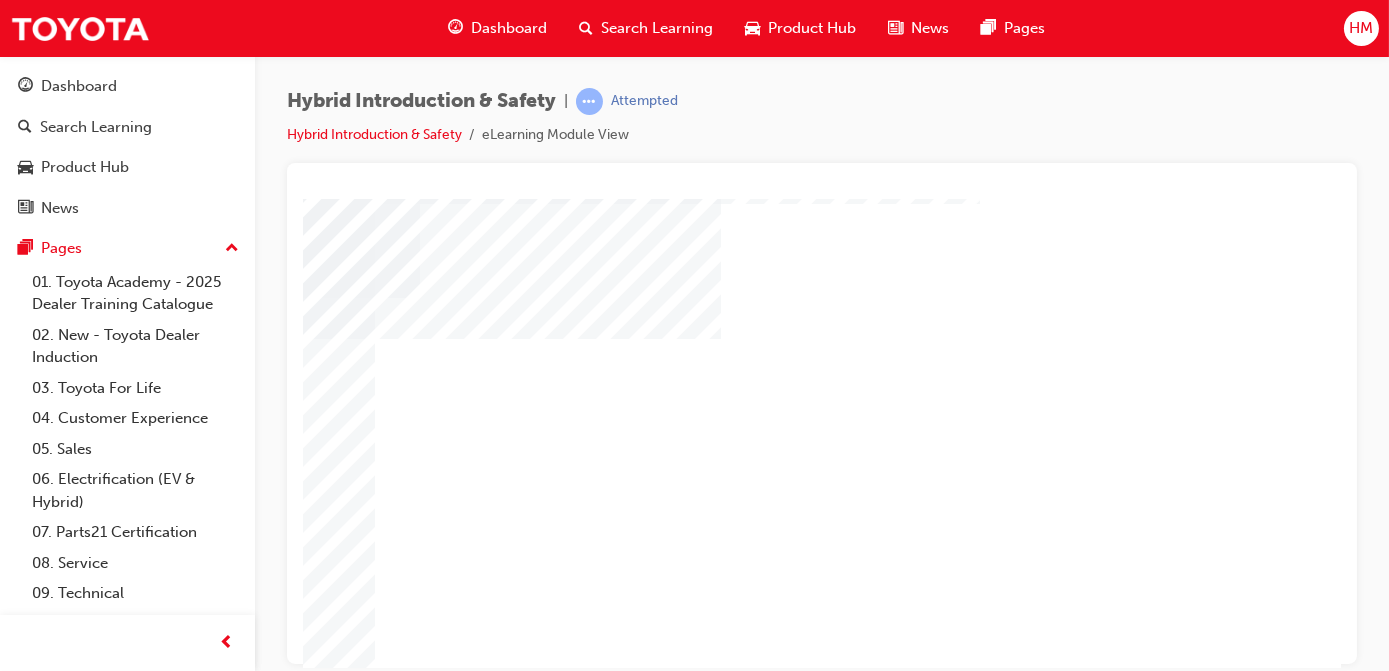 click at bounding box center (1019, 409) 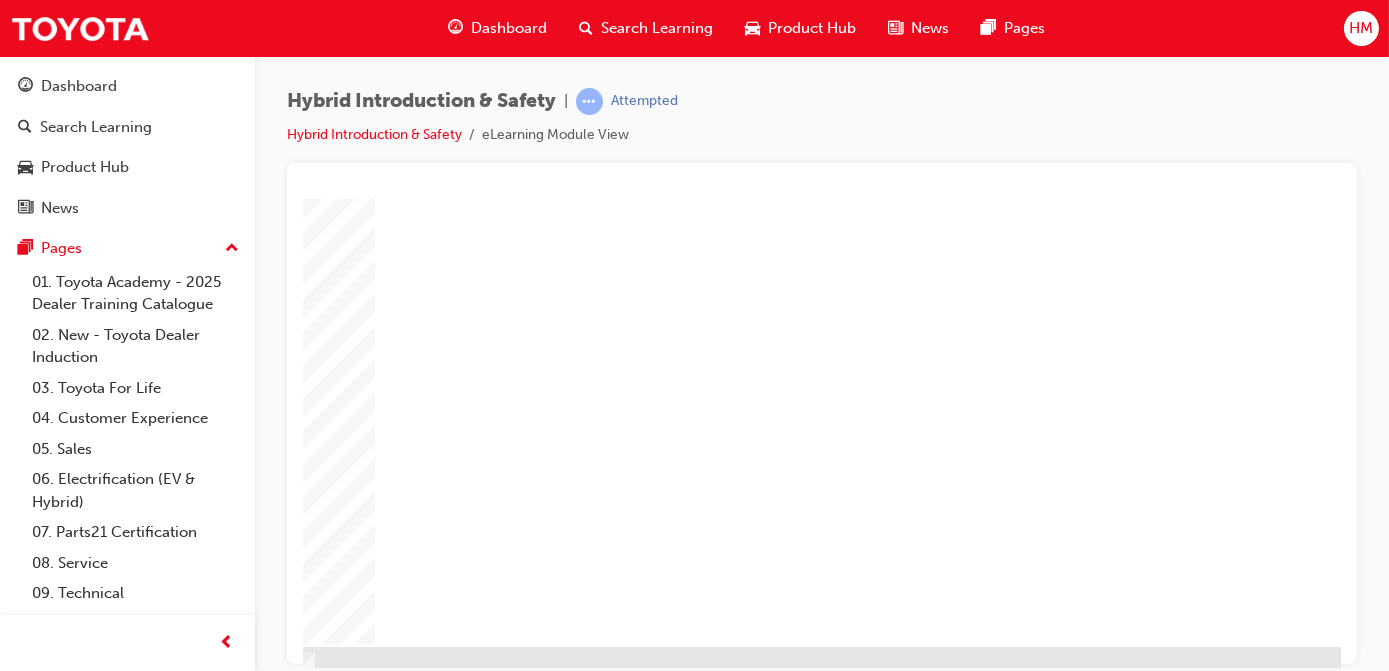 scroll, scrollTop: 309, scrollLeft: 288, axis: both 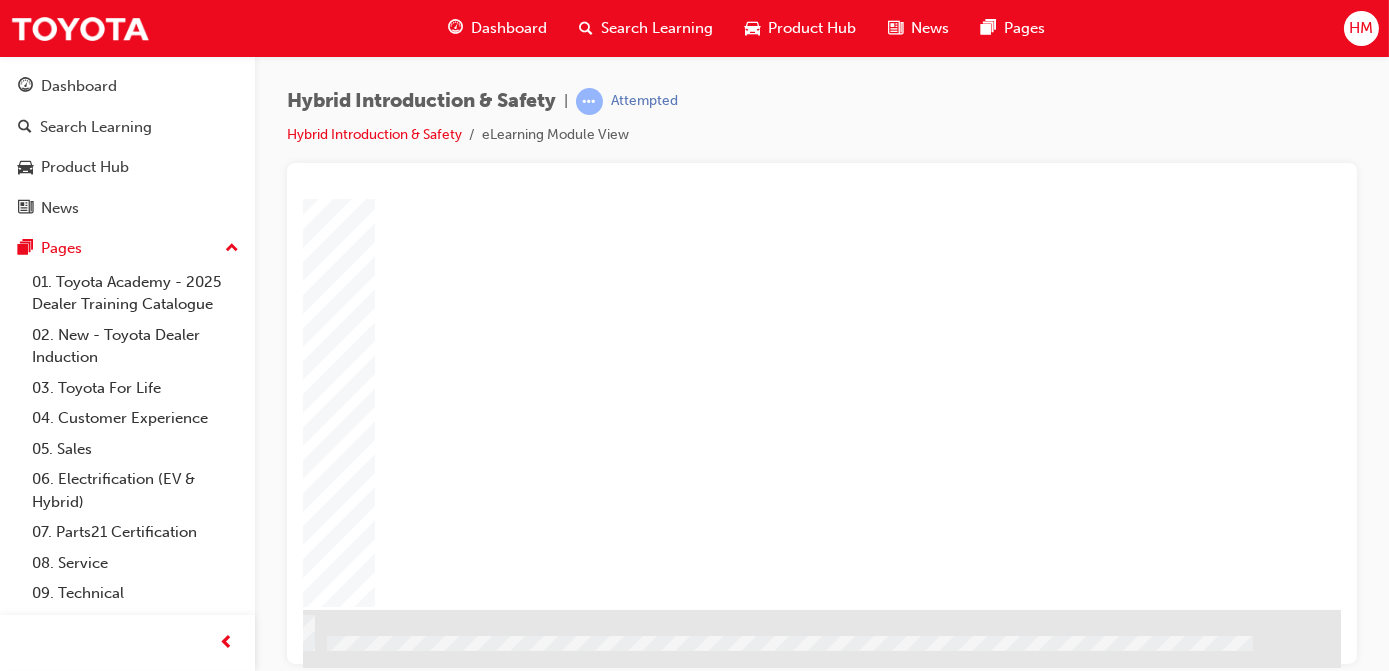 click at bounding box center [77, 3312] 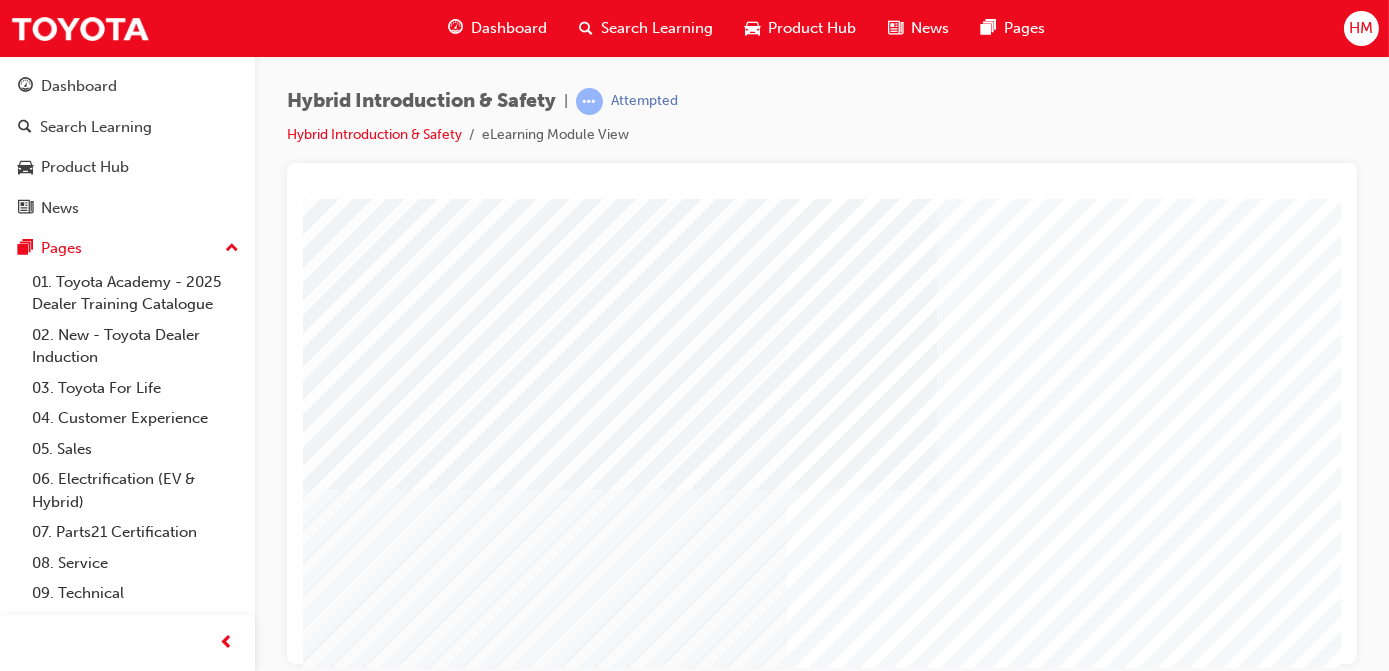 scroll, scrollTop: 309, scrollLeft: 0, axis: vertical 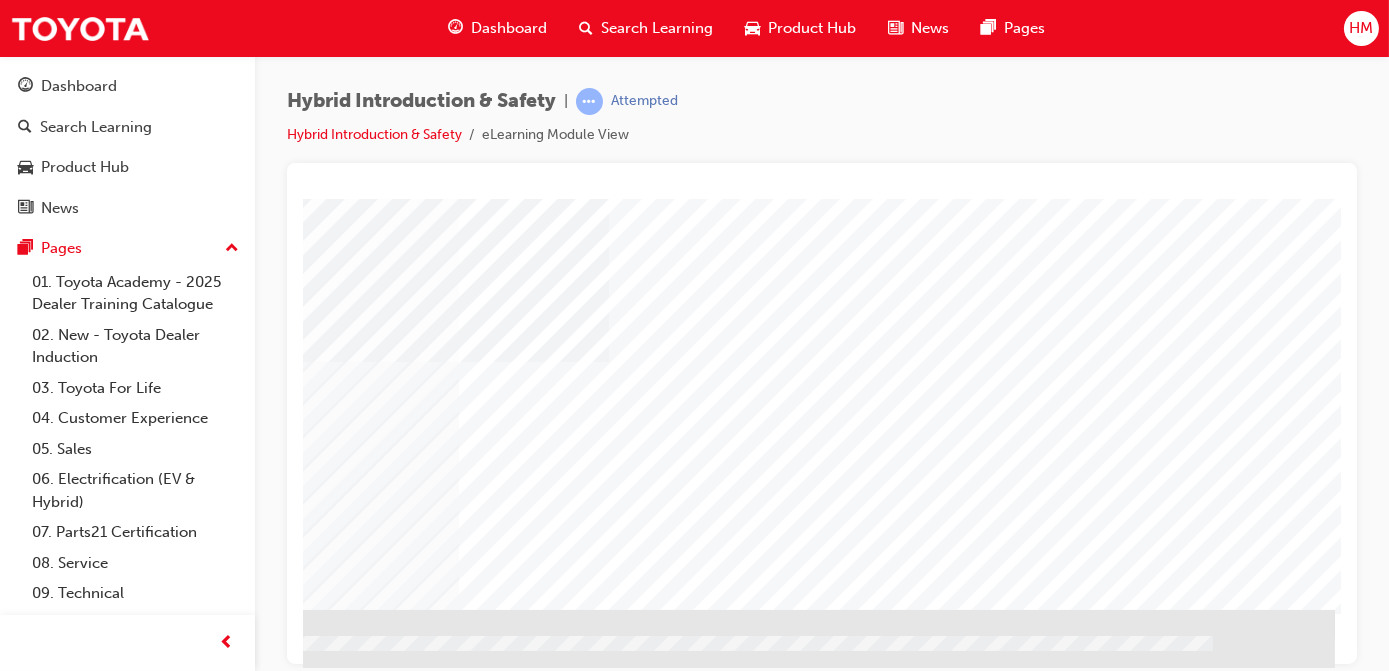 click at bounding box center (37, 1517) 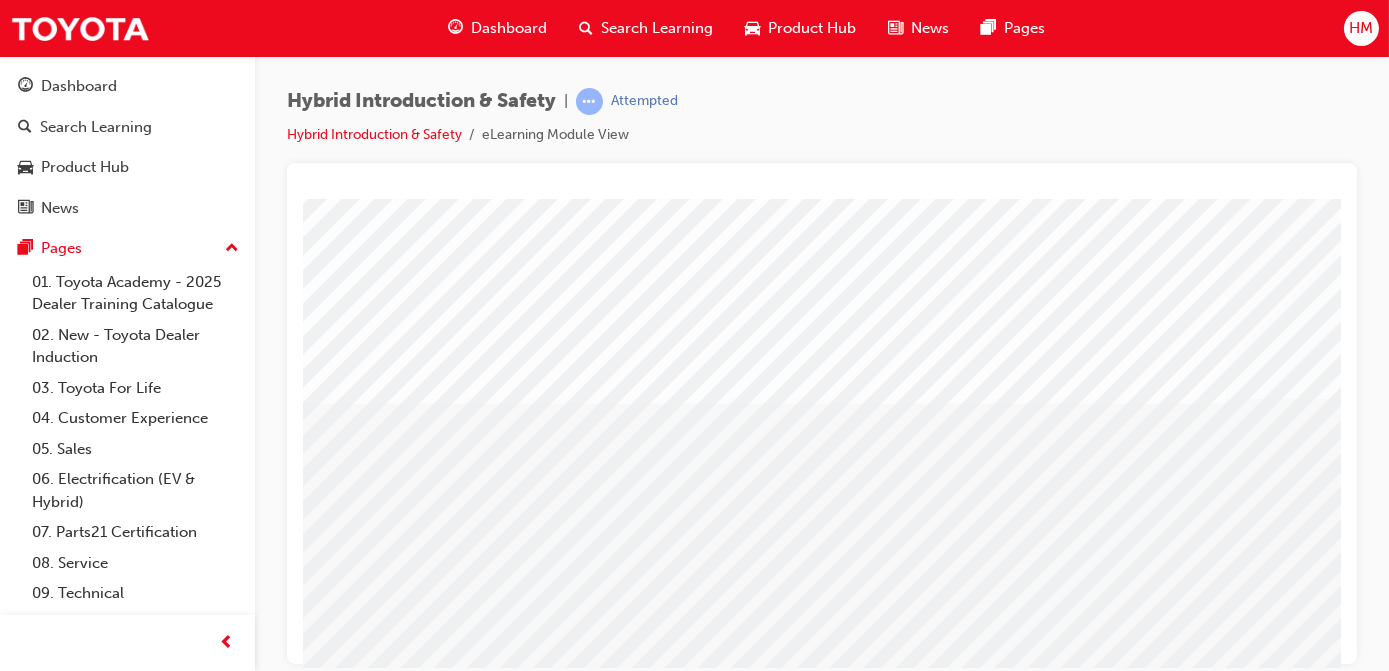 scroll, scrollTop: 309, scrollLeft: 0, axis: vertical 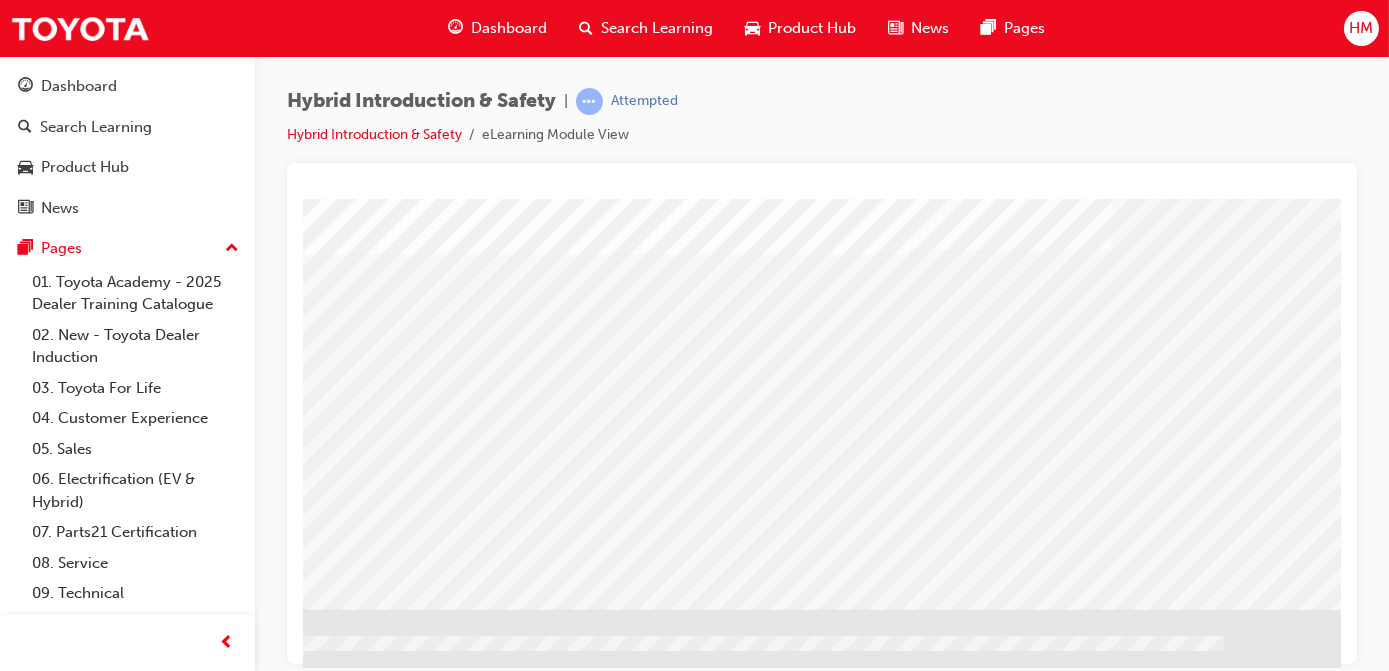 click at bounding box center [48, 1613] 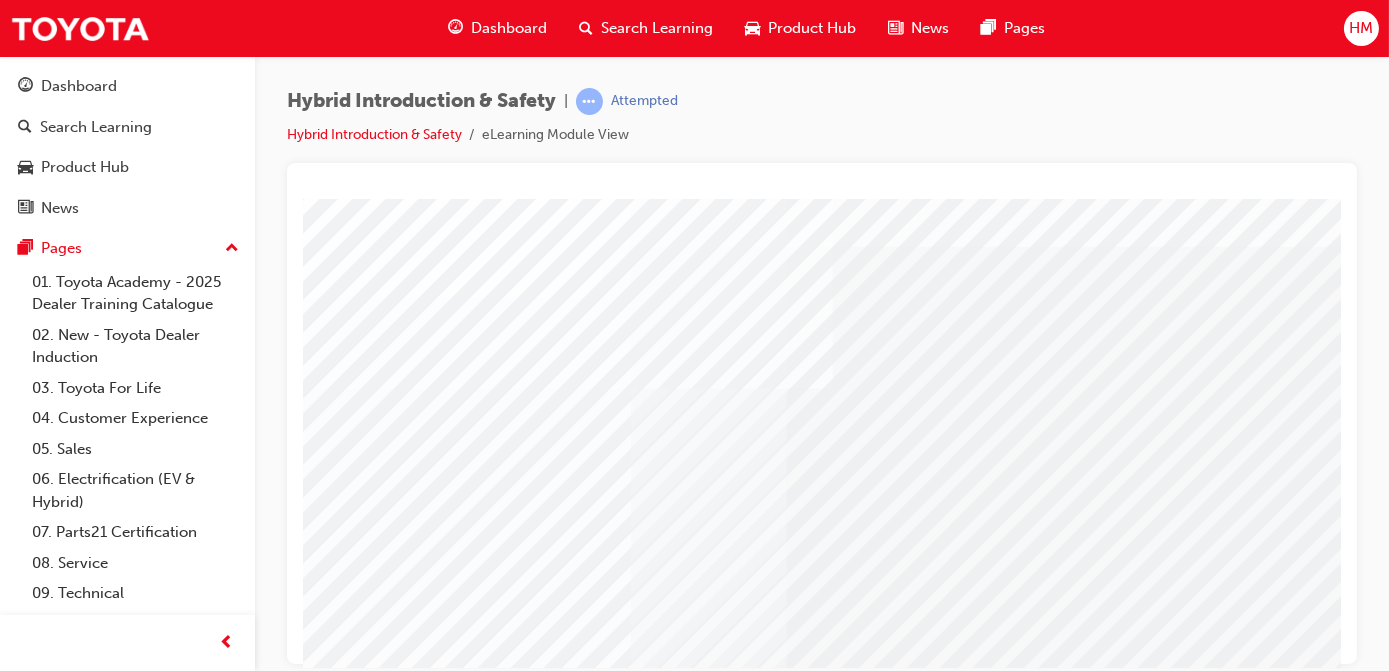 scroll, scrollTop: 90, scrollLeft: 0, axis: vertical 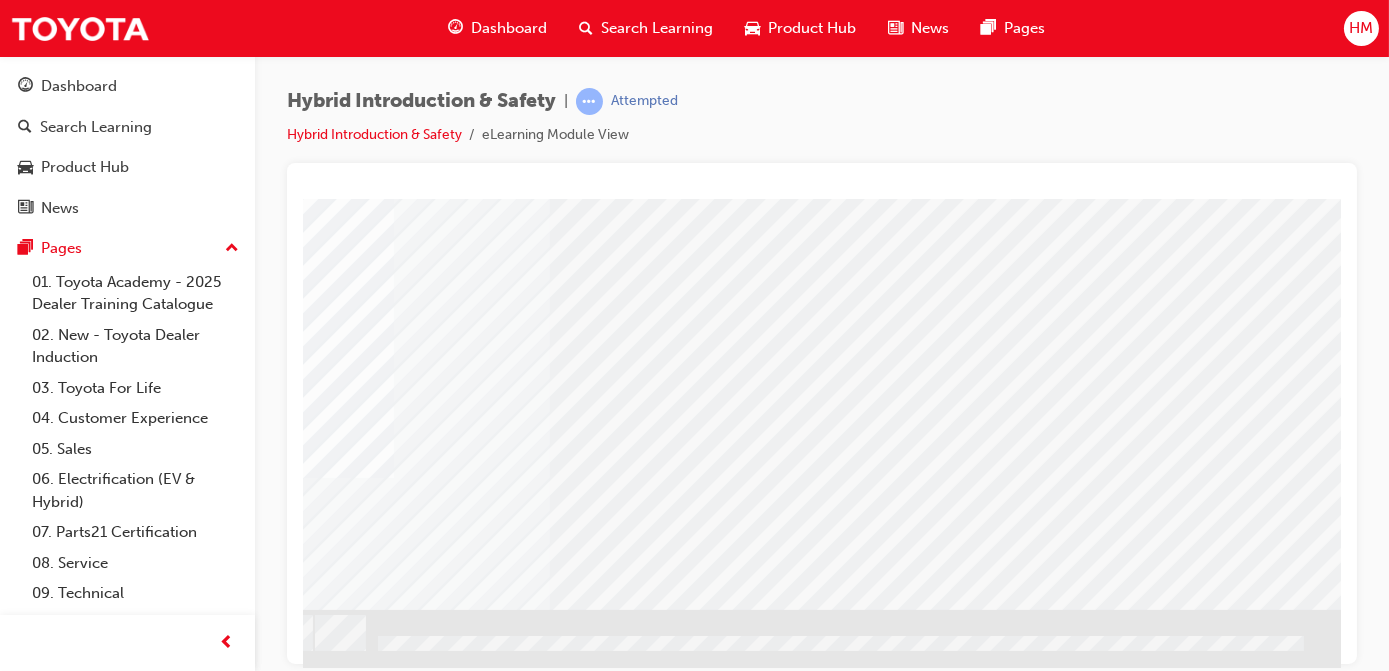 click at bounding box center (128, 1575) 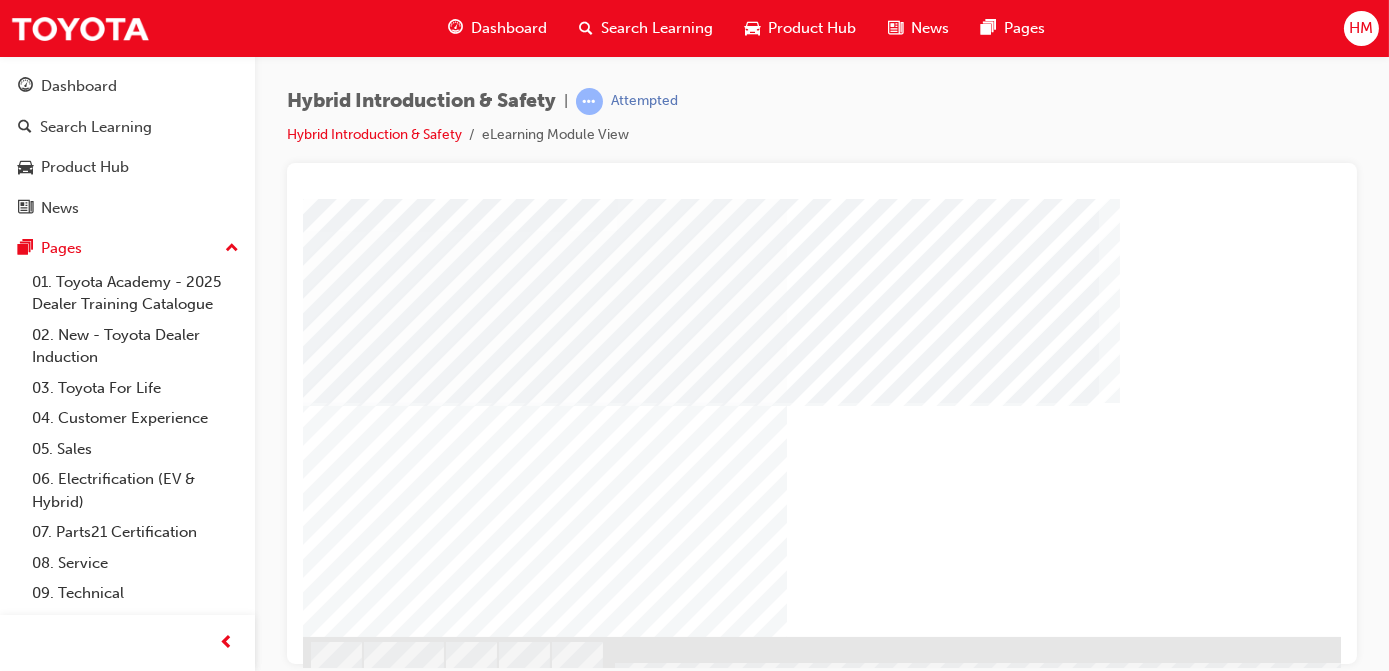 scroll, scrollTop: 309, scrollLeft: 0, axis: vertical 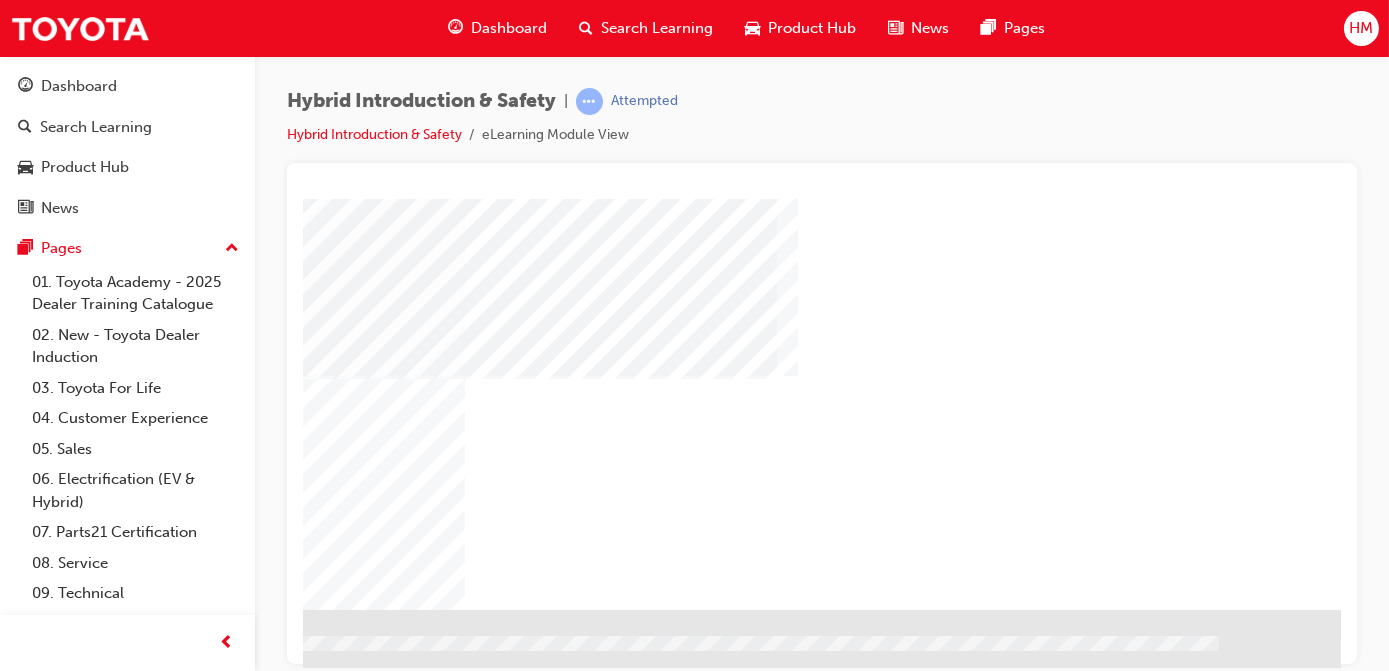 click at bounding box center [43, 1282] 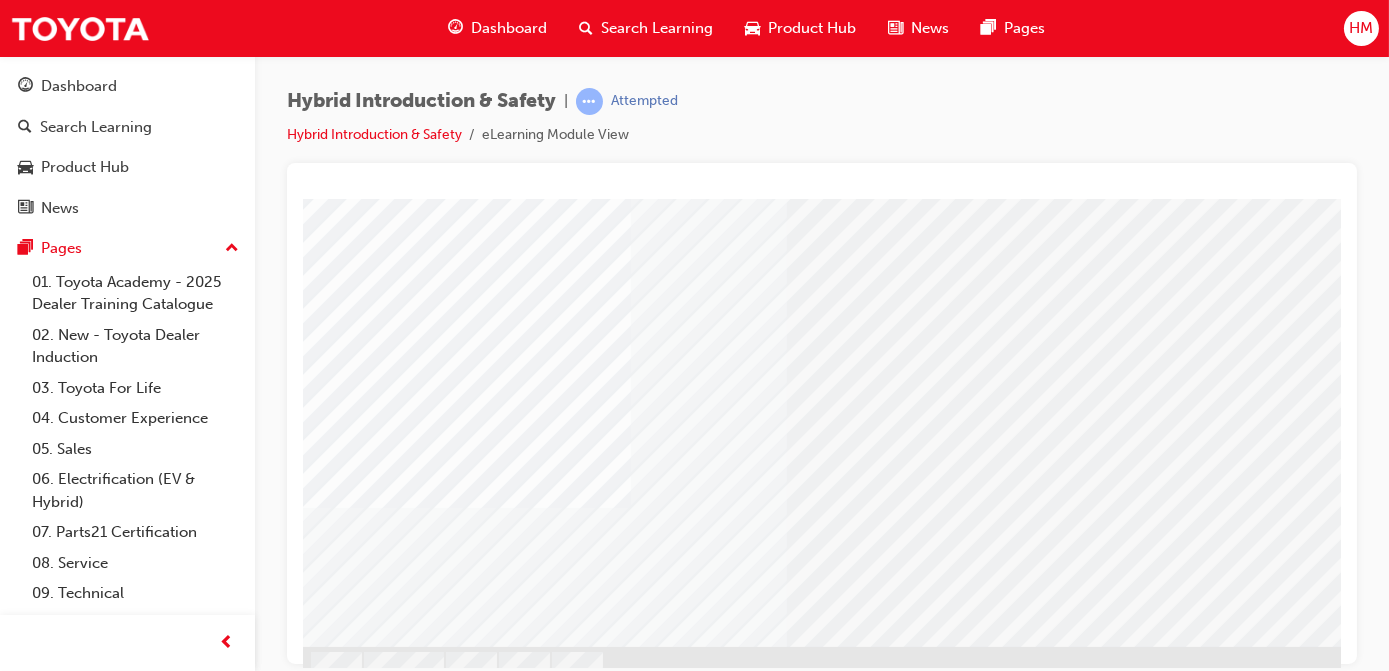 scroll, scrollTop: 90, scrollLeft: 0, axis: vertical 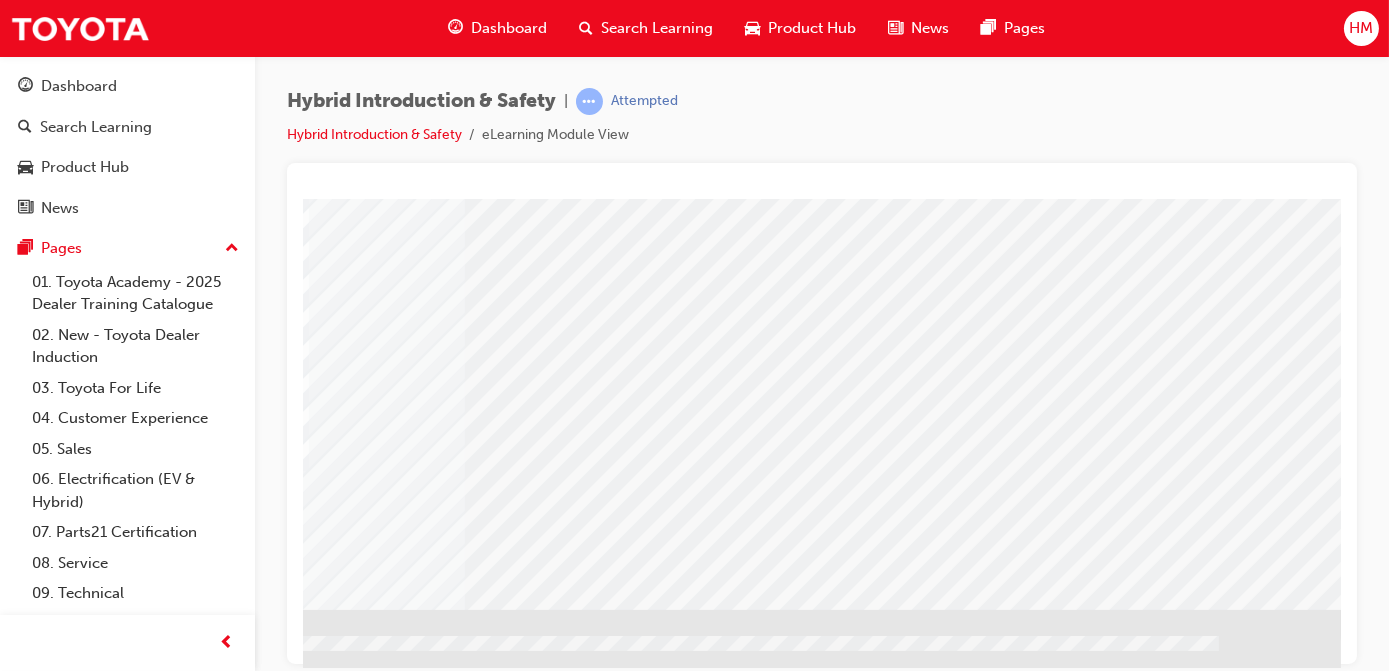 click at bounding box center [43, 1575] 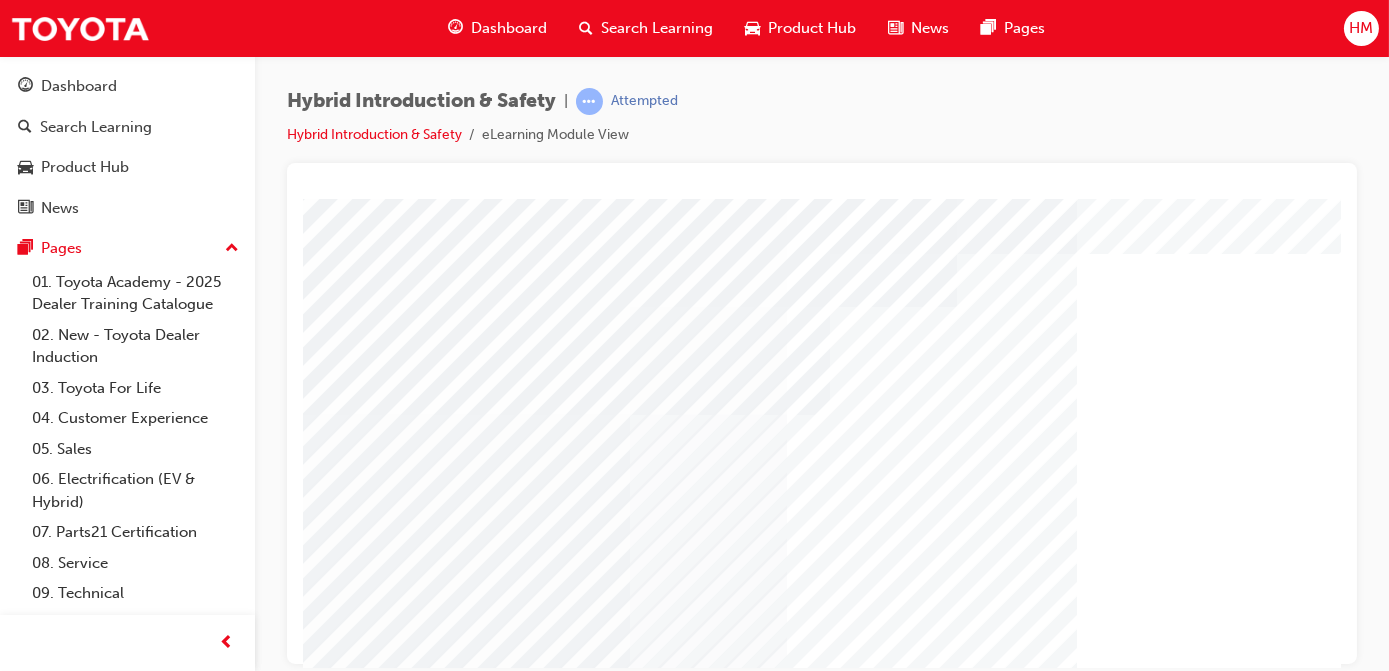 scroll, scrollTop: 90, scrollLeft: 0, axis: vertical 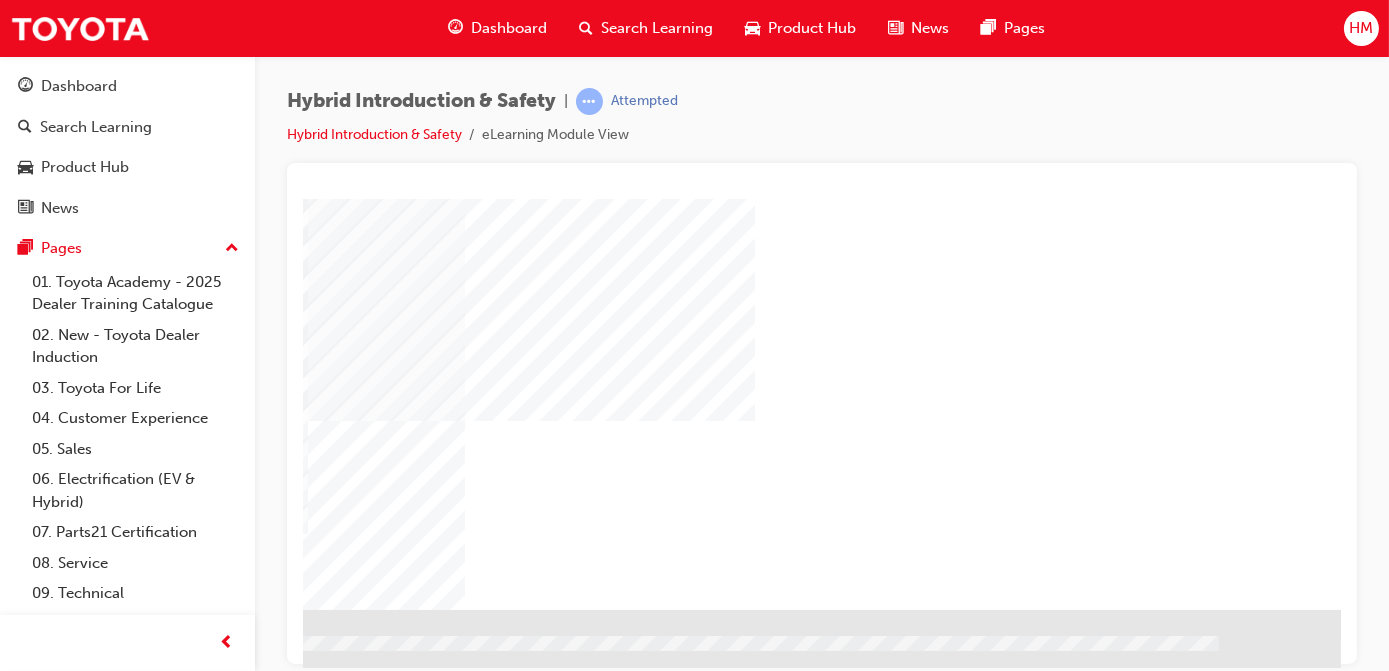 click at bounding box center (43, 663) 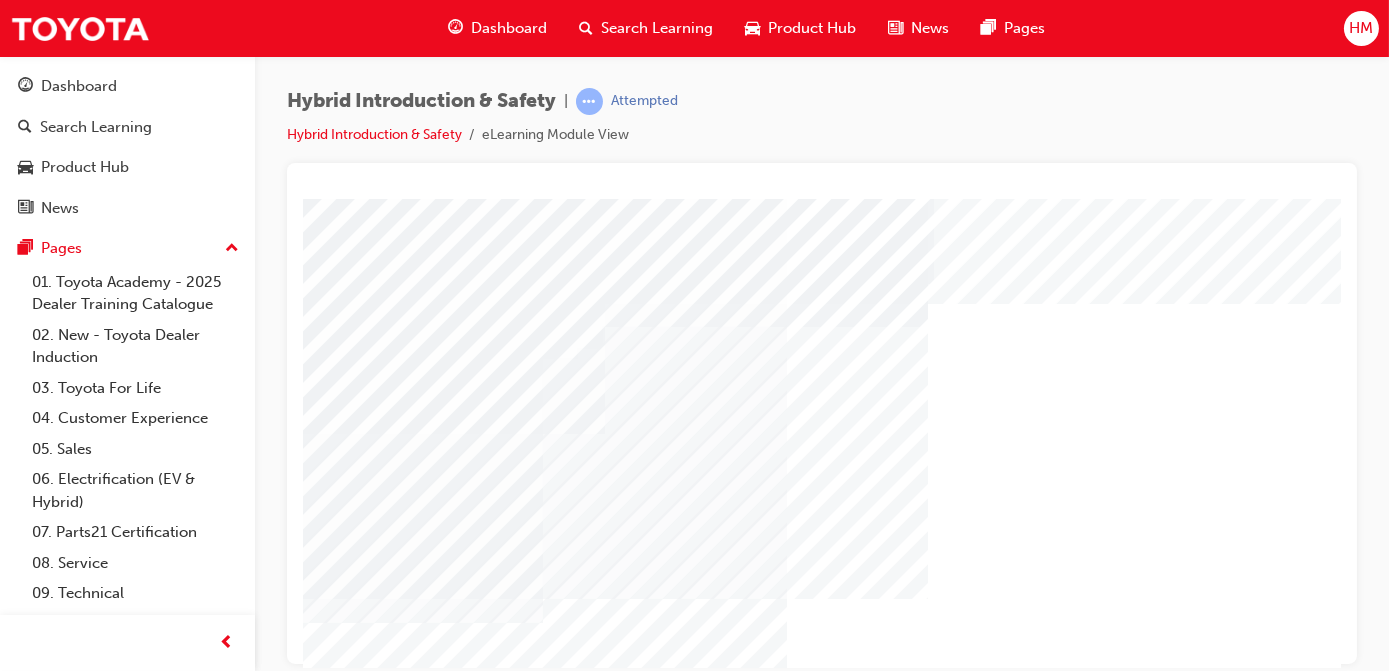 scroll, scrollTop: 181, scrollLeft: 0, axis: vertical 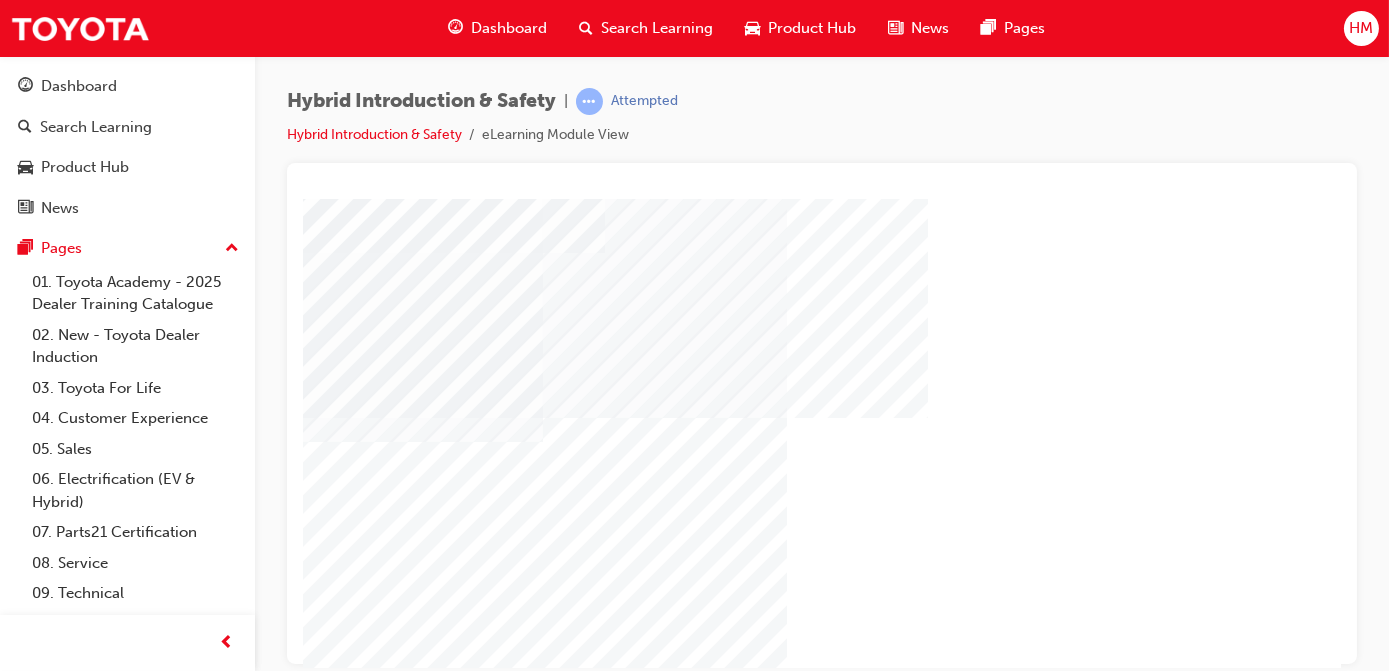 click at bounding box center [411, 3157] 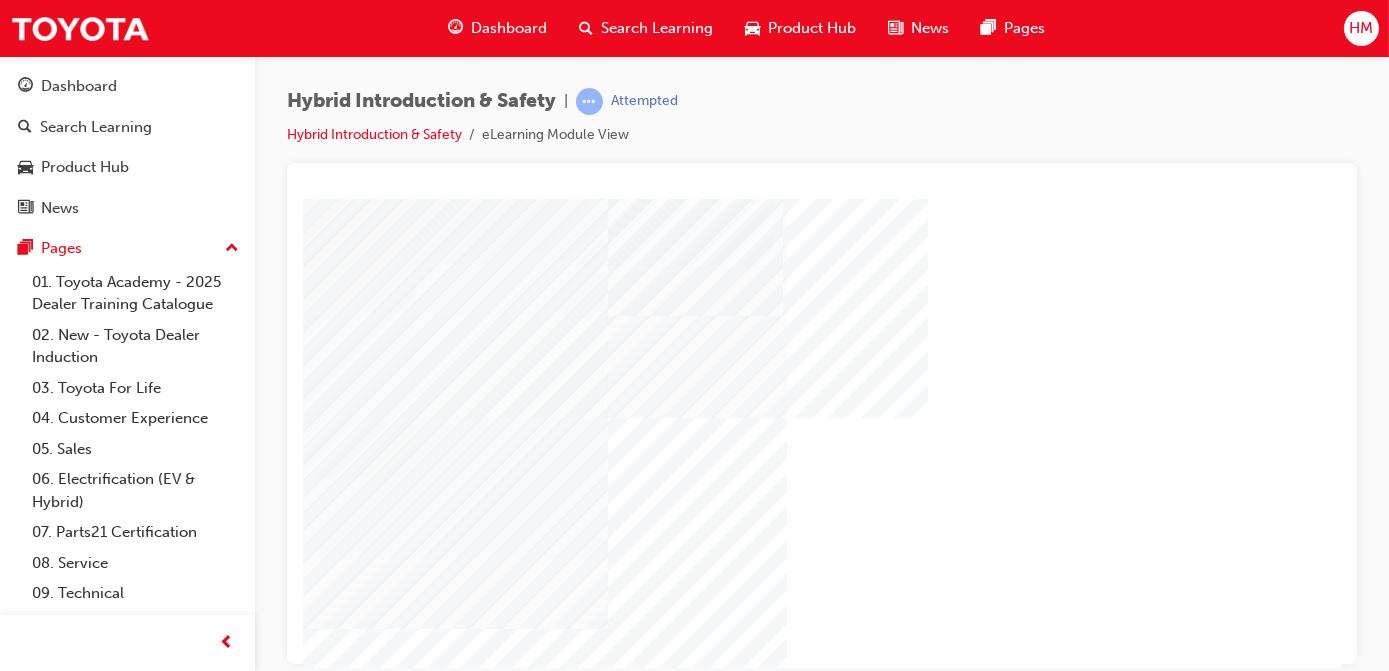 scroll, scrollTop: 181, scrollLeft: 281, axis: both 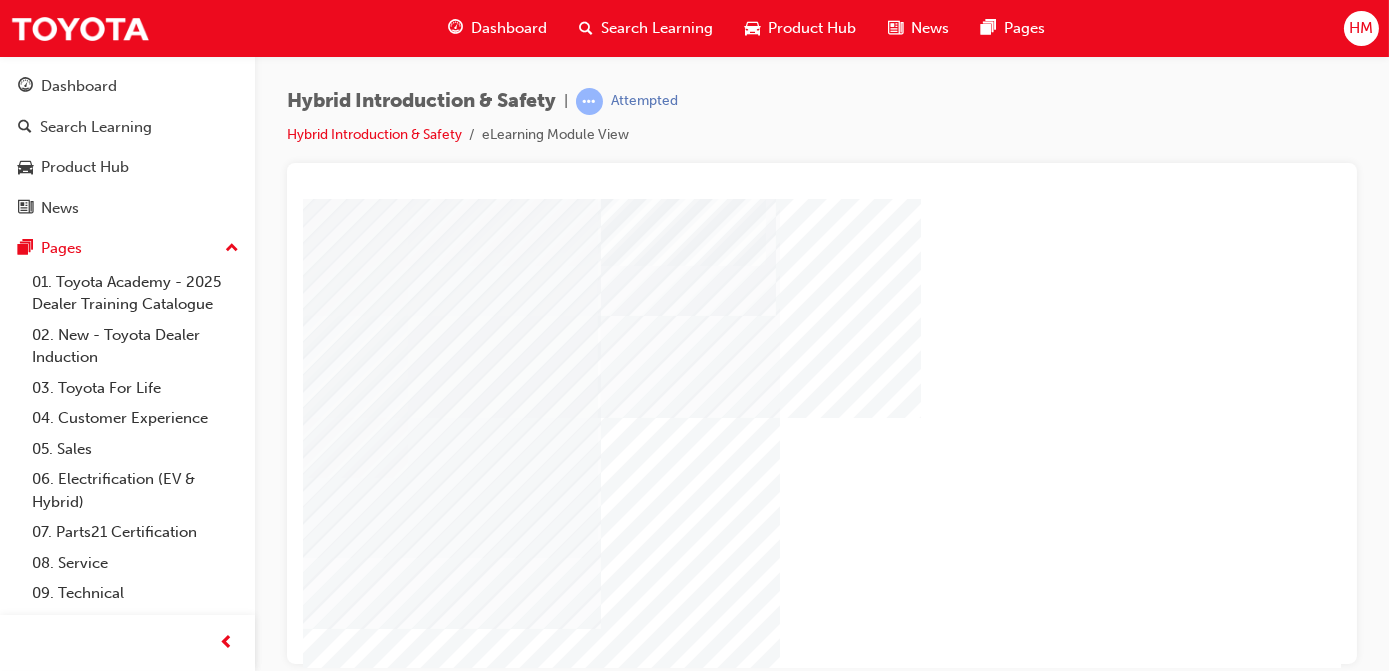 click at bounding box center [404, 7034] 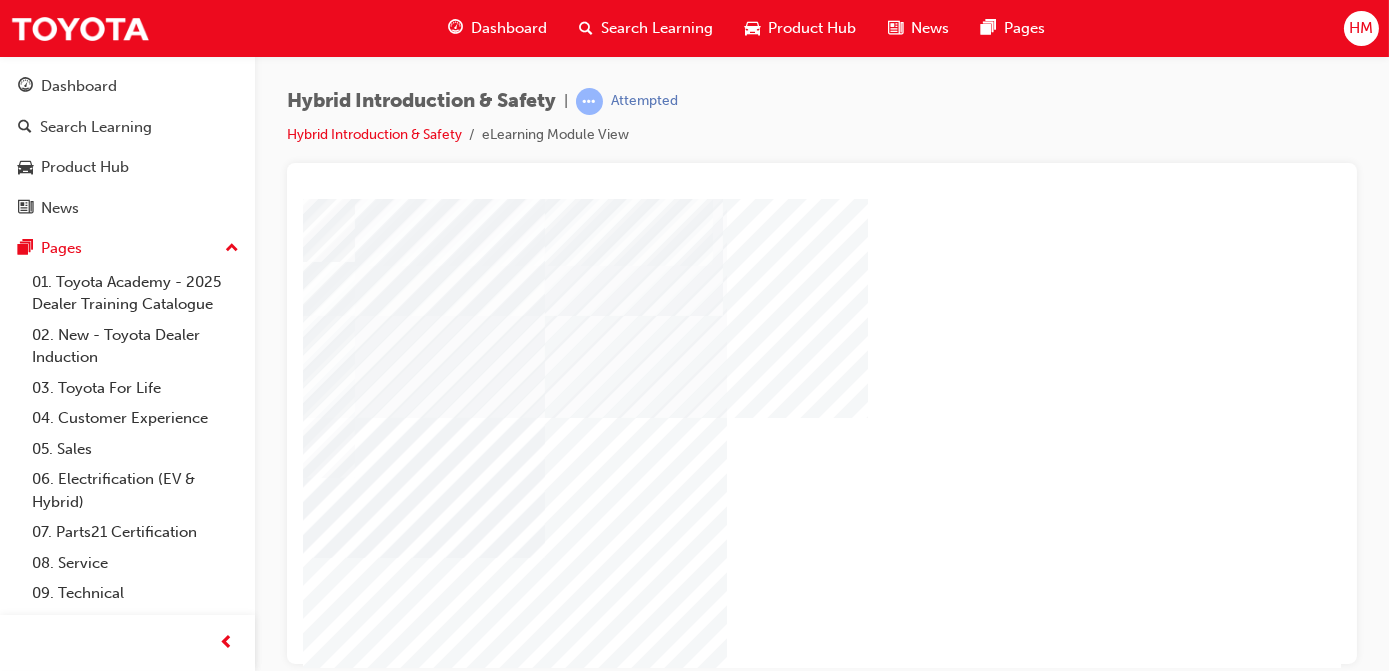 scroll, scrollTop: 181, scrollLeft: 0, axis: vertical 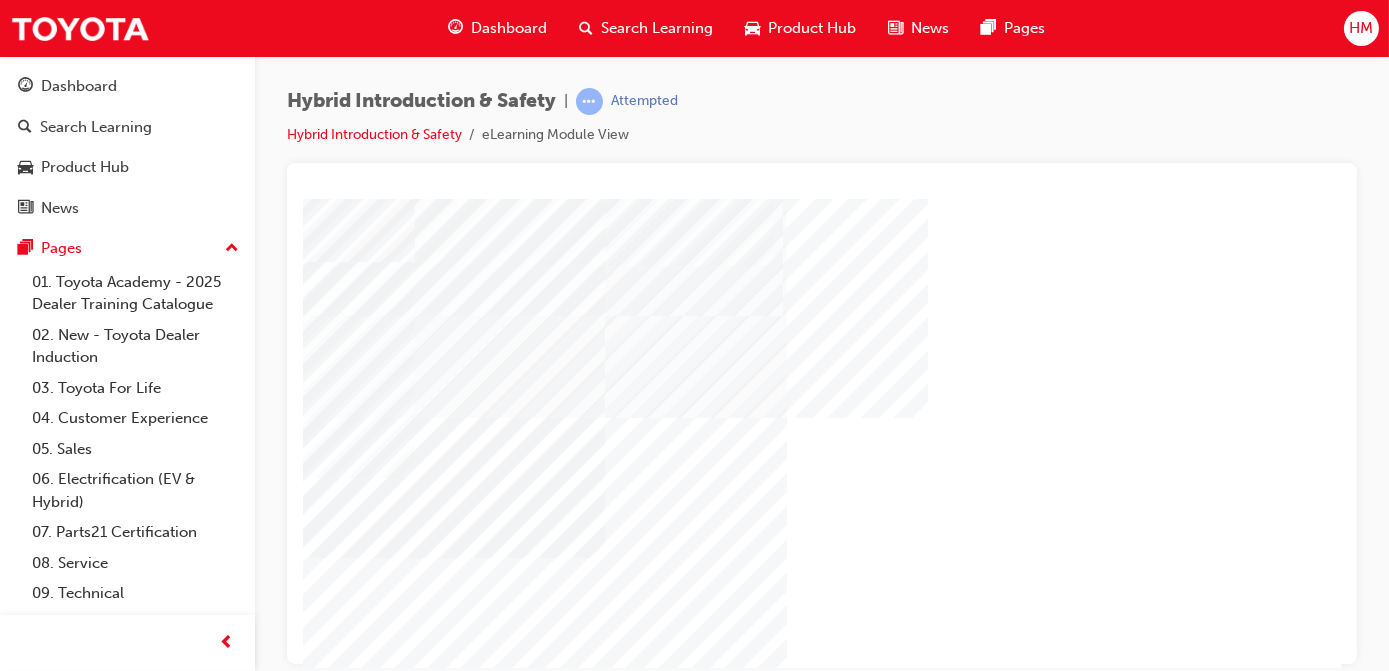 click at bounding box center [411, 7090] 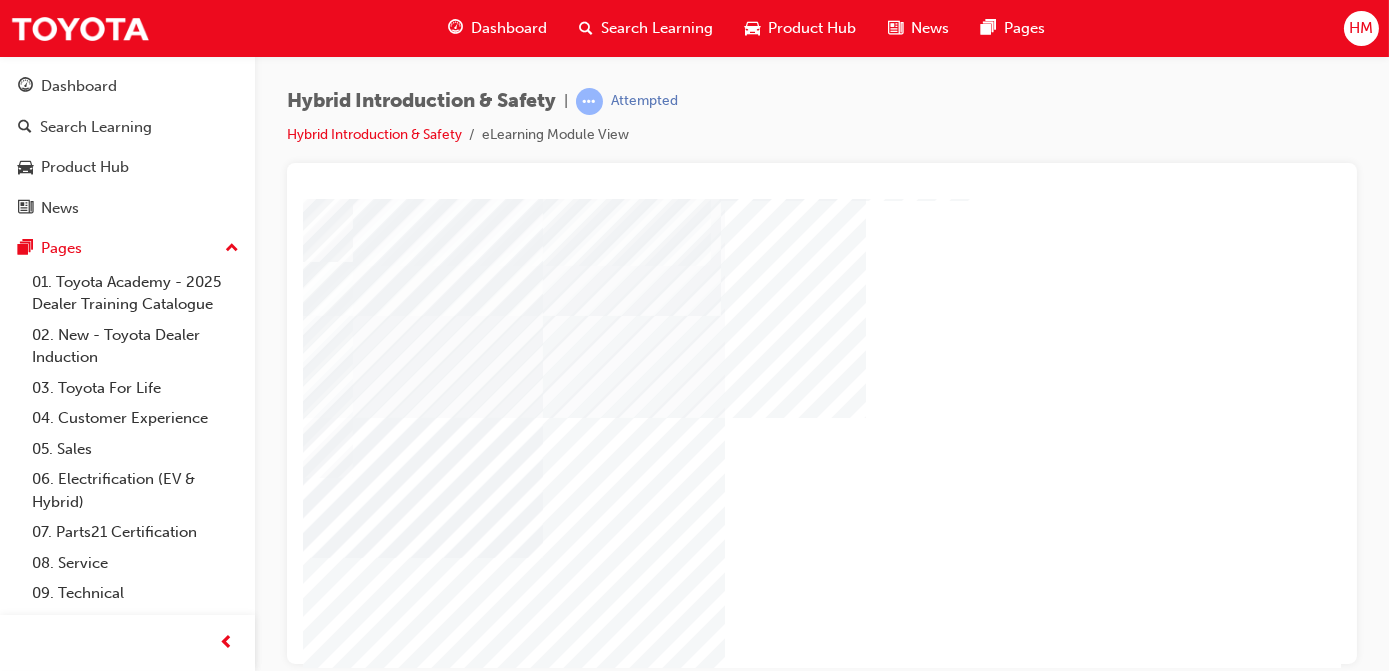 scroll, scrollTop: 181, scrollLeft: 0, axis: vertical 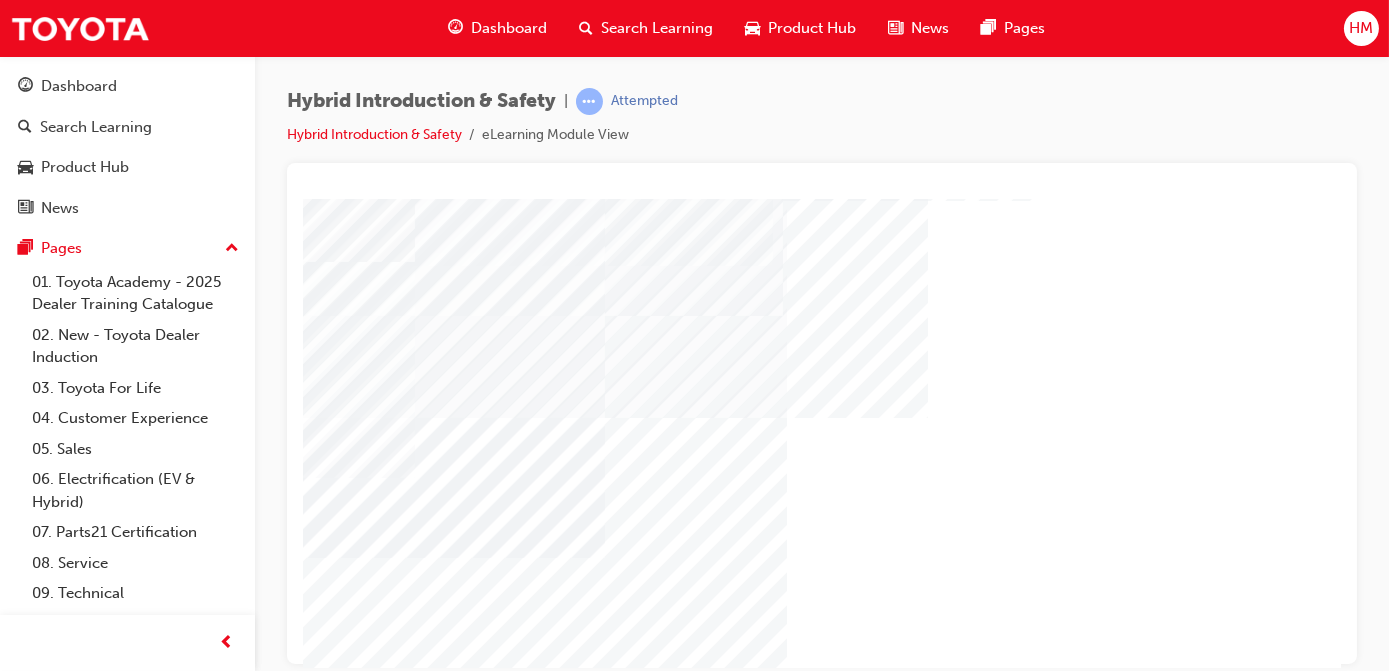 click at bounding box center (411, 7216) 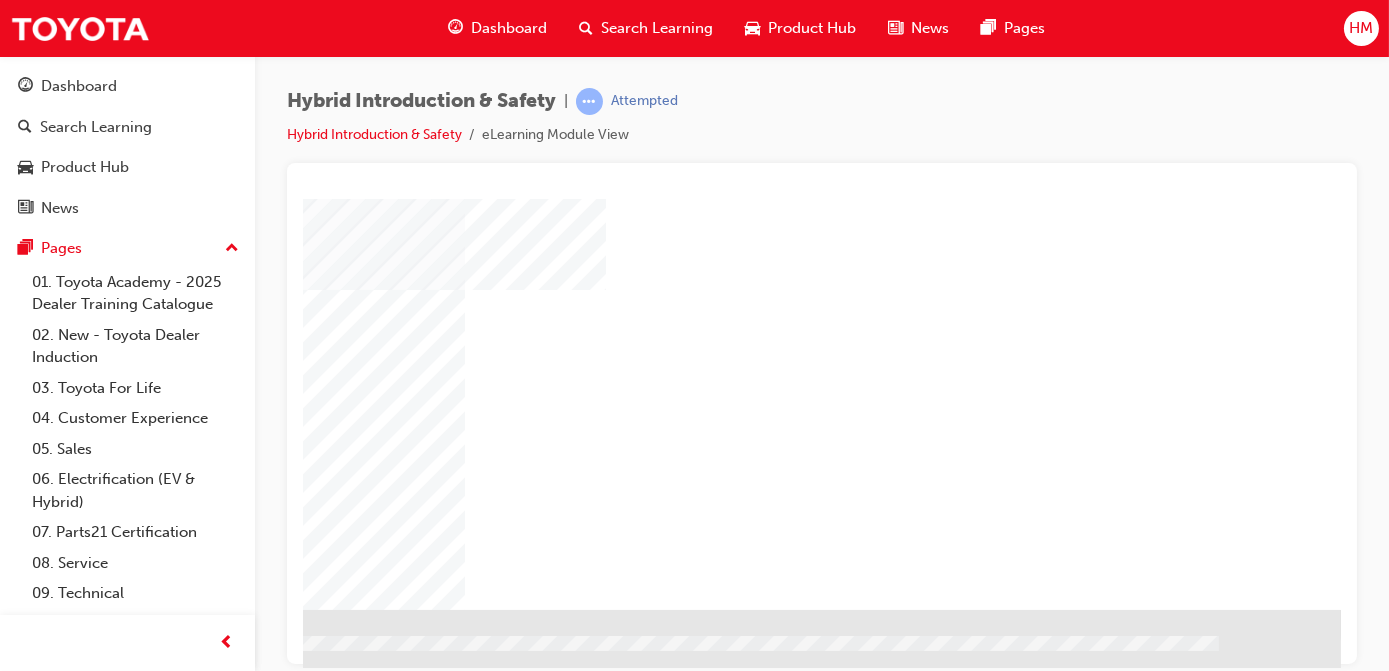 click at bounding box center [43, 7313] 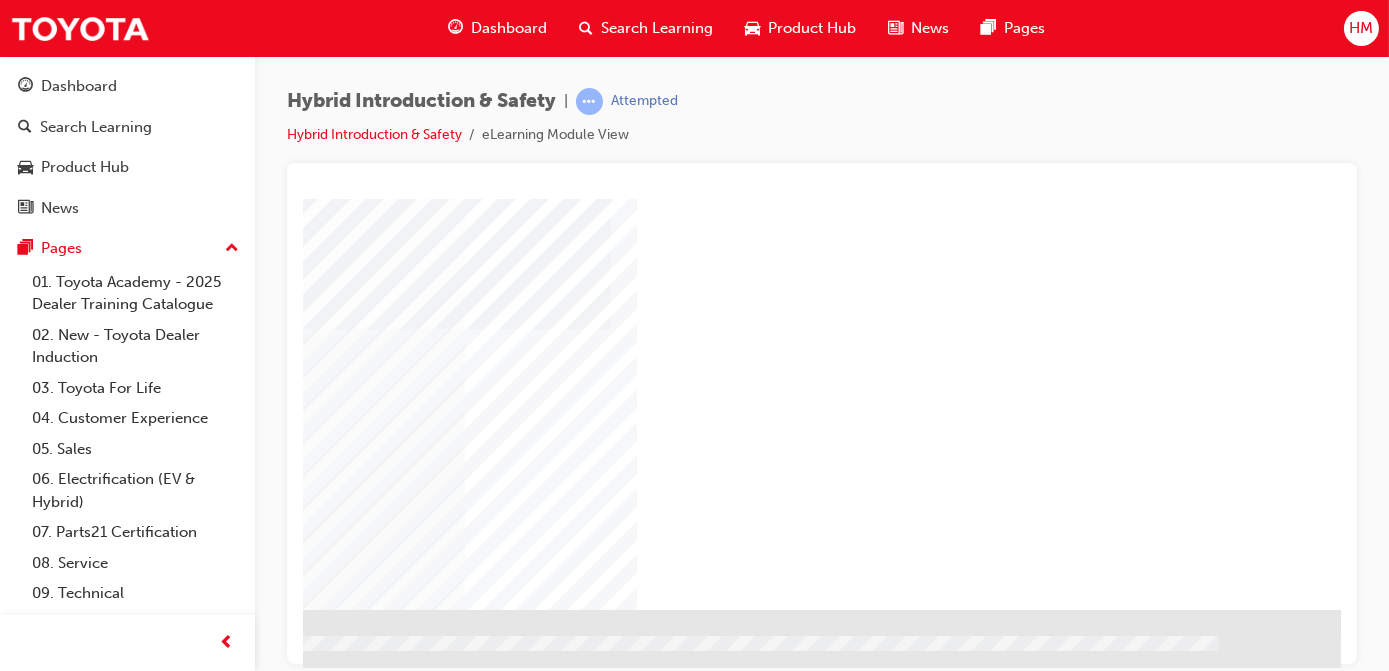 scroll, scrollTop: 0, scrollLeft: 0, axis: both 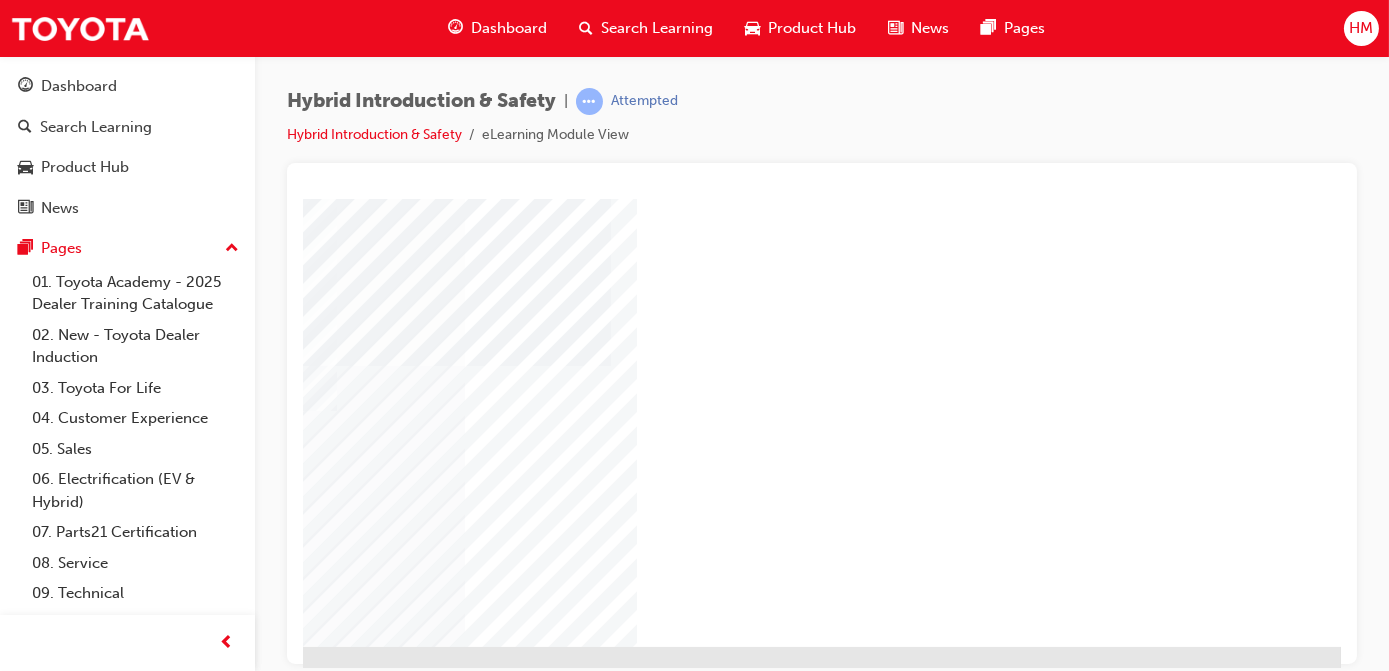 click at bounding box center [128, 3457] 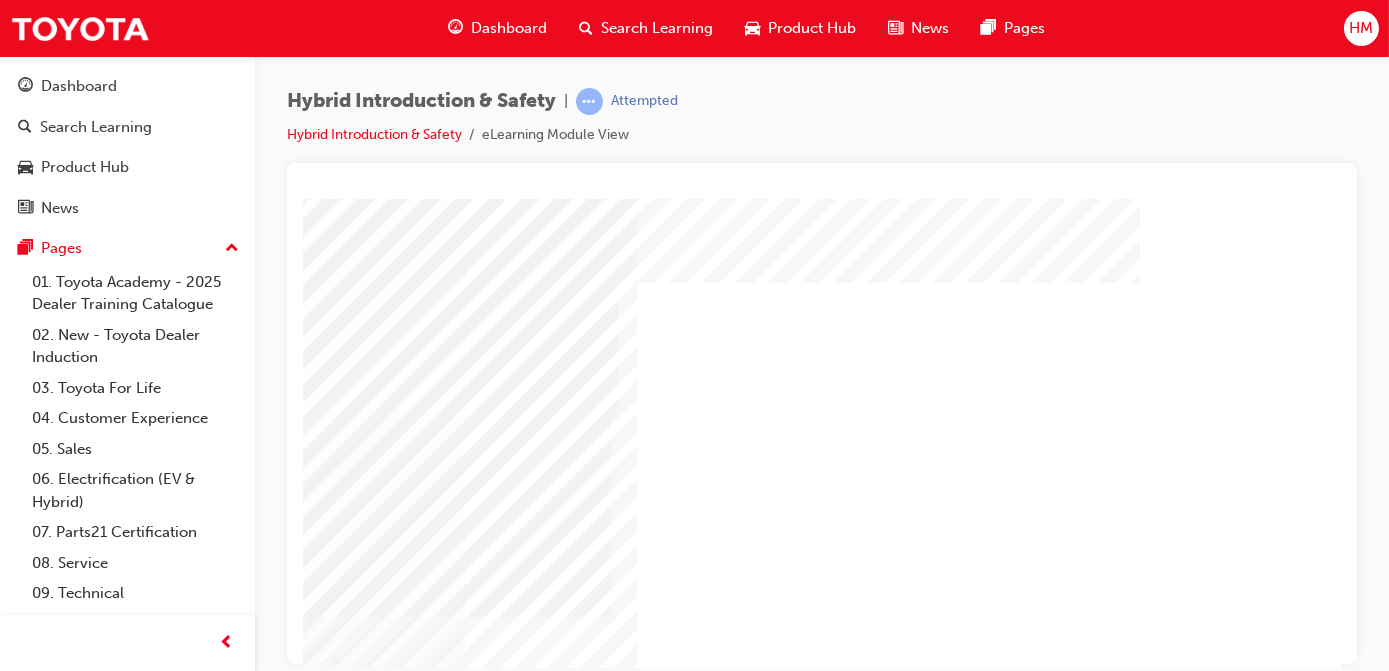scroll, scrollTop: 0, scrollLeft: 336, axis: horizontal 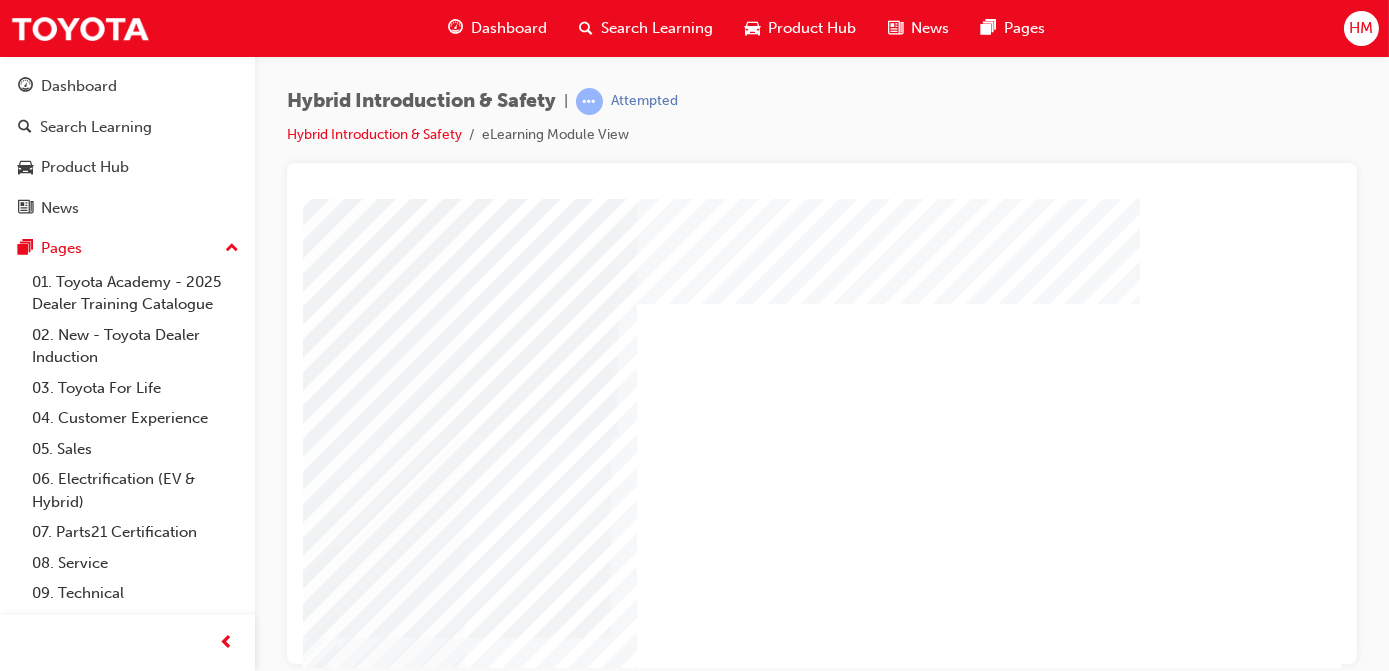 click at bounding box center (5, 2261) 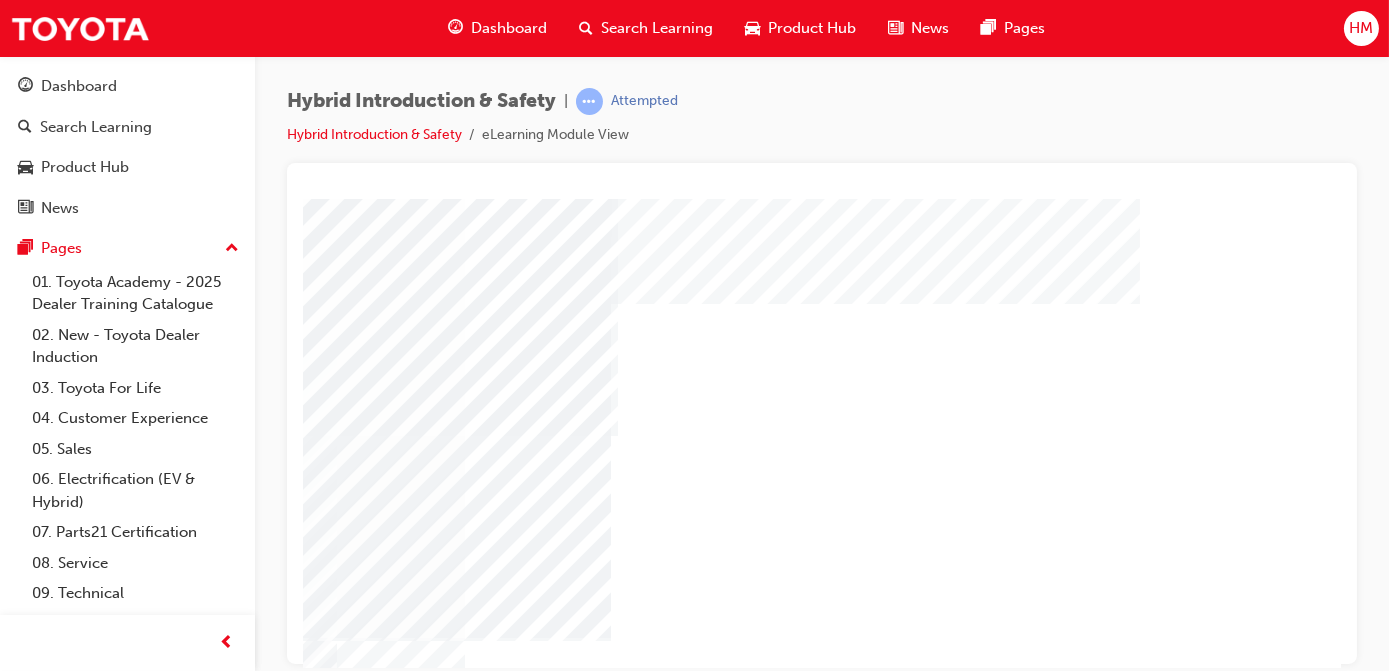 click at bounding box center [5, 4483] 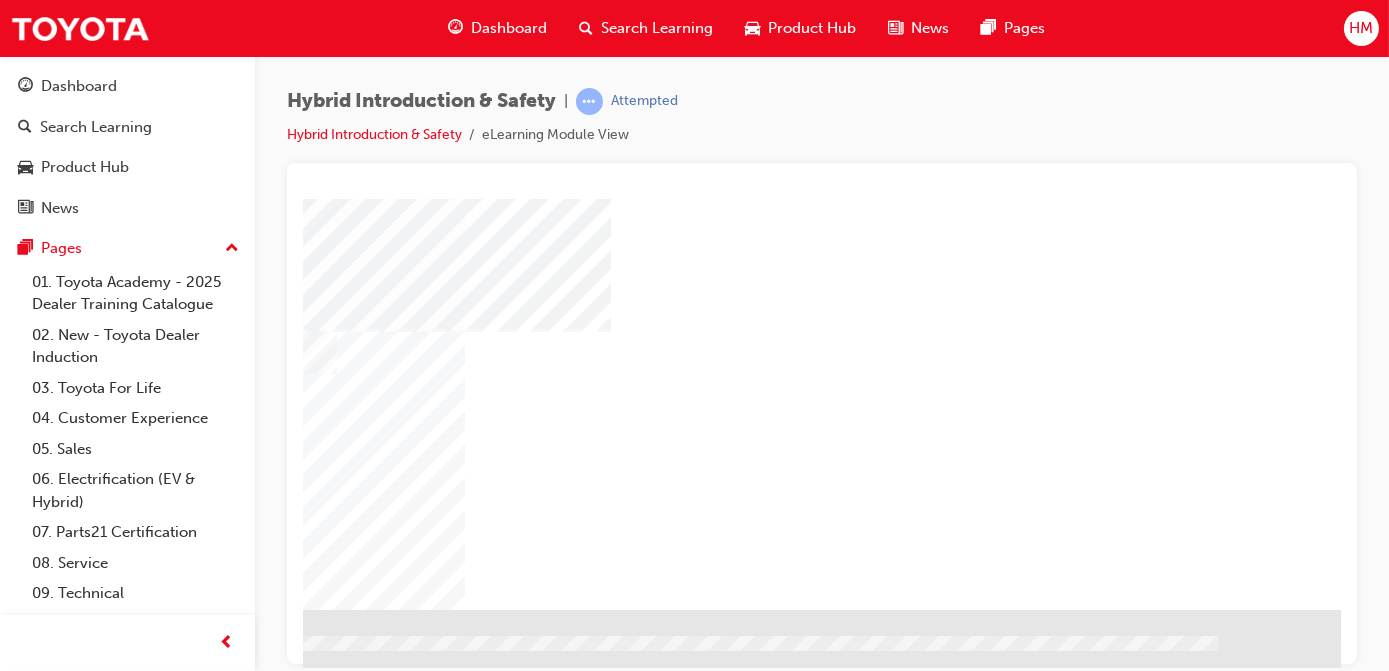 click at bounding box center (43, 1077) 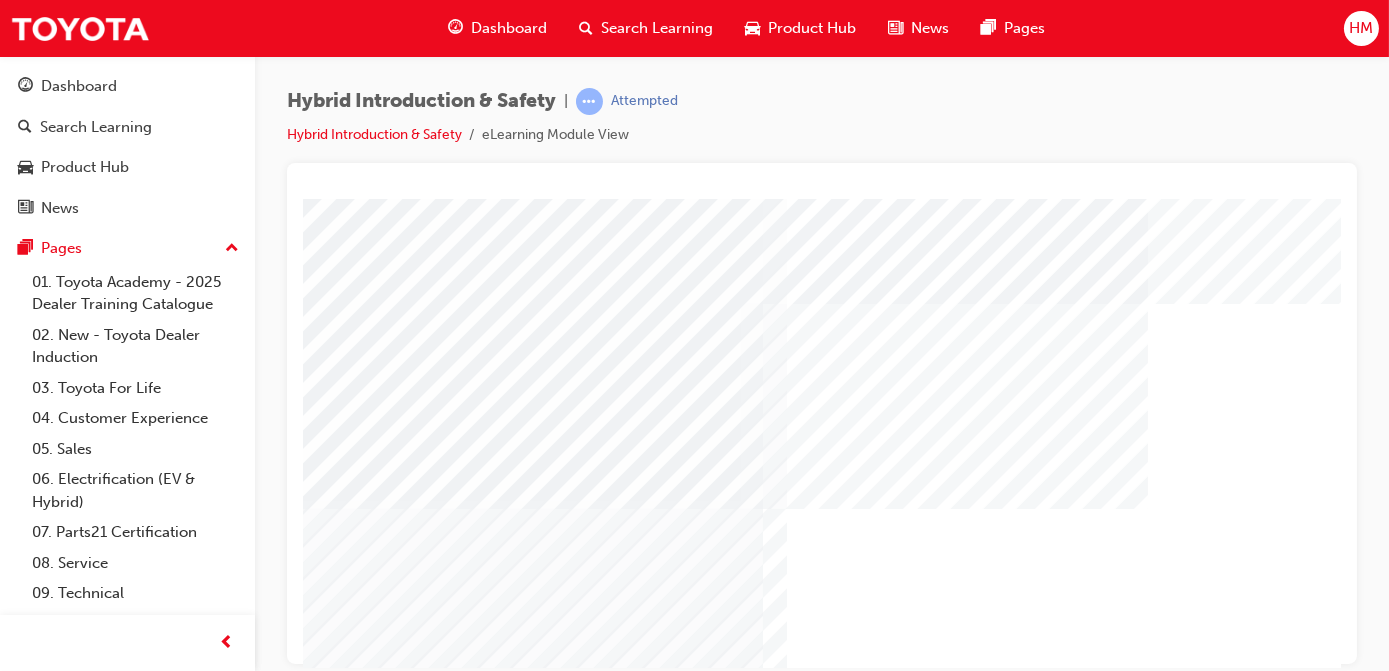 drag, startPoint x: 451, startPoint y: 441, endPoint x: 703, endPoint y: 441, distance: 252 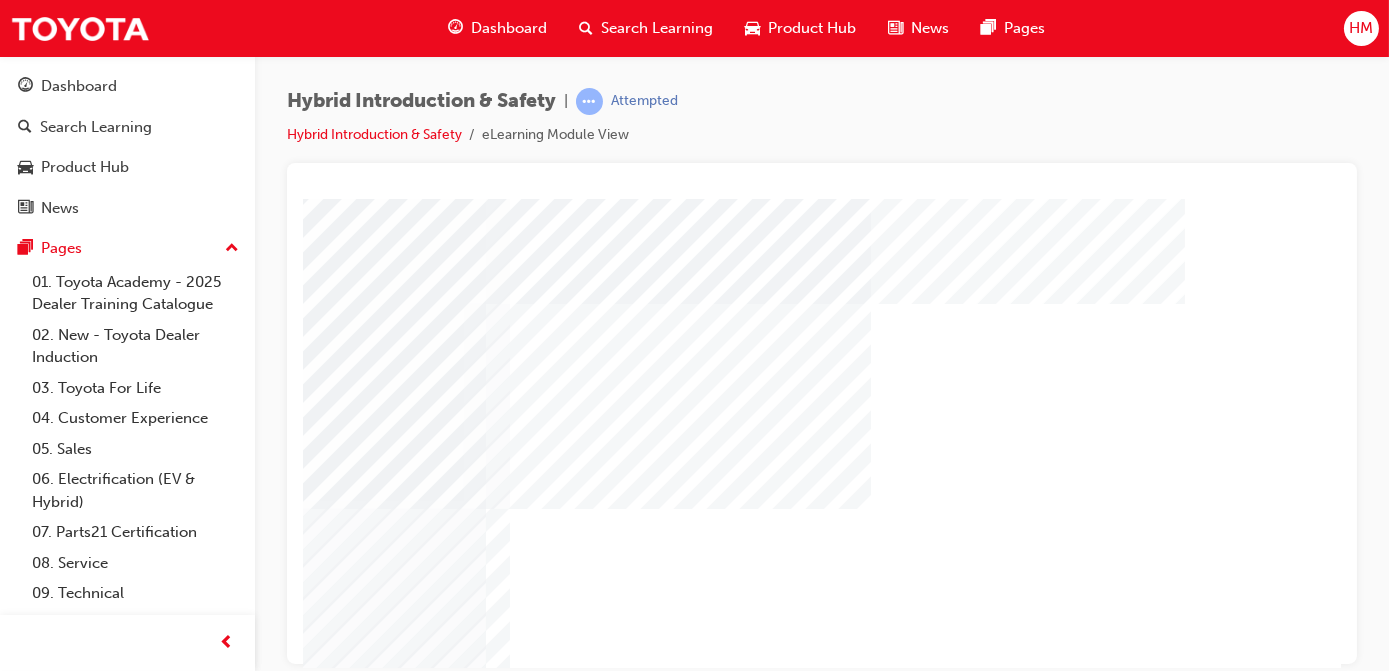 scroll, scrollTop: 0, scrollLeft: 336, axis: horizontal 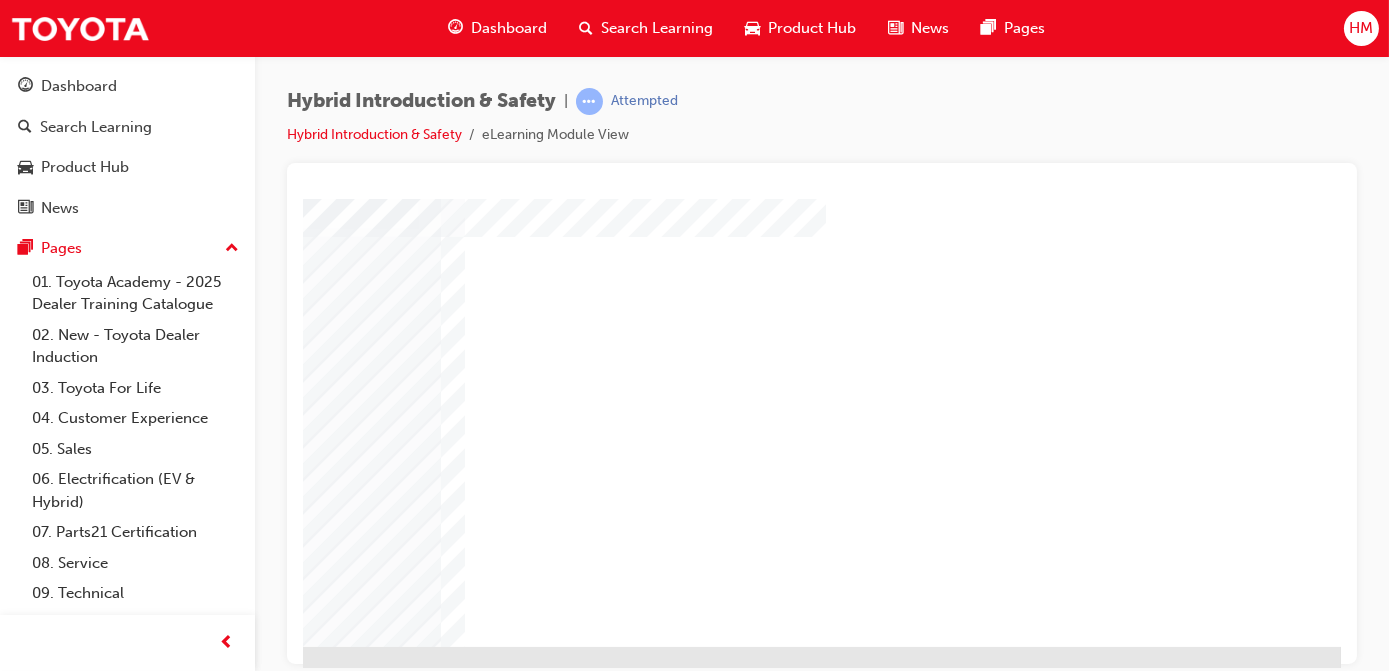 click at bounding box center (43, 1744) 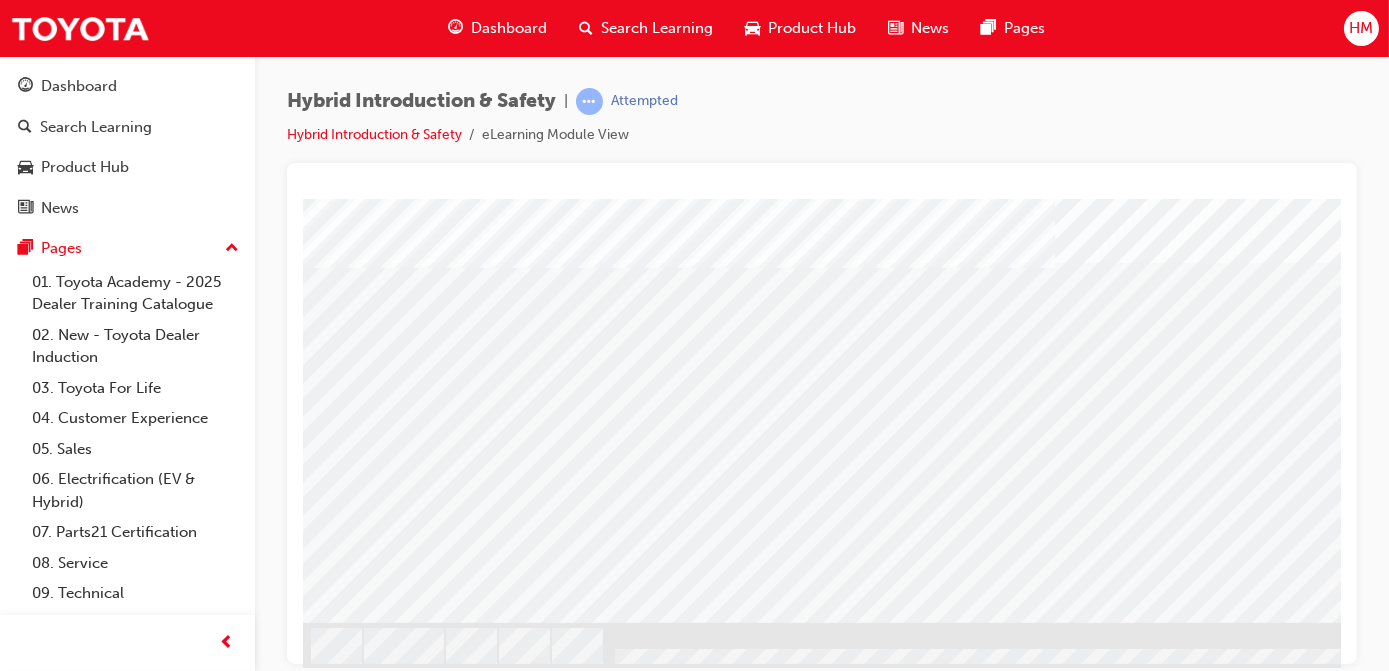 scroll, scrollTop: 309, scrollLeft: 0, axis: vertical 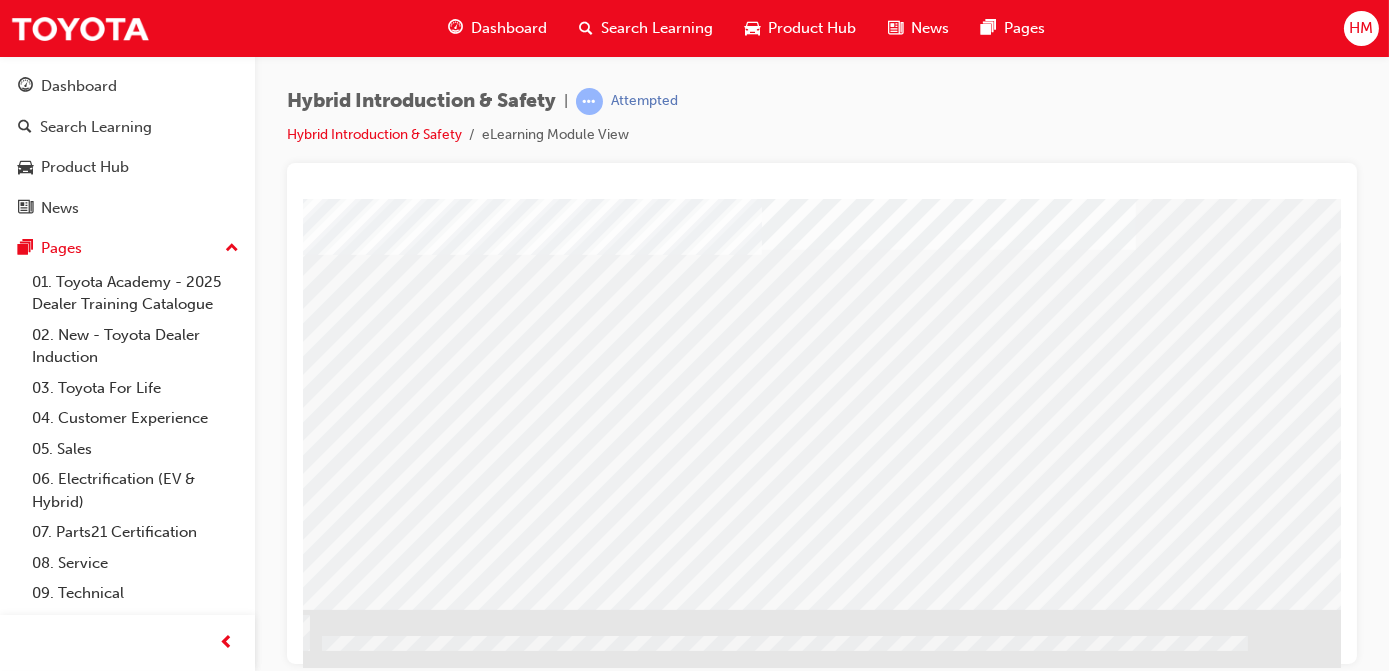 click at bounding box center (72, 1613) 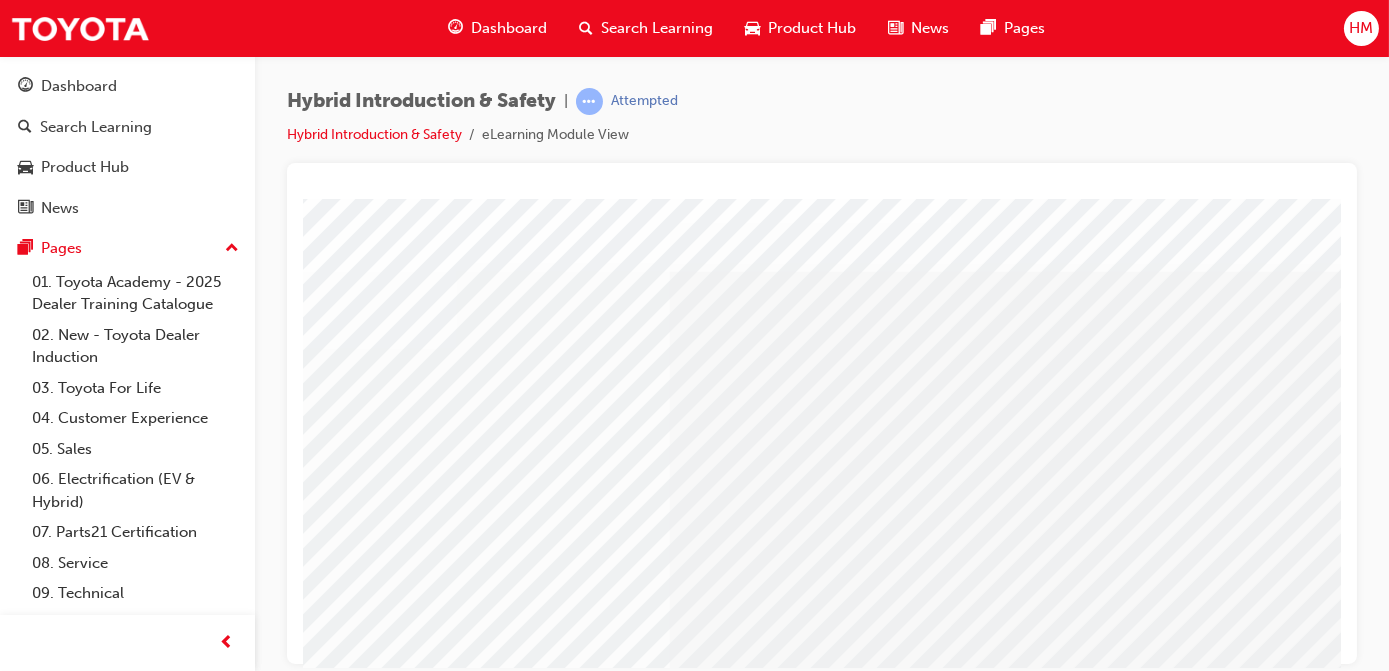 scroll, scrollTop: 0, scrollLeft: 0, axis: both 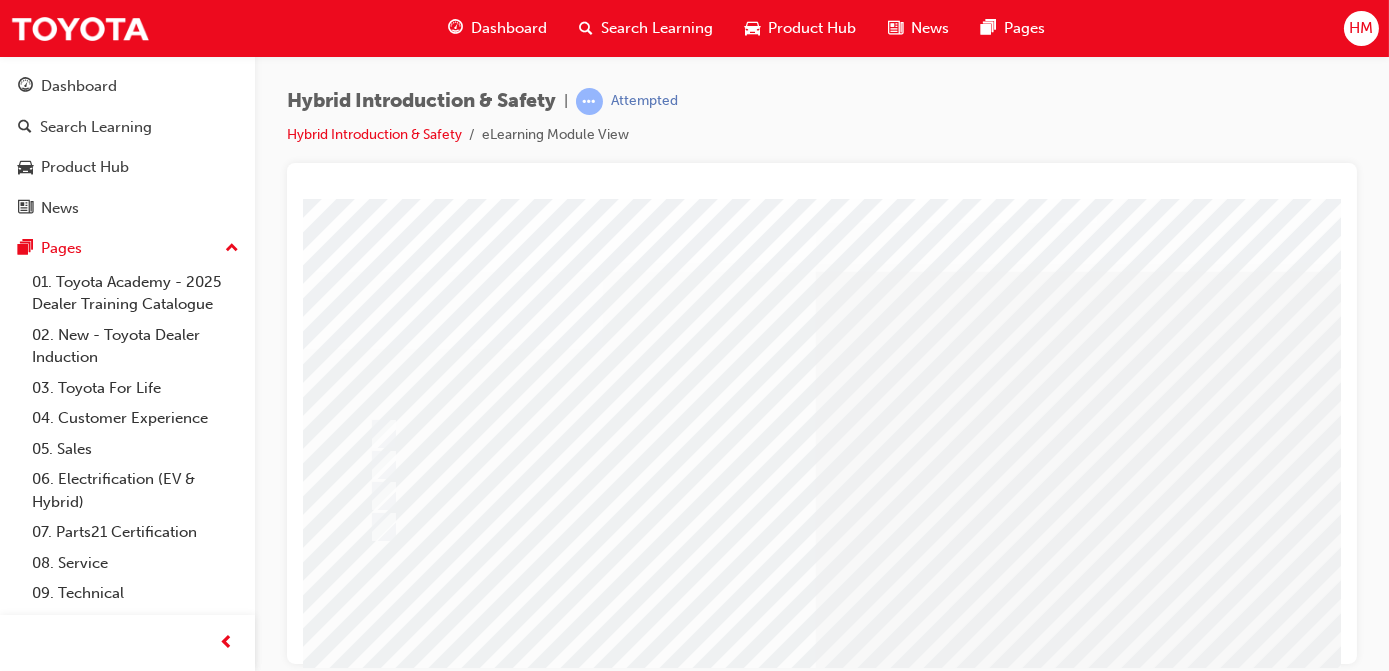 drag, startPoint x: 379, startPoint y: 332, endPoint x: 543, endPoint y: 336, distance: 164.04877 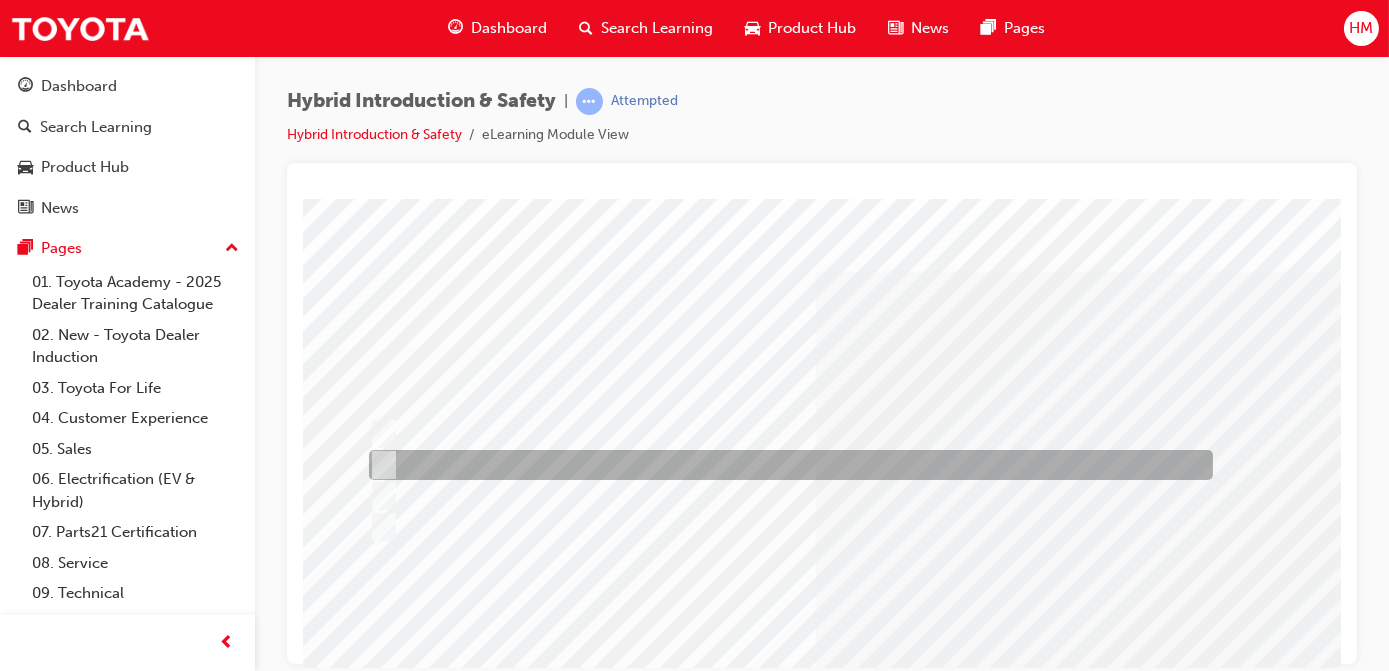 click at bounding box center (379, 465) 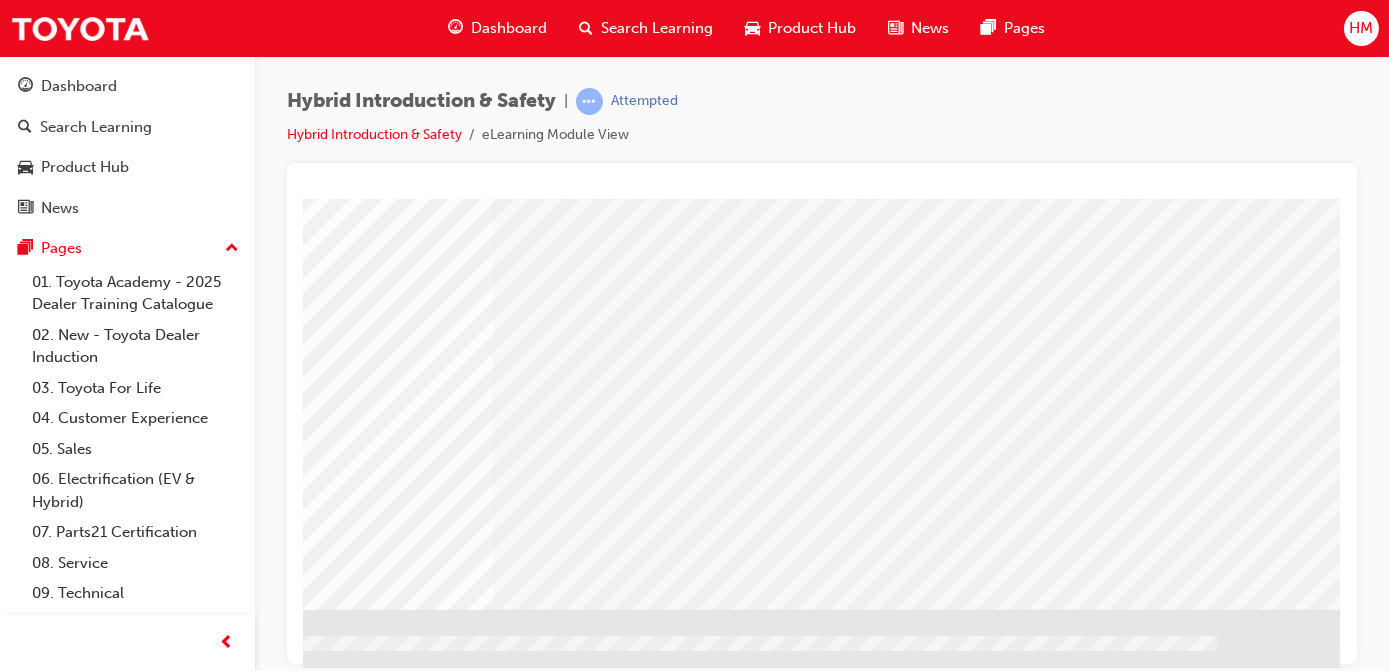 scroll, scrollTop: 309, scrollLeft: 336, axis: both 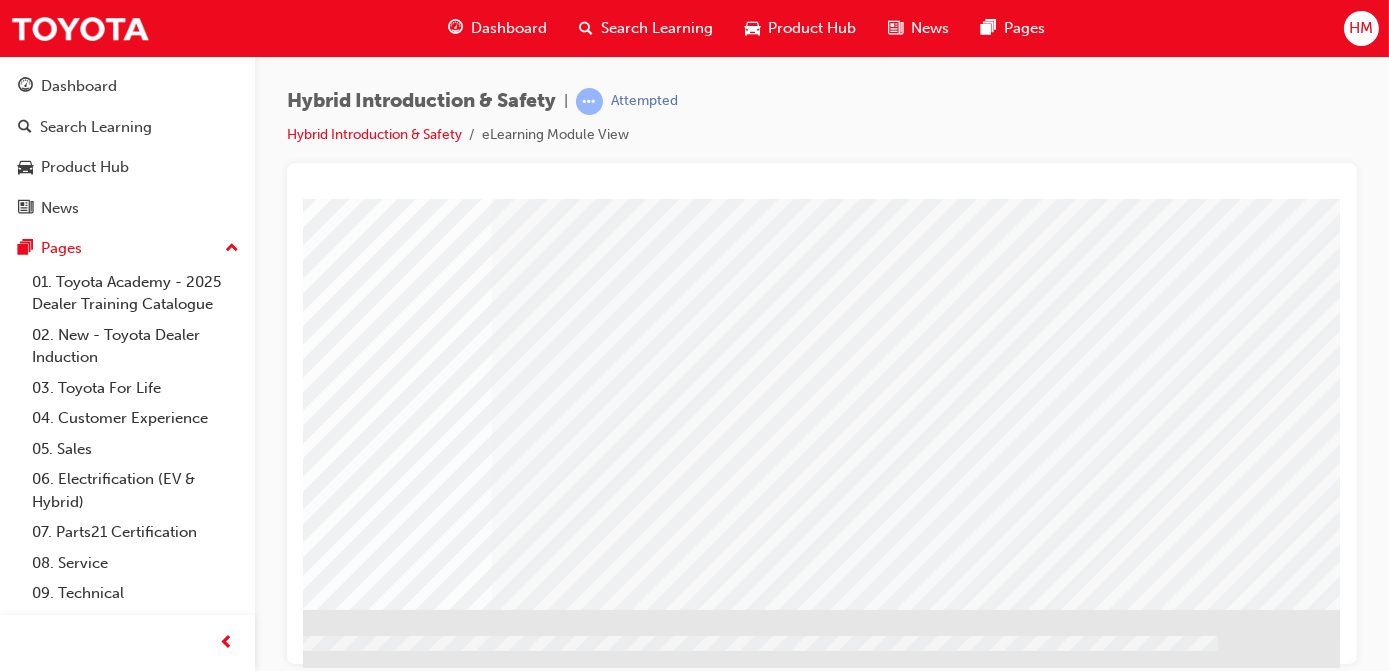 click at bounding box center [51, 2602] 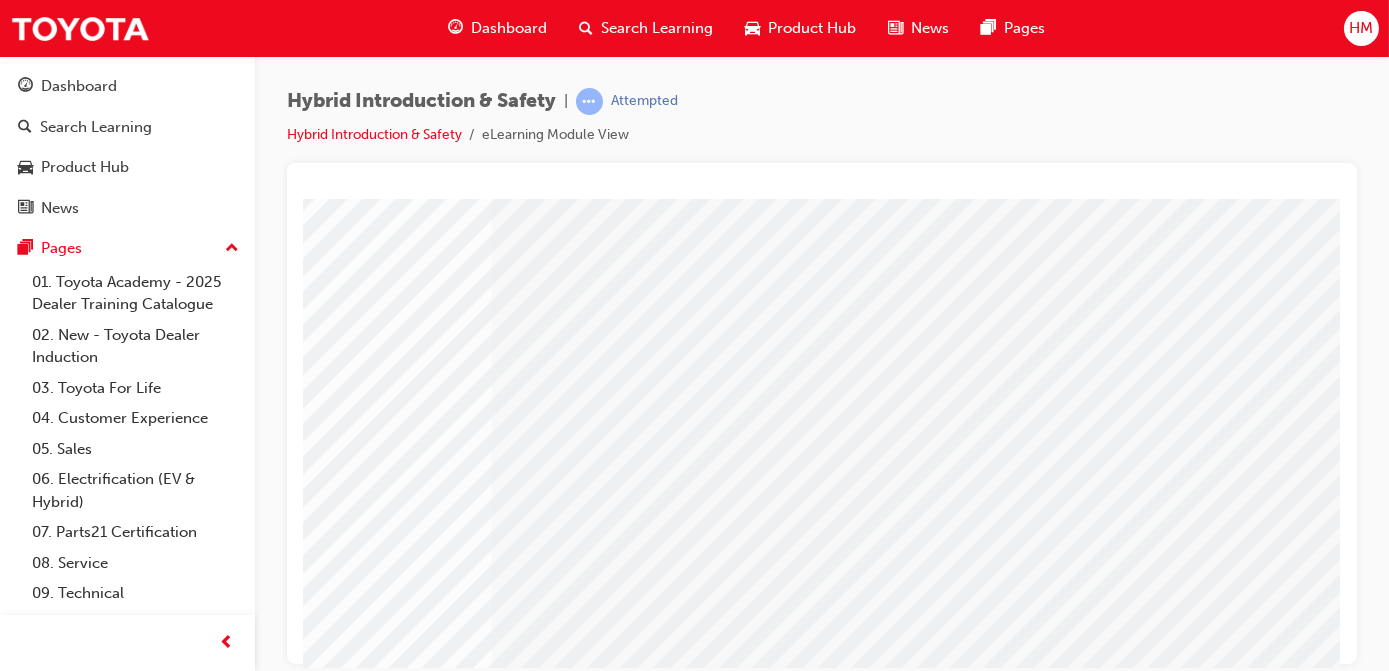 scroll, scrollTop: 309, scrollLeft: 336, axis: both 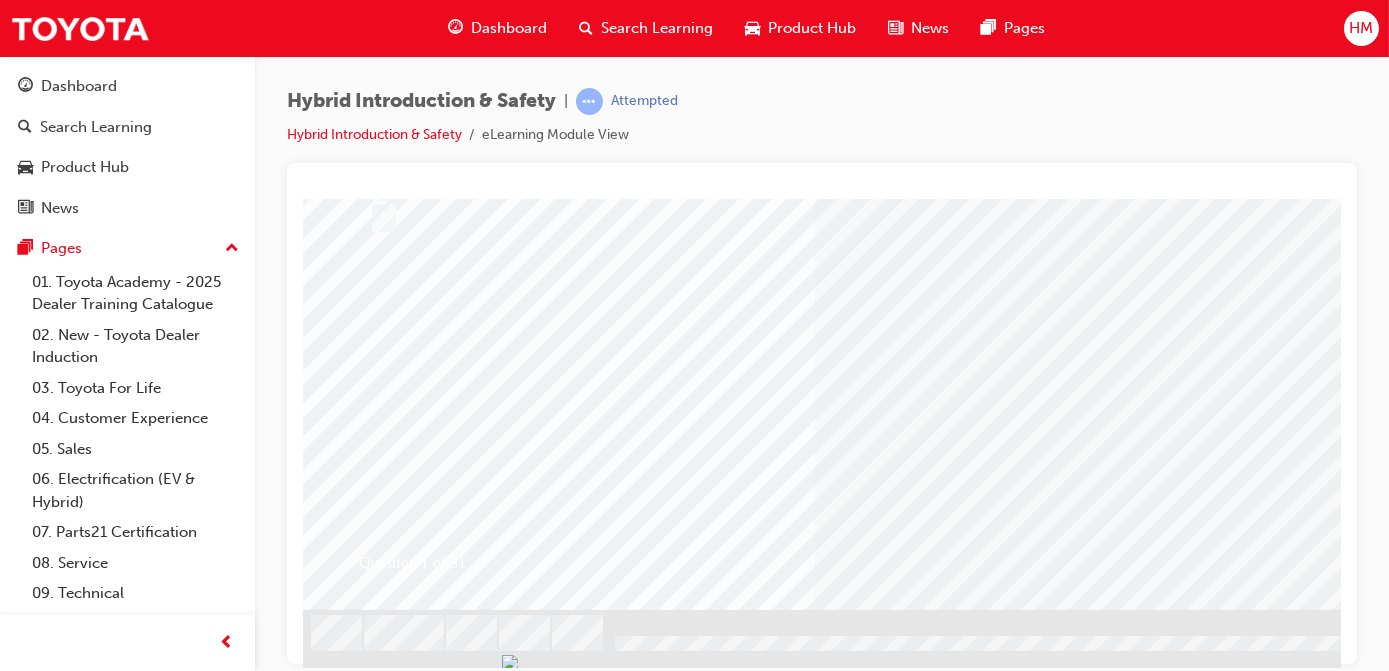 click at bounding box center [374, 2602] 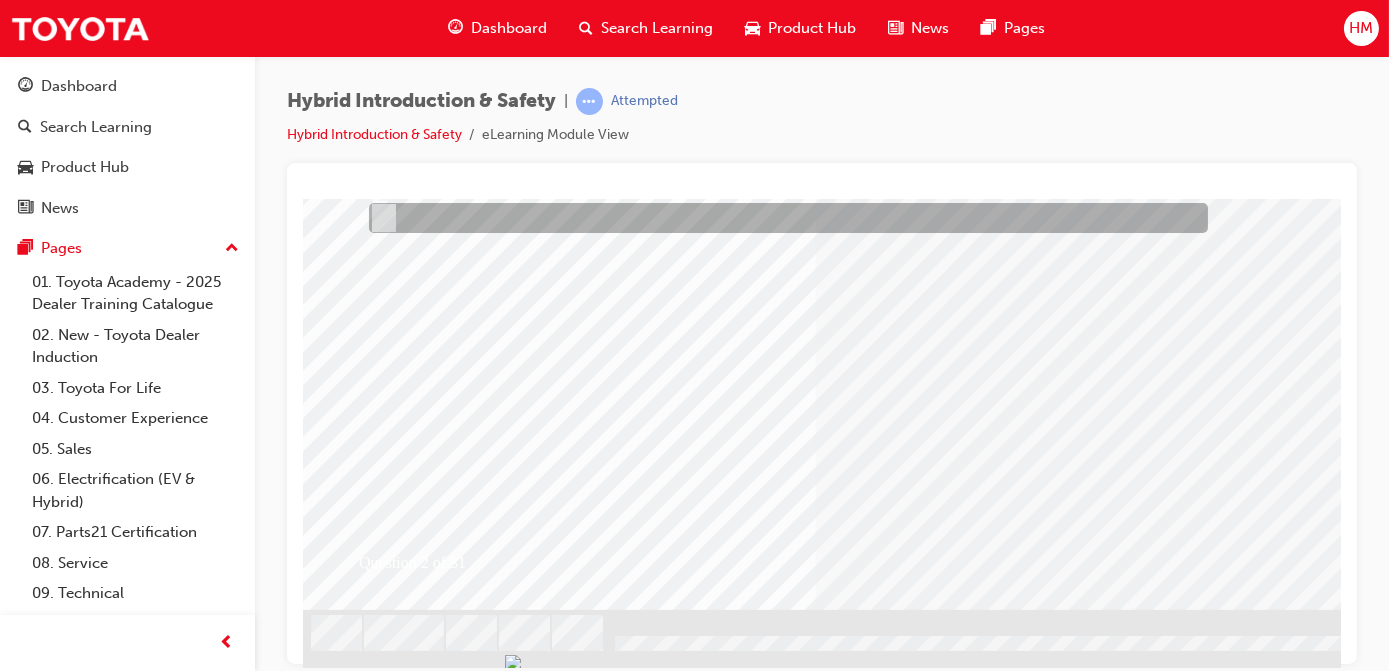 scroll, scrollTop: 0, scrollLeft: 0, axis: both 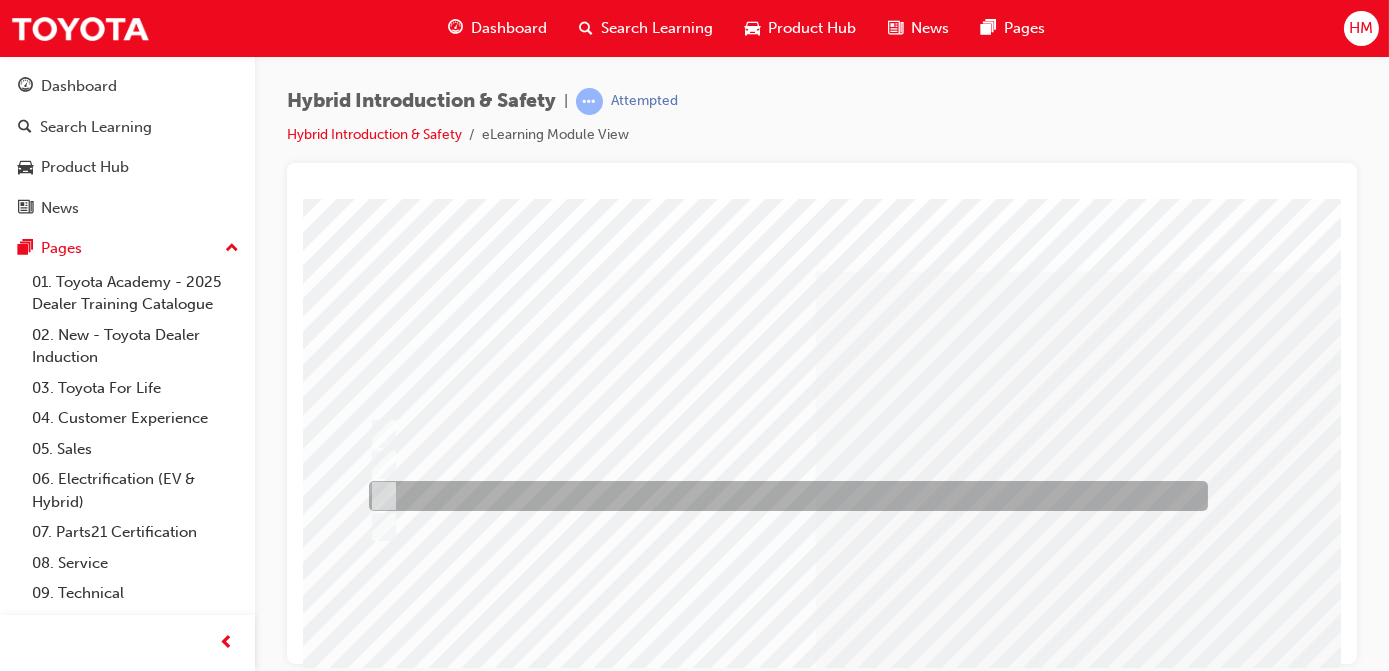 click at bounding box center (782, 496) 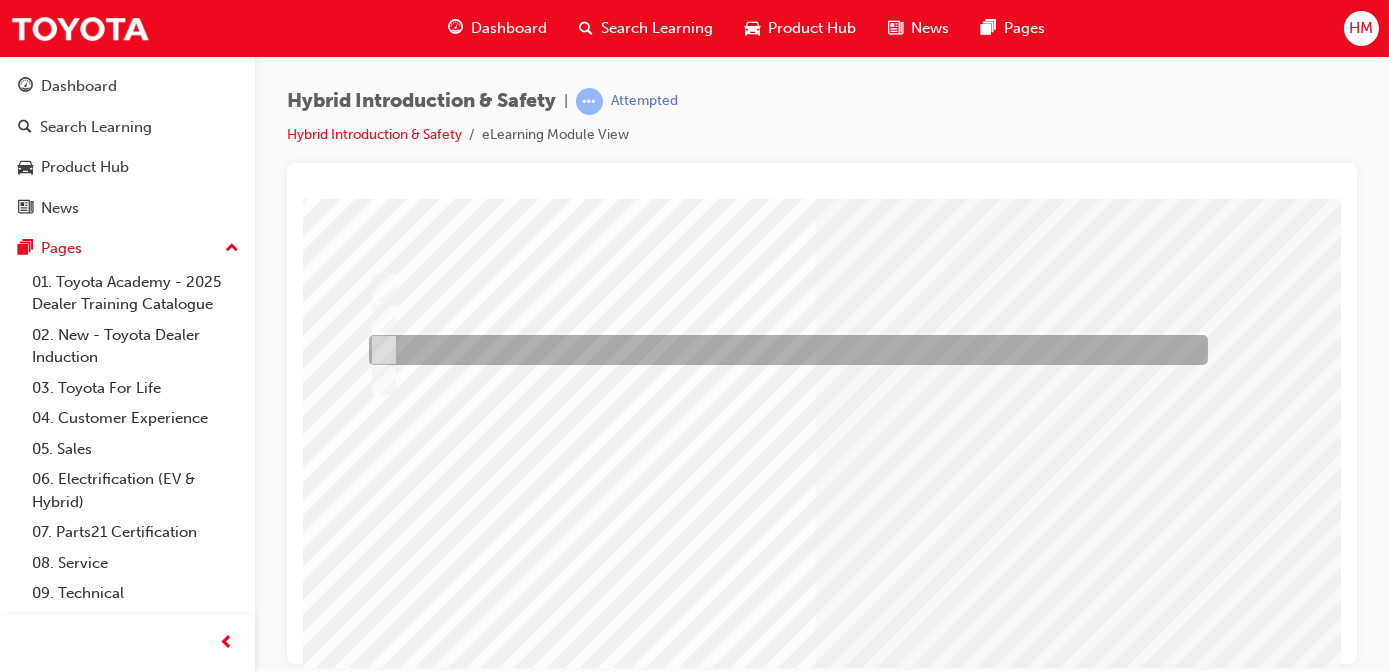 scroll, scrollTop: 309, scrollLeft: 0, axis: vertical 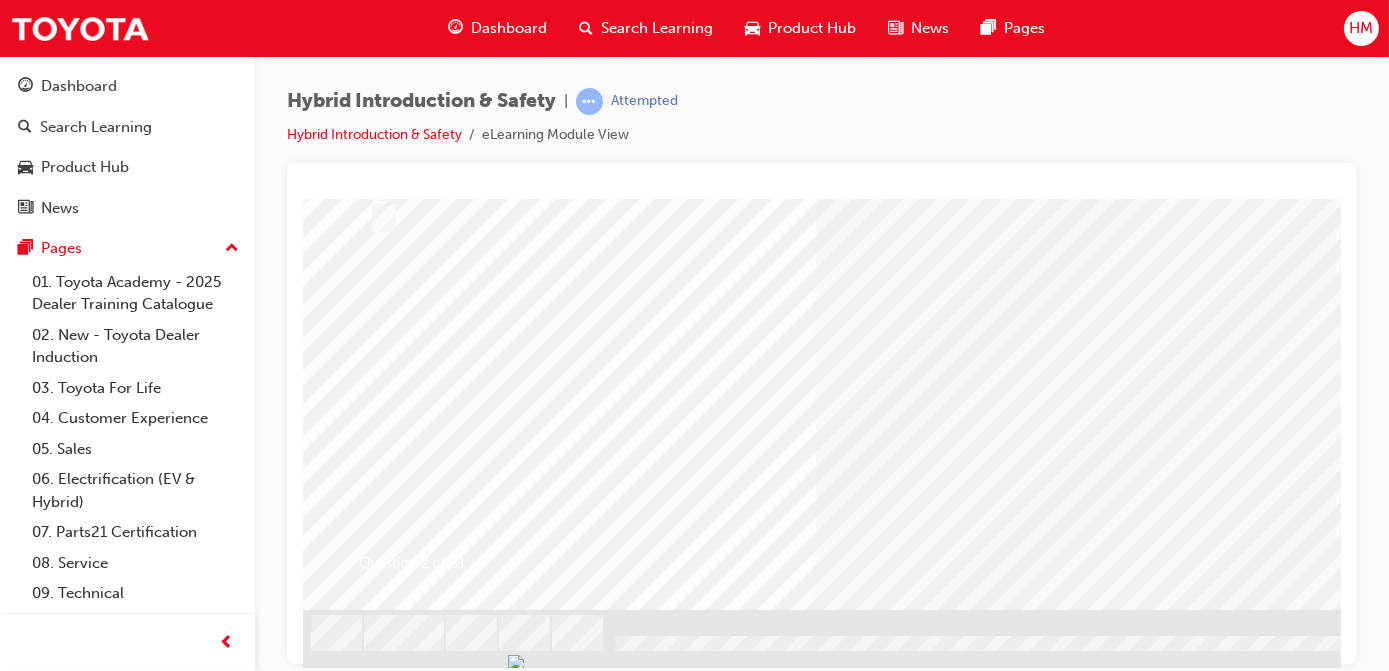 click at bounding box center [374, 2602] 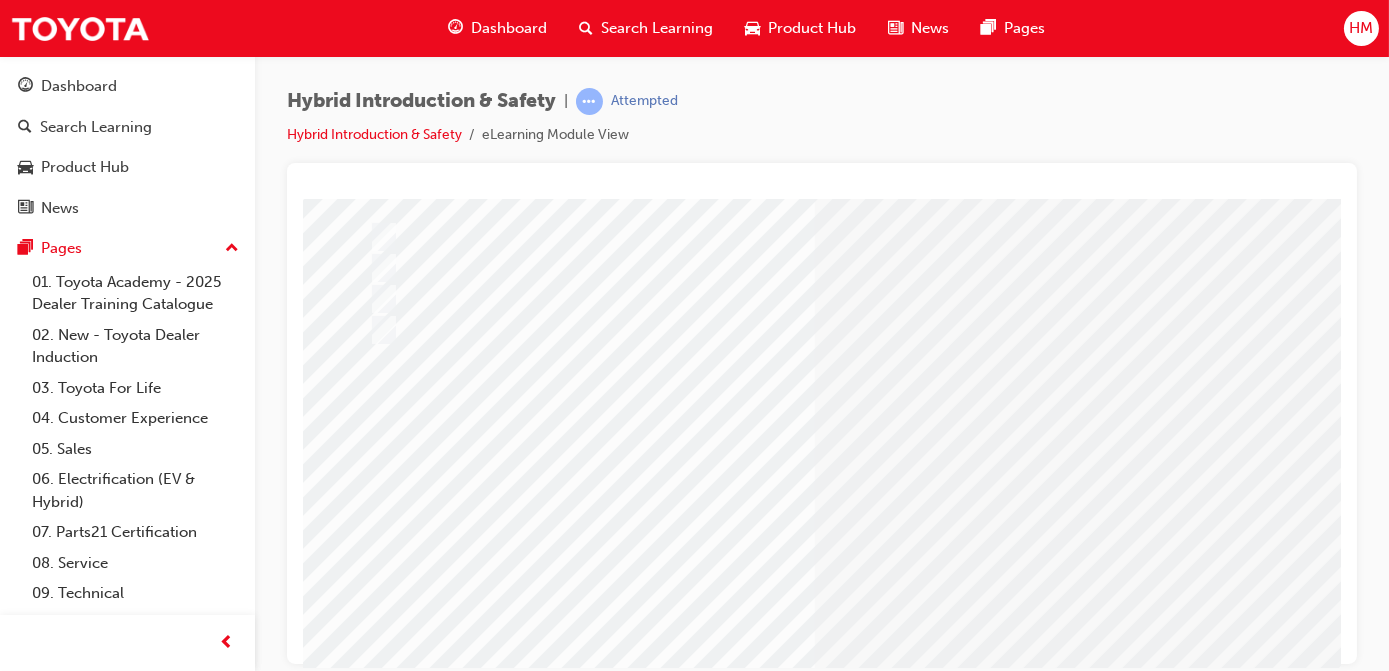 scroll, scrollTop: 309, scrollLeft: 0, axis: vertical 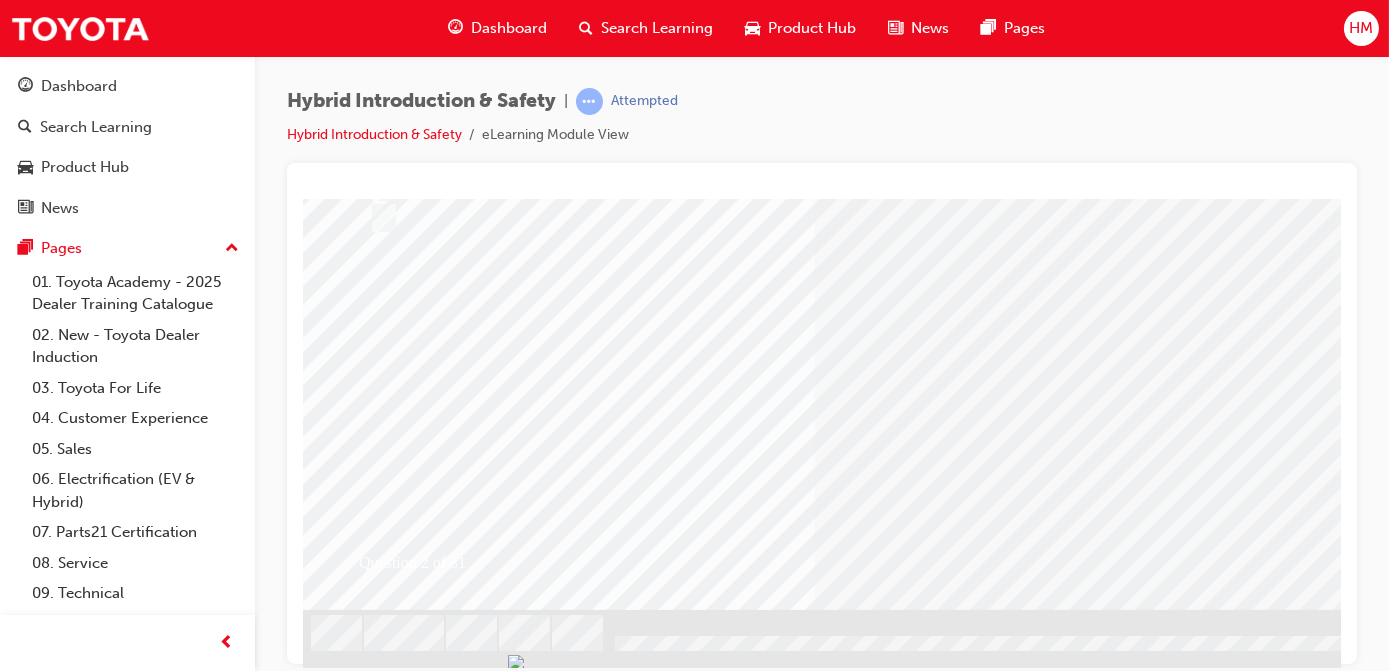 click at bounding box center [374, 2602] 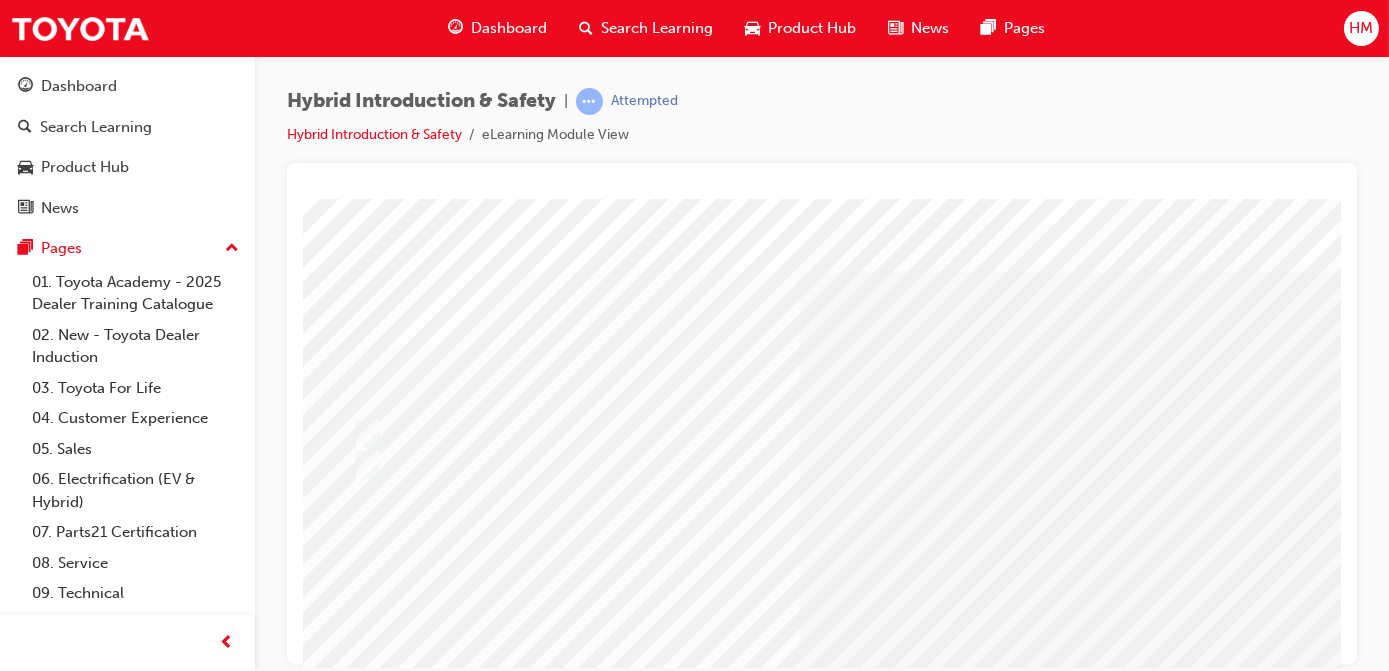 scroll, scrollTop: 0, scrollLeft: 15, axis: horizontal 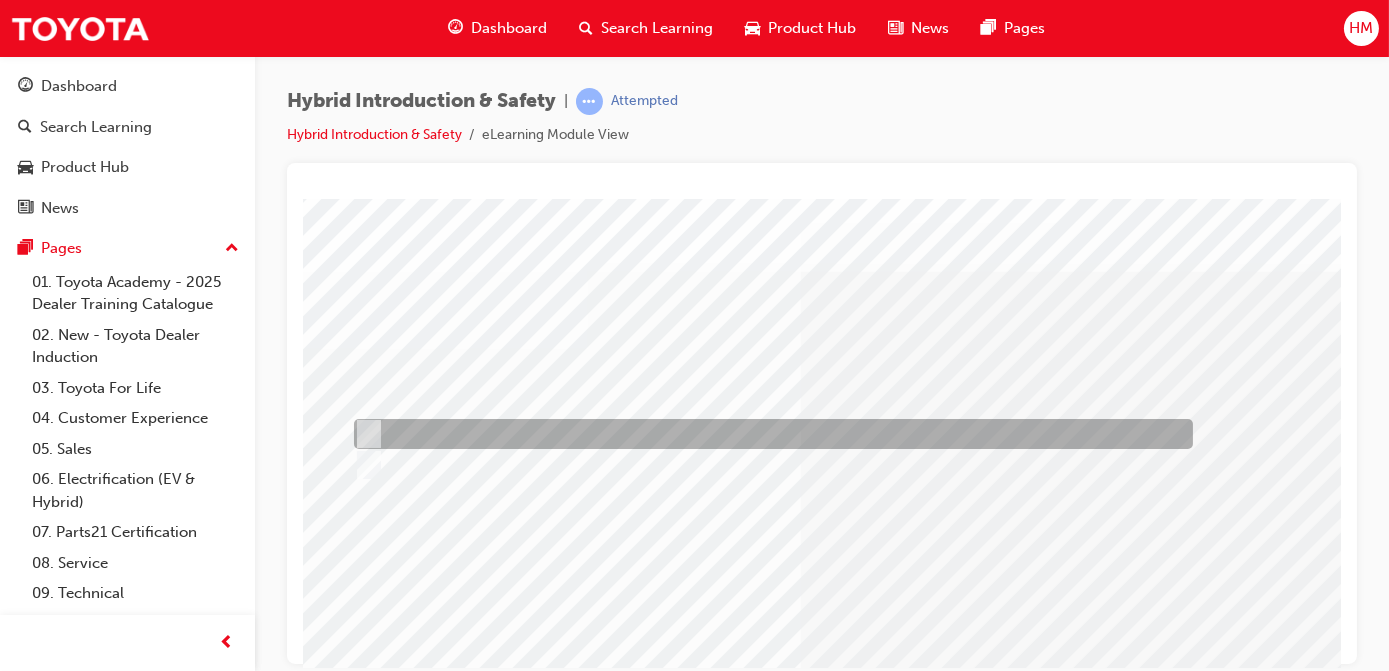 click at bounding box center [767, 434] 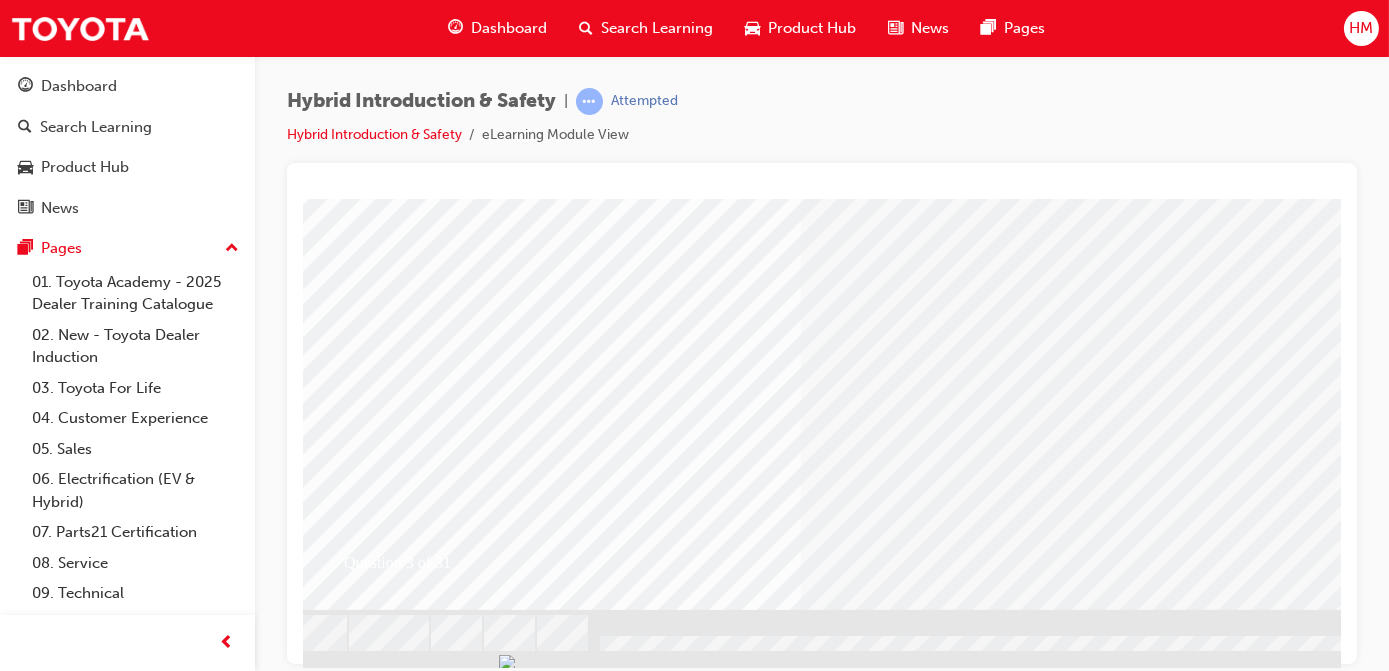 scroll, scrollTop: 309, scrollLeft: 15, axis: both 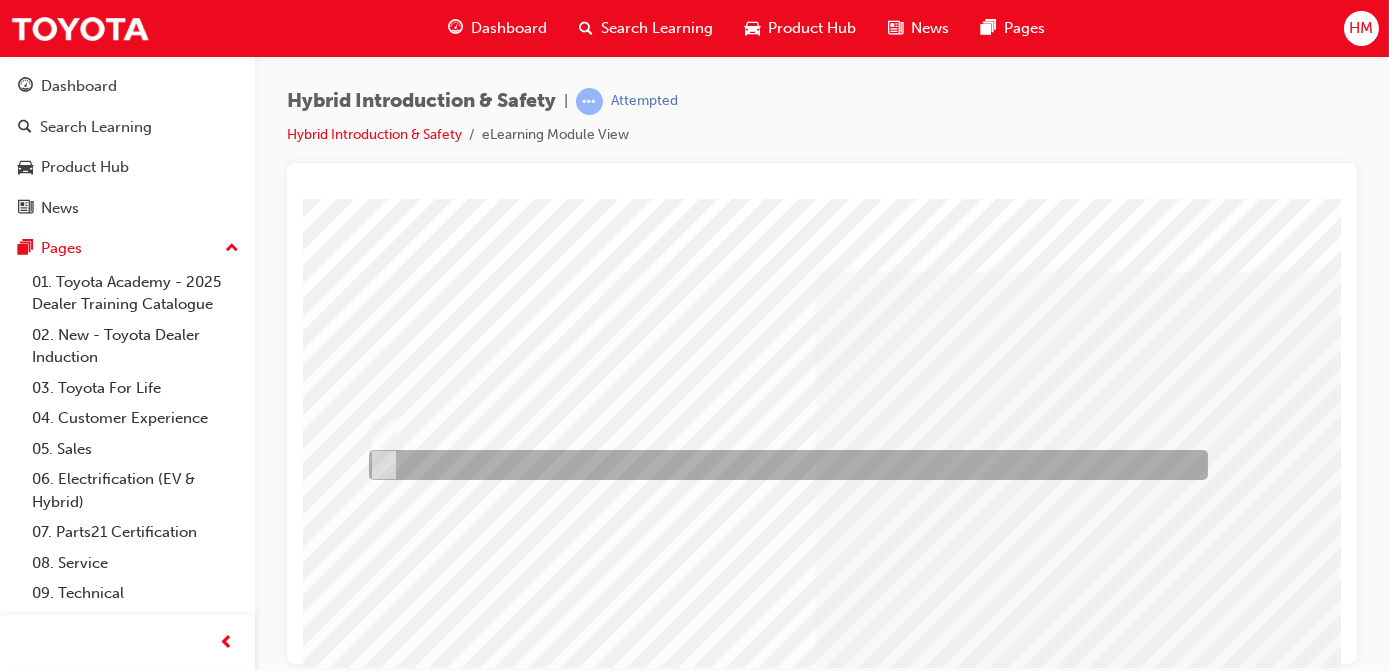 click at bounding box center [782, 465] 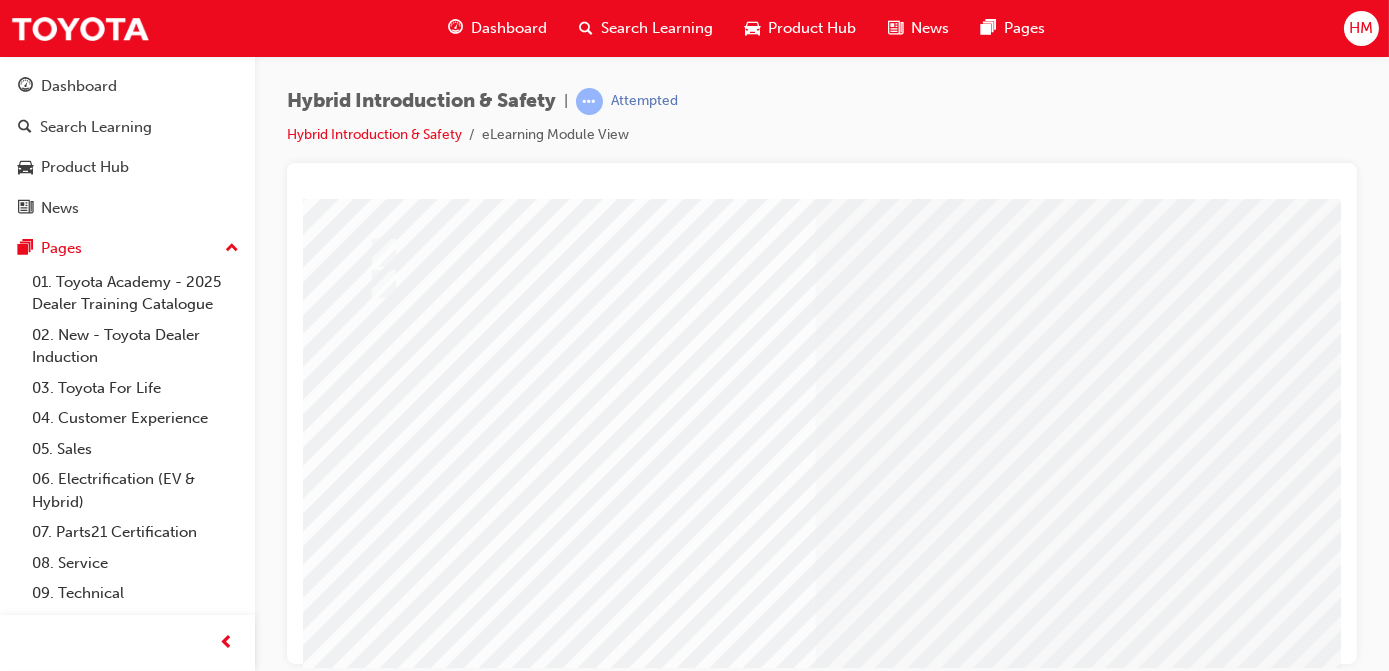 scroll, scrollTop: 272, scrollLeft: 0, axis: vertical 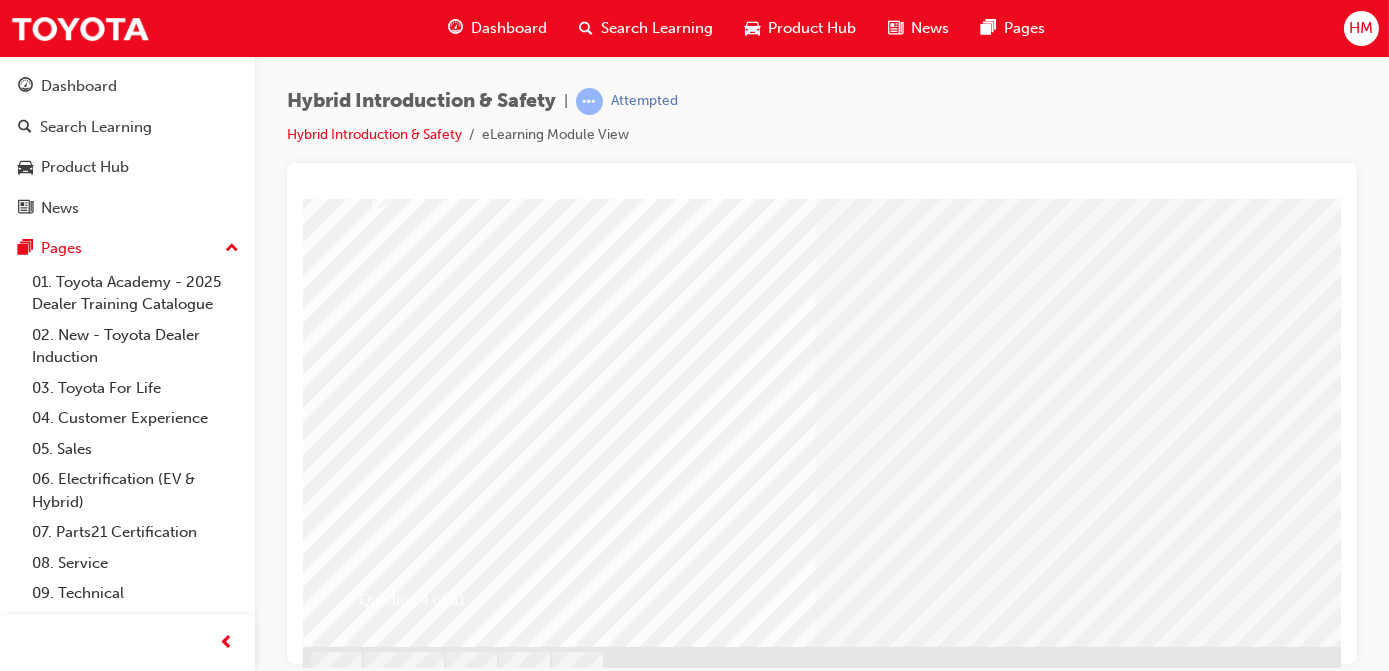 click at bounding box center [374, 2595] 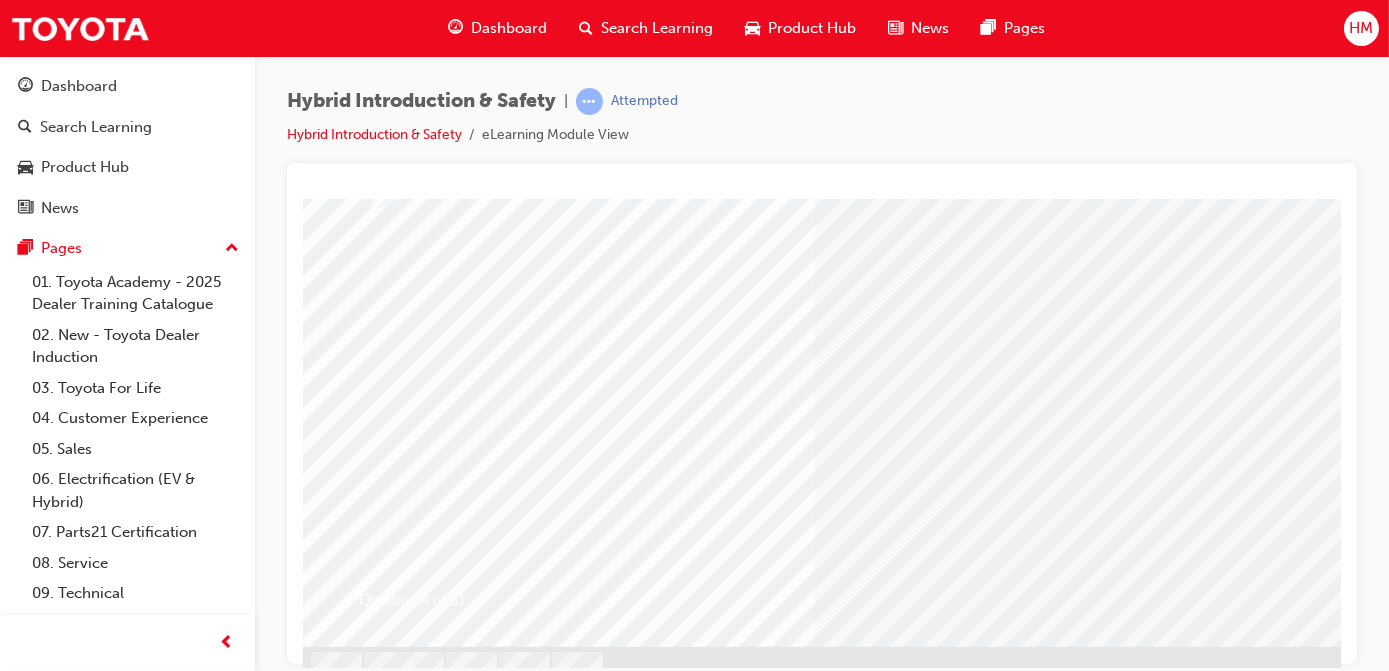 scroll, scrollTop: 0, scrollLeft: 0, axis: both 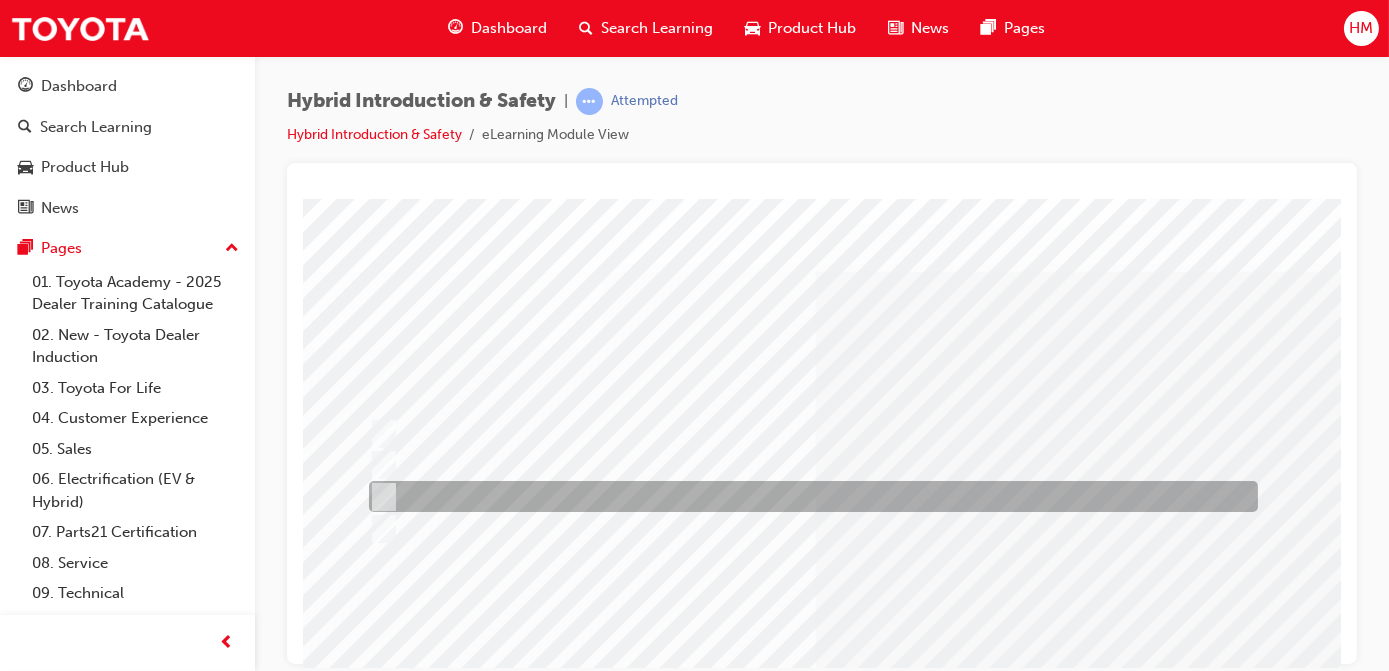 click at bounding box center (378, 497) 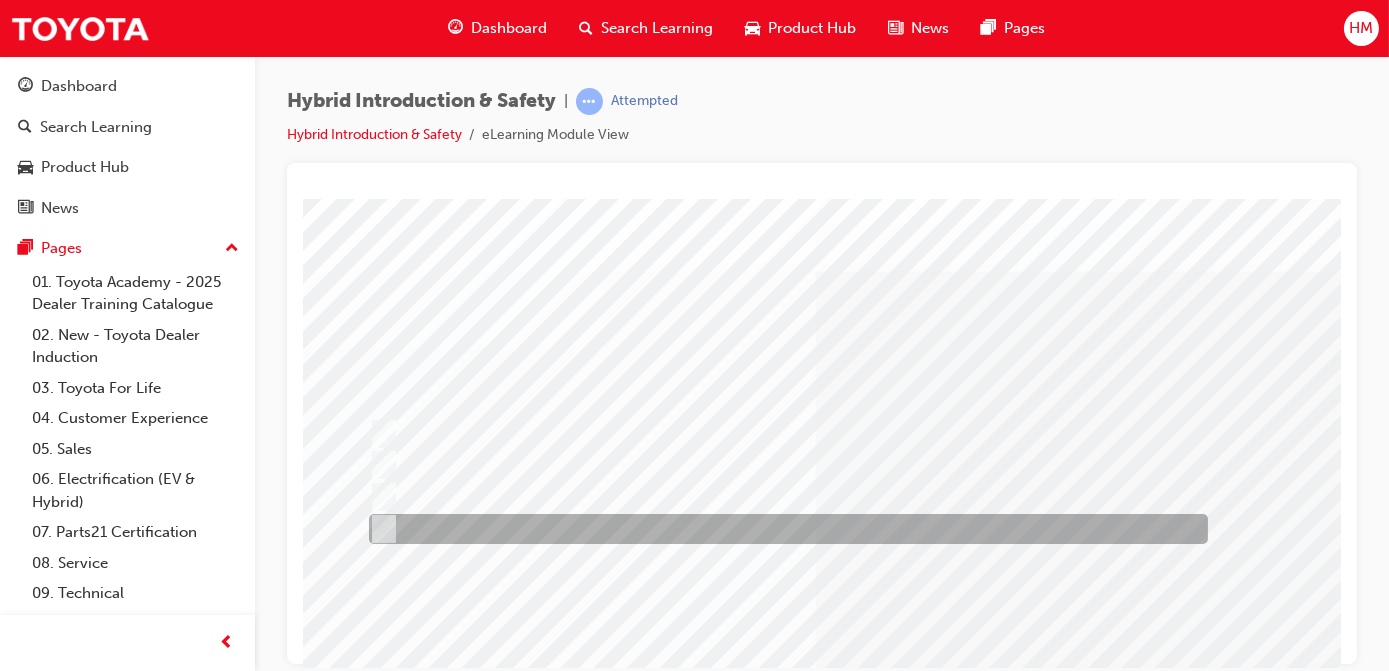 click at bounding box center [378, 529] 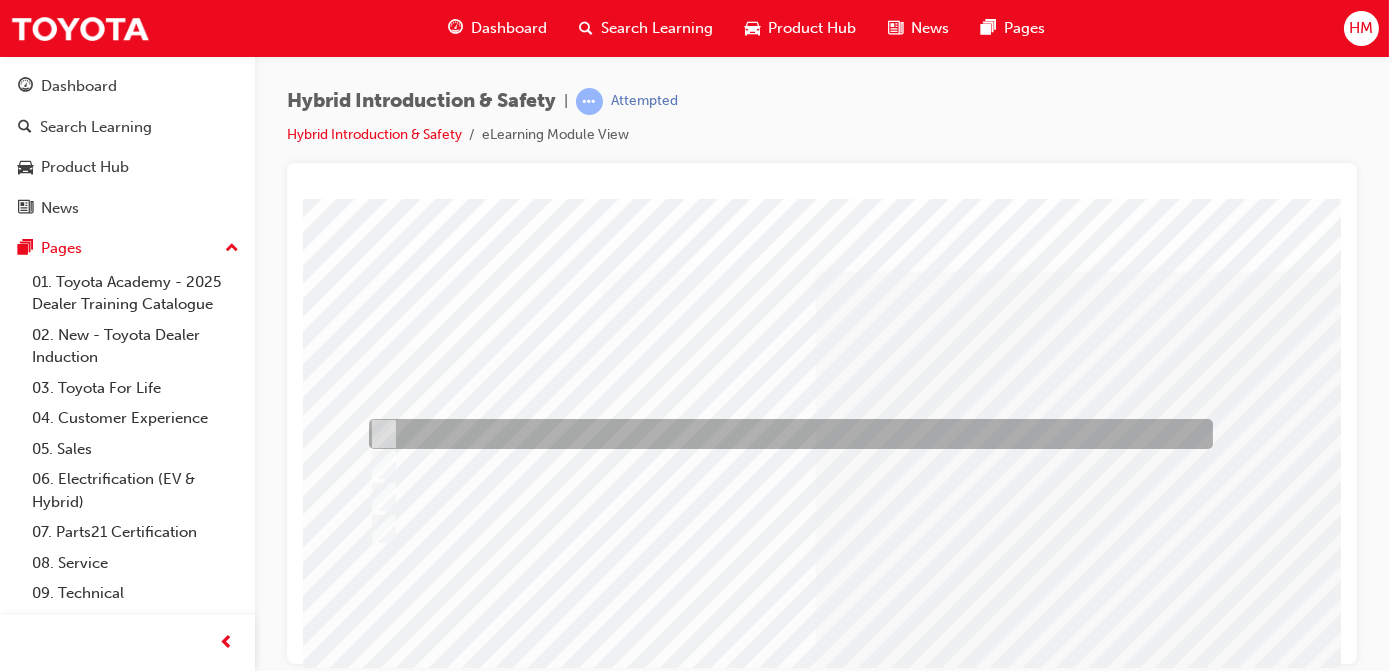 click at bounding box center (785, 434) 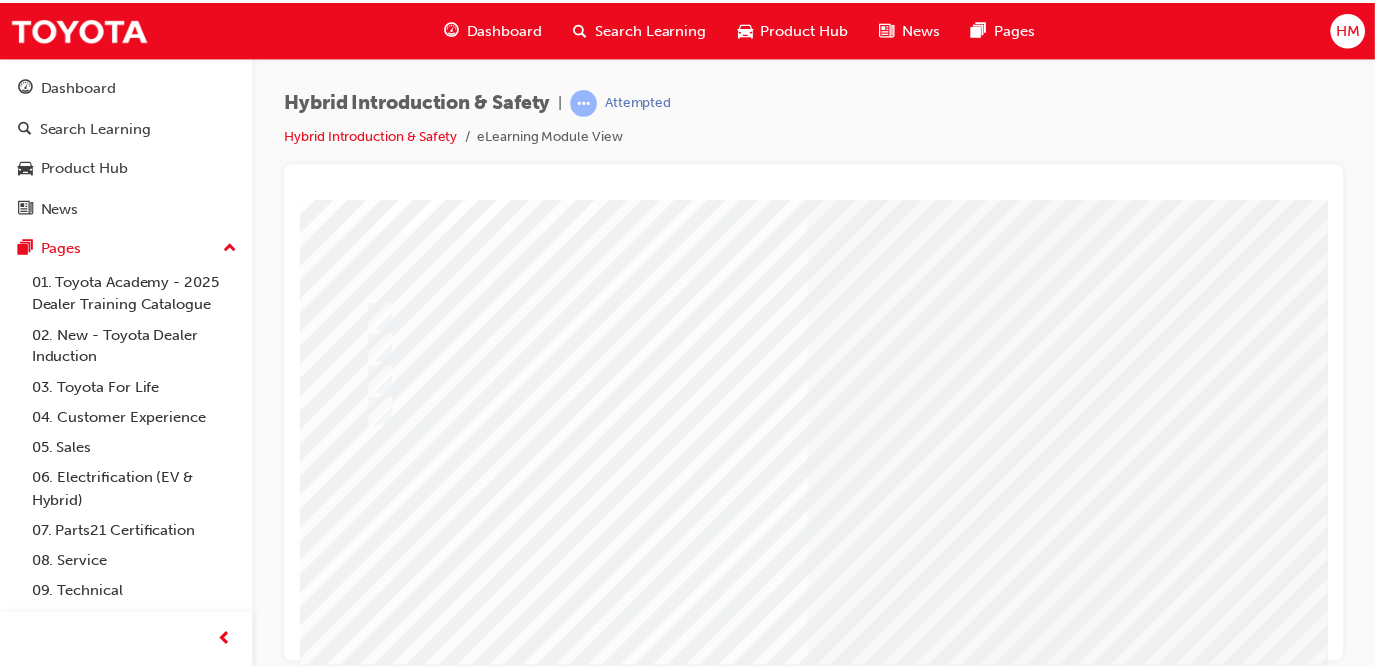 scroll, scrollTop: 181, scrollLeft: 0, axis: vertical 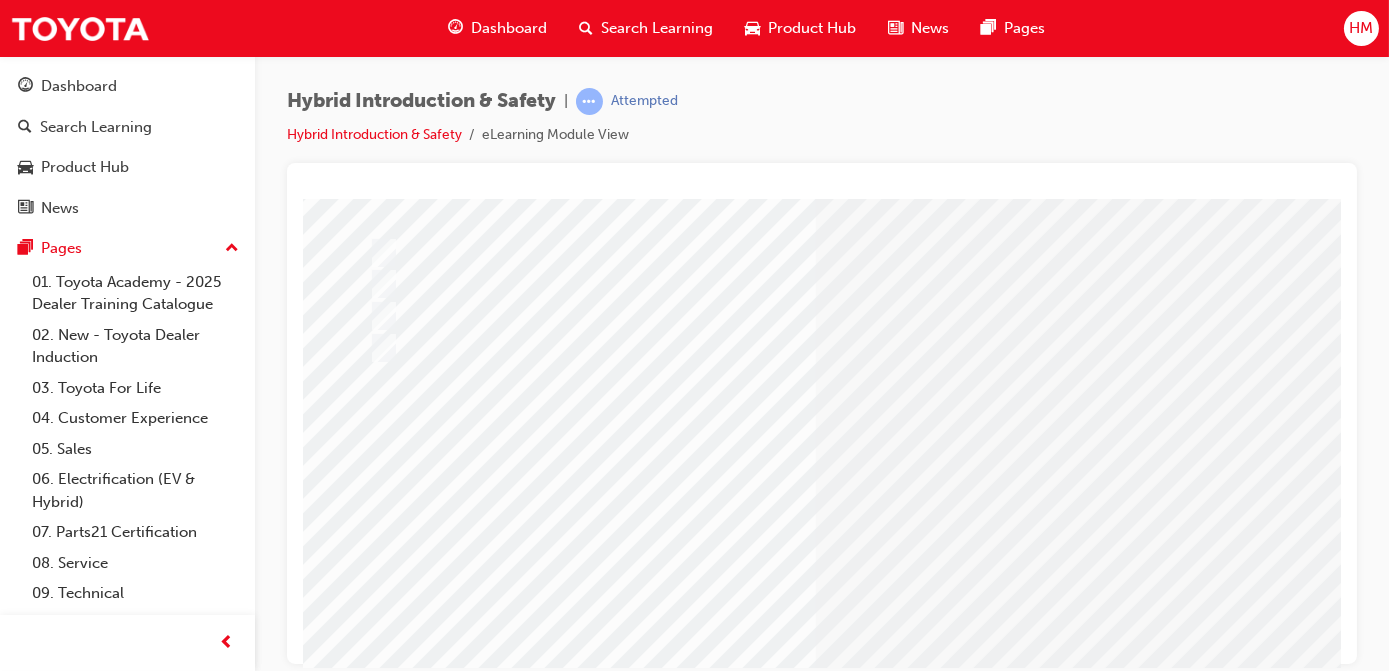 click at bounding box center (374, 2730) 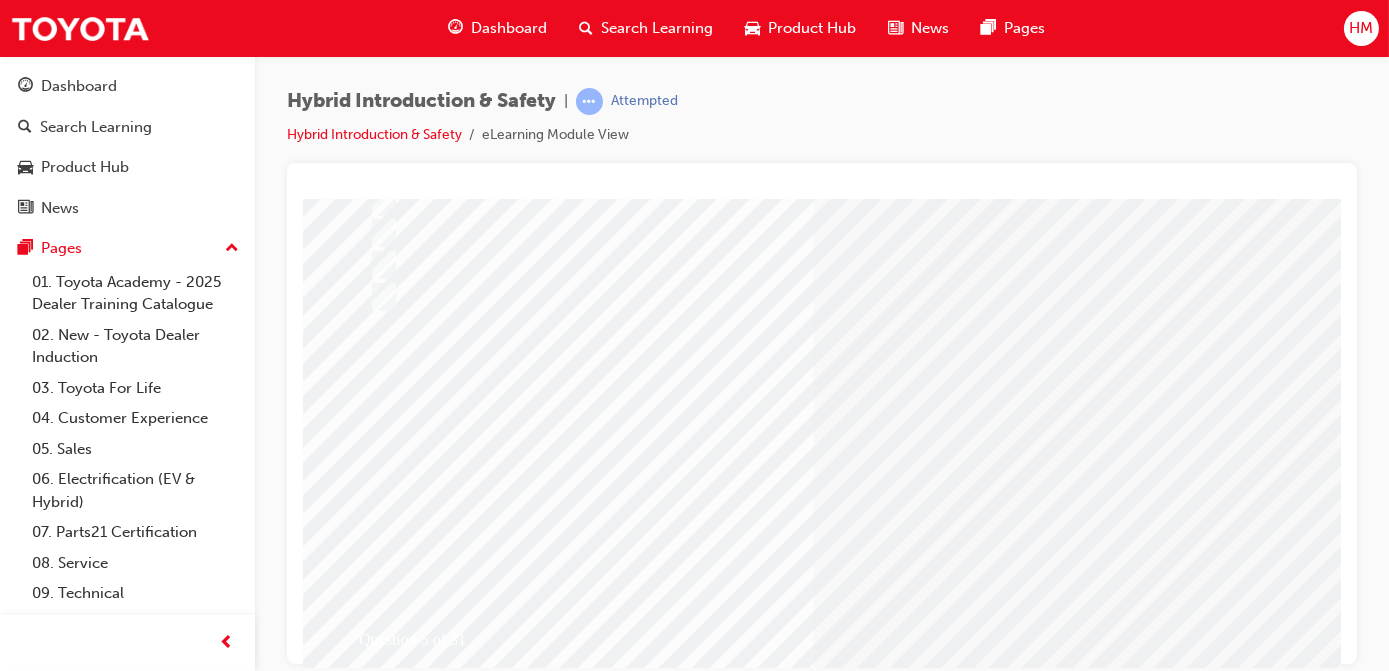 scroll, scrollTop: 272, scrollLeft: 0, axis: vertical 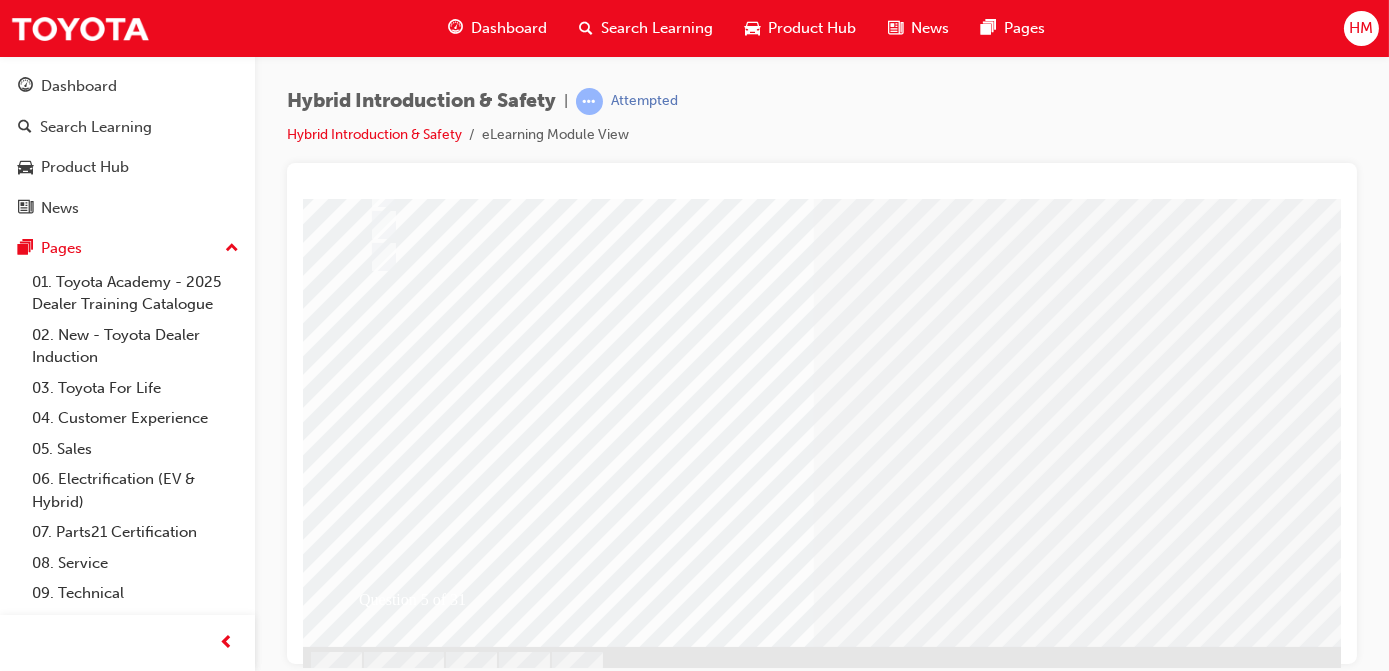 click at bounding box center [374, 2637] 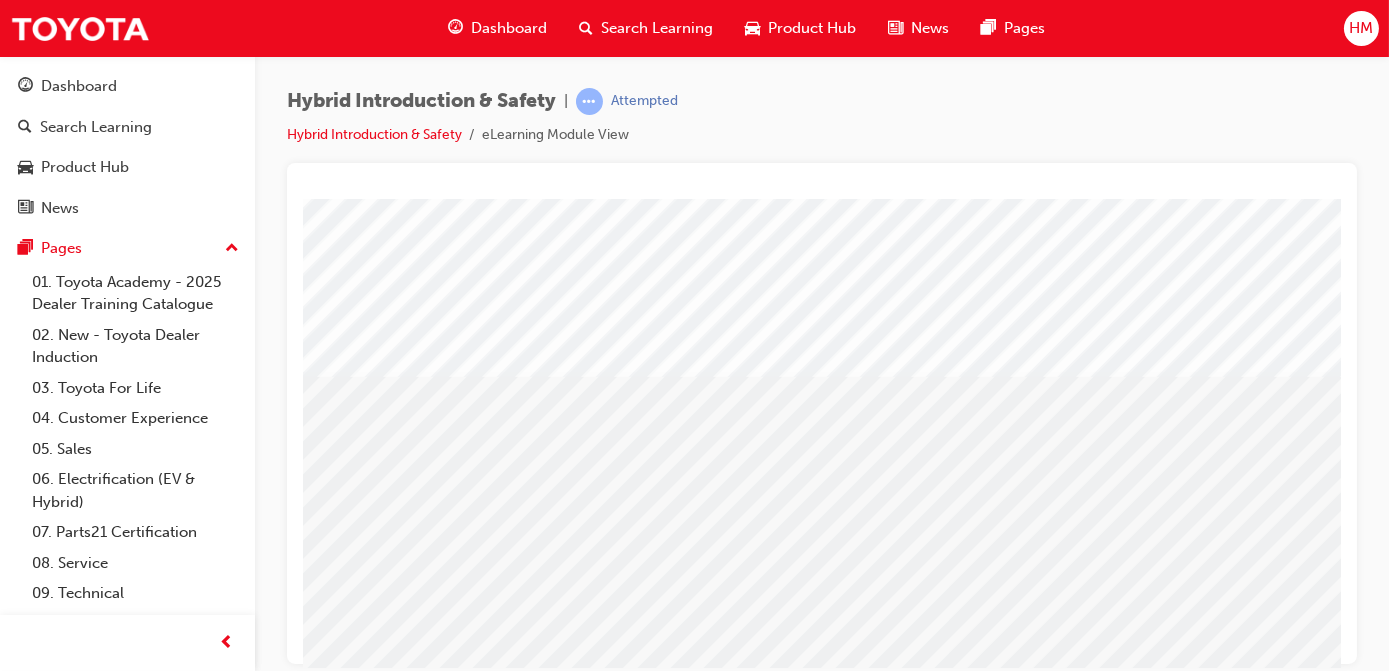scroll, scrollTop: 309, scrollLeft: 0, axis: vertical 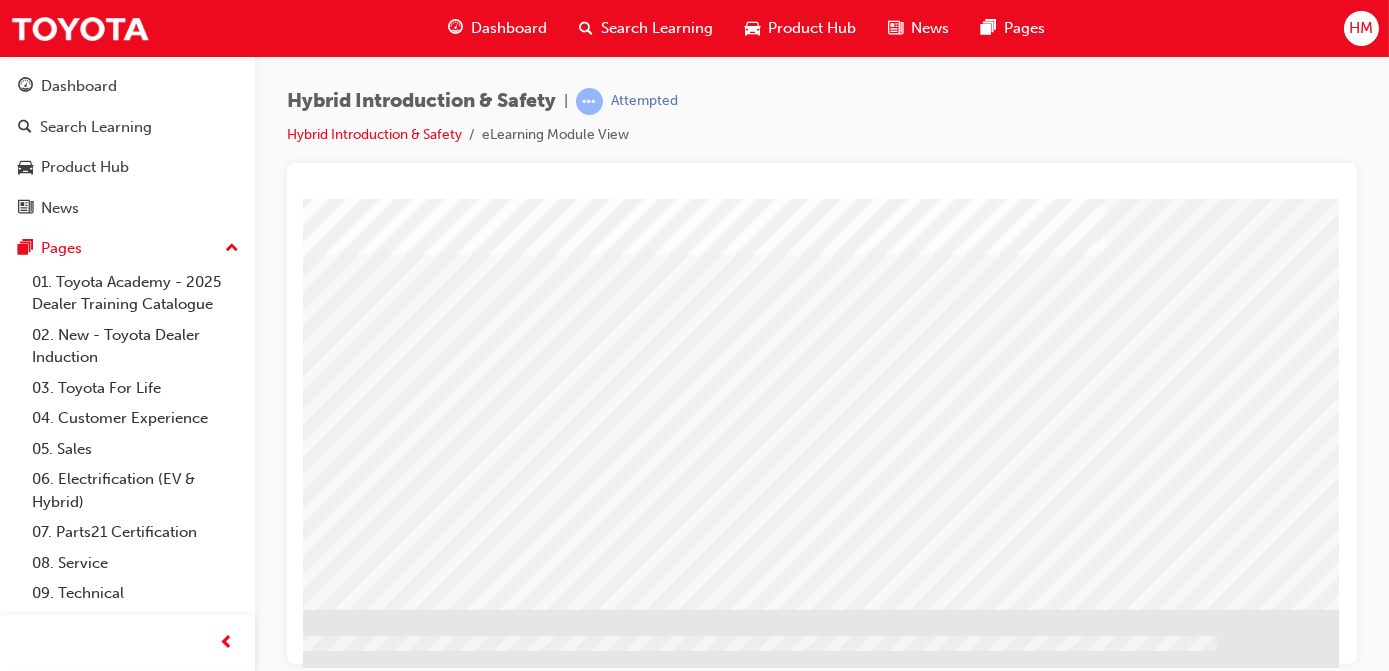 click at bounding box center [41, 1613] 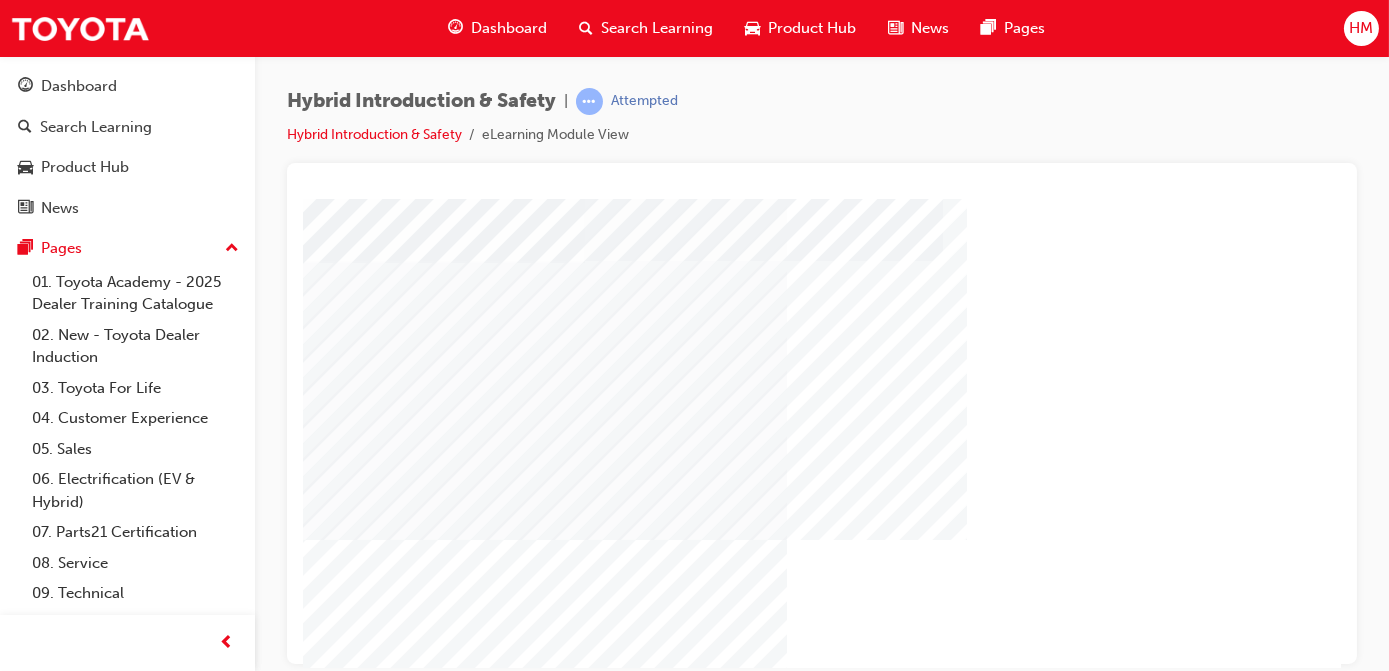 scroll, scrollTop: 0, scrollLeft: 0, axis: both 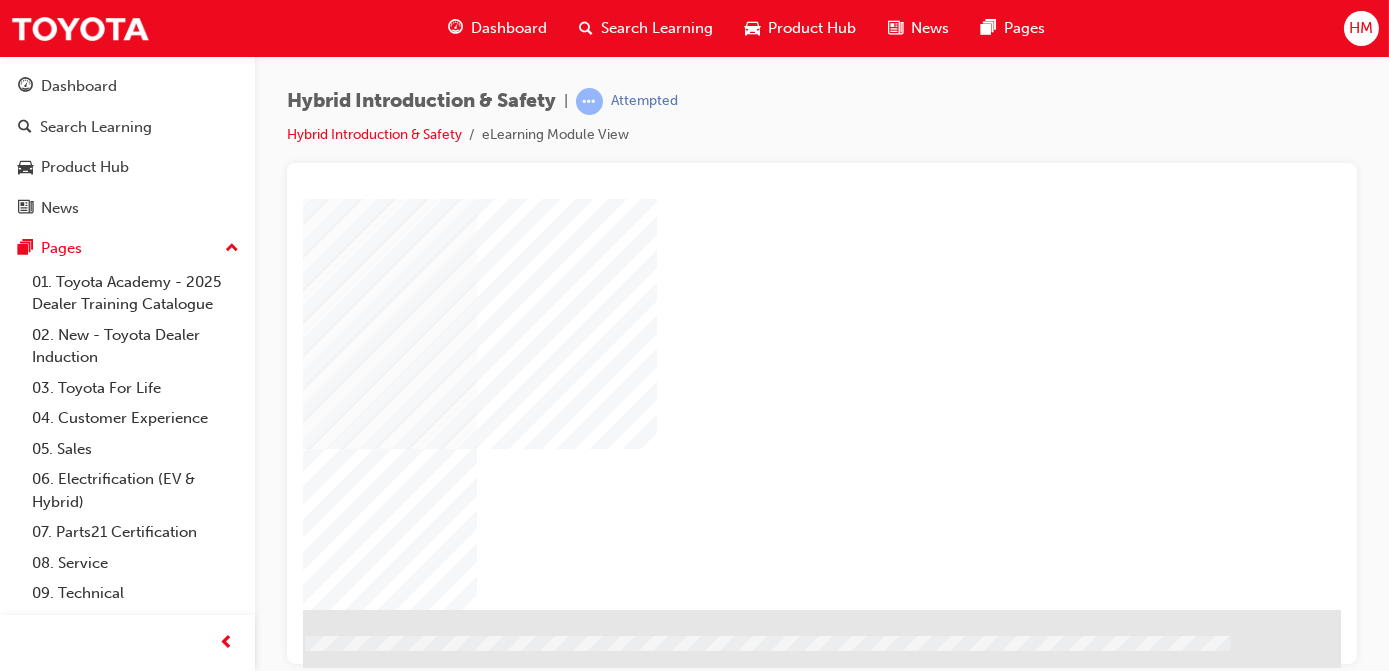 click at bounding box center (55, 793) 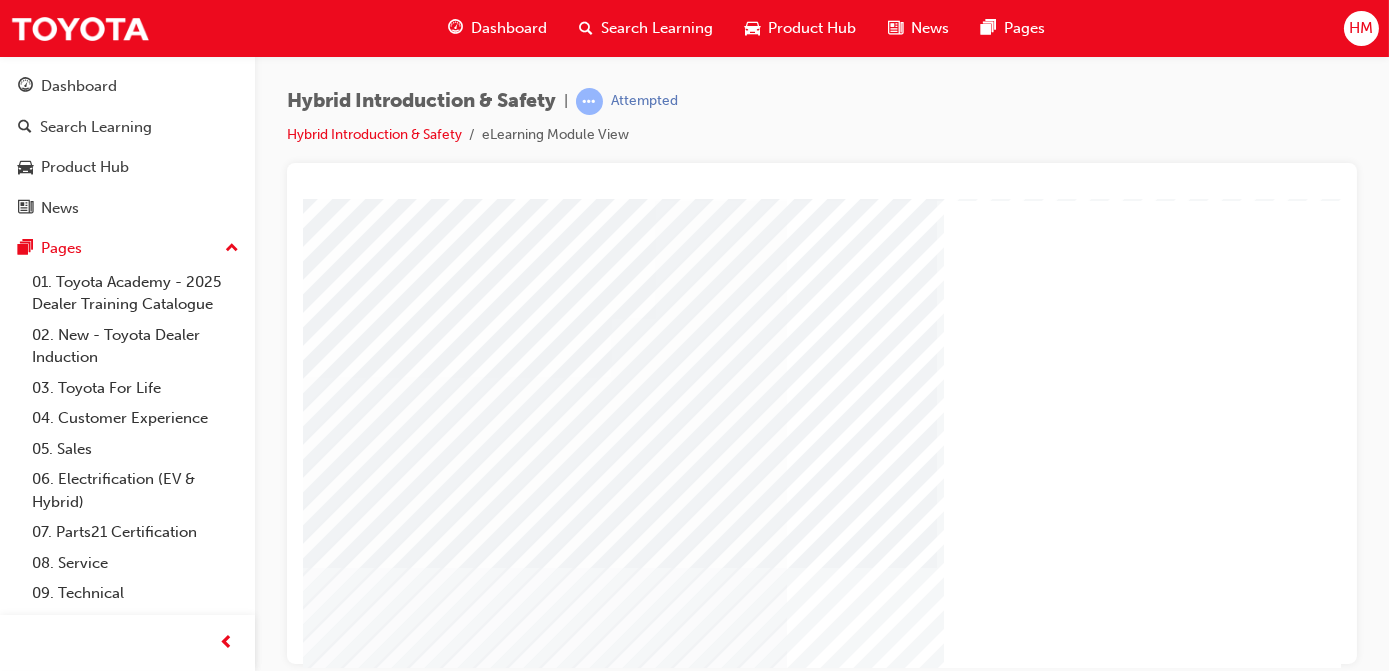 scroll, scrollTop: 181, scrollLeft: 0, axis: vertical 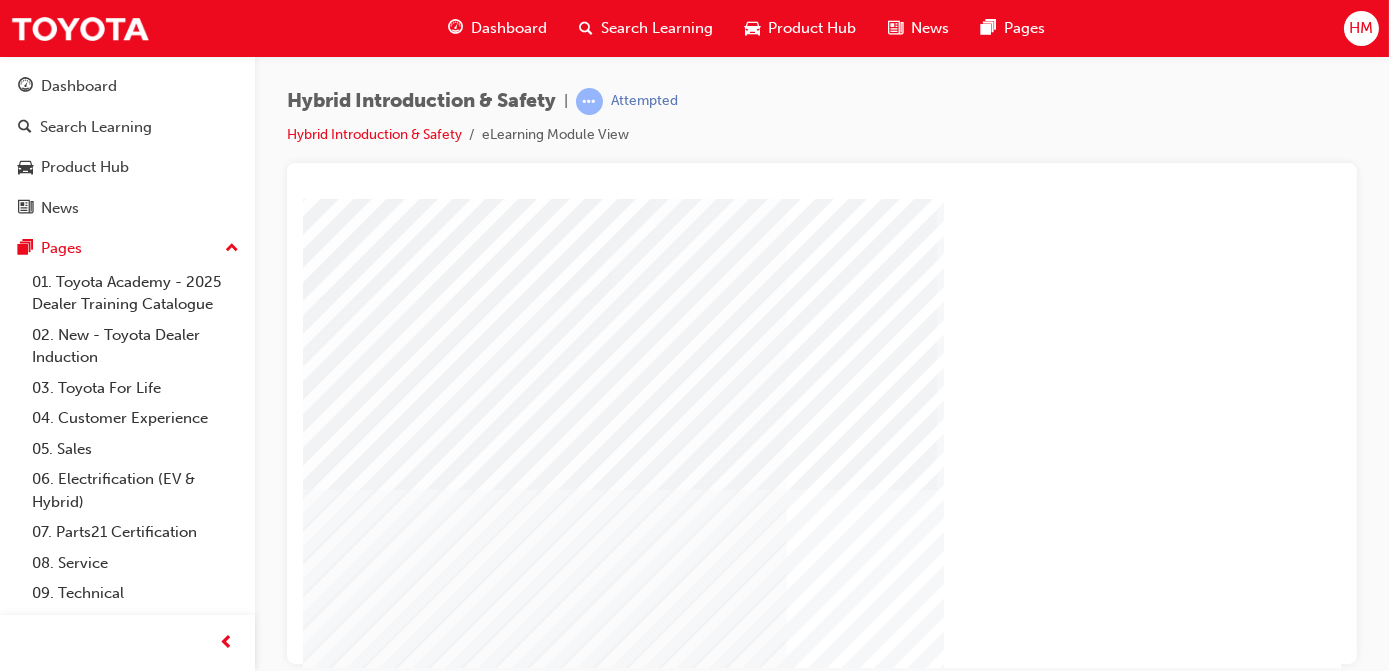 click at bounding box center (410, 2812) 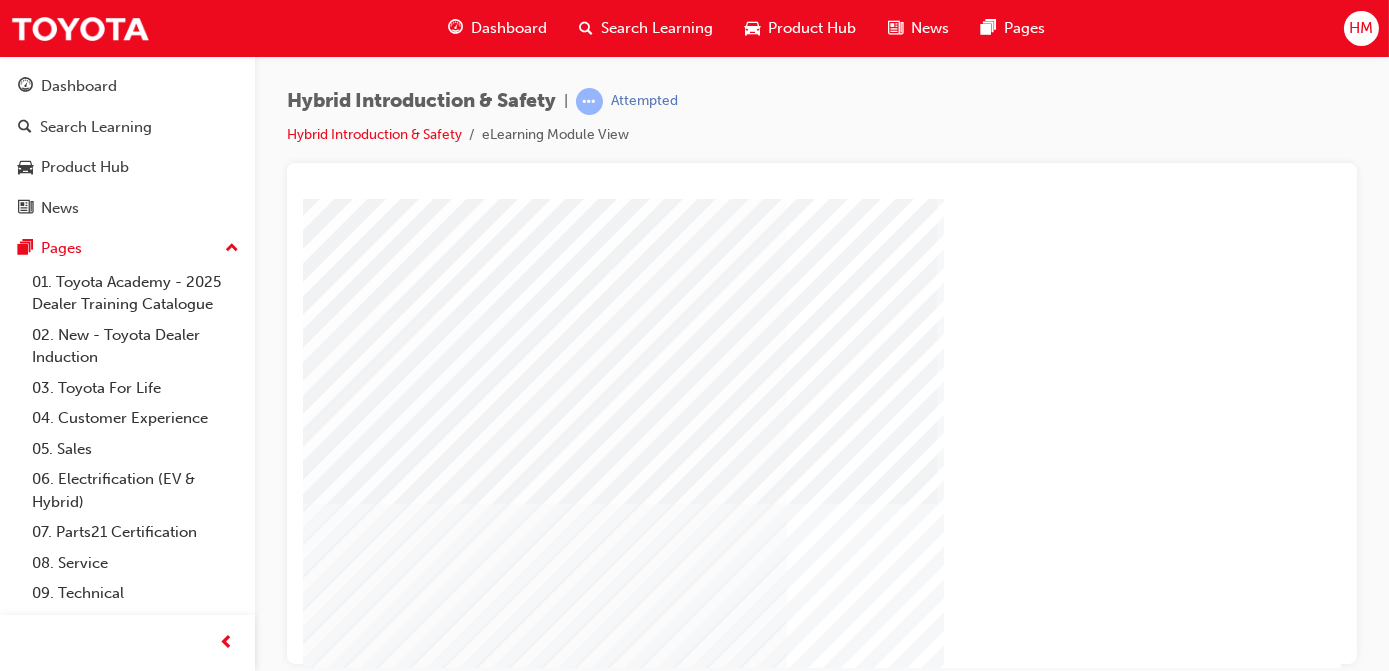 scroll, scrollTop: 272, scrollLeft: 0, axis: vertical 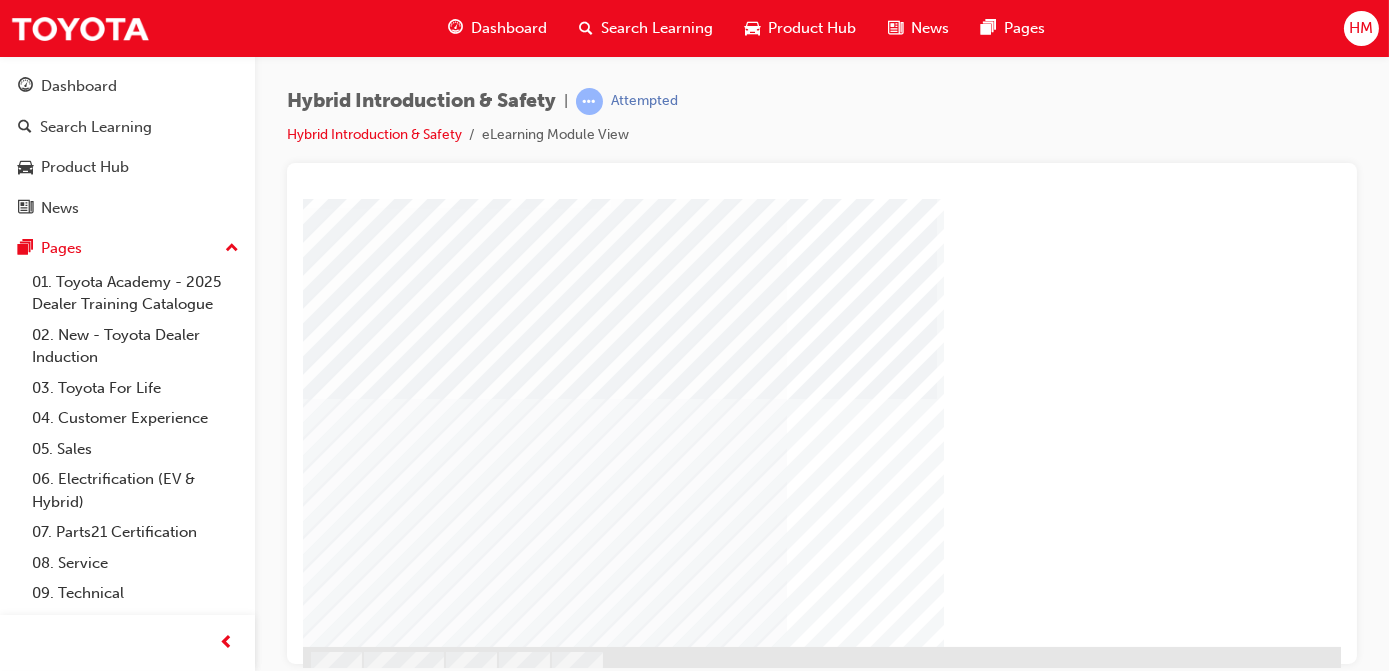 click at bounding box center [410, 2721] 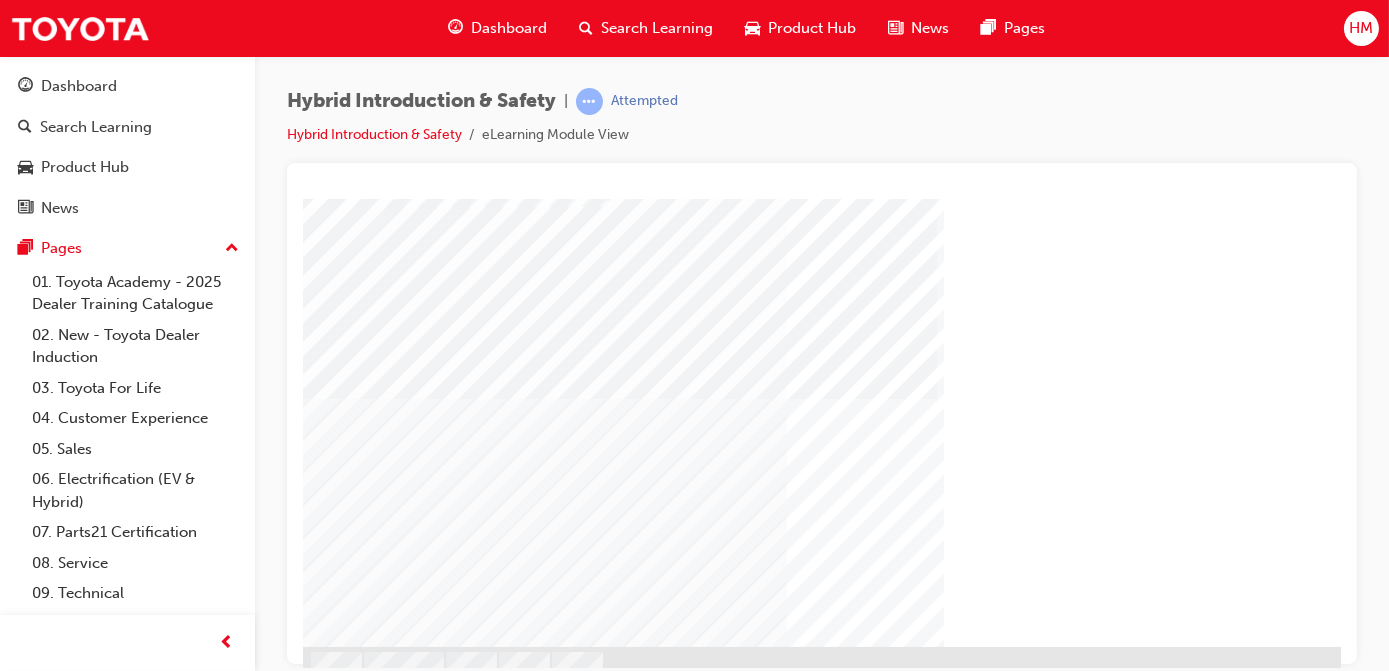 click at bounding box center (455, 4270) 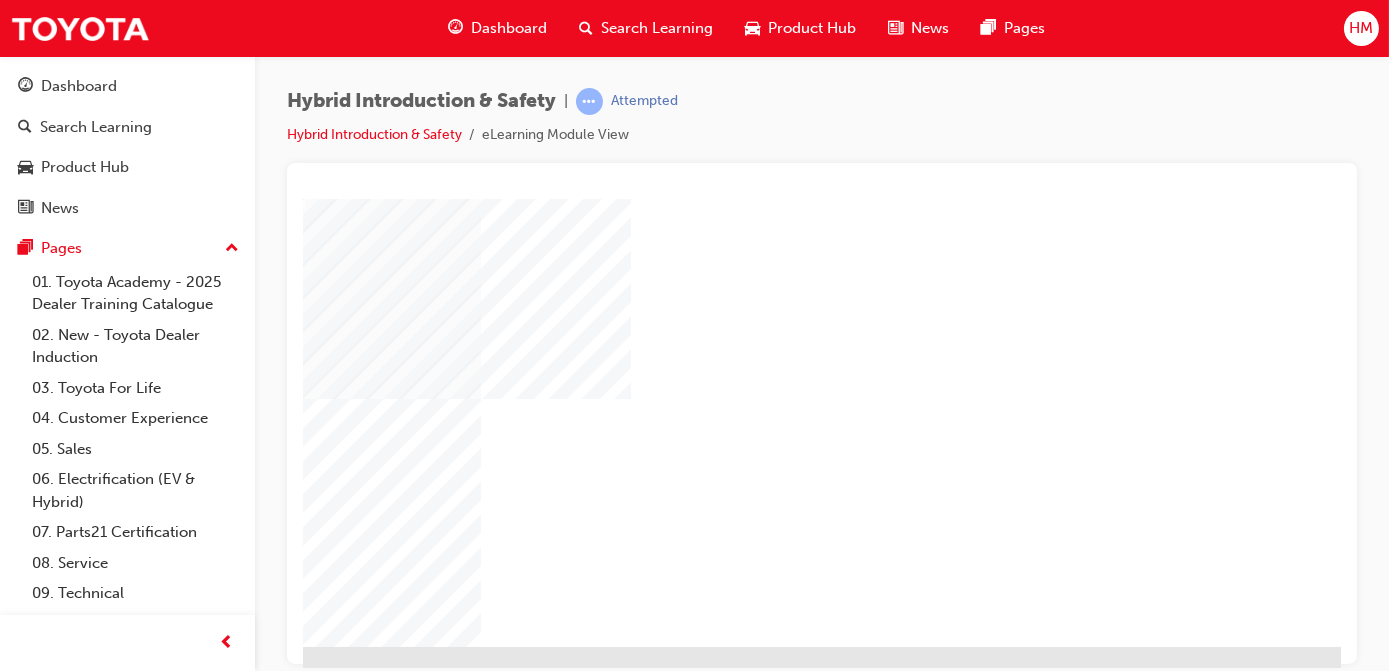 scroll, scrollTop: 272, scrollLeft: 312, axis: both 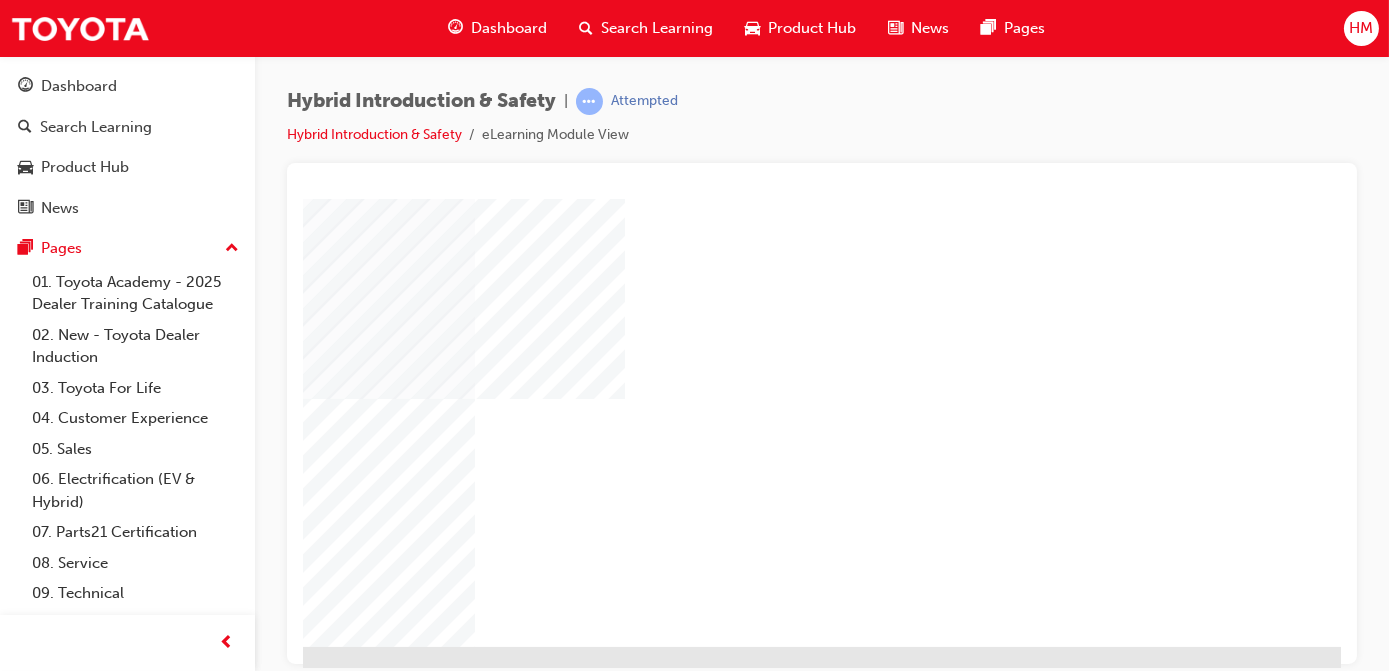 click at bounding box center [144, 3765] 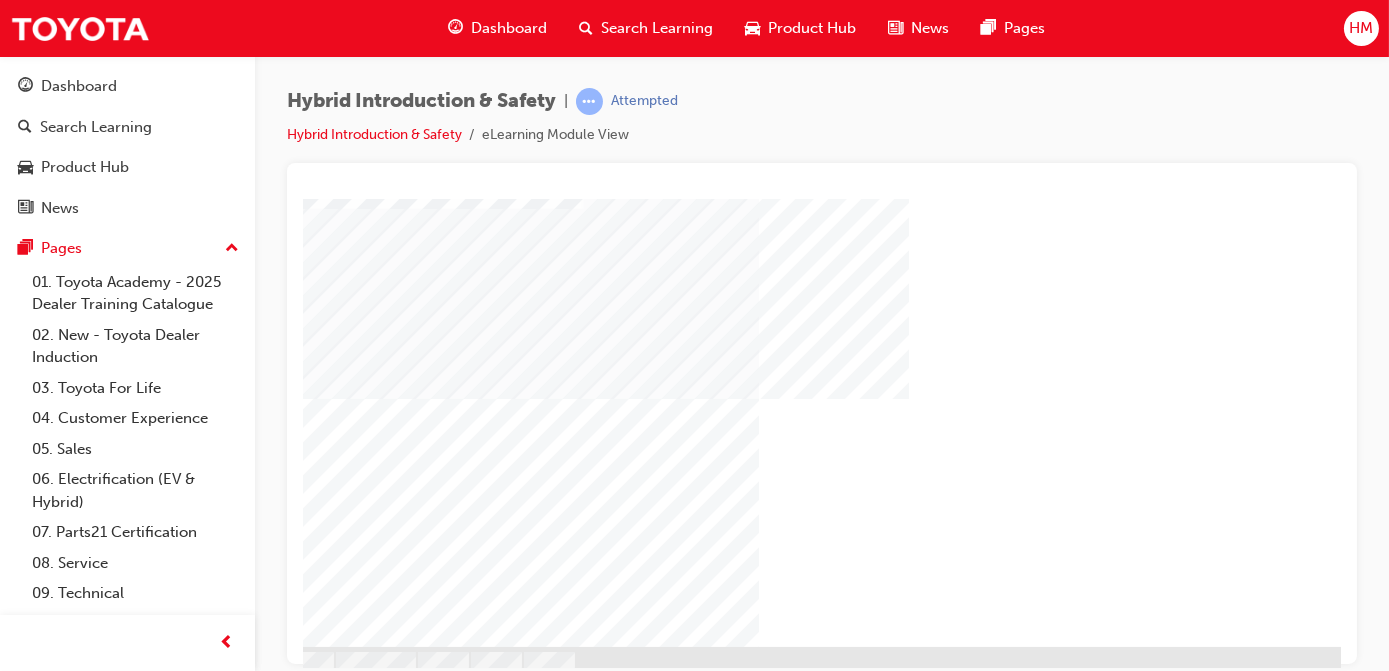 scroll, scrollTop: 272, scrollLeft: 0, axis: vertical 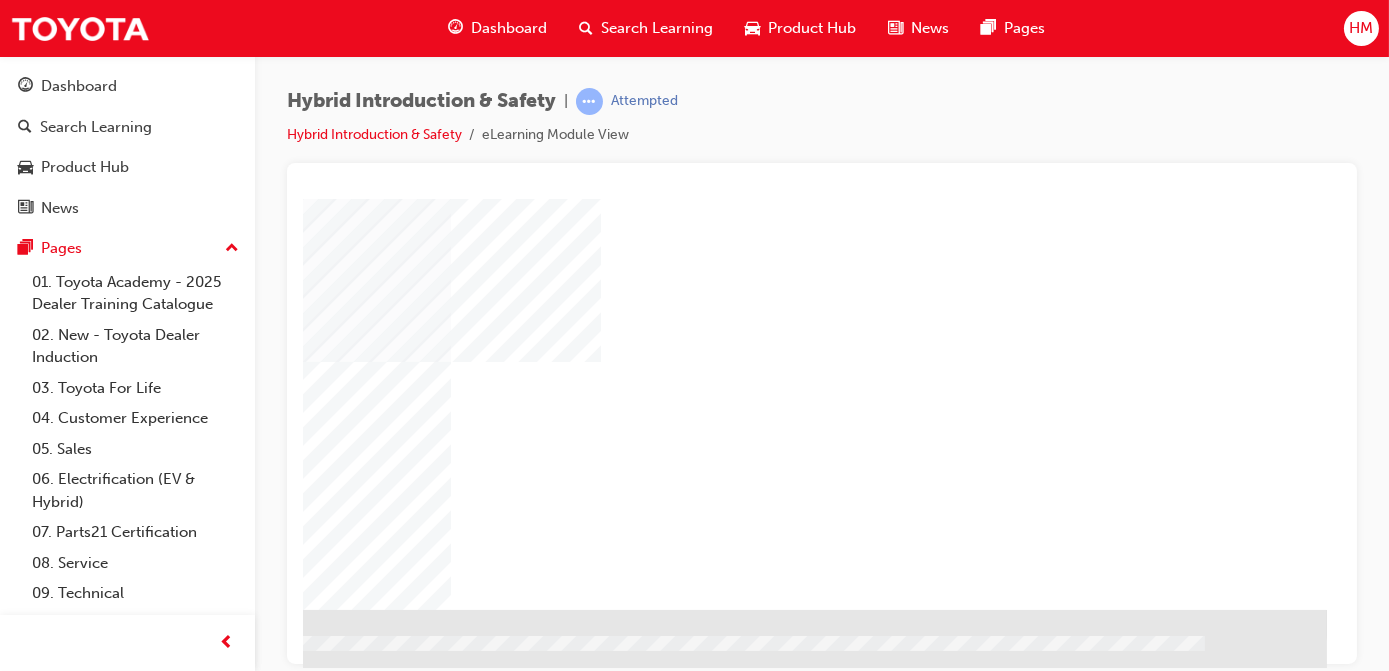 click at bounding box center [29, 663] 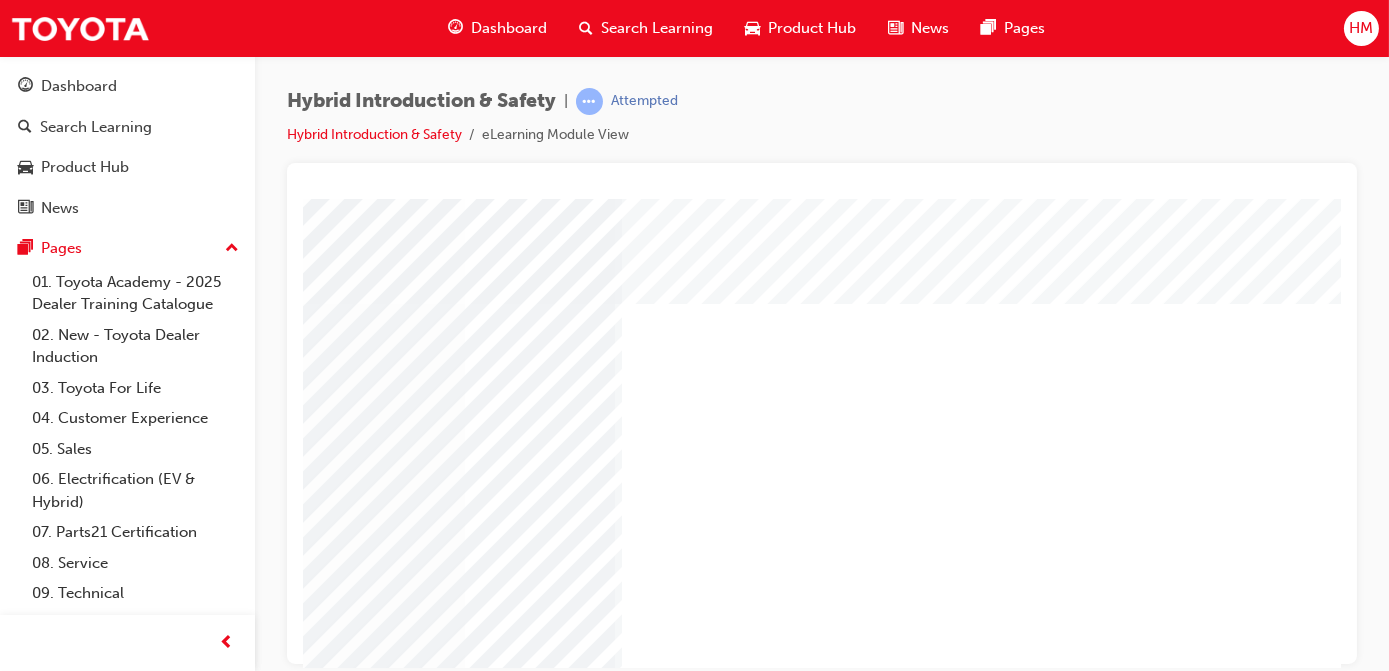 scroll, scrollTop: 0, scrollLeft: 336, axis: horizontal 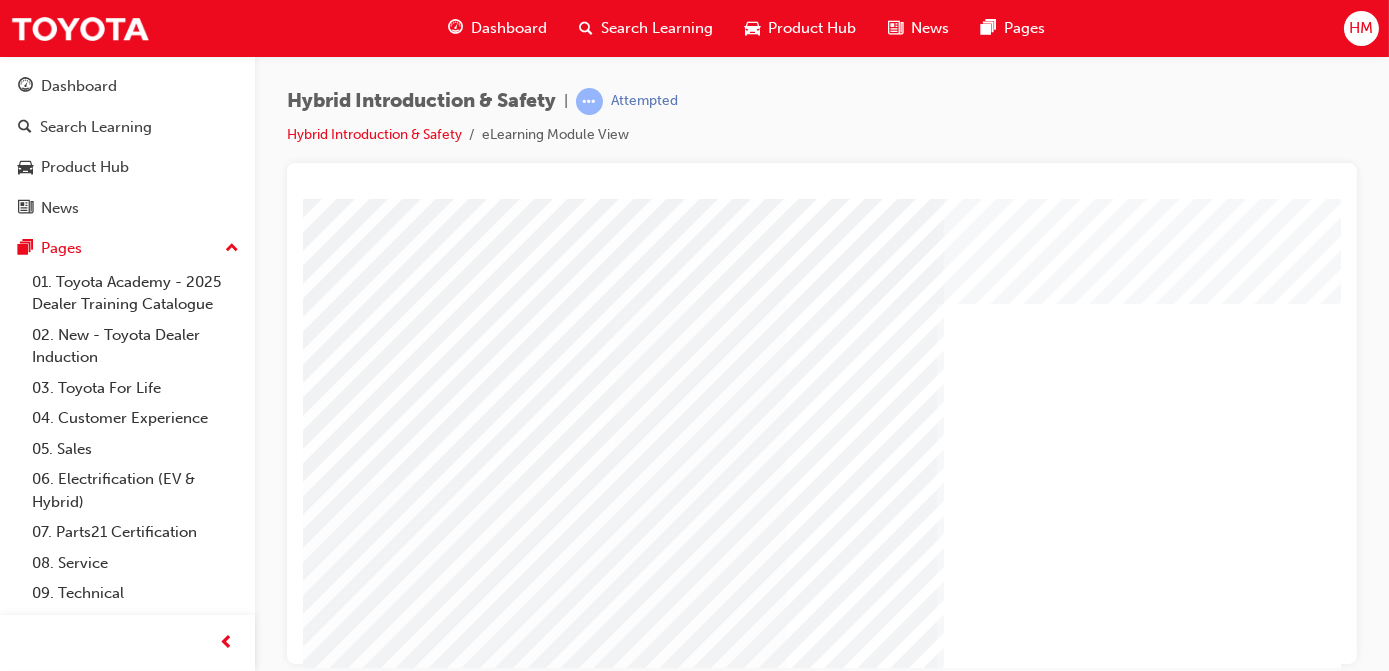 click at bounding box center (408, 2258) 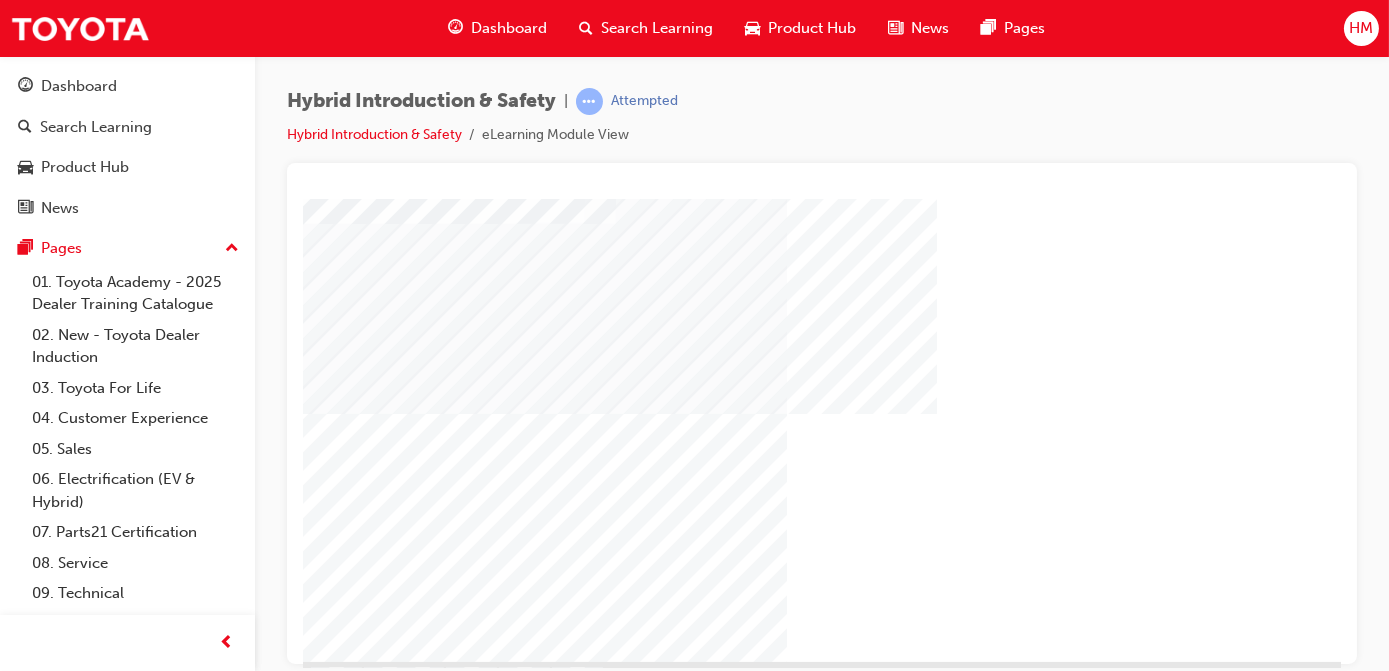scroll, scrollTop: 272, scrollLeft: 0, axis: vertical 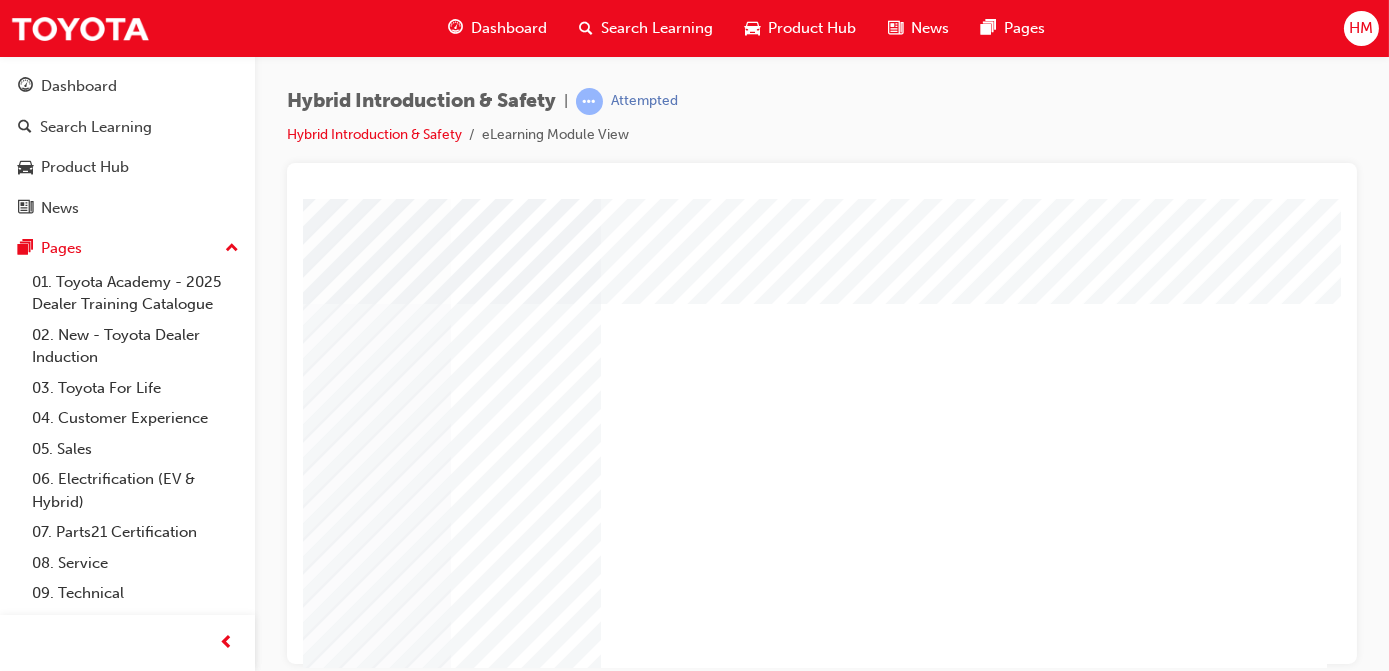 click at bounding box center (107, 1800) 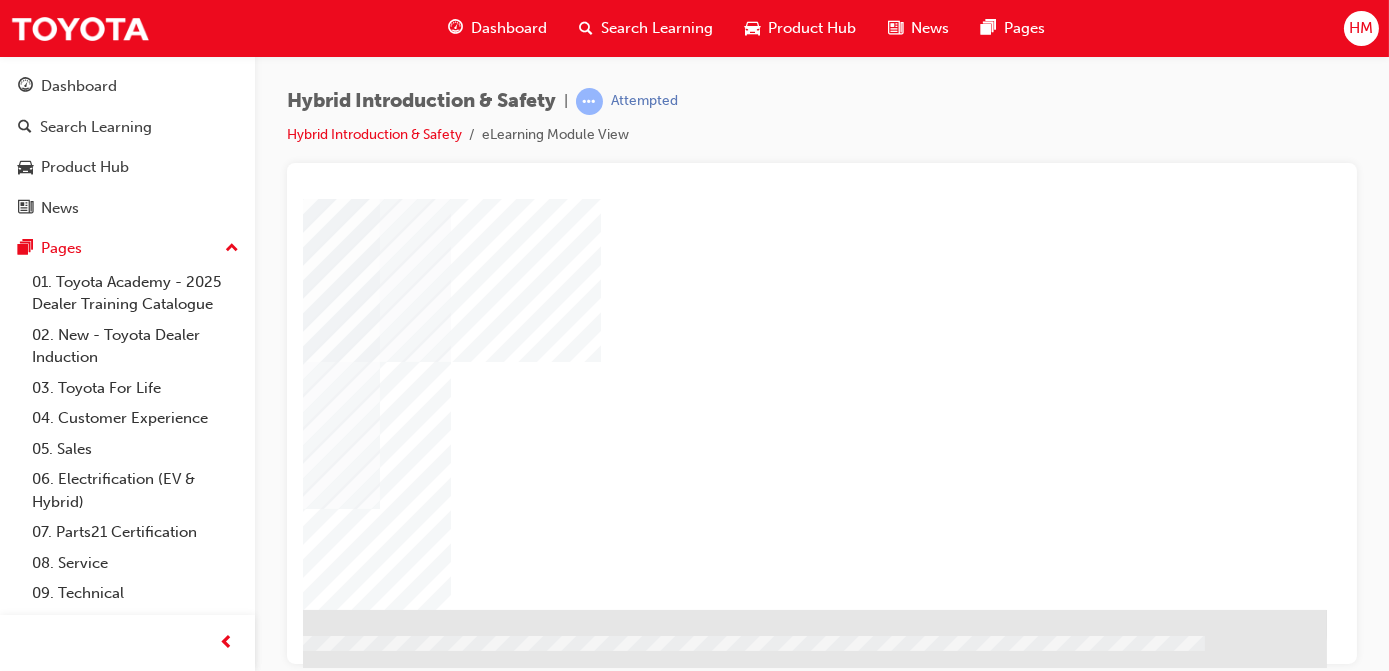 scroll, scrollTop: 309, scrollLeft: 336, axis: both 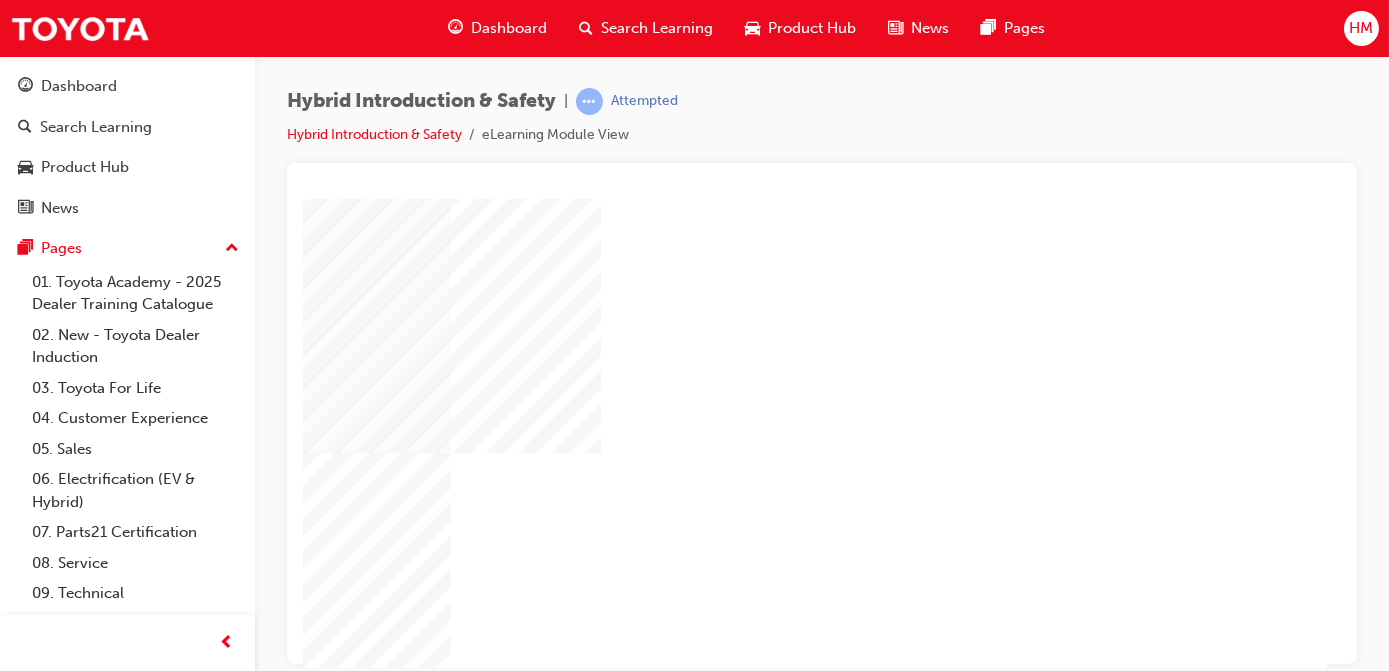 click at bounding box center (72, 2040) 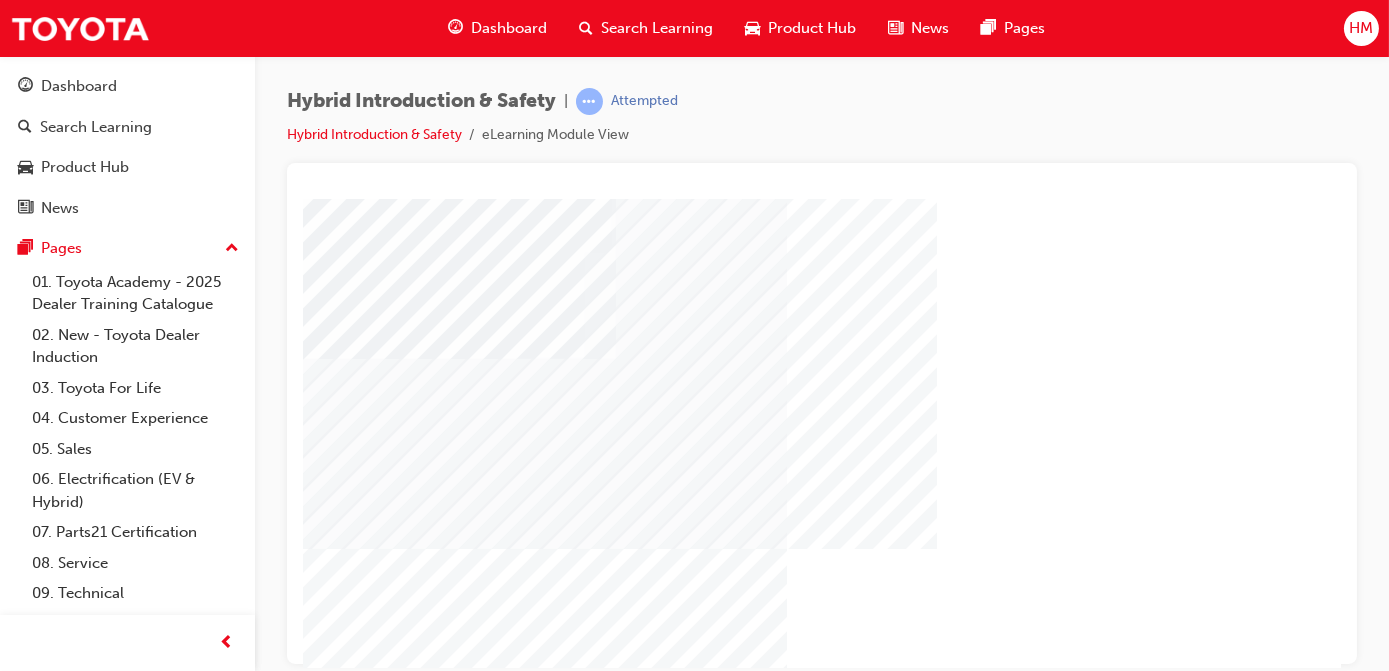 scroll, scrollTop: 272, scrollLeft: 0, axis: vertical 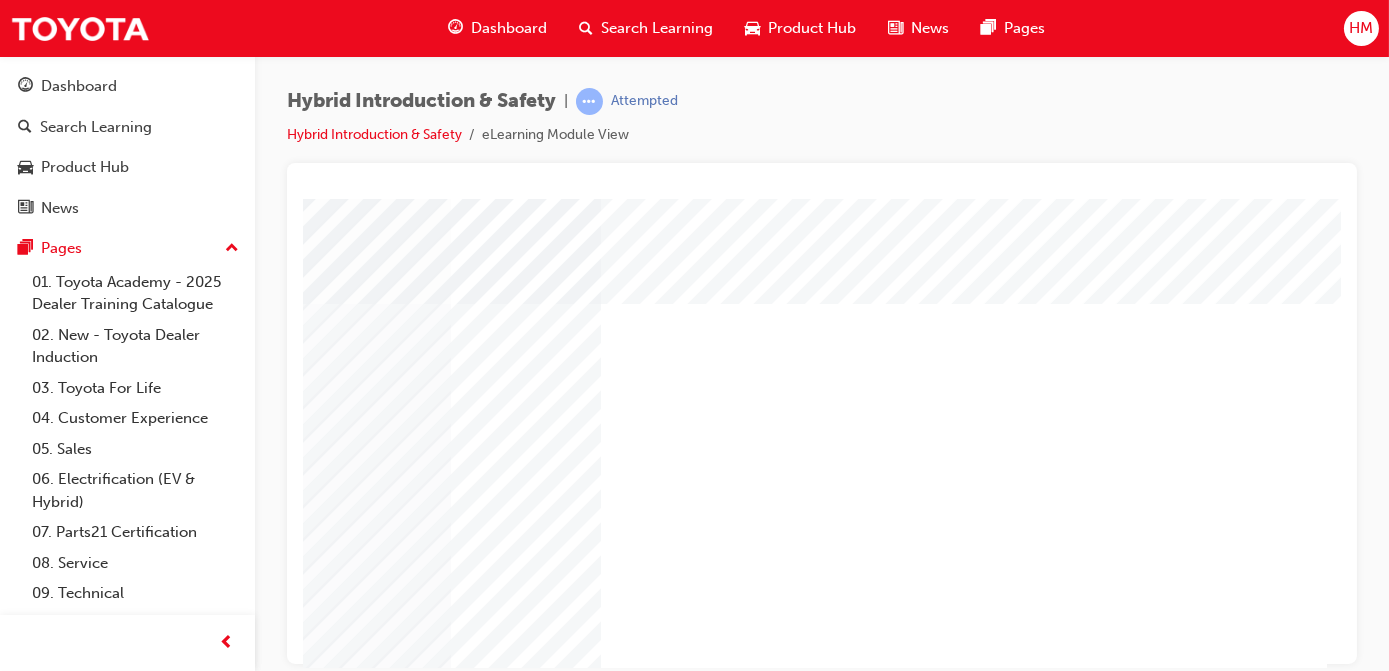 drag, startPoint x: 1142, startPoint y: 658, endPoint x: 1645, endPoint y: 858, distance: 541.30304 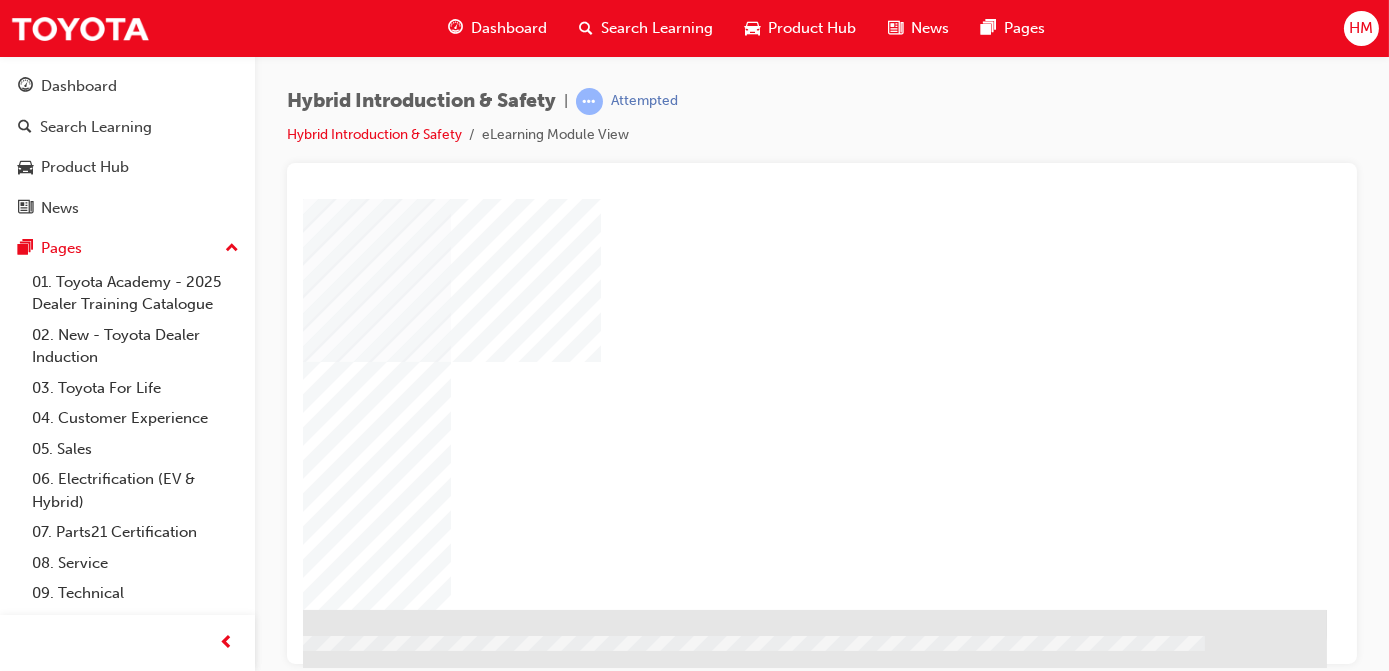 scroll, scrollTop: 309, scrollLeft: 336, axis: both 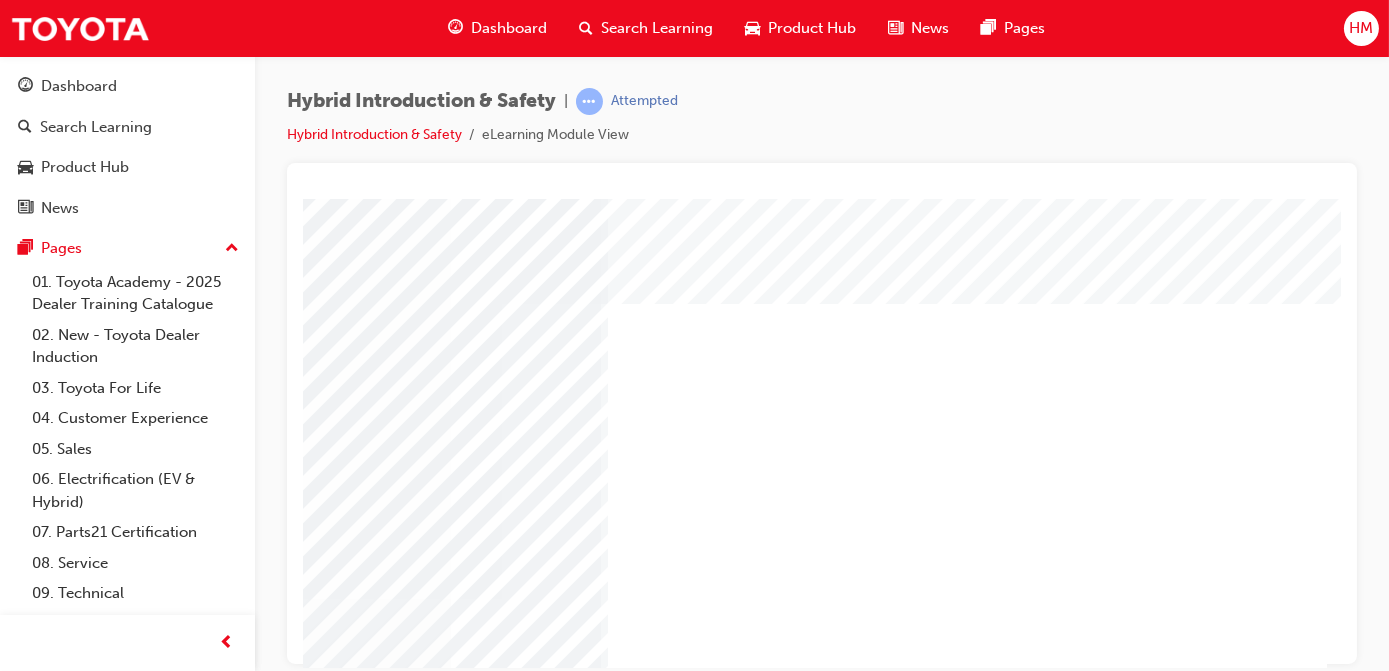 click at bounding box center [107, 3081] 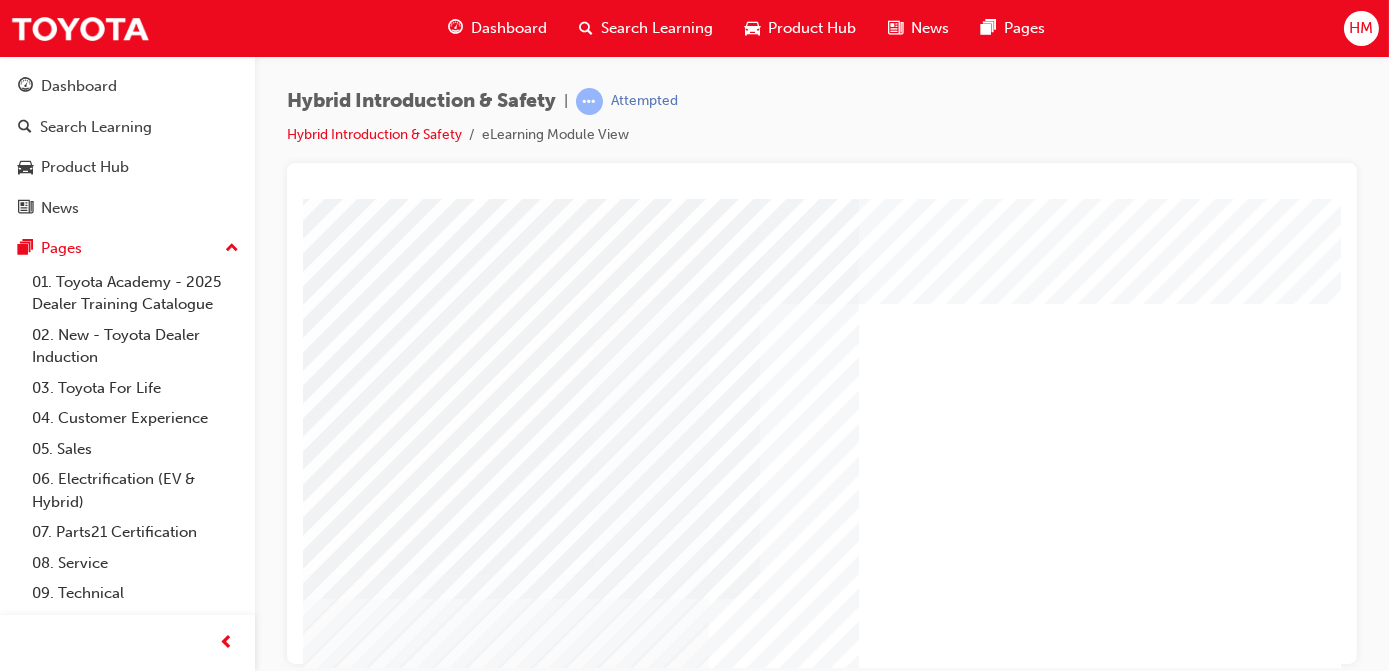 scroll, scrollTop: 0, scrollLeft: 0, axis: both 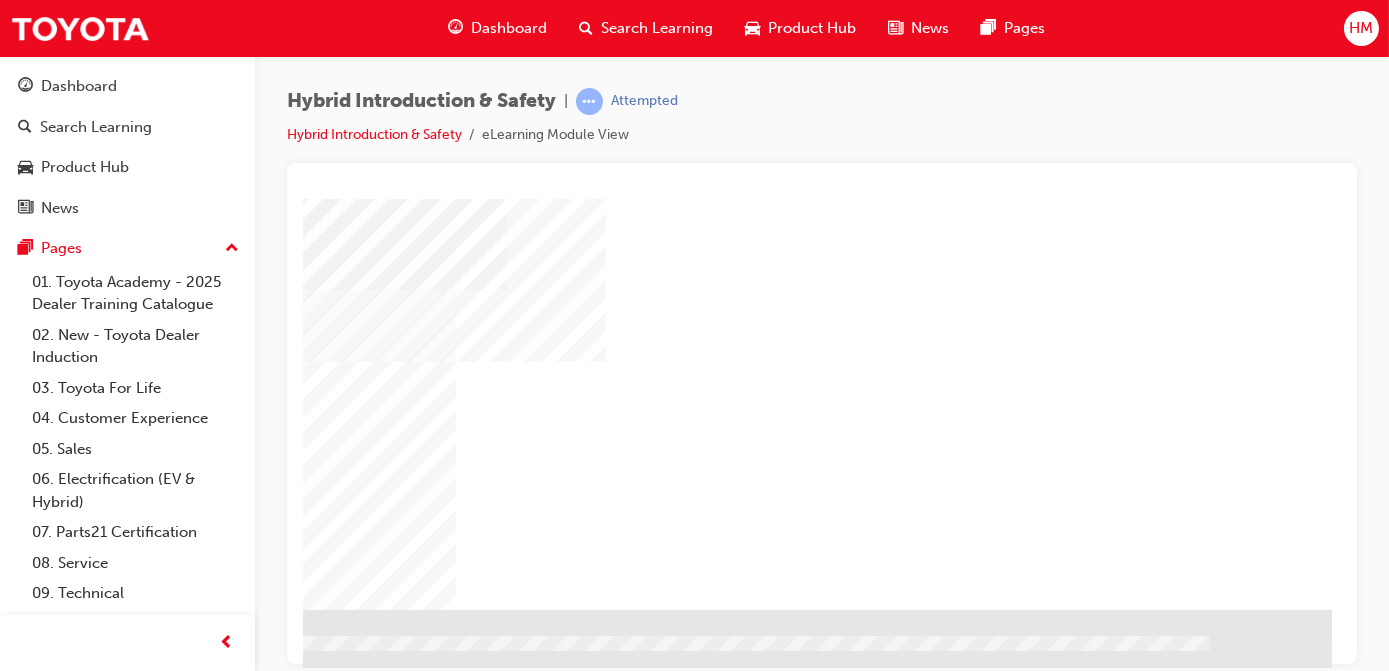 click at bounding box center [238, 939] 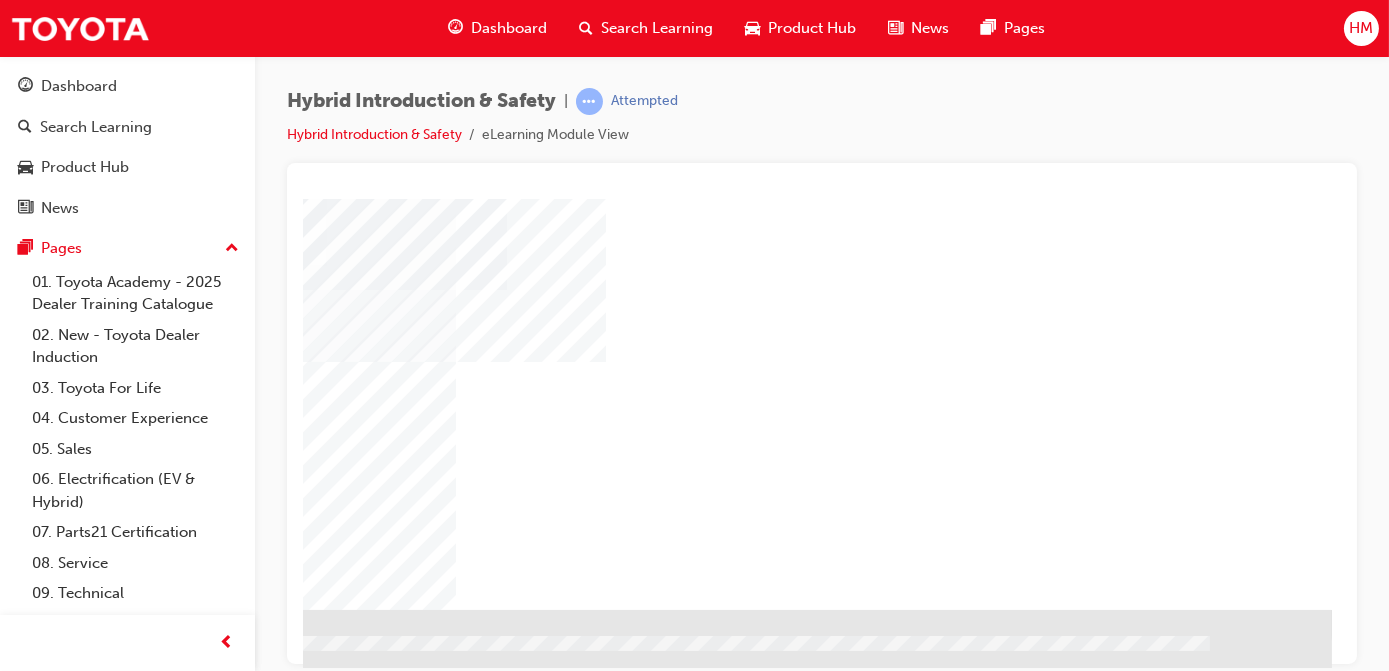 scroll, scrollTop: 309, scrollLeft: 26, axis: both 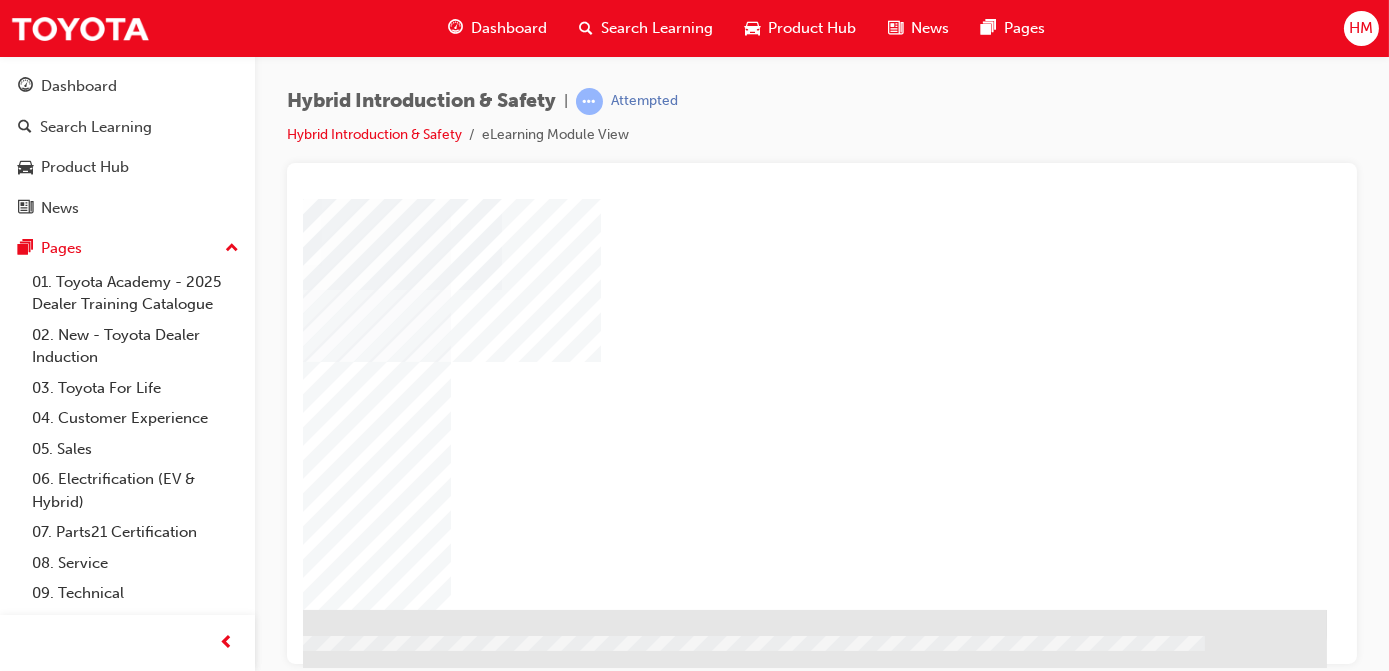 click at bounding box center (29, 663) 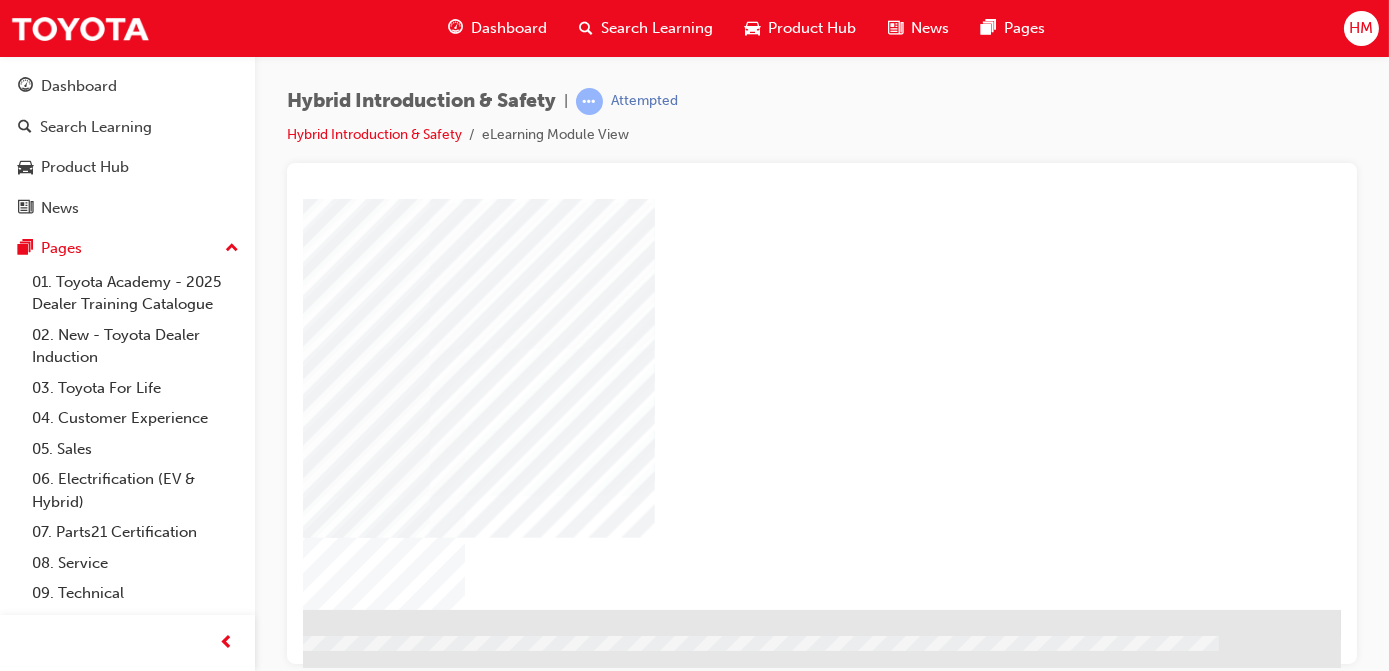 scroll, scrollTop: 0, scrollLeft: 0, axis: both 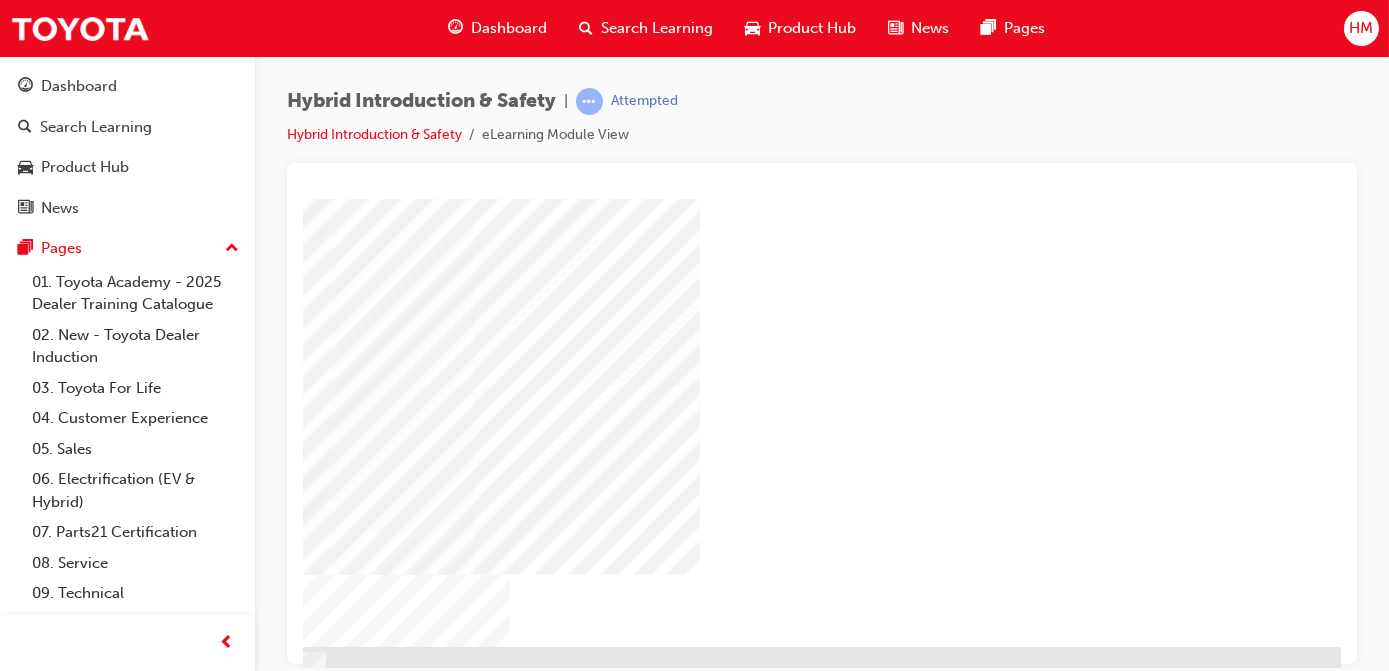 click at bounding box center [88, 1383] 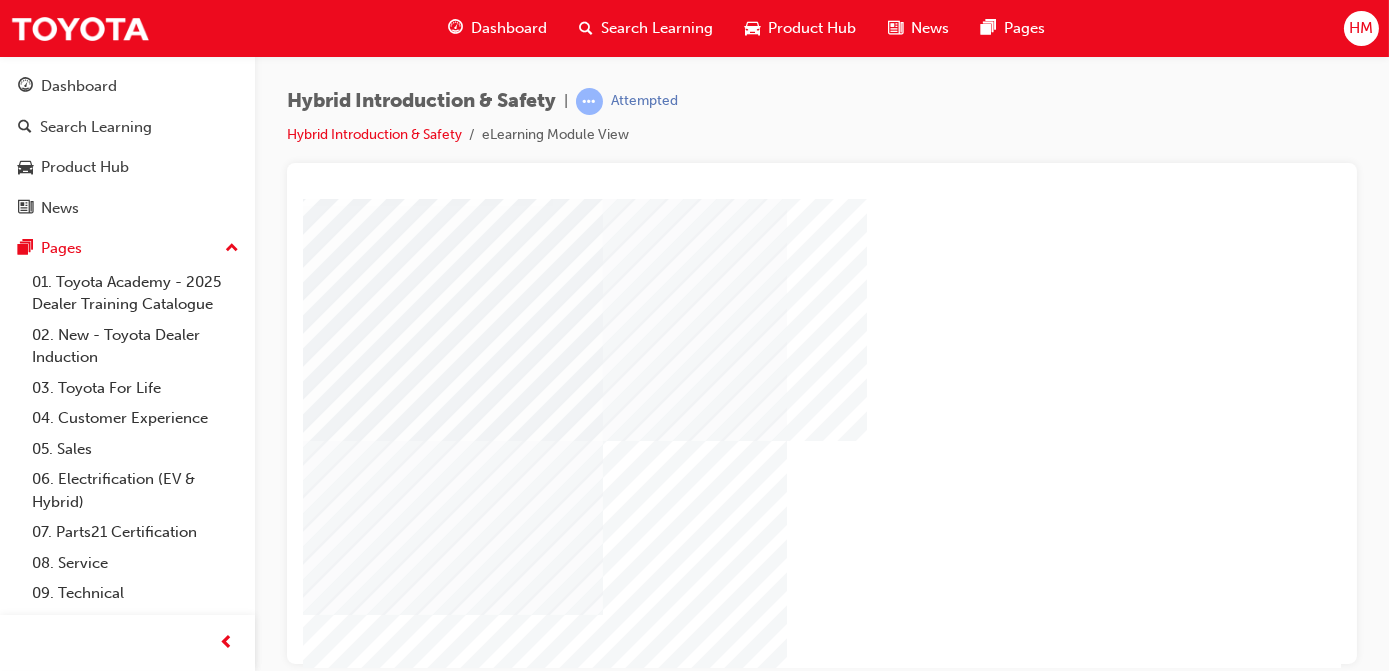 scroll, scrollTop: 90, scrollLeft: 0, axis: vertical 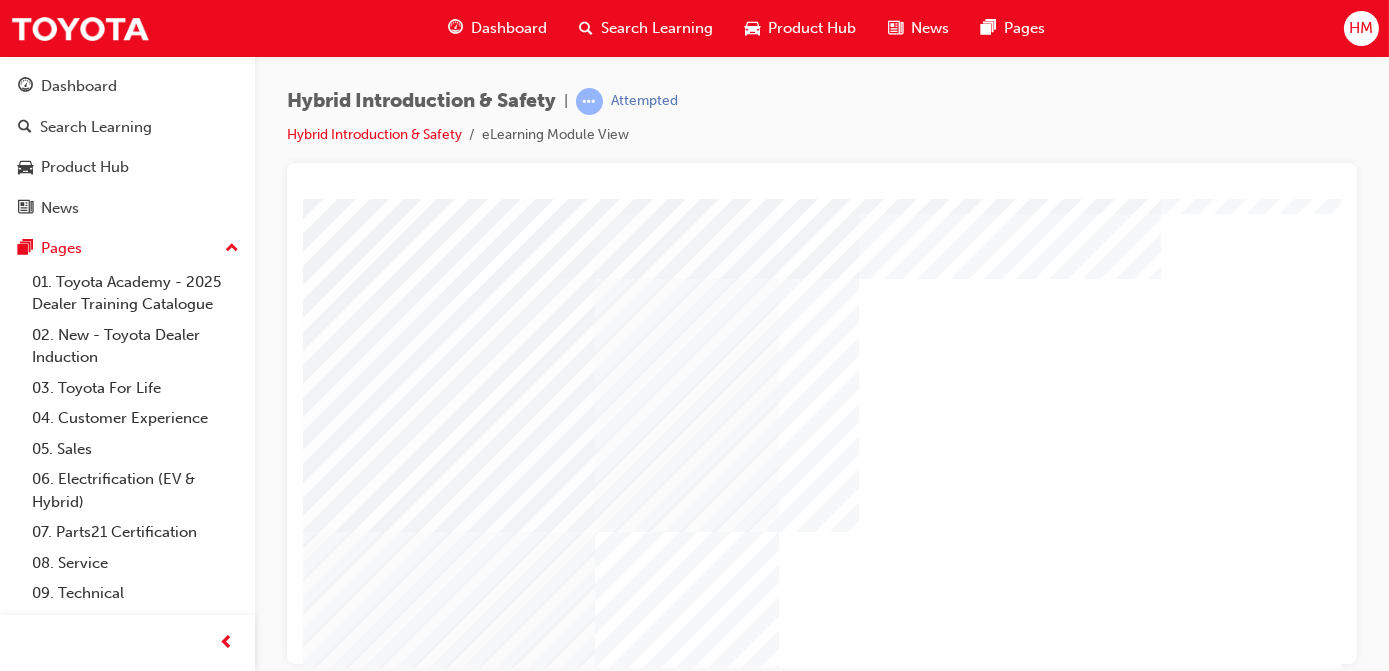 drag, startPoint x: 941, startPoint y: 659, endPoint x: 1238, endPoint y: 868, distance: 363.16663 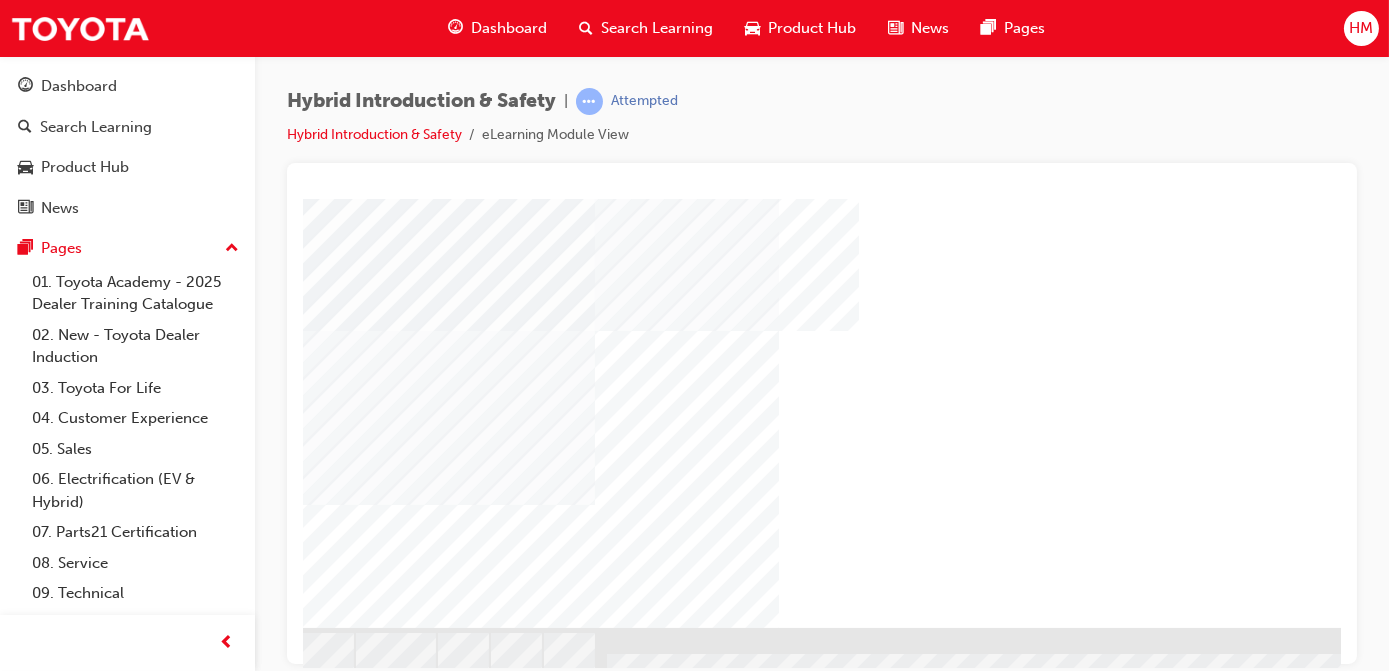 scroll, scrollTop: 309, scrollLeft: 8, axis: both 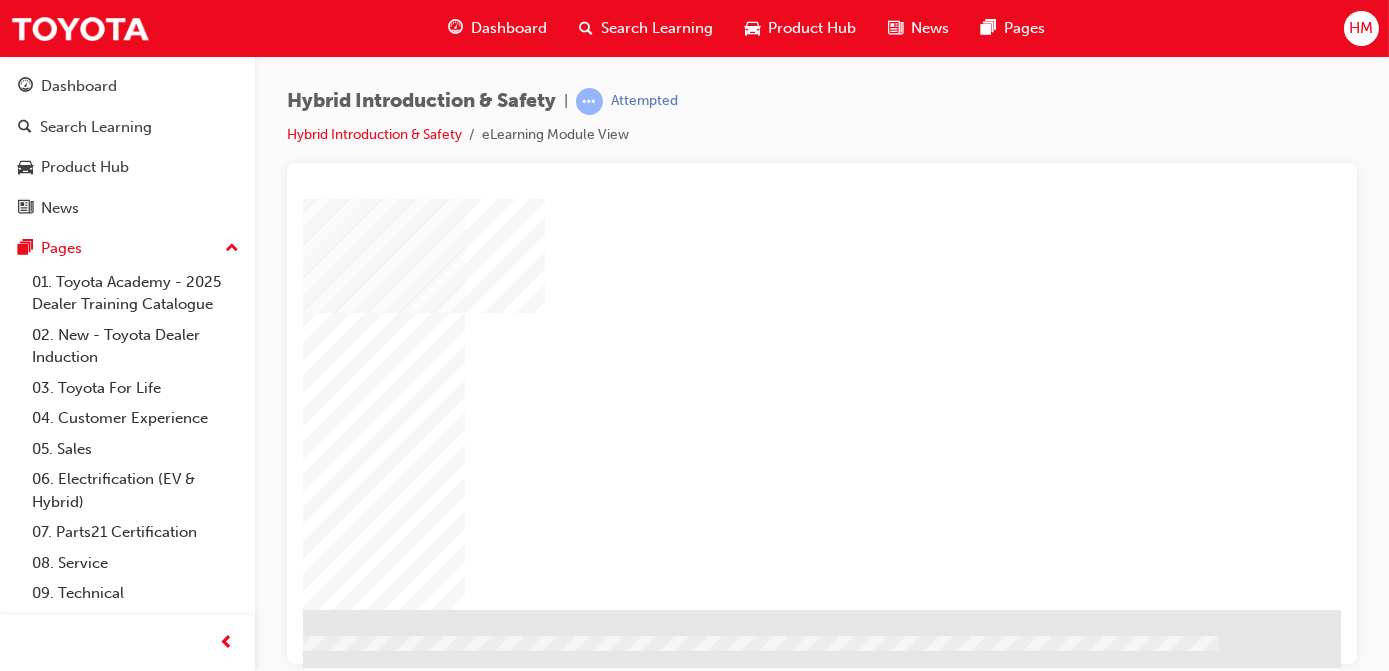 click at bounding box center (43, 1902) 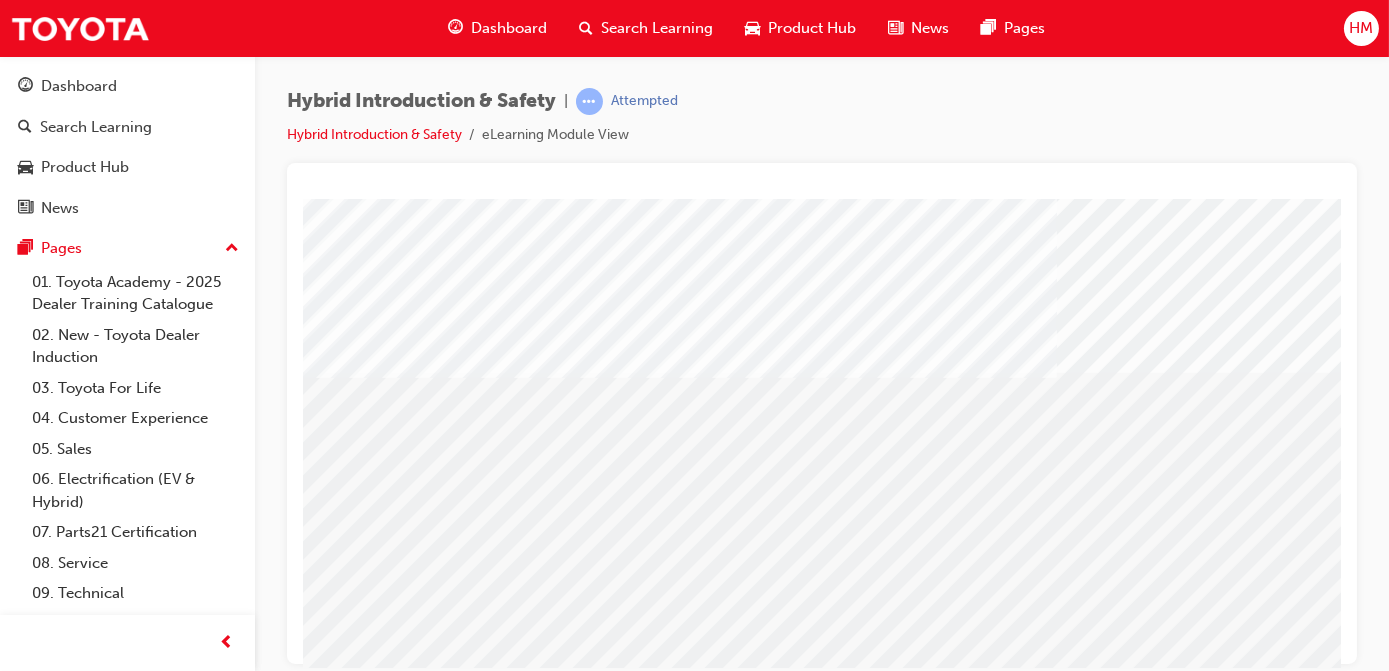 scroll, scrollTop: 309, scrollLeft: 0, axis: vertical 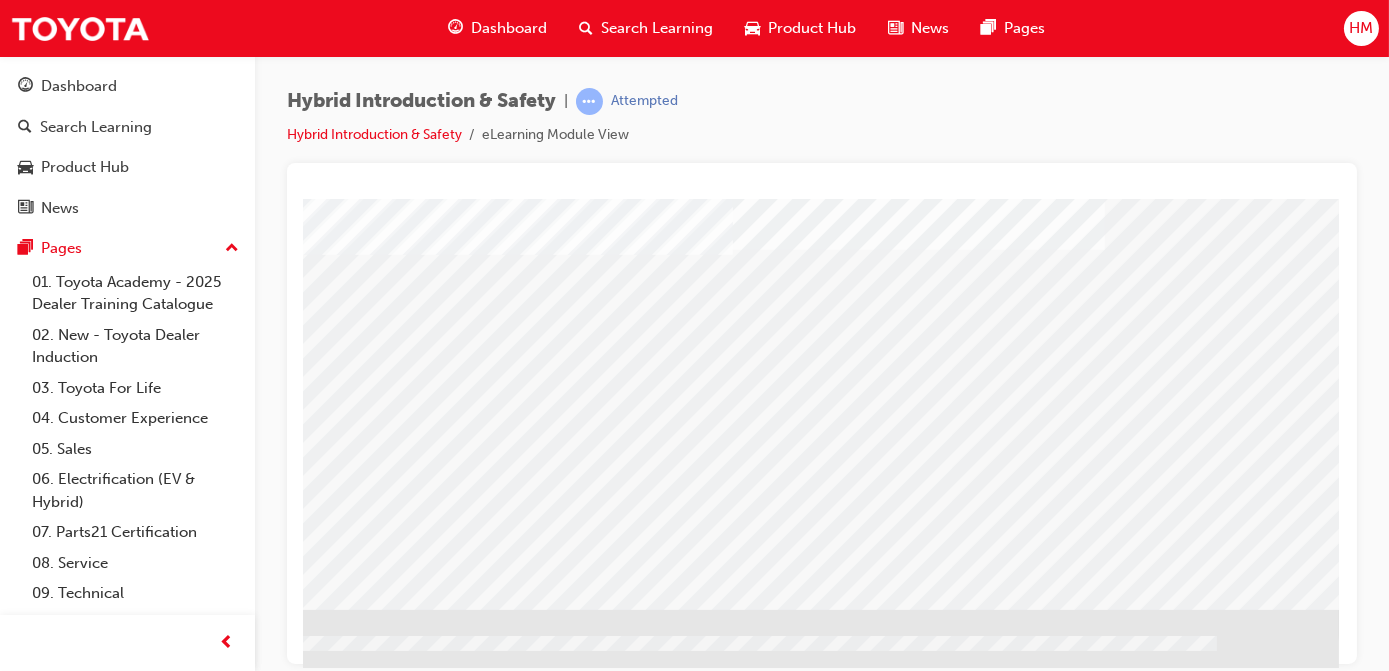click at bounding box center (41, 1613) 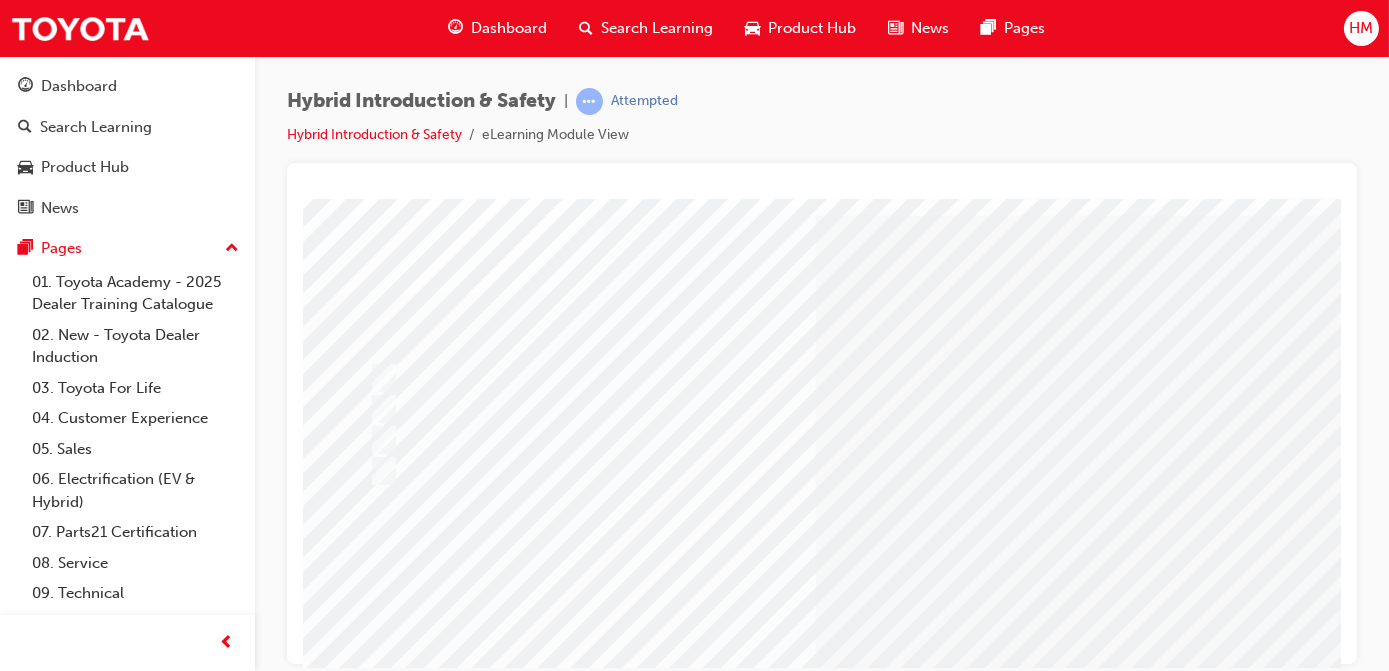 scroll, scrollTop: 0, scrollLeft: 0, axis: both 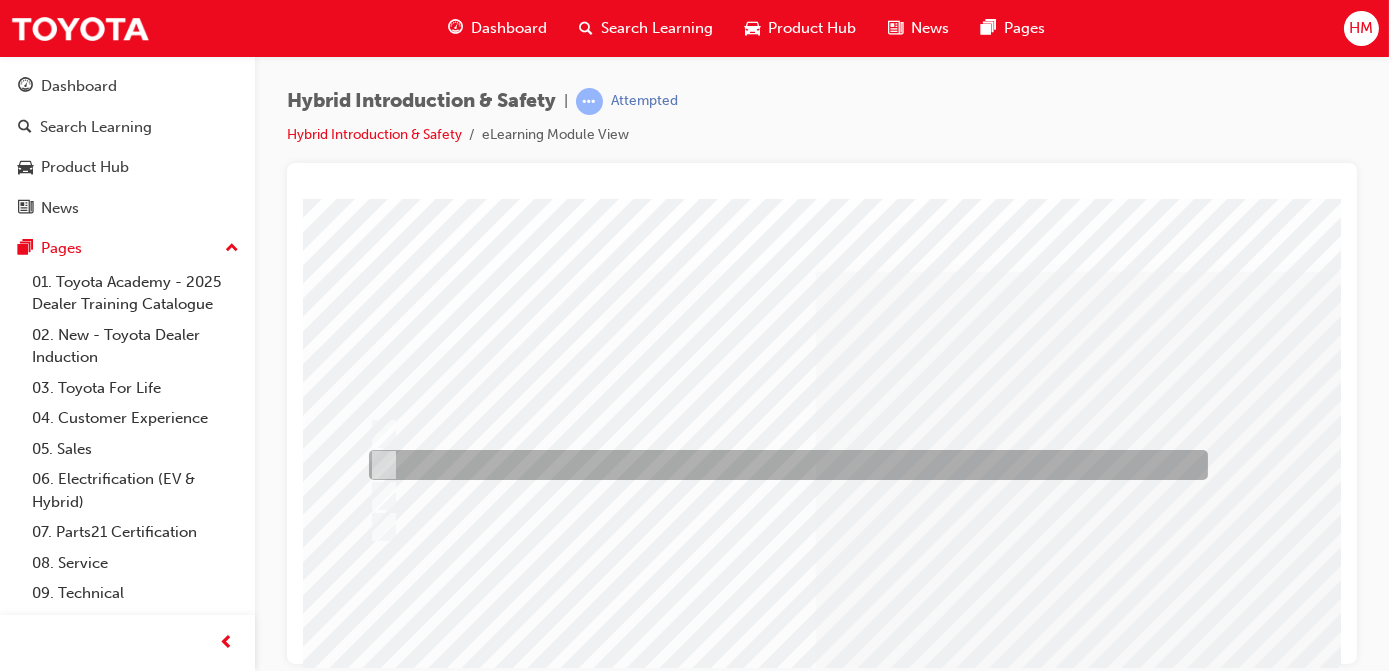 click at bounding box center (782, 465) 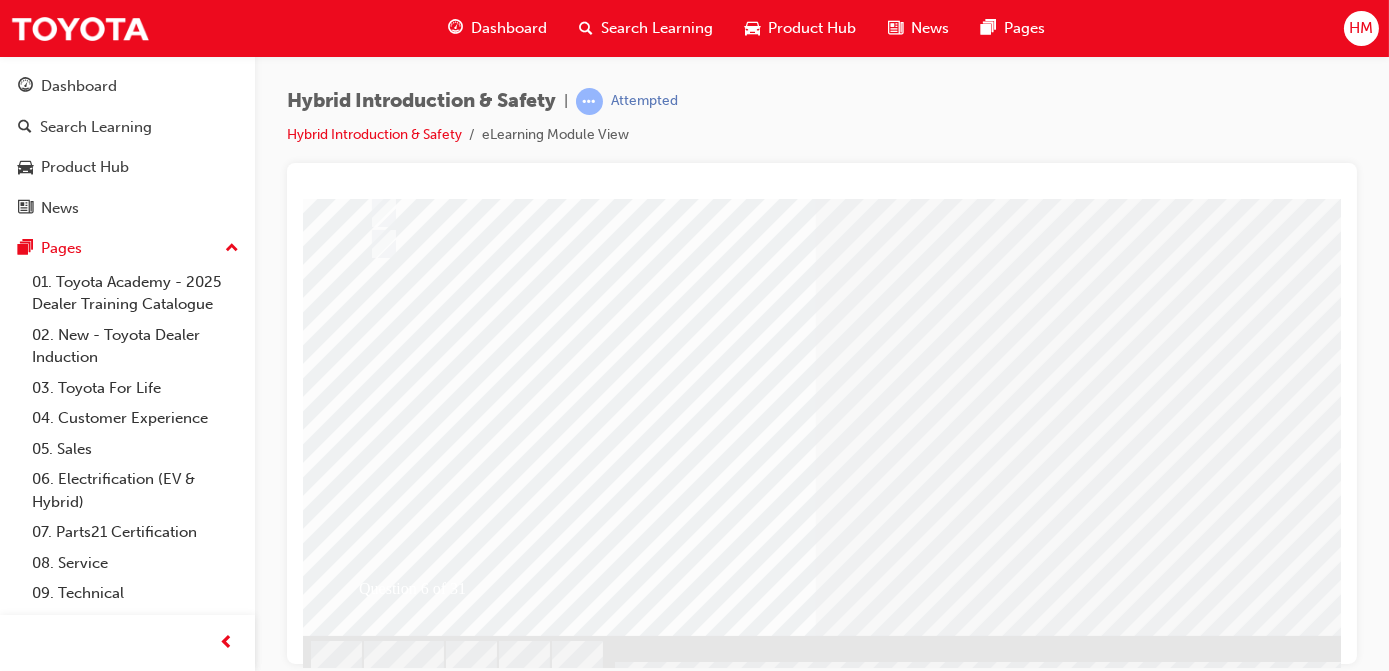 scroll, scrollTop: 309, scrollLeft: 0, axis: vertical 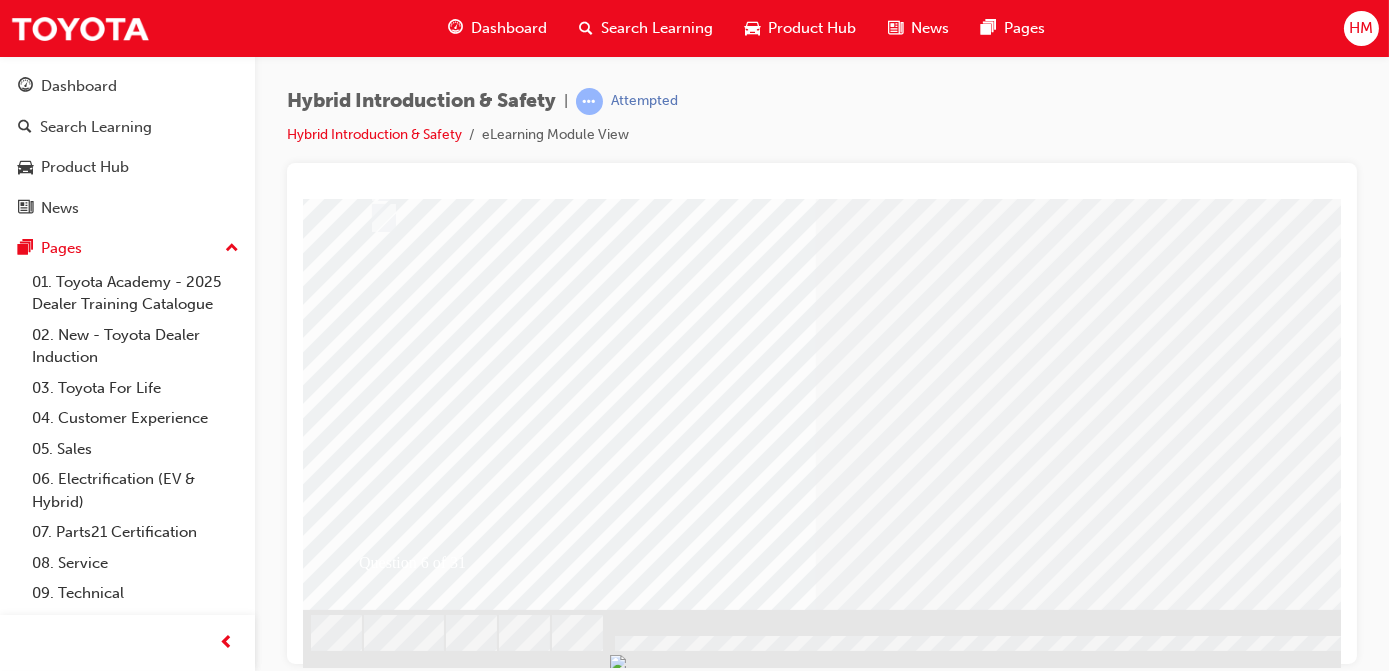 click at bounding box center [374, 2602] 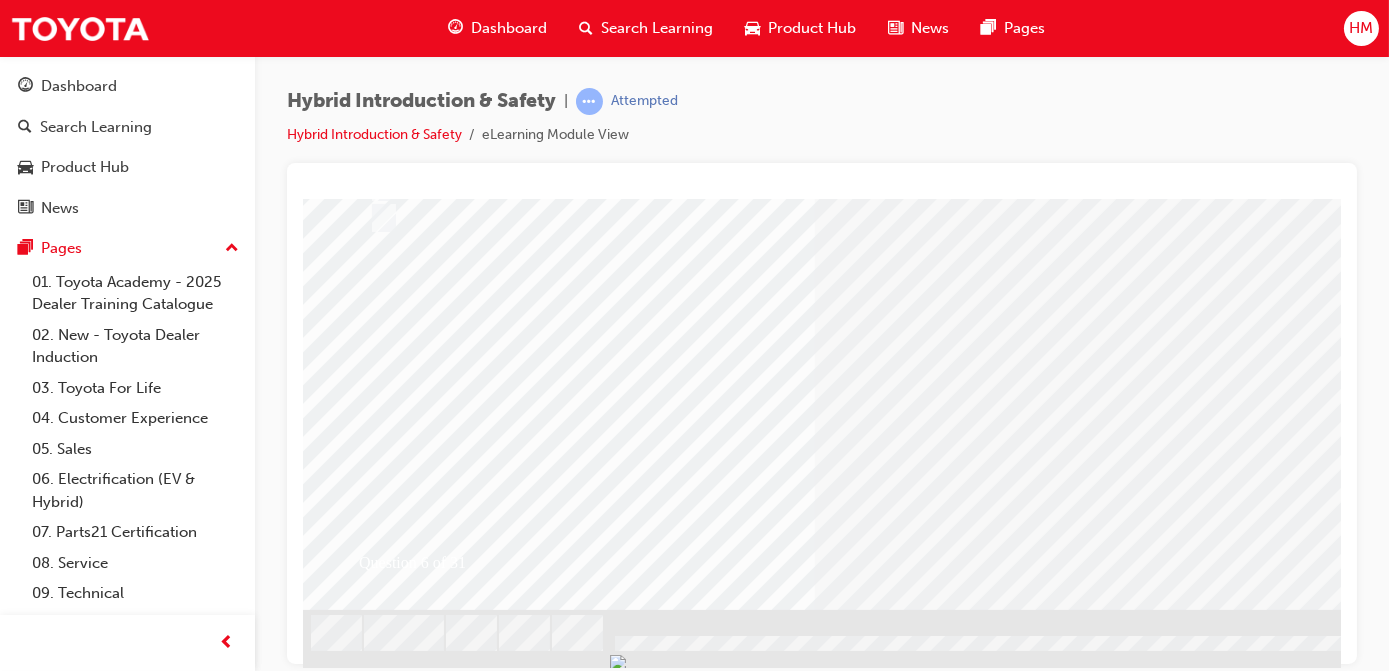 scroll, scrollTop: 0, scrollLeft: 0, axis: both 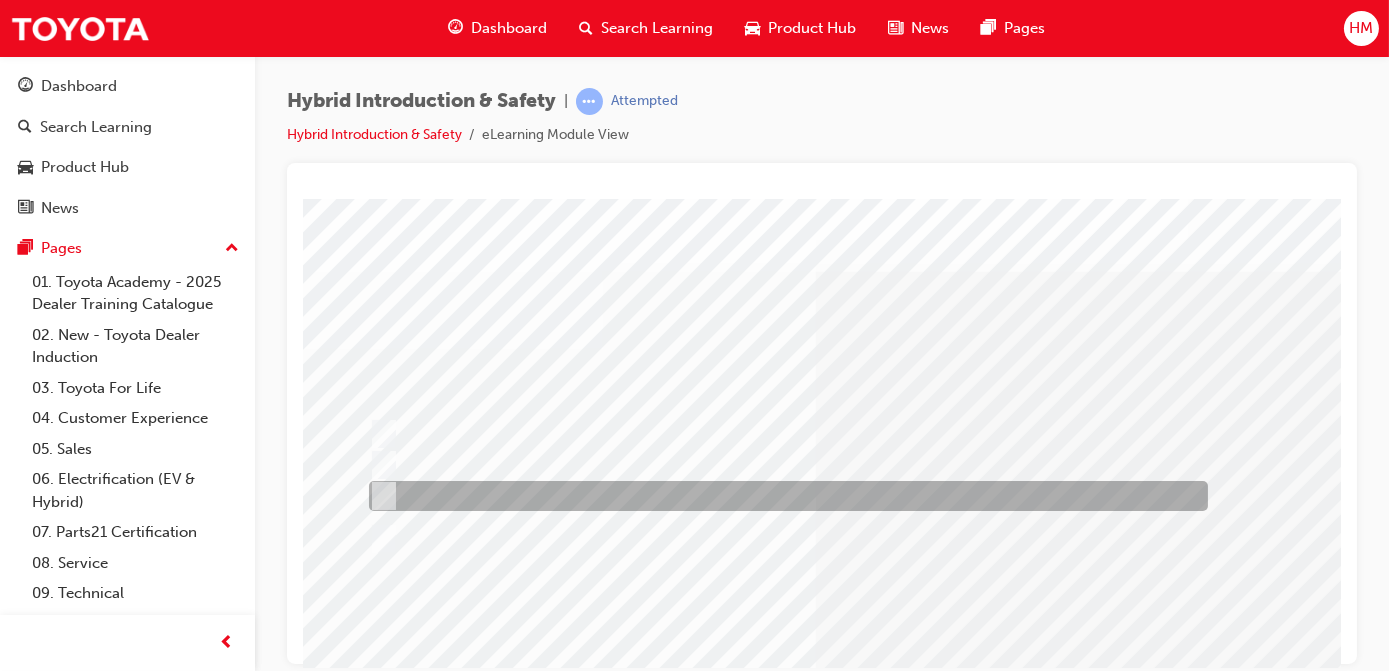 click at bounding box center [782, 496] 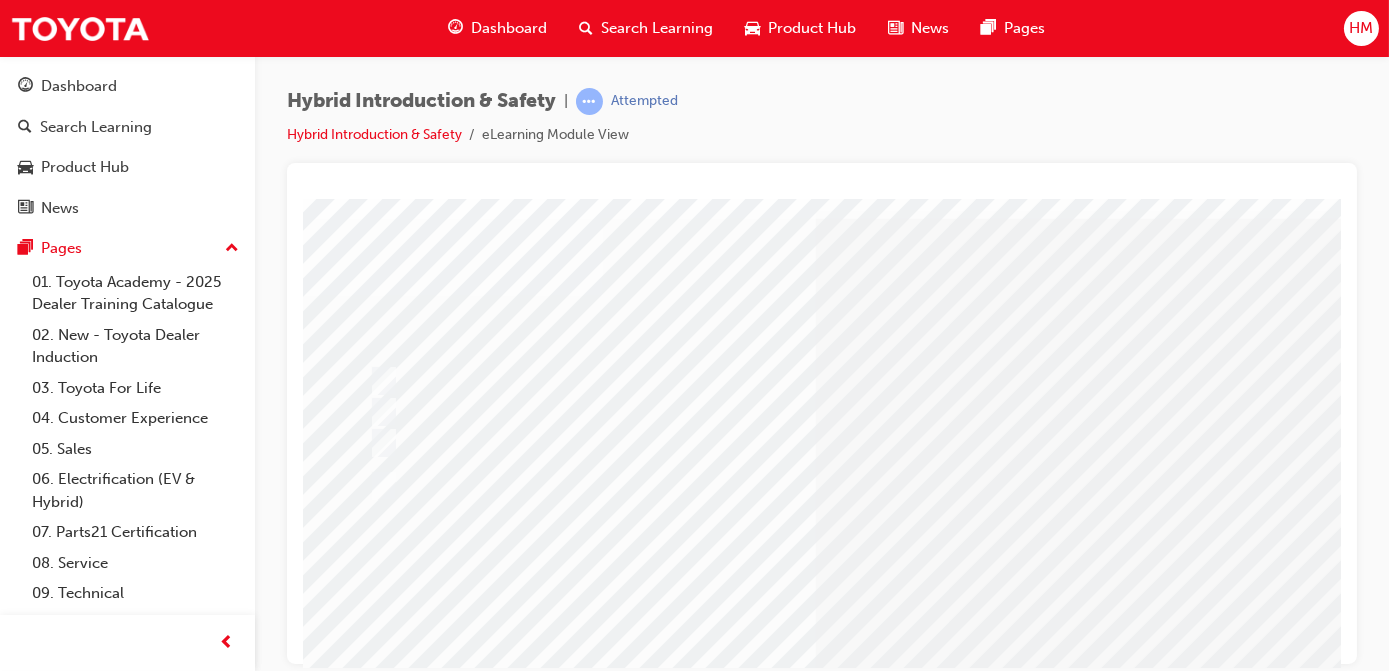 scroll, scrollTop: 181, scrollLeft: 0, axis: vertical 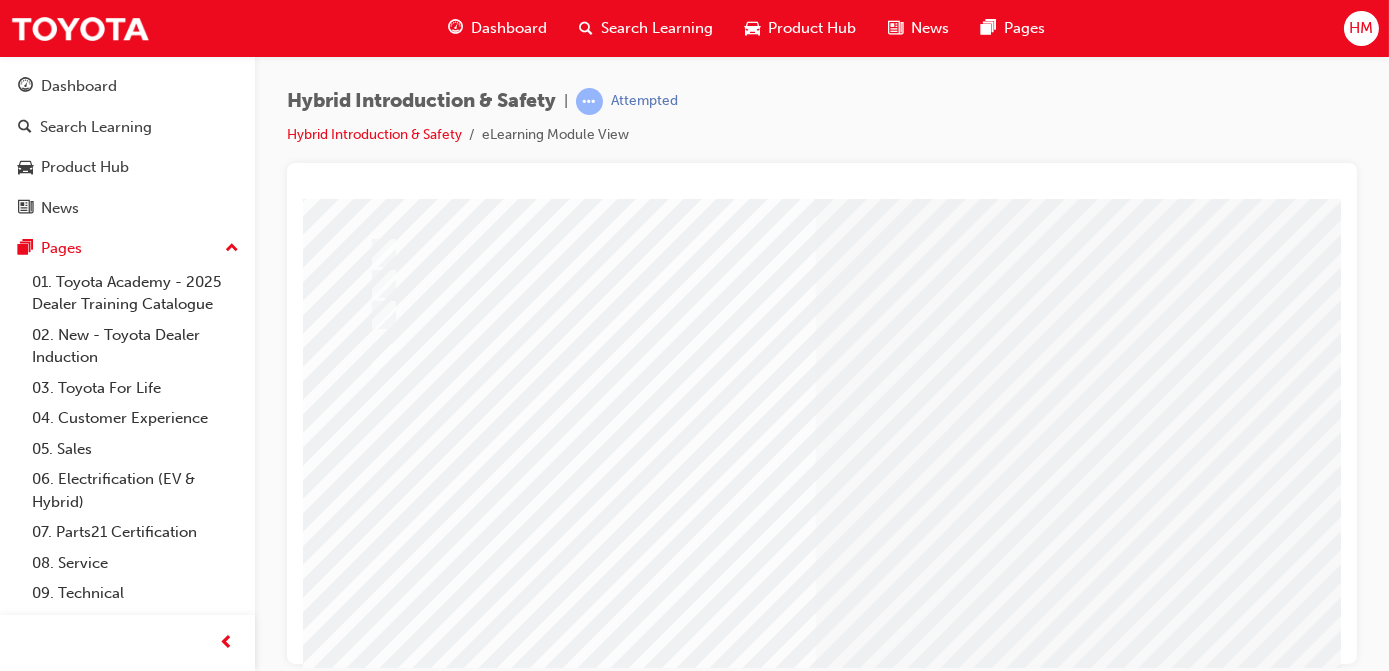 click at bounding box center [374, 2730] 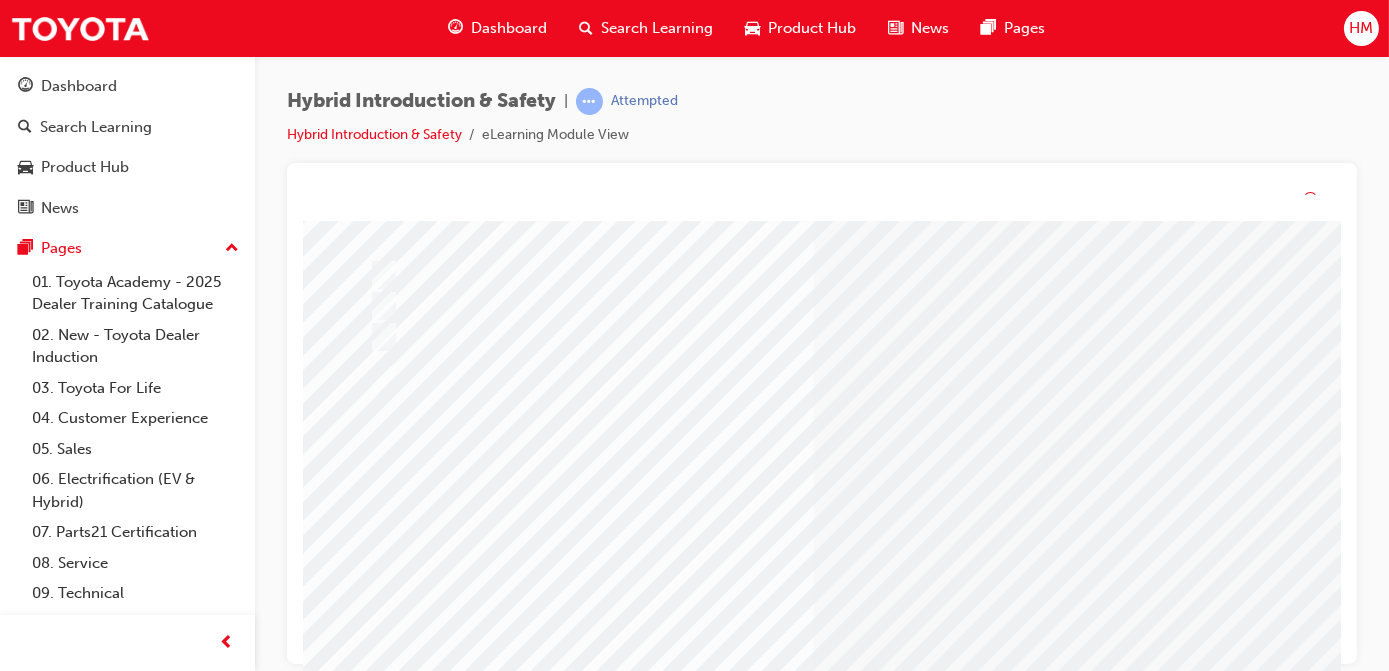 scroll, scrollTop: 0, scrollLeft: 0, axis: both 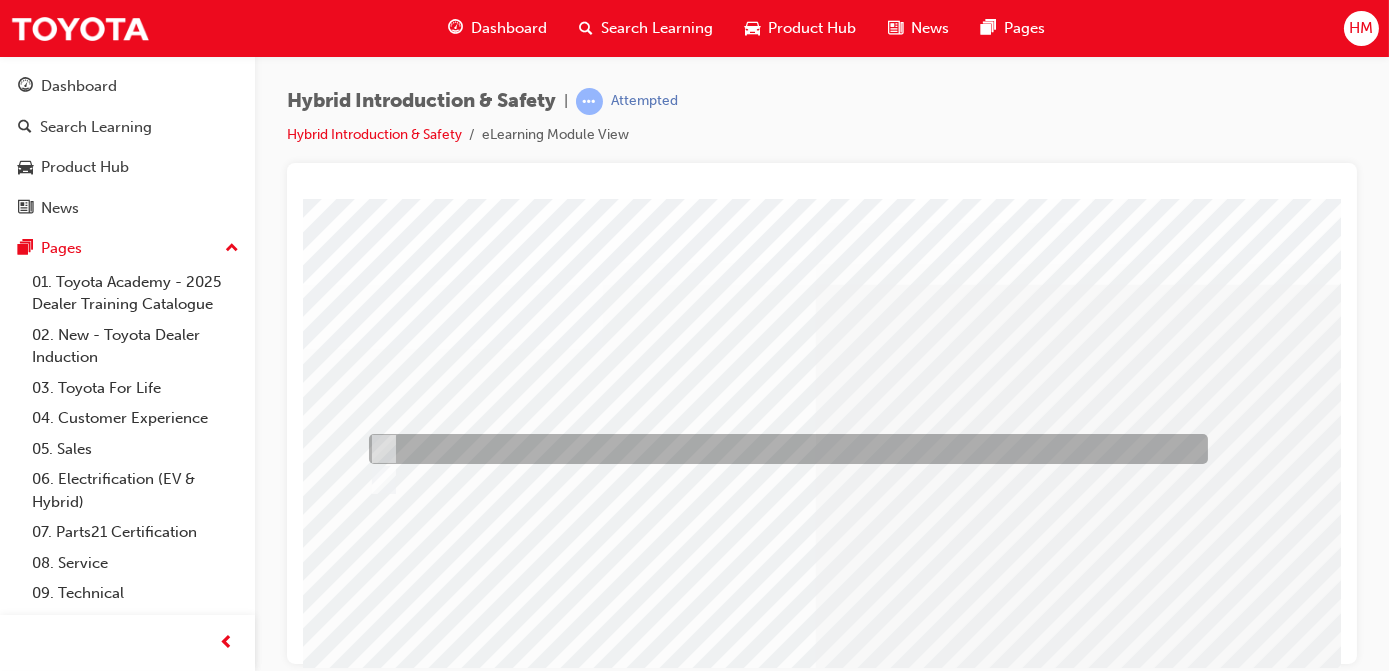 click at bounding box center (782, 449) 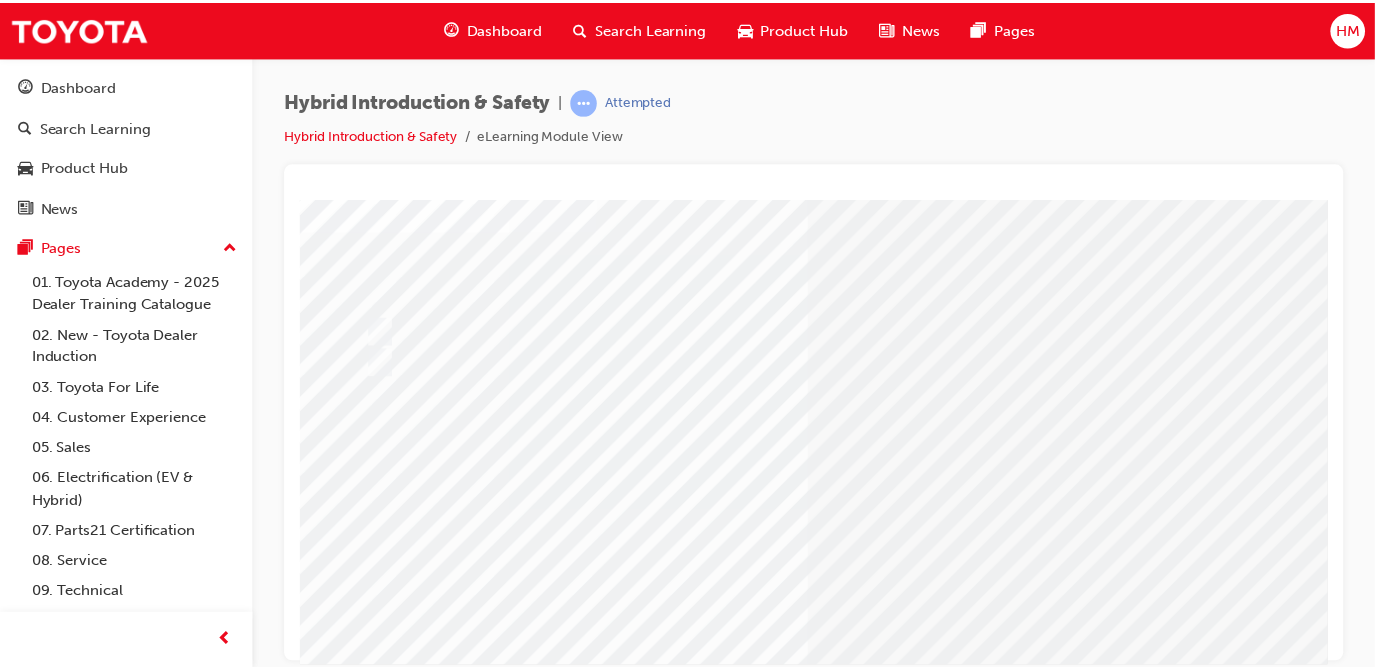 scroll, scrollTop: 272, scrollLeft: 0, axis: vertical 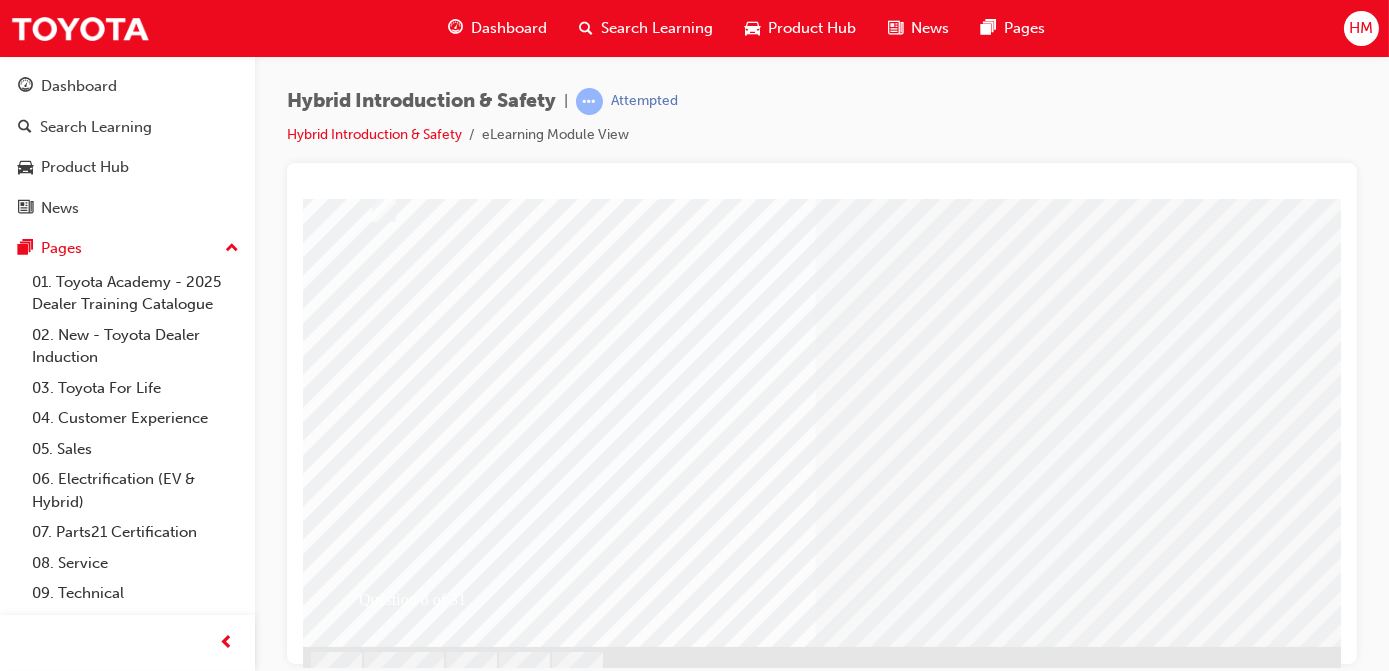 click at bounding box center (374, 2608) 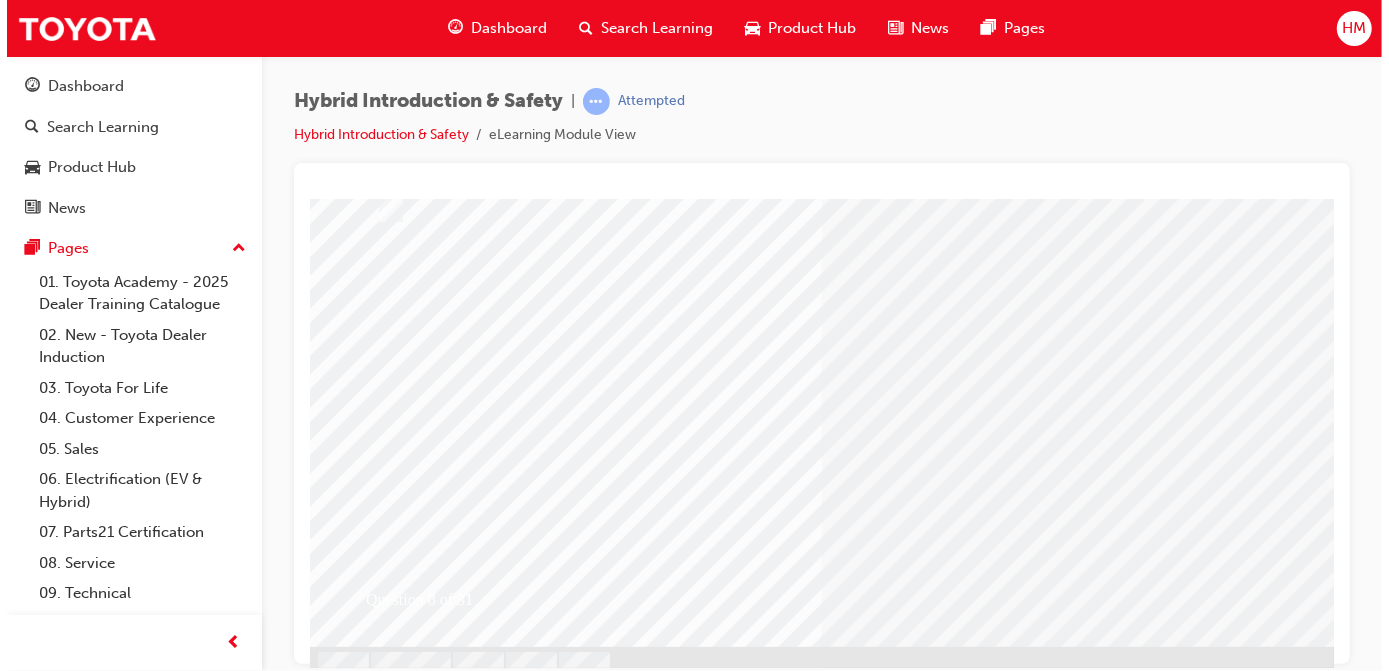 scroll, scrollTop: 0, scrollLeft: 0, axis: both 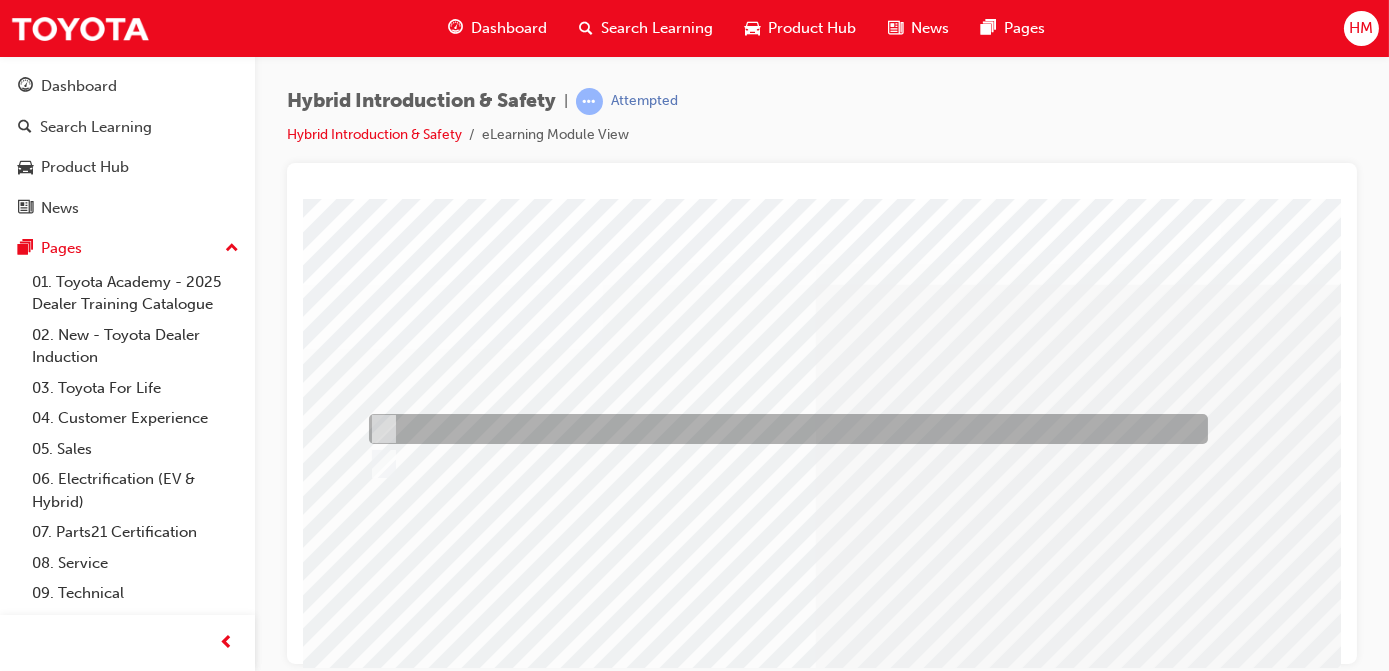 click at bounding box center [379, 429] 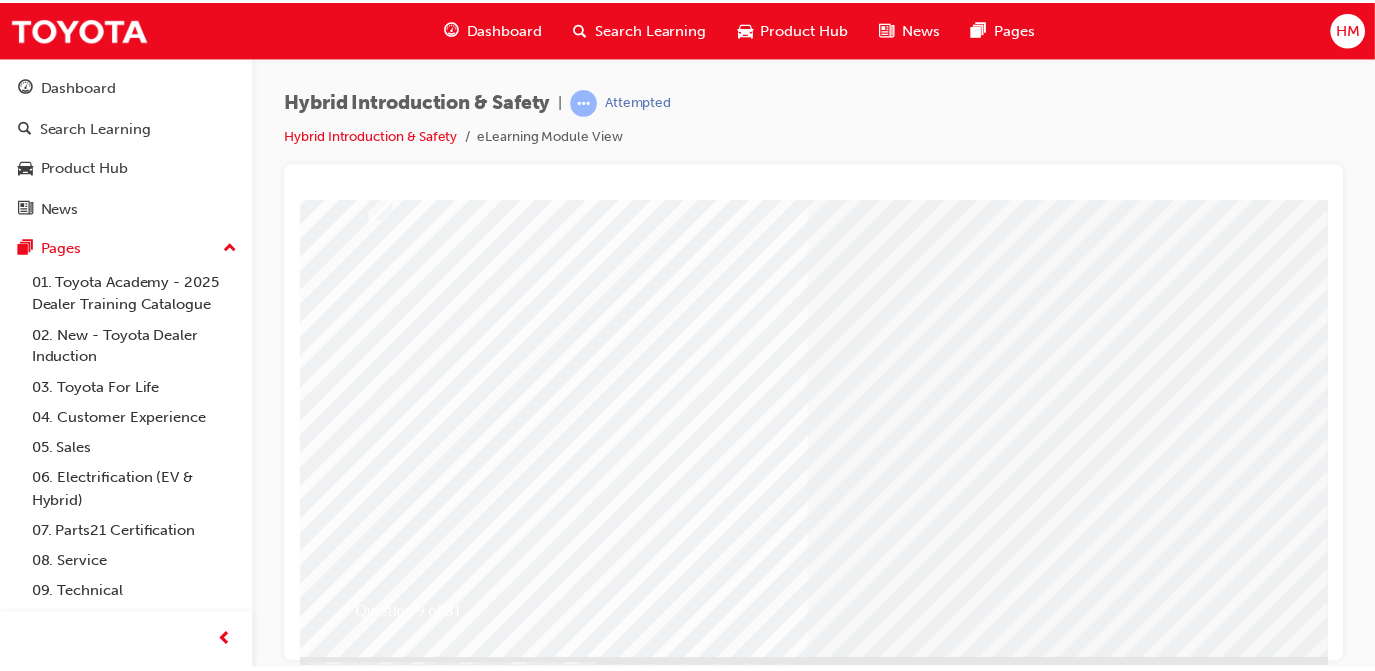 scroll, scrollTop: 272, scrollLeft: 0, axis: vertical 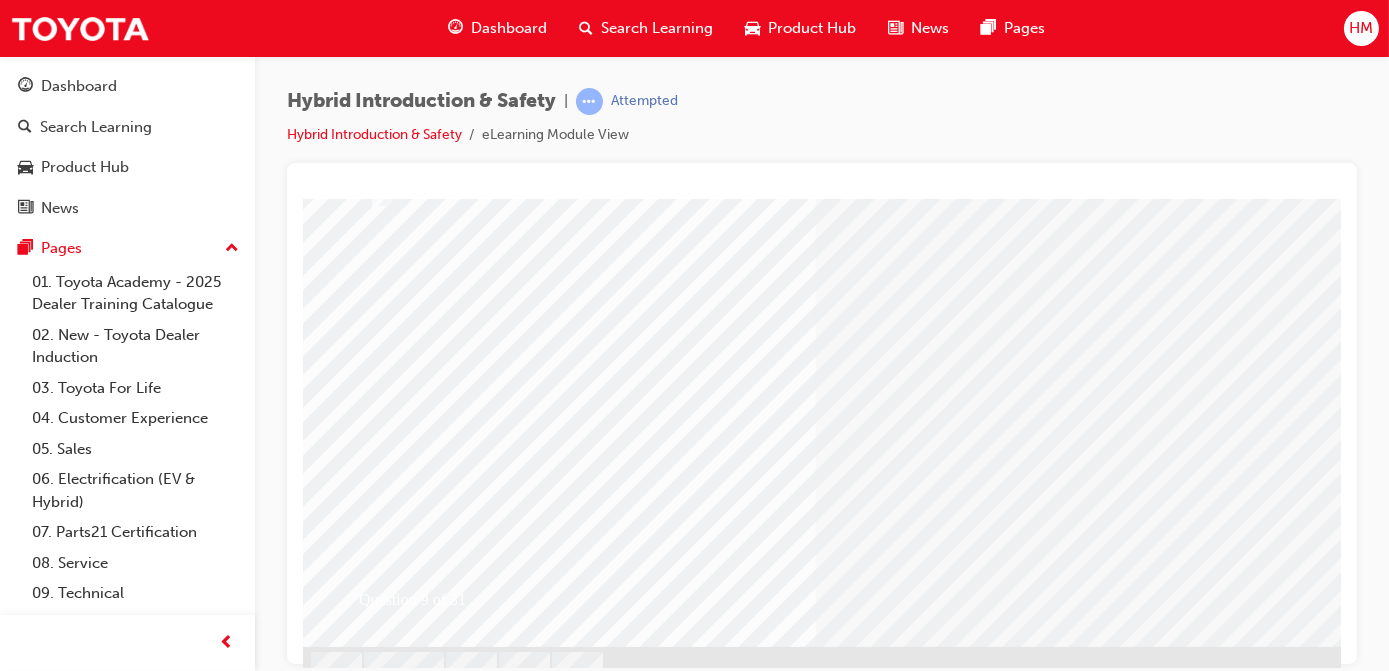 click at bounding box center (374, 2608) 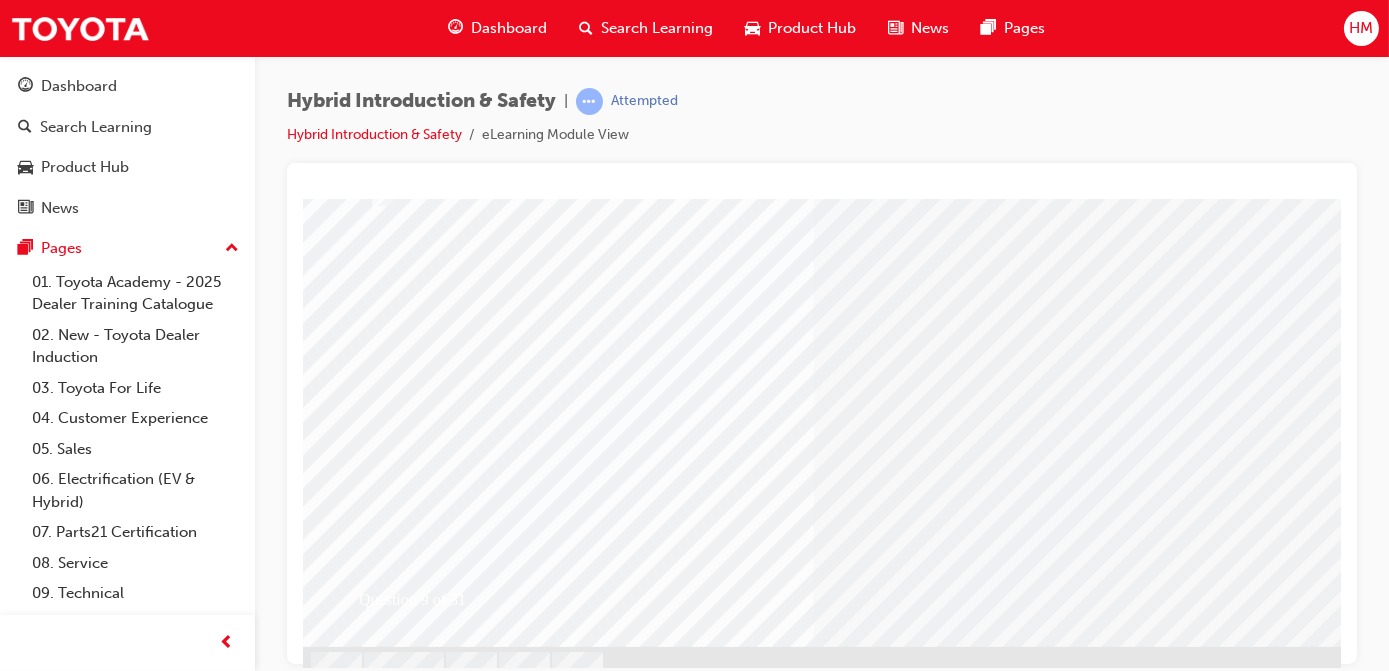 scroll, scrollTop: 0, scrollLeft: 0, axis: both 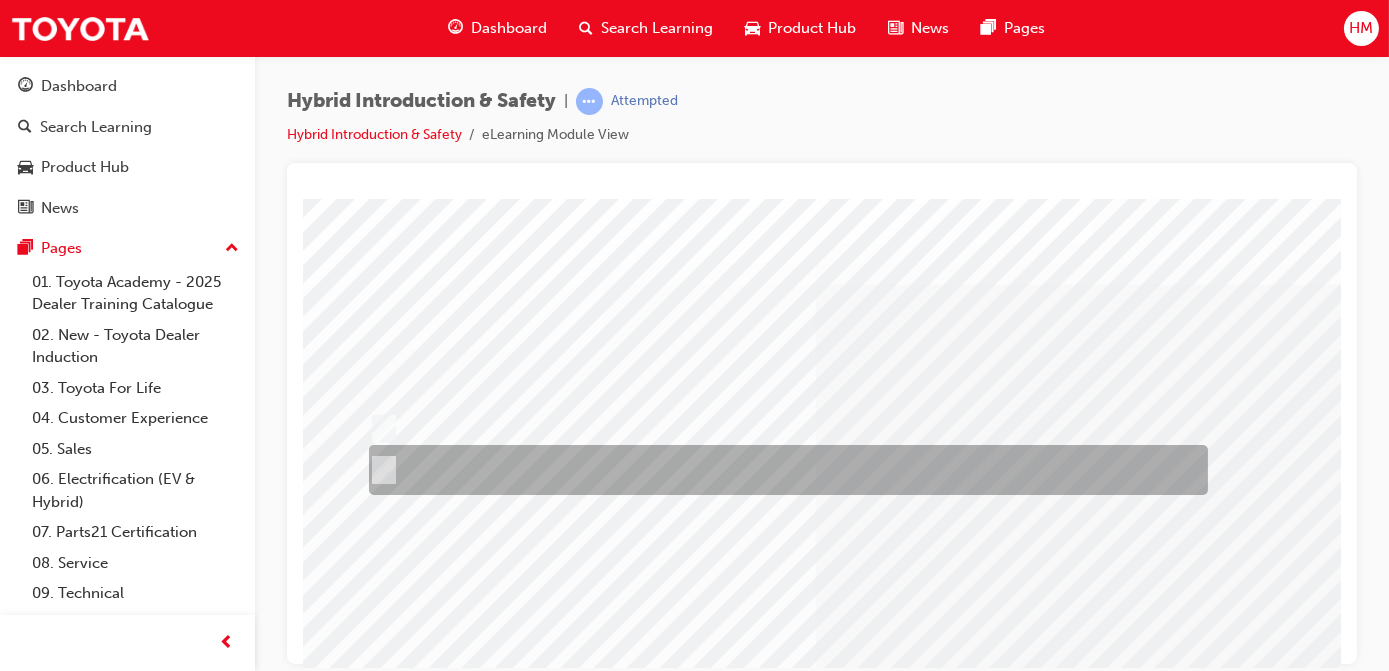 click at bounding box center (782, 470) 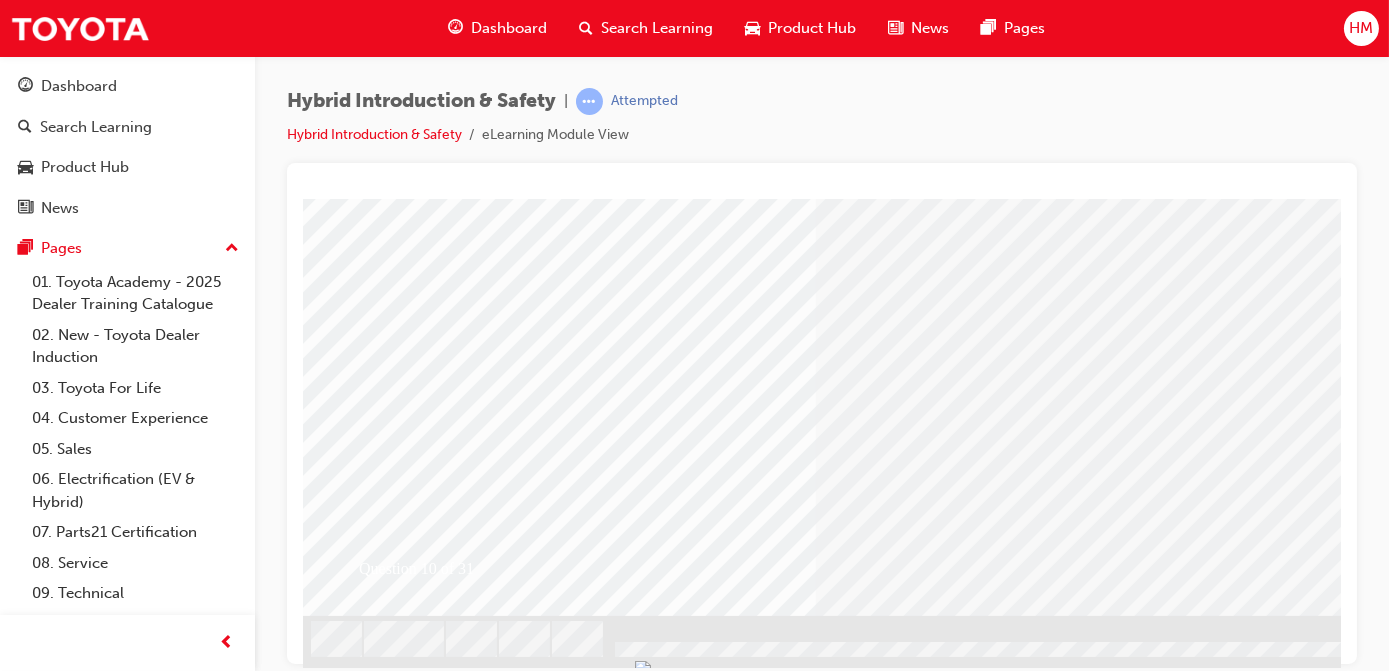 scroll, scrollTop: 309, scrollLeft: 0, axis: vertical 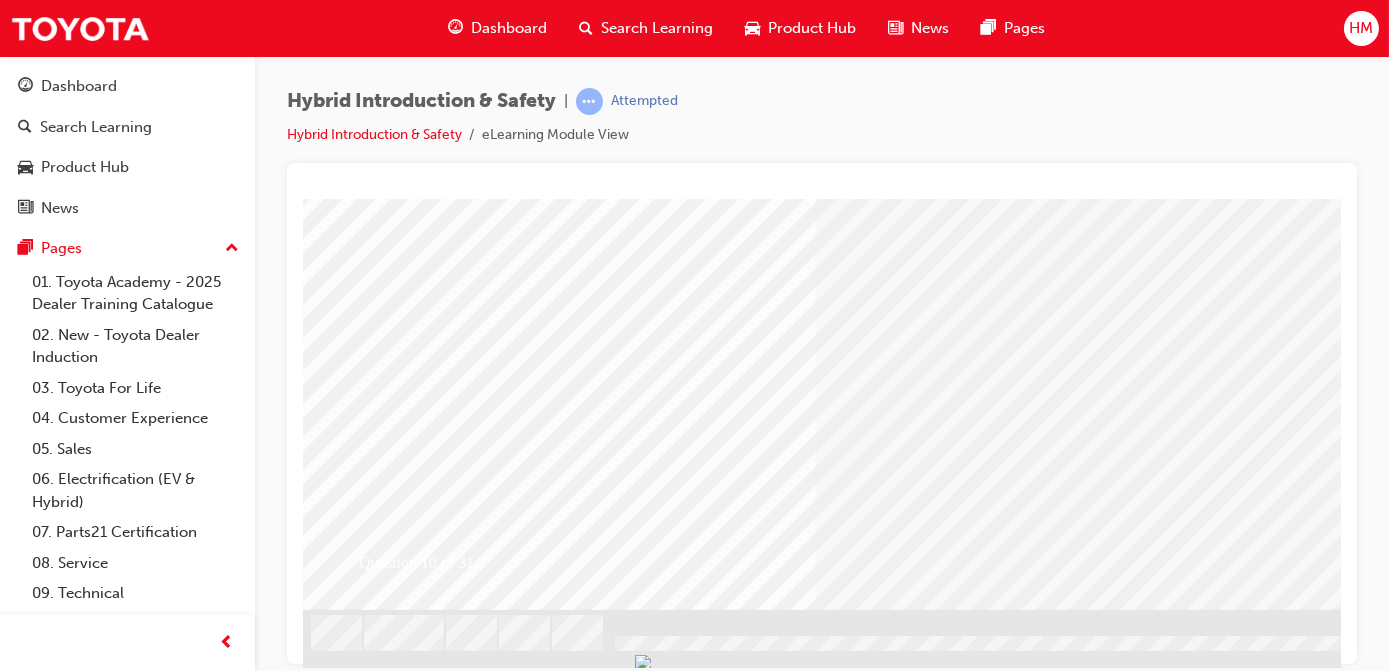click at bounding box center [374, 2571] 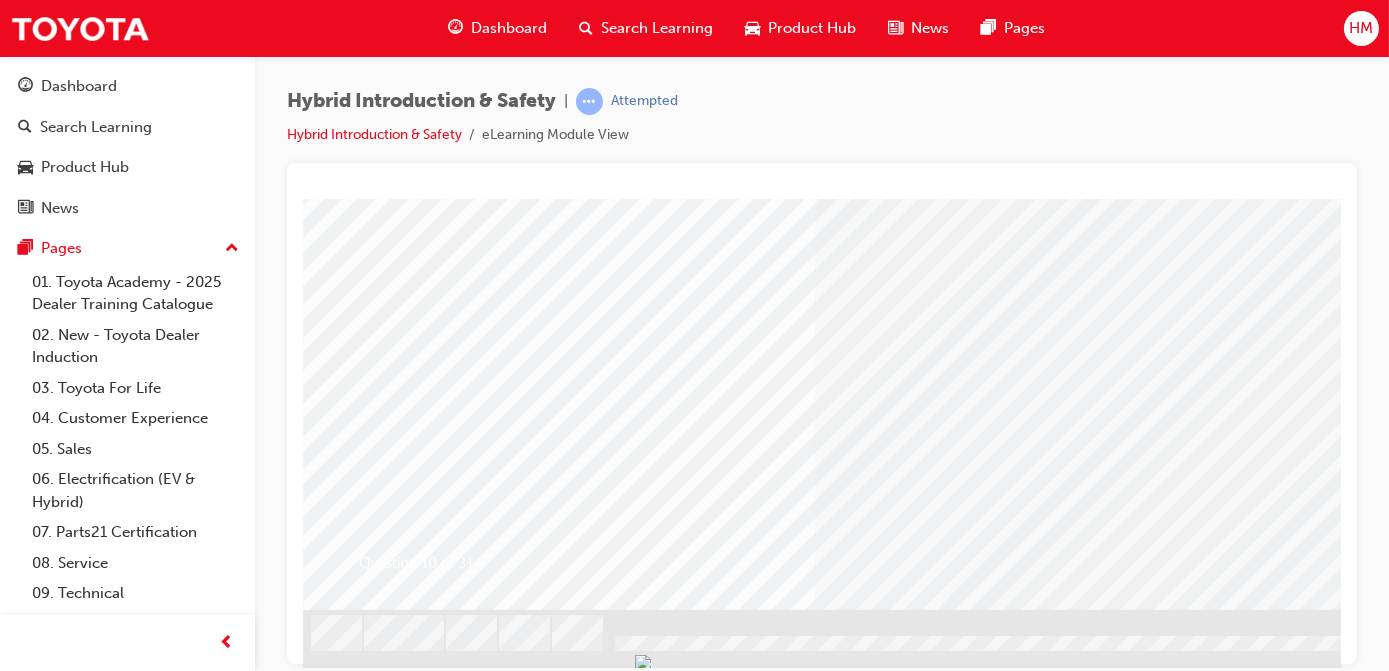 scroll, scrollTop: 0, scrollLeft: 0, axis: both 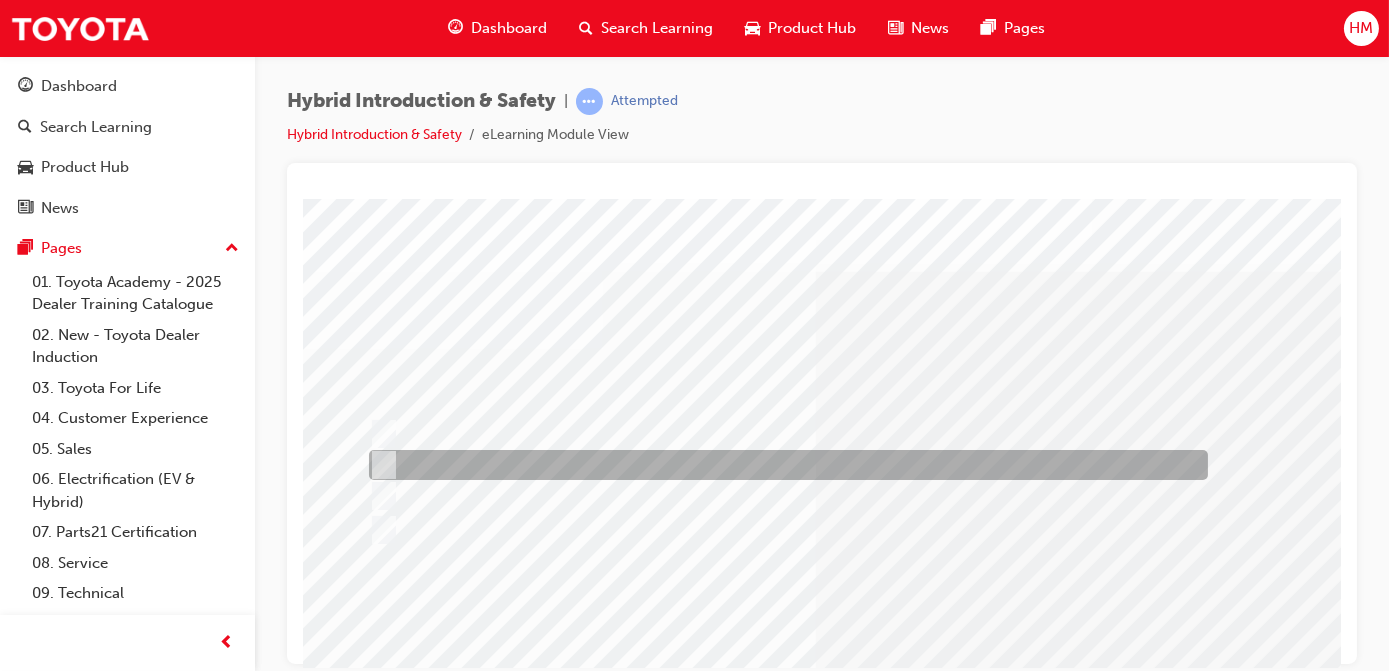 click at bounding box center [782, 465] 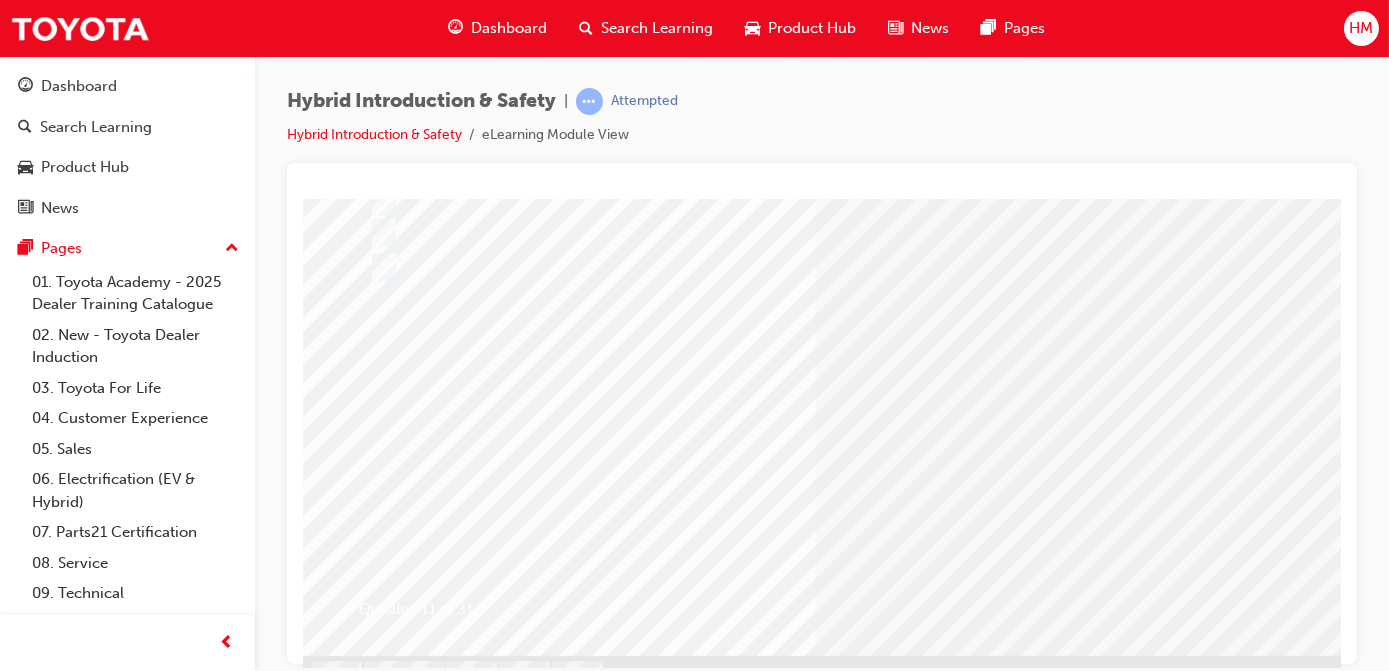 scroll, scrollTop: 309, scrollLeft: 0, axis: vertical 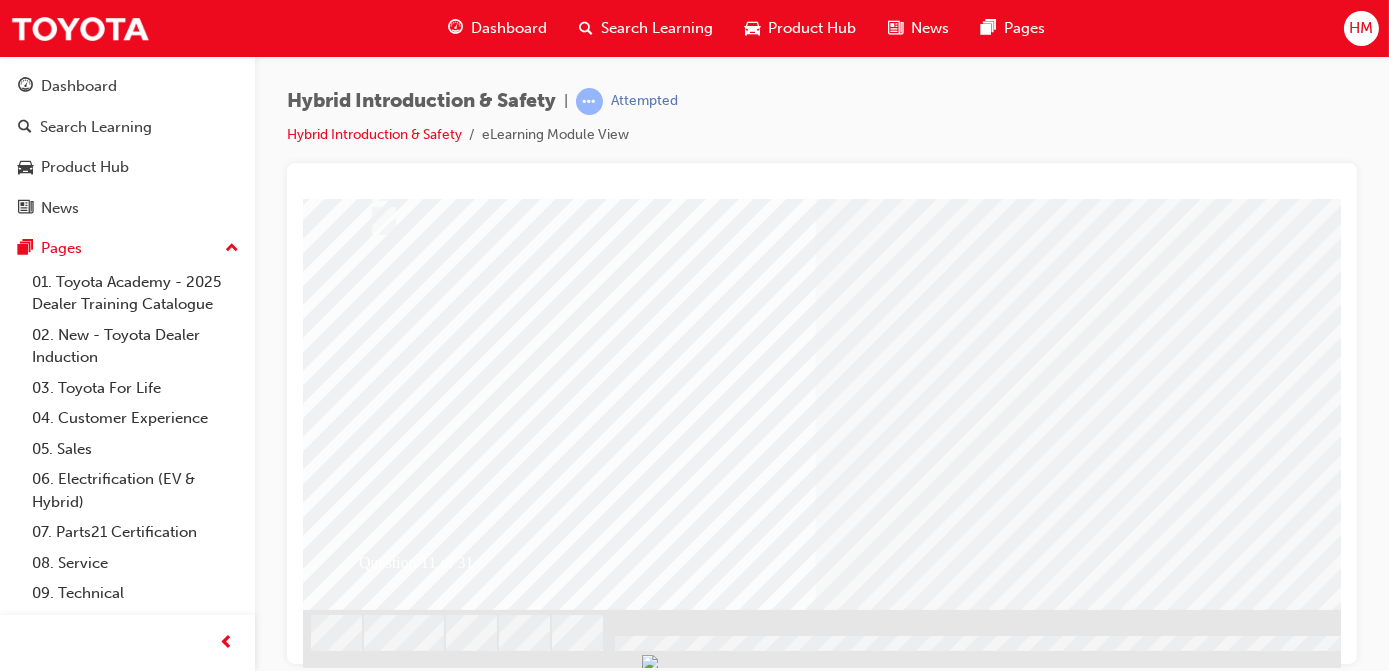 click at bounding box center (374, 2602) 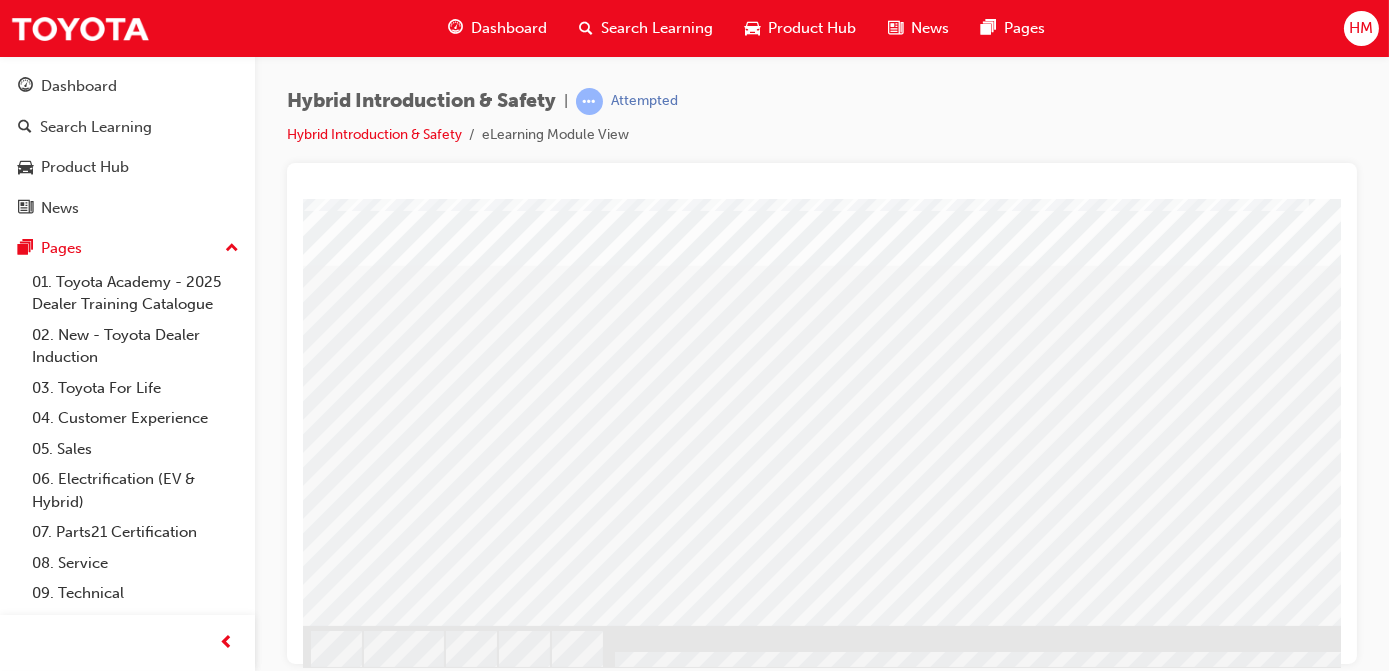 scroll, scrollTop: 309, scrollLeft: 0, axis: vertical 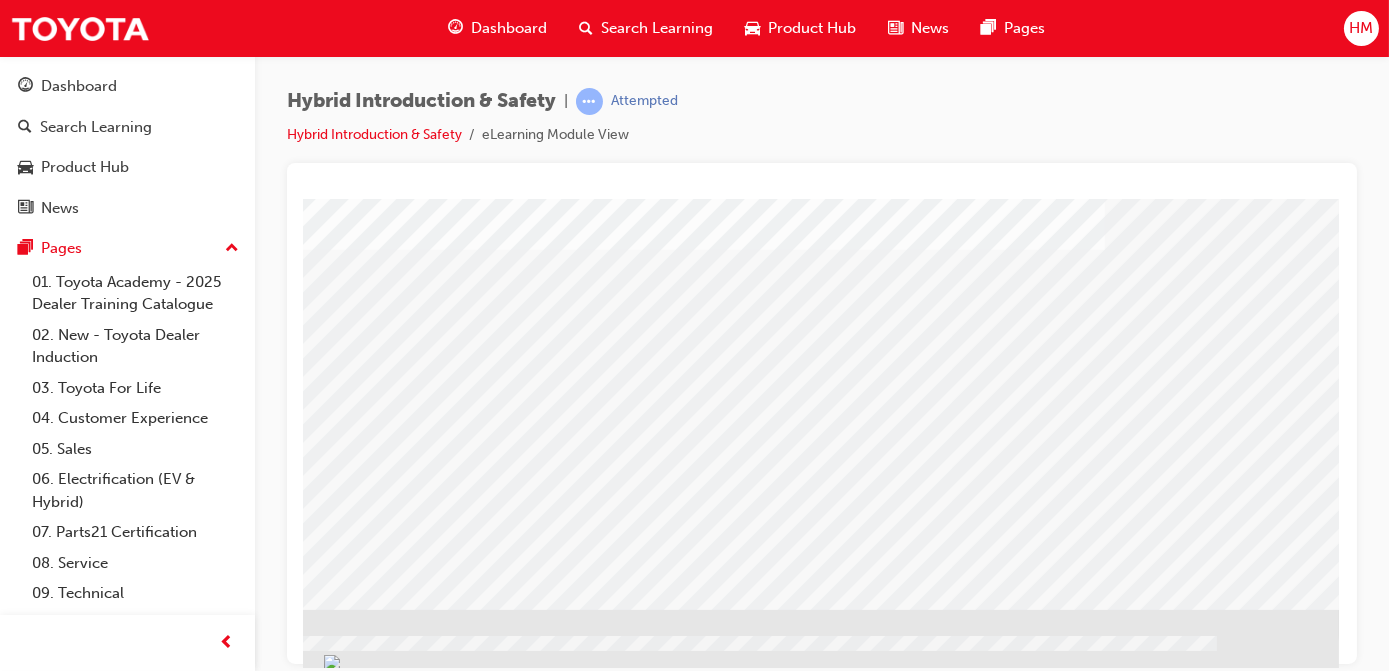 drag, startPoint x: 990, startPoint y: 659, endPoint x: 1650, endPoint y: 834, distance: 682.8067 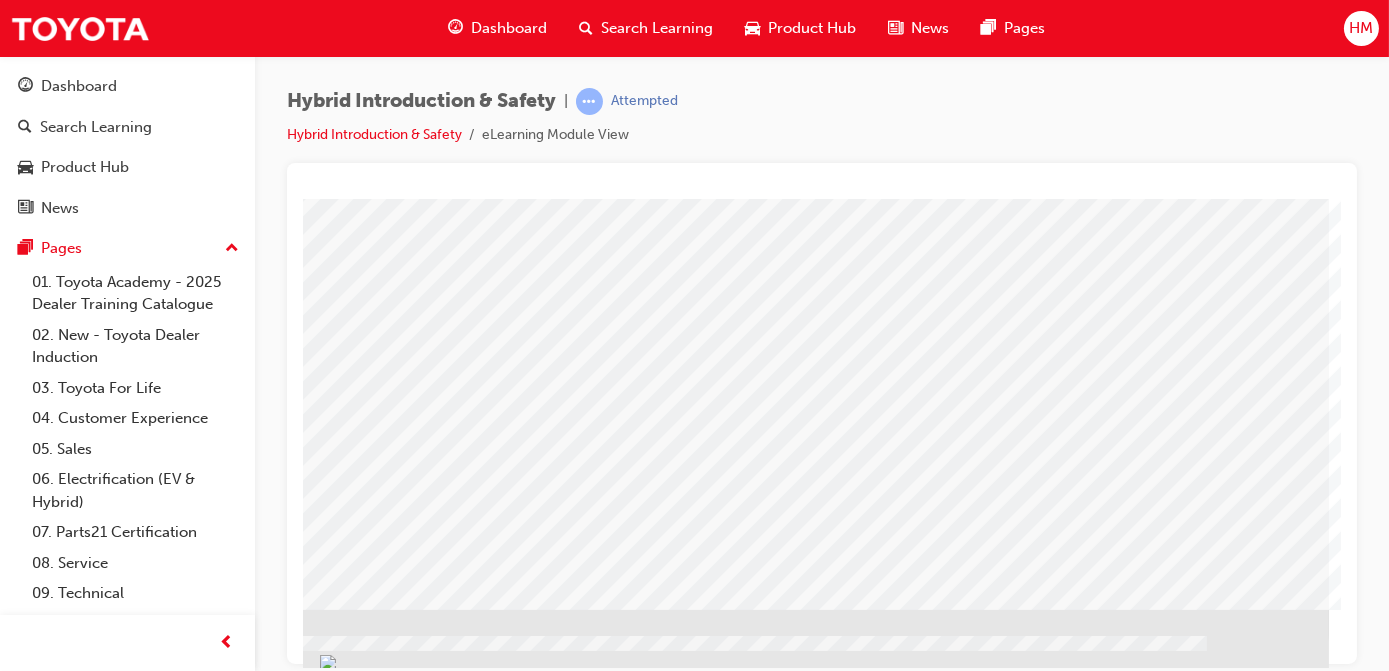 scroll, scrollTop: 0, scrollLeft: 0, axis: both 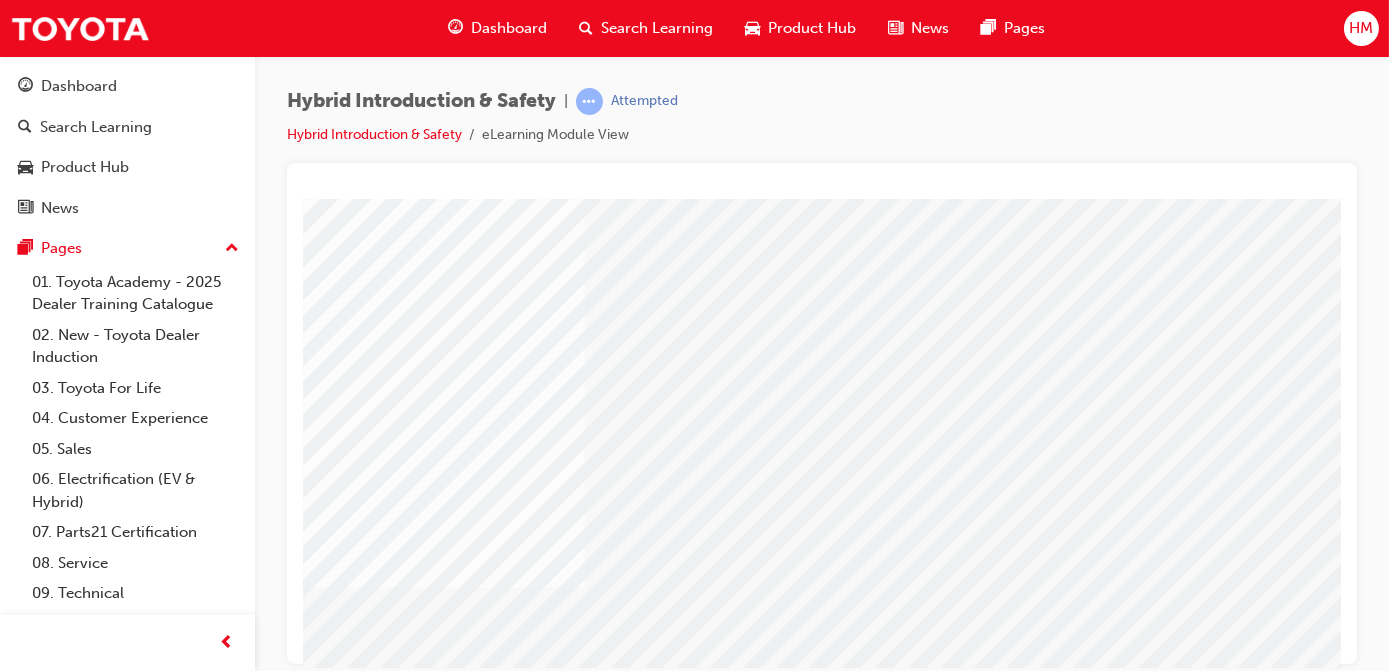 click at bounding box center [360, 2428] 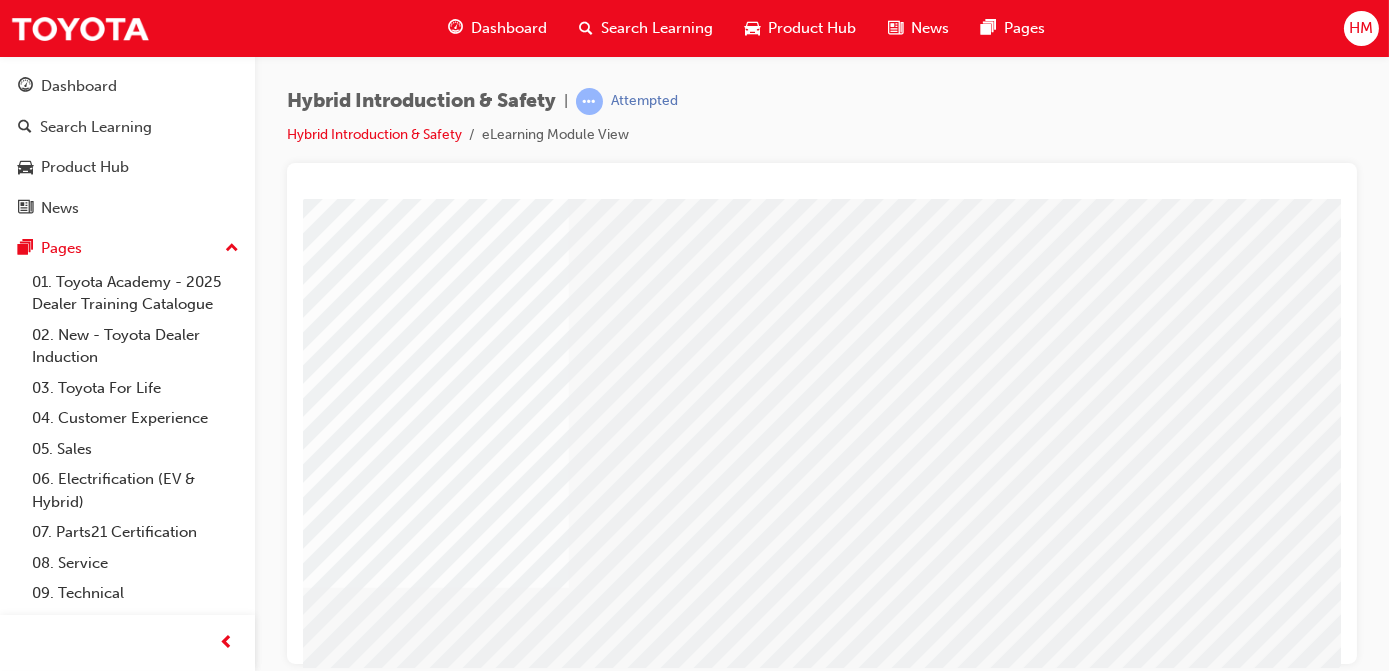 scroll, scrollTop: 181, scrollLeft: 13, axis: both 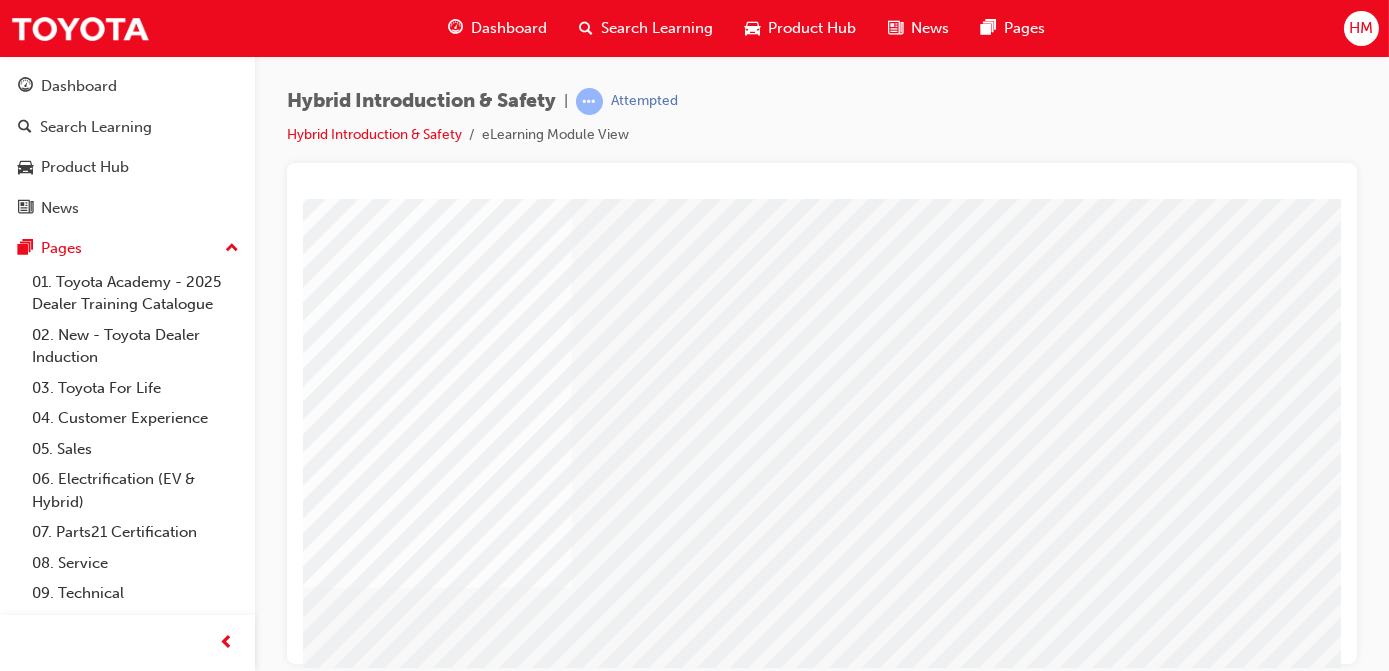 click at bounding box center (347, 2668) 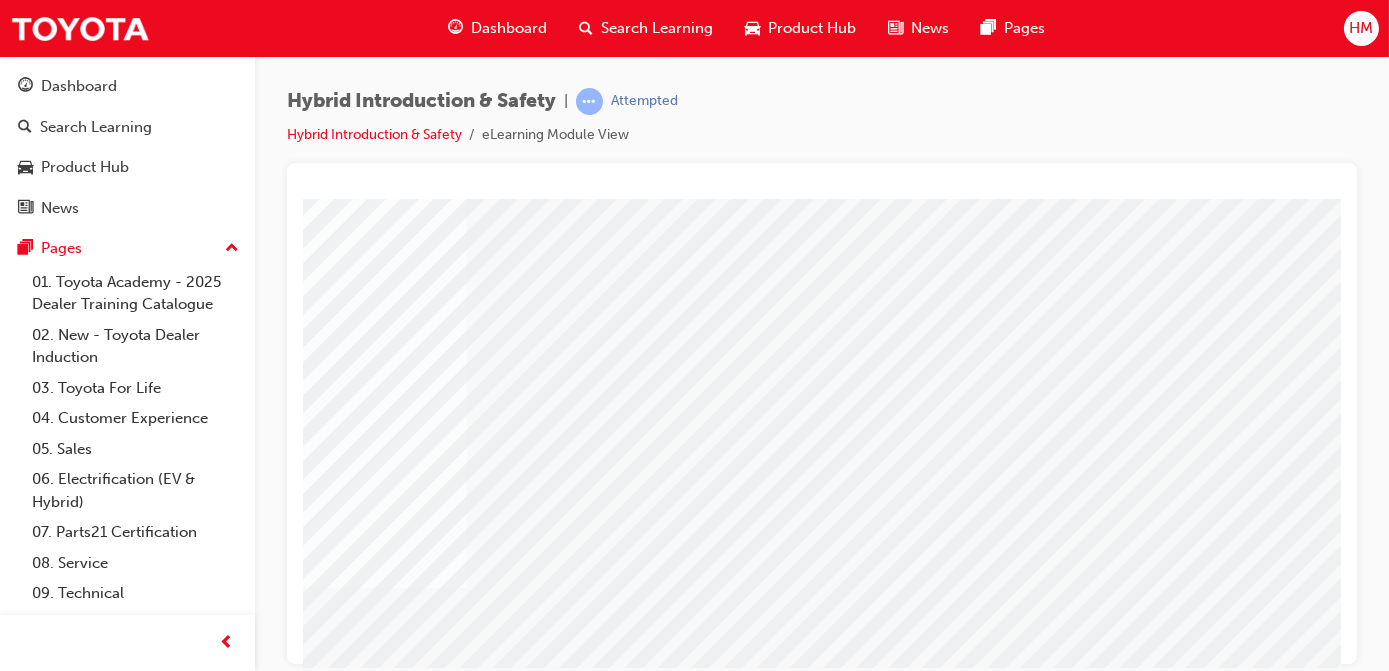 scroll, scrollTop: 181, scrollLeft: 133, axis: both 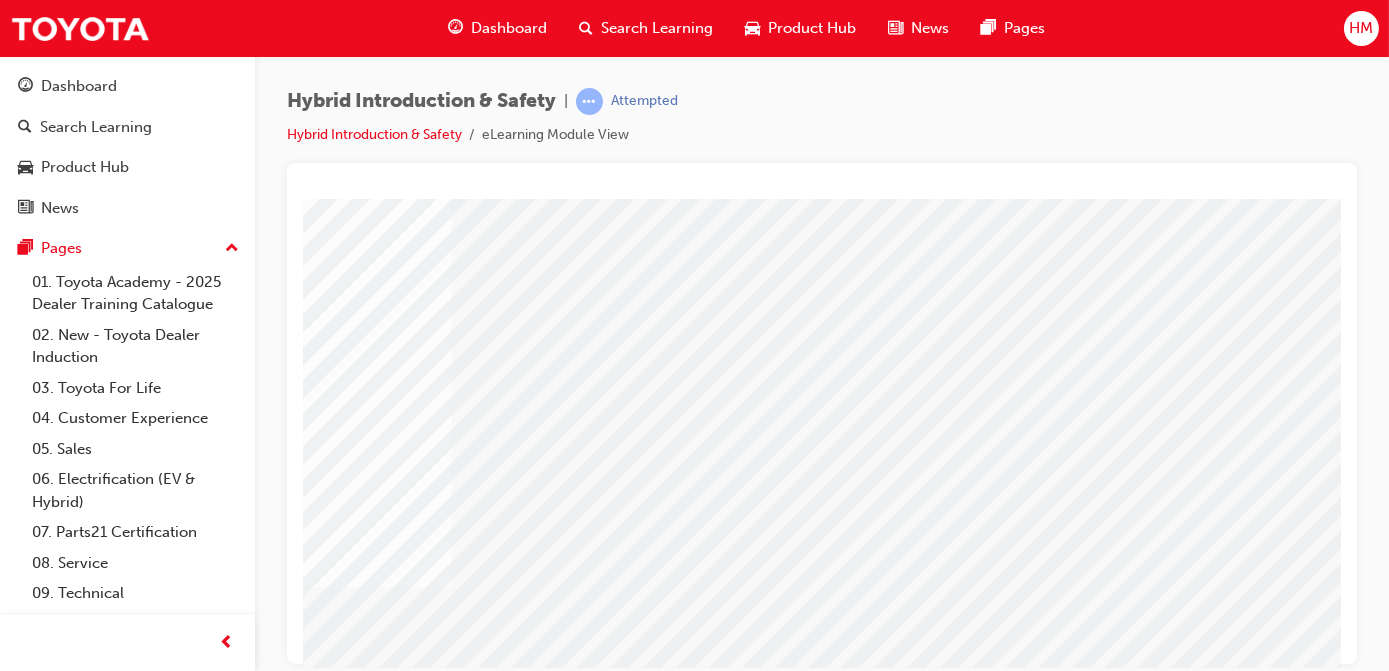 click at bounding box center (227, 4141) 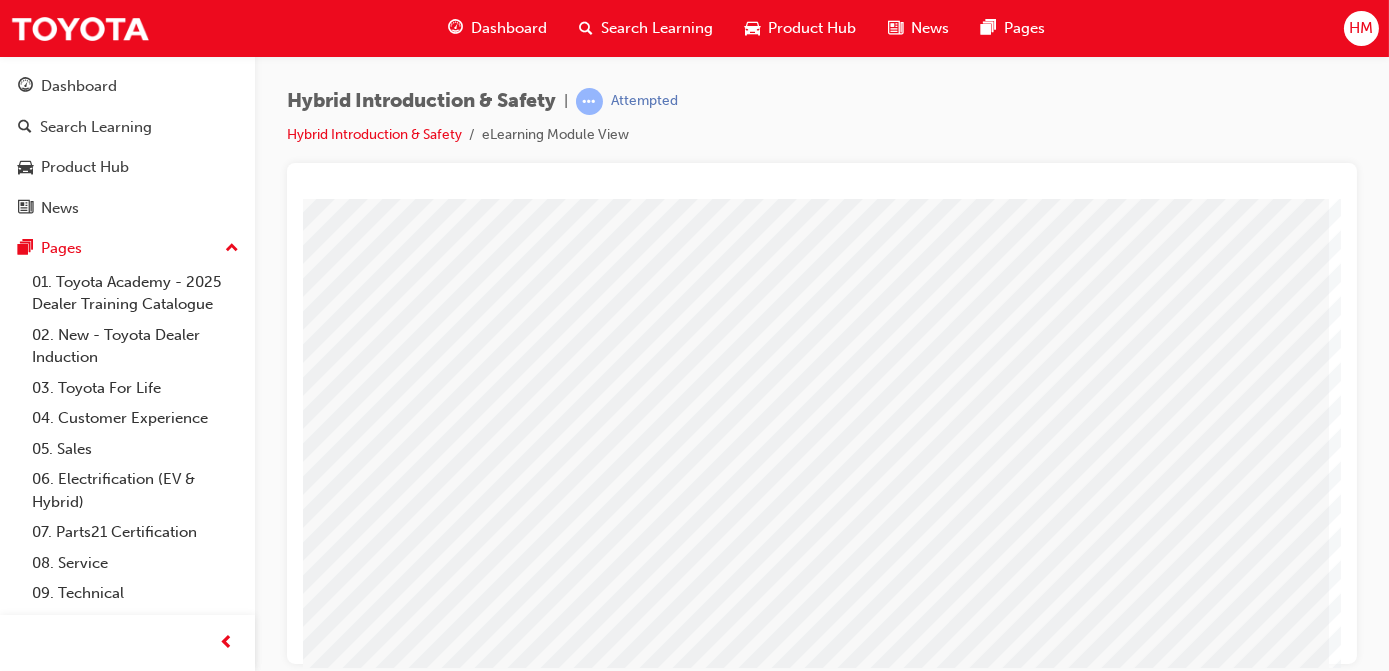click at bounding box center [26, 4381] 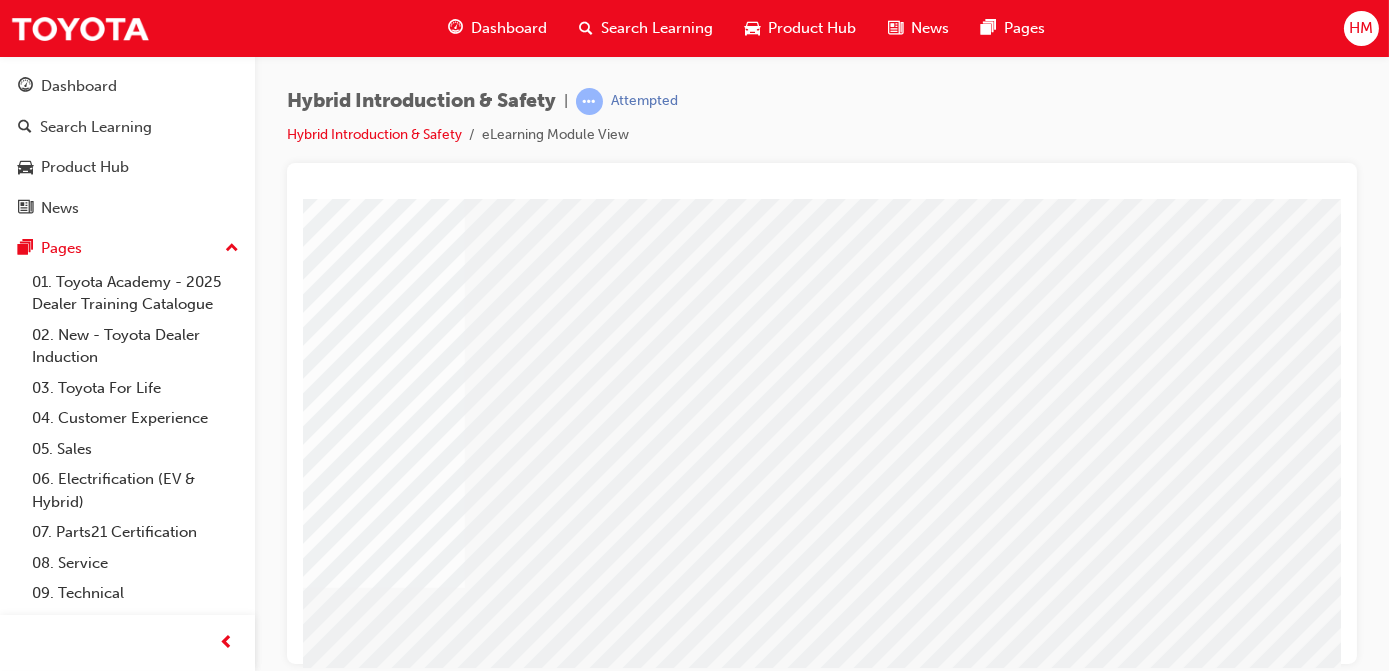 scroll, scrollTop: 181, scrollLeft: 0, axis: vertical 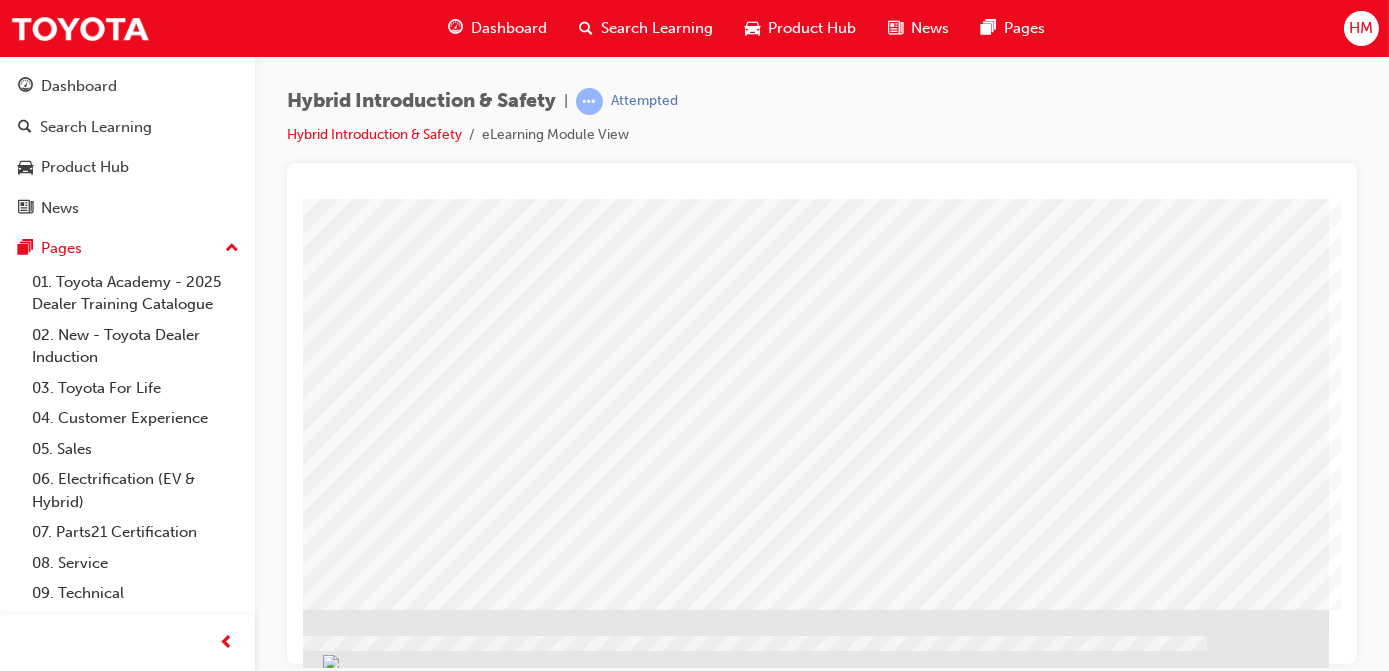 click at bounding box center (31, 2222) 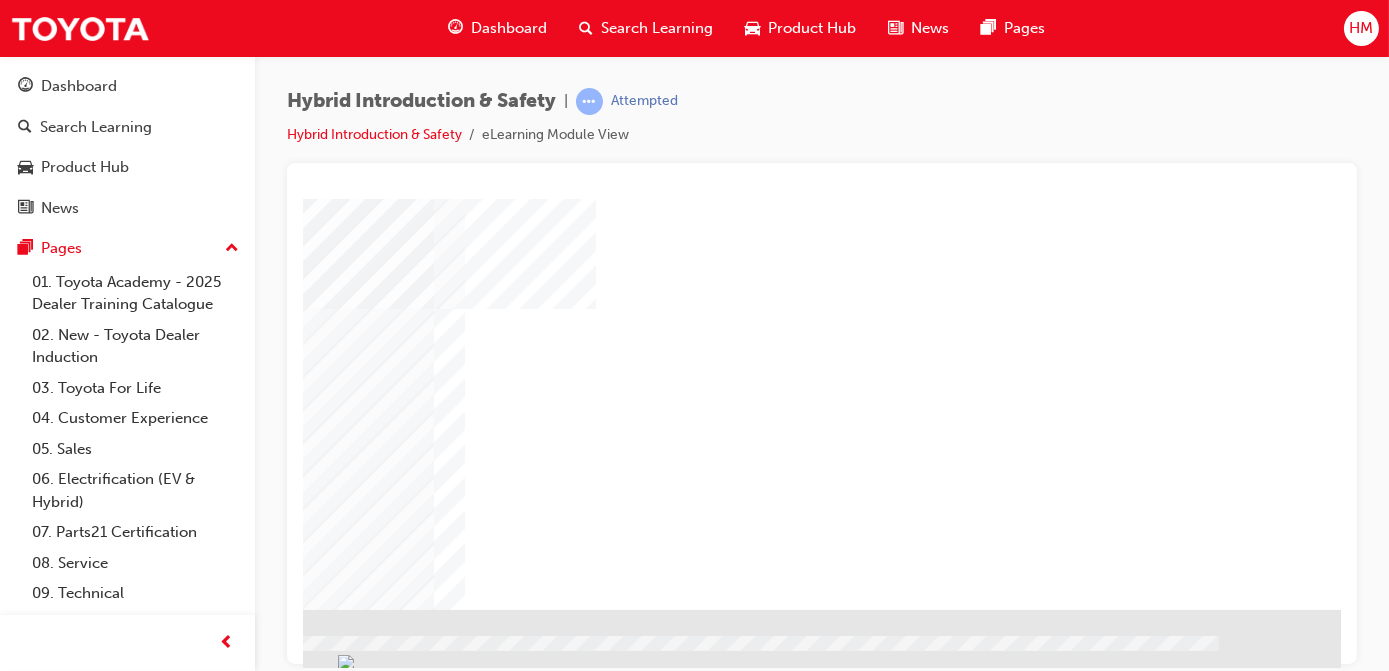 scroll, scrollTop: 0, scrollLeft: 0, axis: both 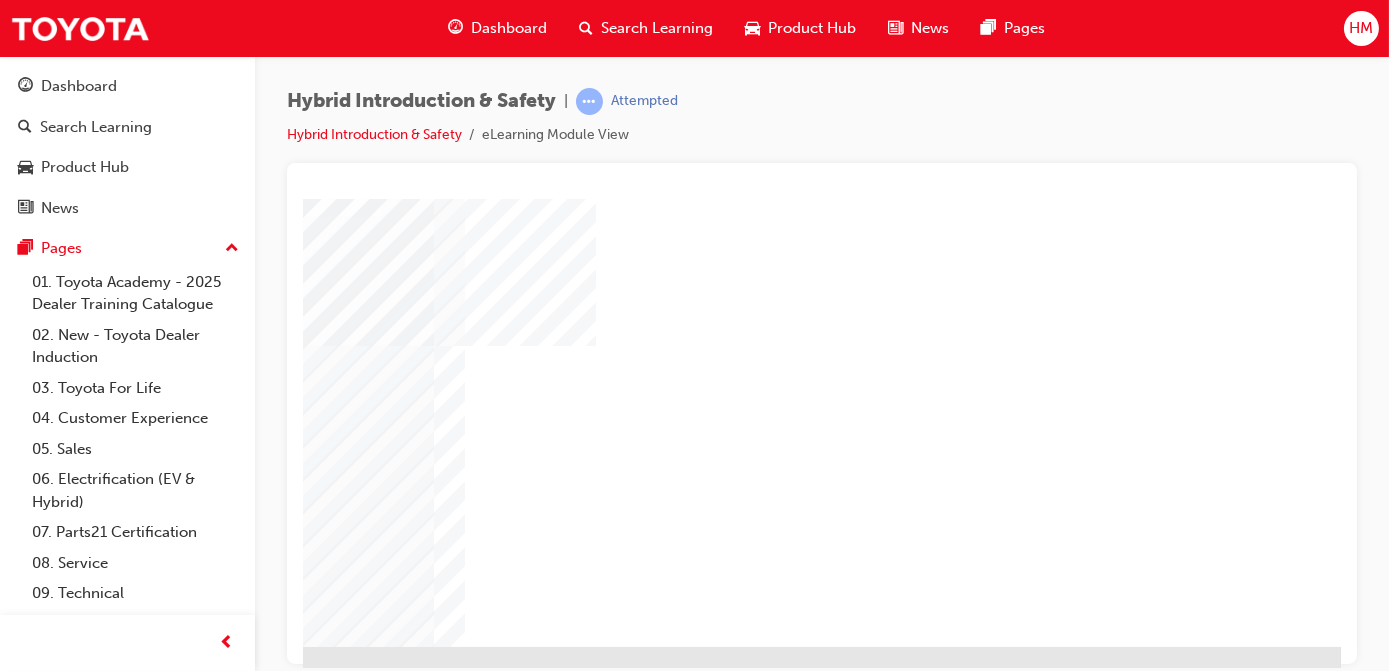 drag, startPoint x: 1046, startPoint y: 657, endPoint x: 1651, endPoint y: 835, distance: 630.6417 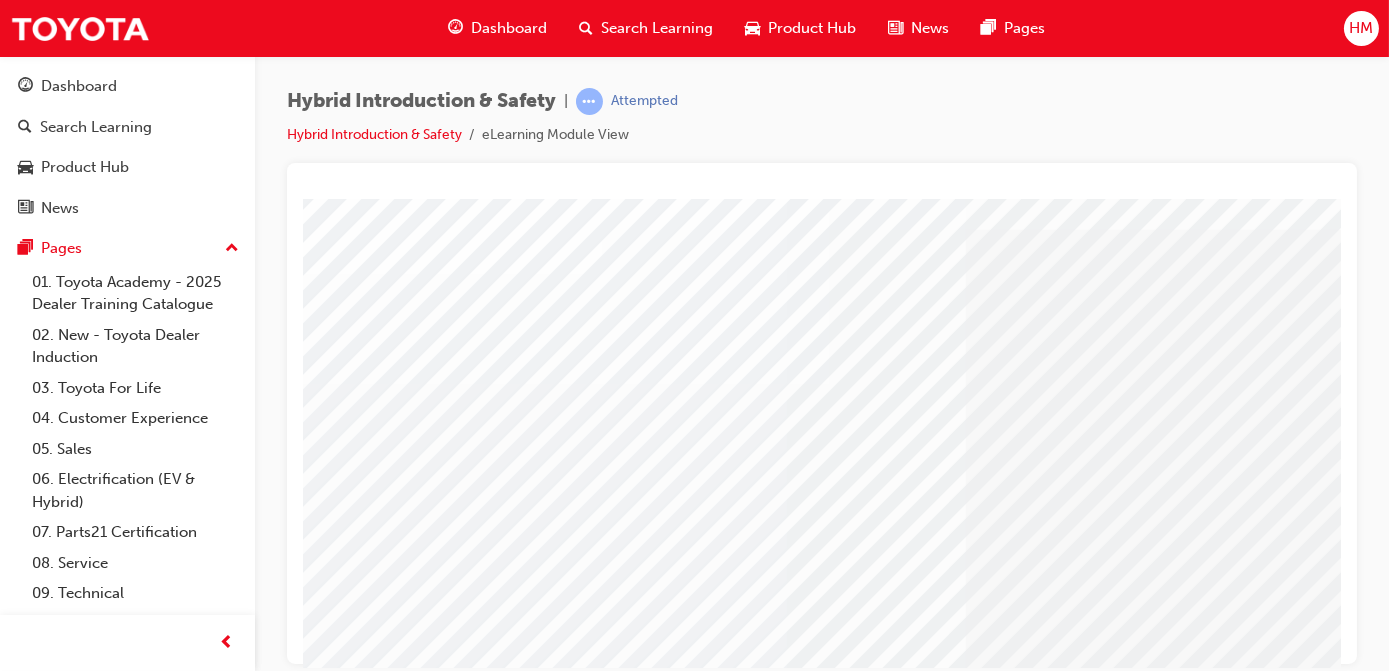 scroll, scrollTop: 181, scrollLeft: 0, axis: vertical 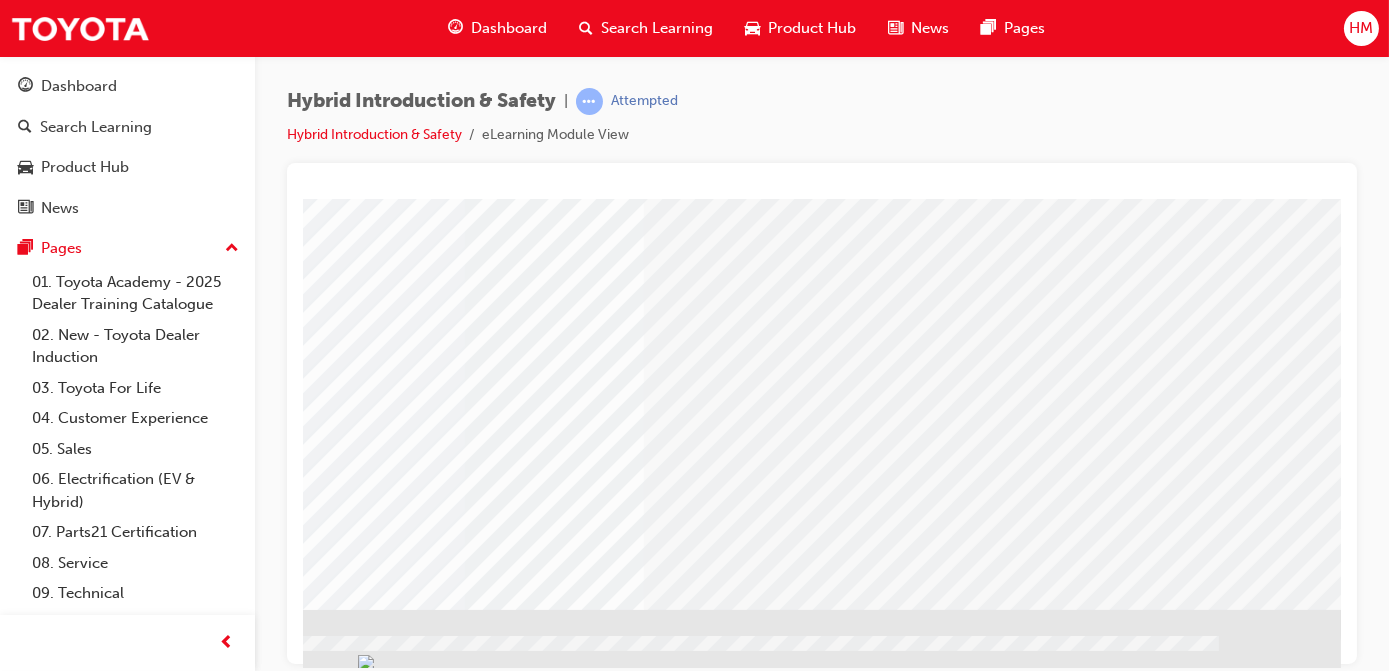 click at bounding box center (43, 1581) 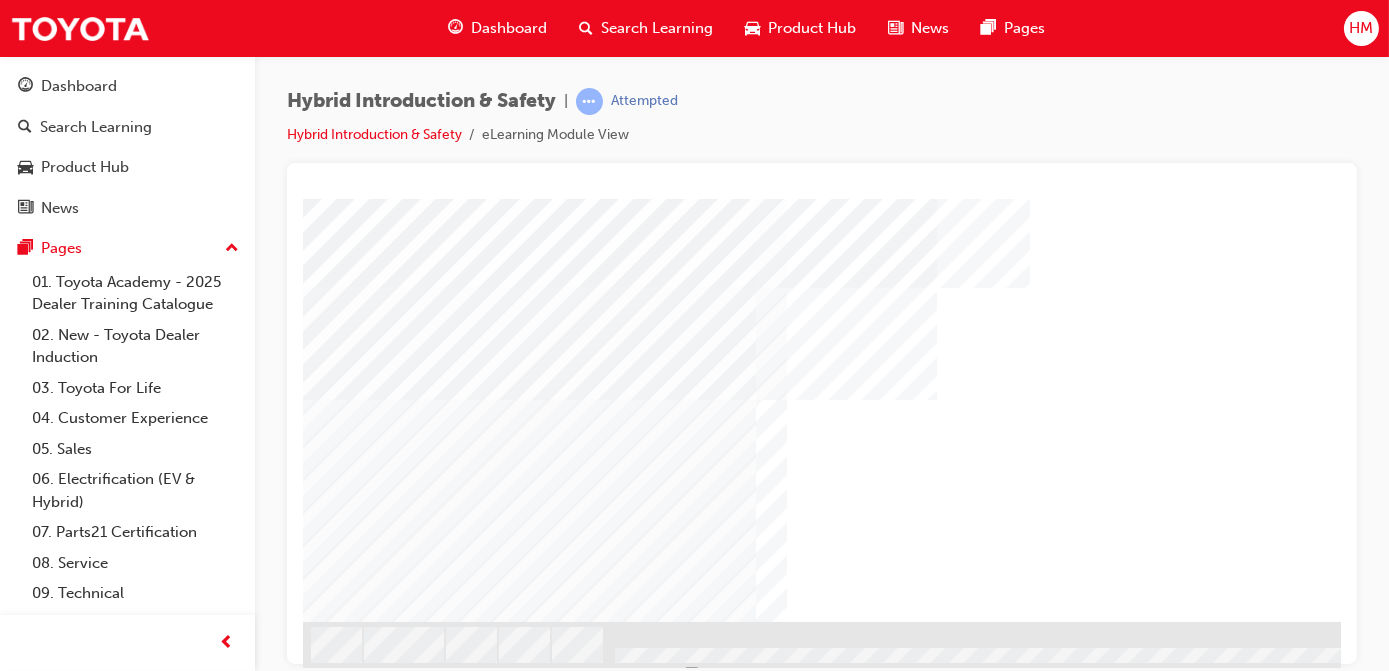 scroll, scrollTop: 309, scrollLeft: 0, axis: vertical 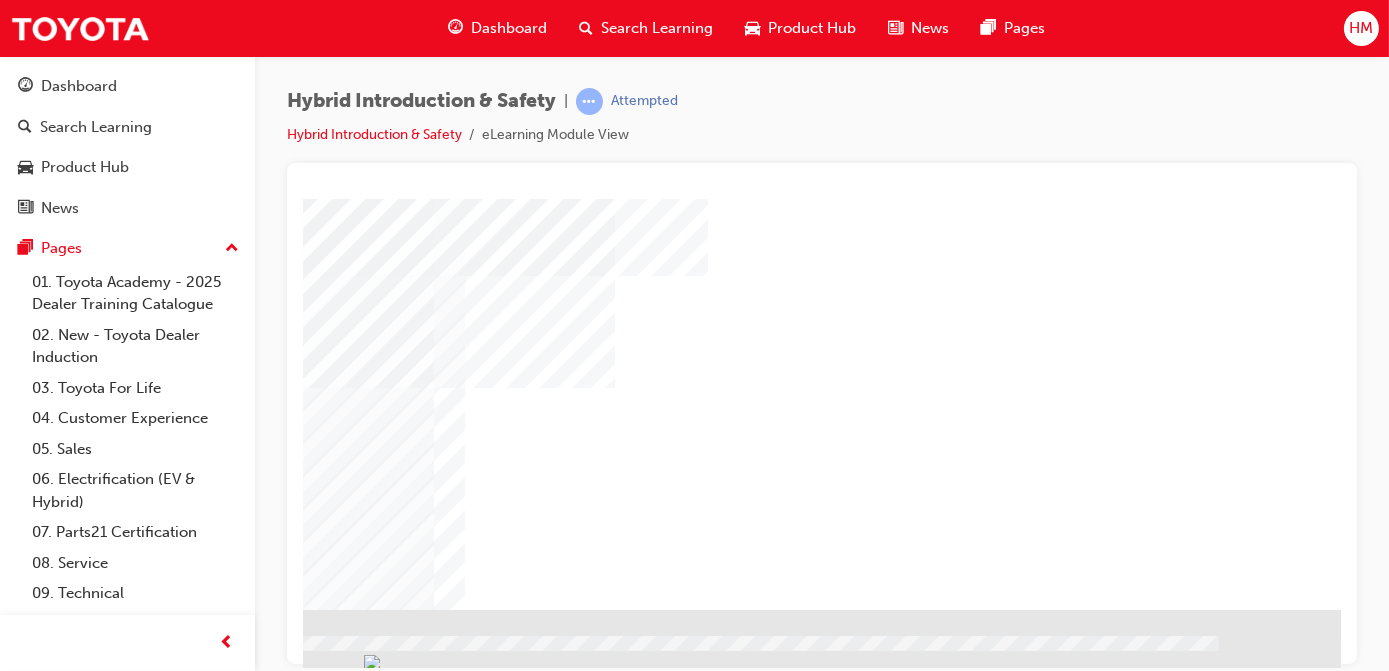 click at bounding box center [43, 663] 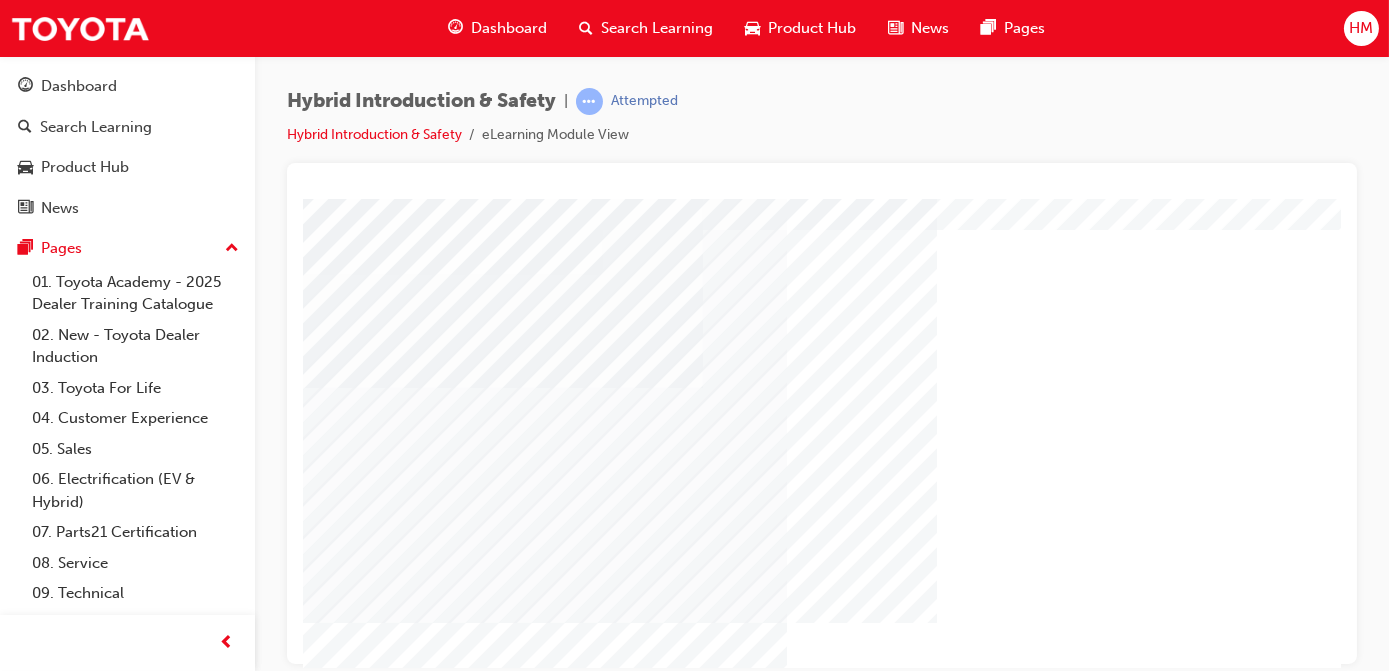 scroll, scrollTop: 181, scrollLeft: 0, axis: vertical 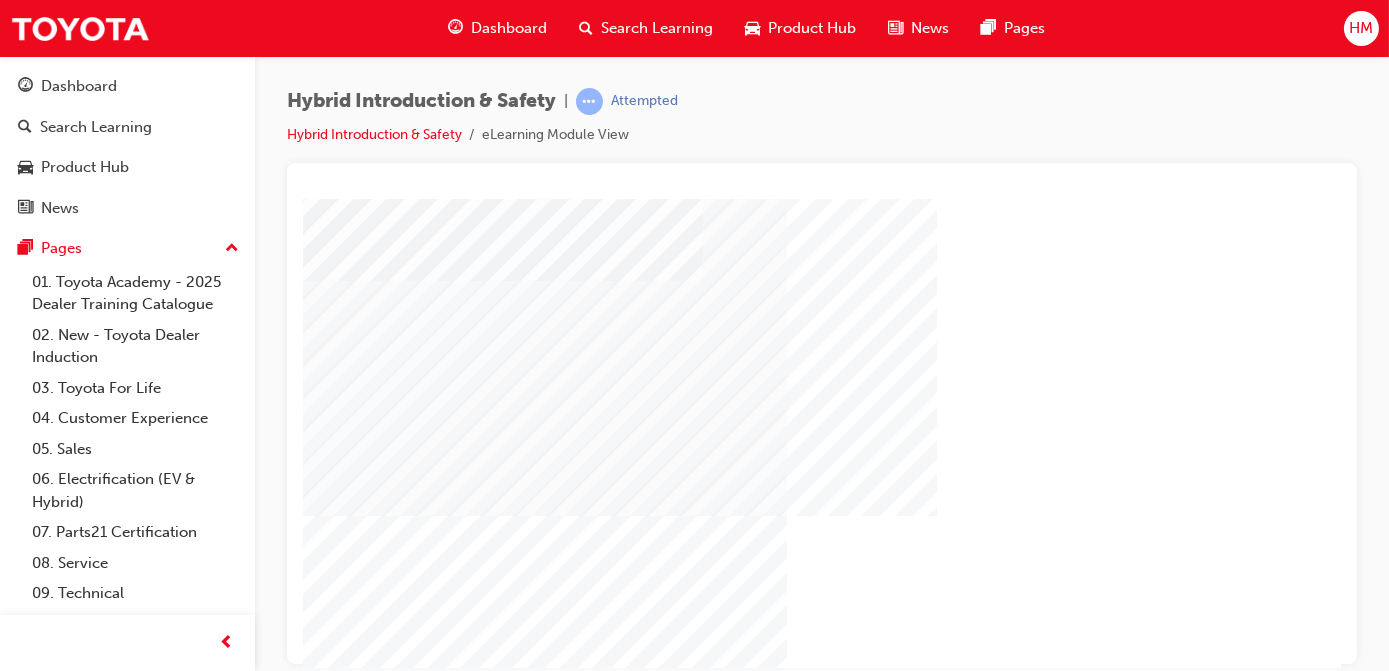 drag, startPoint x: 428, startPoint y: 439, endPoint x: 720, endPoint y: 435, distance: 292.0274 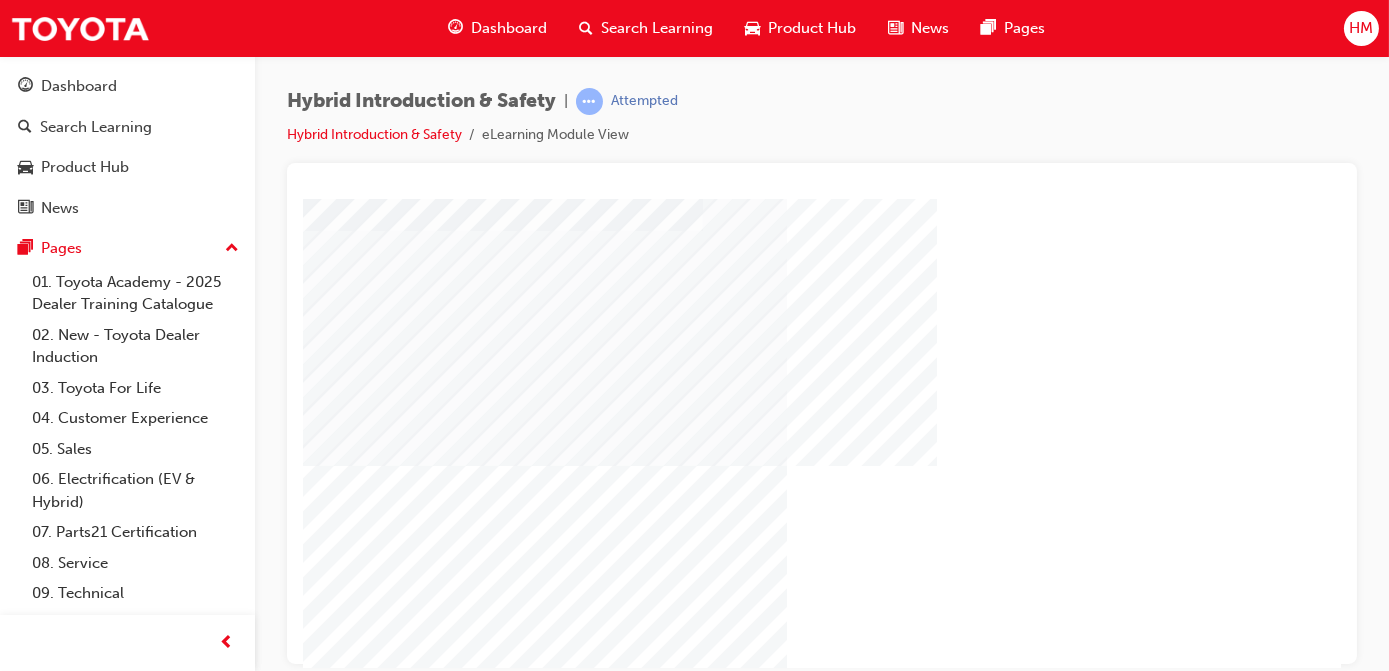 scroll, scrollTop: 309, scrollLeft: 0, axis: vertical 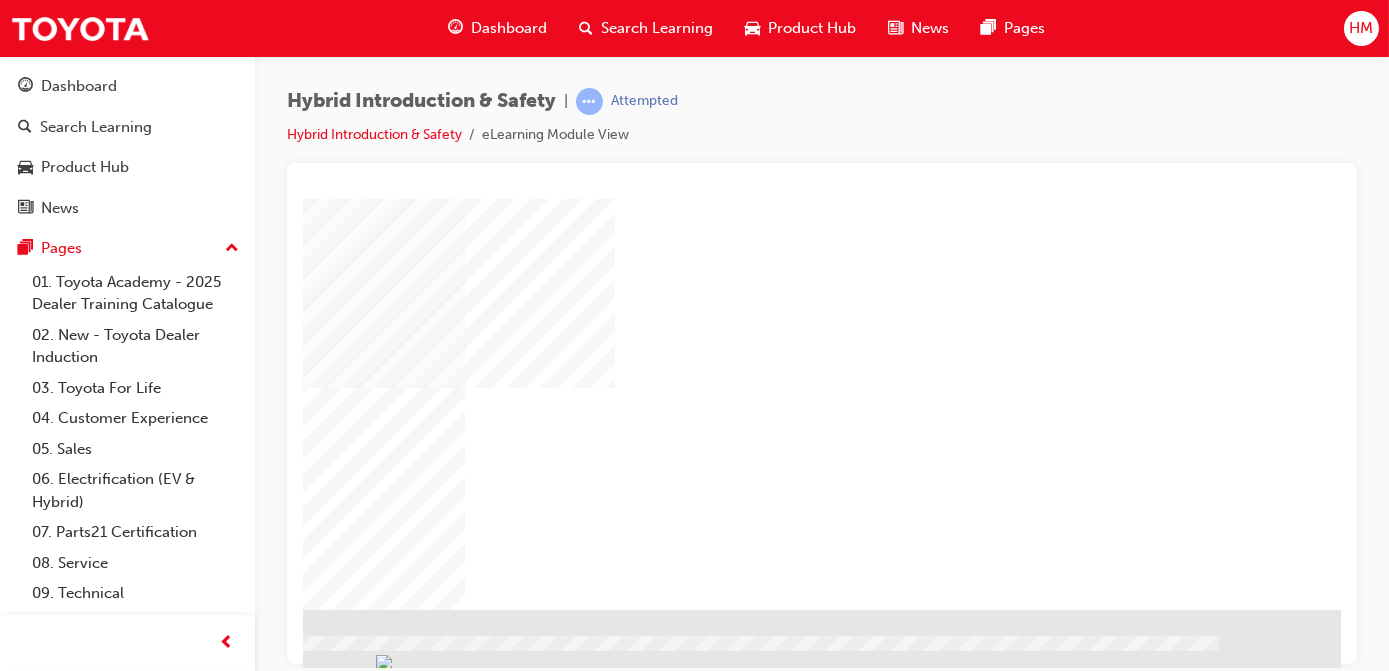 click at bounding box center (43, 663) 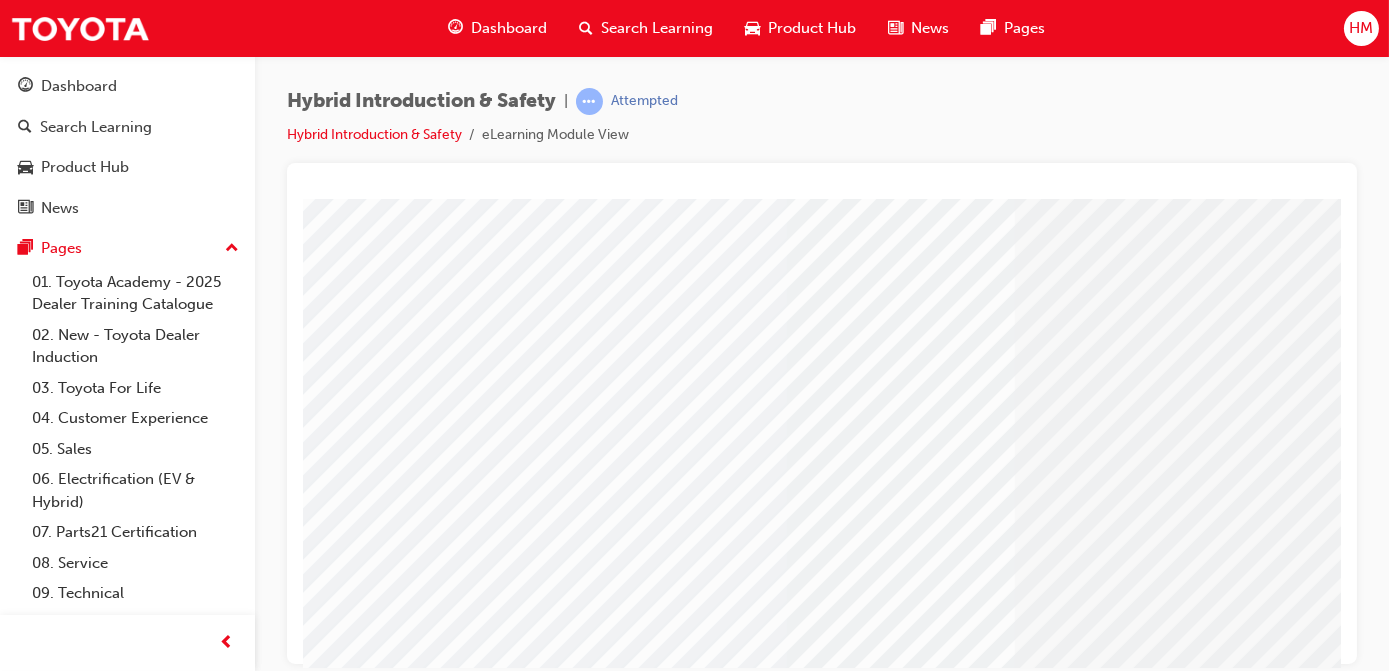 scroll, scrollTop: 309, scrollLeft: 0, axis: vertical 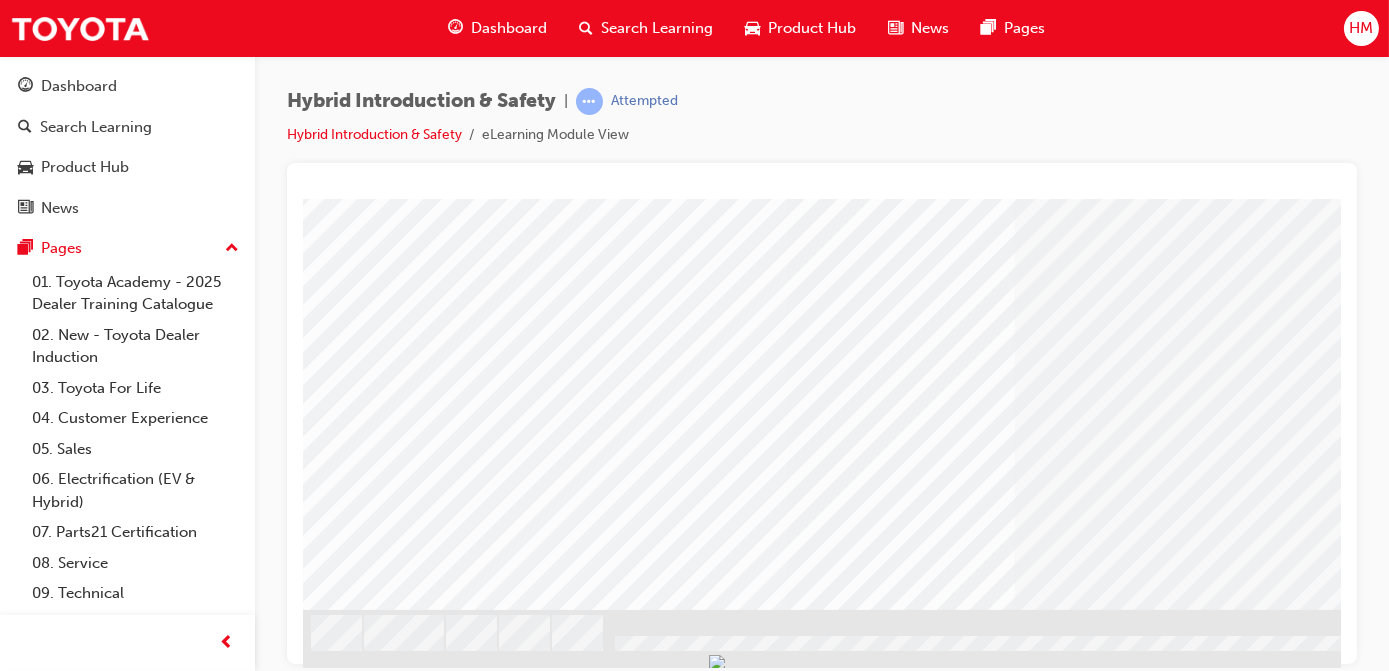 drag, startPoint x: 892, startPoint y: 649, endPoint x: 951, endPoint y: 654, distance: 59.211487 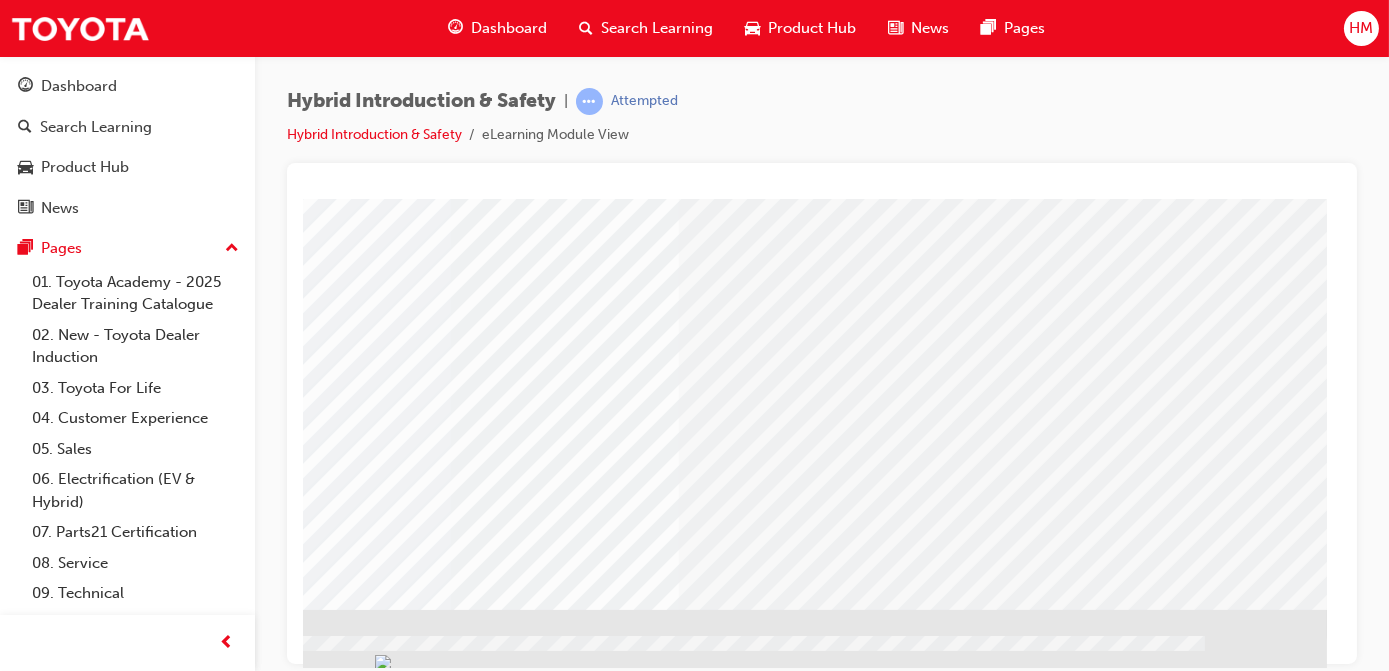 click at bounding box center (29, 1581) 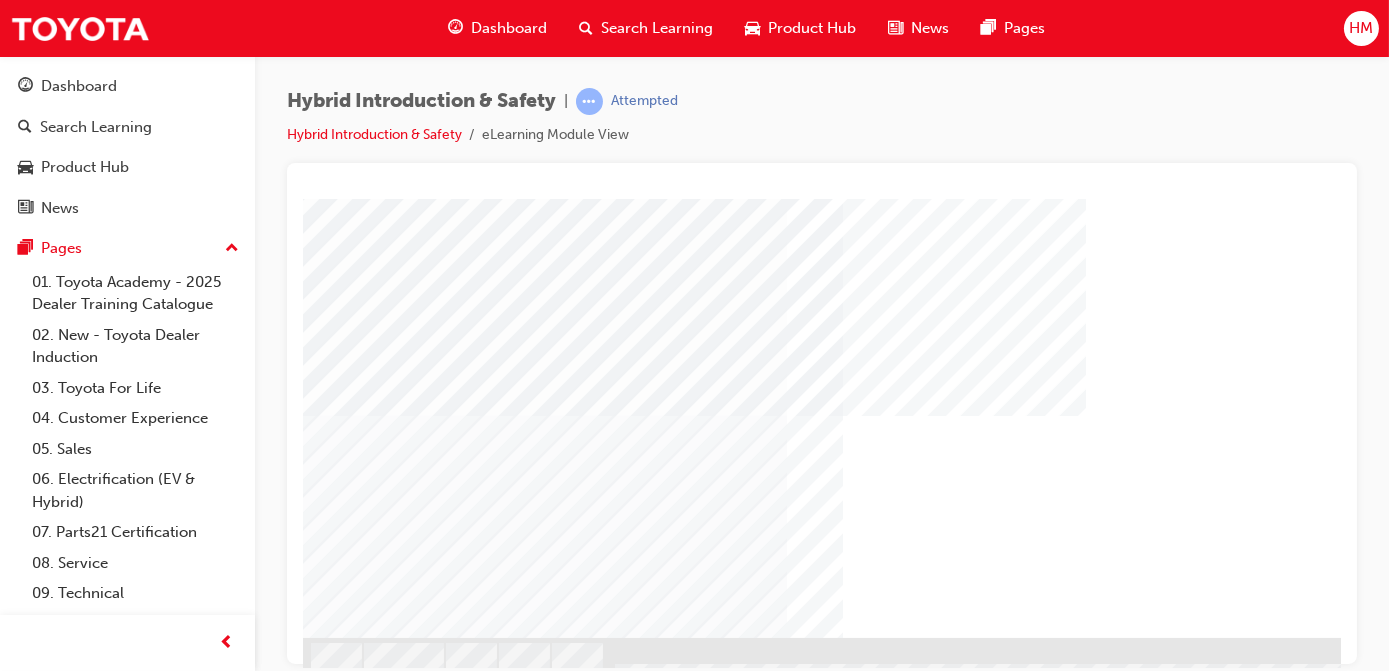 scroll, scrollTop: 309, scrollLeft: 0, axis: vertical 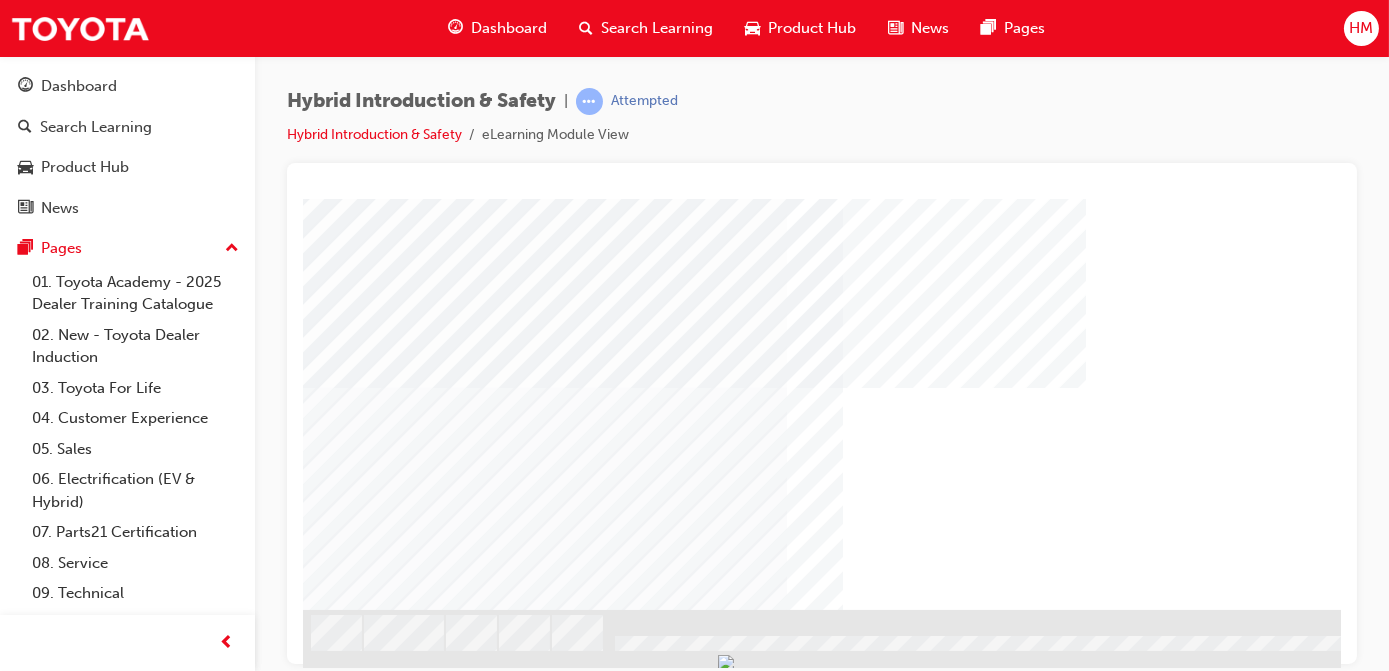 click at bounding box center [365, 2240] 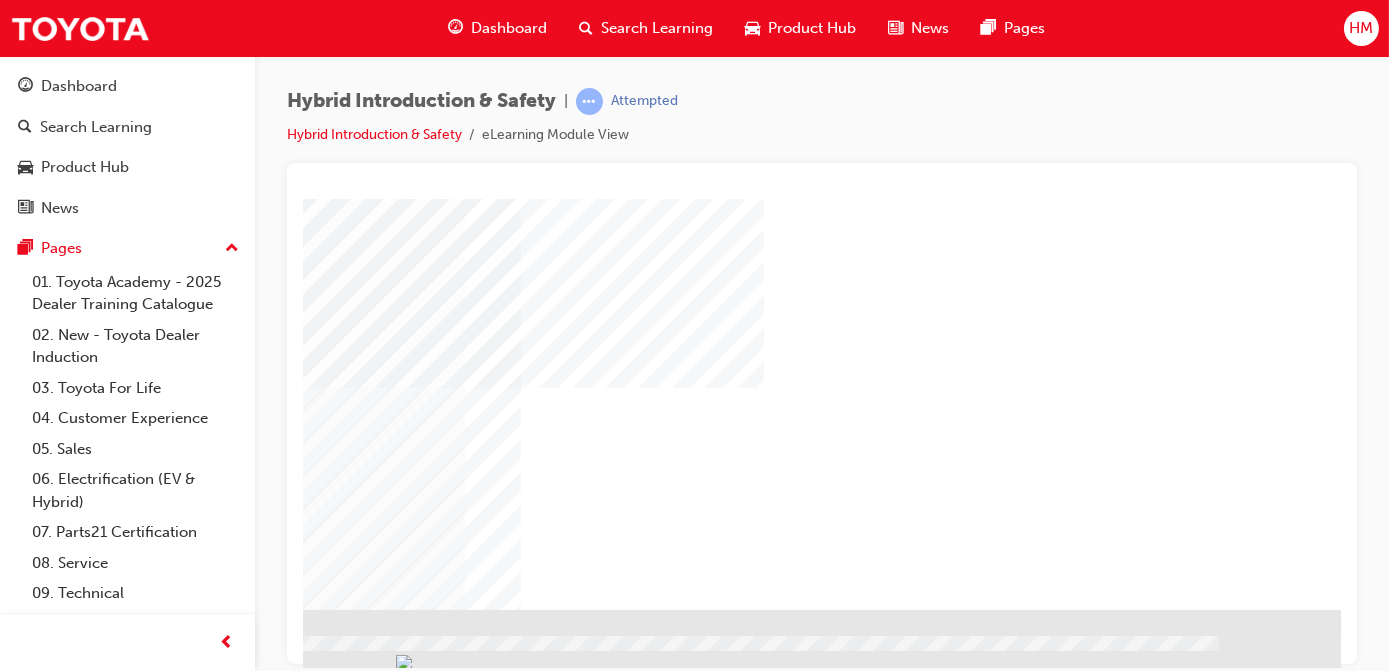 click at bounding box center (43, 1602) 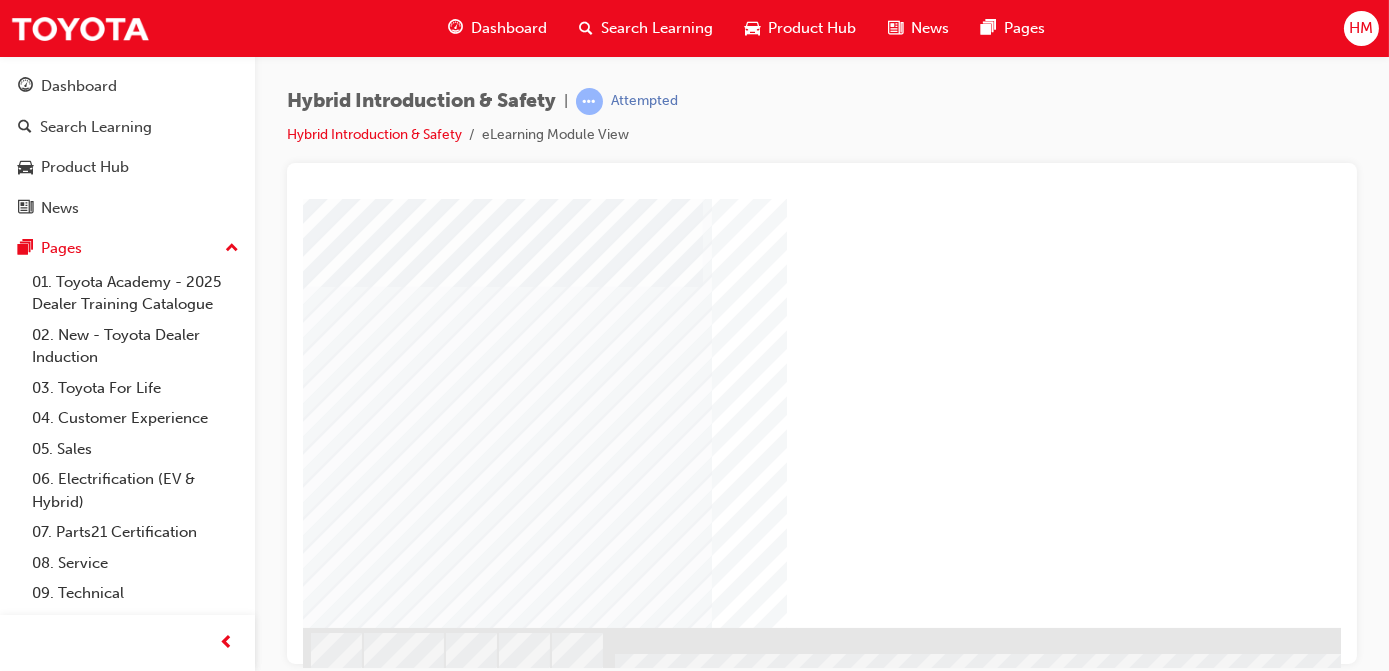 scroll, scrollTop: 309, scrollLeft: 0, axis: vertical 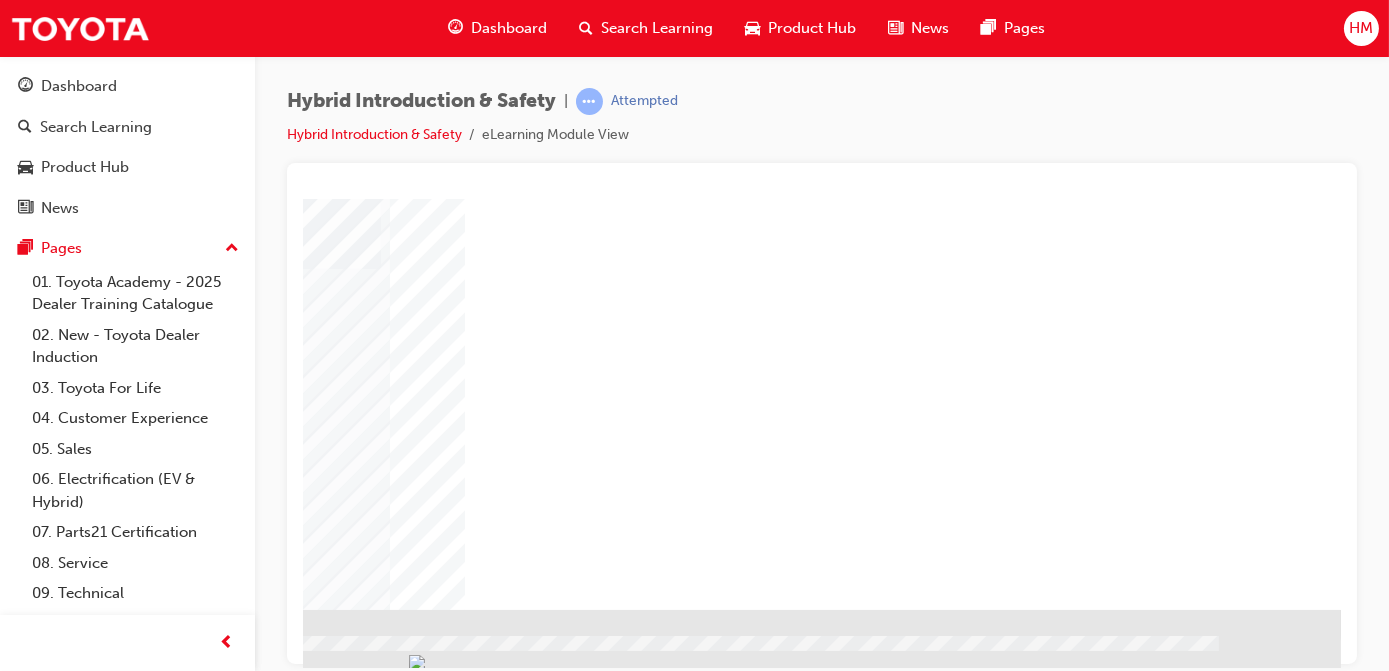 click at bounding box center (43, 1607) 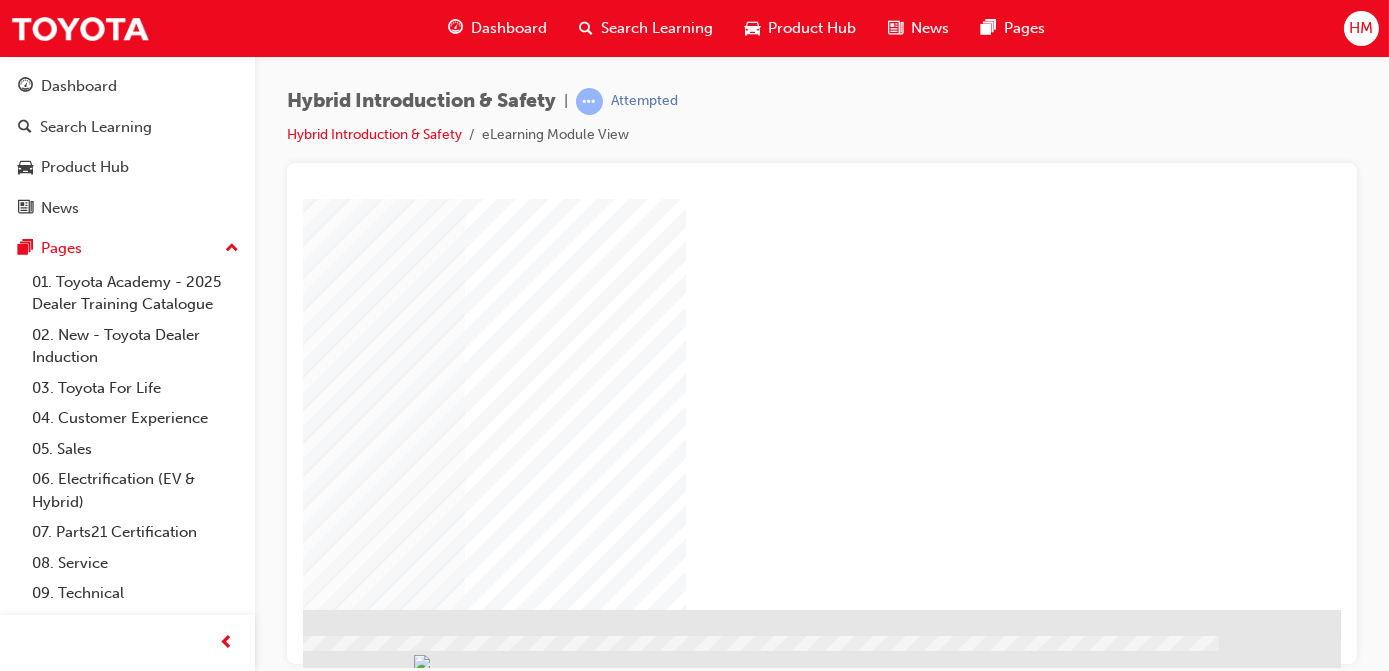 scroll, scrollTop: 0, scrollLeft: 0, axis: both 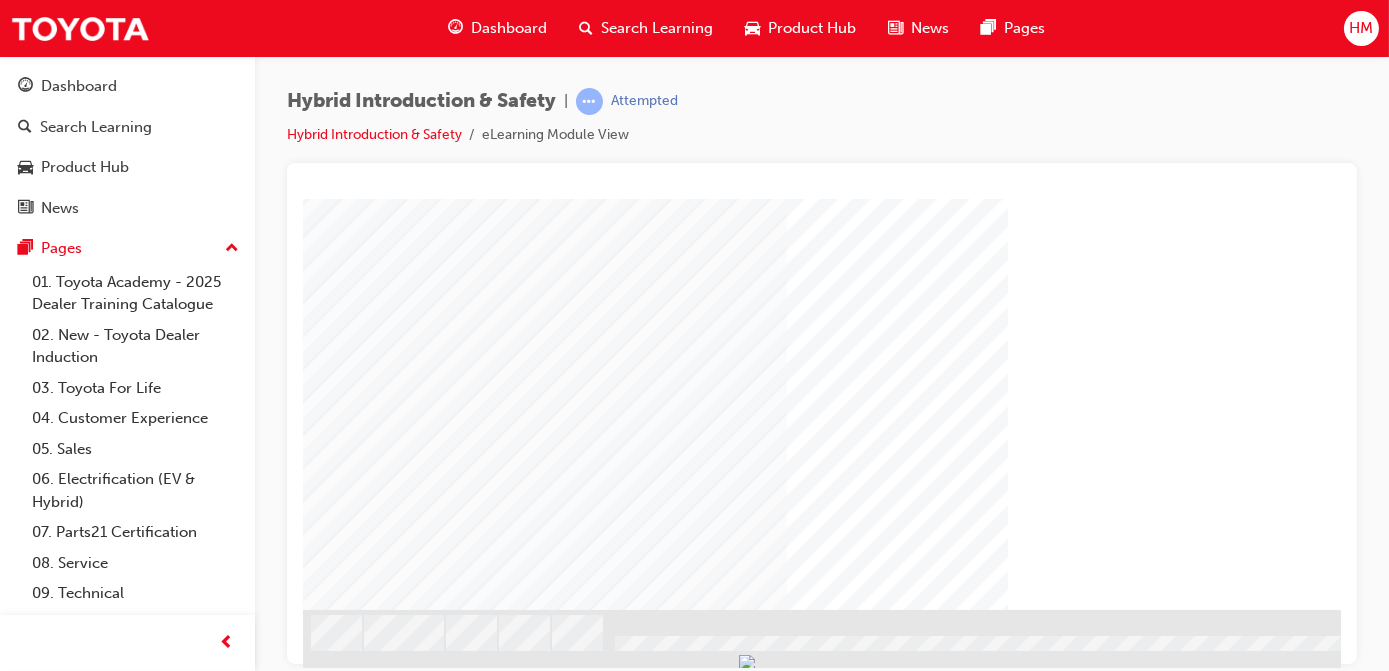click at bounding box center [493, 3082] 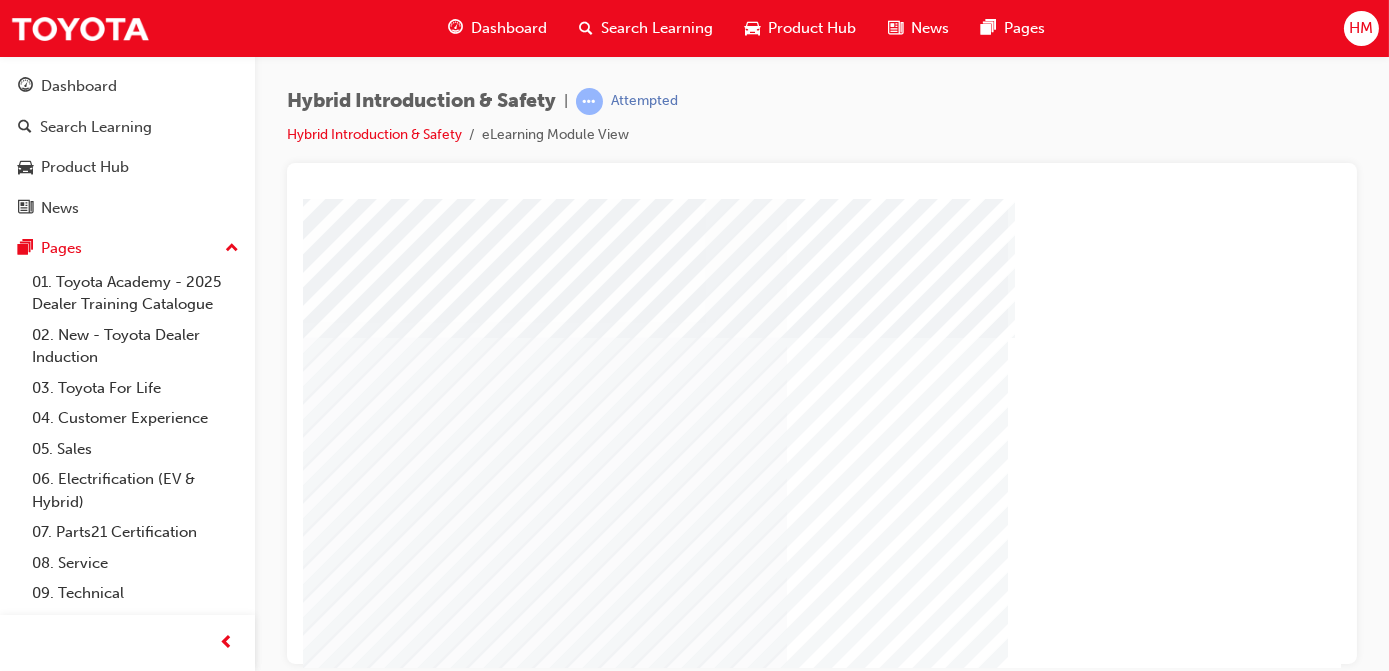 scroll, scrollTop: 0, scrollLeft: 0, axis: both 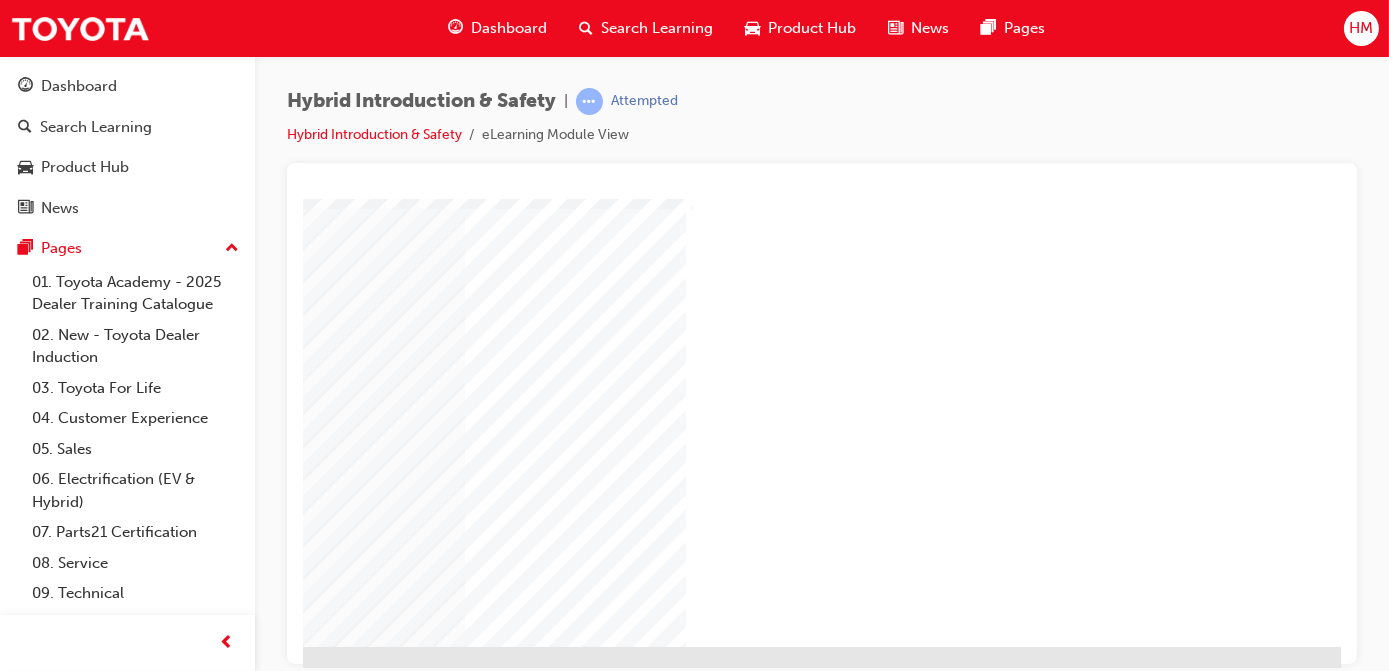 click at bounding box center (43, 2230) 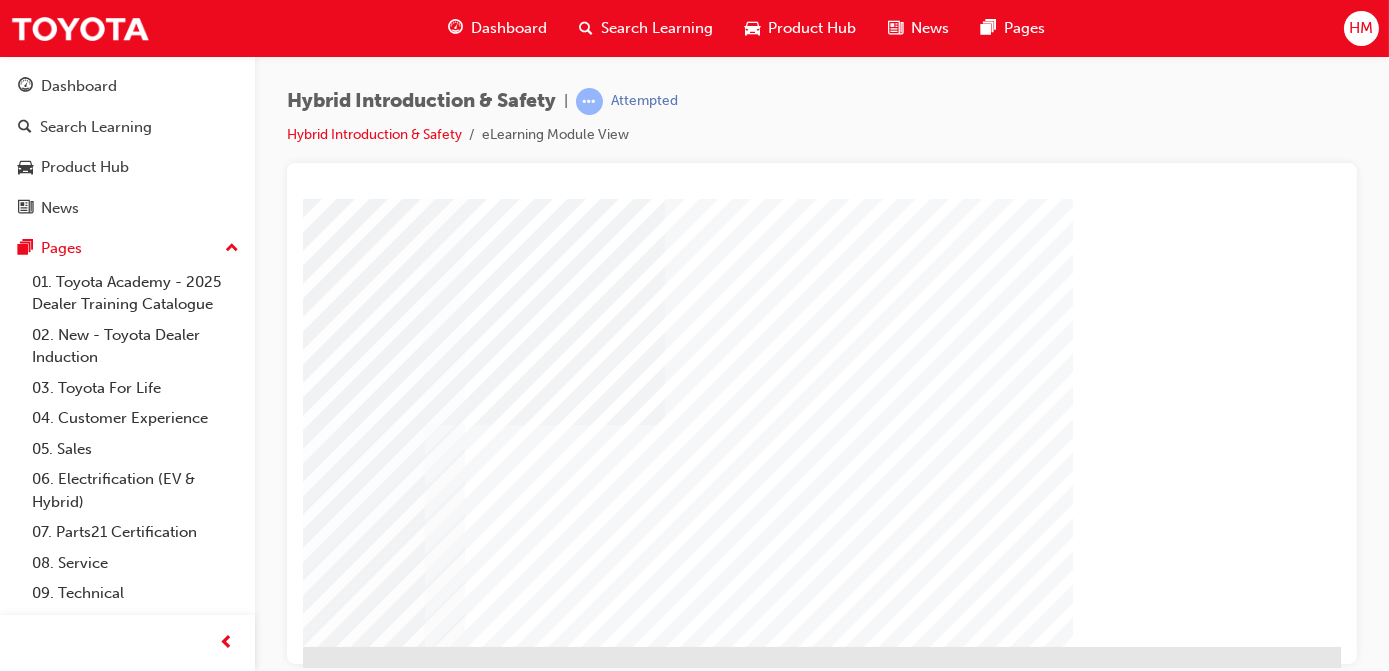 scroll, scrollTop: 0, scrollLeft: 0, axis: both 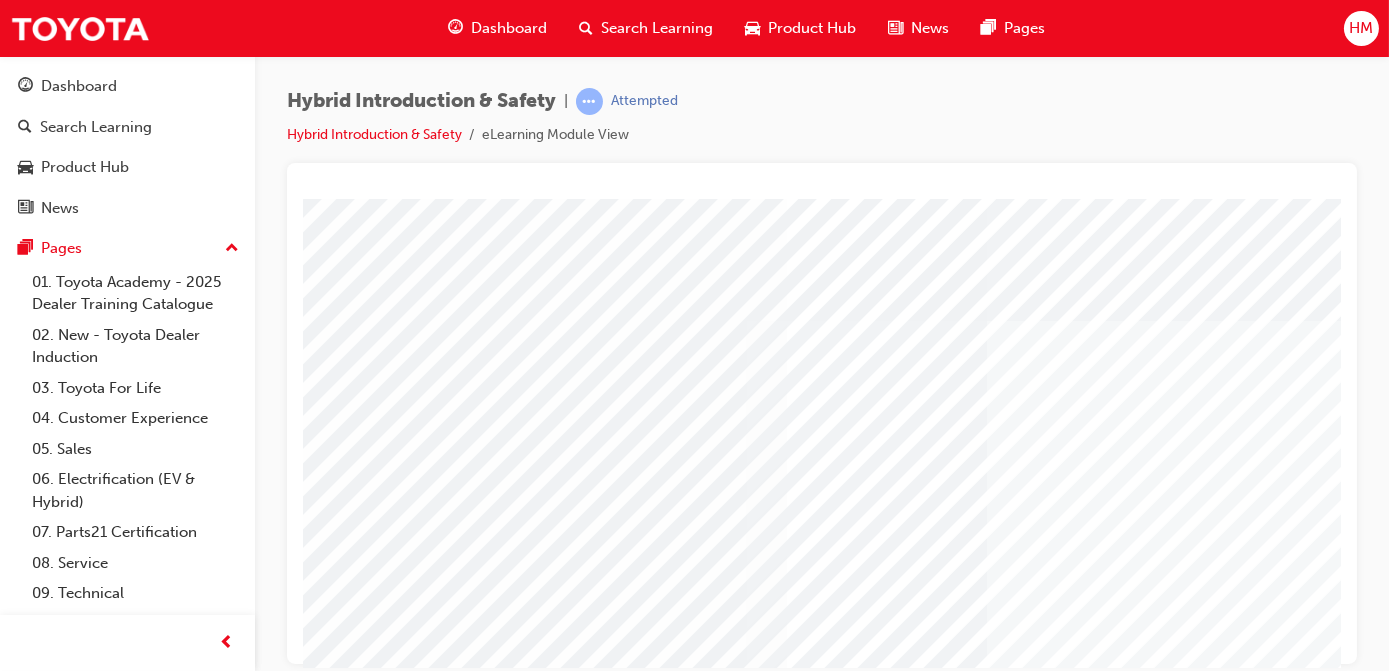 drag, startPoint x: 481, startPoint y: 359, endPoint x: 937, endPoint y: 380, distance: 456.4833 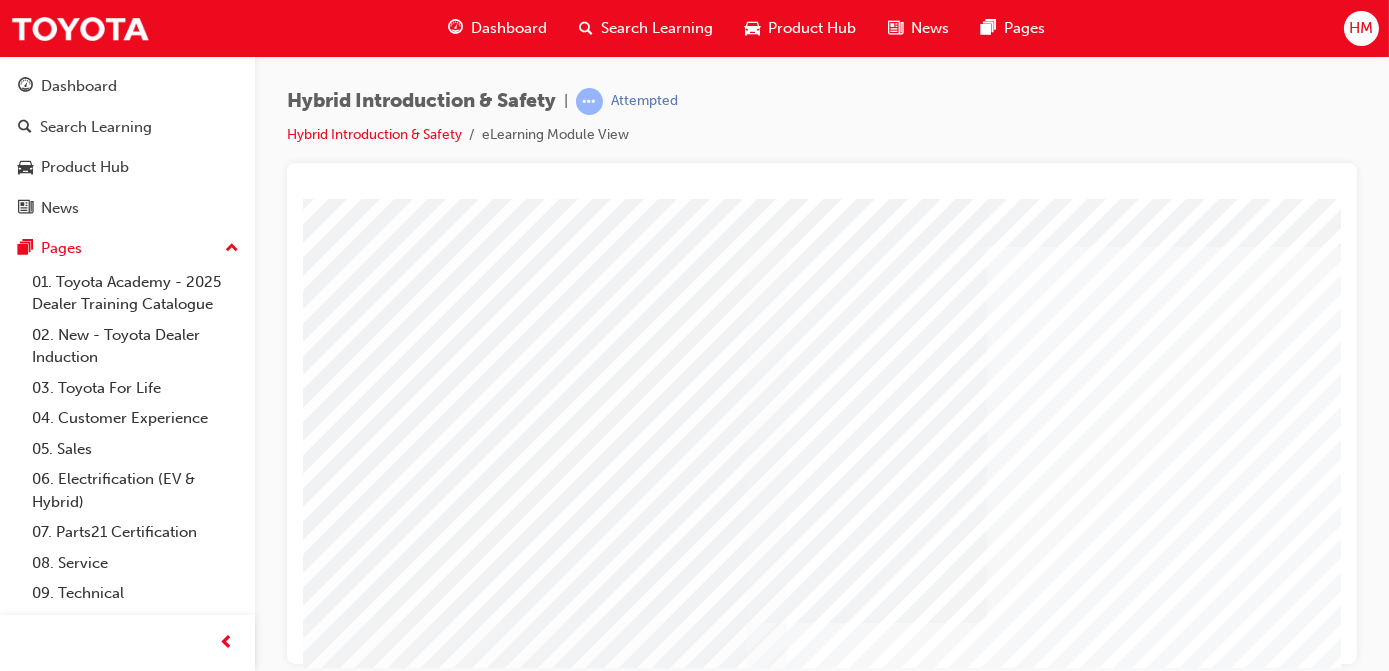 scroll, scrollTop: 181, scrollLeft: 0, axis: vertical 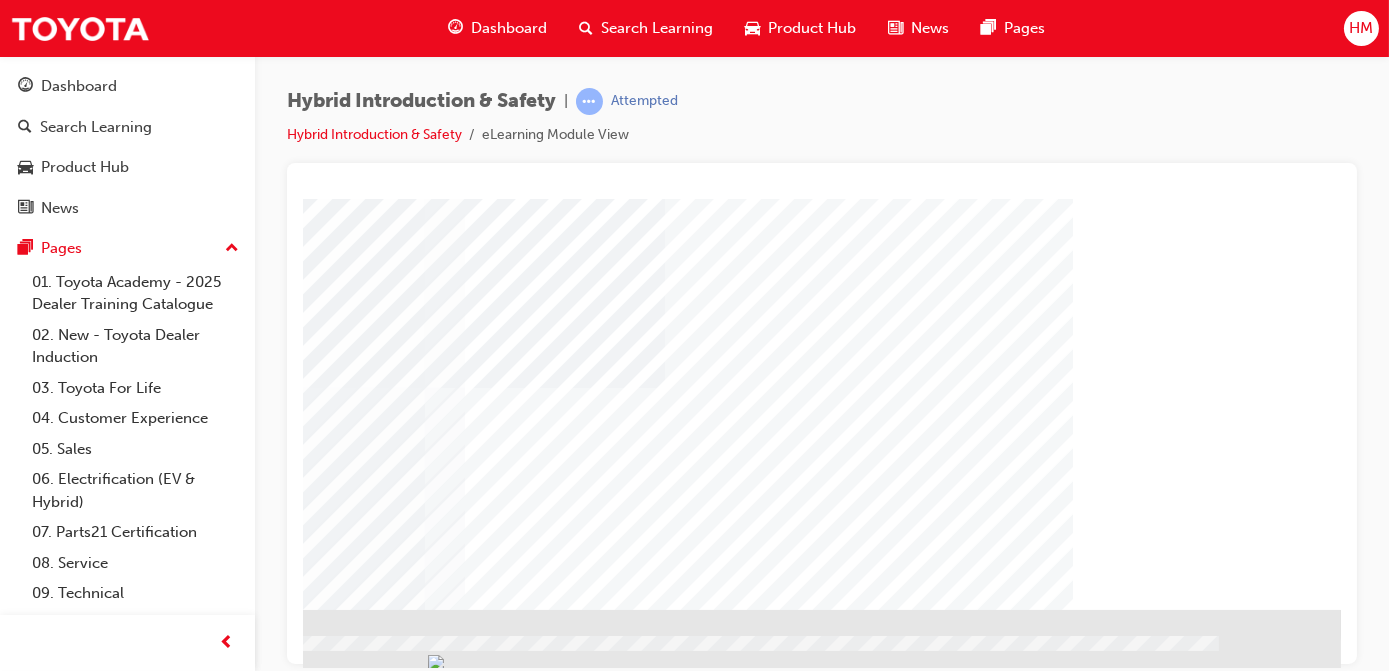 click at bounding box center [5, 3474] 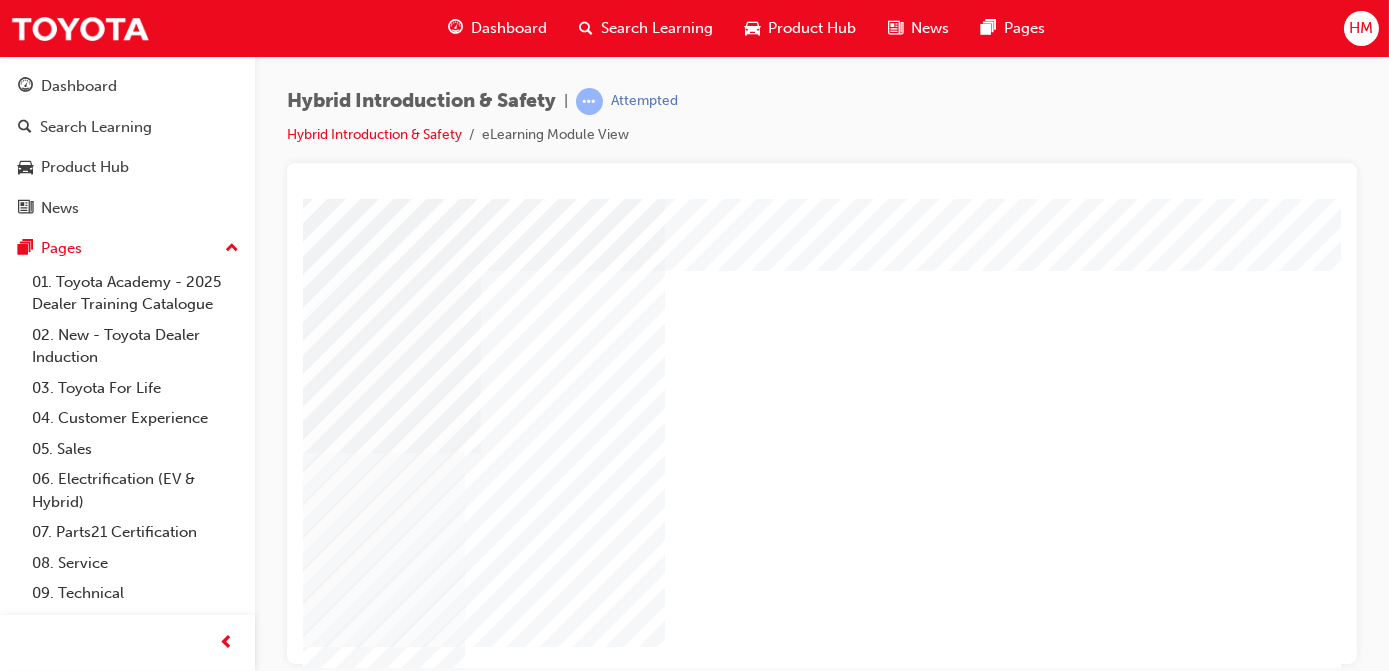 scroll, scrollTop: 181, scrollLeft: 322, axis: both 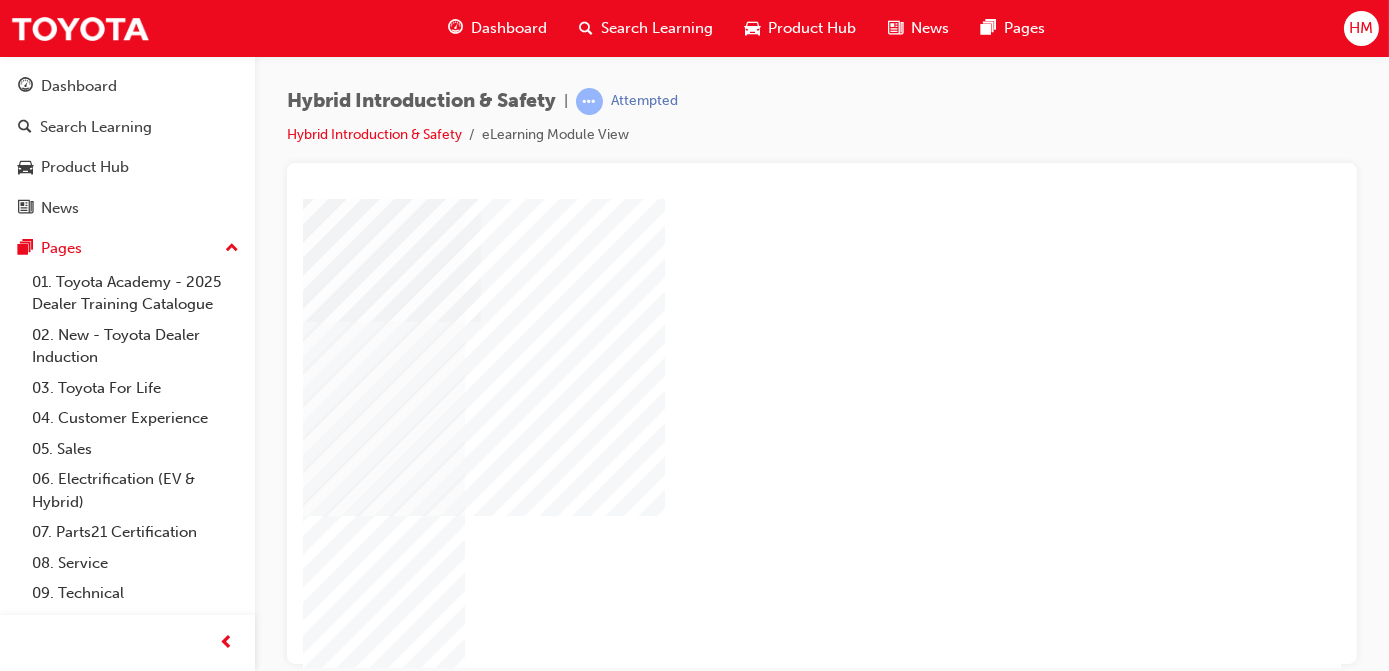 click at bounding box center [5, 4861] 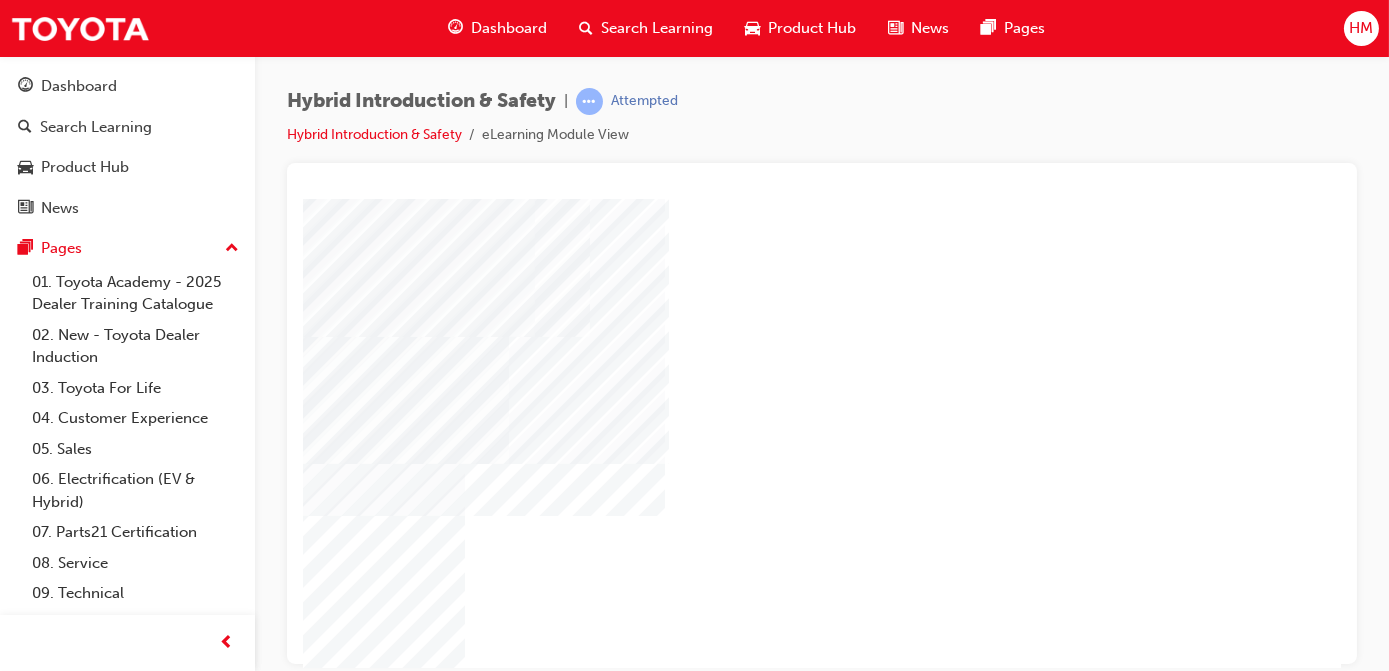 click at bounding box center (5, 4911) 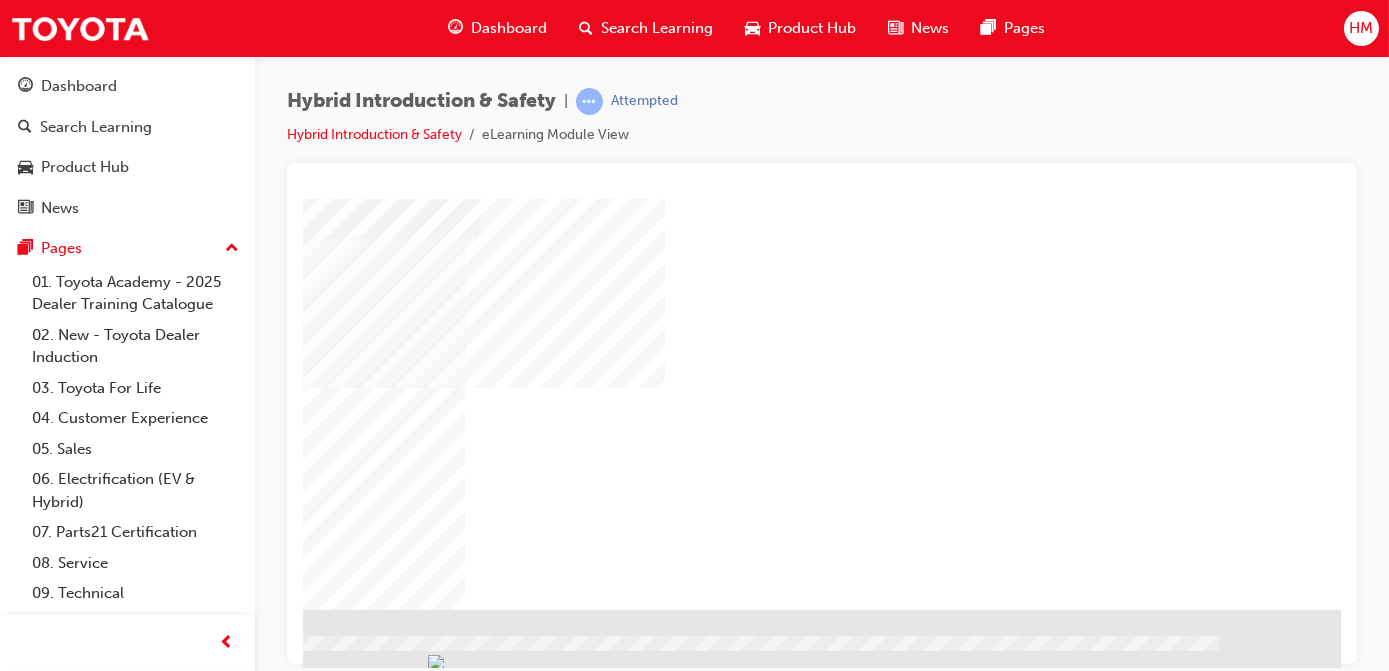 click at bounding box center [43, 4826] 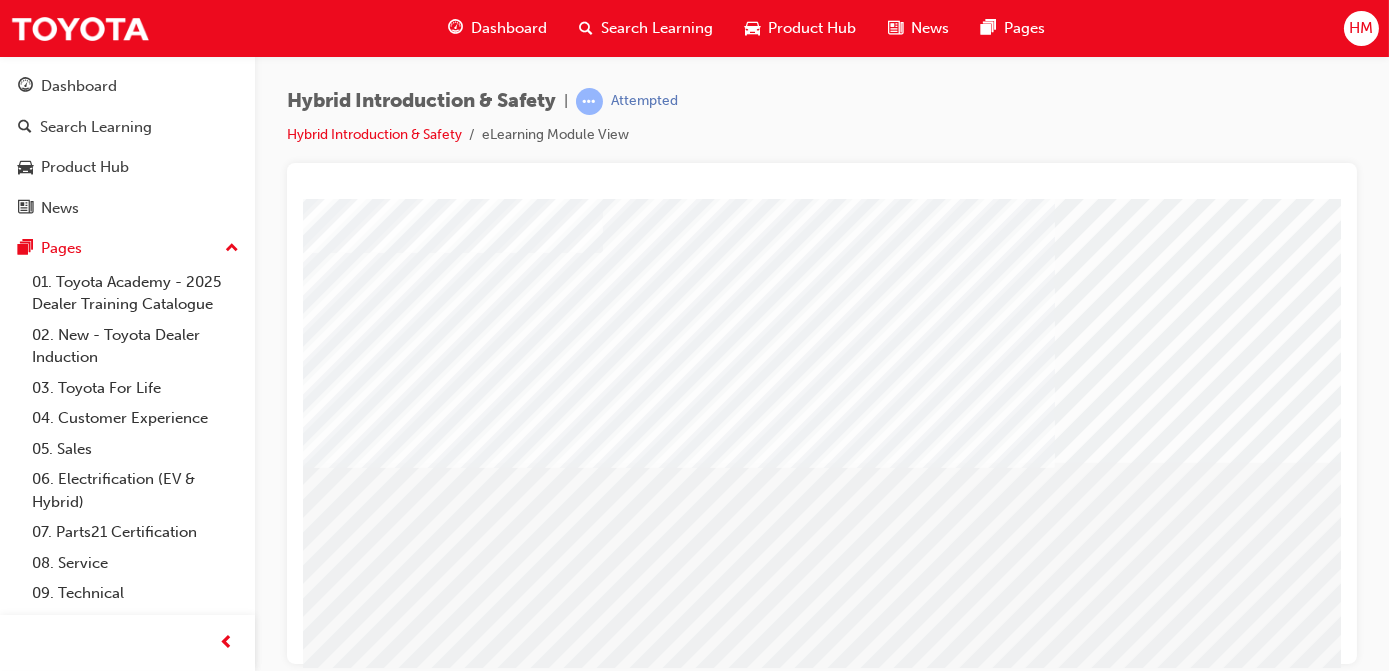 scroll, scrollTop: 309, scrollLeft: 0, axis: vertical 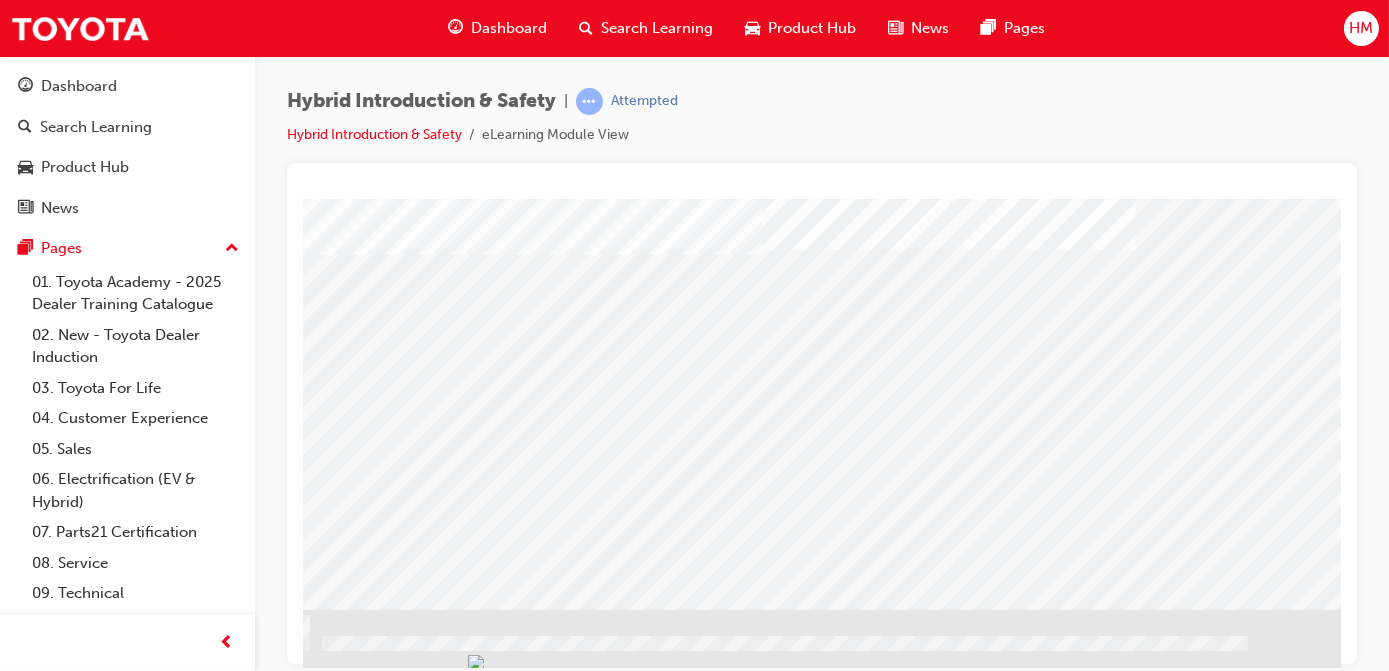 click at bounding box center (72, 1613) 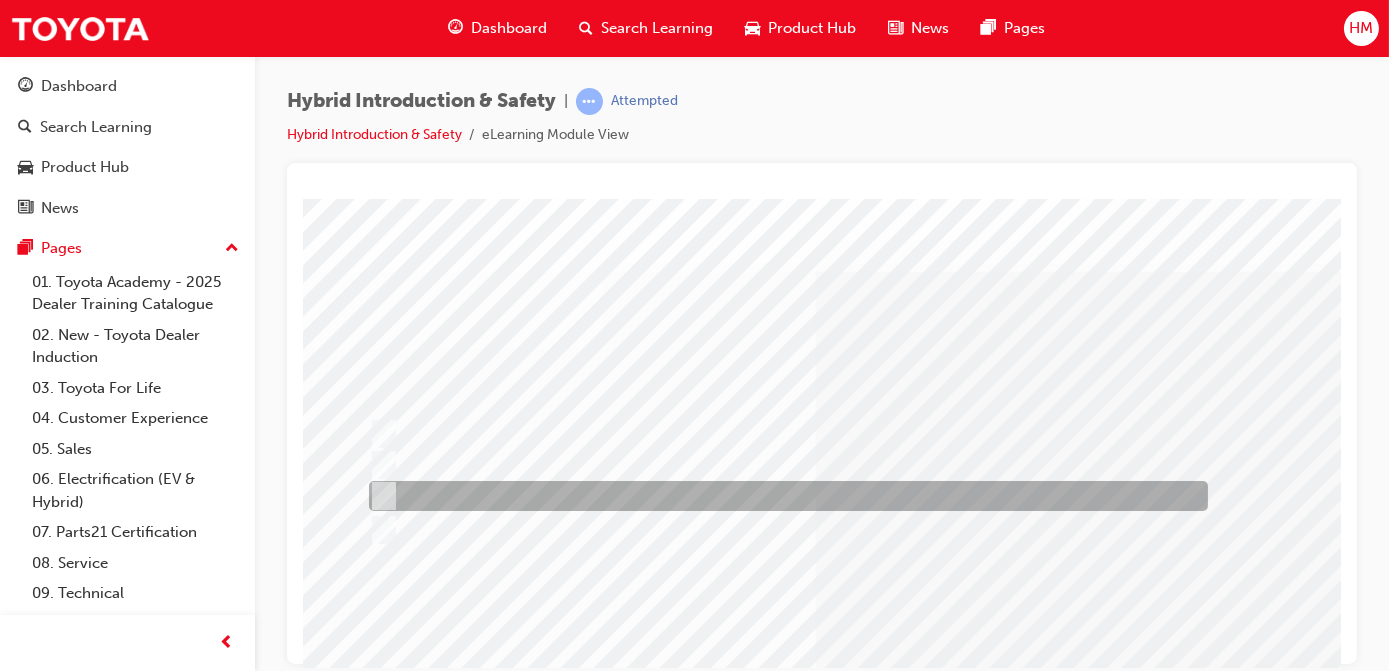 click at bounding box center [782, 496] 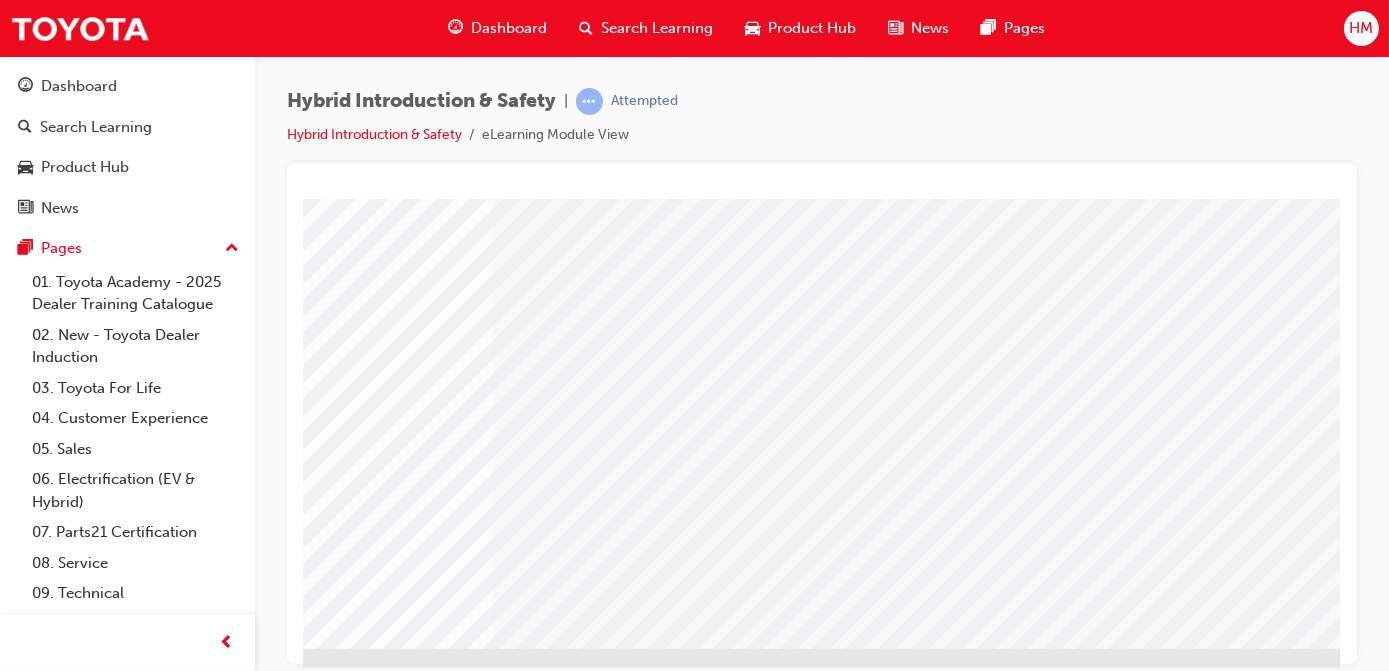 scroll, scrollTop: 309, scrollLeft: 336, axis: both 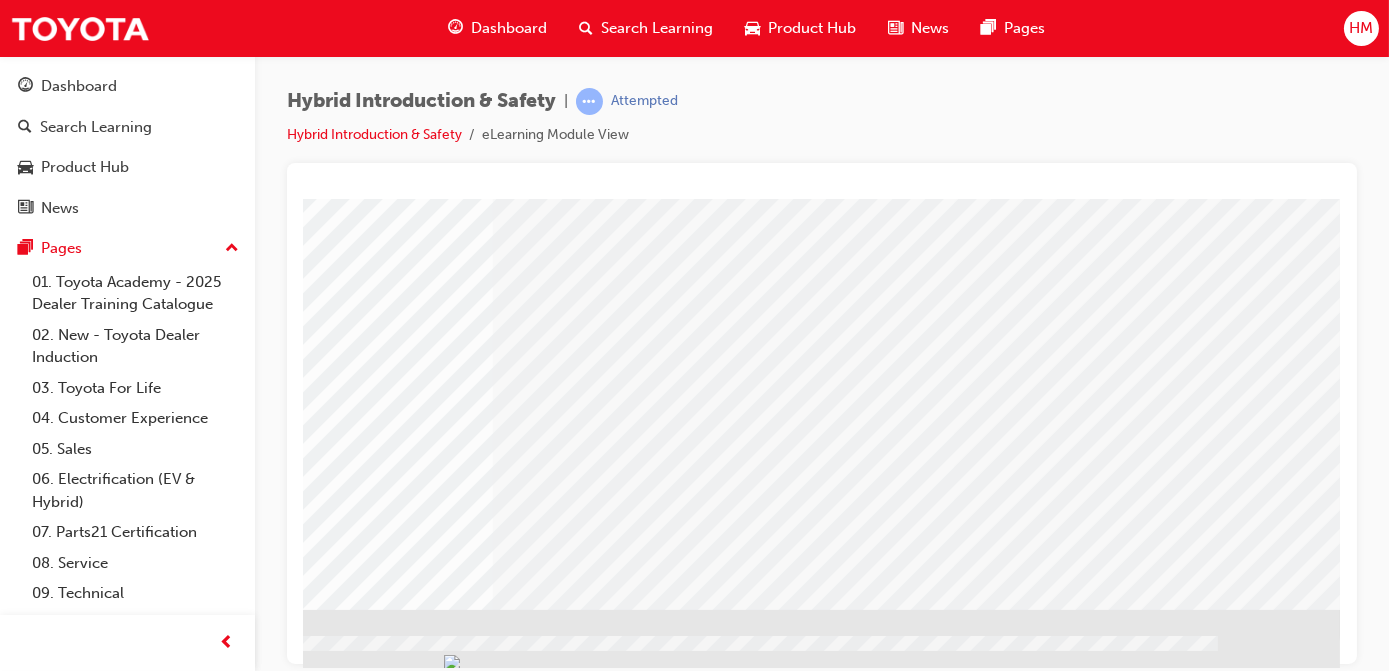 click at bounding box center (51, 2602) 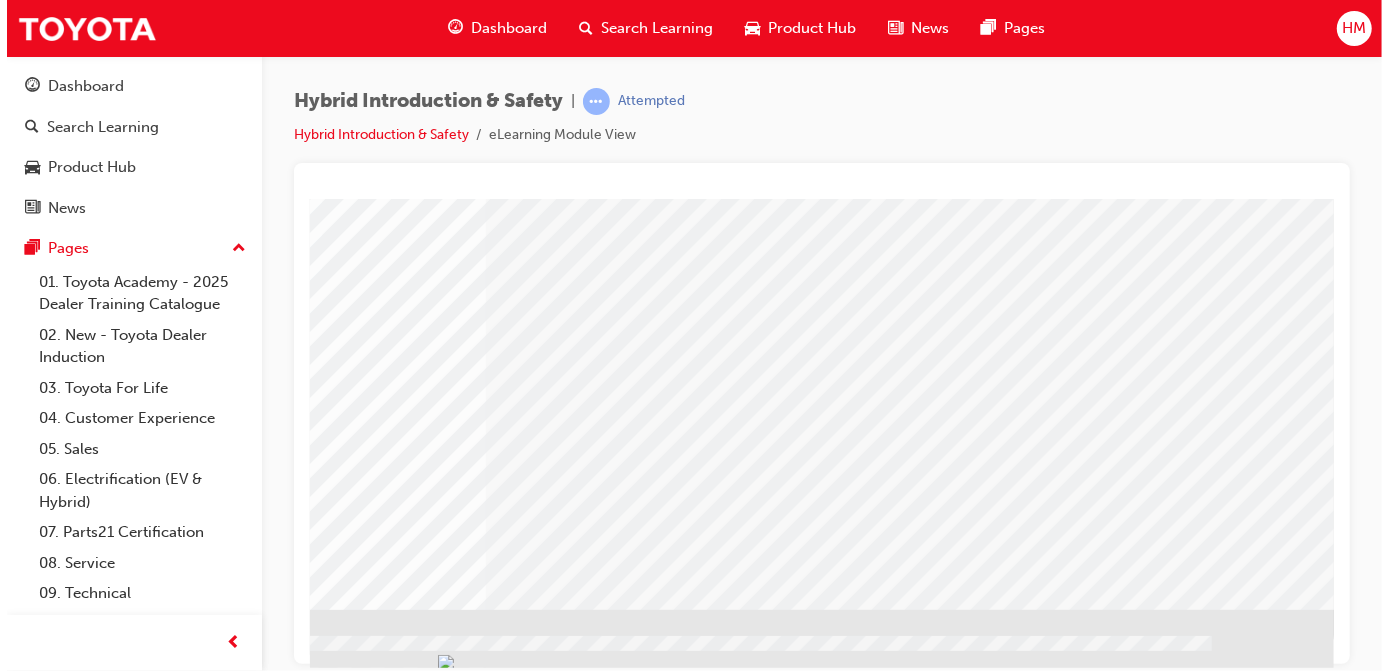 scroll, scrollTop: 0, scrollLeft: 0, axis: both 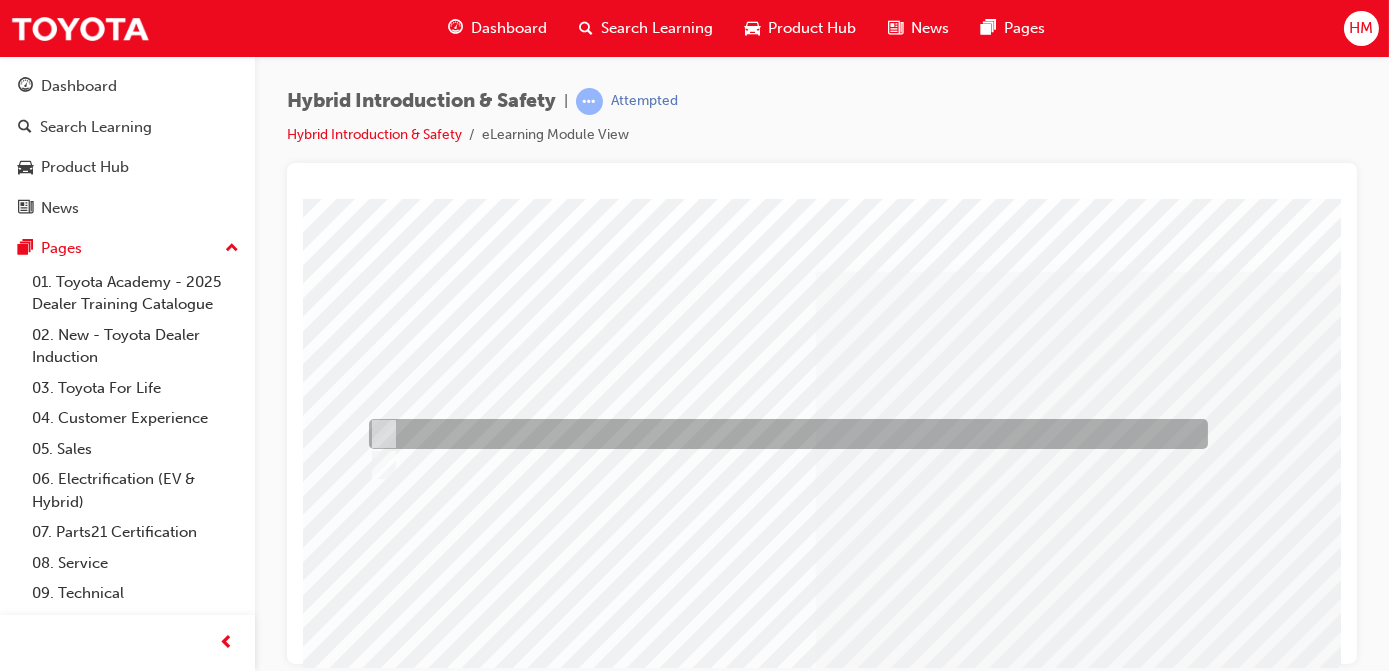 click at bounding box center (379, 434) 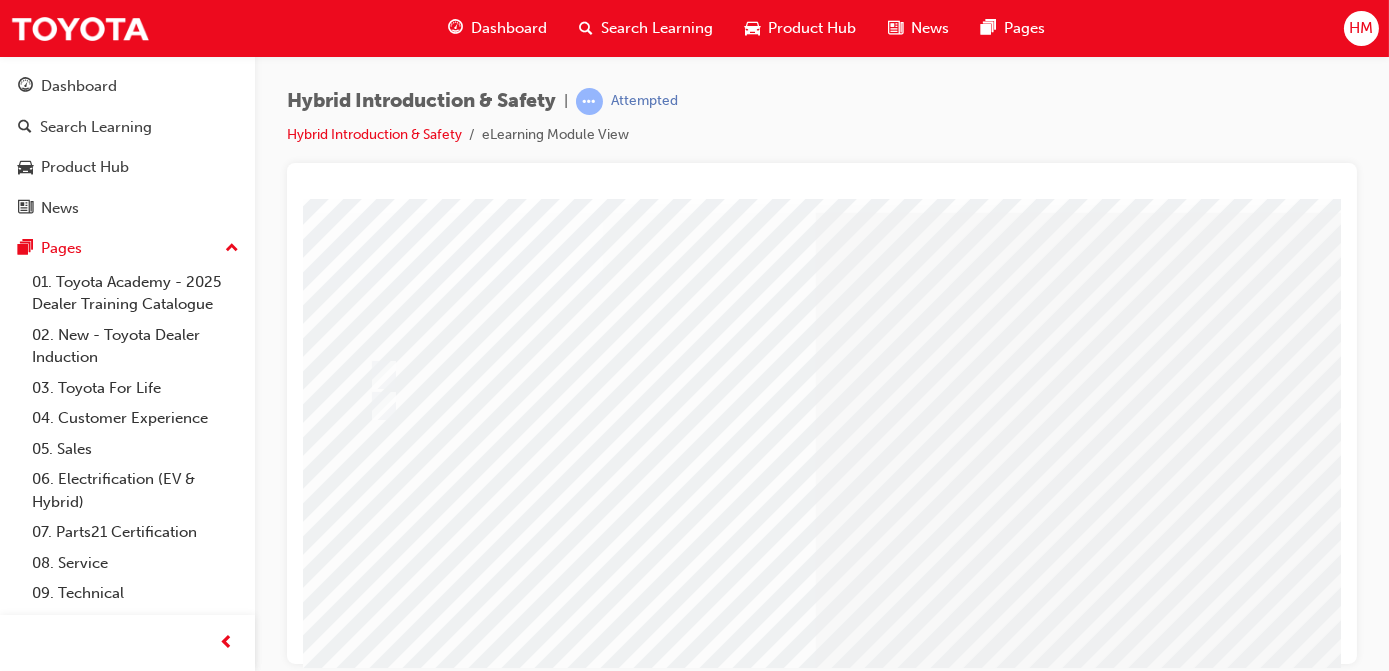 scroll, scrollTop: 181, scrollLeft: 0, axis: vertical 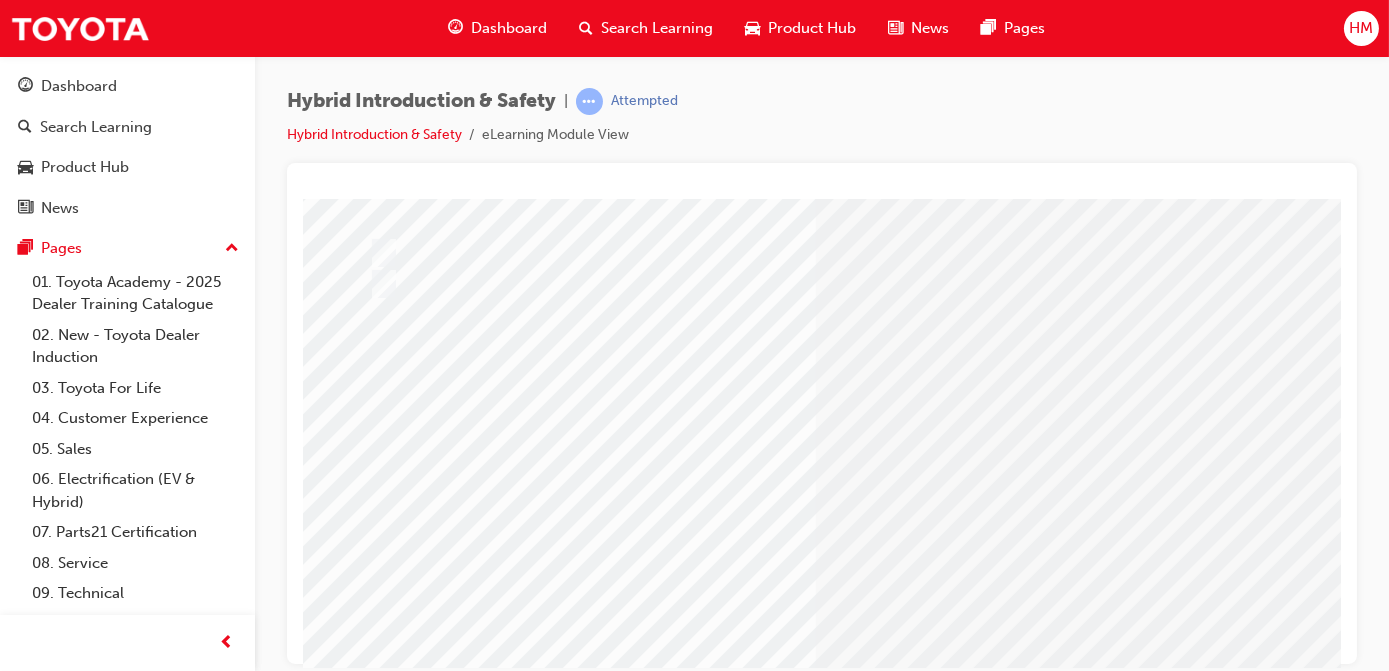 click at bounding box center [374, 2686] 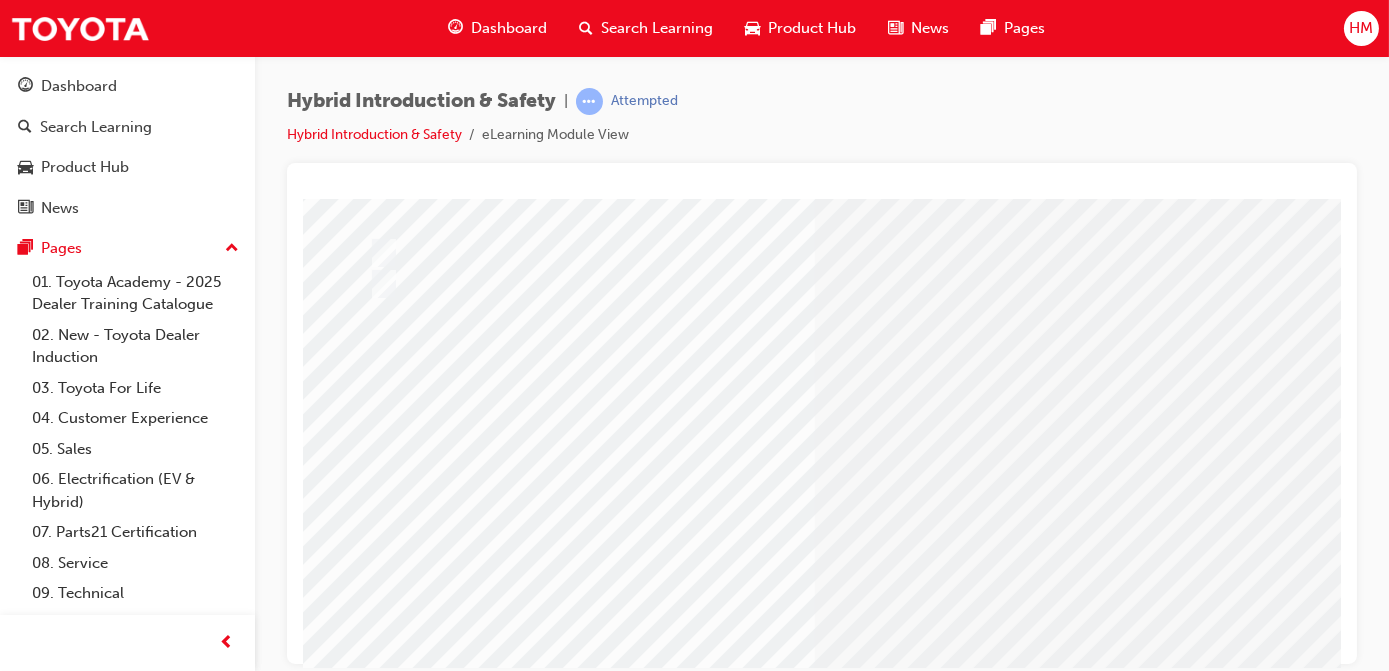 scroll, scrollTop: 0, scrollLeft: 0, axis: both 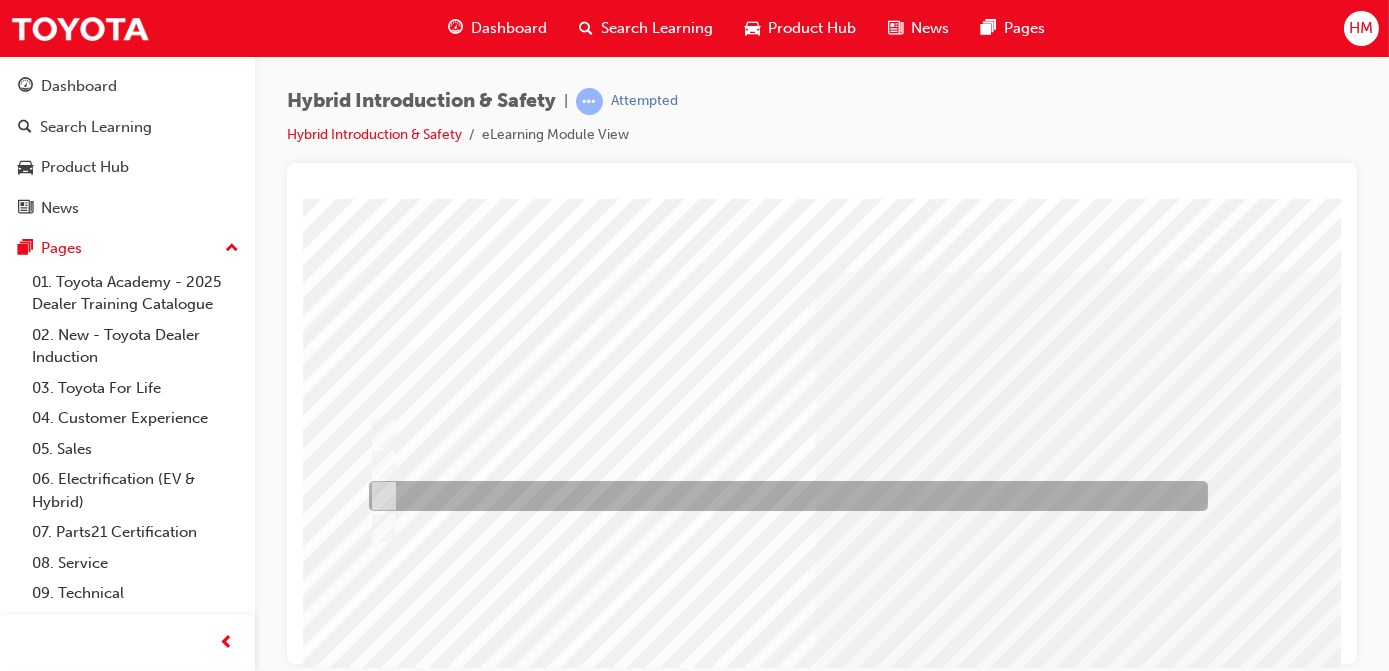 click at bounding box center (379, 496) 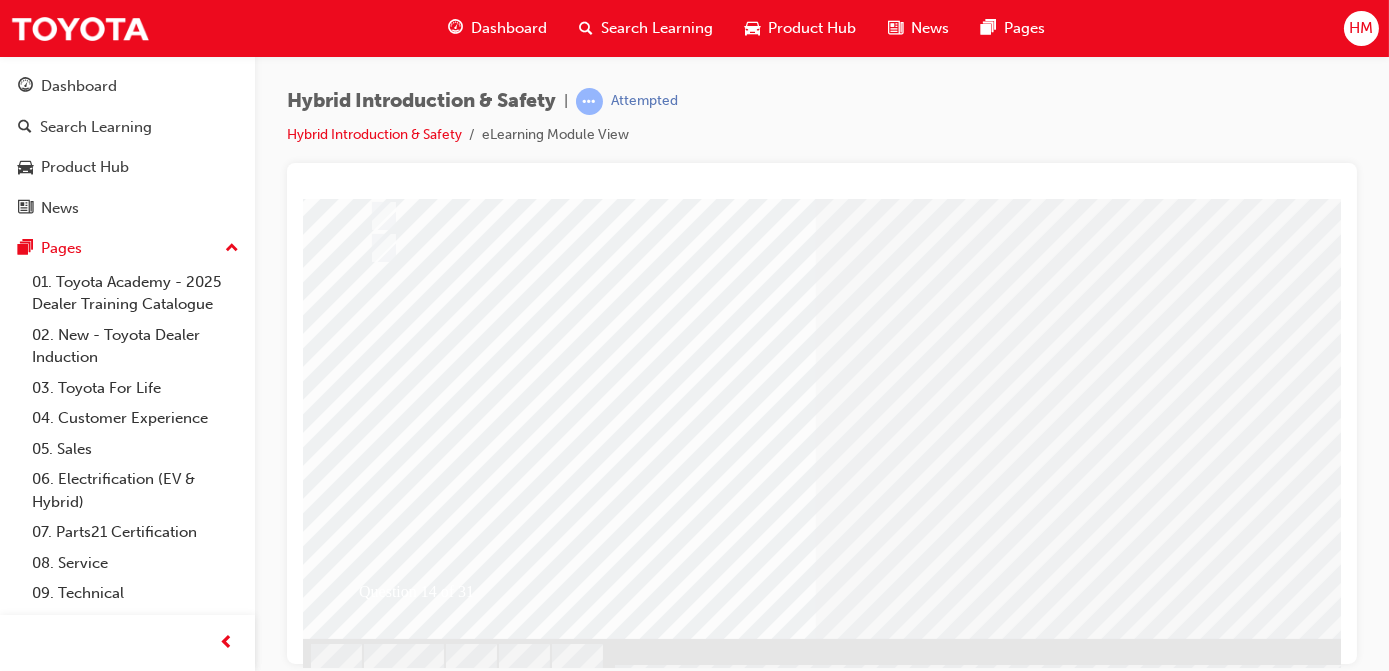 scroll, scrollTop: 309, scrollLeft: 0, axis: vertical 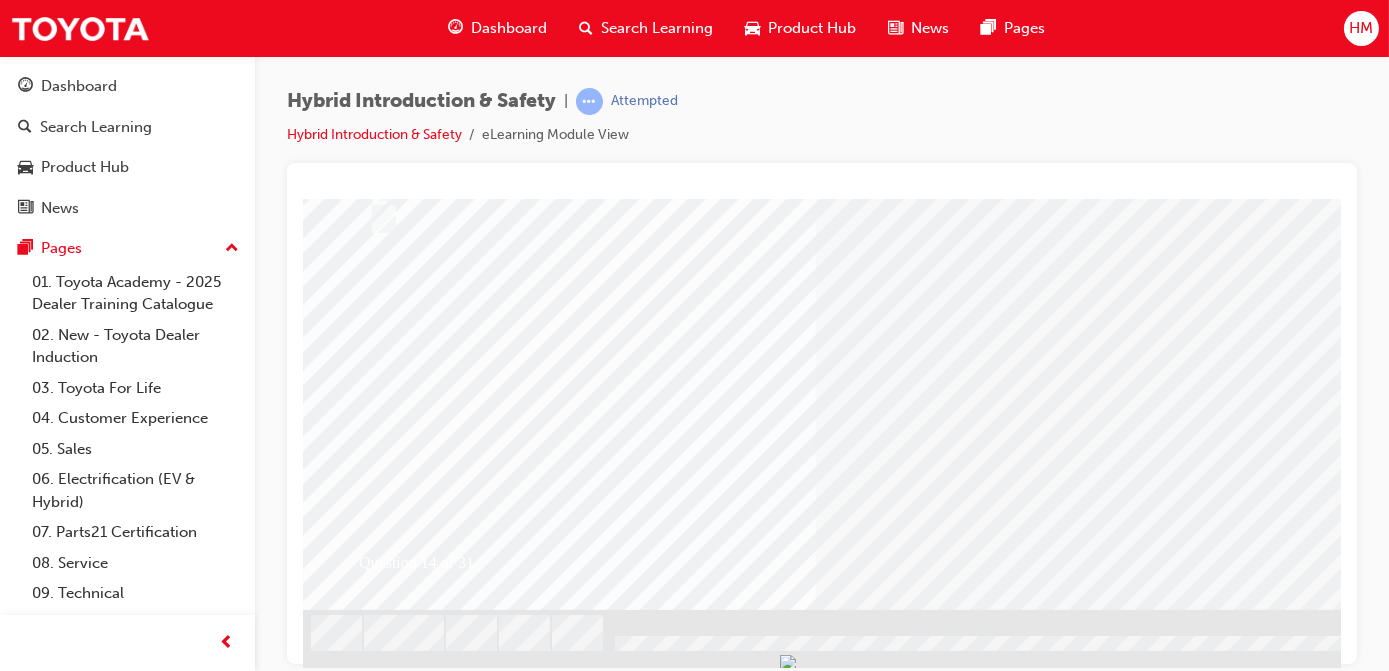 click at bounding box center (374, 2602) 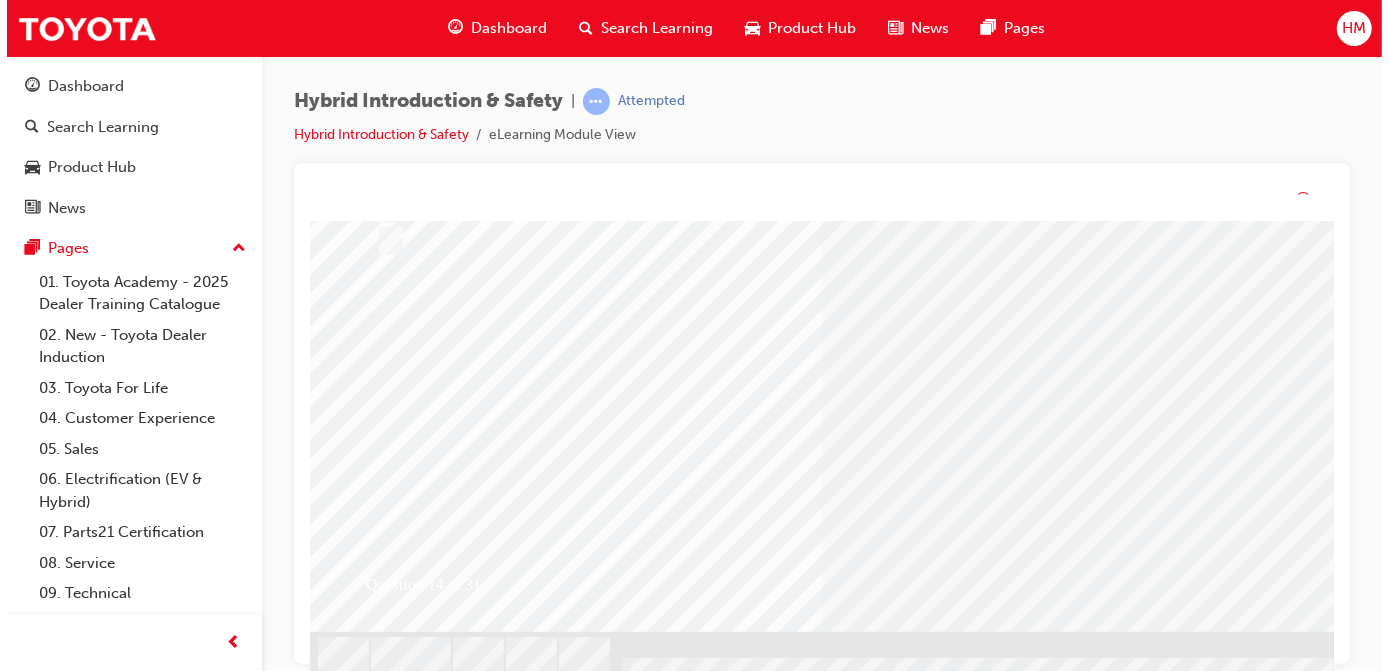 scroll, scrollTop: 0, scrollLeft: 0, axis: both 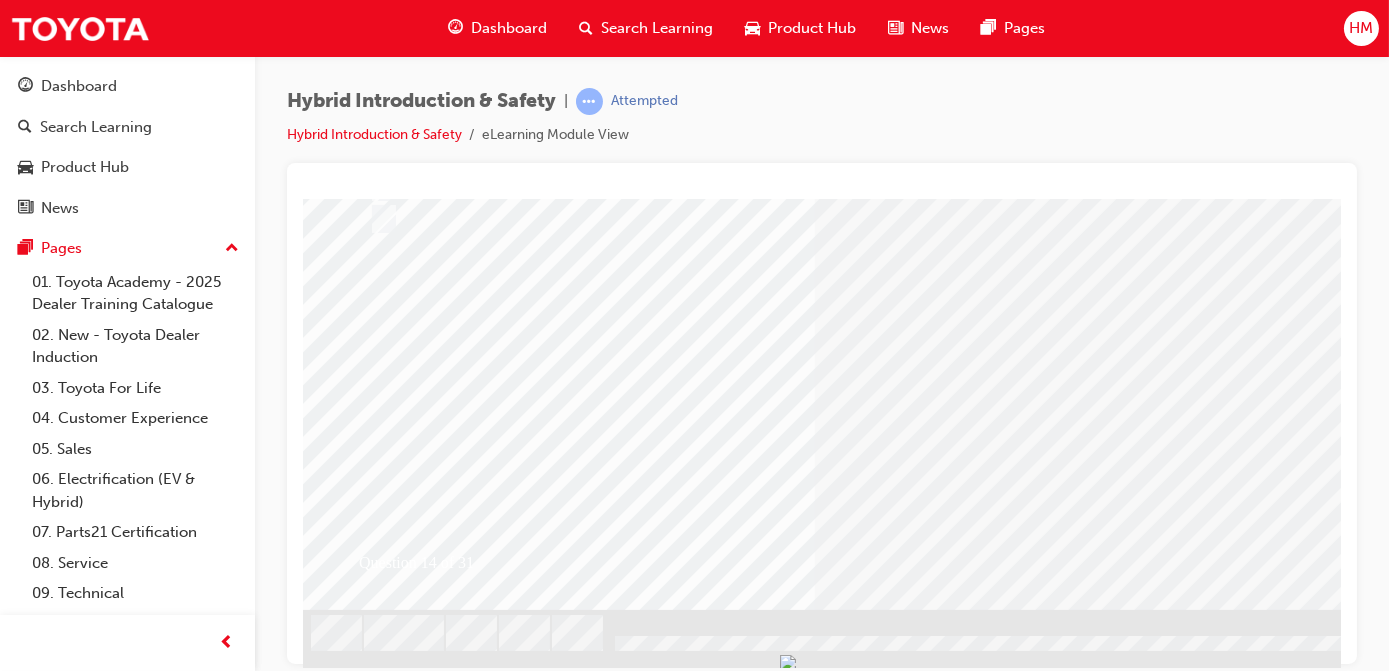 click at bounding box center [374, 2602] 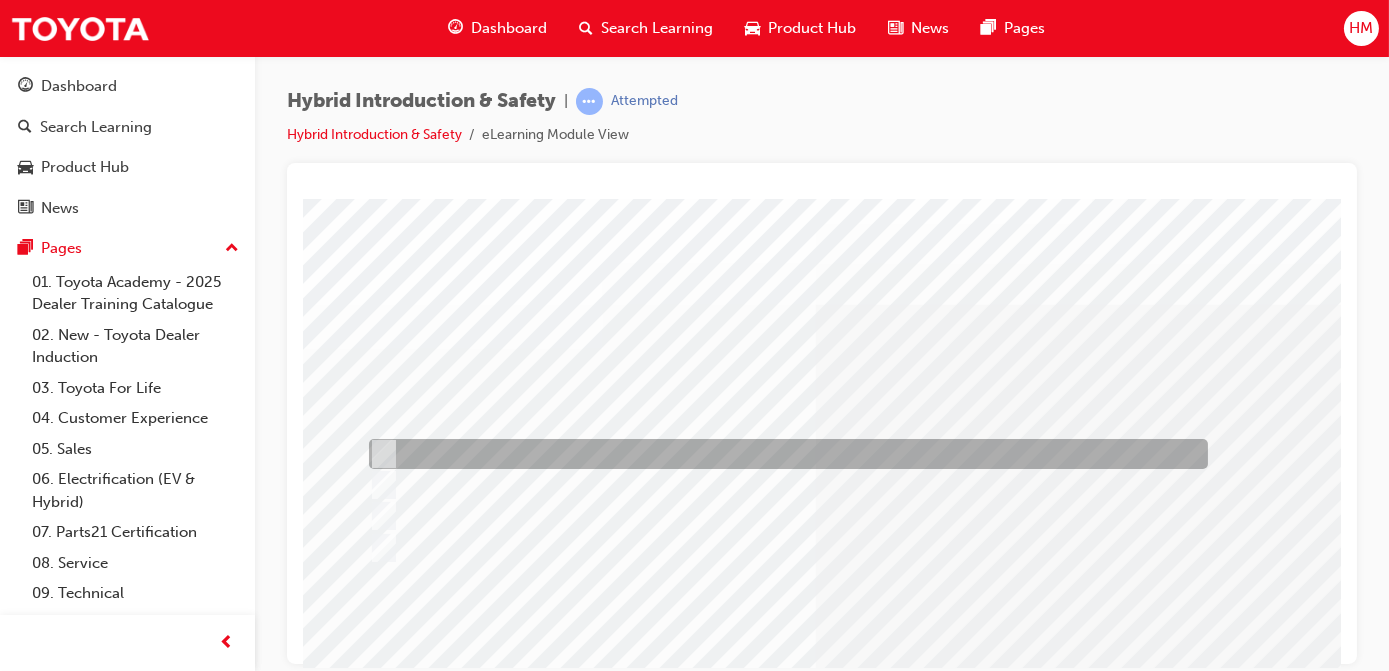 click at bounding box center (782, 454) 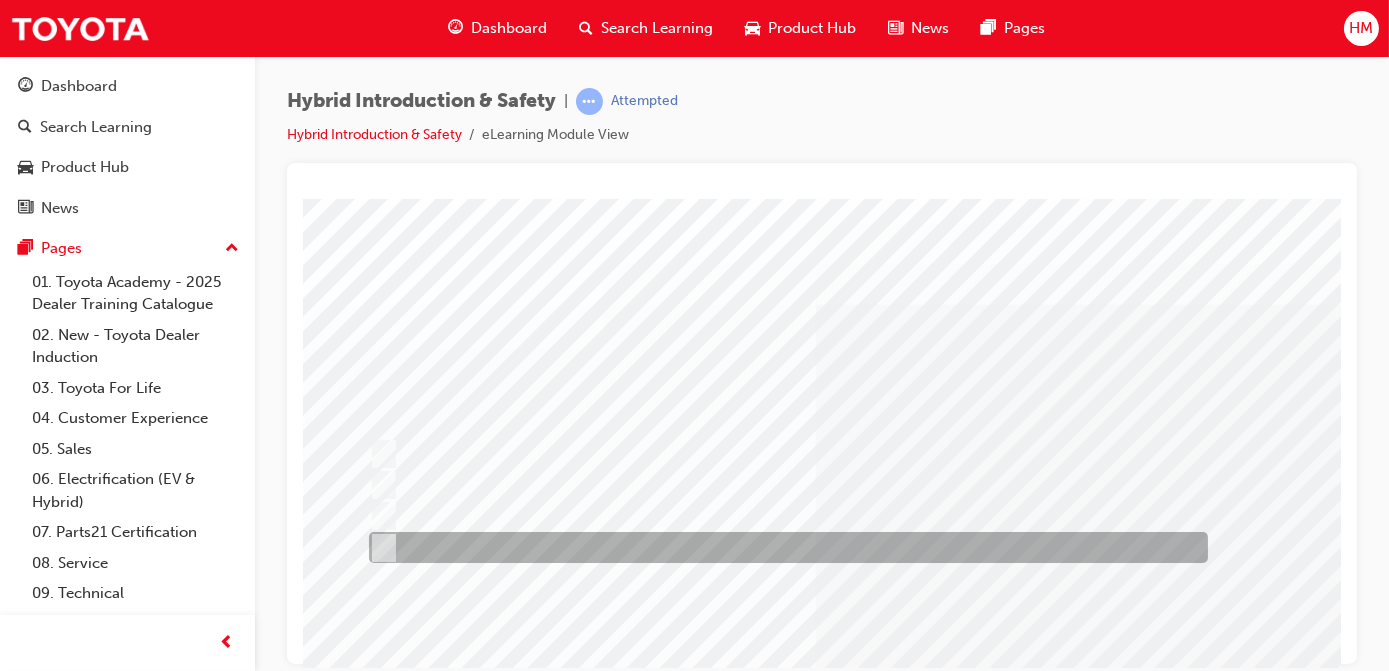 click at bounding box center [782, 547] 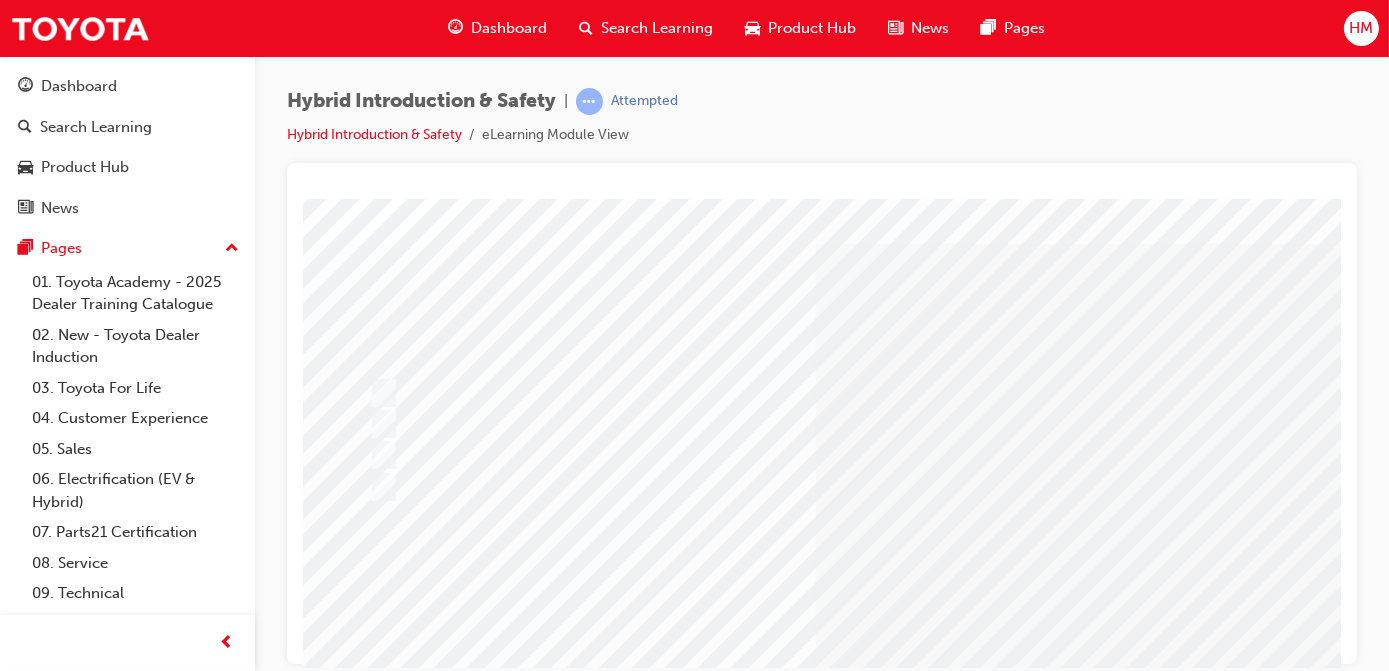 scroll, scrollTop: 181, scrollLeft: 0, axis: vertical 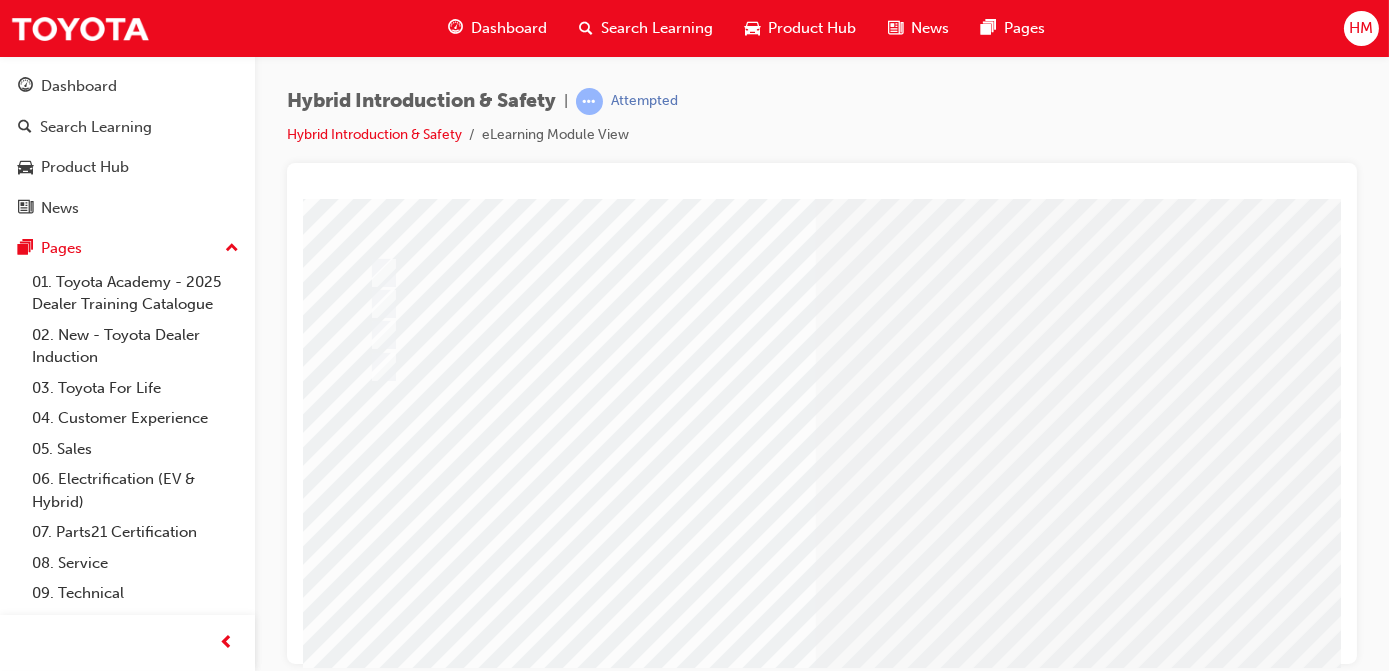 click at bounding box center [374, 2763] 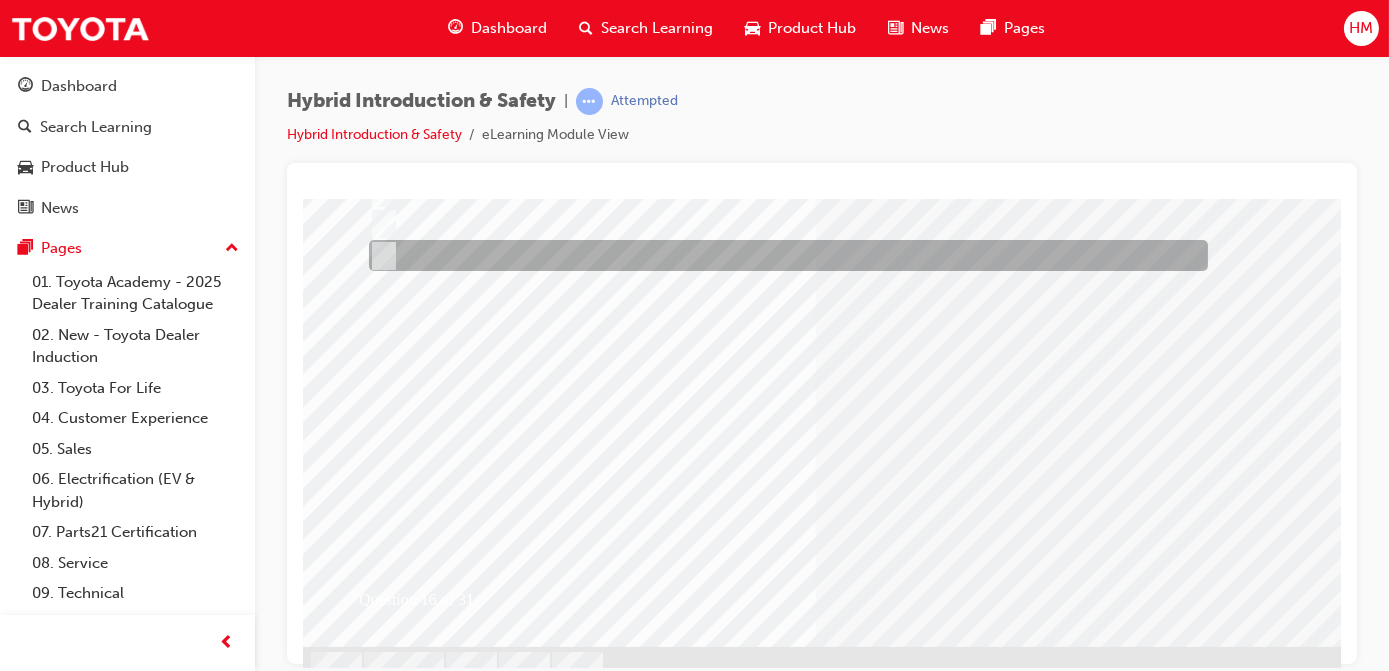 scroll, scrollTop: 0, scrollLeft: 0, axis: both 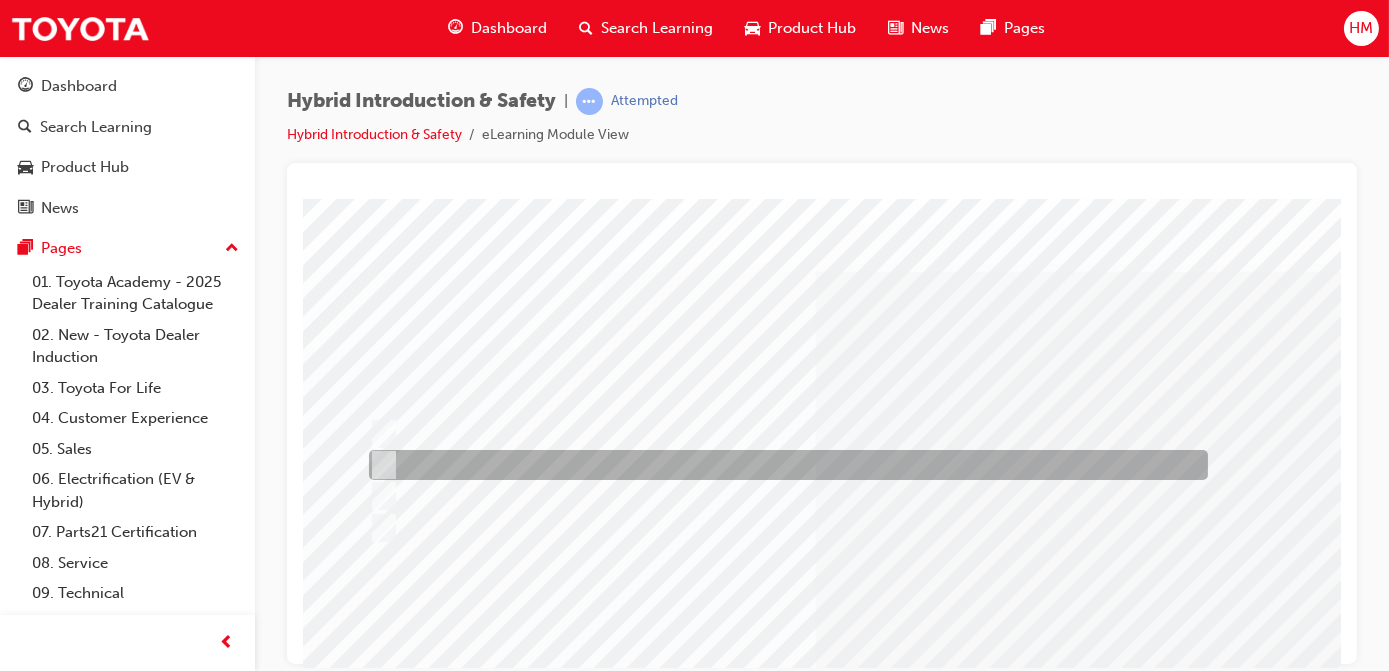 click at bounding box center [782, 465] 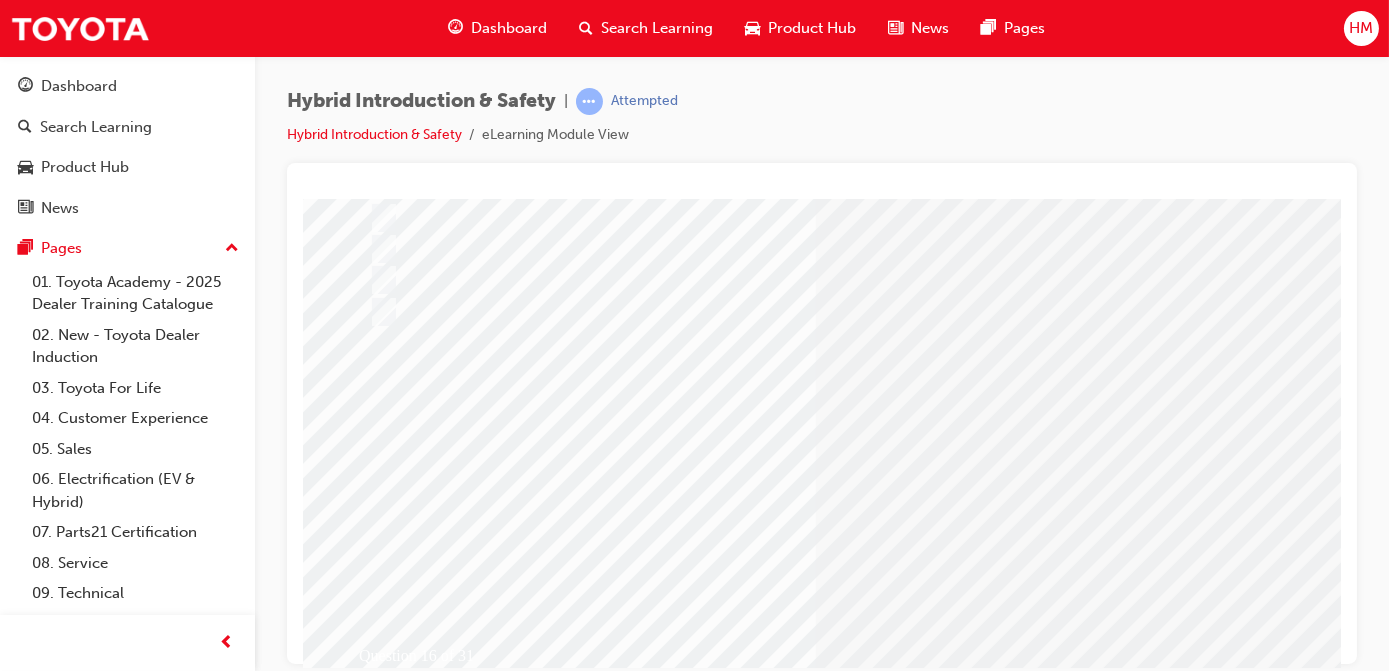 scroll, scrollTop: 272, scrollLeft: 0, axis: vertical 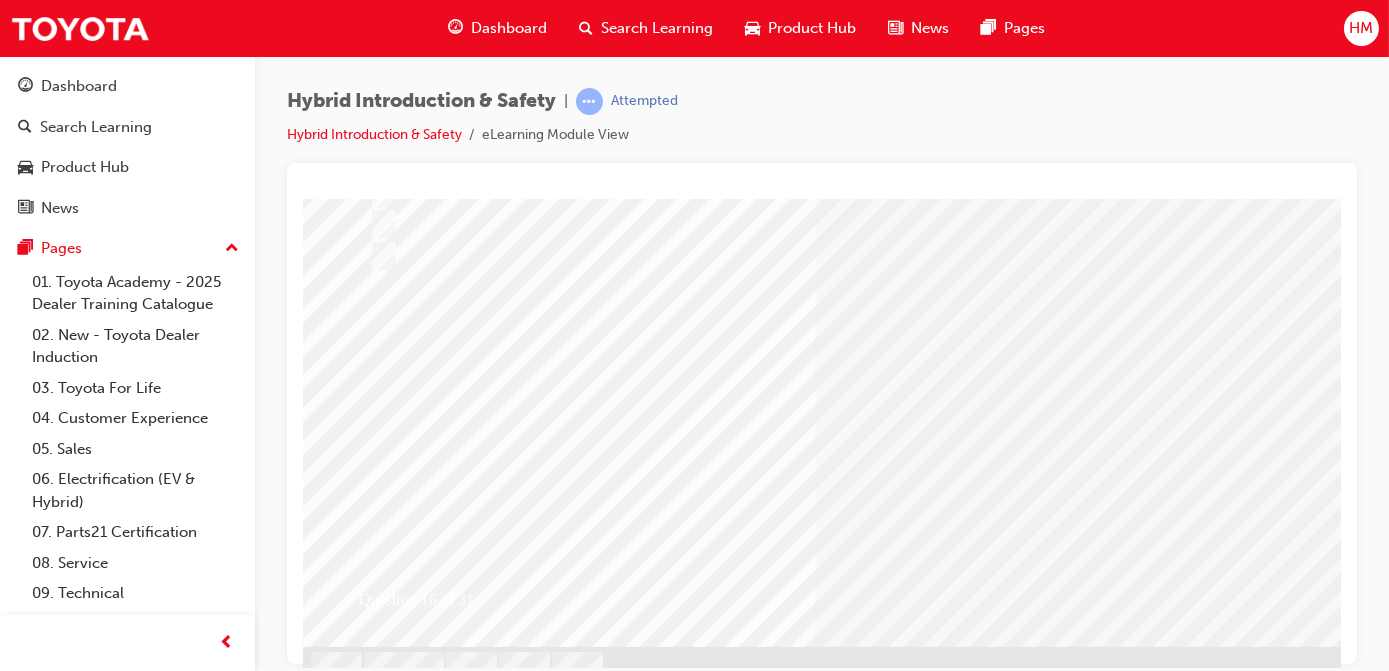 click at bounding box center [374, 2639] 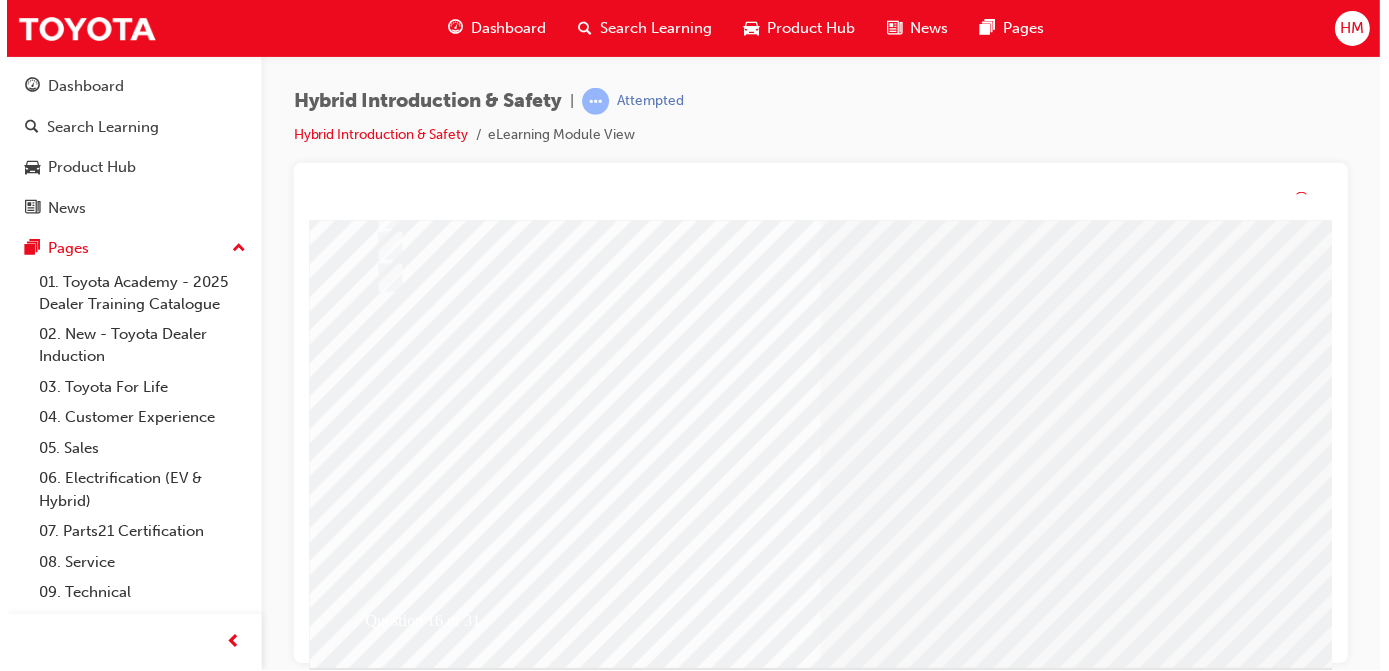 scroll, scrollTop: 0, scrollLeft: 0, axis: both 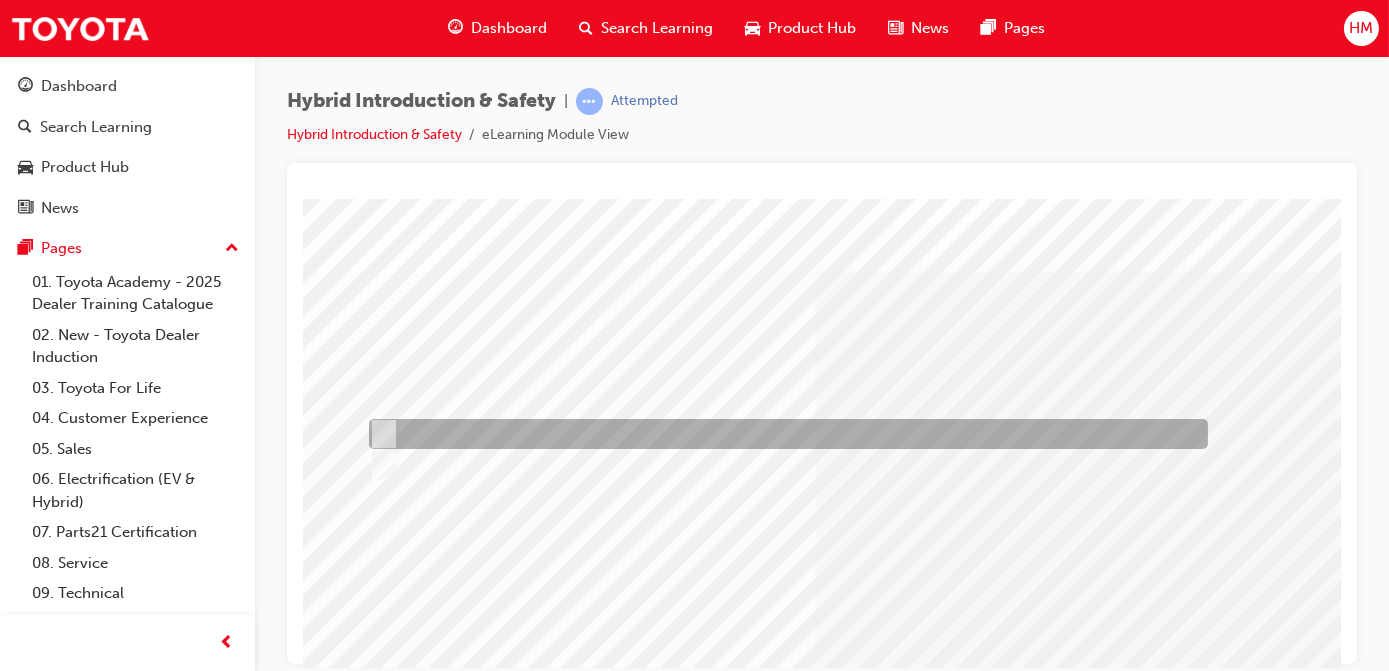 click at bounding box center [379, 434] 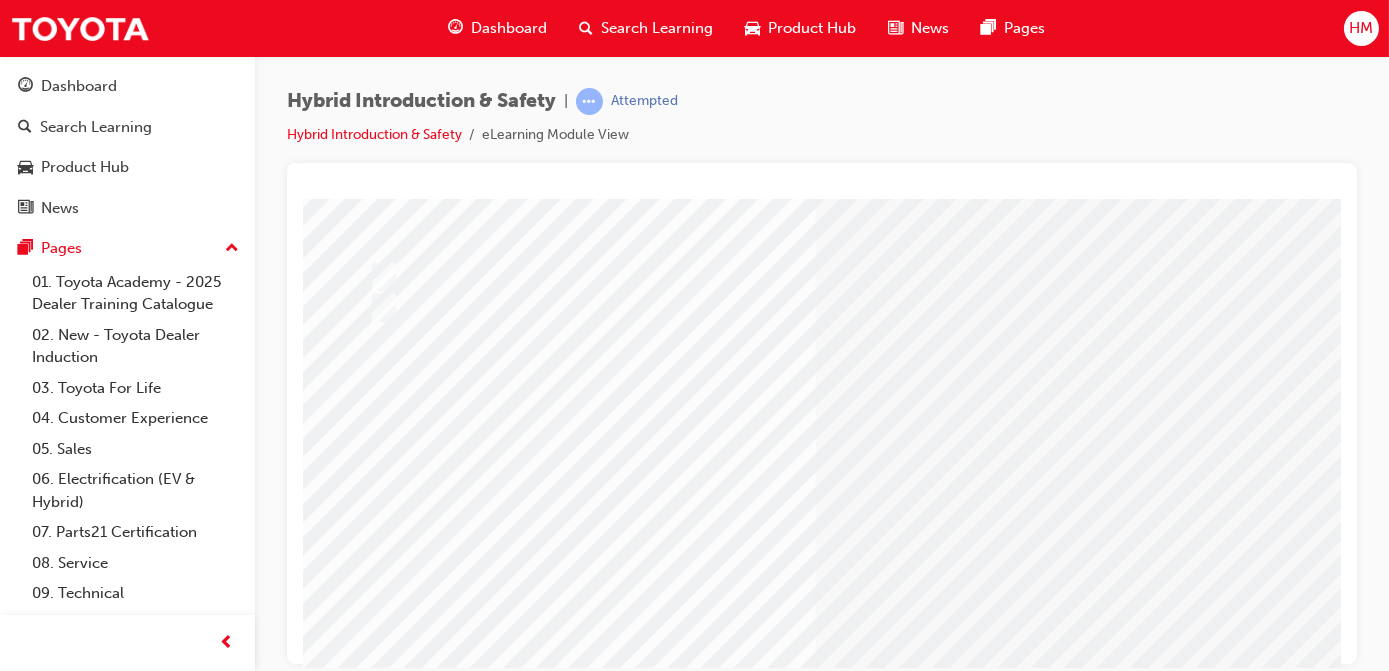 scroll, scrollTop: 309, scrollLeft: 0, axis: vertical 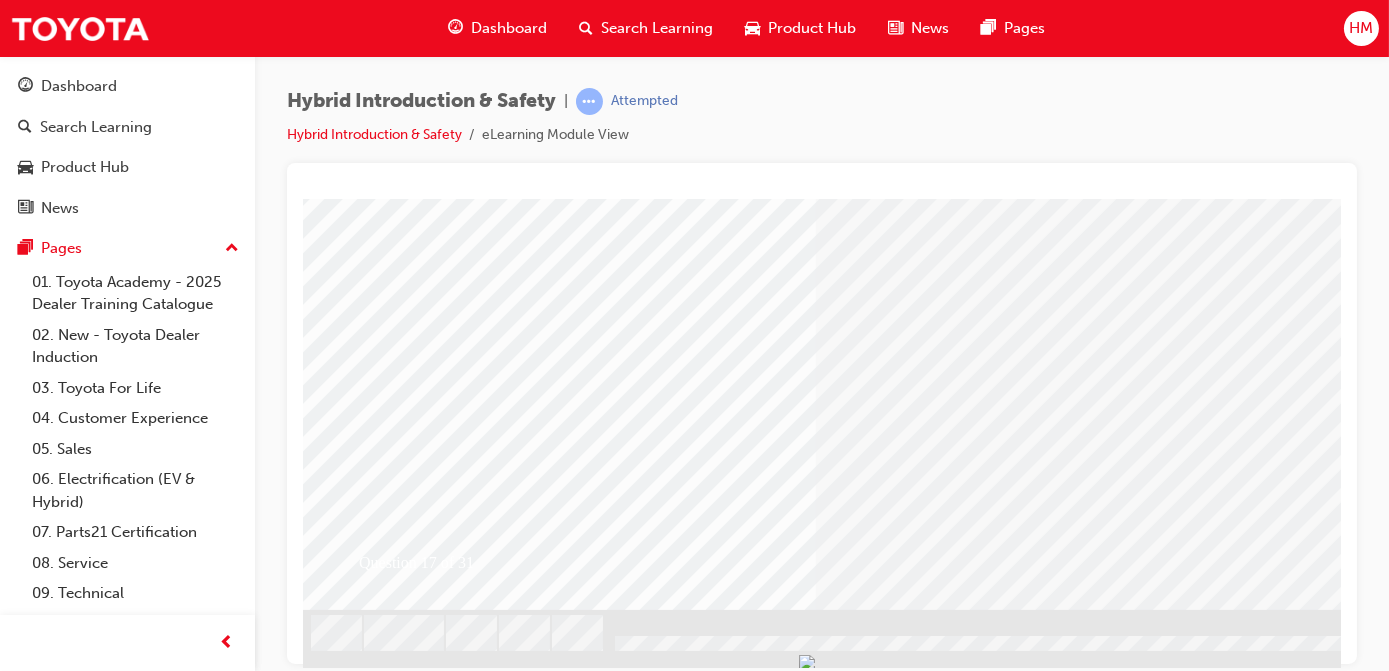 click at bounding box center [374, 2558] 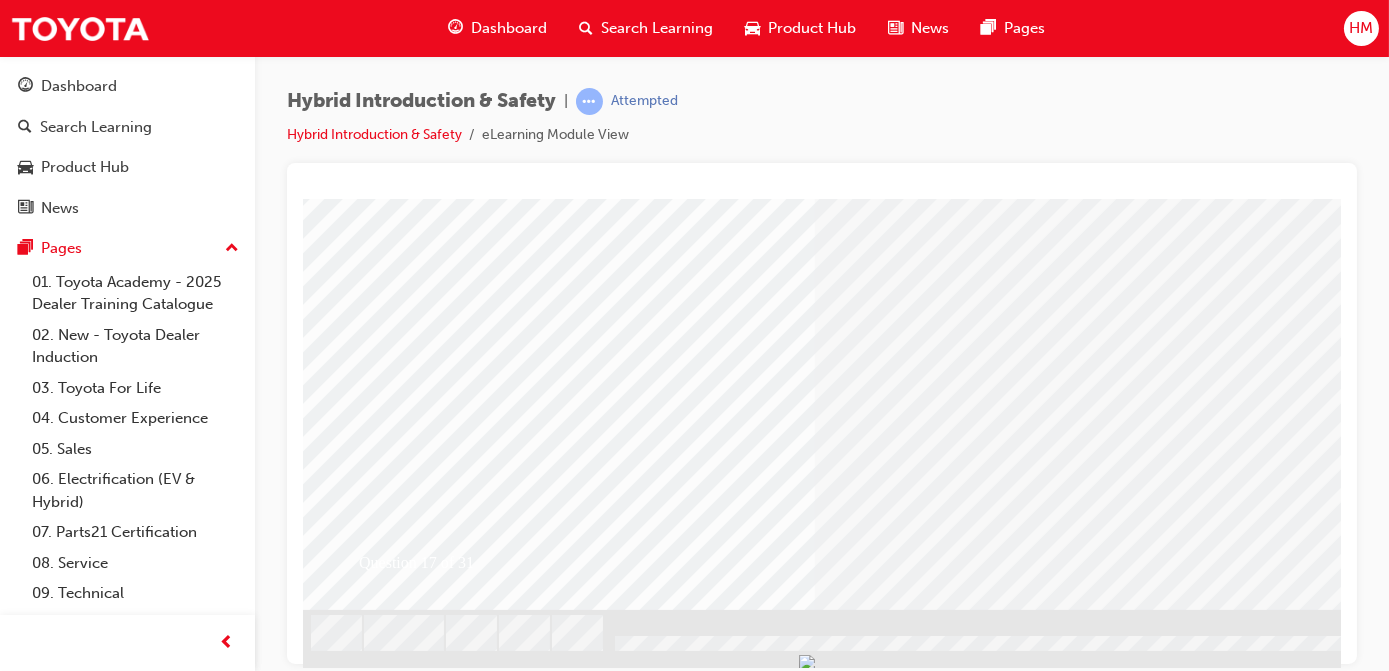 scroll, scrollTop: 0, scrollLeft: 0, axis: both 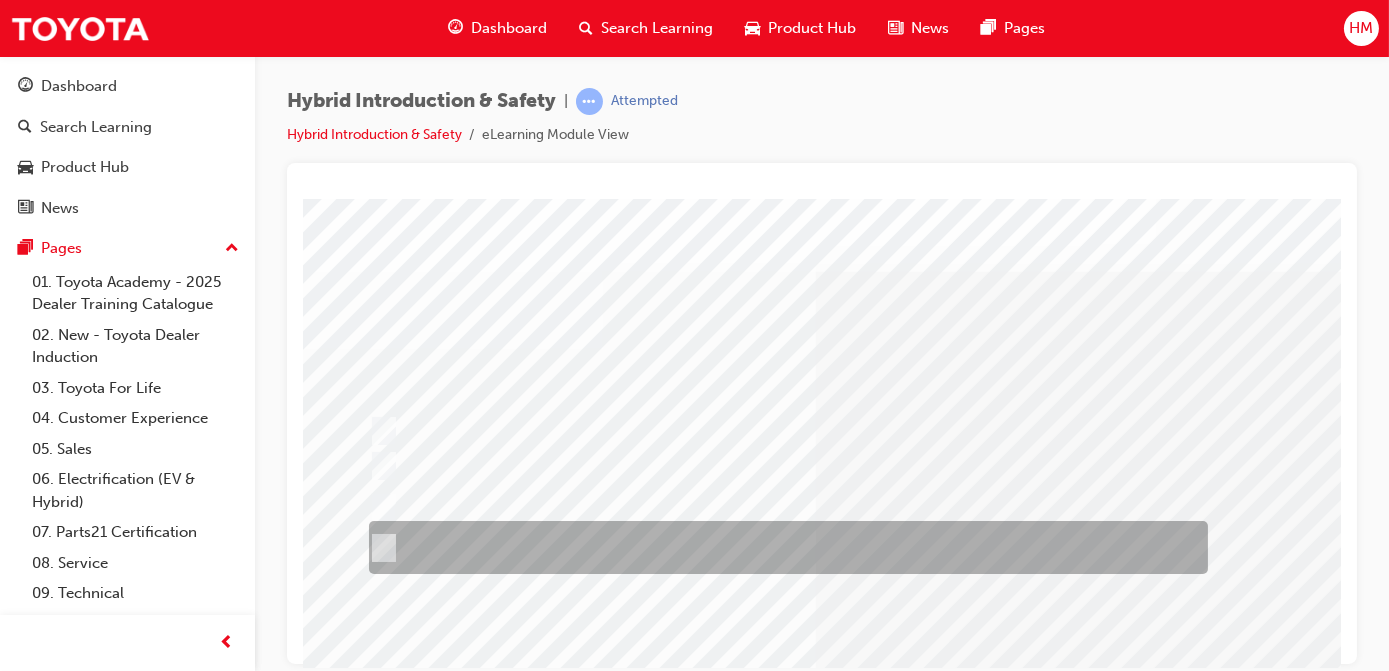 click at bounding box center (782, 547) 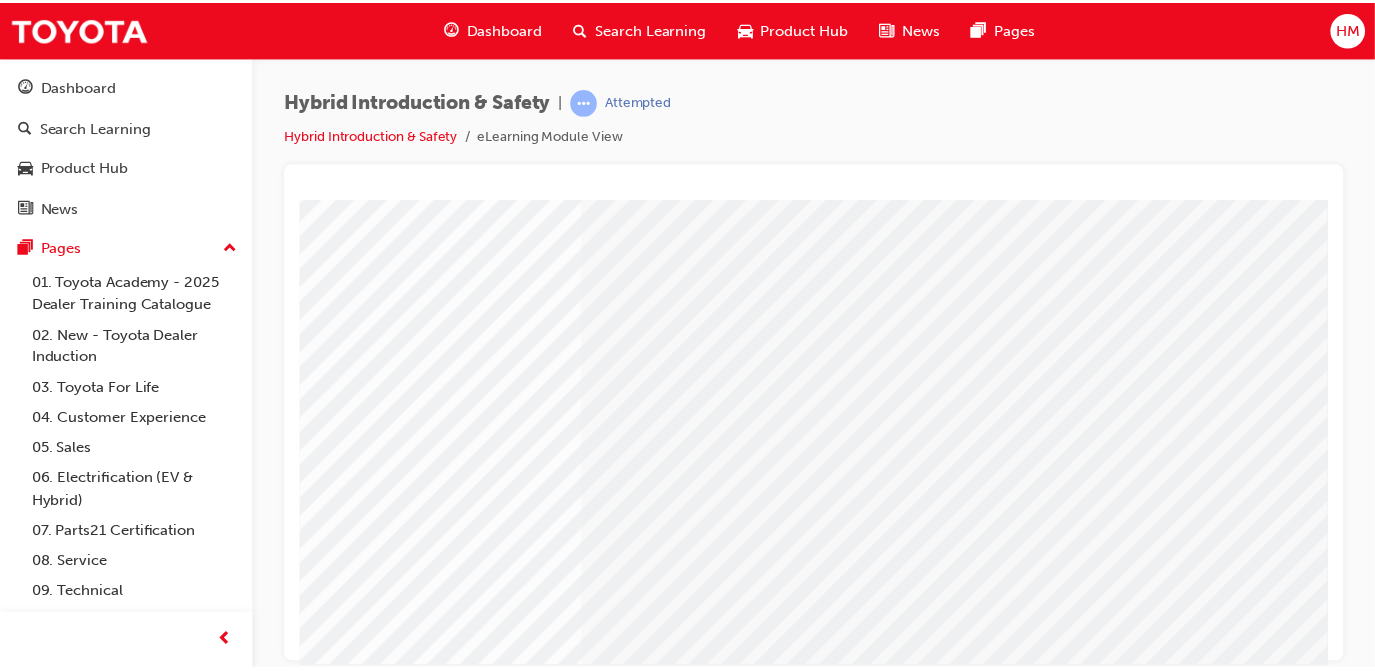 scroll, scrollTop: 309, scrollLeft: 229, axis: both 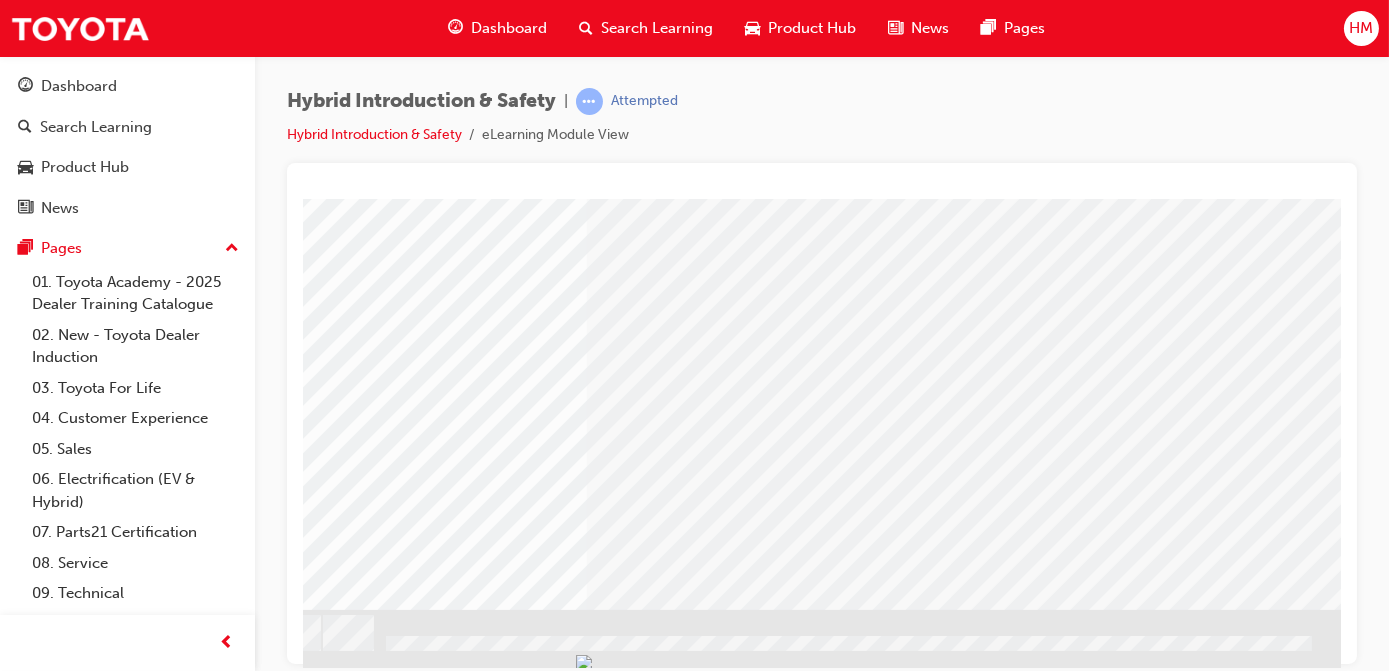 click at bounding box center (145, 2602) 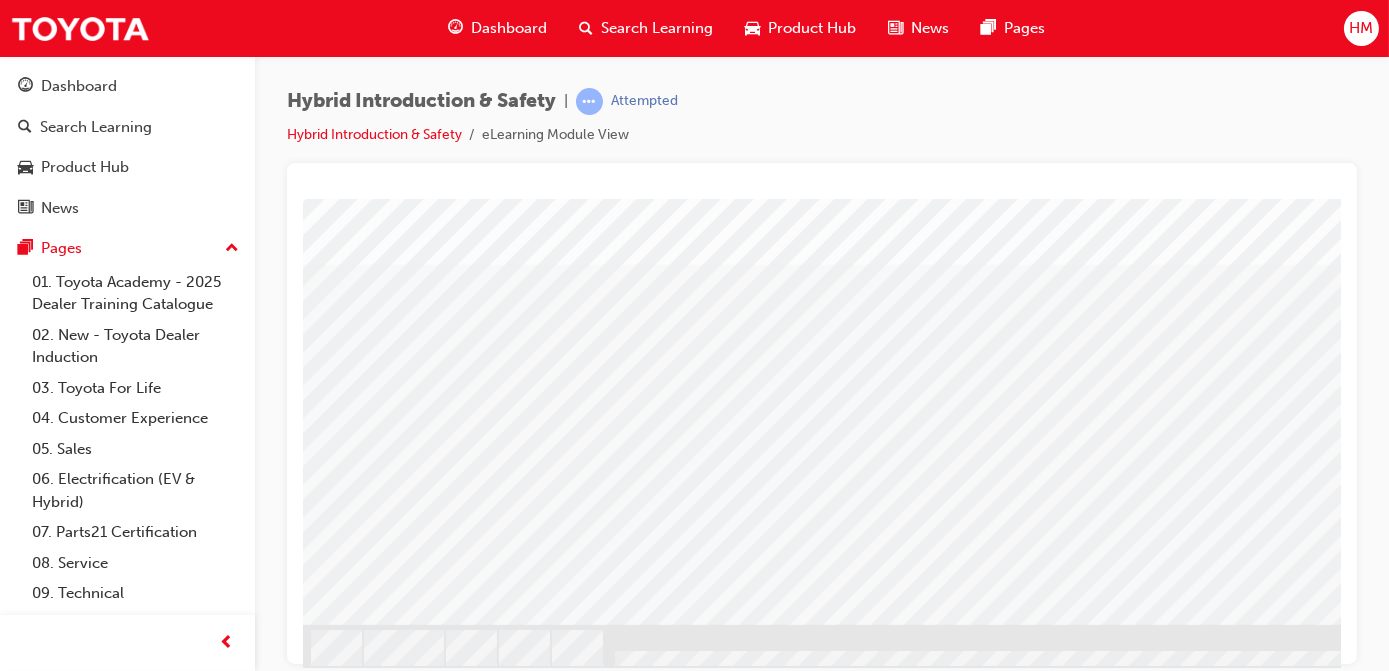 scroll, scrollTop: 309, scrollLeft: 0, axis: vertical 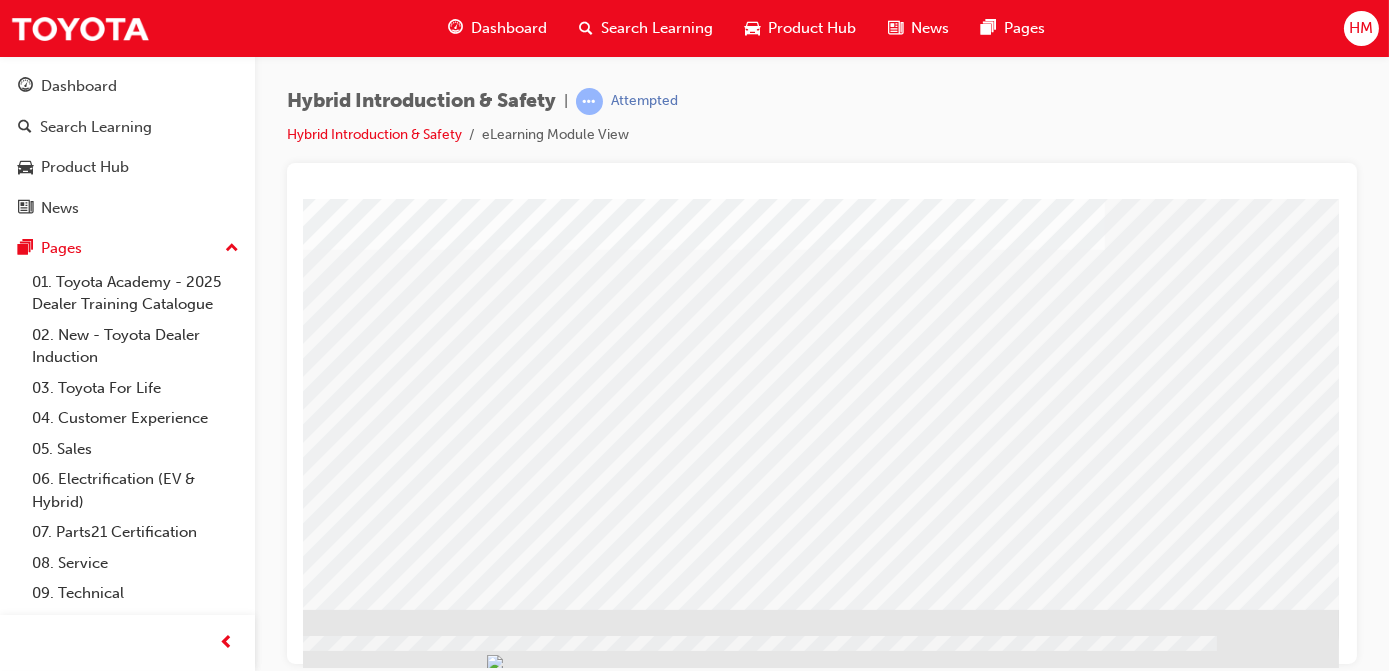drag, startPoint x: 984, startPoint y: 661, endPoint x: 1683, endPoint y: 812, distance: 715.1238 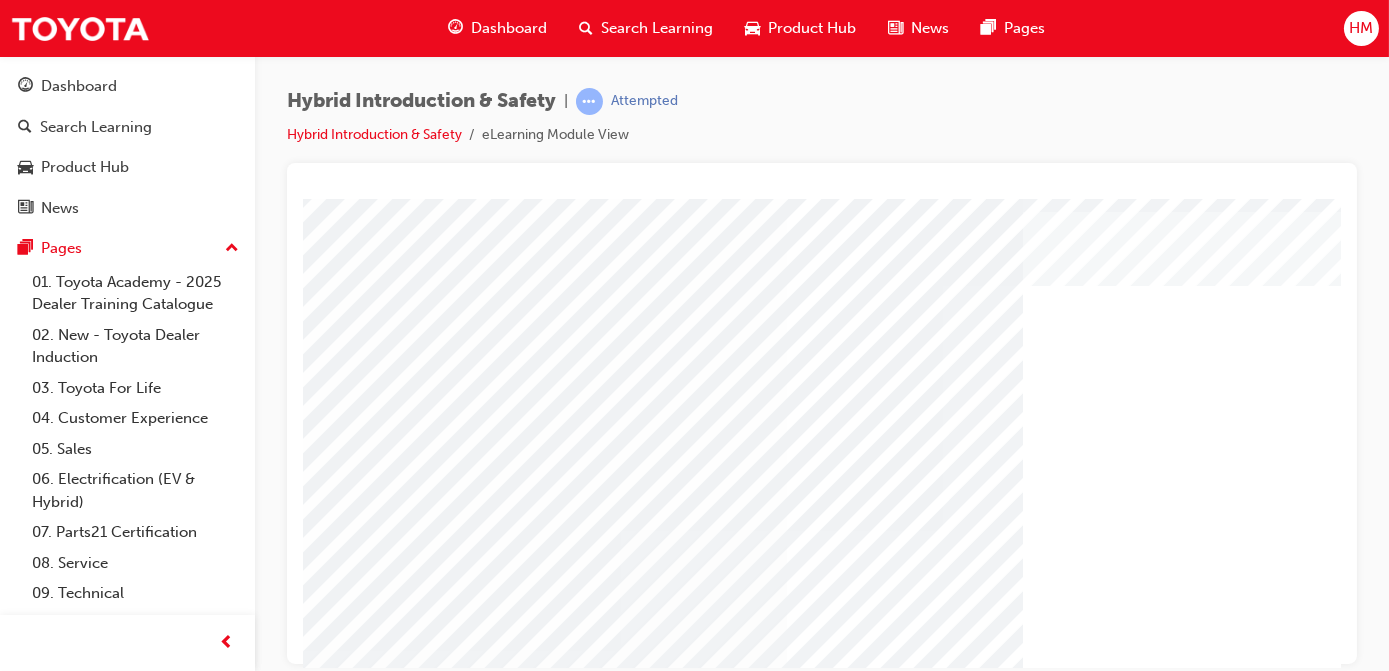 scroll, scrollTop: 0, scrollLeft: 0, axis: both 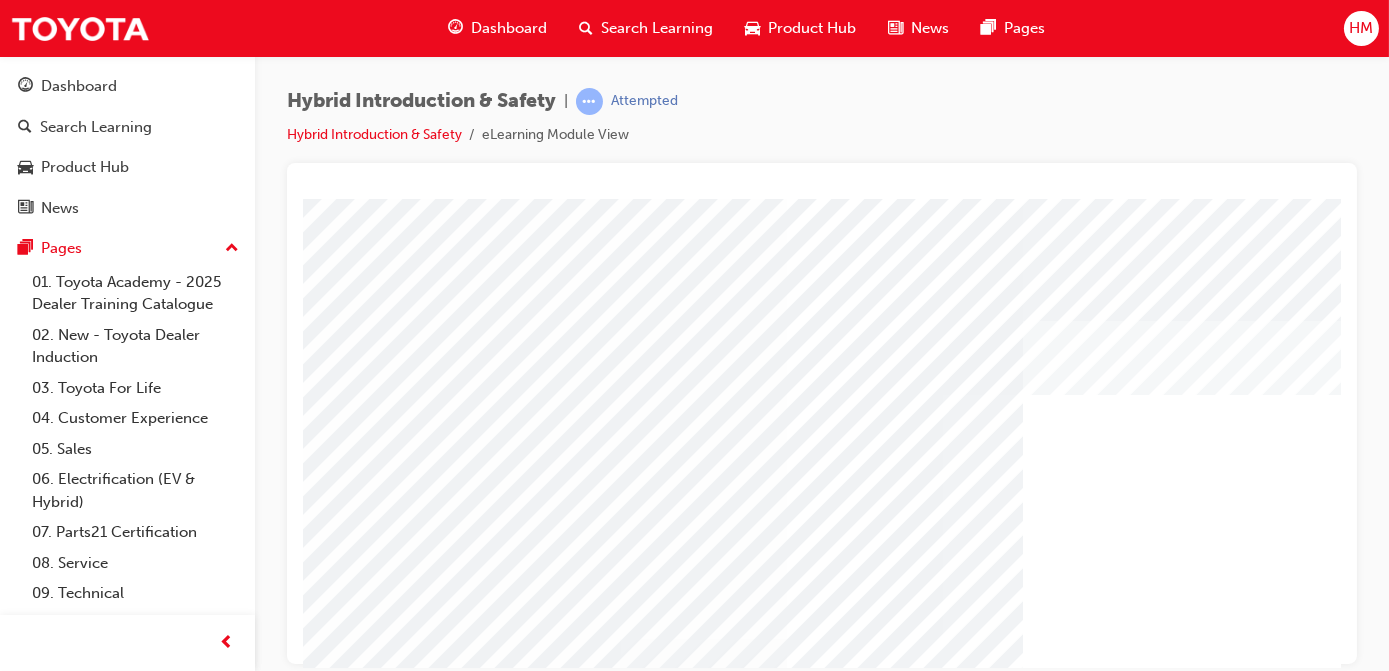 drag, startPoint x: 398, startPoint y: 371, endPoint x: 639, endPoint y: 370, distance: 241.00208 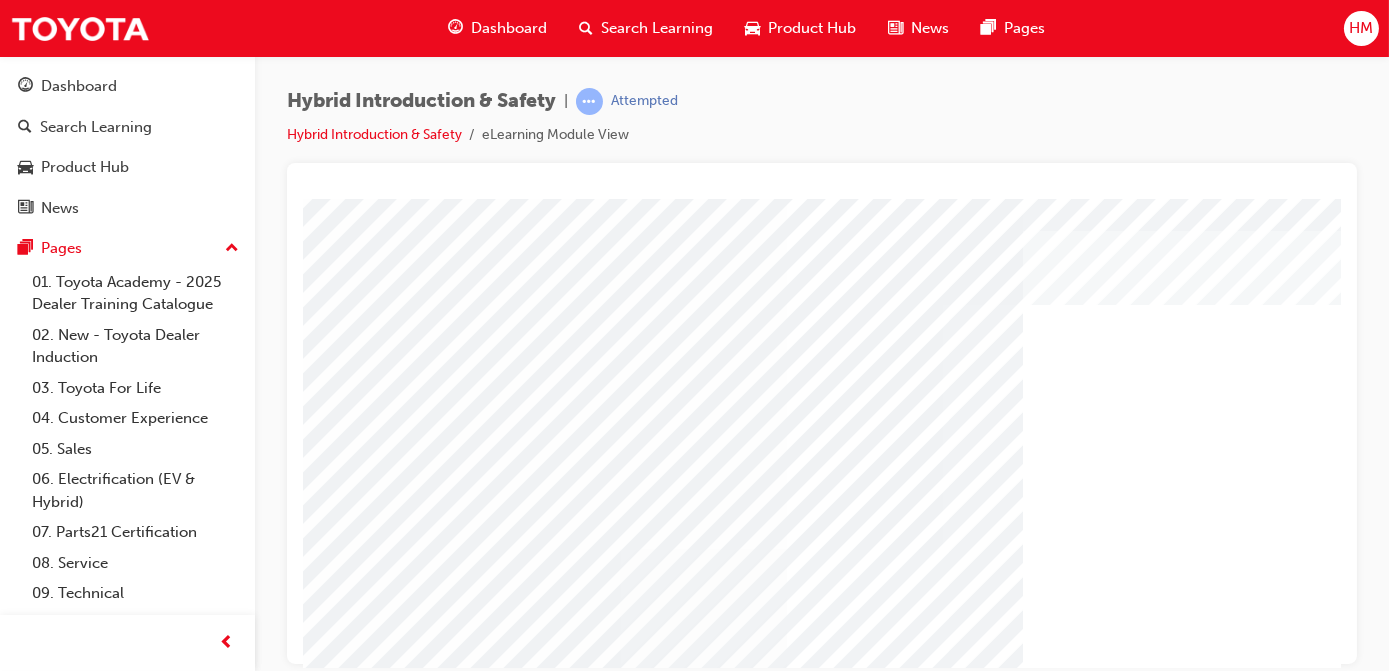scroll, scrollTop: 90, scrollLeft: 0, axis: vertical 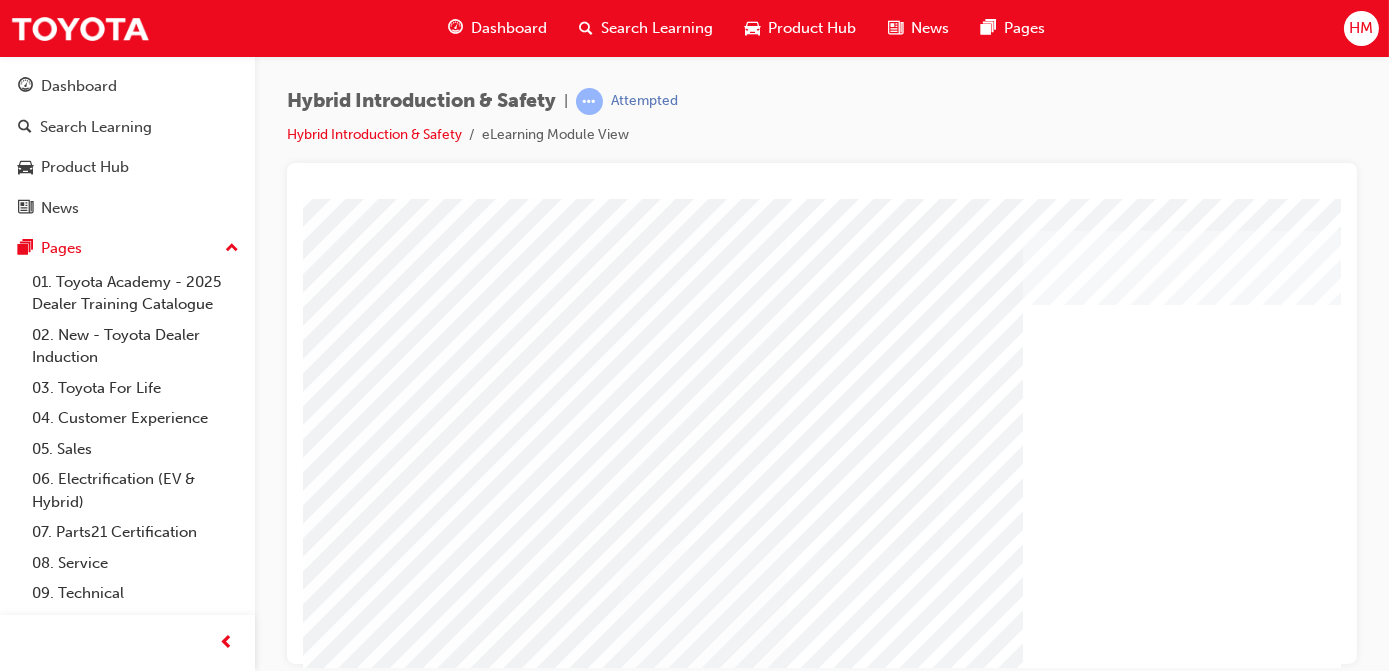click at bounding box center (409, 3343) 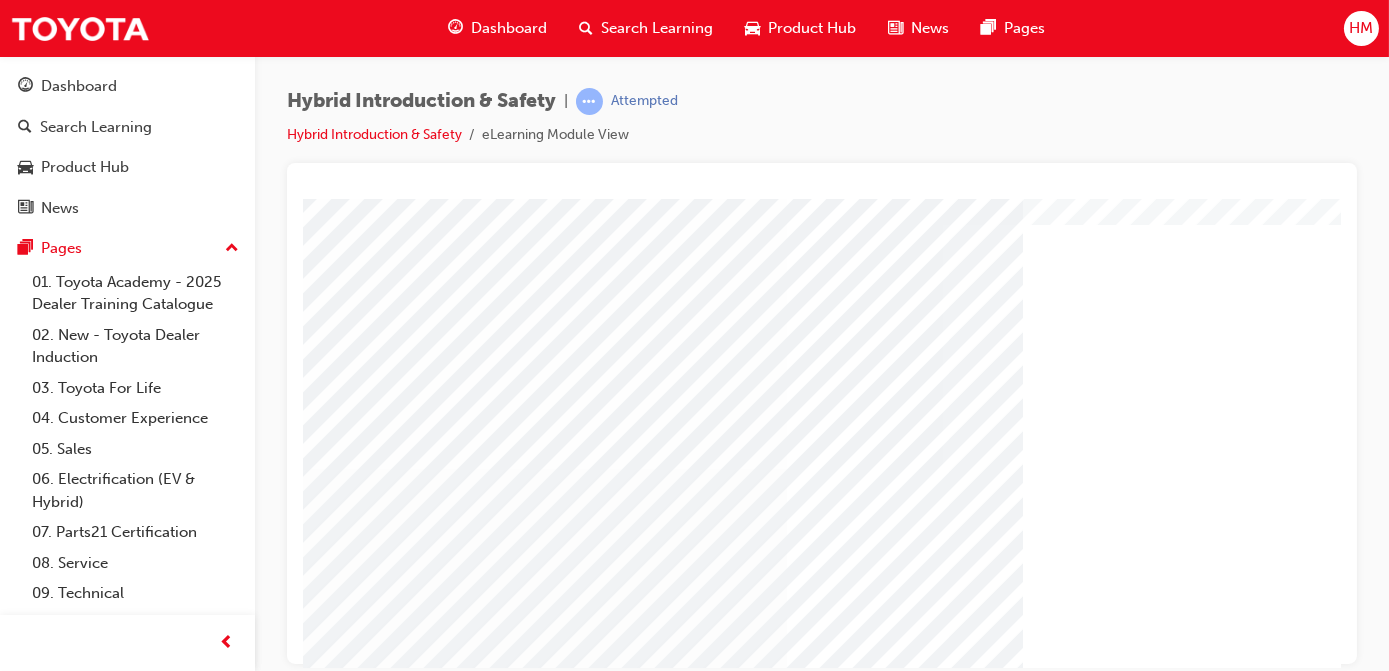 scroll, scrollTop: 309, scrollLeft: 0, axis: vertical 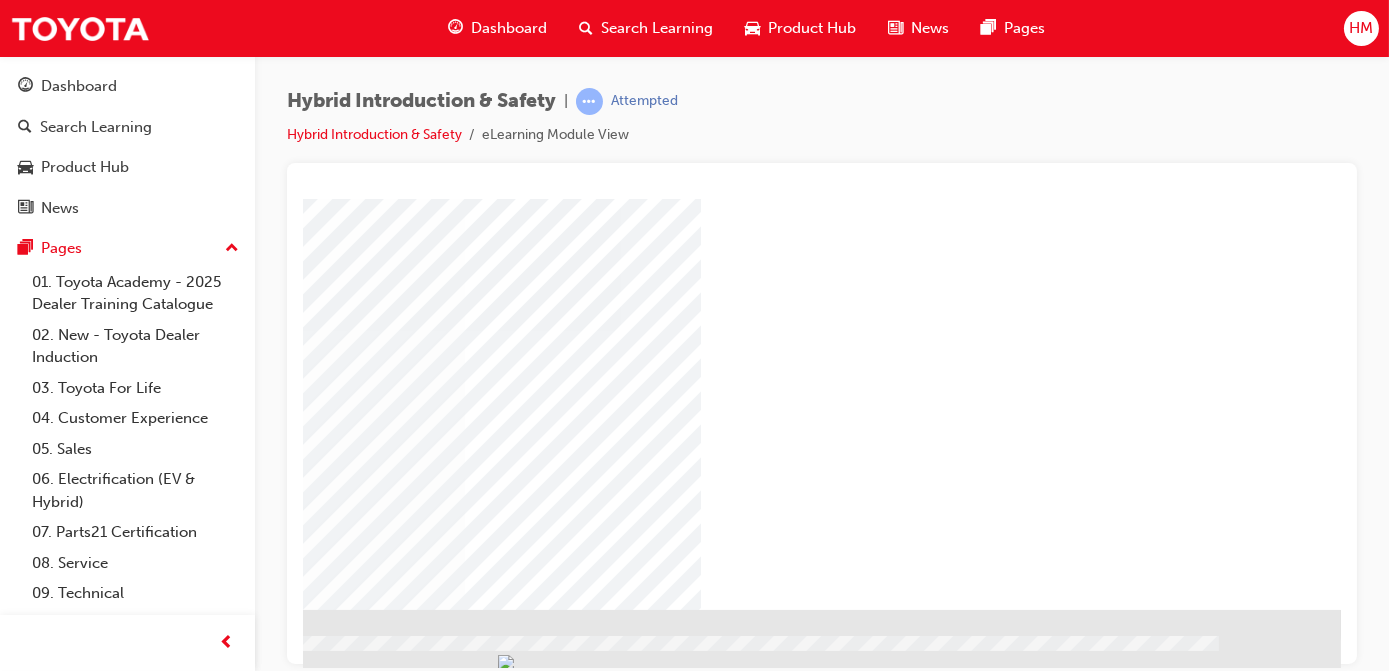 click at bounding box center (340, 1099) 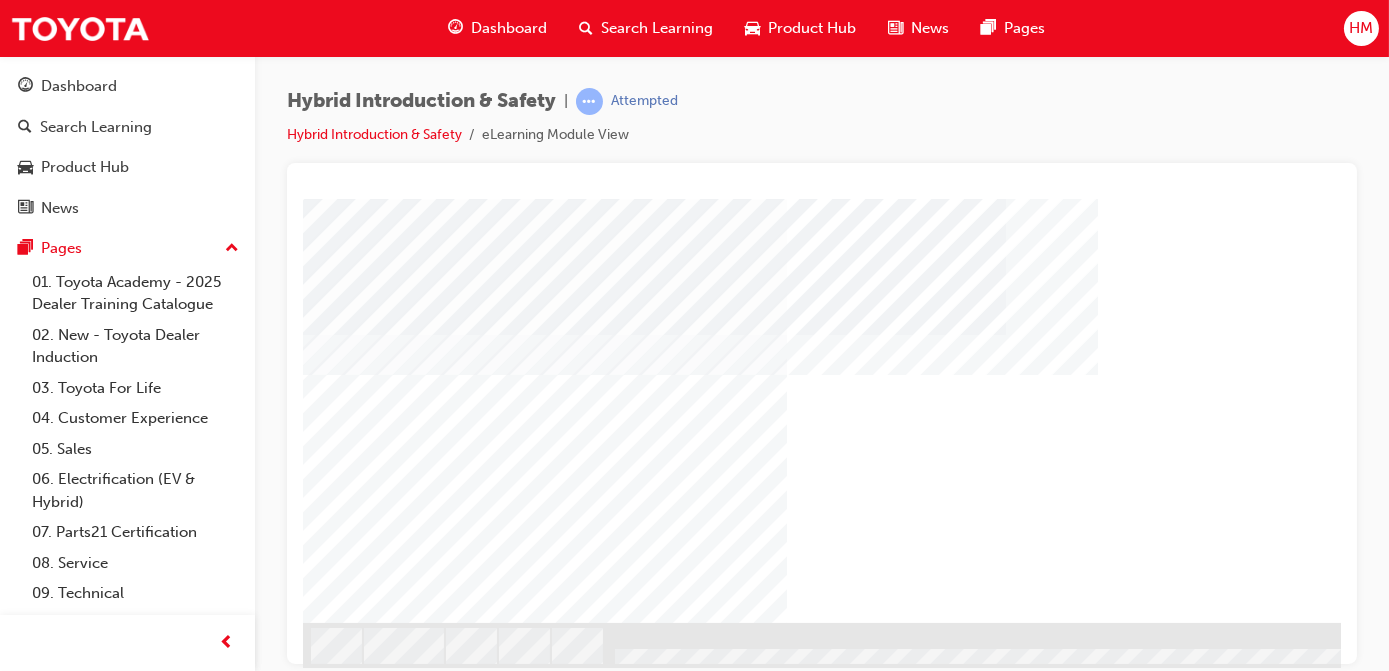 scroll, scrollTop: 309, scrollLeft: 0, axis: vertical 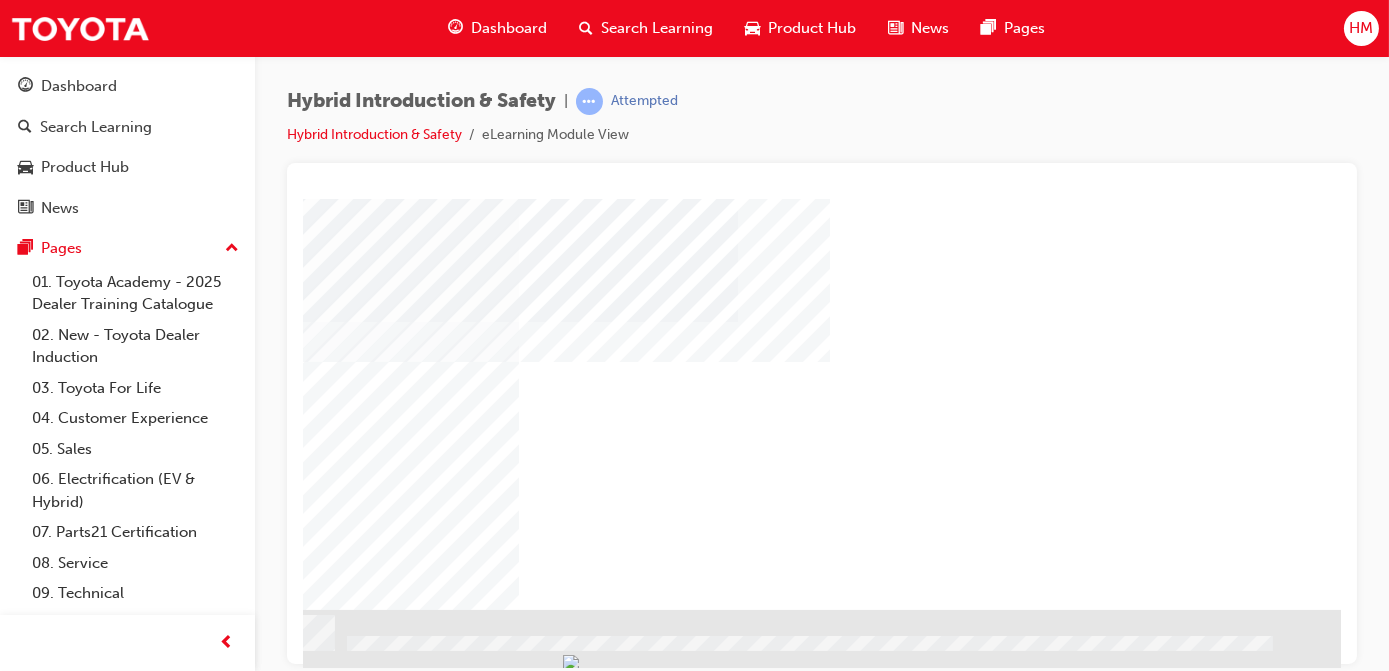 click at bounding box center (97, 793) 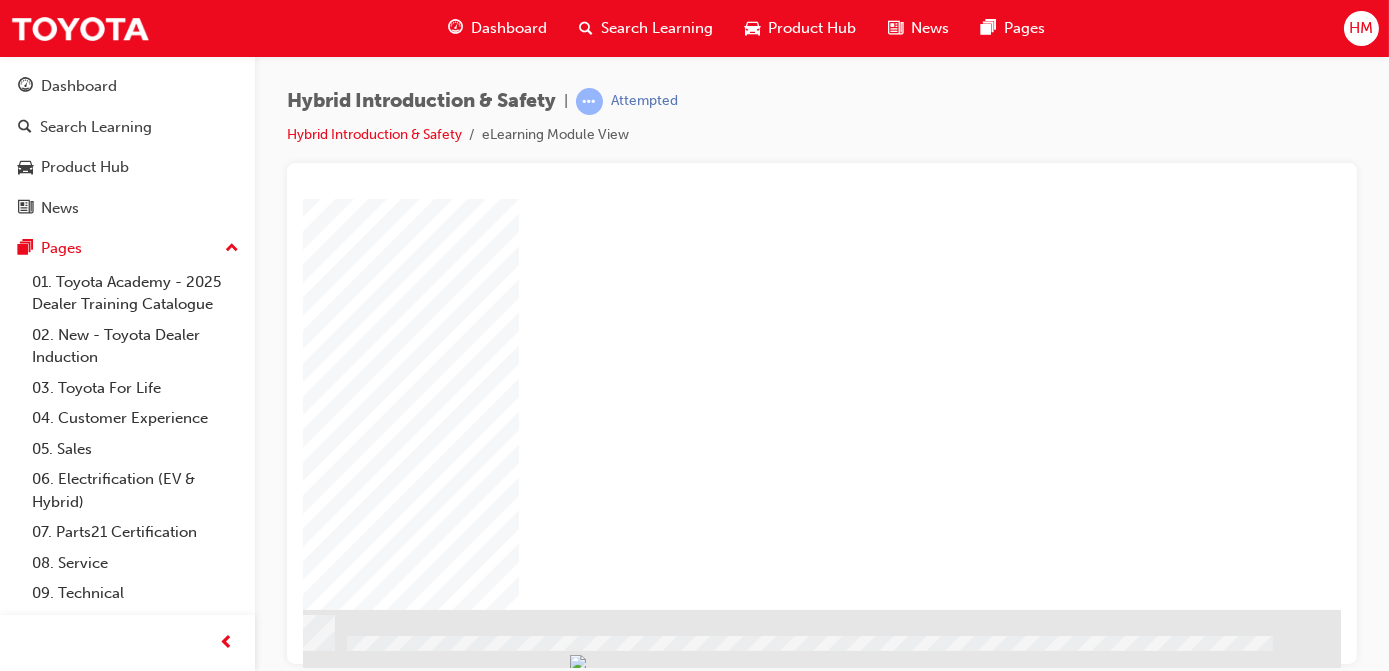 scroll, scrollTop: 0, scrollLeft: 0, axis: both 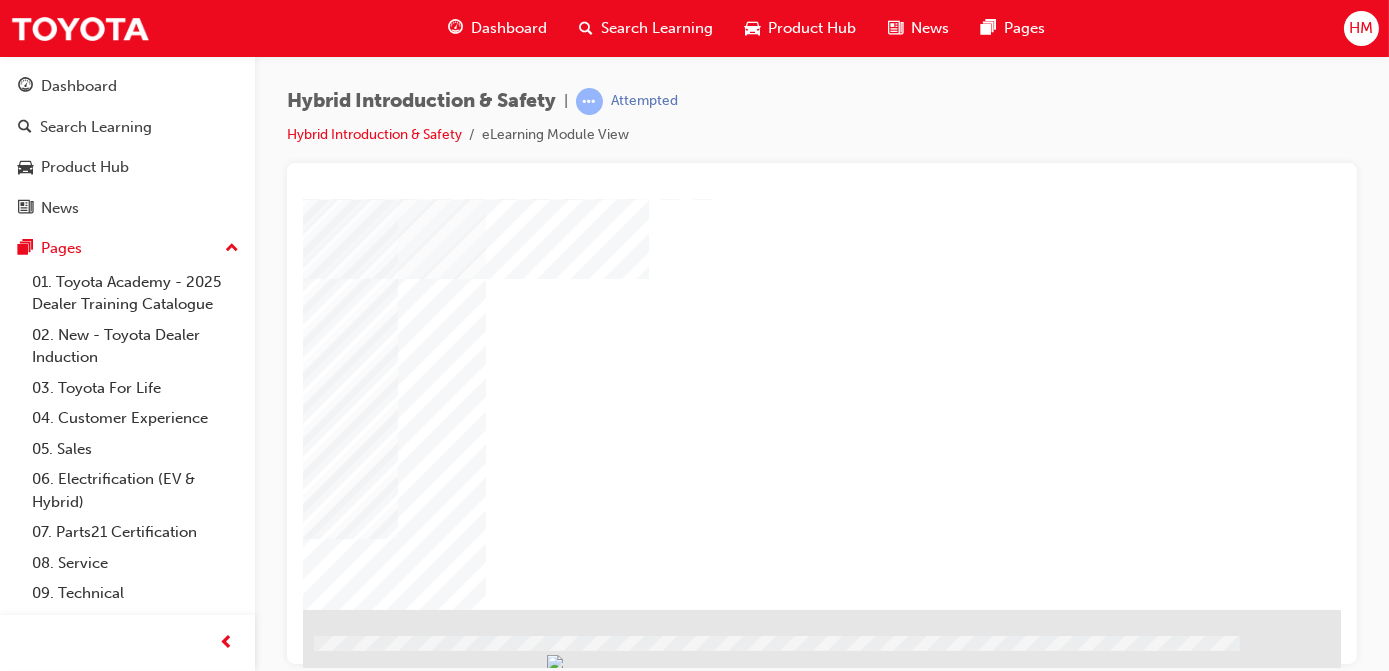 click at bounding box center [159, 2991] 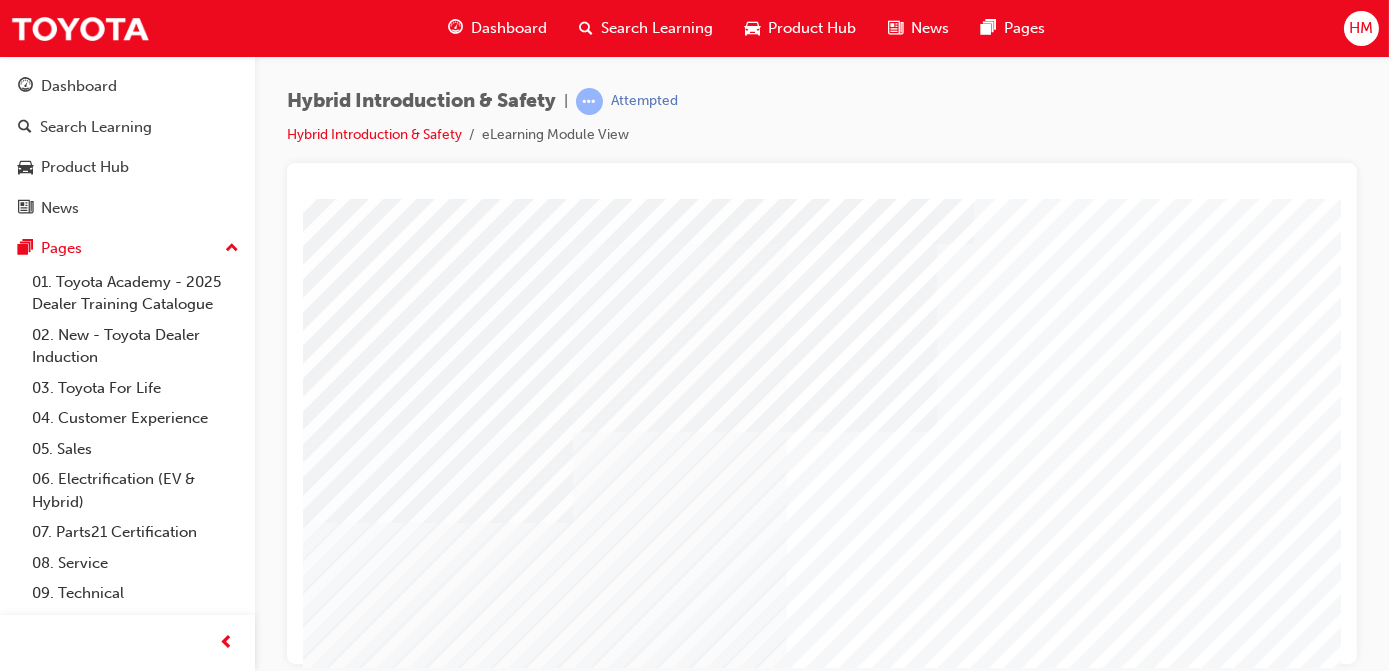 scroll, scrollTop: 37, scrollLeft: 0, axis: vertical 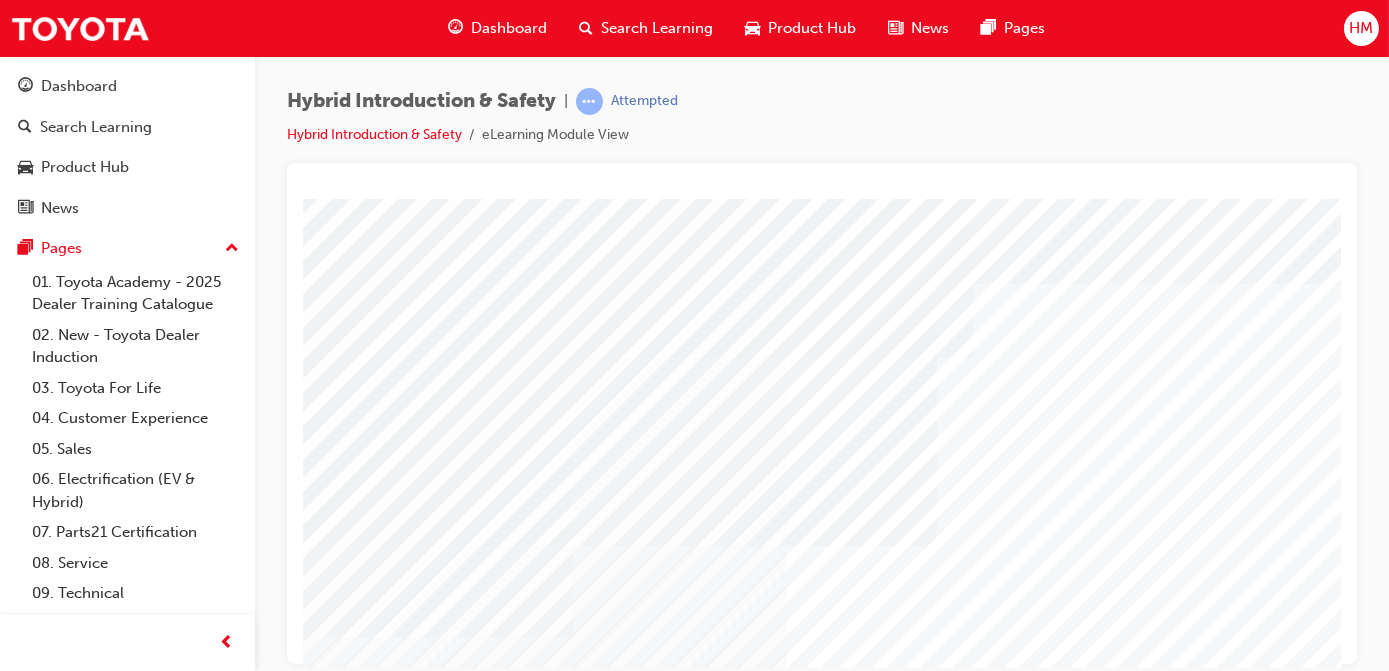 click at bounding box center (423, 6687) 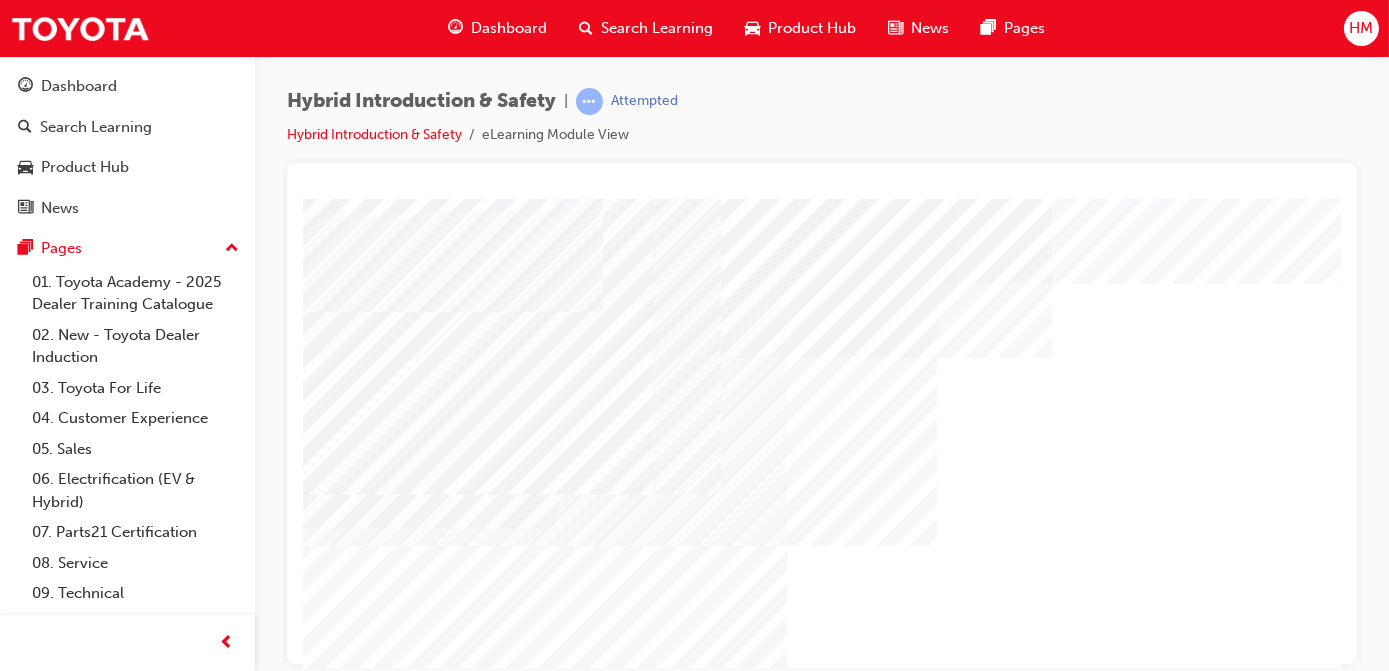 scroll, scrollTop: 37, scrollLeft: 0, axis: vertical 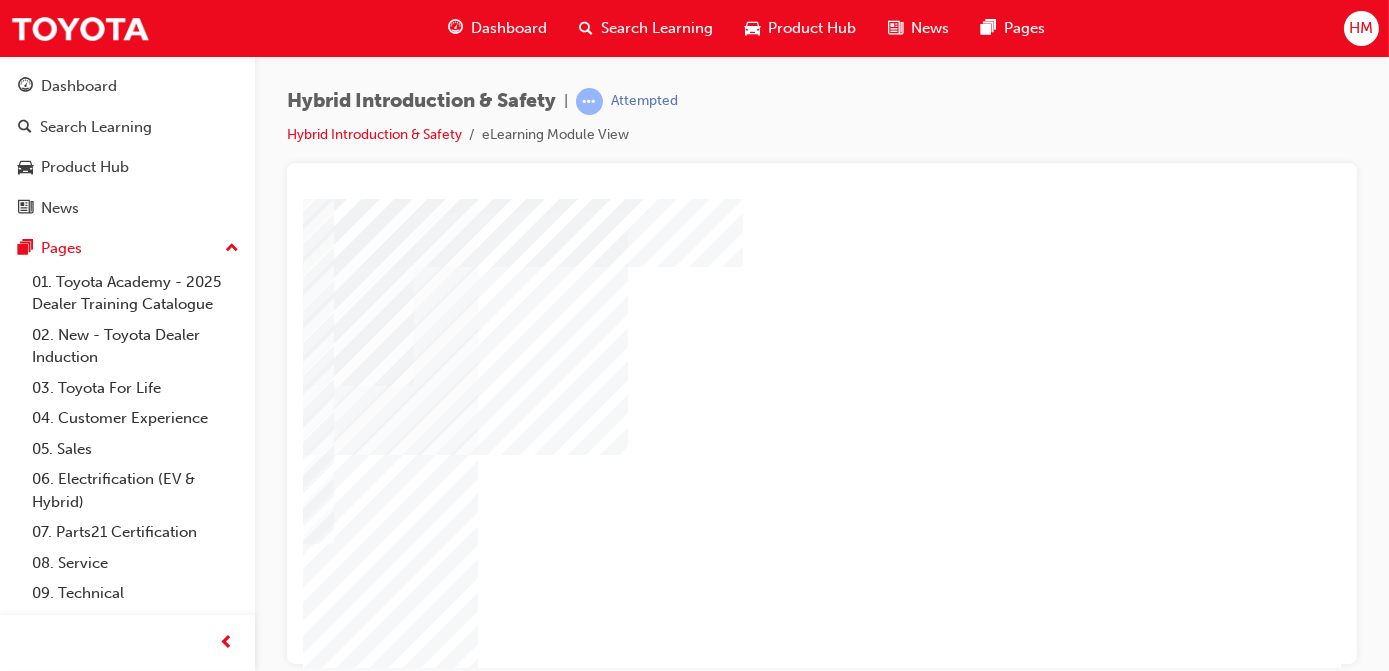 click at bounding box center (114, 6596) 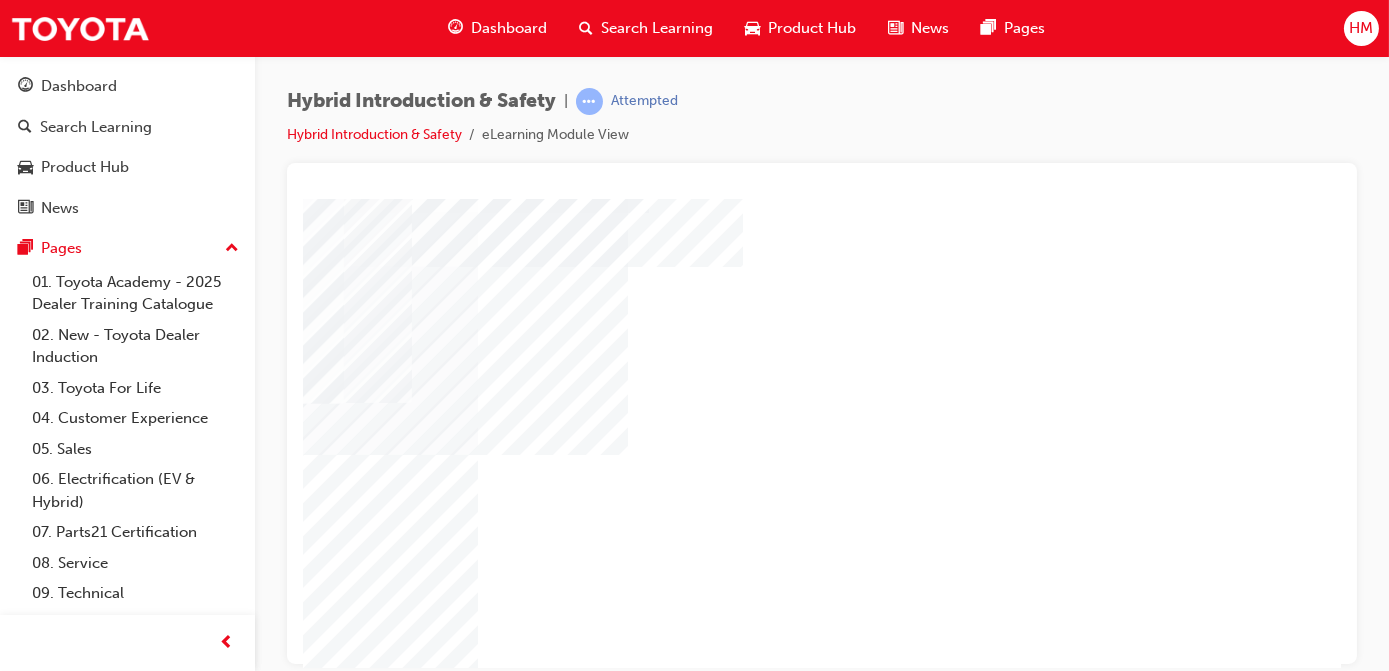 click at bounding box center (114, 6680) 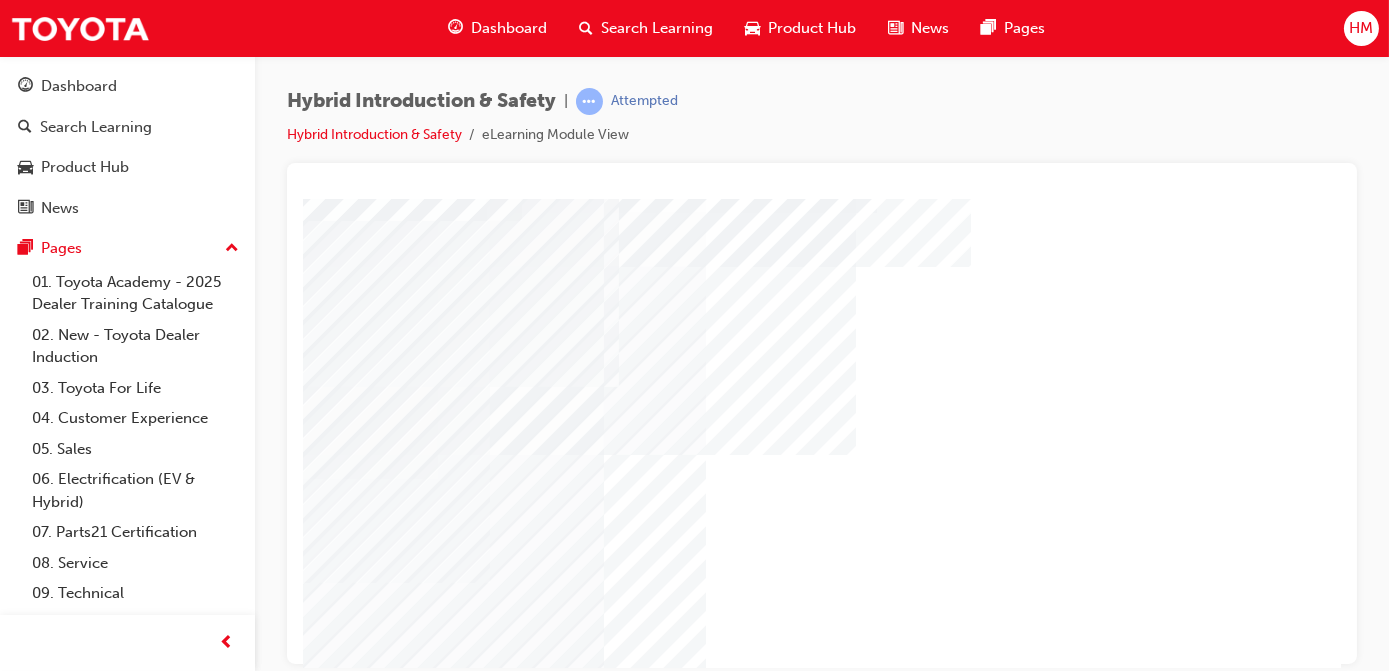 drag, startPoint x: 943, startPoint y: 661, endPoint x: 1078, endPoint y: 866, distance: 245.45876 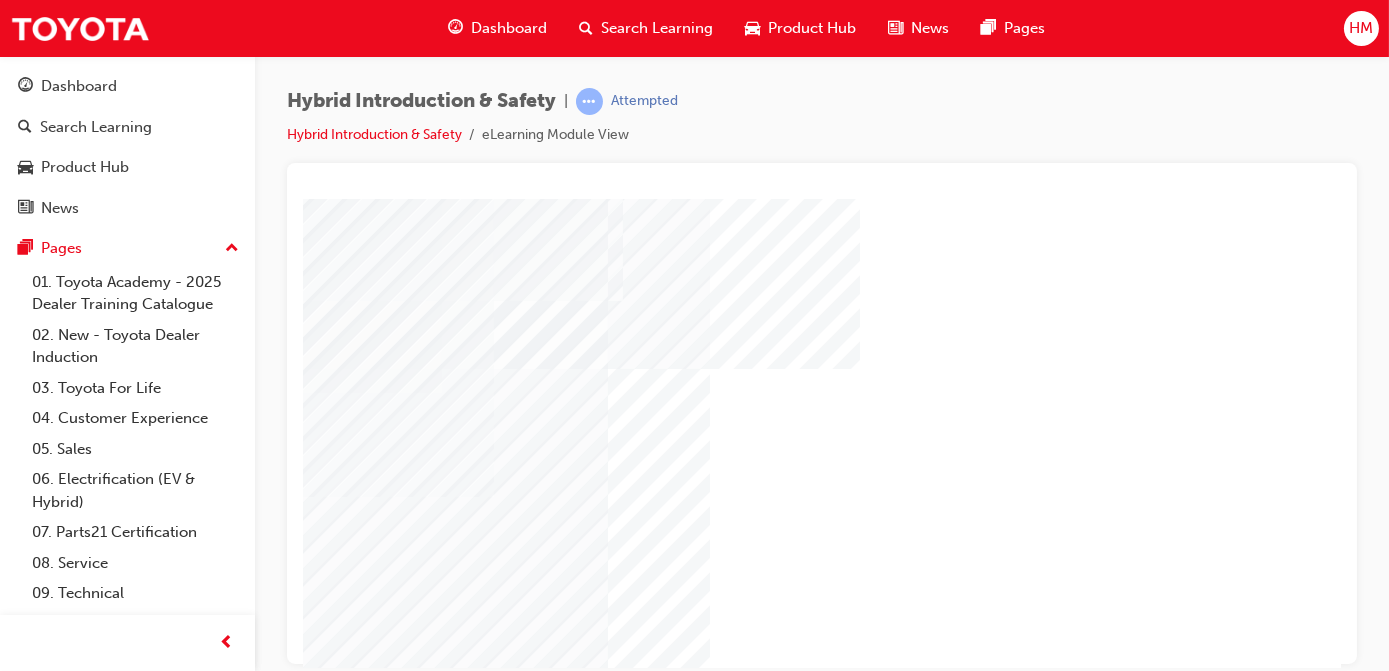 scroll, scrollTop: 309, scrollLeft: 77, axis: both 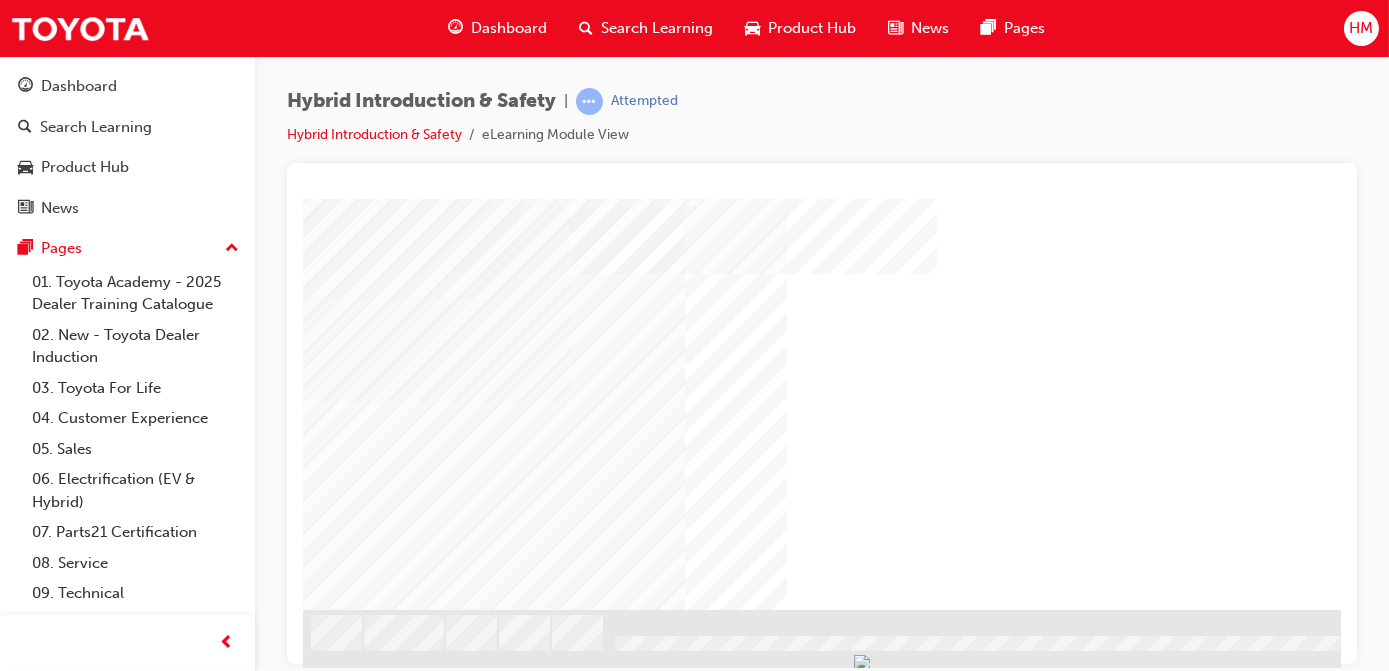 click at bounding box center [982, 661] 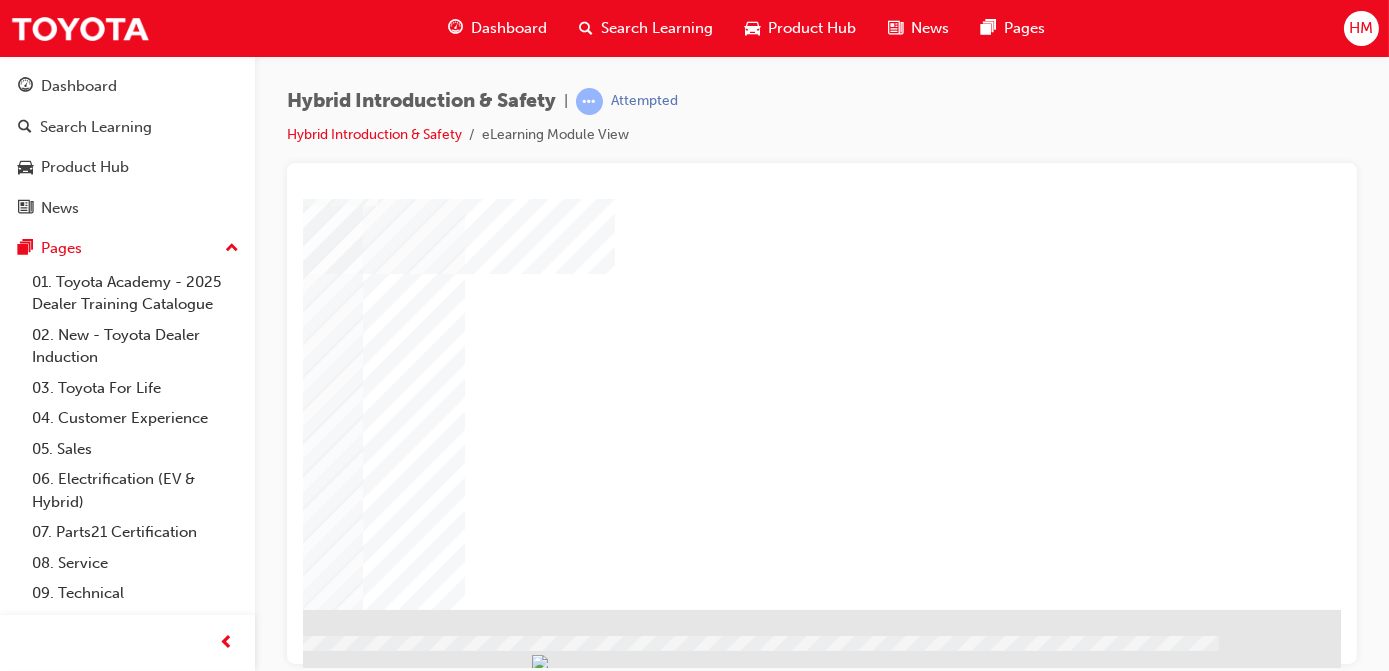 click at bounding box center [43, 6376] 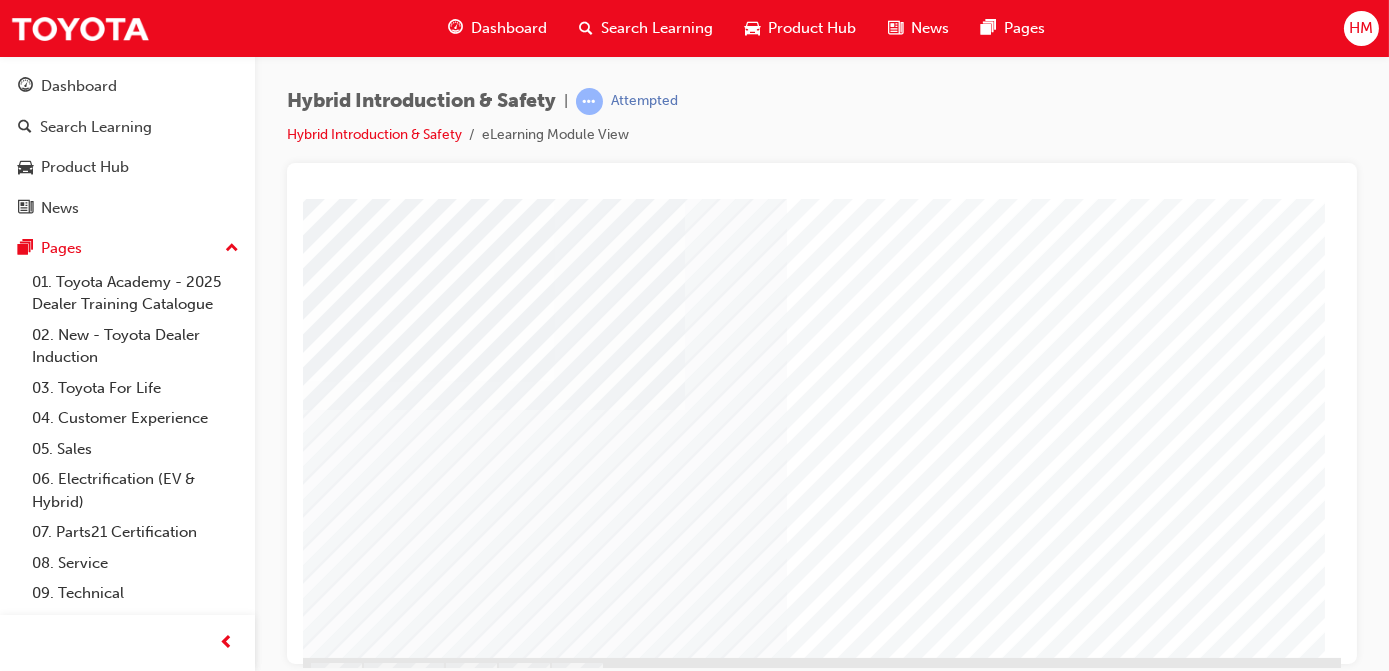 scroll, scrollTop: 272, scrollLeft: 0, axis: vertical 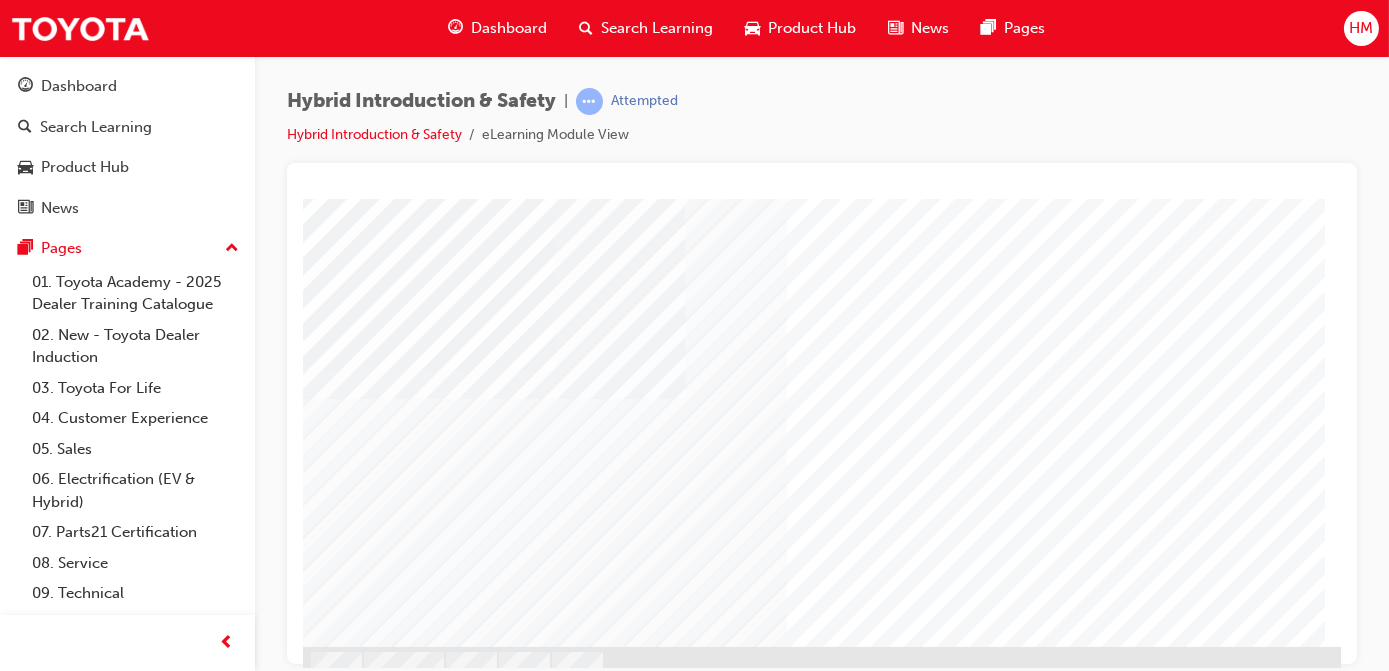 click at bounding box center [423, 3102] 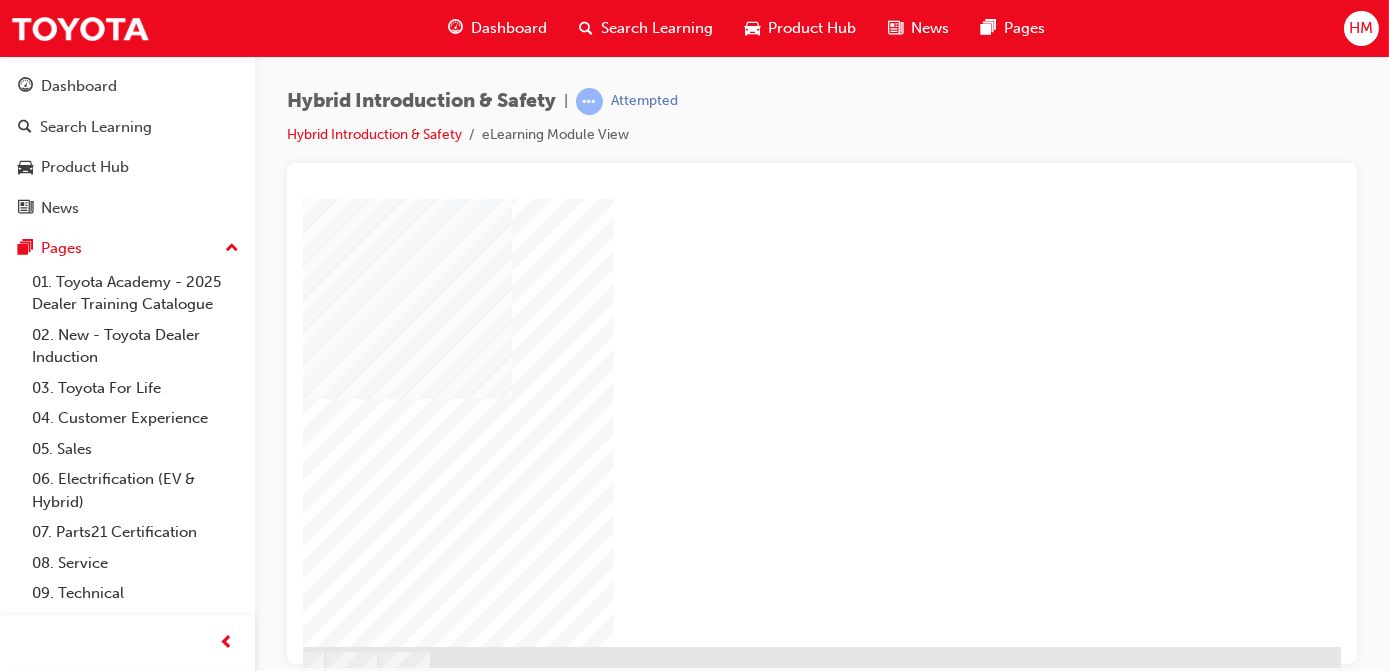 scroll, scrollTop: 272, scrollLeft: 0, axis: vertical 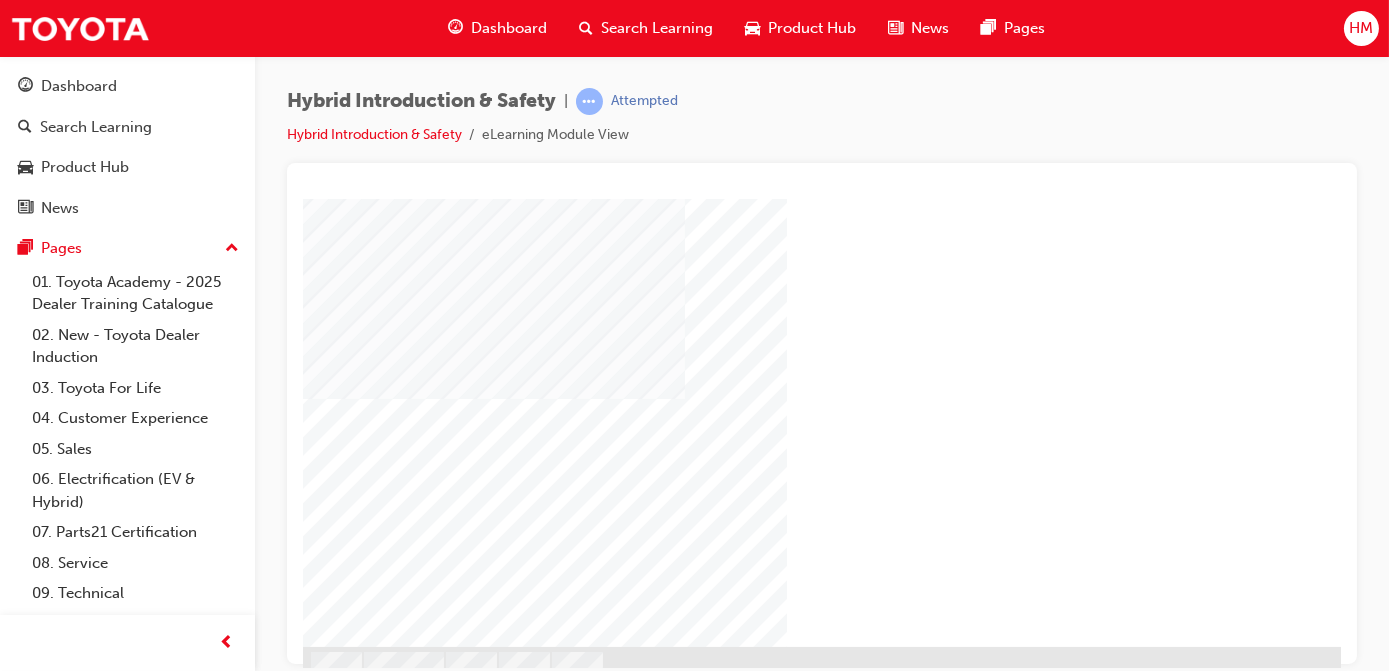 click at bounding box center [423, 3911] 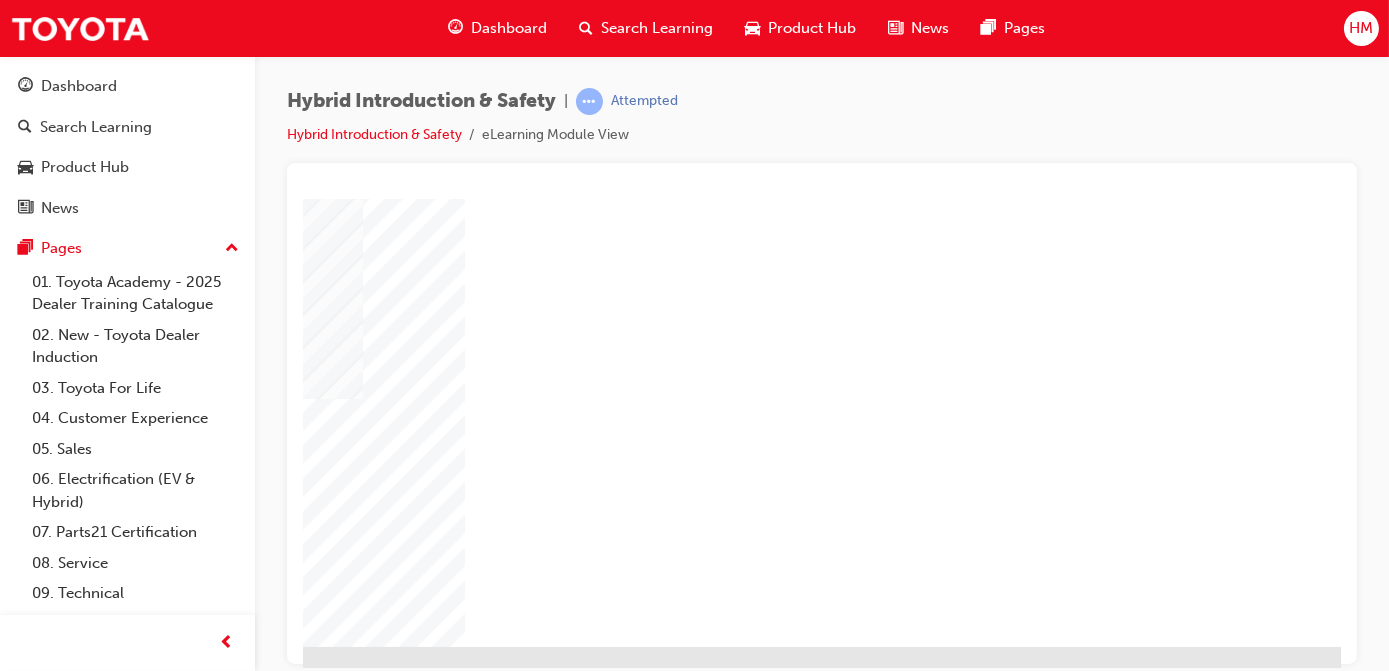 scroll, scrollTop: 272, scrollLeft: 83, axis: both 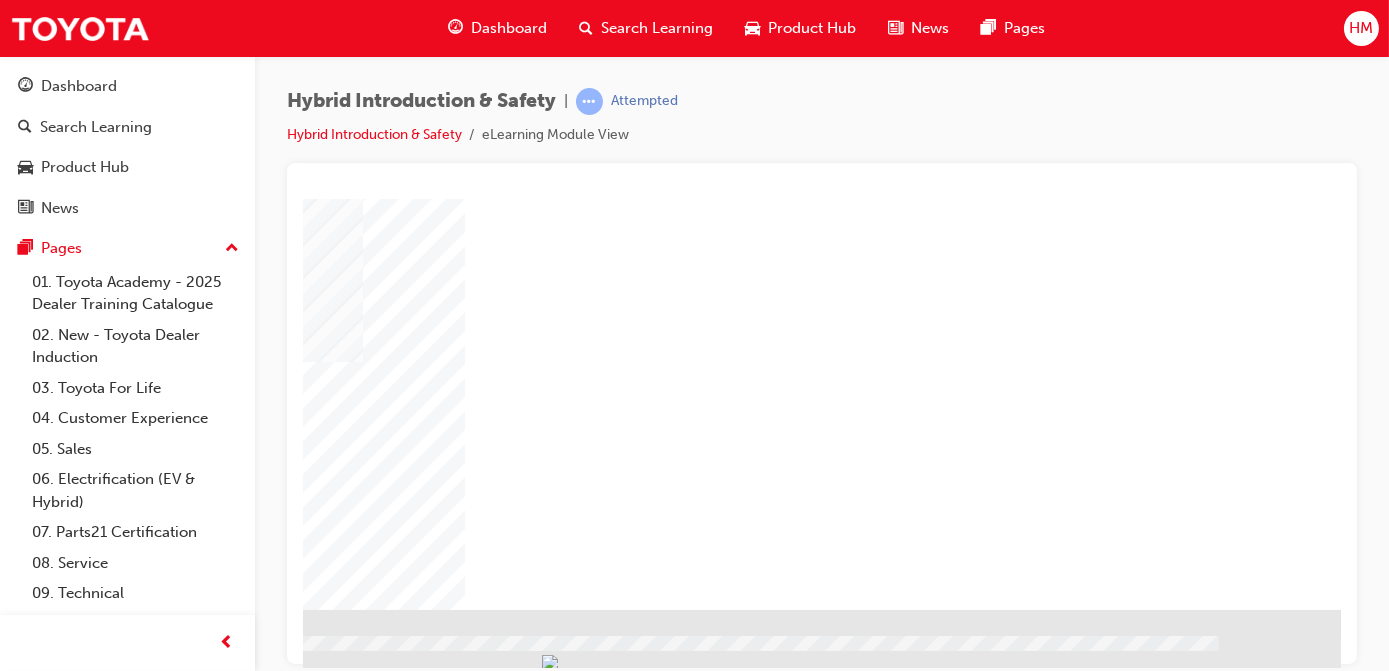 click at bounding box center [43, 3987] 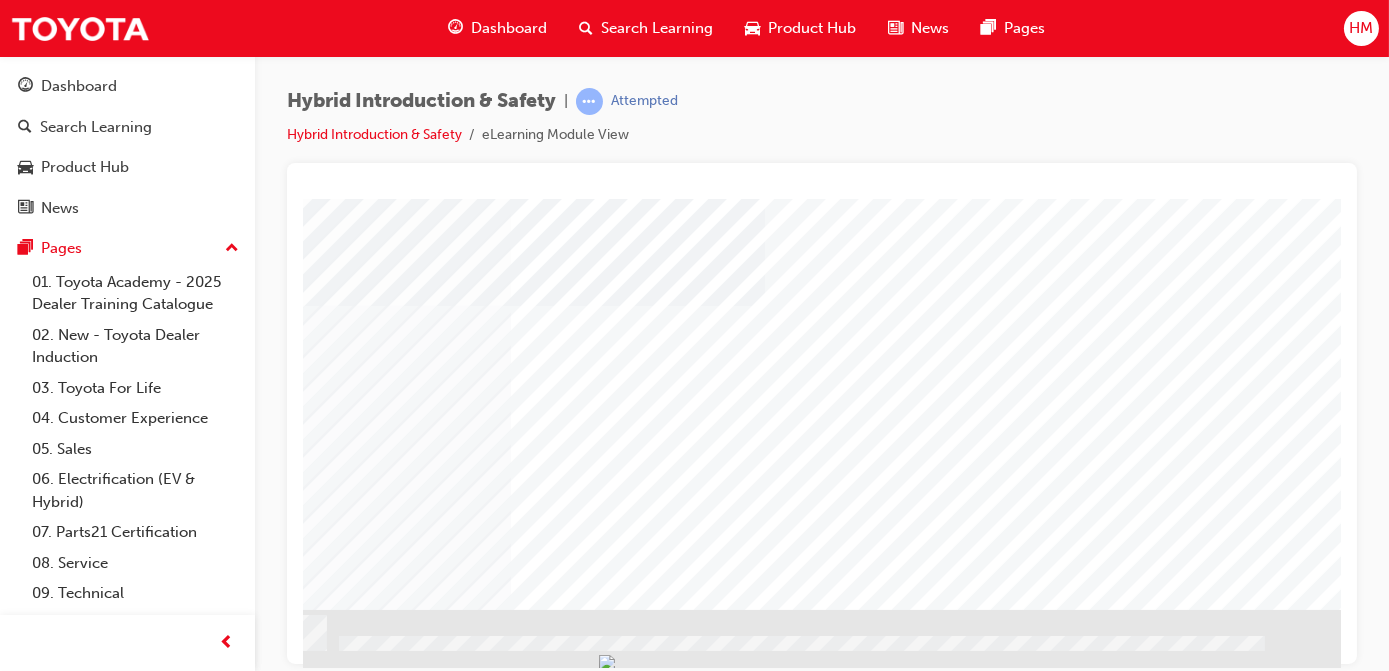 scroll, scrollTop: 309, scrollLeft: 282, axis: both 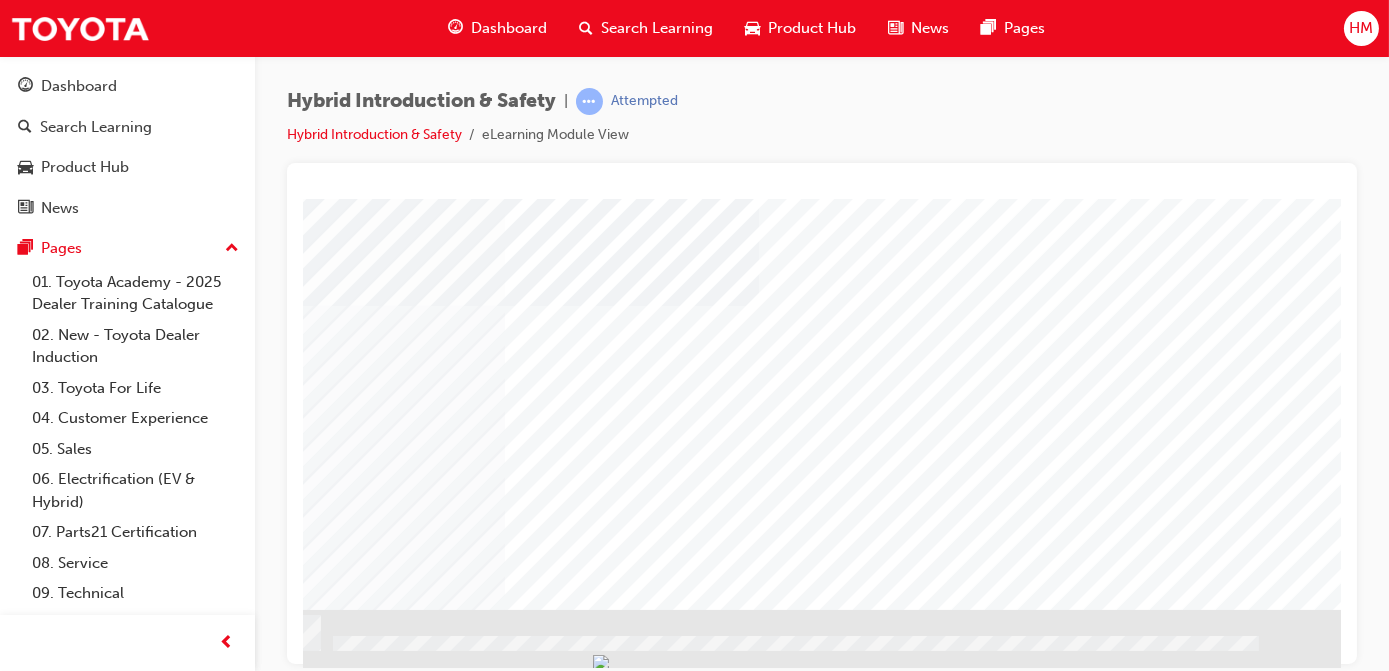 click at bounding box center [83, 2083] 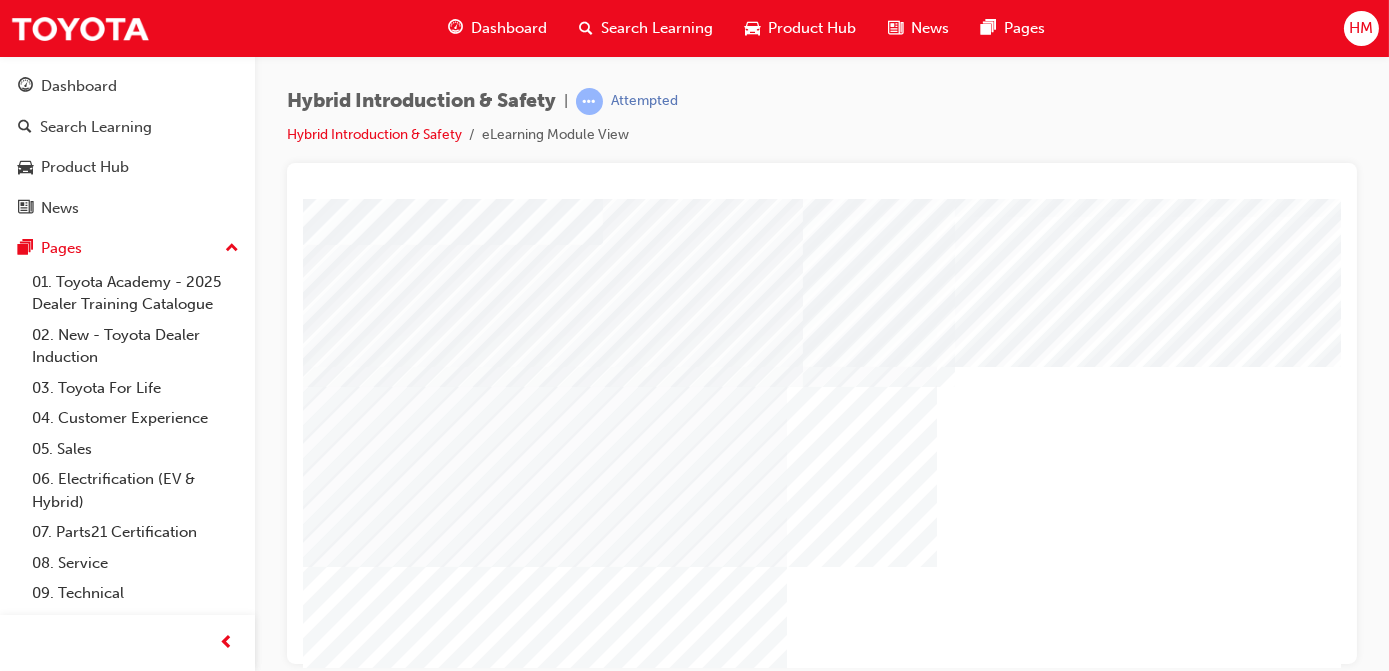 scroll, scrollTop: 309, scrollLeft: 0, axis: vertical 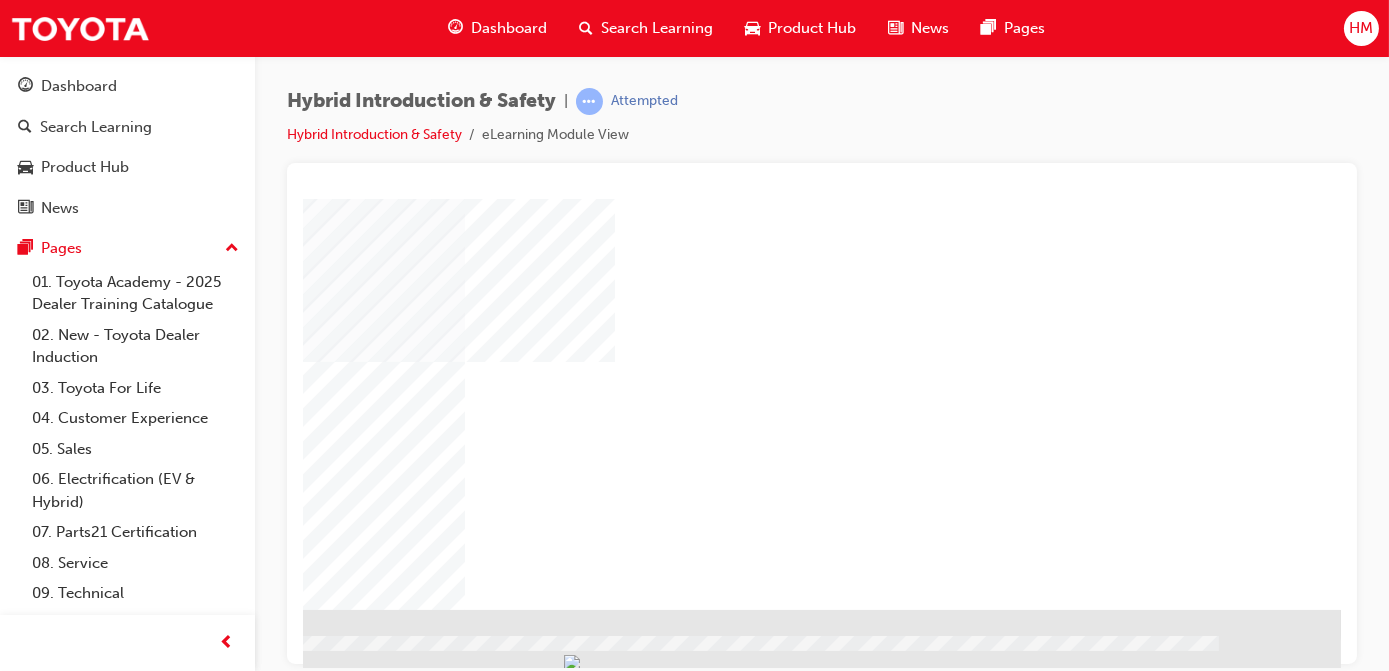 click at bounding box center [43, 793] 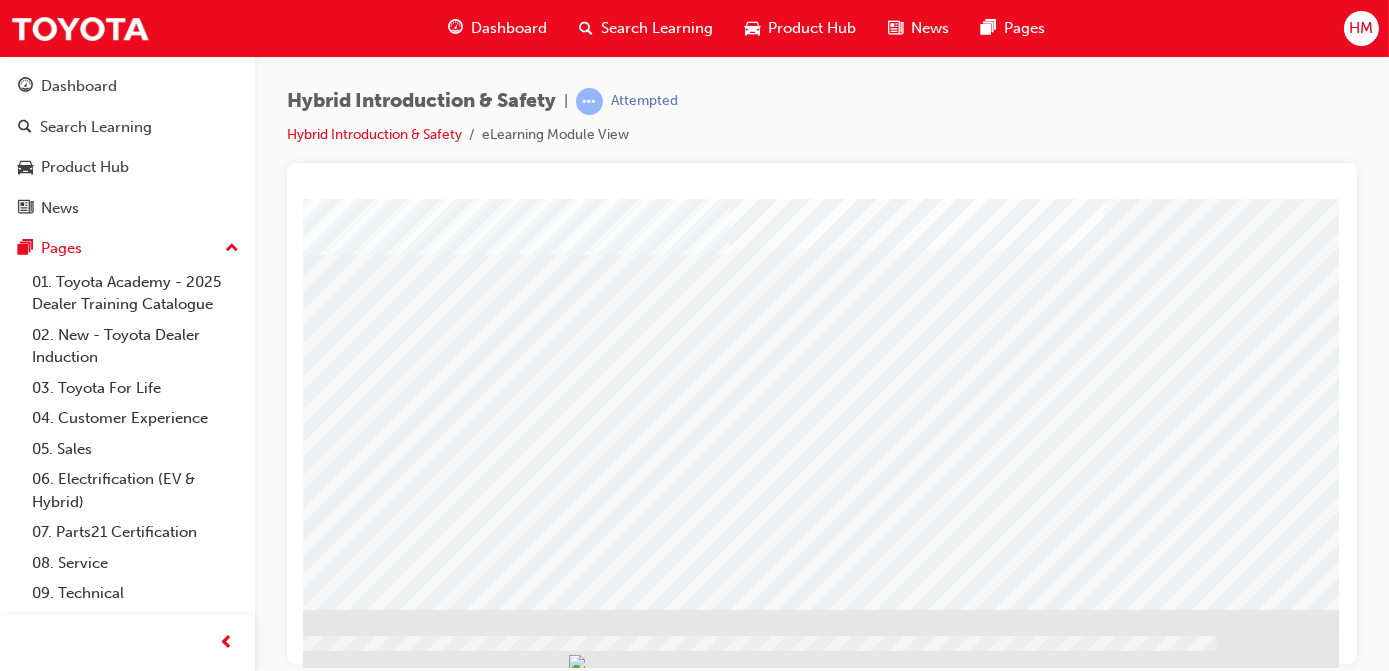 scroll, scrollTop: 0, scrollLeft: 0, axis: both 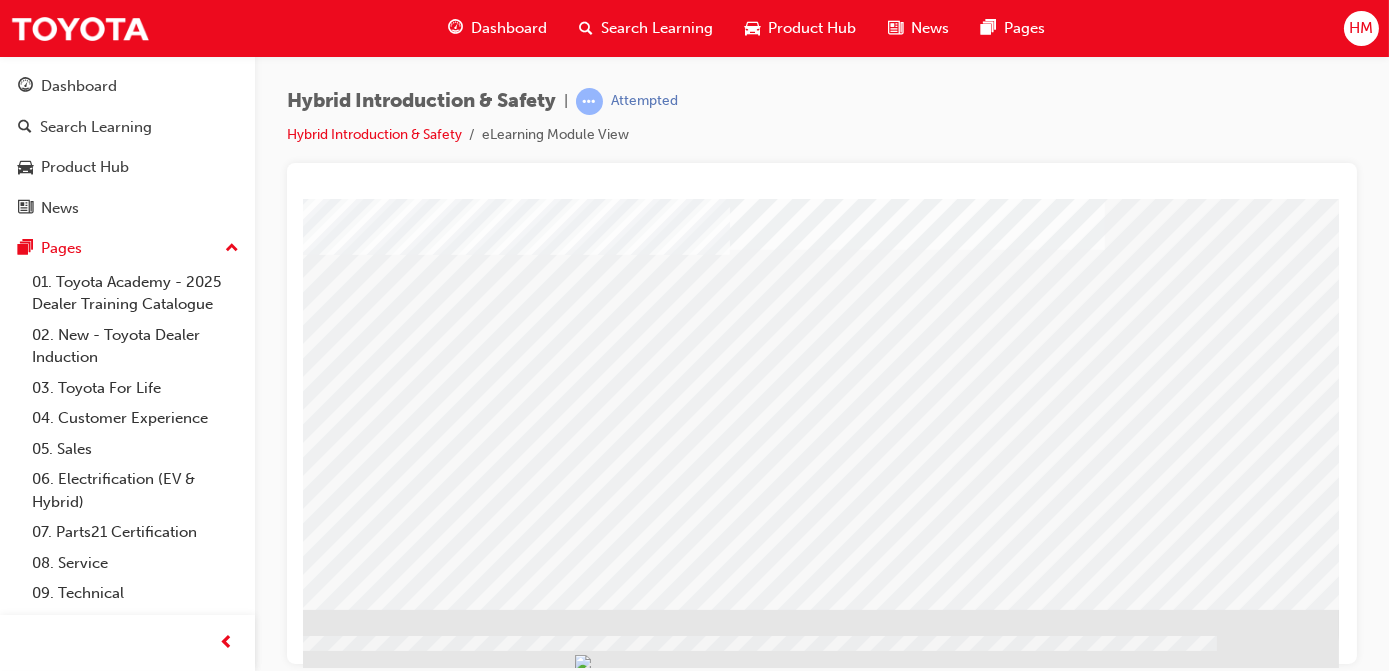 click at bounding box center [41, 1613] 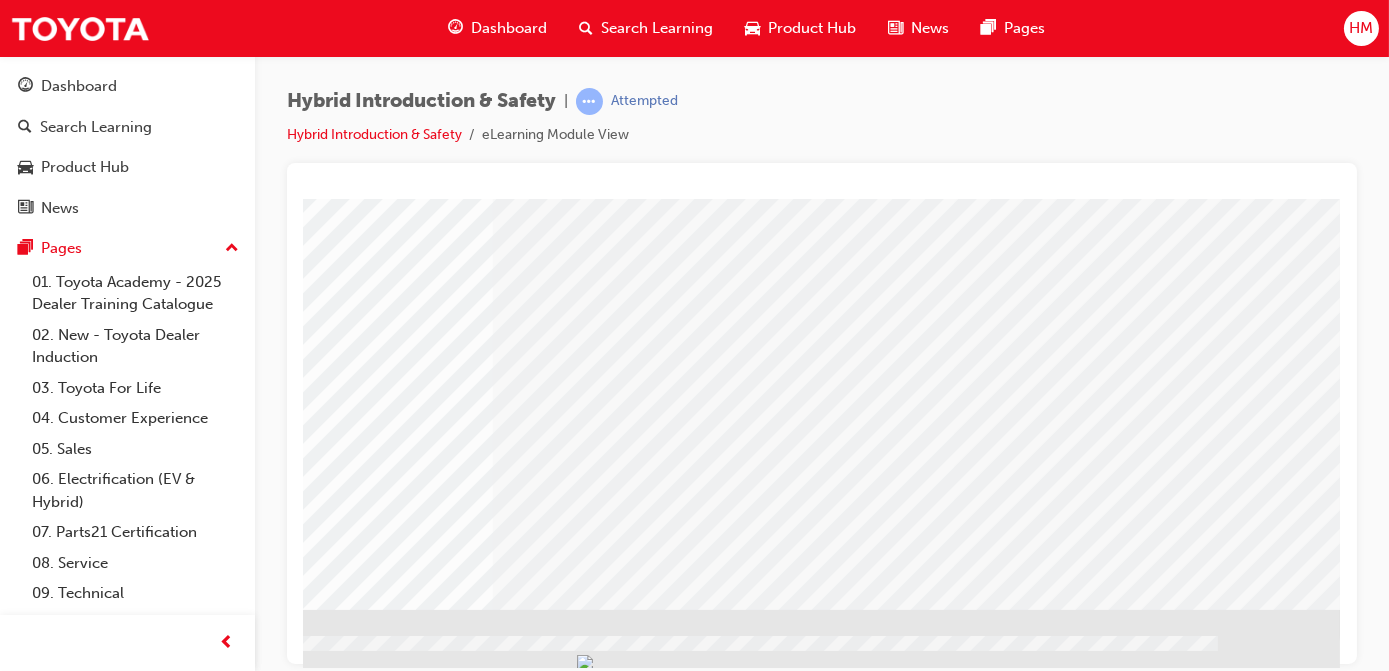scroll, scrollTop: 0, scrollLeft: 0, axis: both 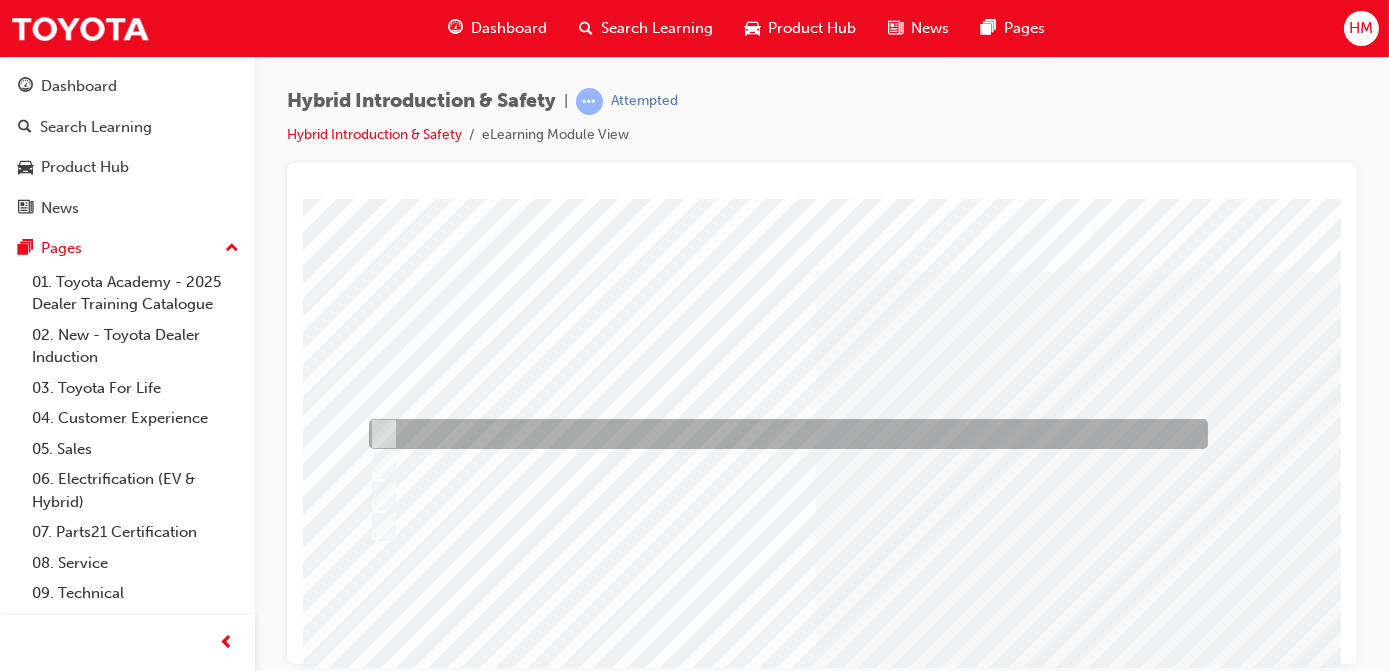 click at bounding box center (782, 434) 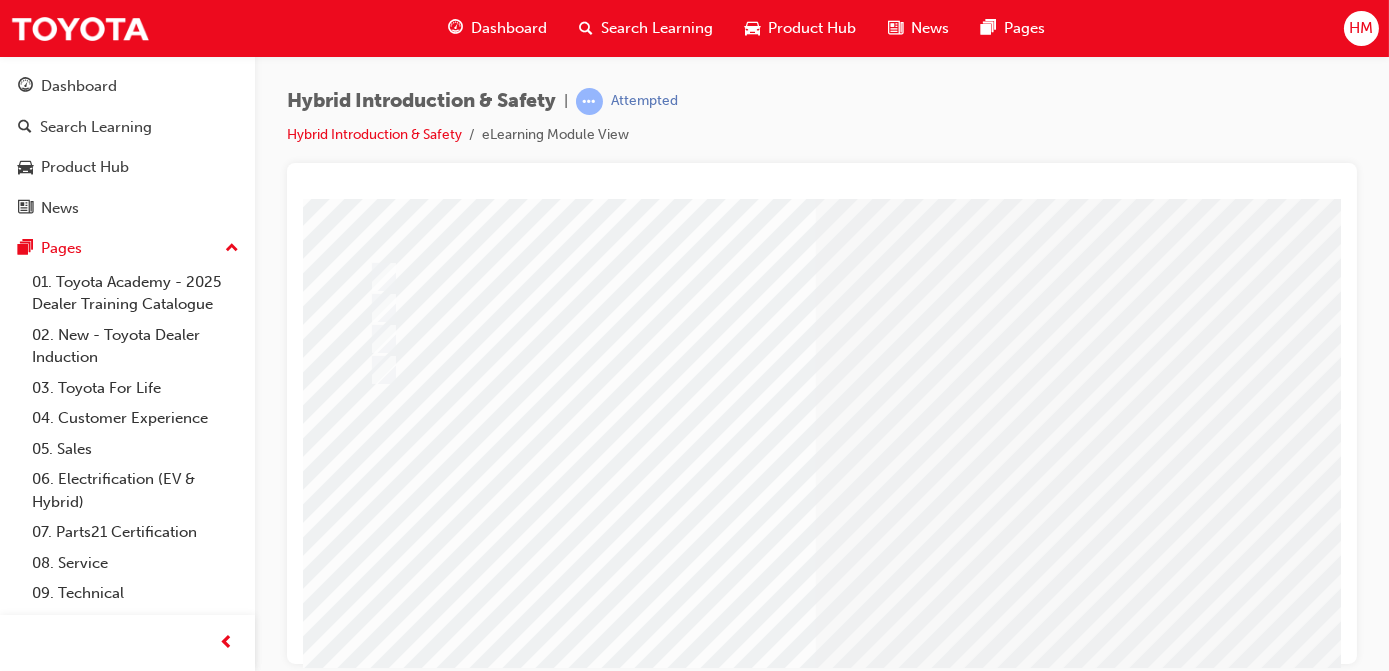scroll, scrollTop: 181, scrollLeft: 0, axis: vertical 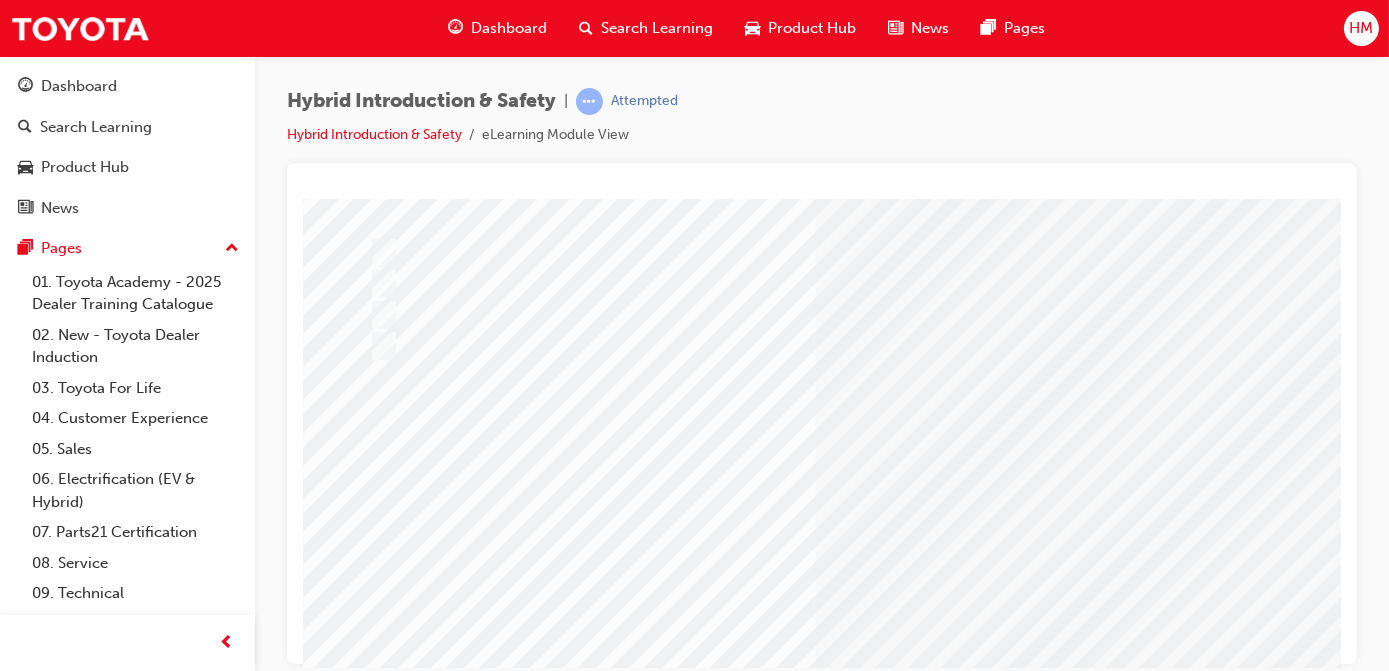 click at bounding box center [374, 2730] 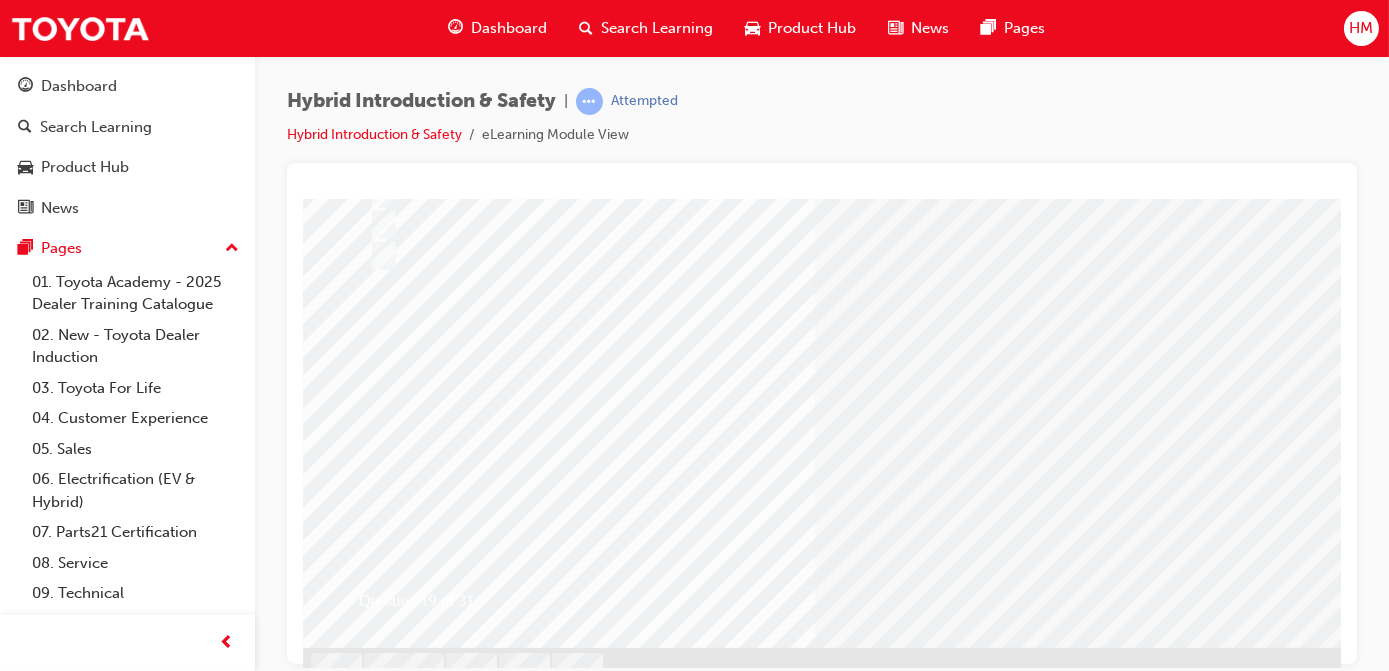 scroll, scrollTop: 0, scrollLeft: 0, axis: both 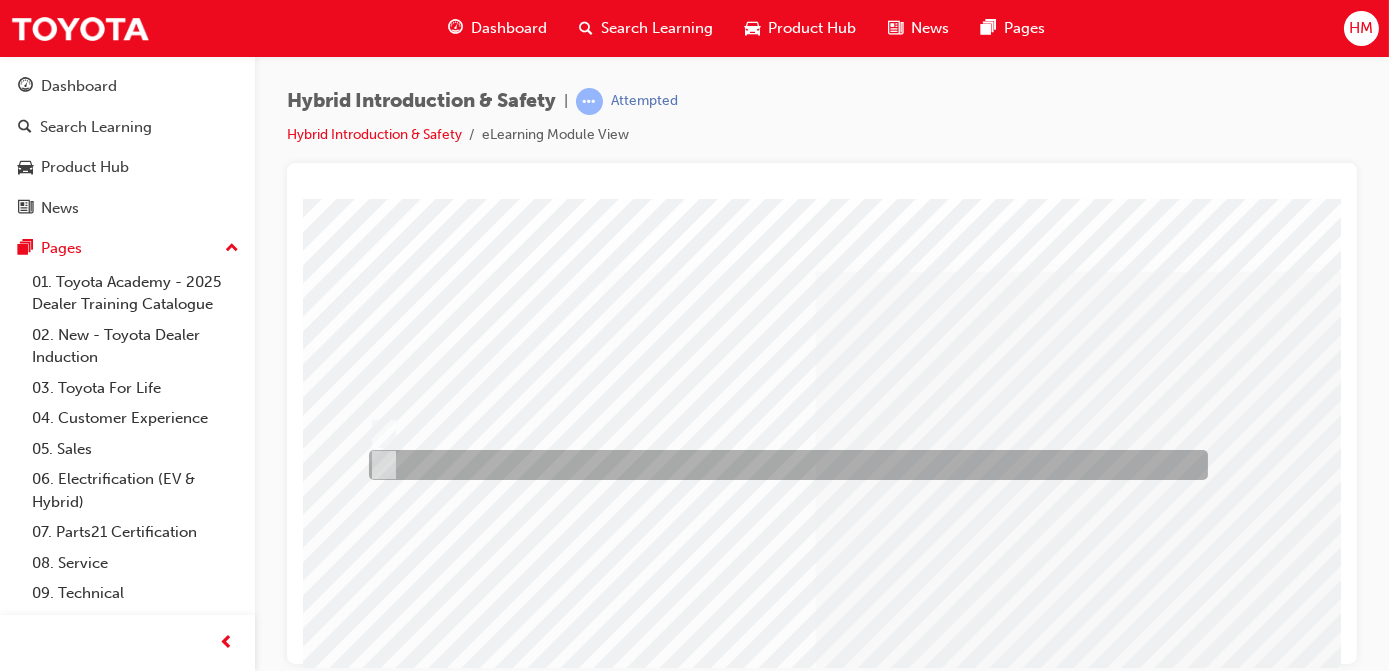 click at bounding box center [782, 465] 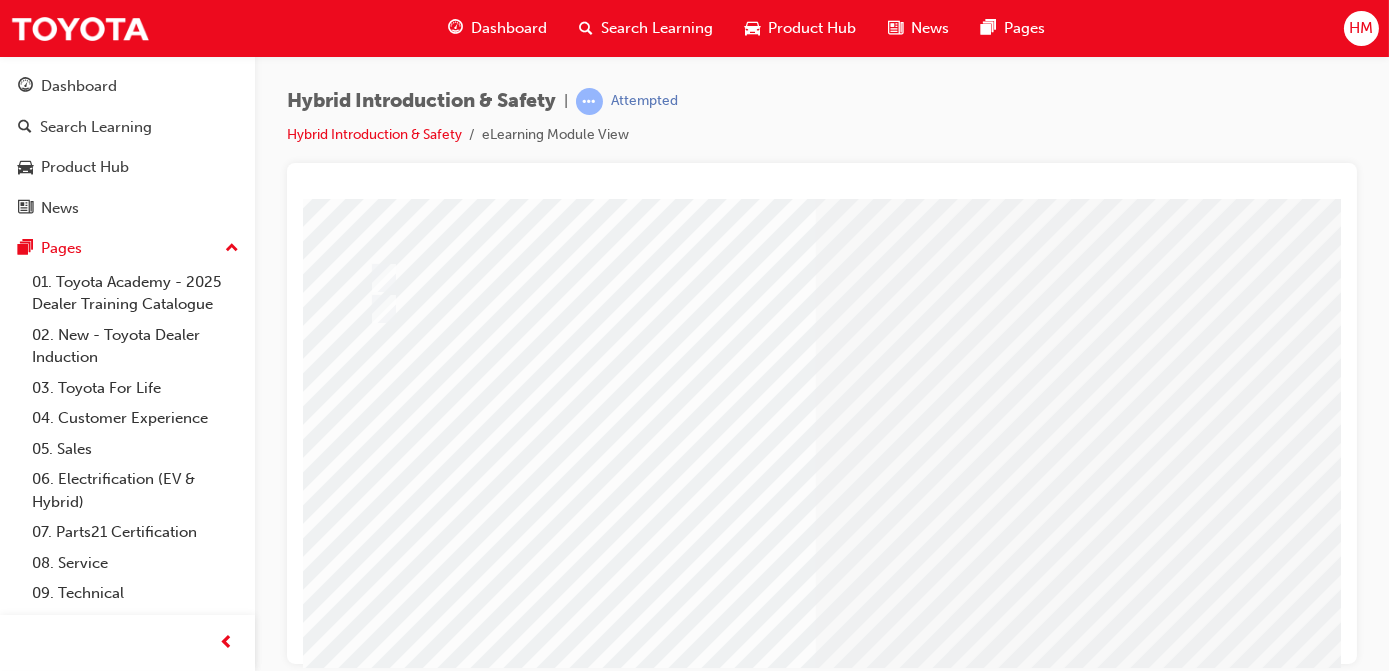 scroll, scrollTop: 309, scrollLeft: 0, axis: vertical 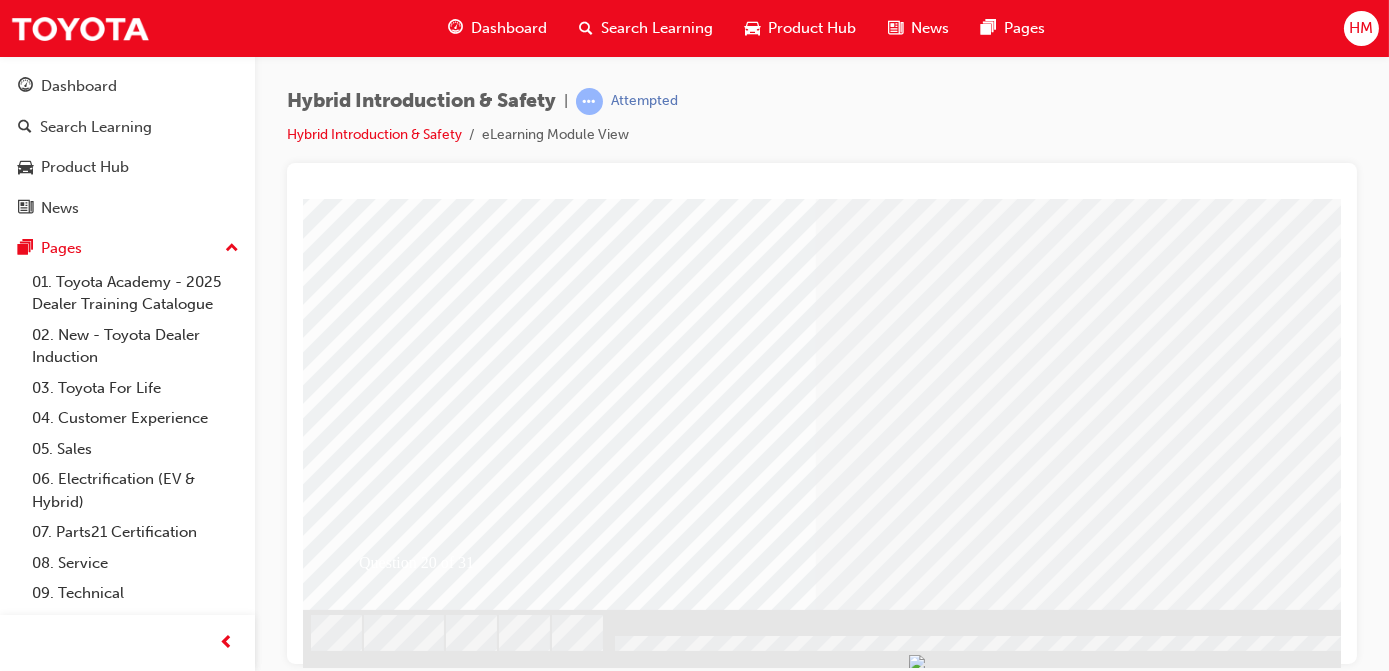 click at bounding box center (982, 969) 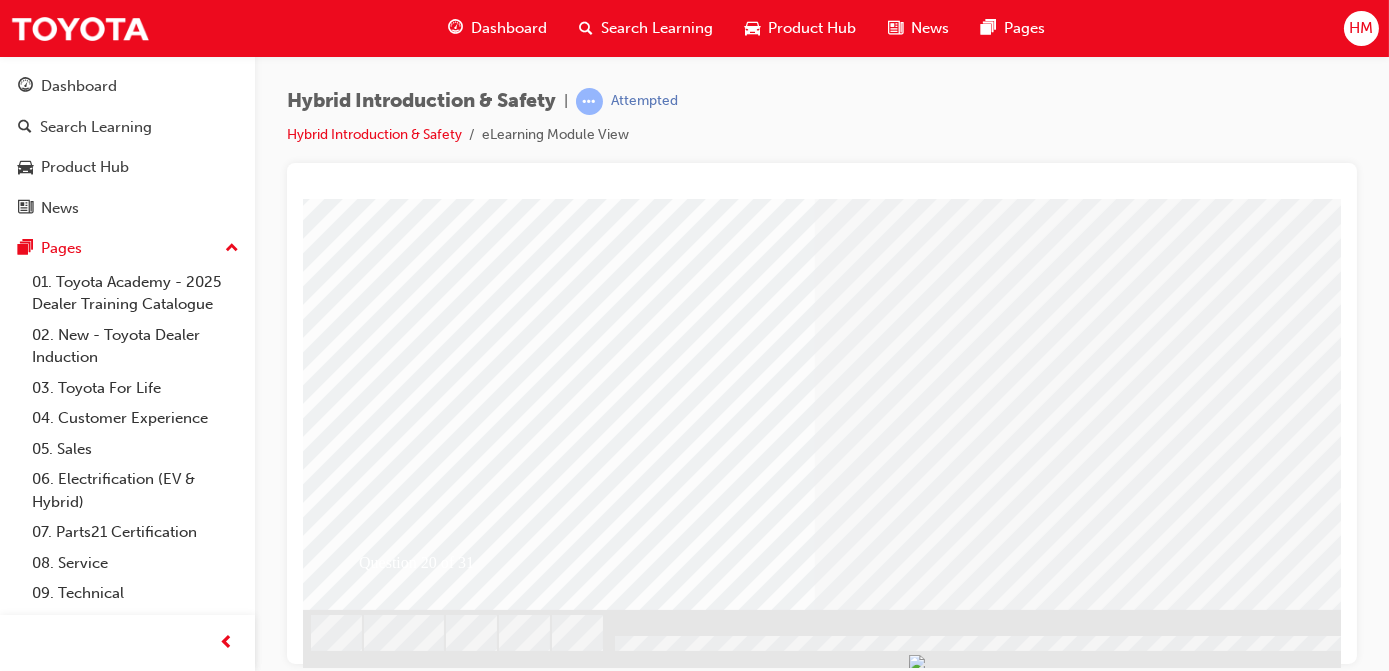 scroll, scrollTop: 0, scrollLeft: 0, axis: both 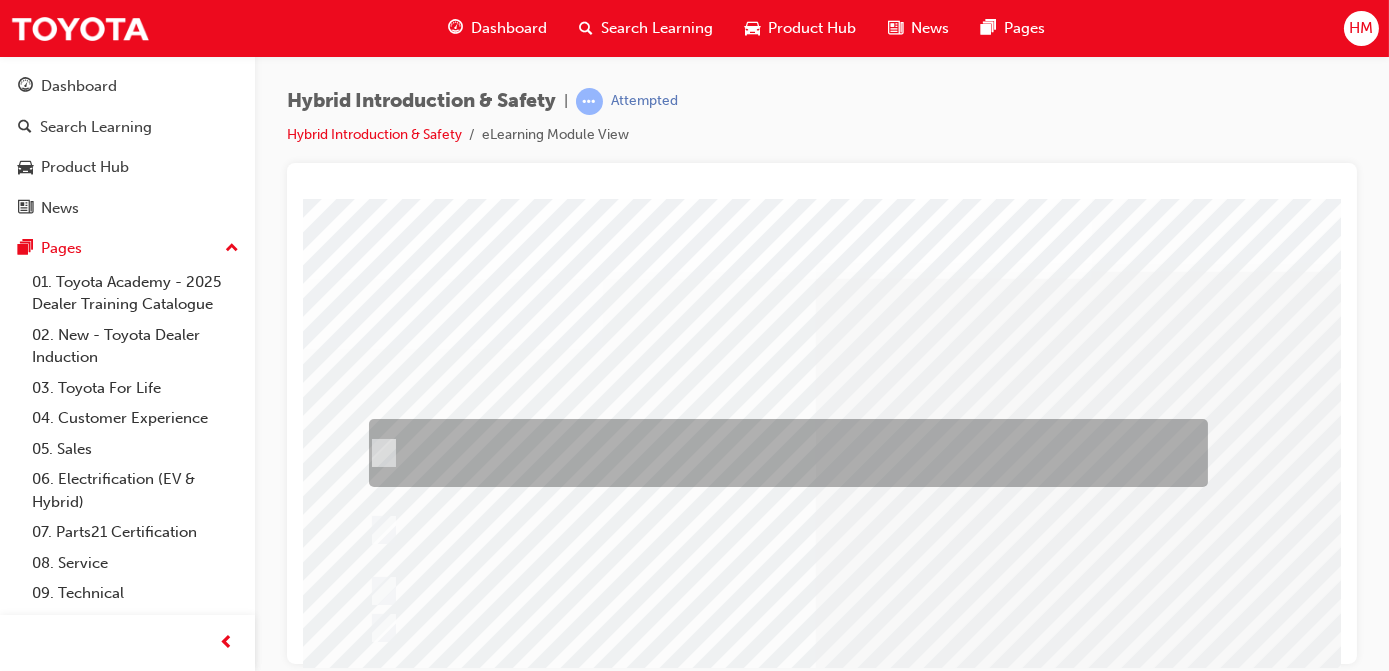 click at bounding box center [379, 453] 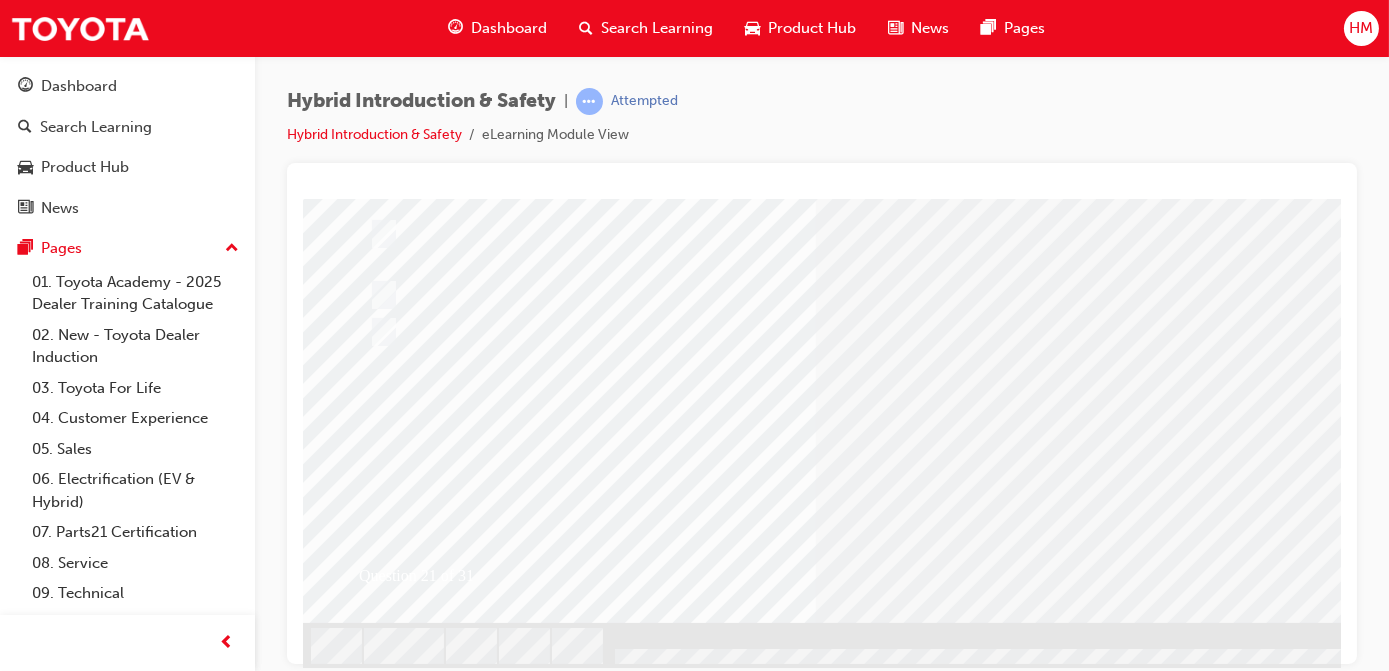 scroll, scrollTop: 309, scrollLeft: 0, axis: vertical 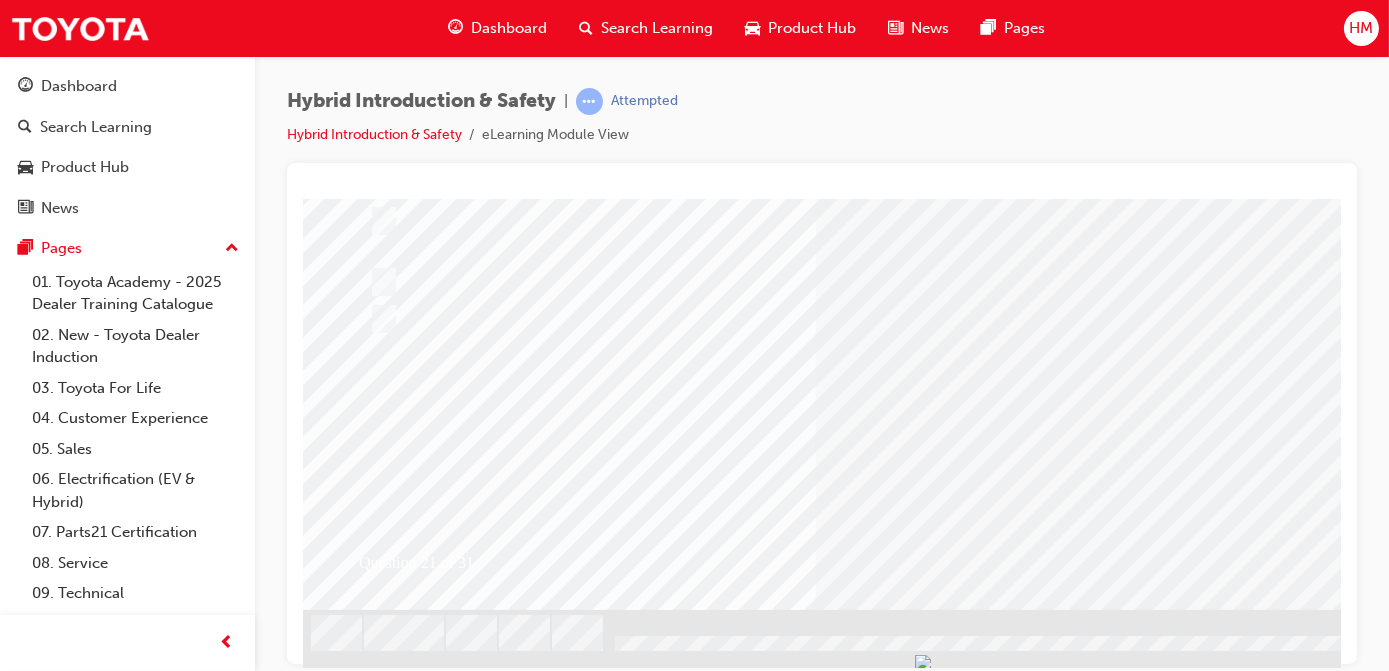 click at bounding box center [374, 2602] 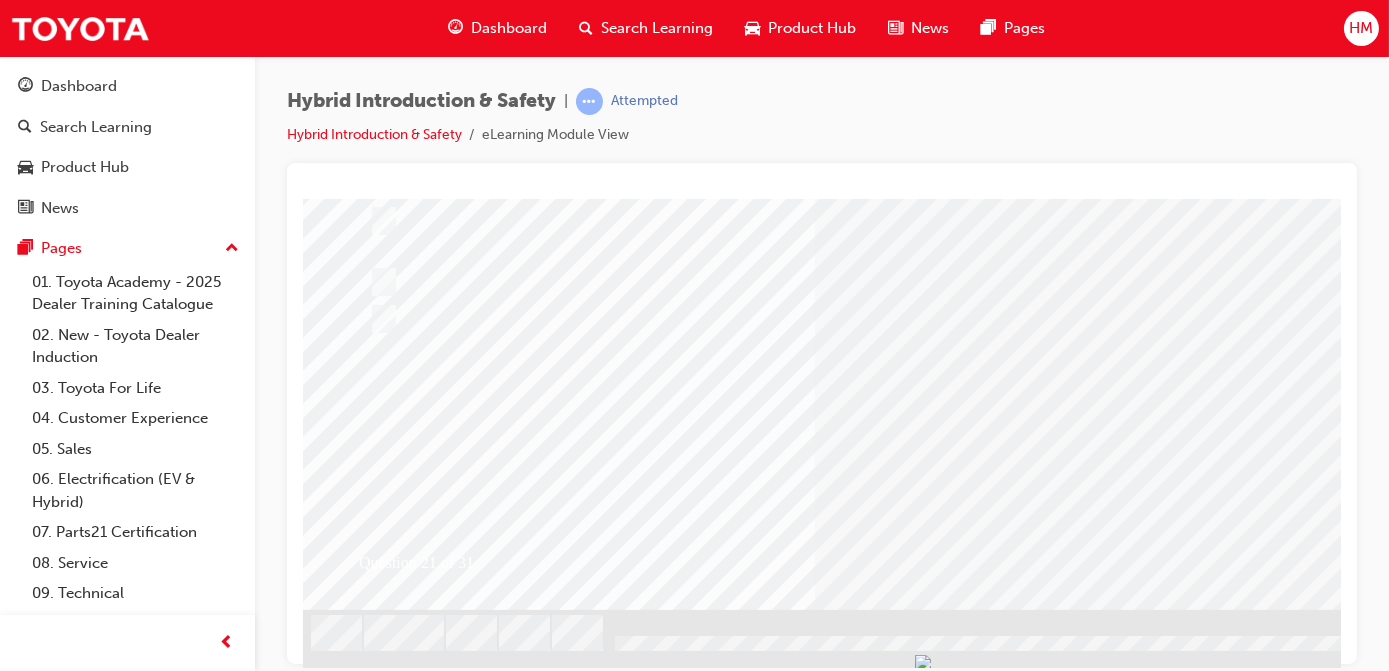 scroll, scrollTop: 0, scrollLeft: 0, axis: both 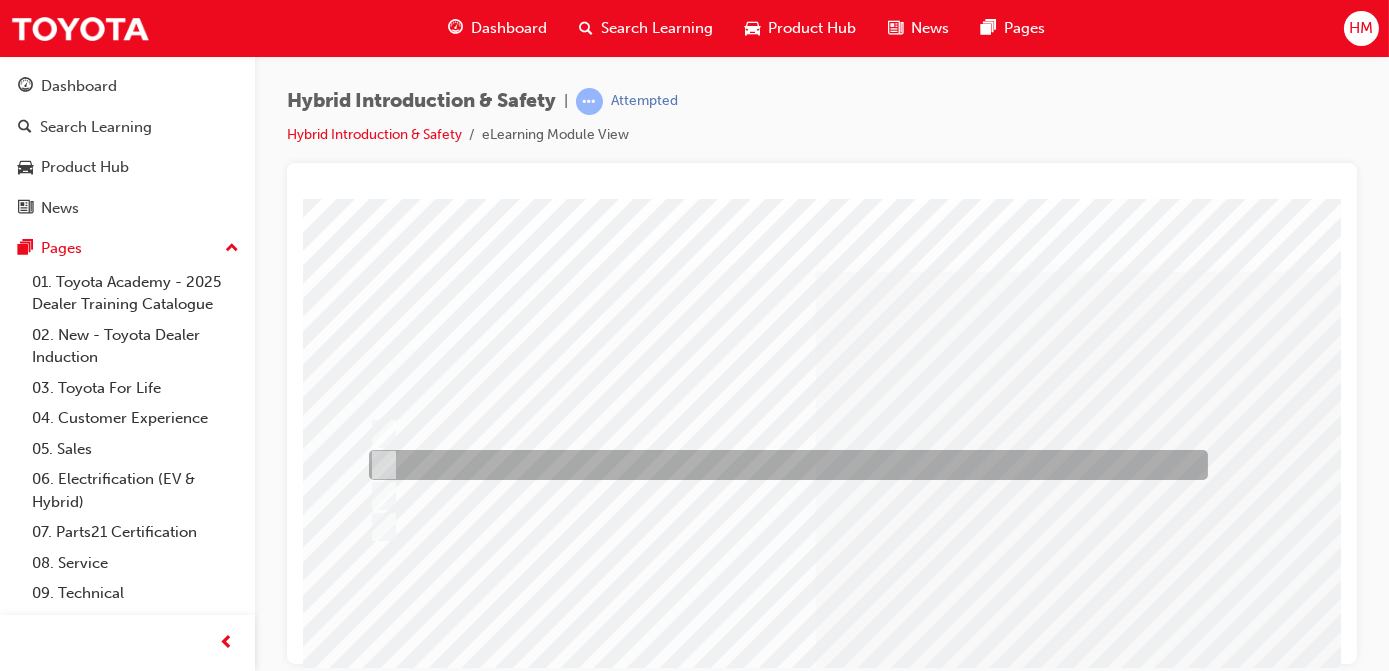 click at bounding box center [379, 465] 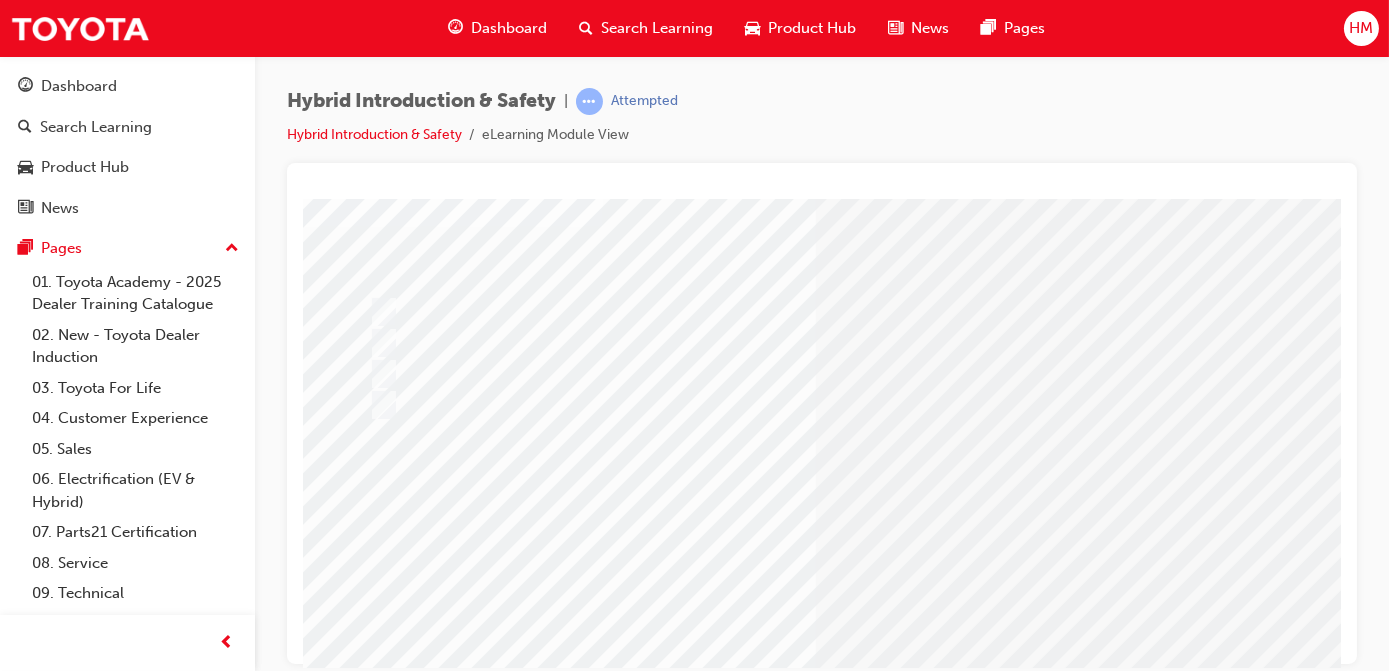 scroll, scrollTop: 272, scrollLeft: 0, axis: vertical 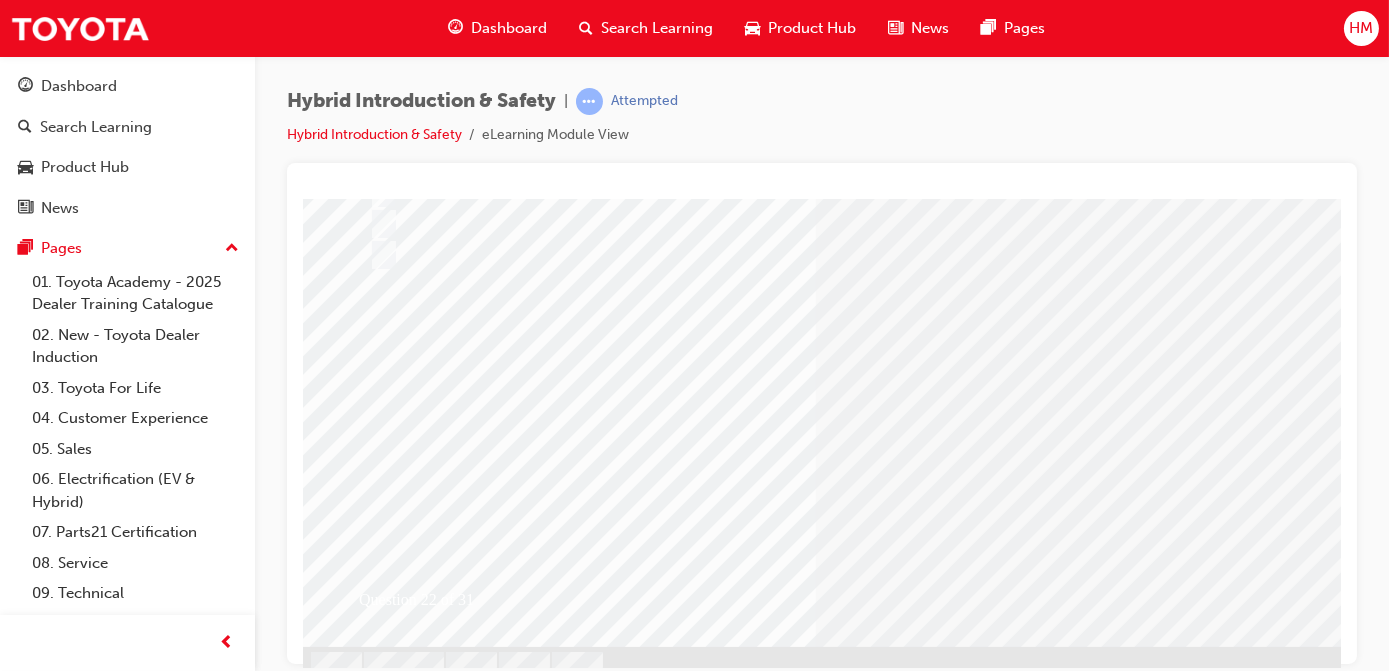click at bounding box center (374, 2639) 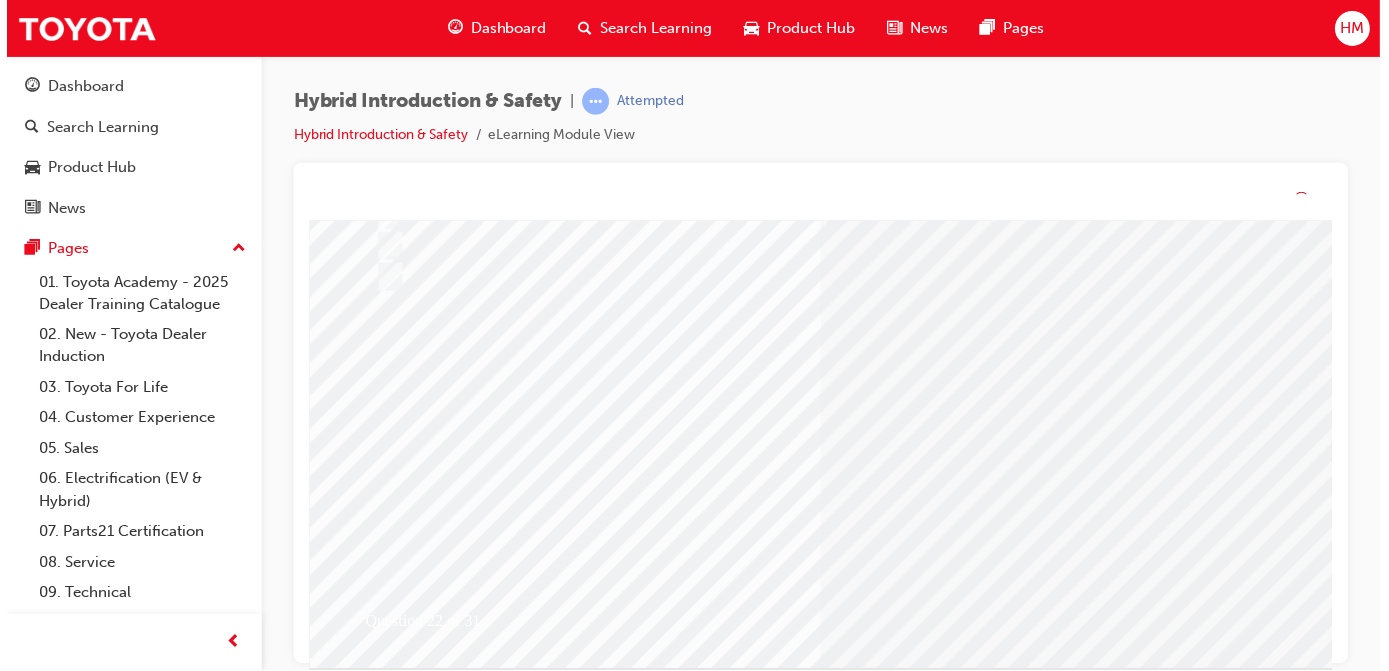 scroll, scrollTop: 0, scrollLeft: 0, axis: both 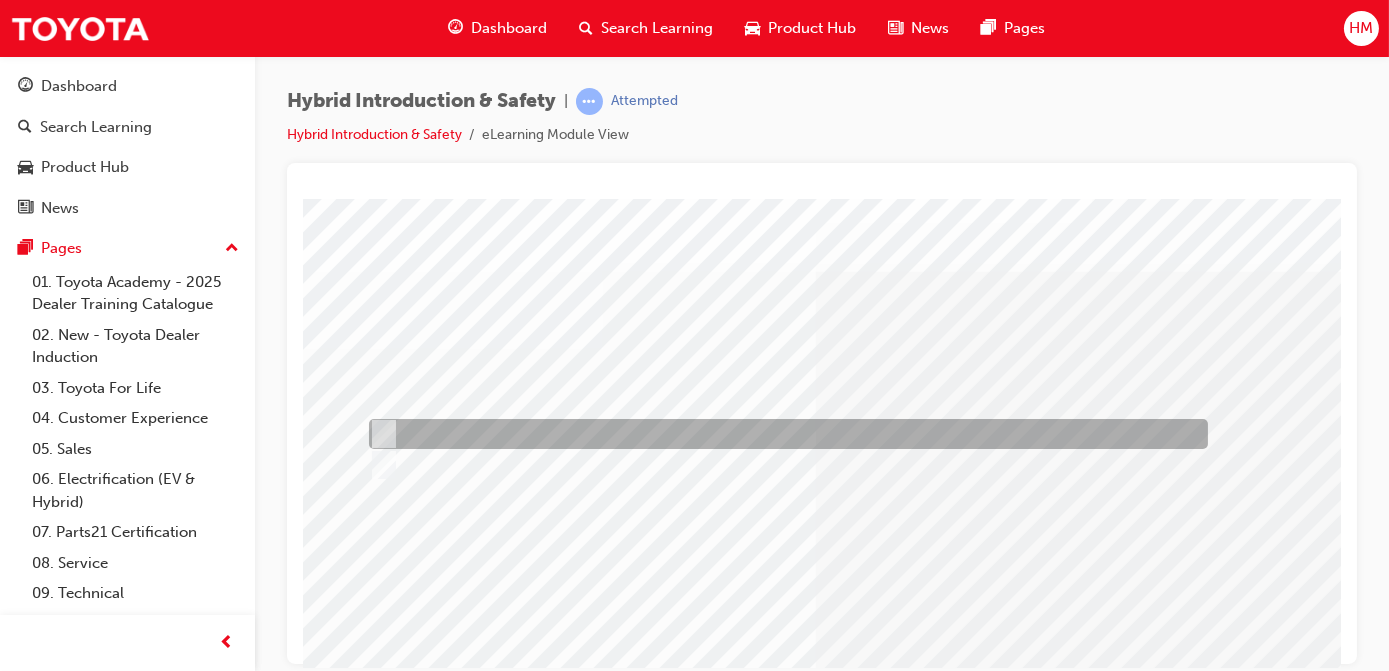 click at bounding box center [782, 434] 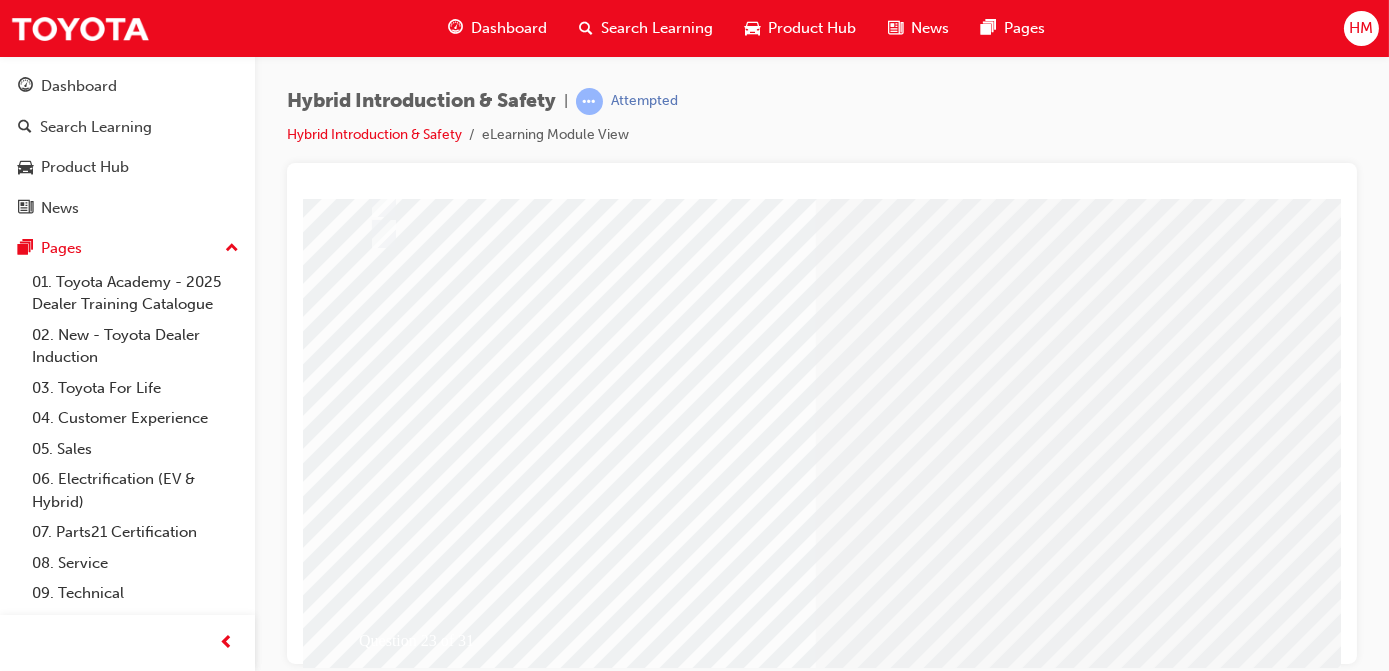 scroll, scrollTop: 272, scrollLeft: 0, axis: vertical 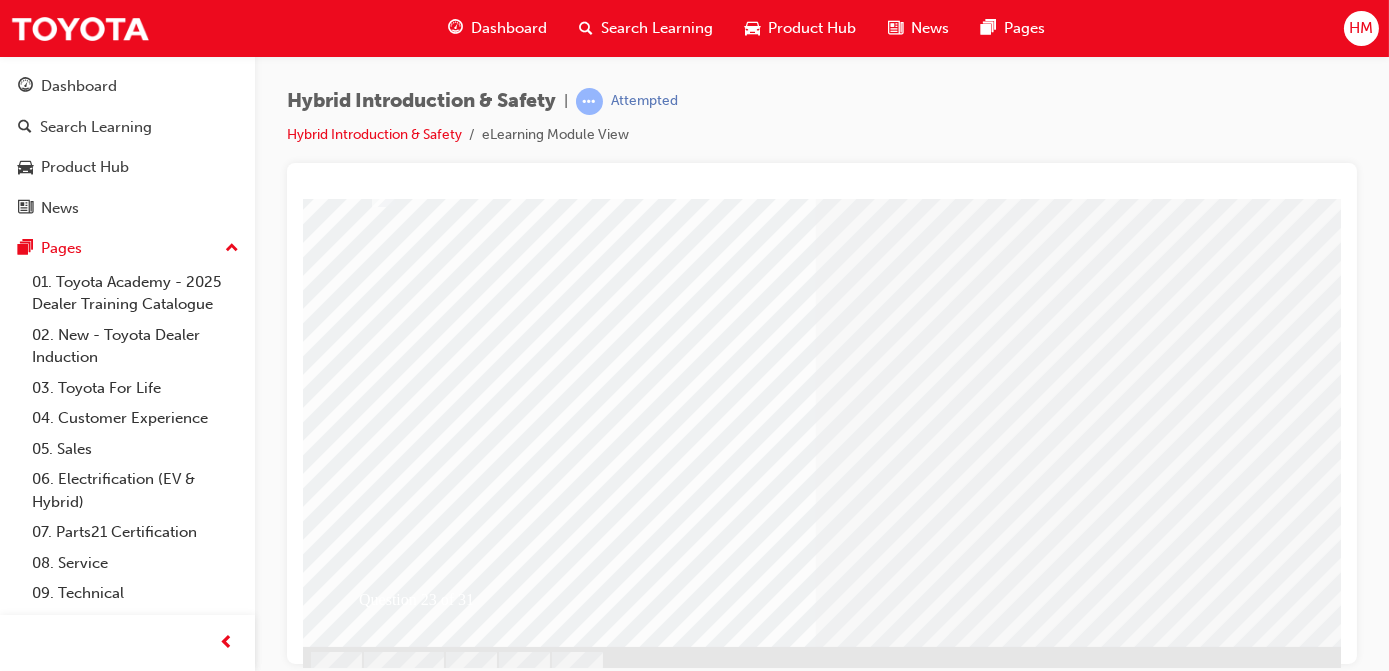 click at bounding box center (374, 2595) 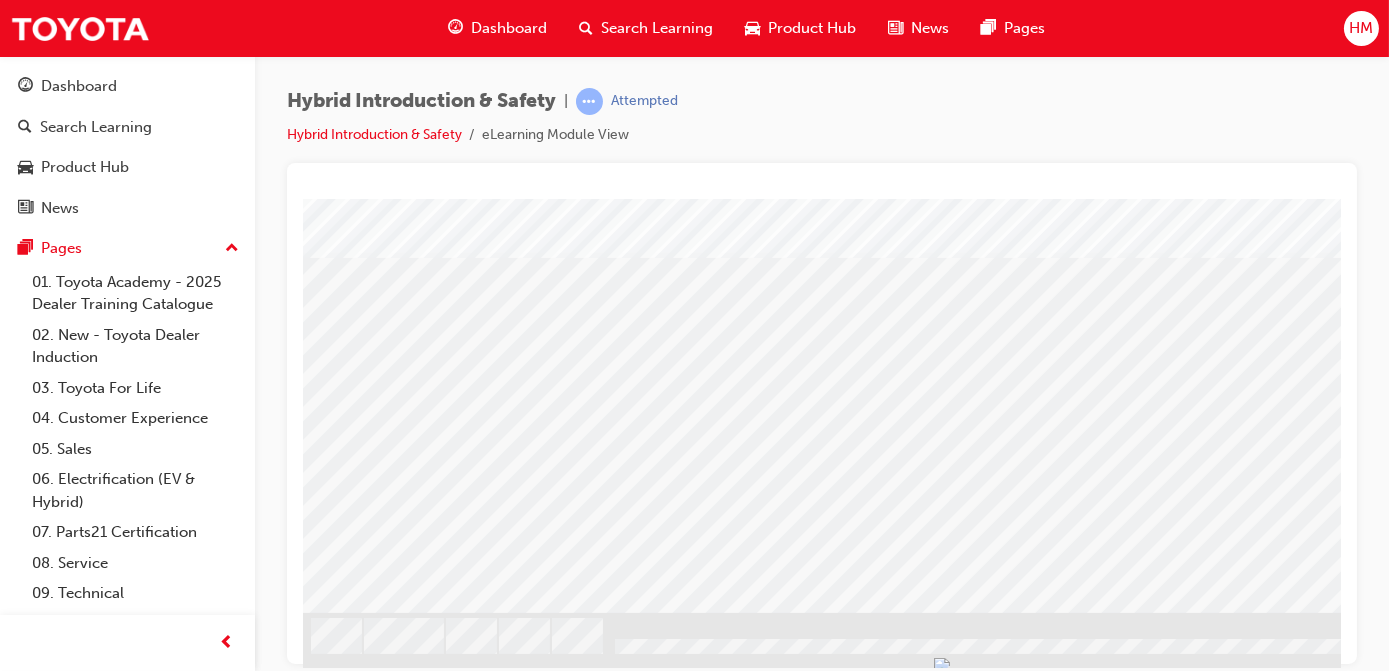 scroll, scrollTop: 309, scrollLeft: 0, axis: vertical 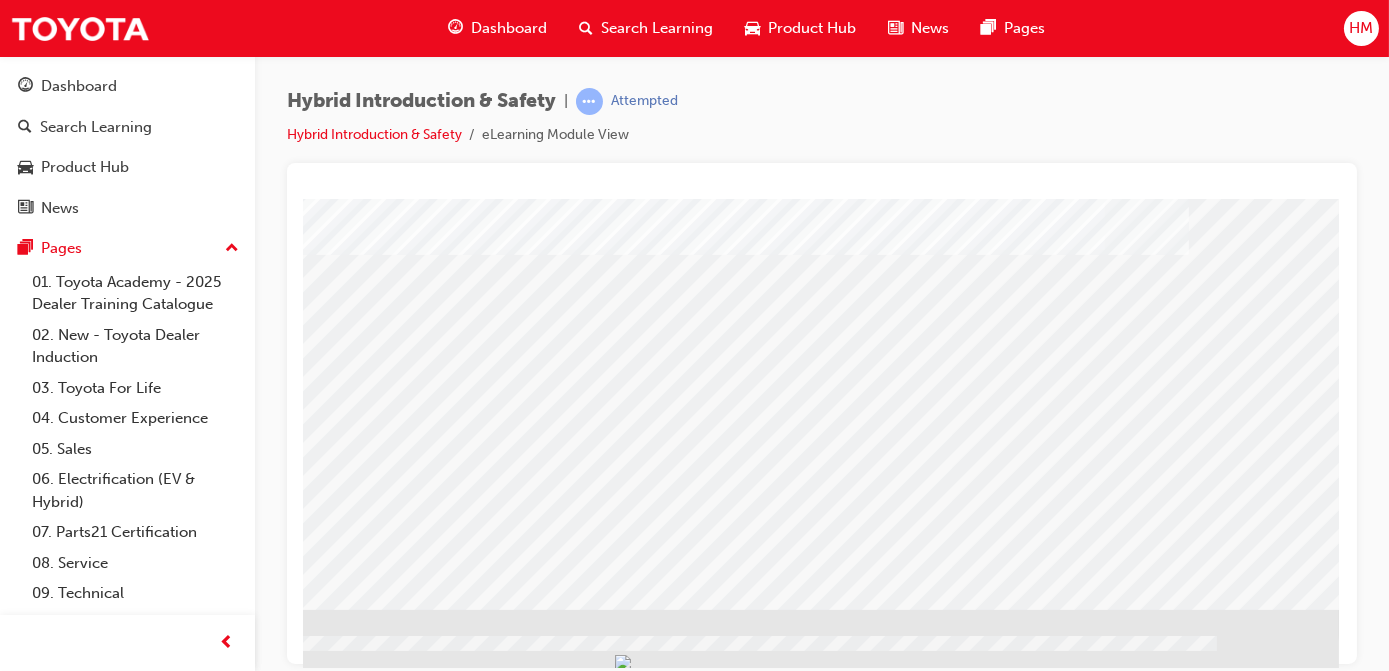 click at bounding box center [41, 1628] 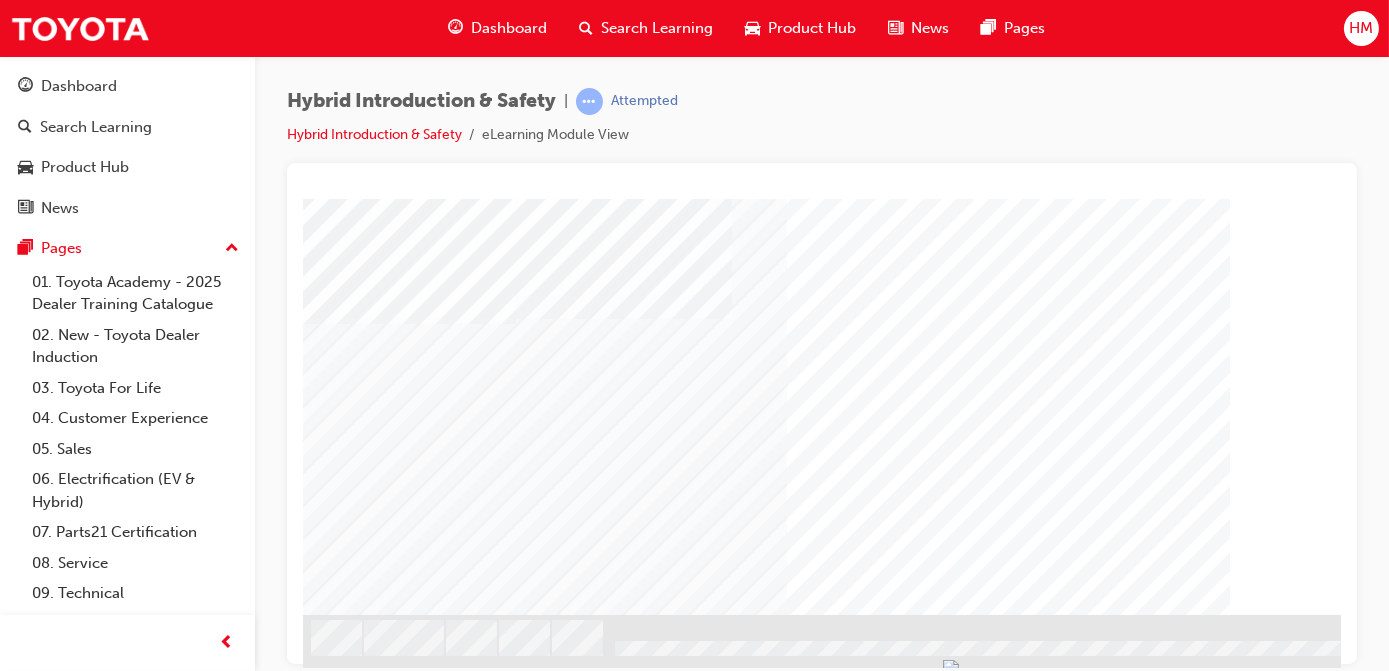 scroll, scrollTop: 309, scrollLeft: 0, axis: vertical 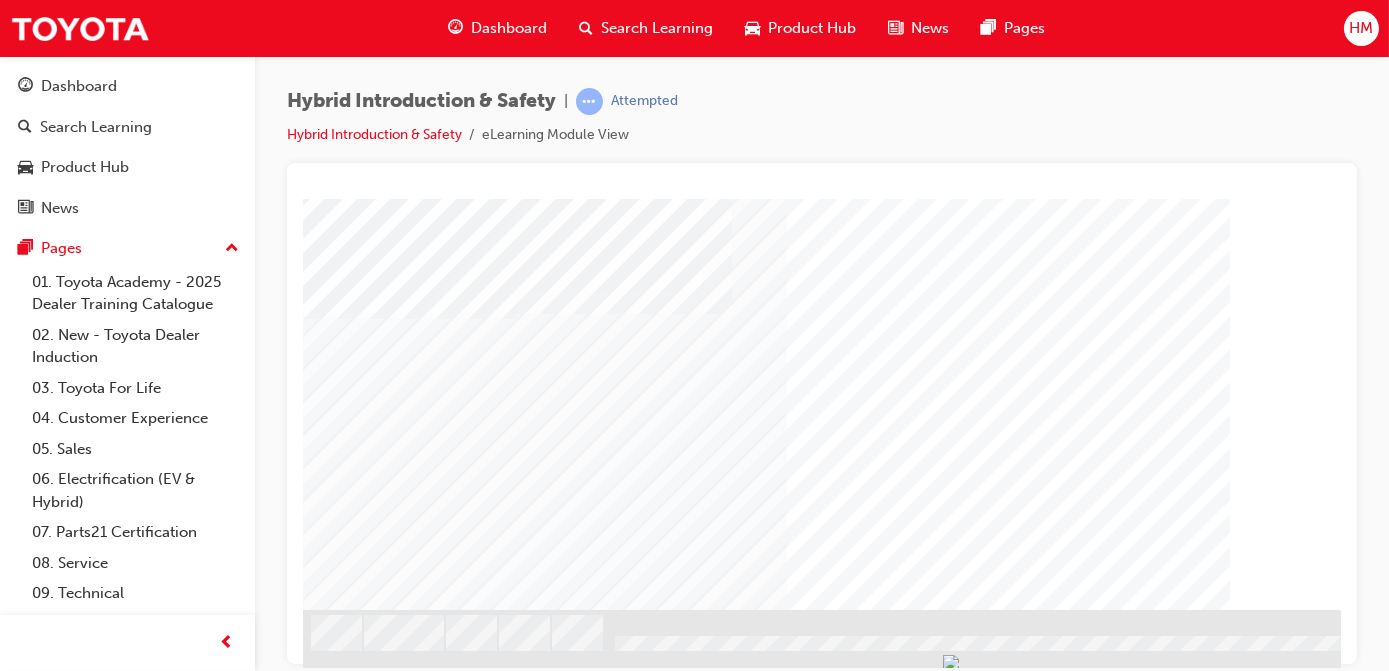 click on "Hybrid Introduction & Safety | Attempted Hybrid Introduction & Safety eLearning Module View" at bounding box center [694, 335] 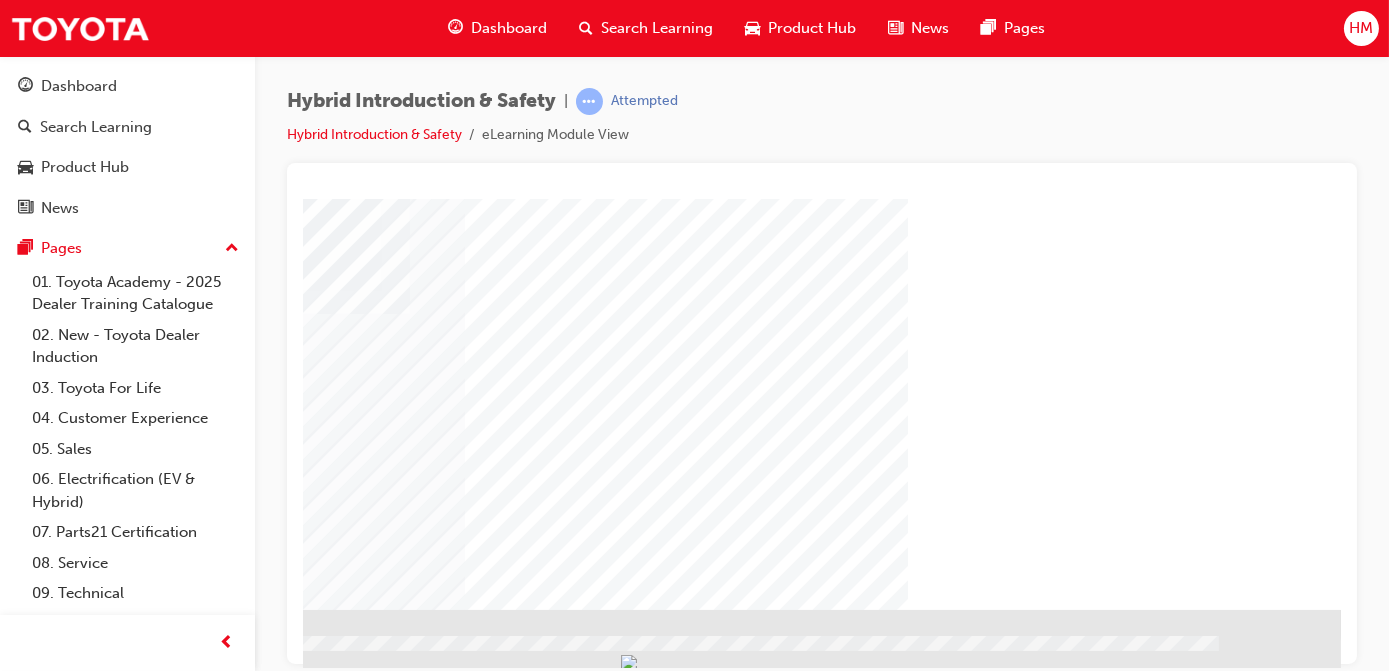 click at bounding box center (443, 1104) 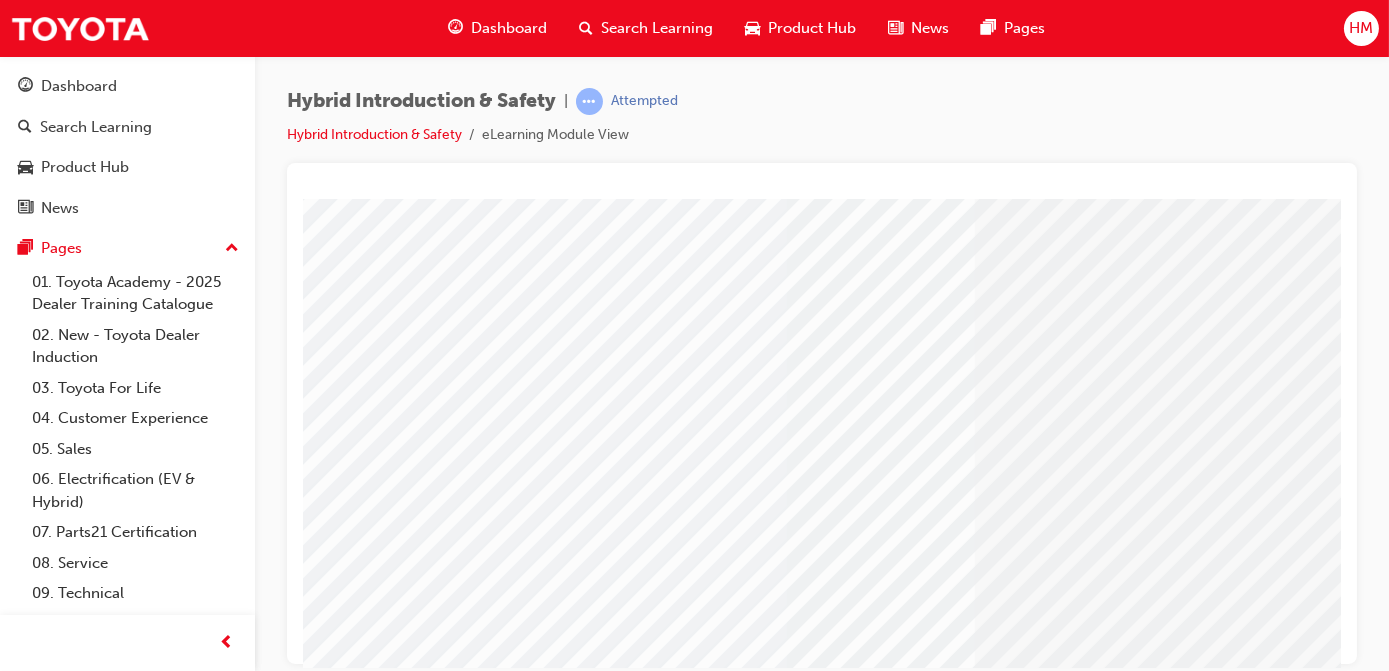 scroll, scrollTop: 309, scrollLeft: 0, axis: vertical 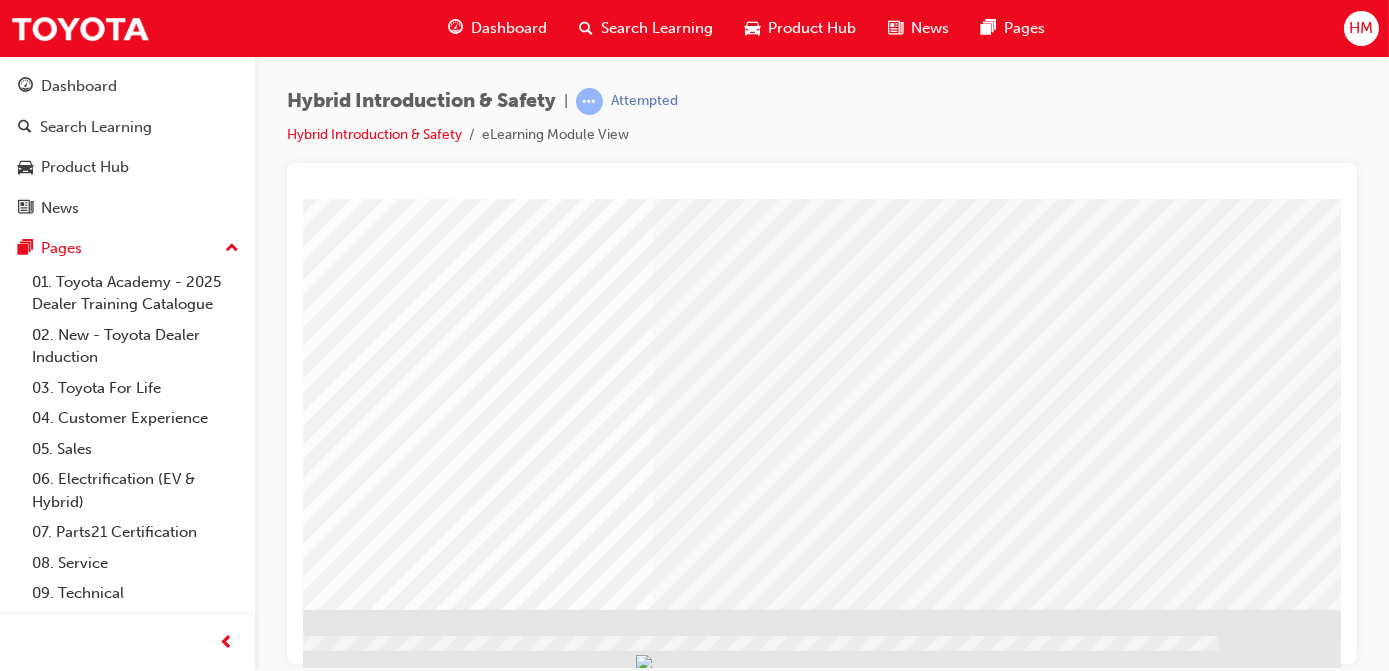 click at bounding box center (43, 1575) 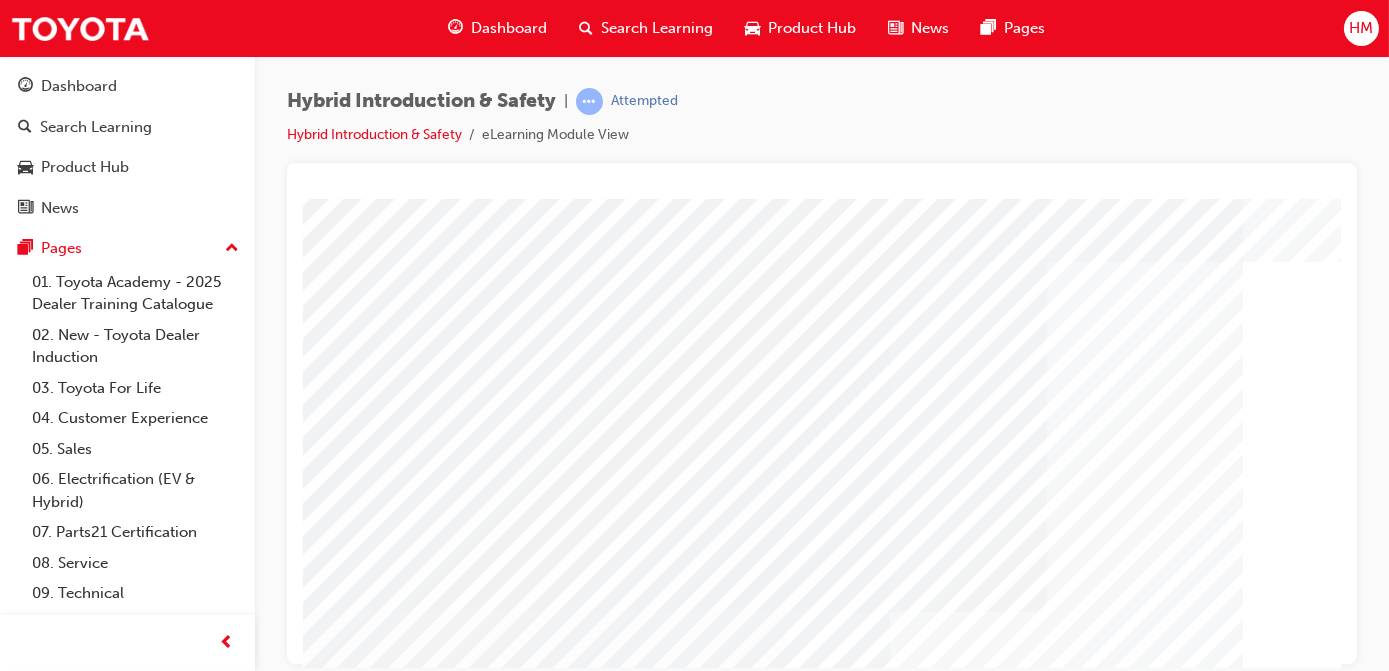 scroll, scrollTop: 272, scrollLeft: 0, axis: vertical 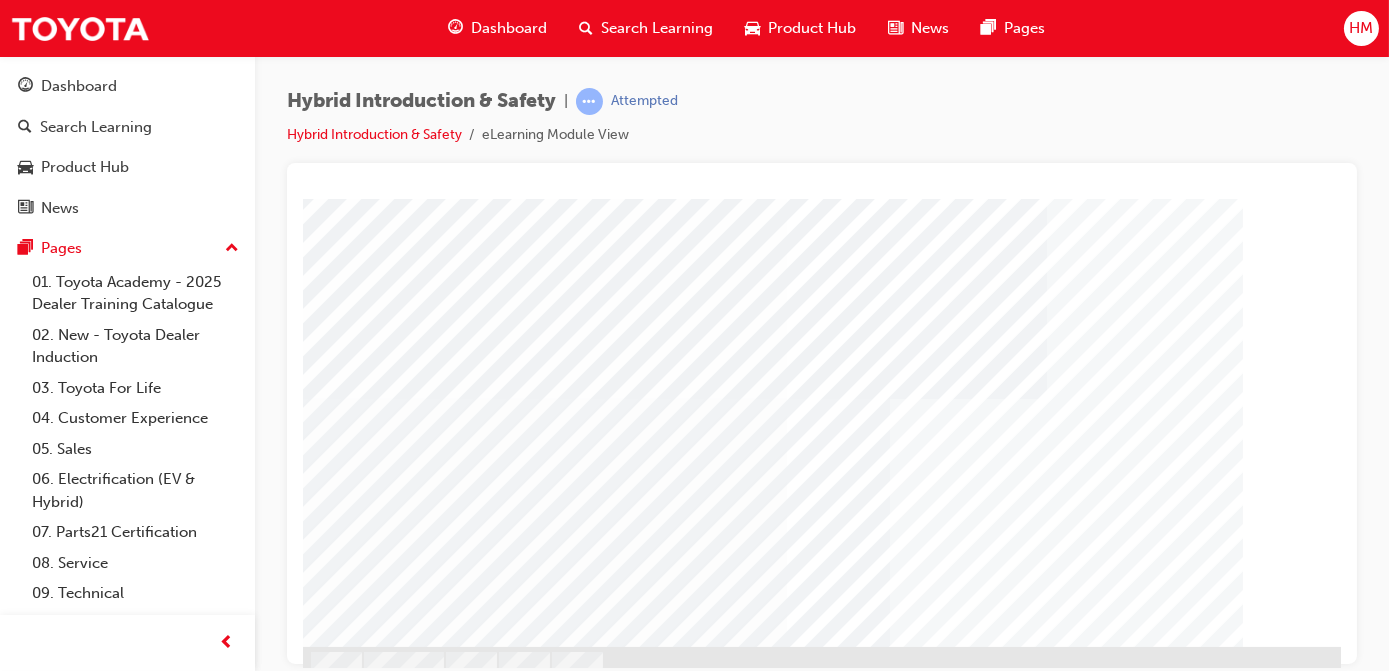 click at bounding box center [392, 2552] 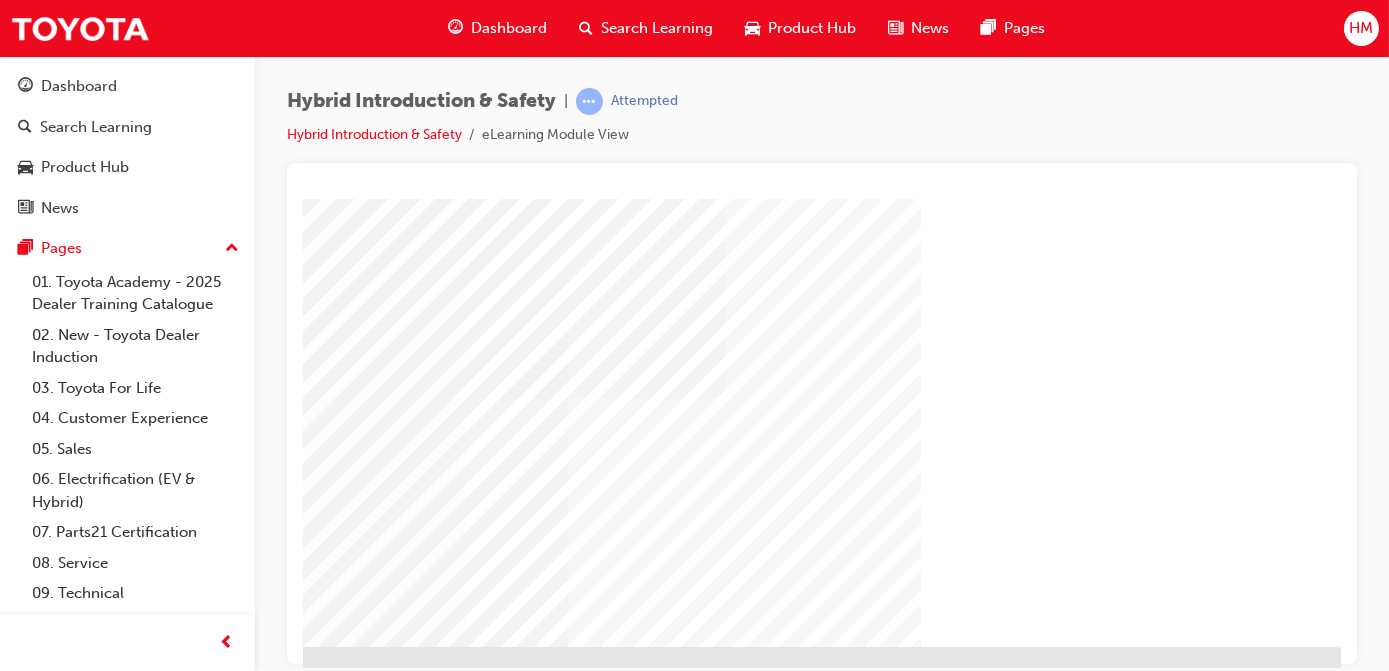 drag, startPoint x: 1241, startPoint y: 581, endPoint x: 1236, endPoint y: 590, distance: 10.29563 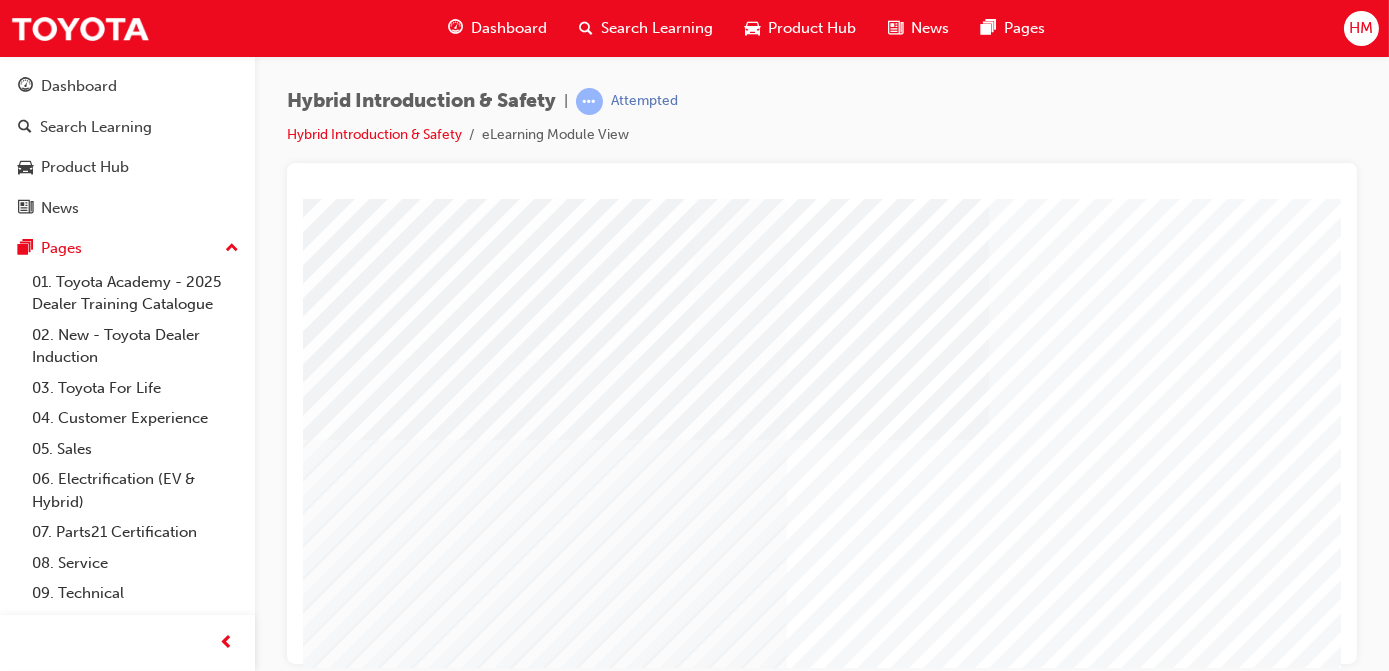 scroll, scrollTop: 272, scrollLeft: 0, axis: vertical 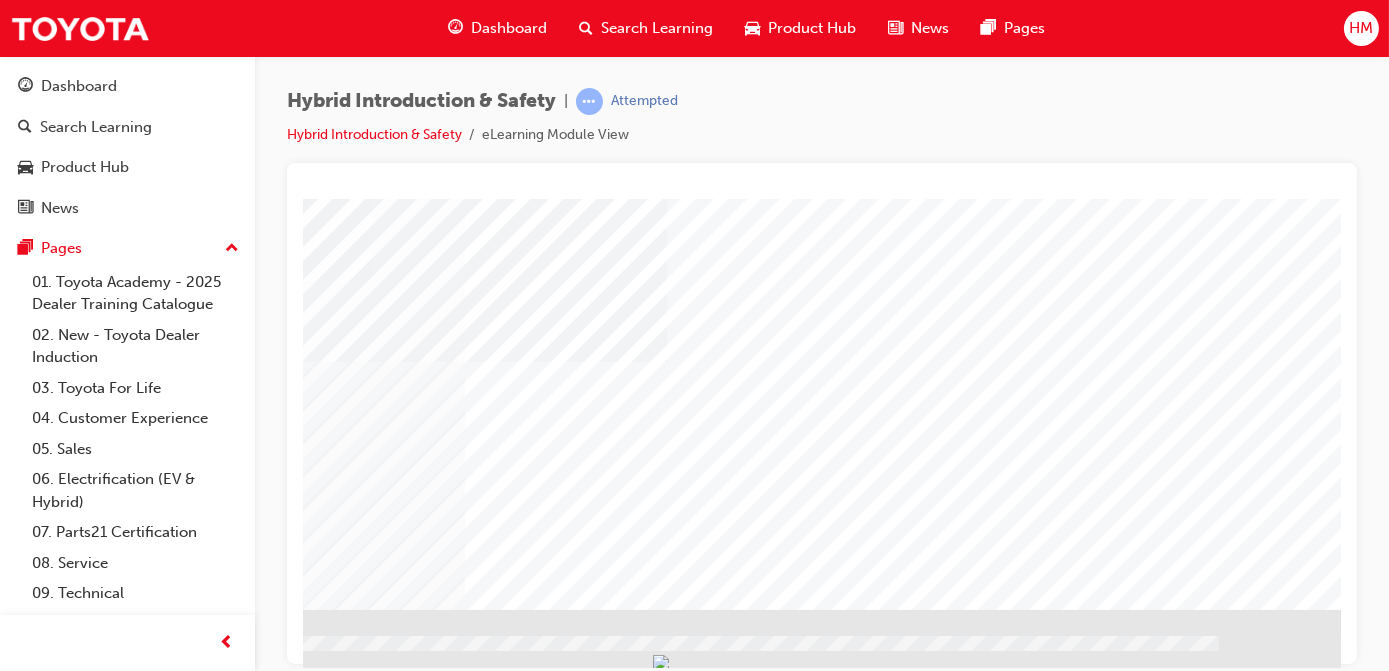 click at bounding box center [43, 1513] 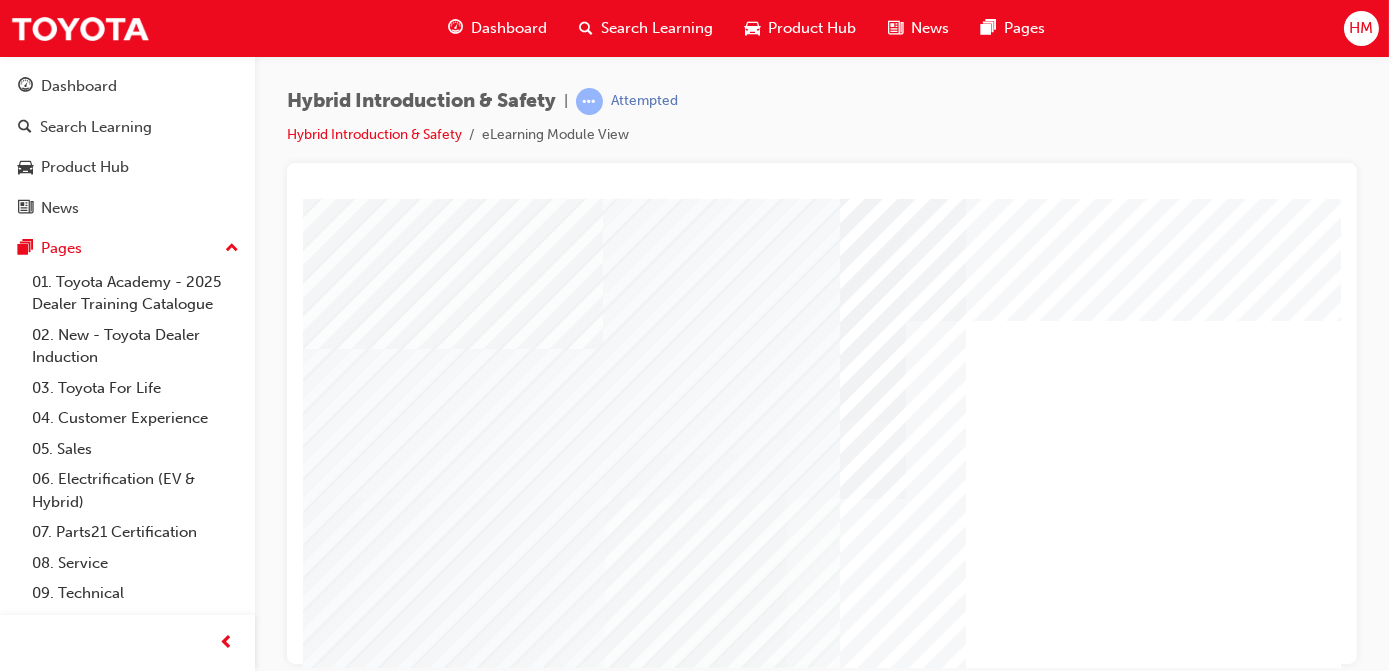 click on "Hybrid Introduction & Safety | Attempted Hybrid Introduction & Safety eLearning Module View" at bounding box center [694, 335] 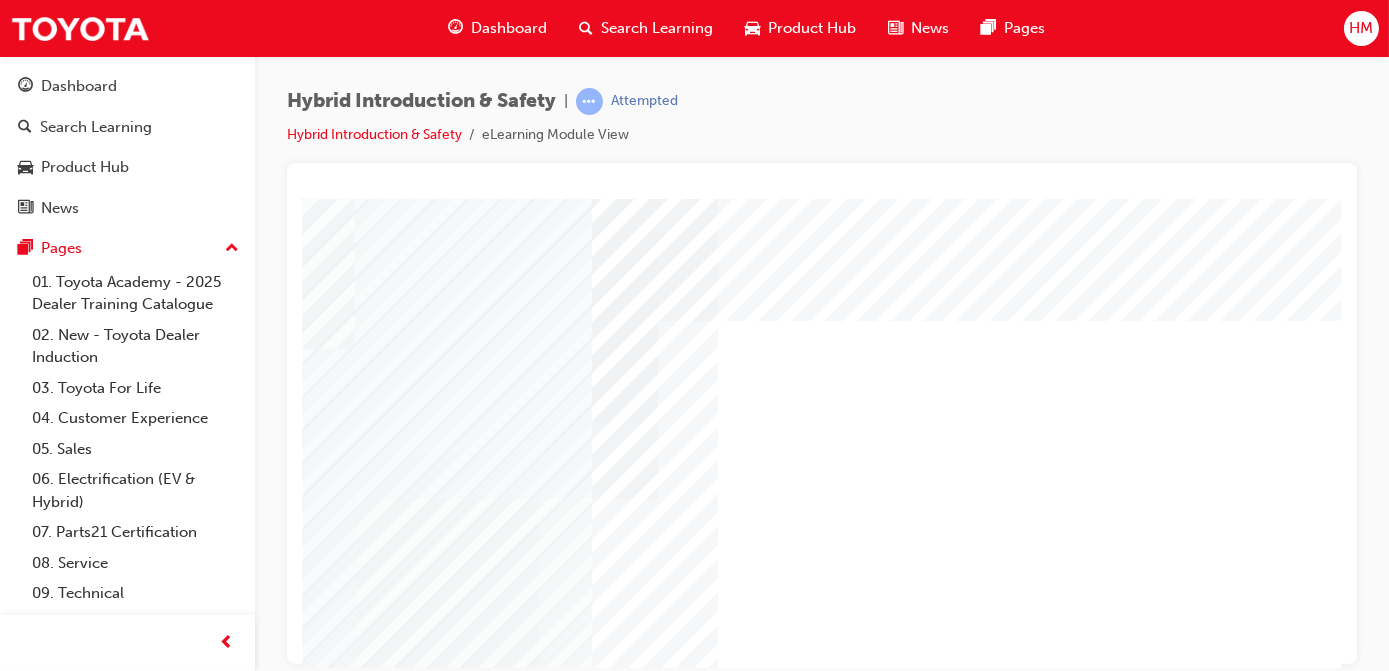 scroll, scrollTop: 0, scrollLeft: 255, axis: horizontal 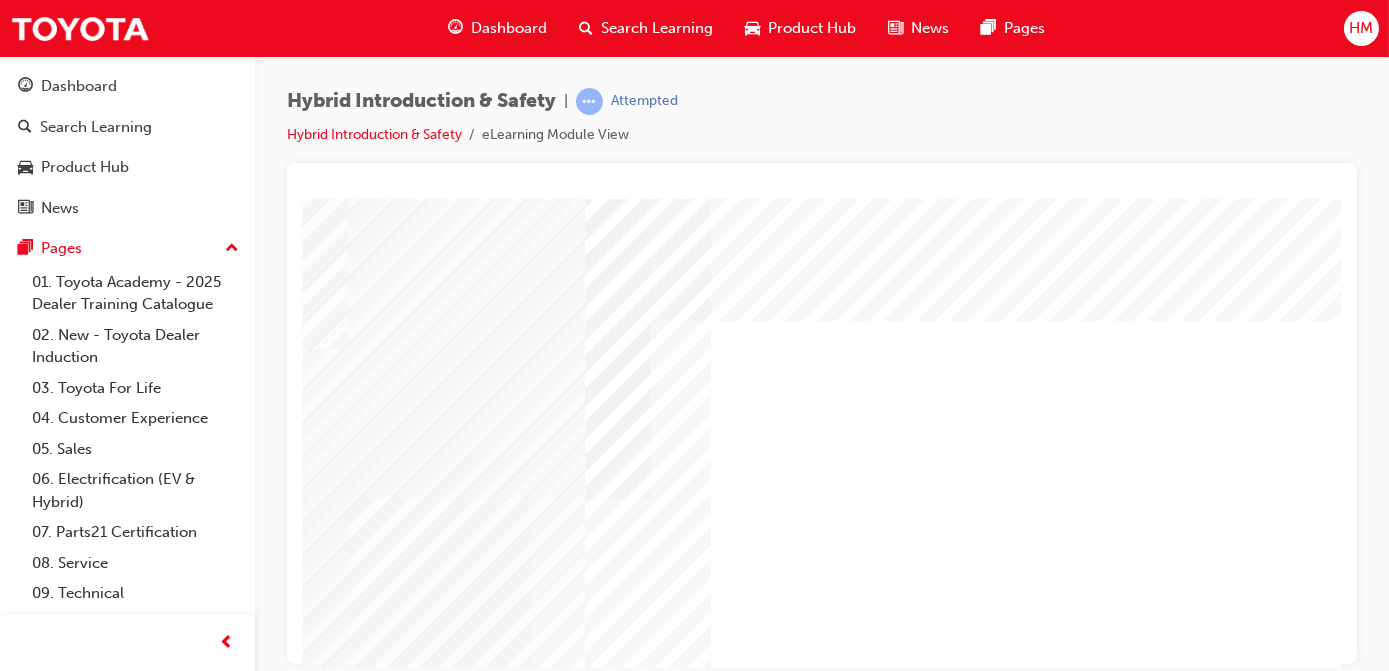 click at bounding box center (348, 1376) 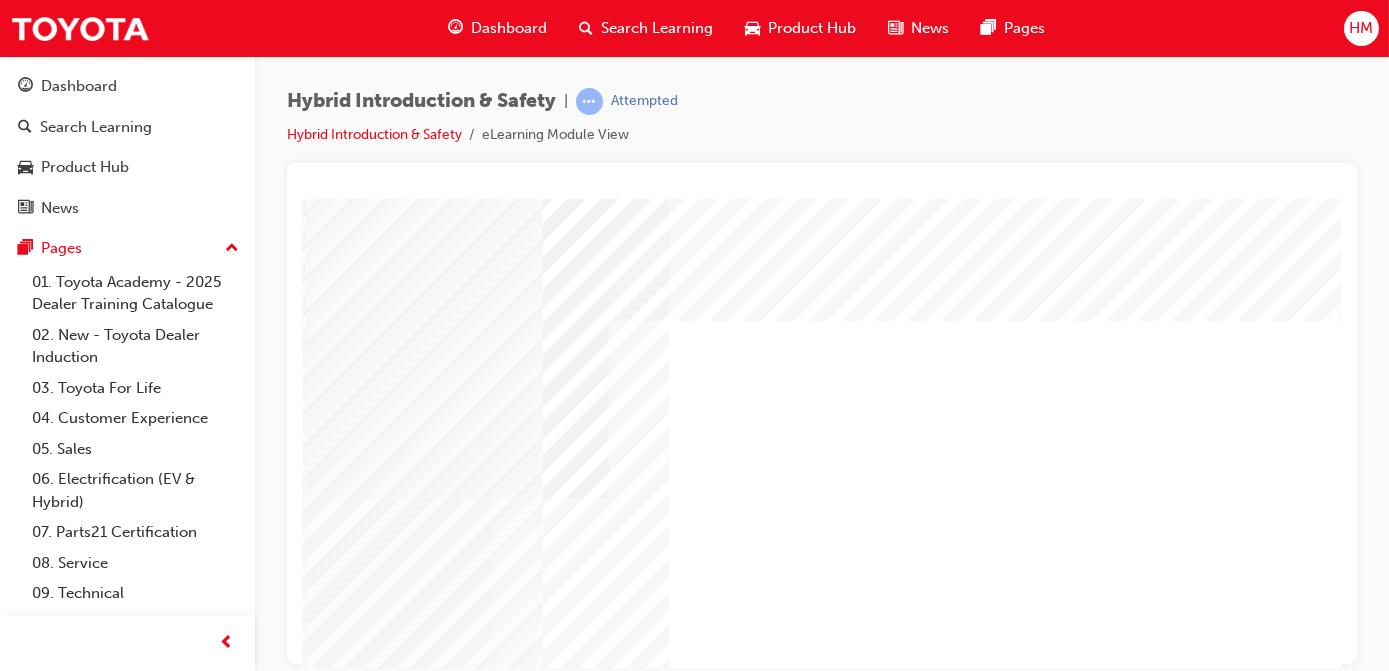 scroll, scrollTop: 0, scrollLeft: 336, axis: horizontal 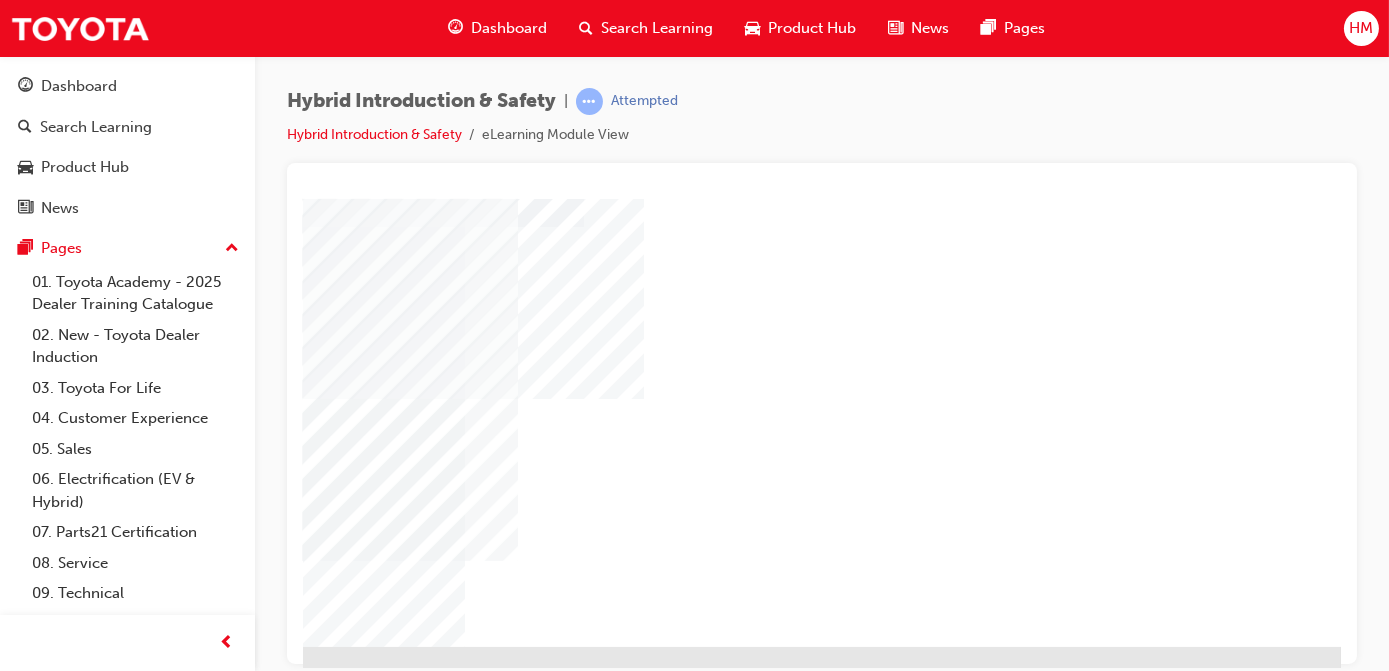 click at bounding box center [43, 1839] 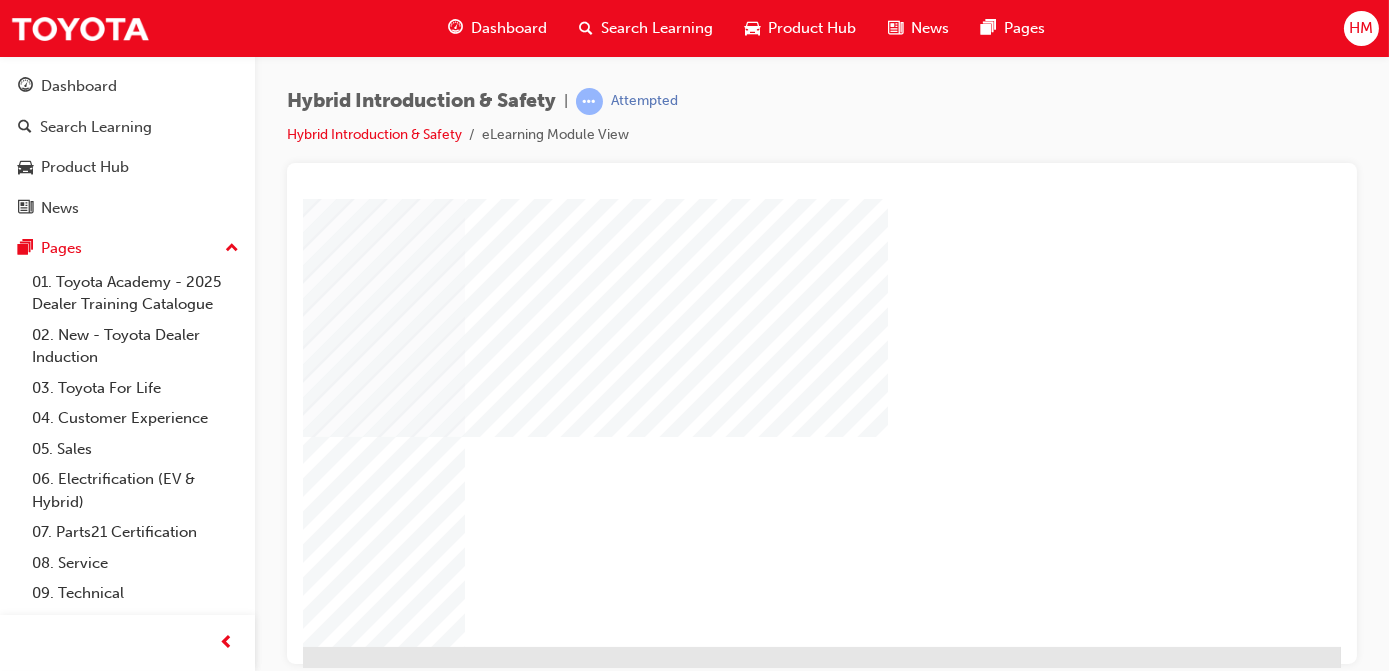 scroll, scrollTop: 0, scrollLeft: 0, axis: both 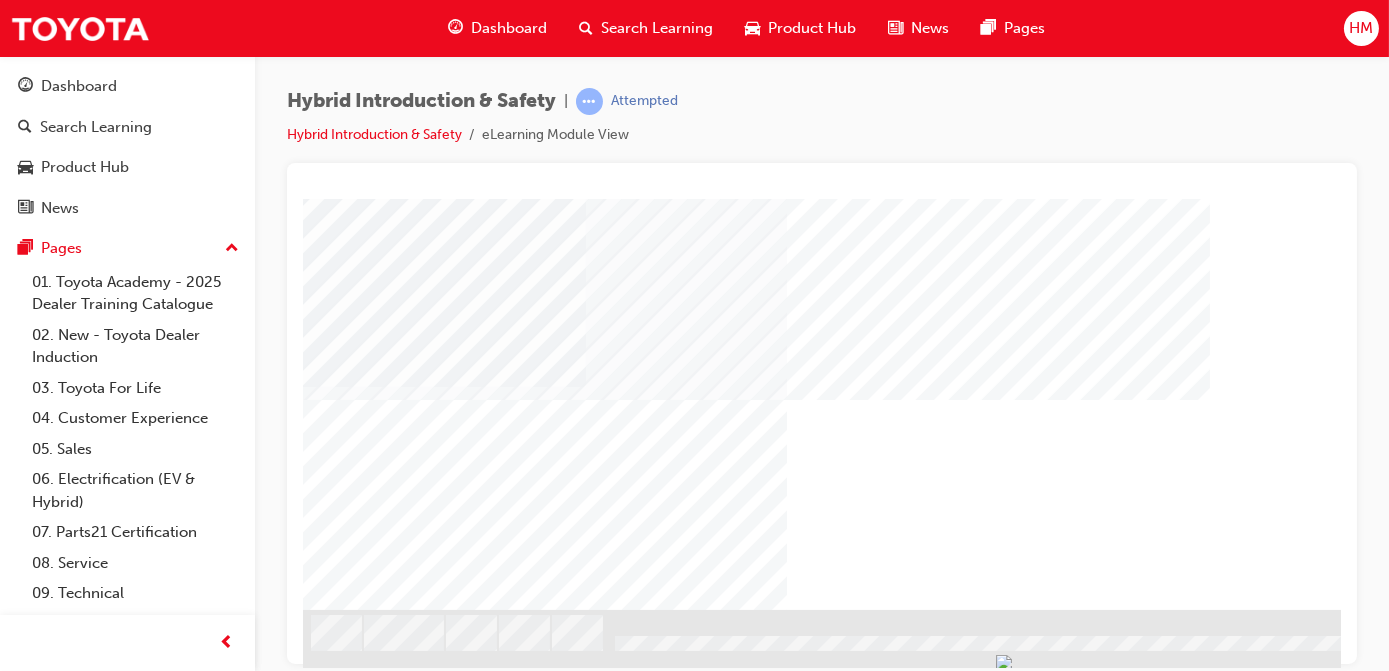 click at bounding box center [423, 3376] 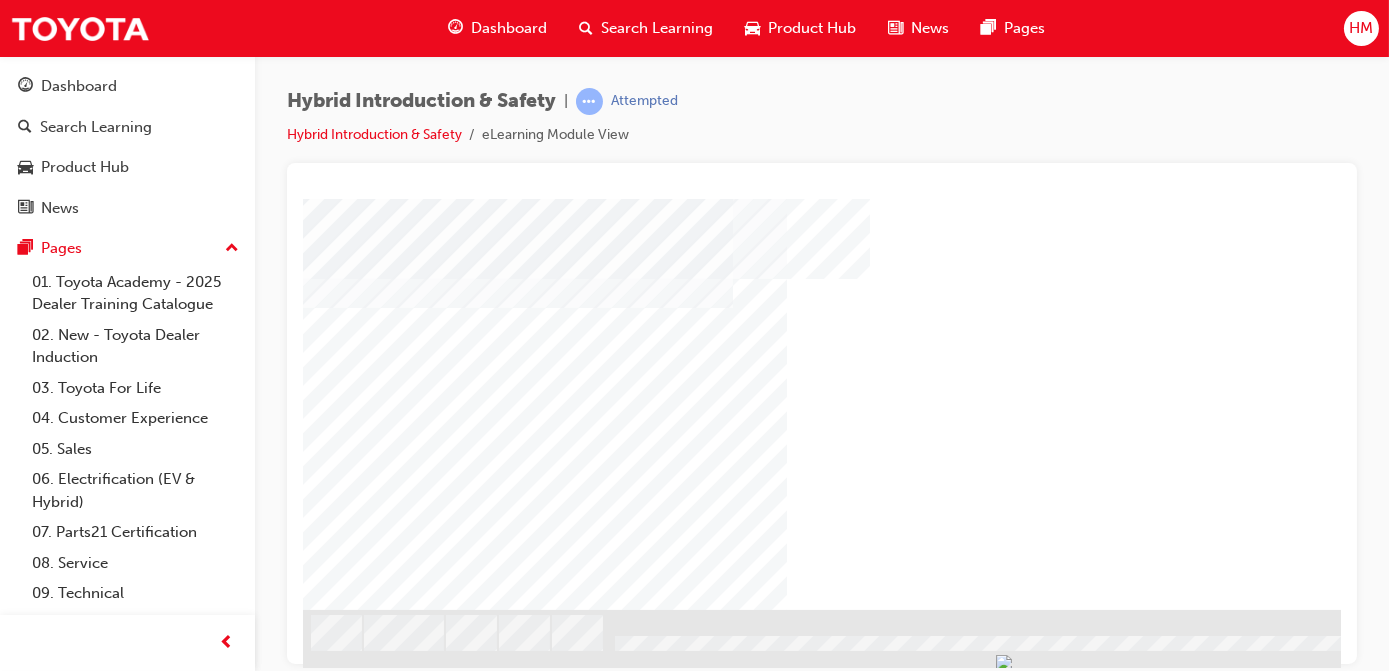 click at bounding box center [423, 3418] 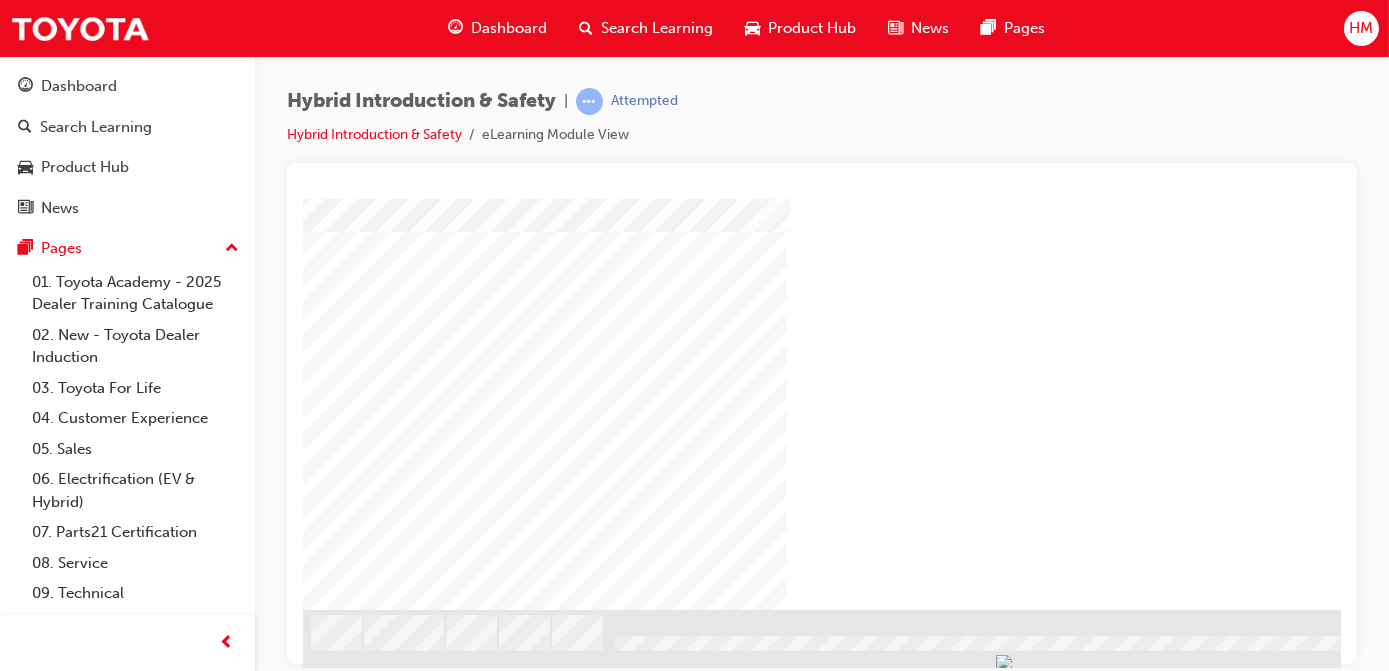 click at bounding box center (423, 4532) 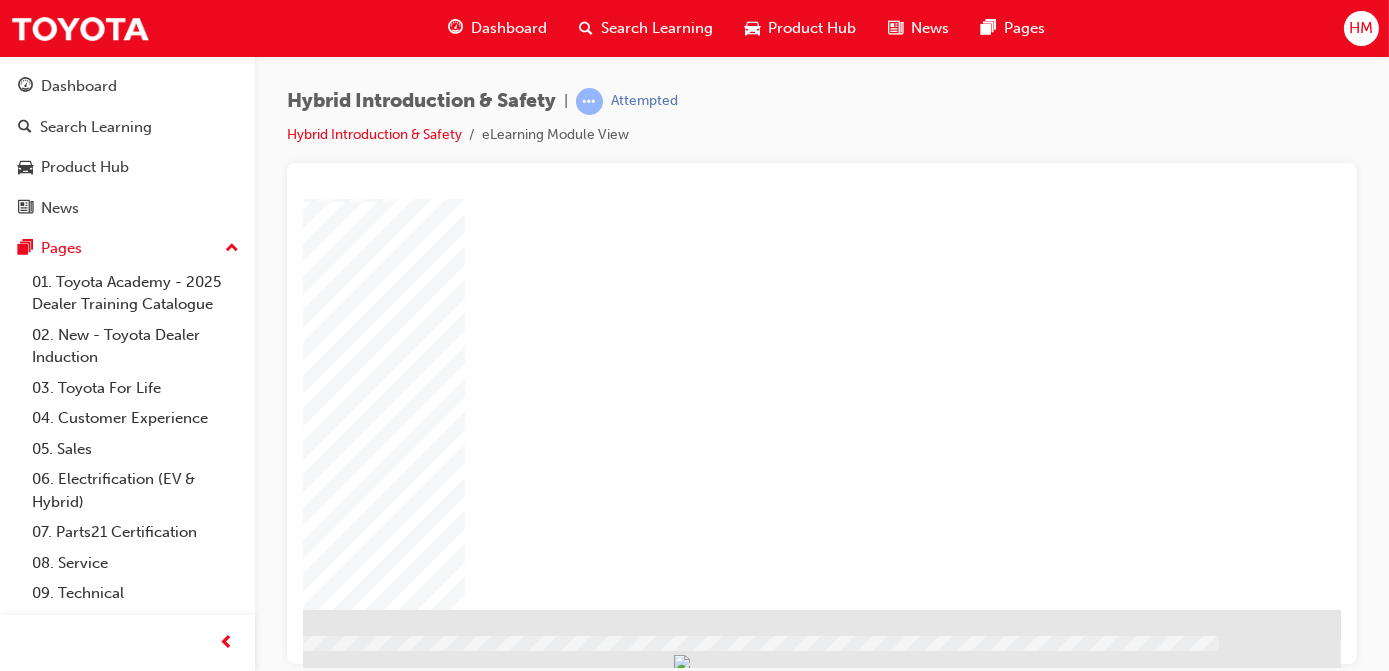 click at bounding box center (43, 793) 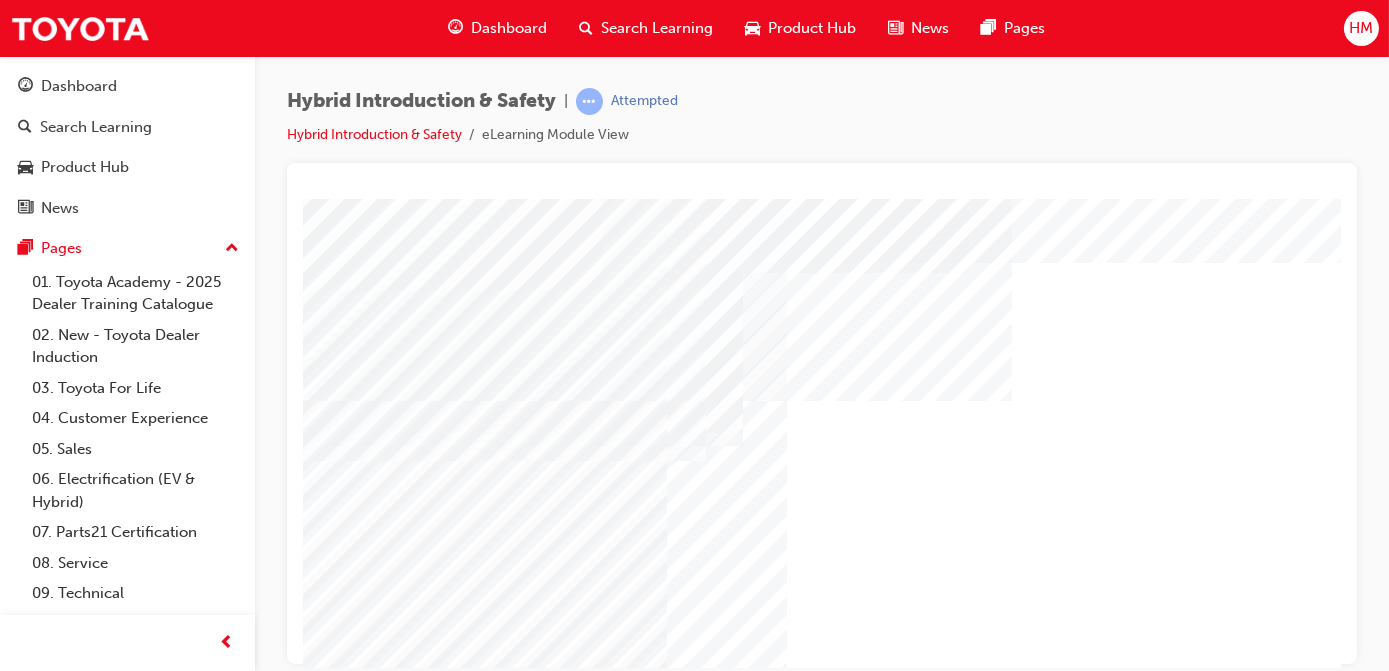 scroll, scrollTop: 90, scrollLeft: 0, axis: vertical 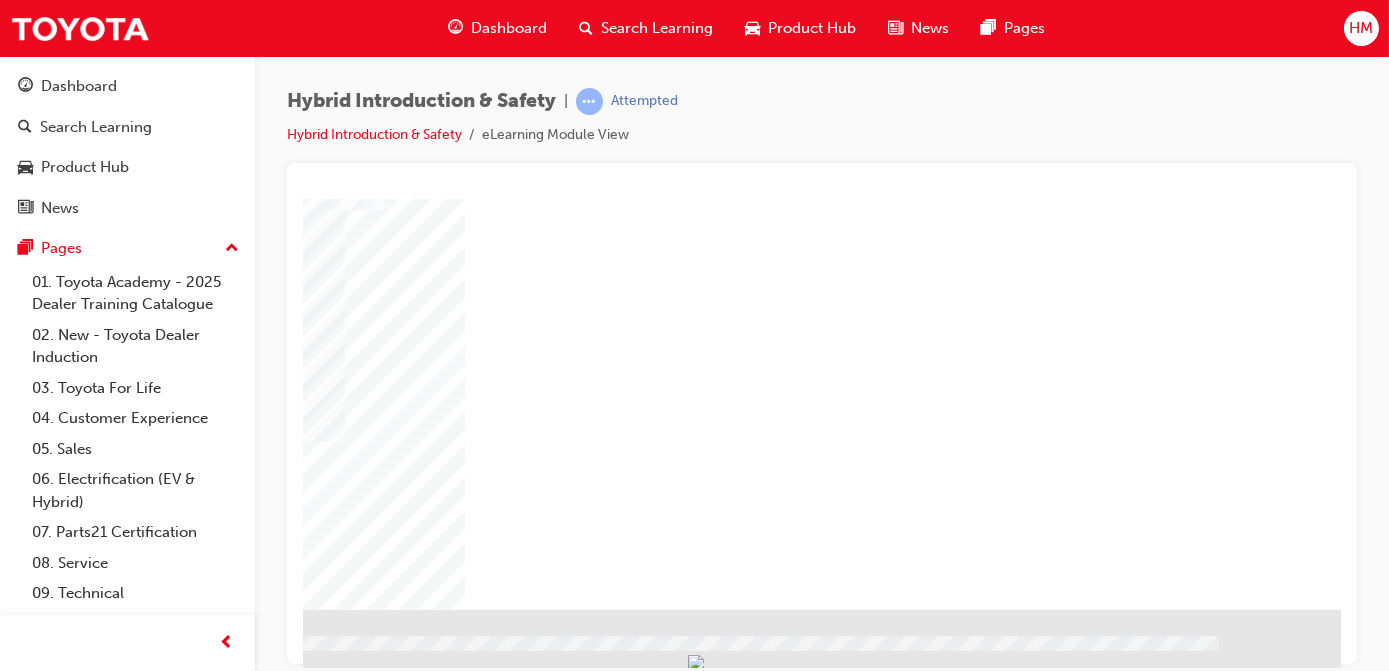 click at bounding box center [75, 1880] 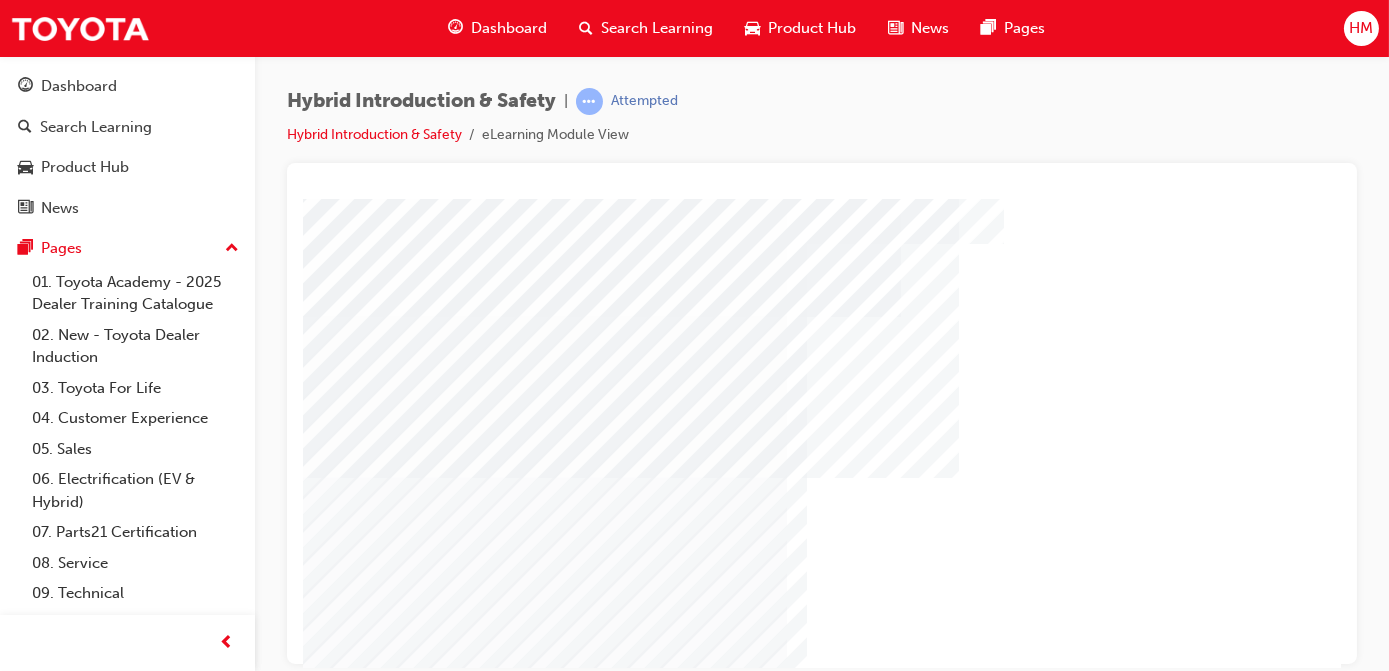 scroll, scrollTop: 272, scrollLeft: 0, axis: vertical 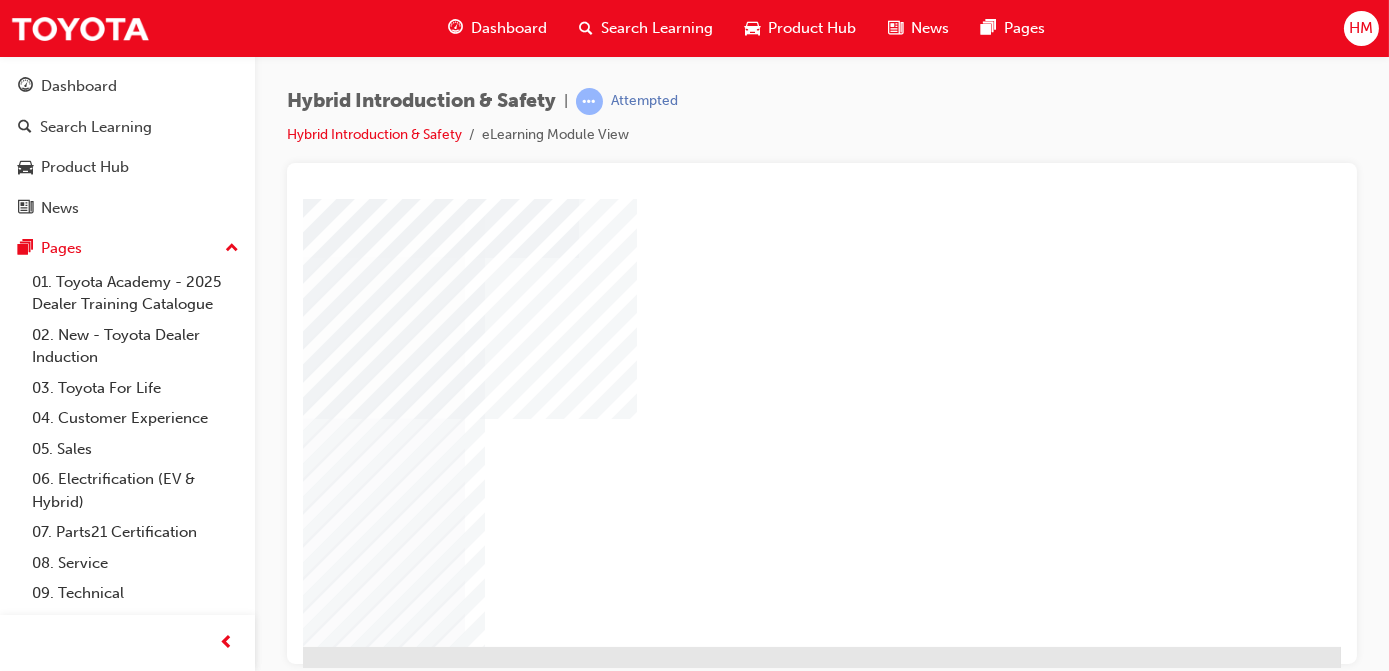 drag, startPoint x: 1015, startPoint y: 655, endPoint x: 1649, endPoint y: 808, distance: 652.20013 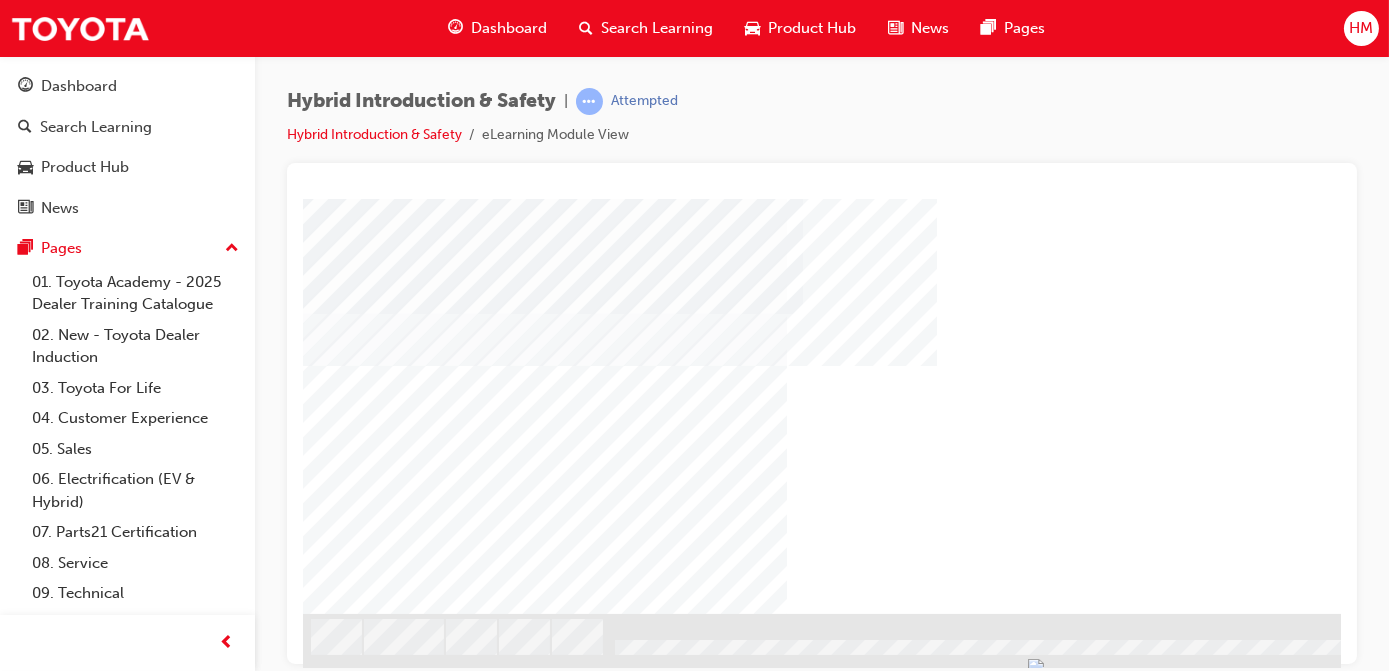 scroll, scrollTop: 309, scrollLeft: 0, axis: vertical 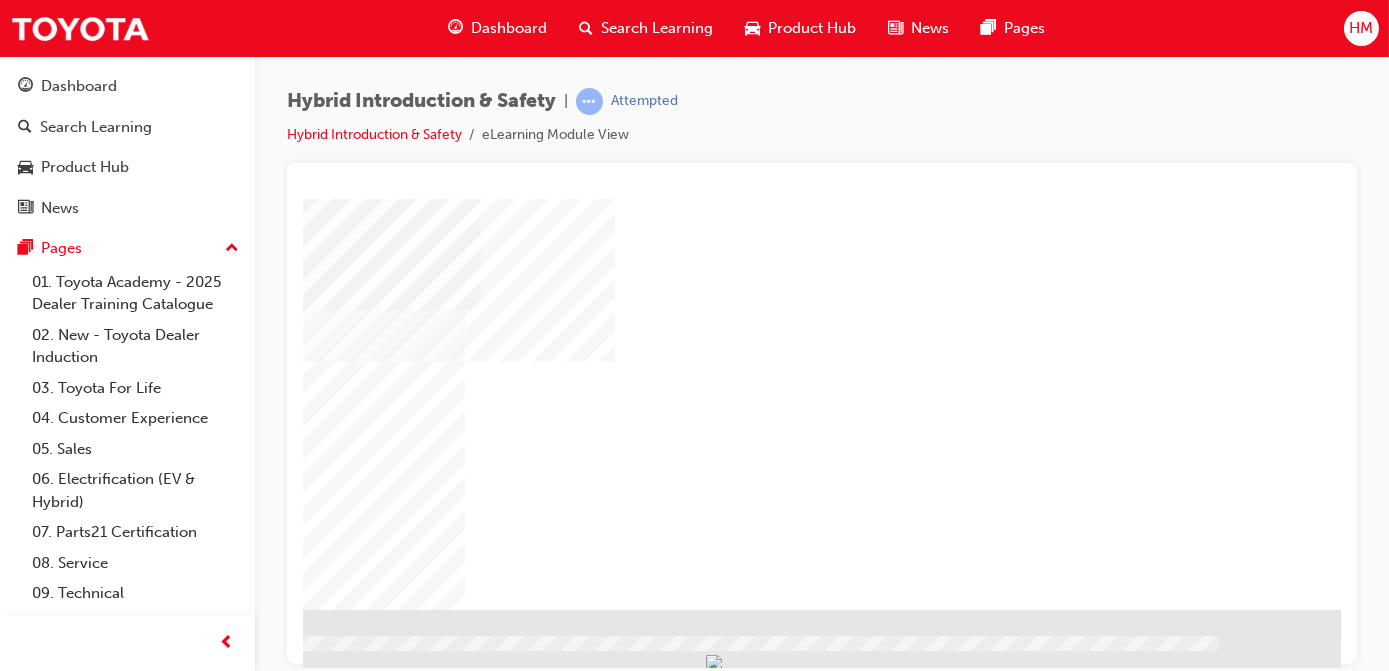 click at bounding box center [43, 793] 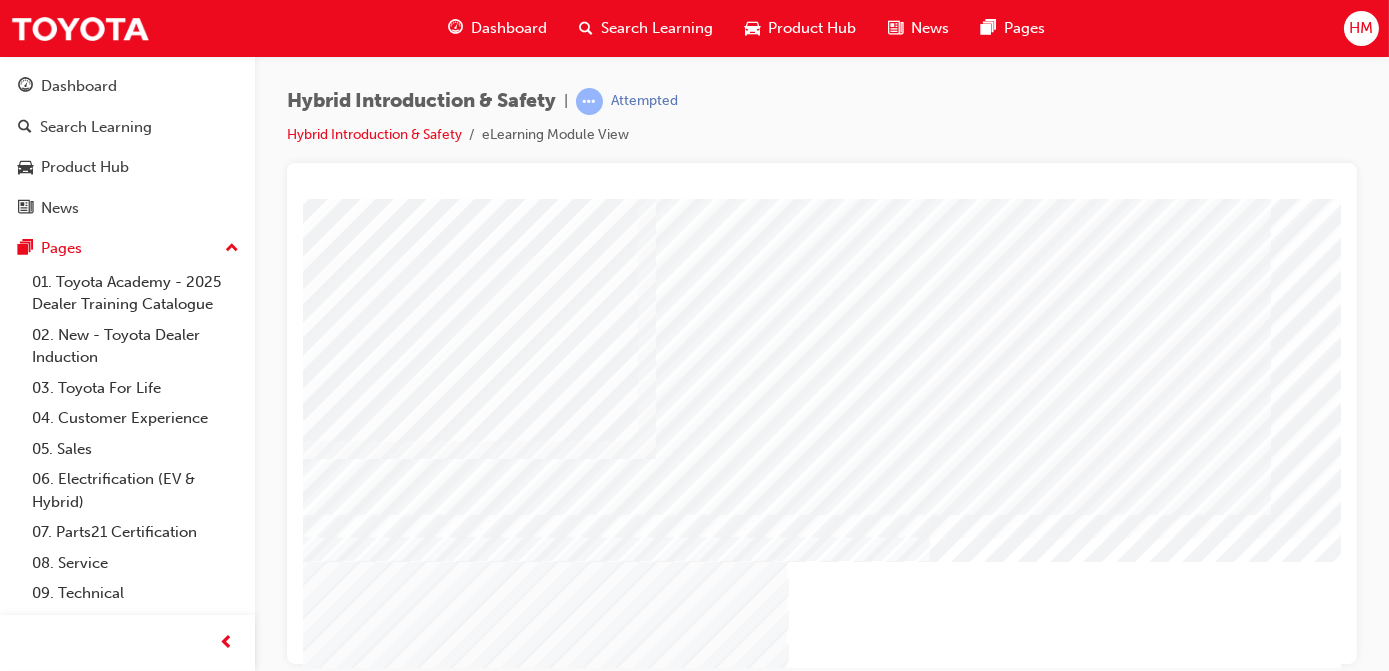 scroll, scrollTop: 181, scrollLeft: 0, axis: vertical 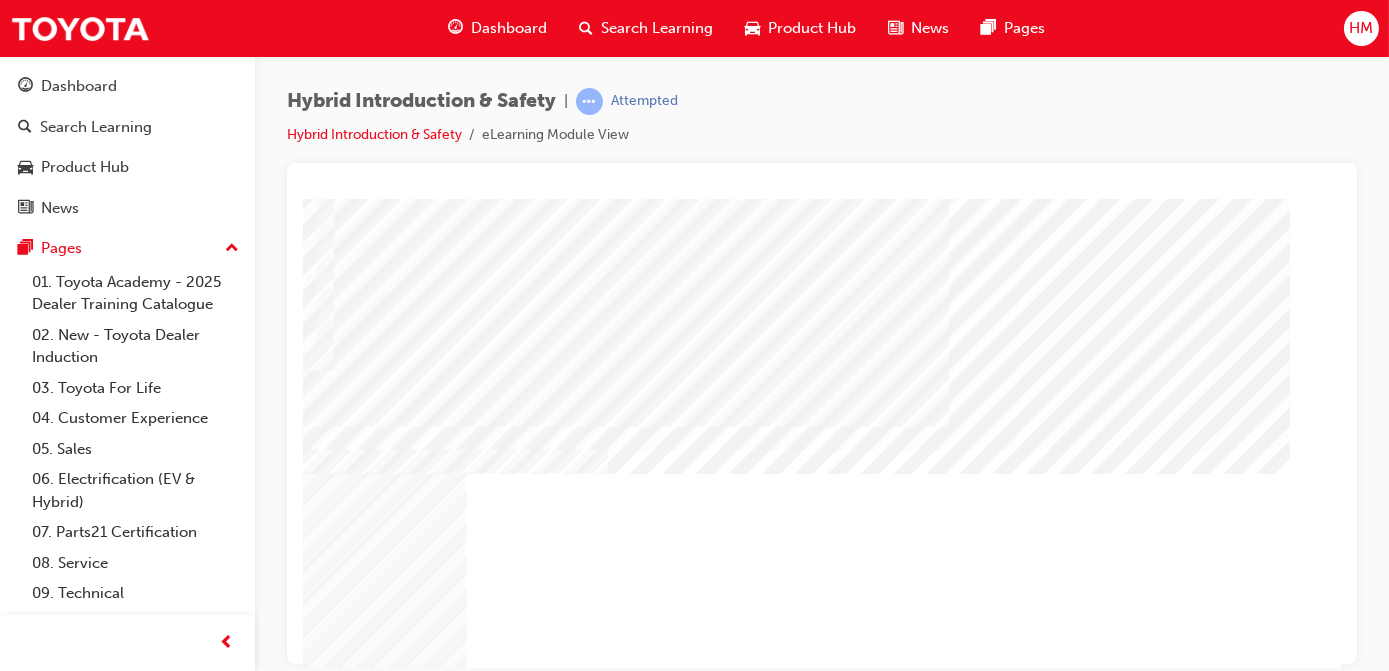 click on "Hybrid Introduction & Safety | Attempted Hybrid Introduction & Safety eLearning Module View" at bounding box center (694, 335) 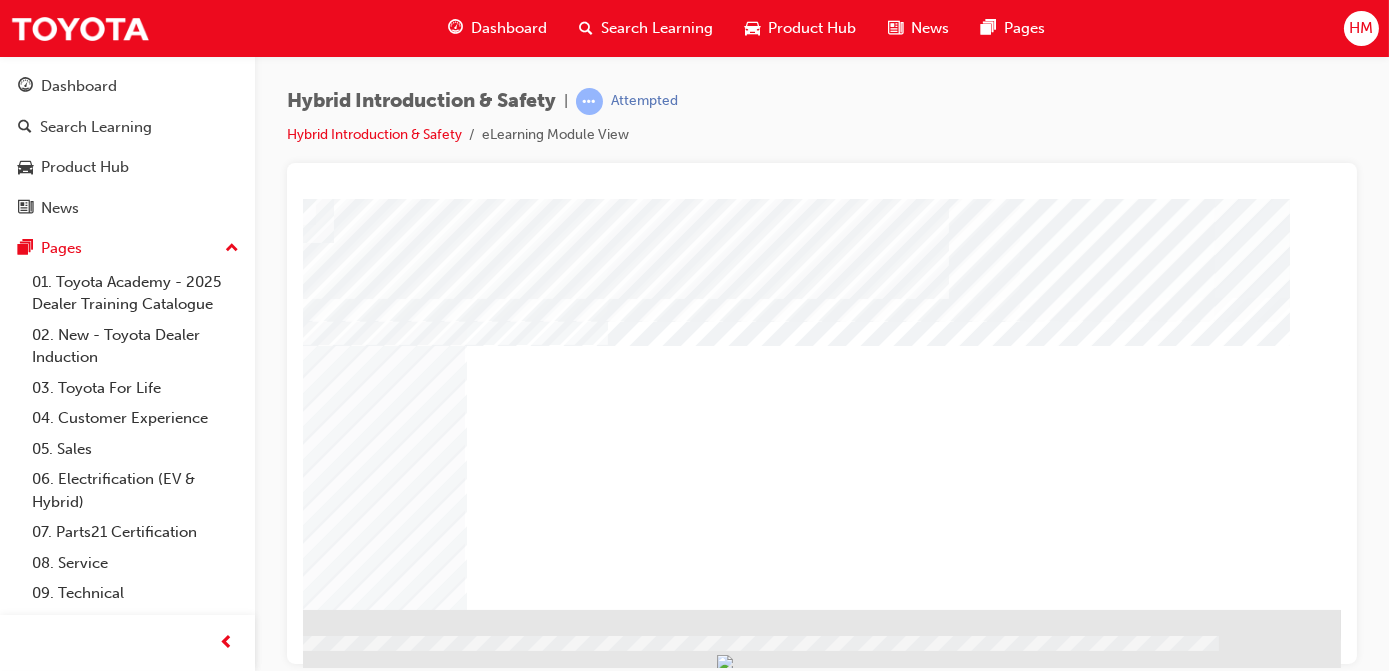 click at bounding box center (43, 1538) 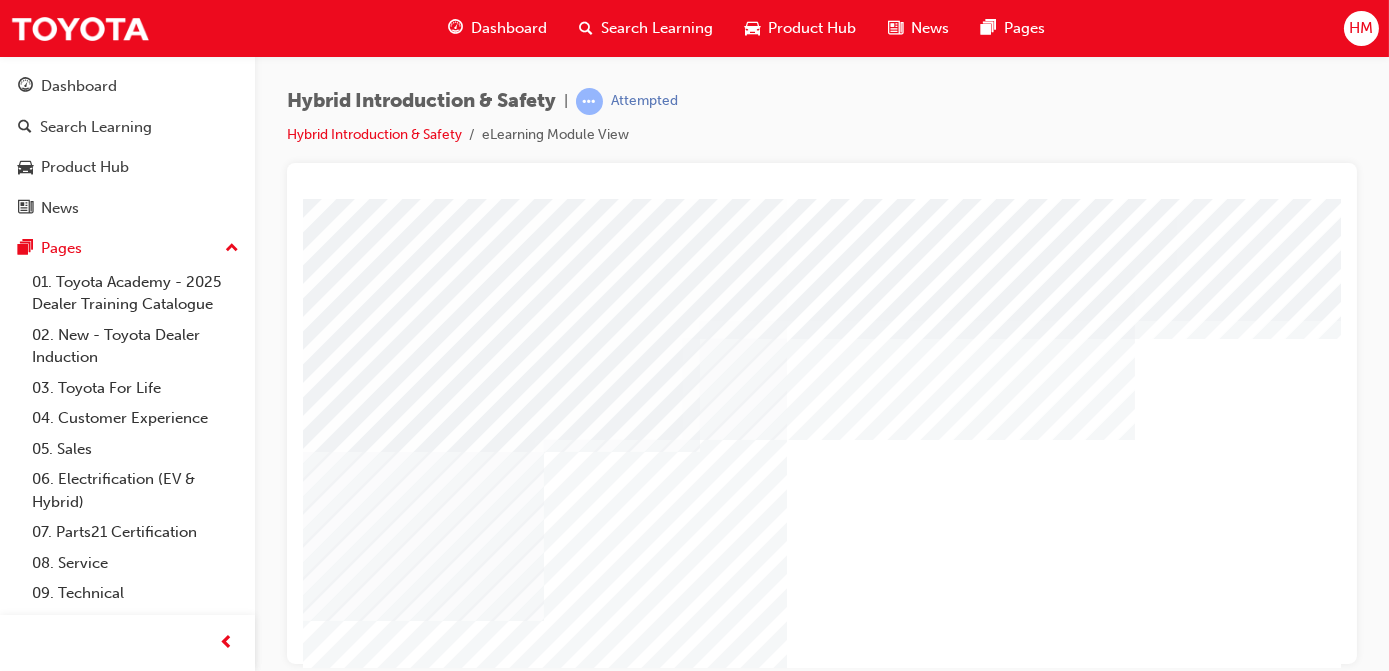 click at bounding box center [412, 1915] 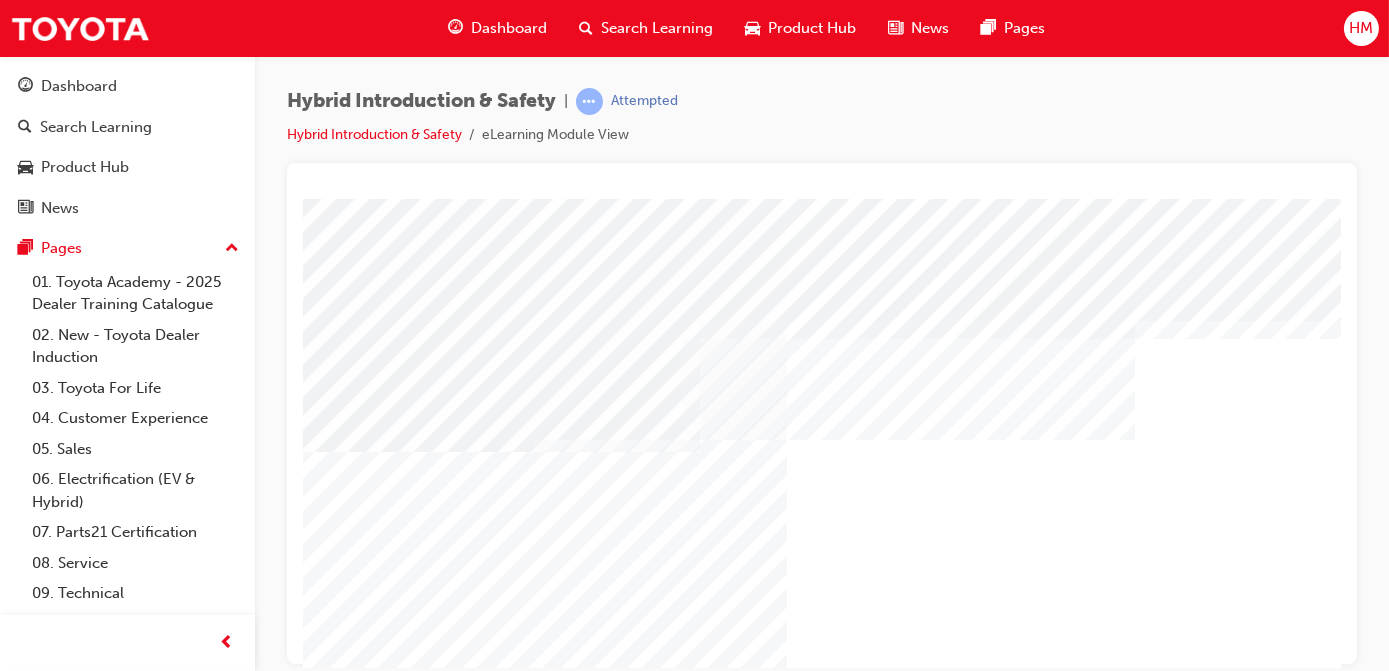scroll, scrollTop: 272, scrollLeft: 0, axis: vertical 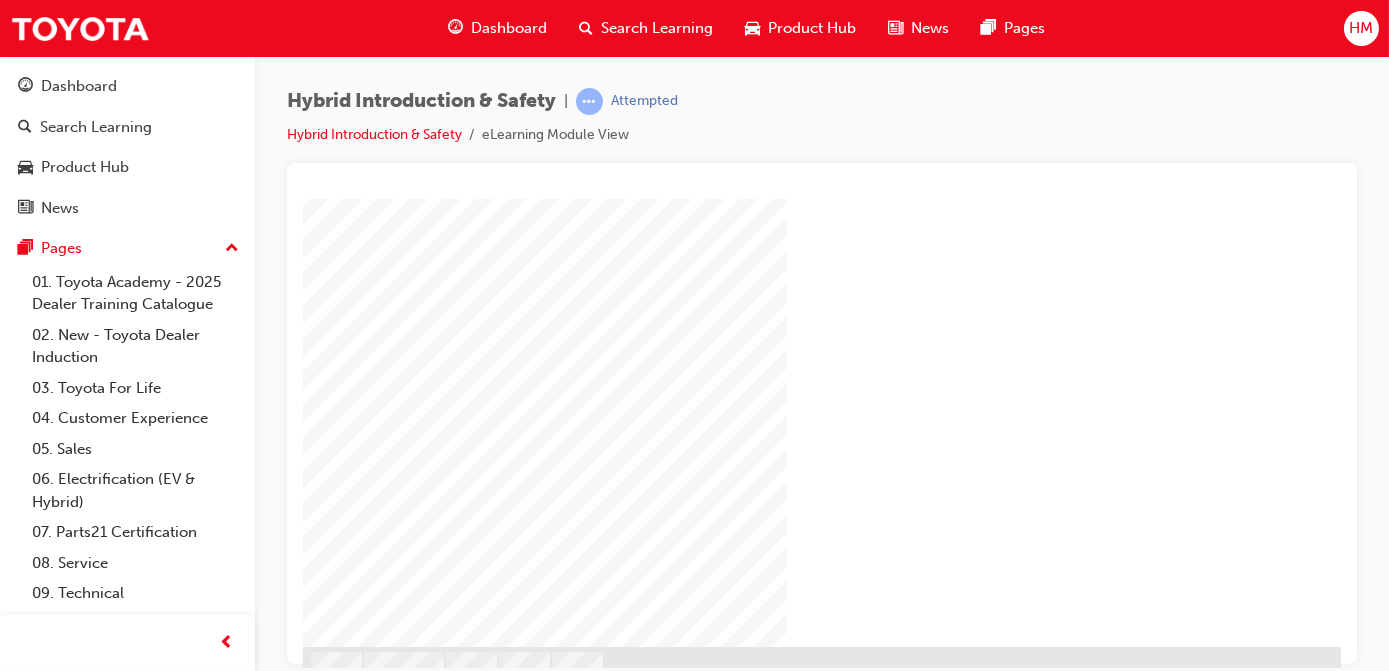 click at bounding box center (412, 1884) 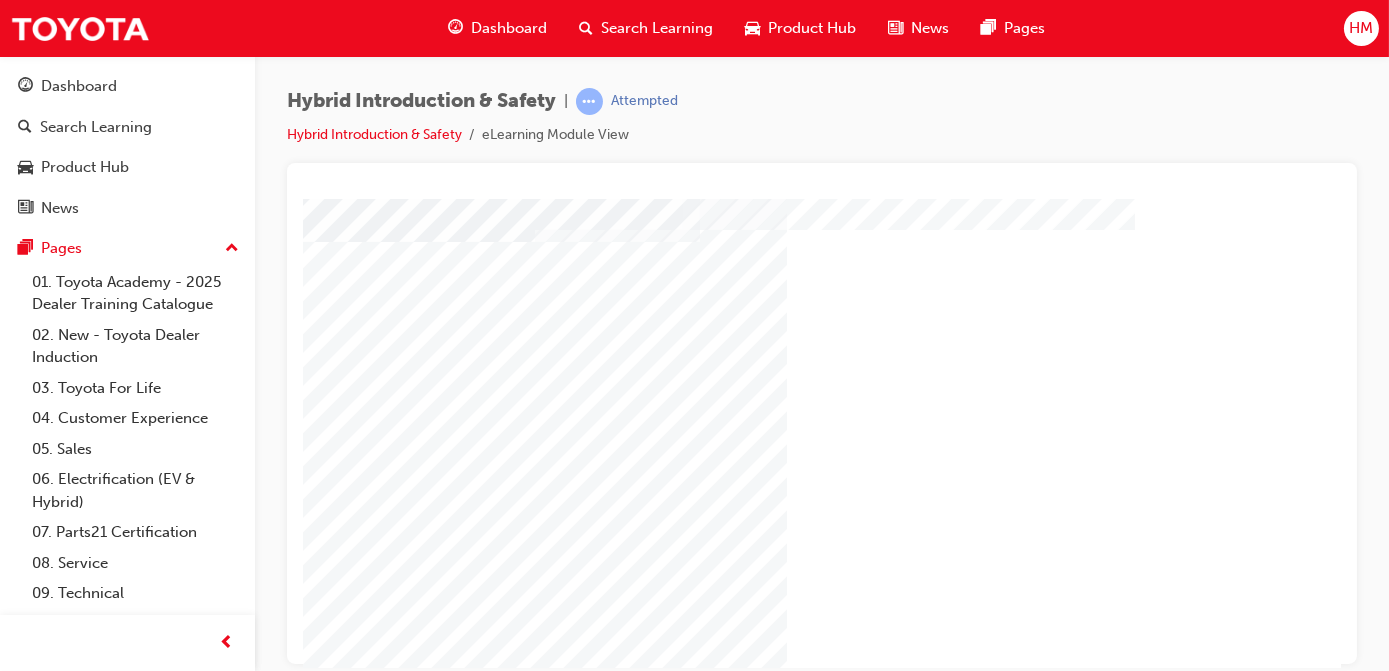 scroll, scrollTop: 90, scrollLeft: 0, axis: vertical 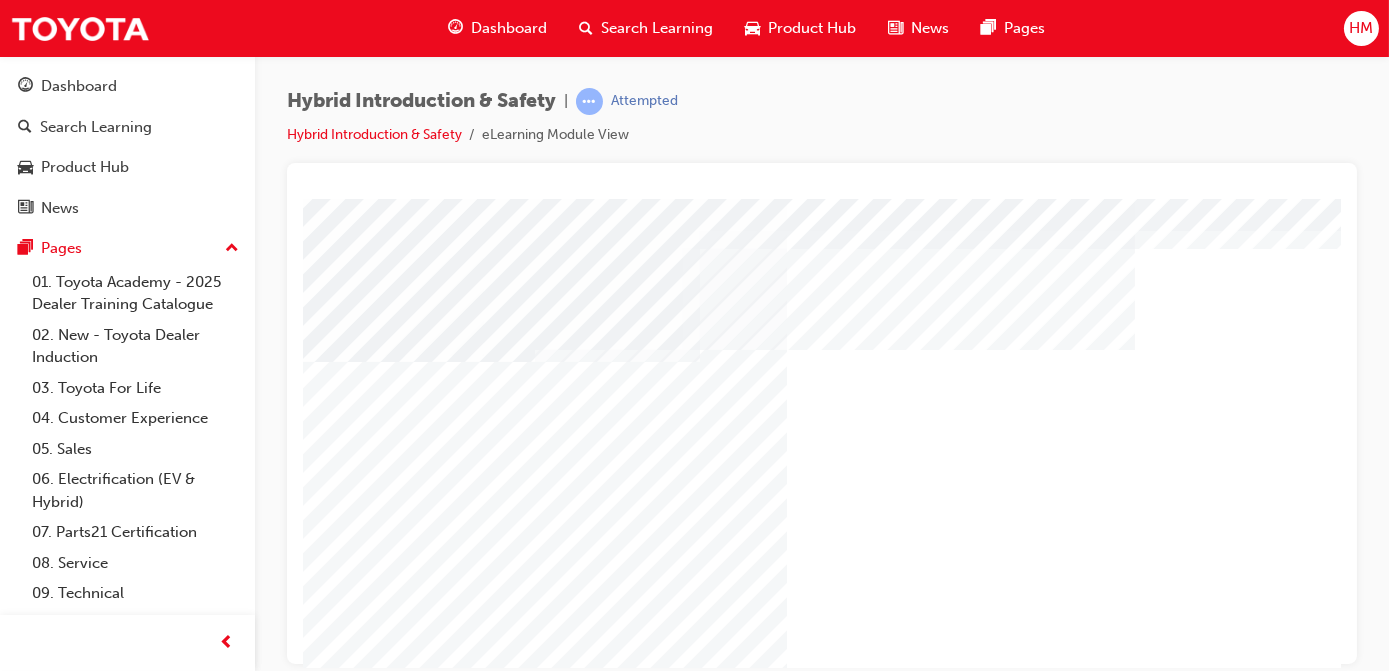 click at bounding box center (389, 2307) 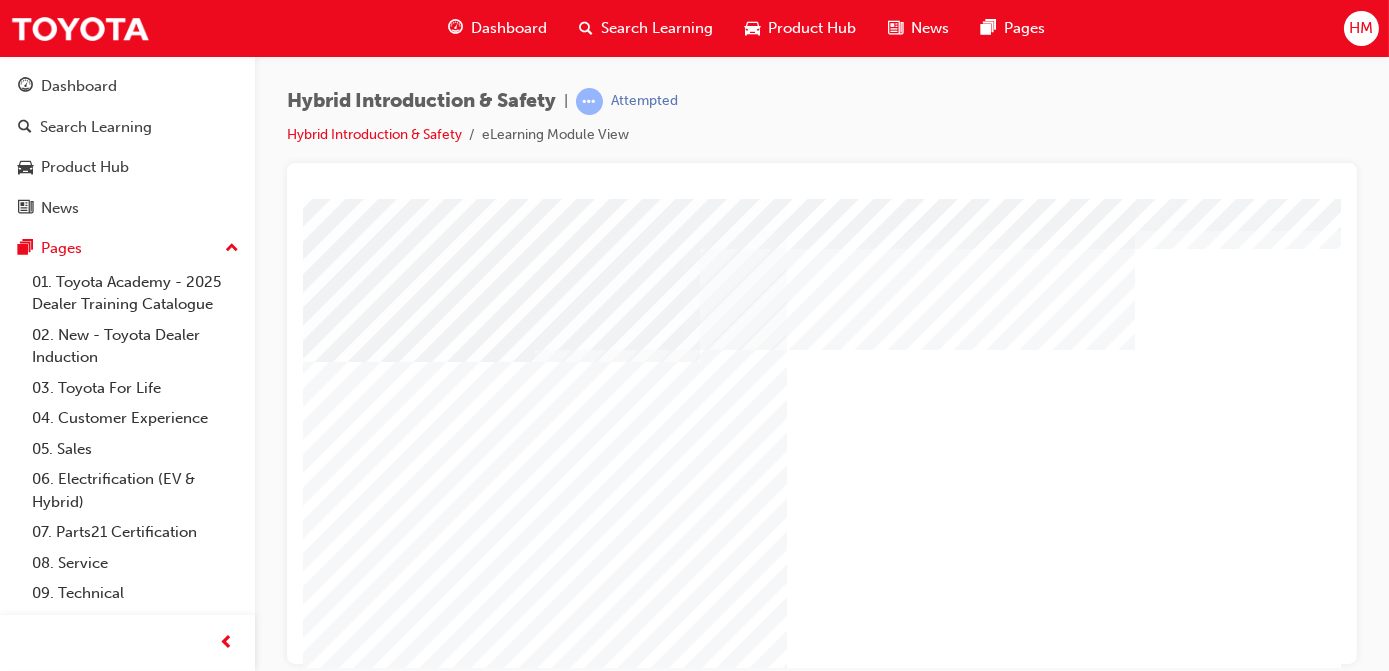click at bounding box center [412, 2548] 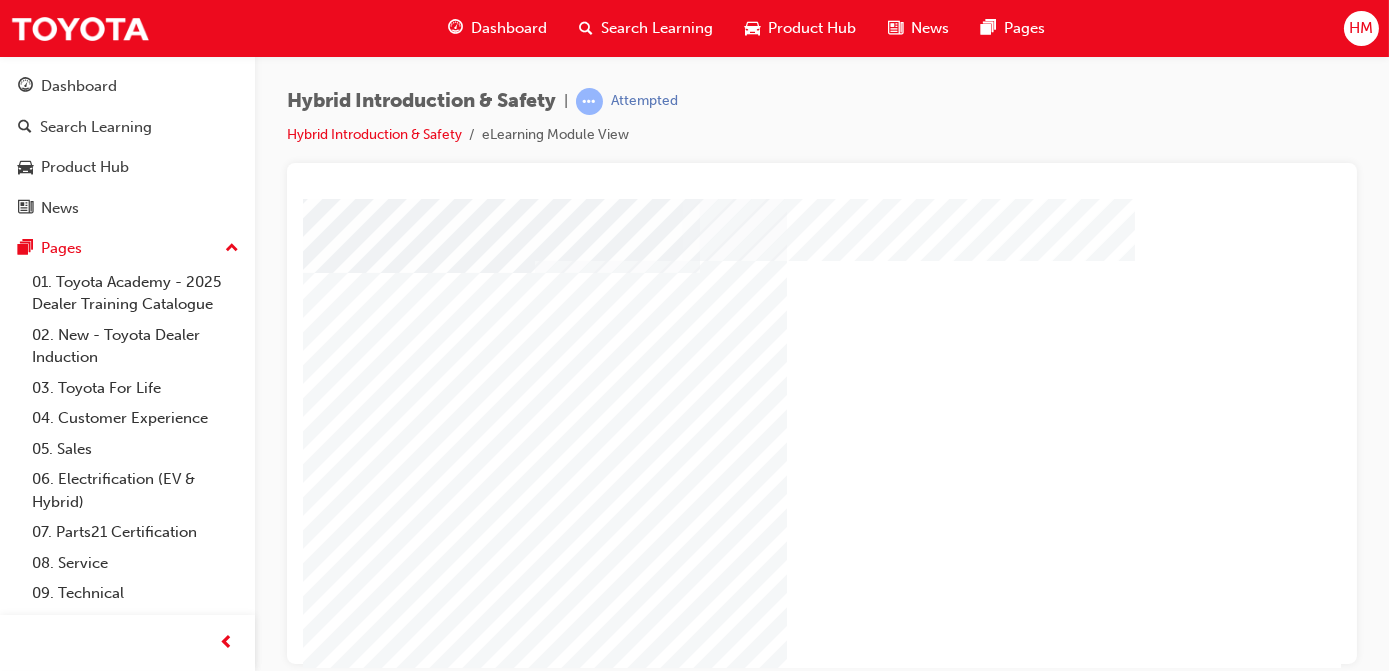 scroll, scrollTop: 181, scrollLeft: 0, axis: vertical 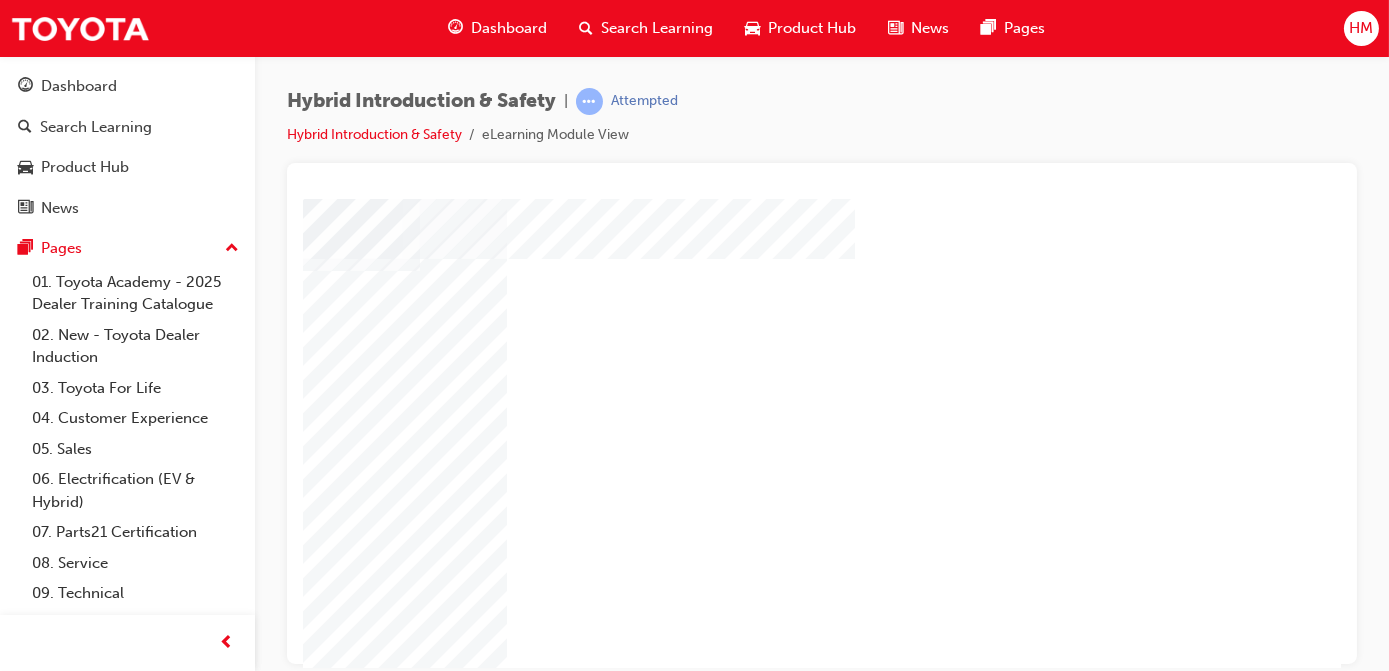drag, startPoint x: 1015, startPoint y: 661, endPoint x: 1520, endPoint y: 866, distance: 545.02295 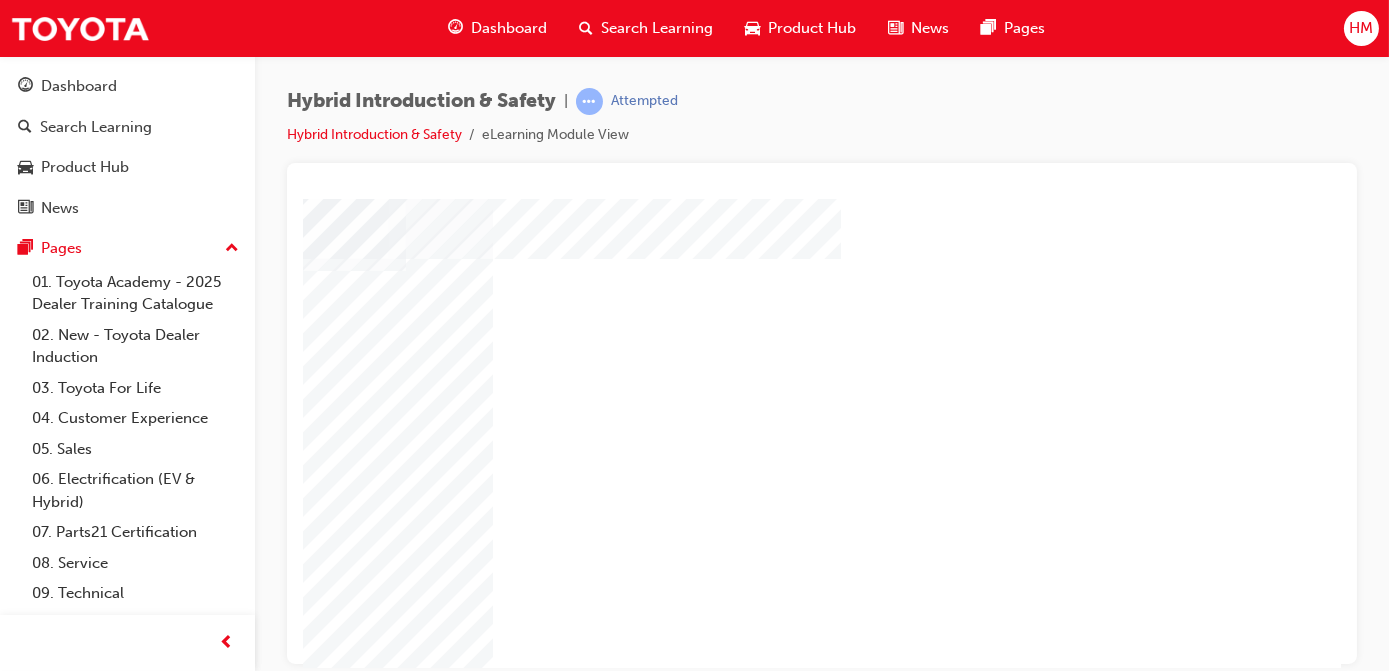 scroll, scrollTop: 181, scrollLeft: 312, axis: both 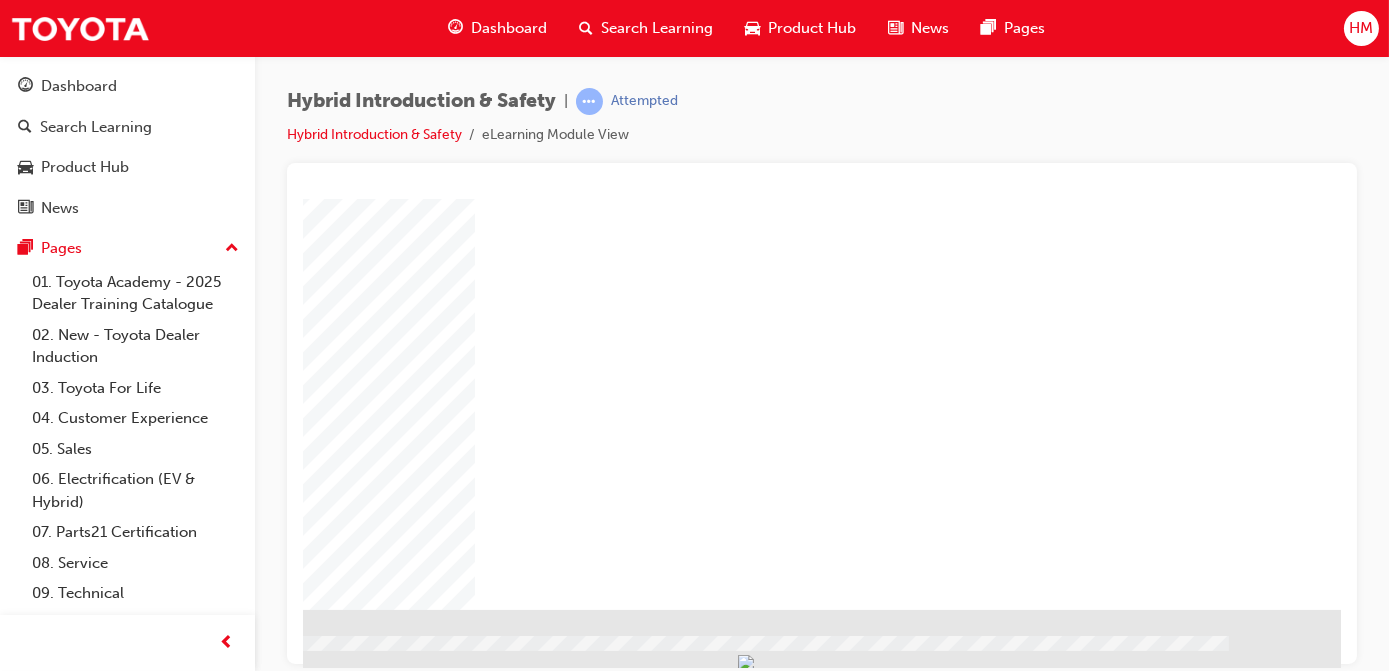 click at bounding box center [53, 793] 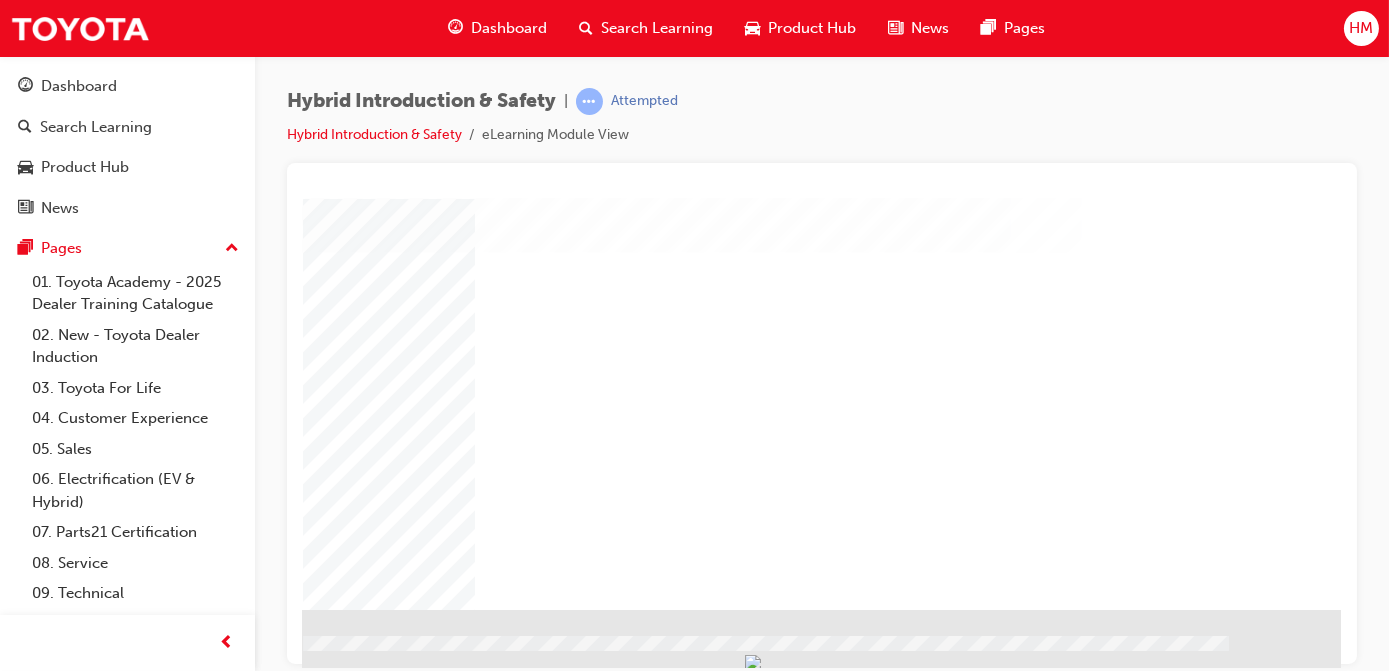 scroll, scrollTop: 0, scrollLeft: 0, axis: both 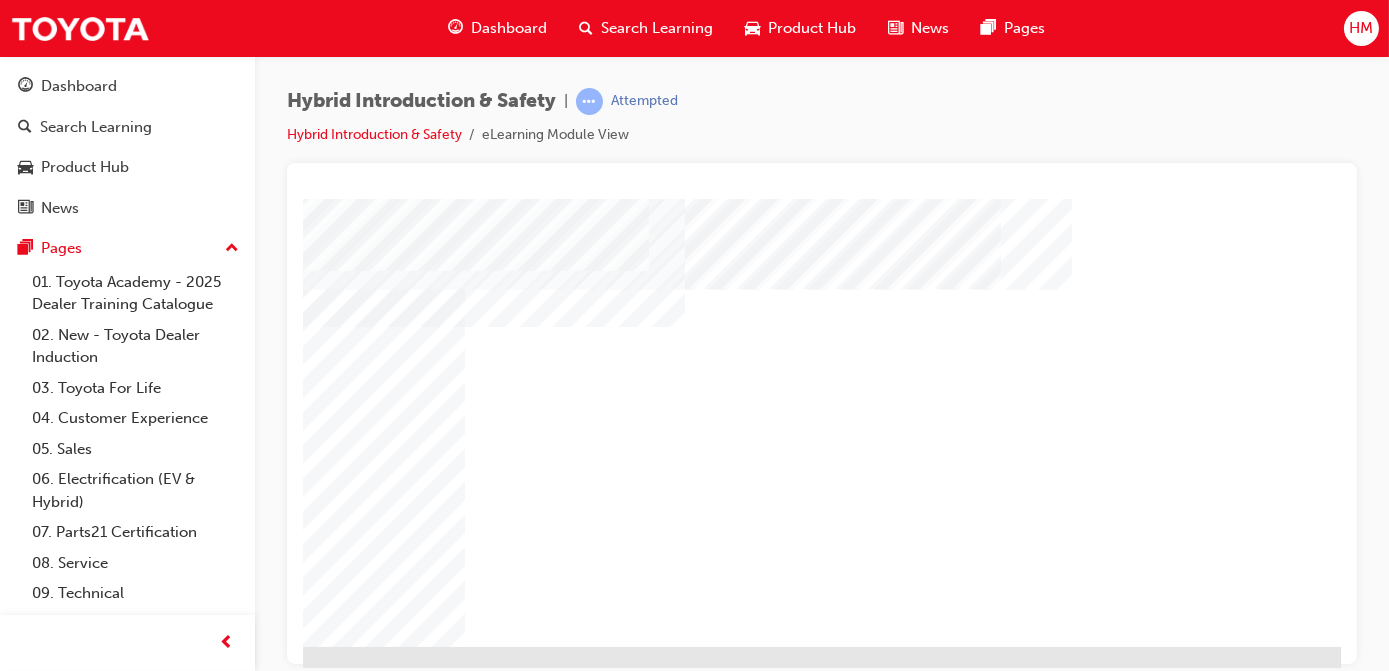 click at bounding box center (43, 830) 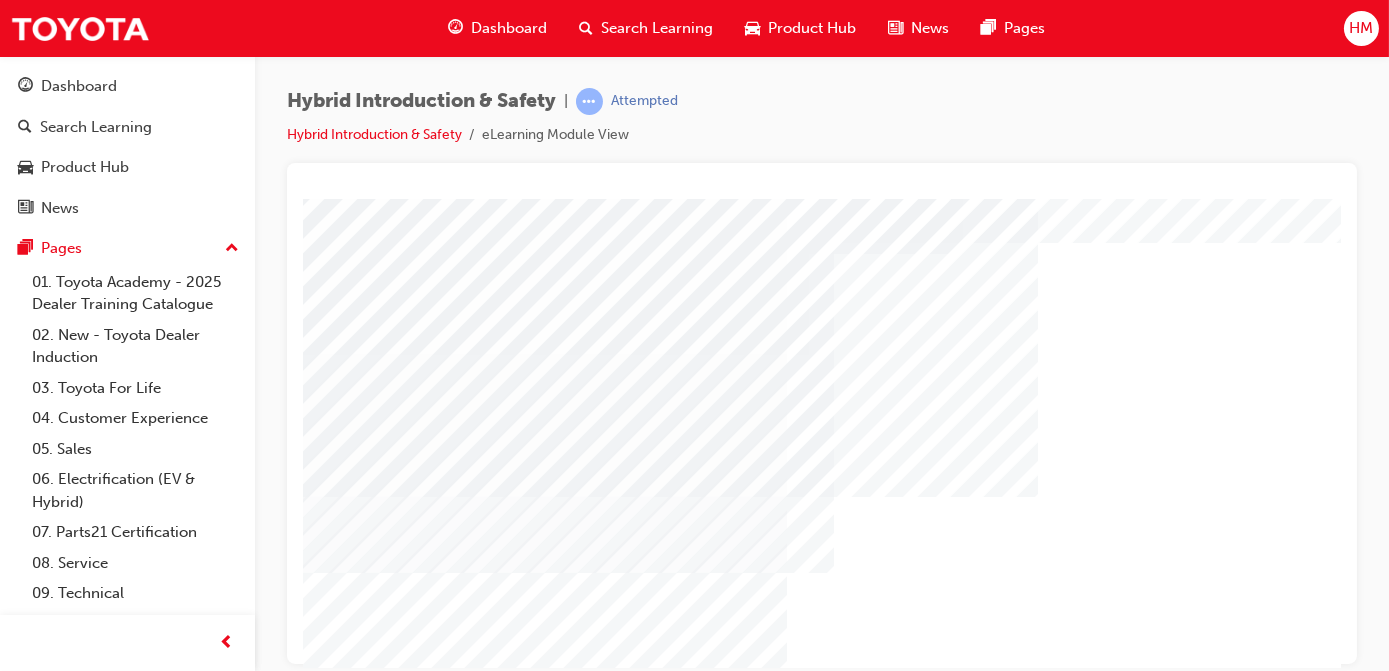 scroll, scrollTop: 181, scrollLeft: 0, axis: vertical 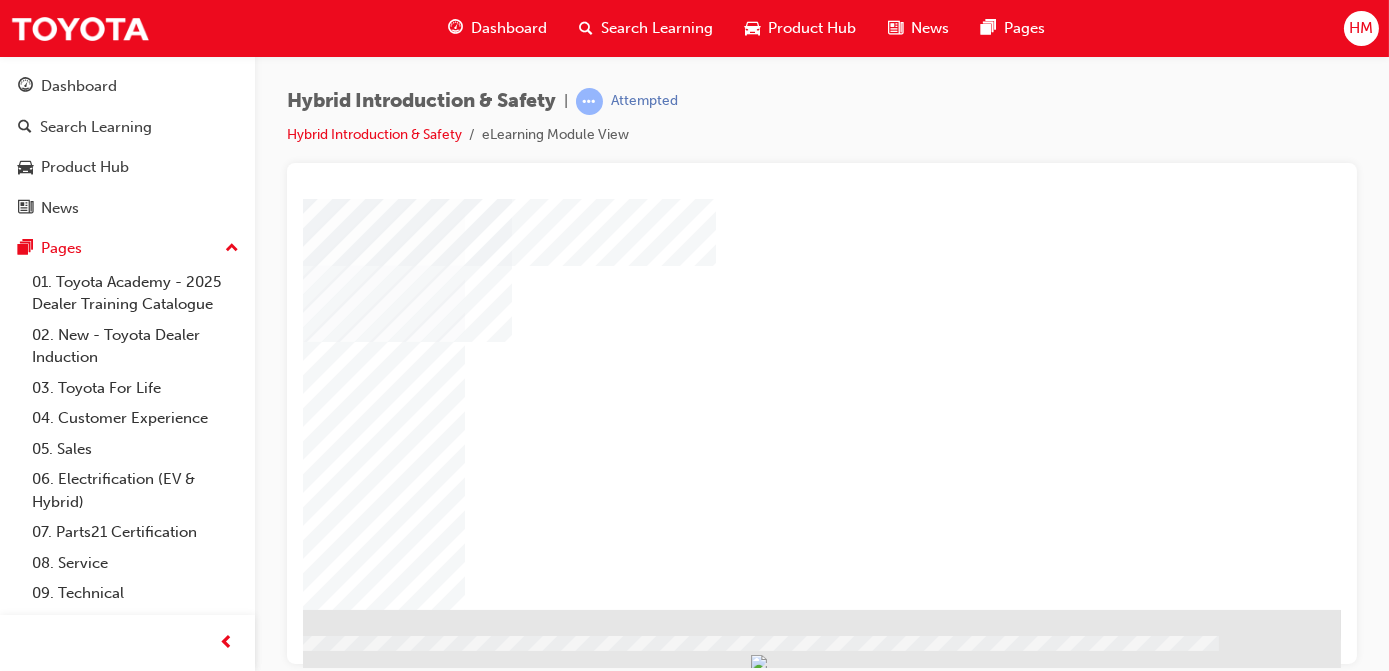 click at bounding box center (59, 2492) 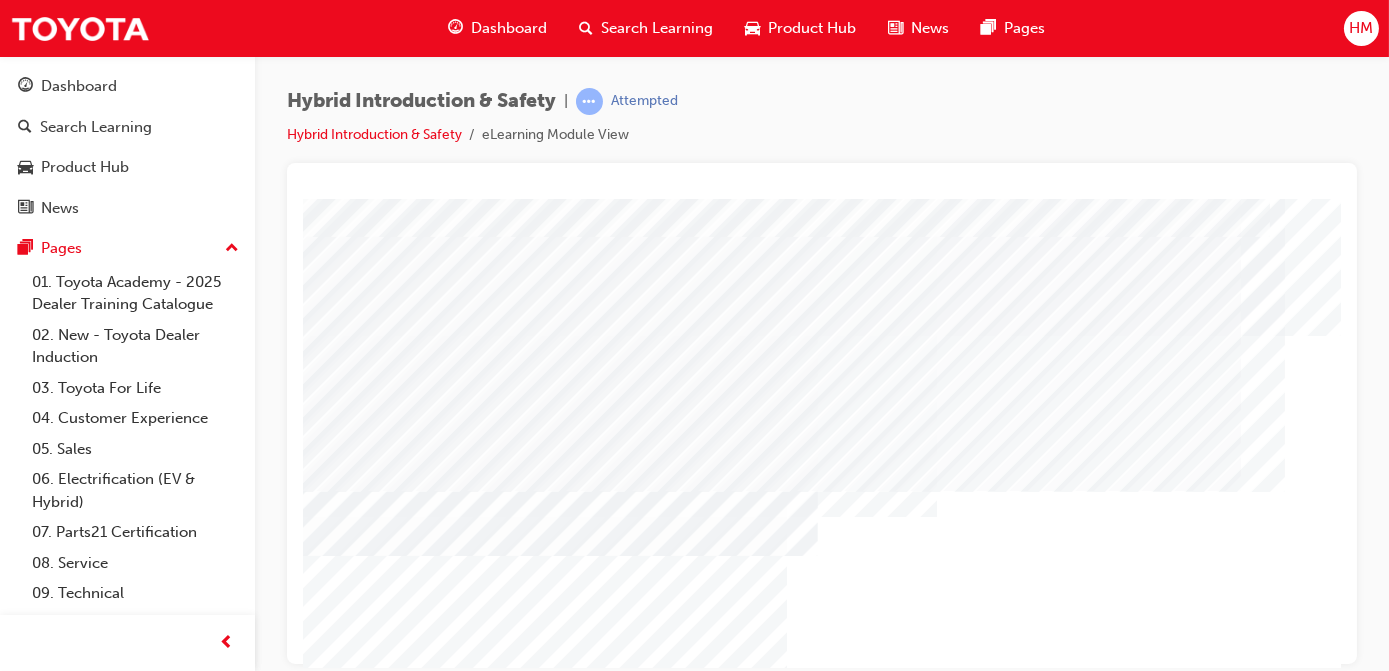 scroll, scrollTop: 181, scrollLeft: 0, axis: vertical 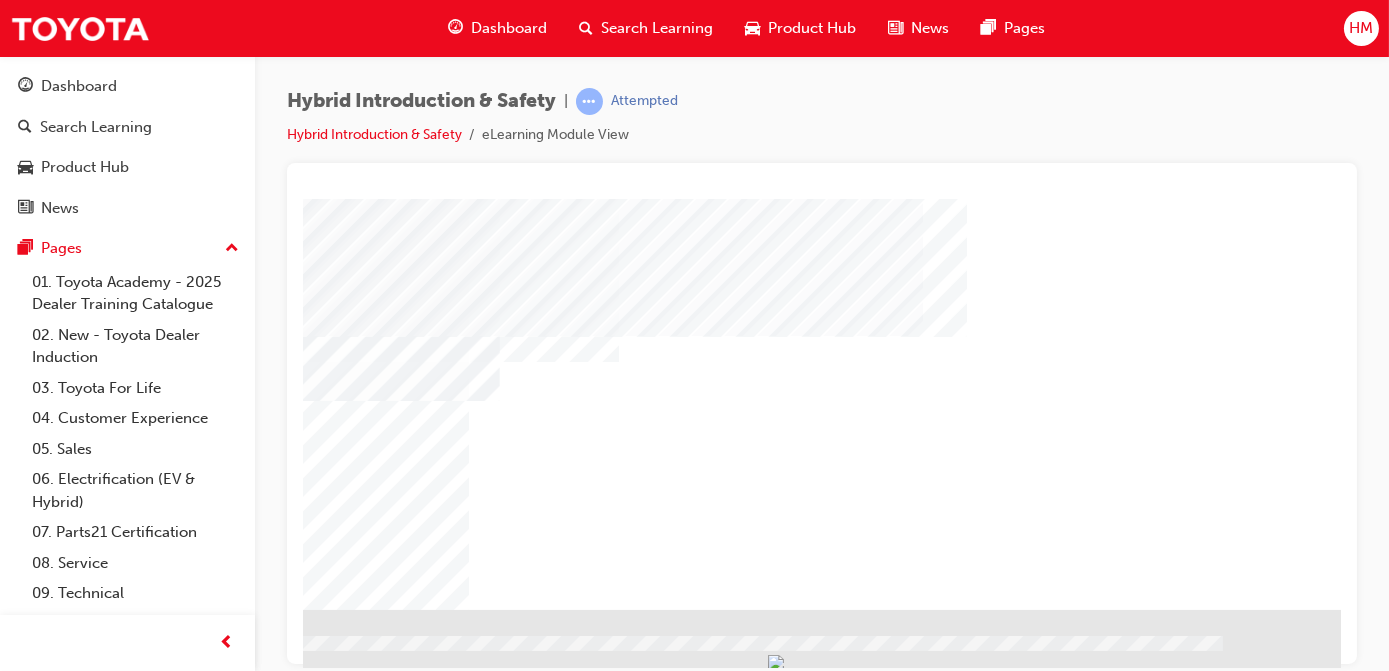 click at bounding box center [47, 793] 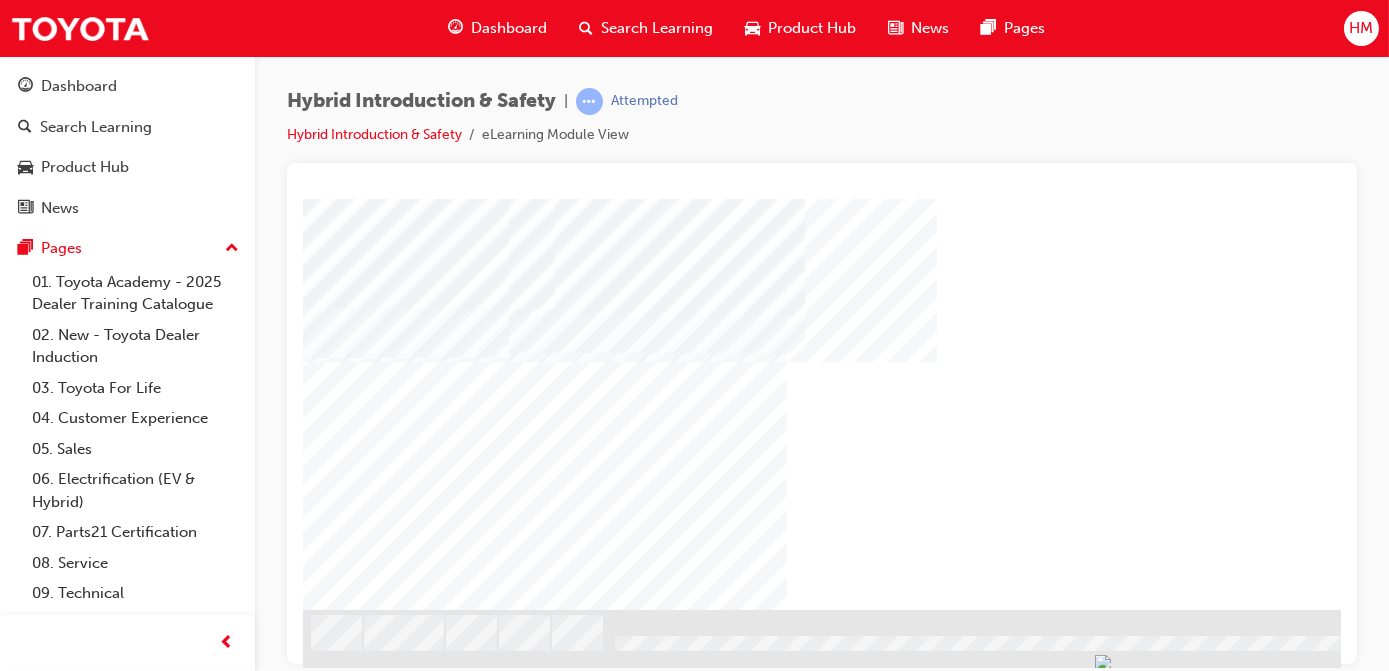 scroll, scrollTop: 309, scrollLeft: 0, axis: vertical 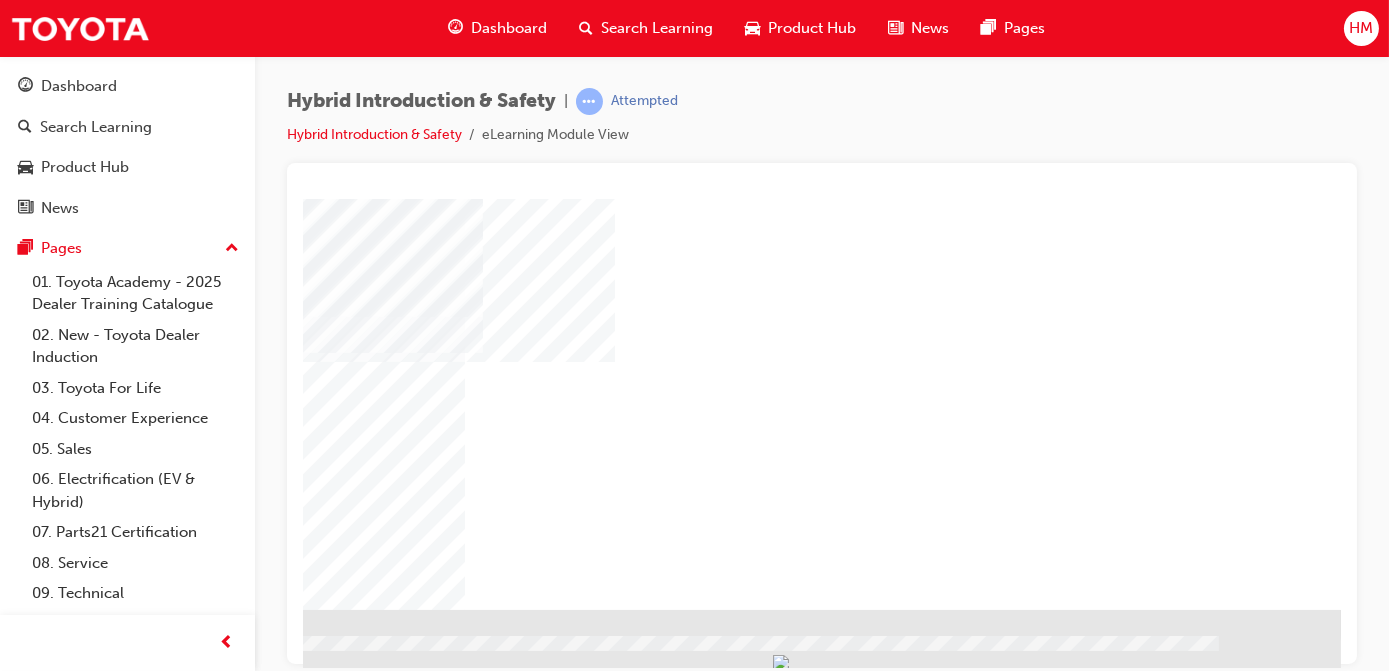 click at bounding box center [43, 793] 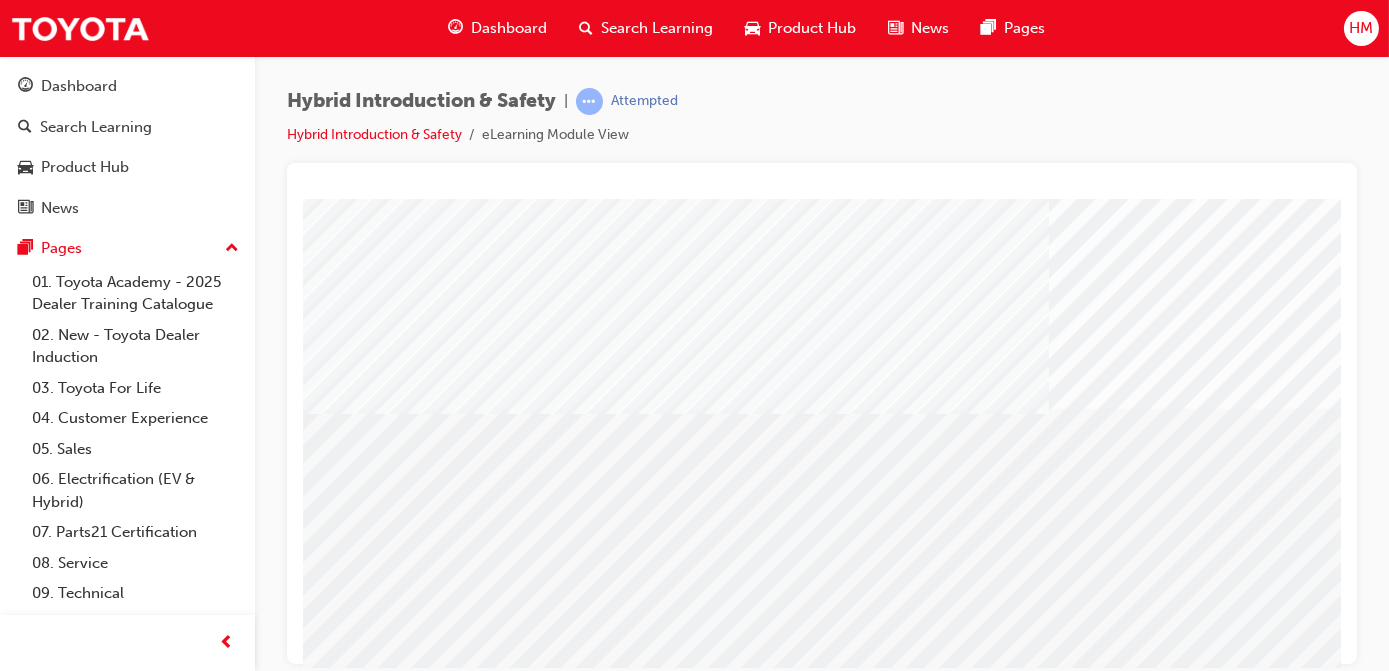 scroll, scrollTop: 309, scrollLeft: 0, axis: vertical 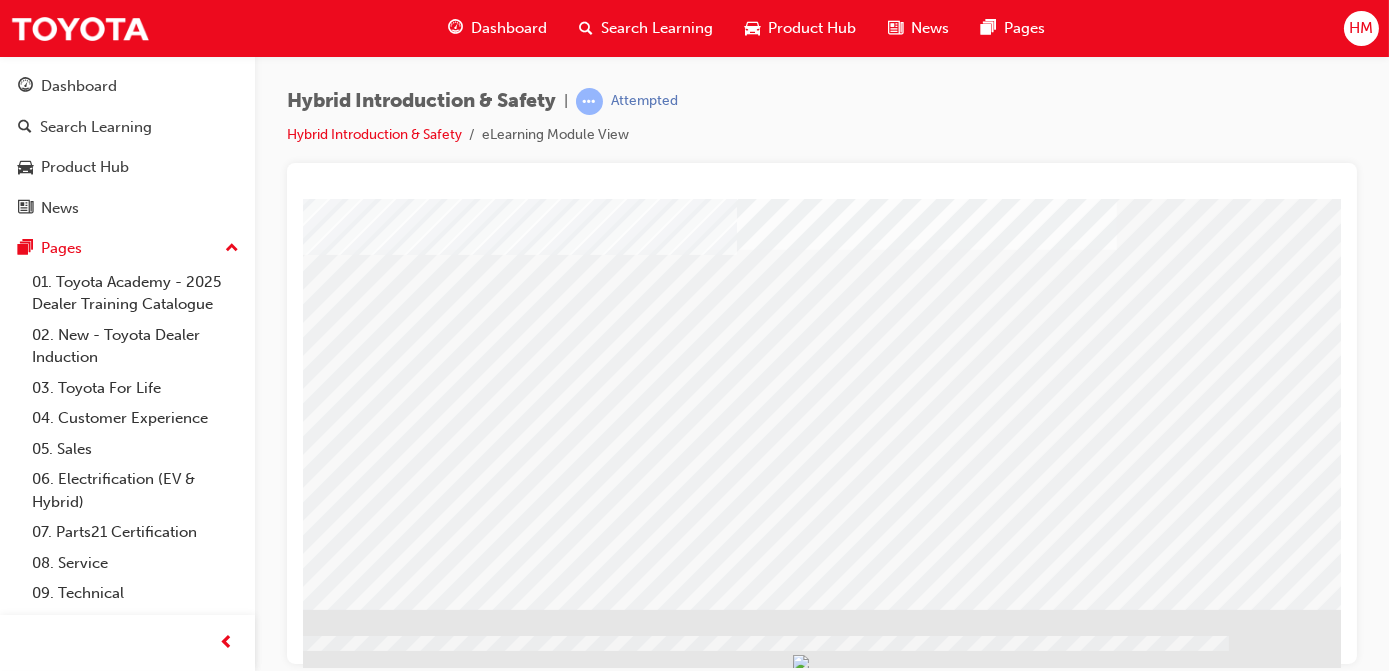 click at bounding box center [53, 1613] 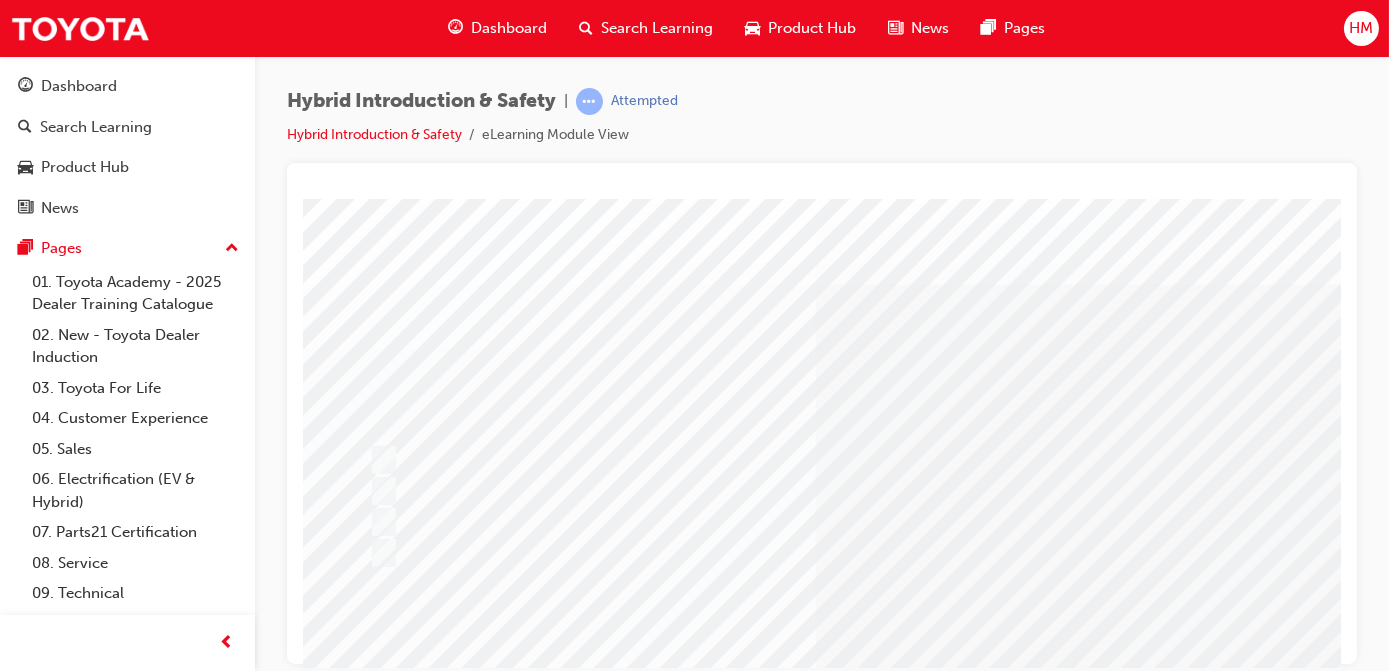 drag, startPoint x: 1009, startPoint y: 651, endPoint x: 1167, endPoint y: 653, distance: 158.01266 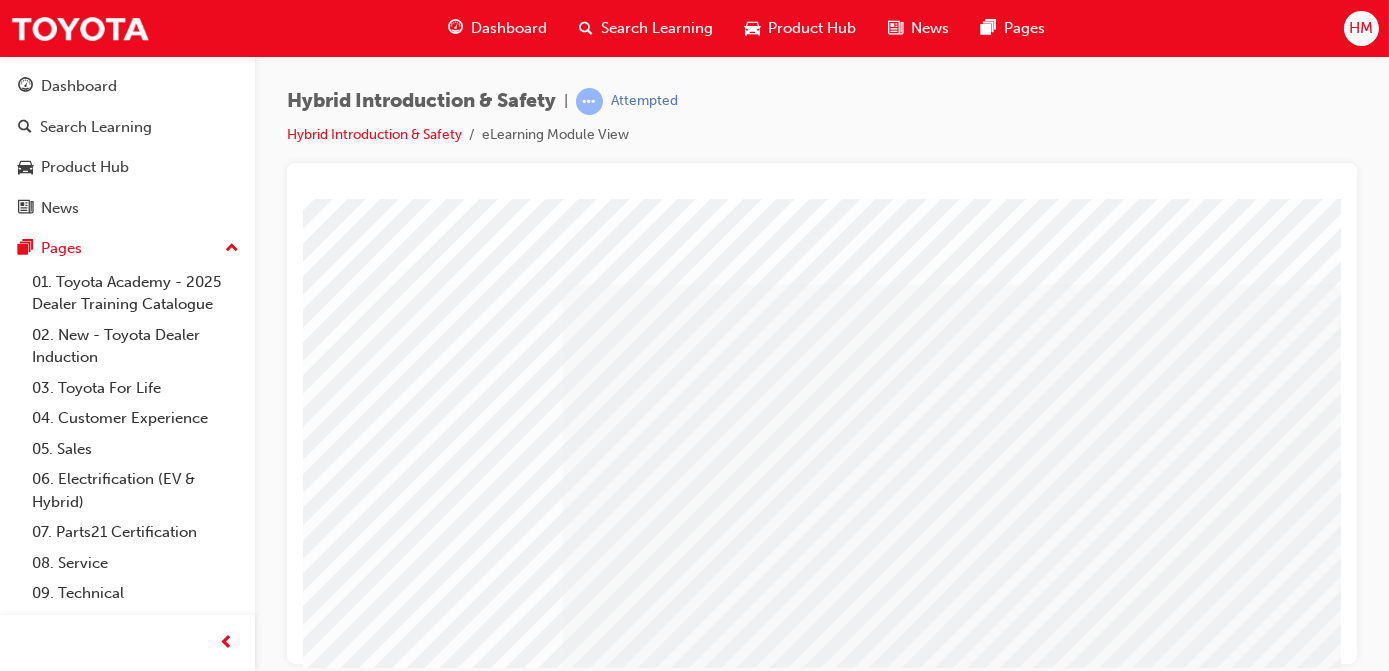 scroll, scrollTop: 0, scrollLeft: 0, axis: both 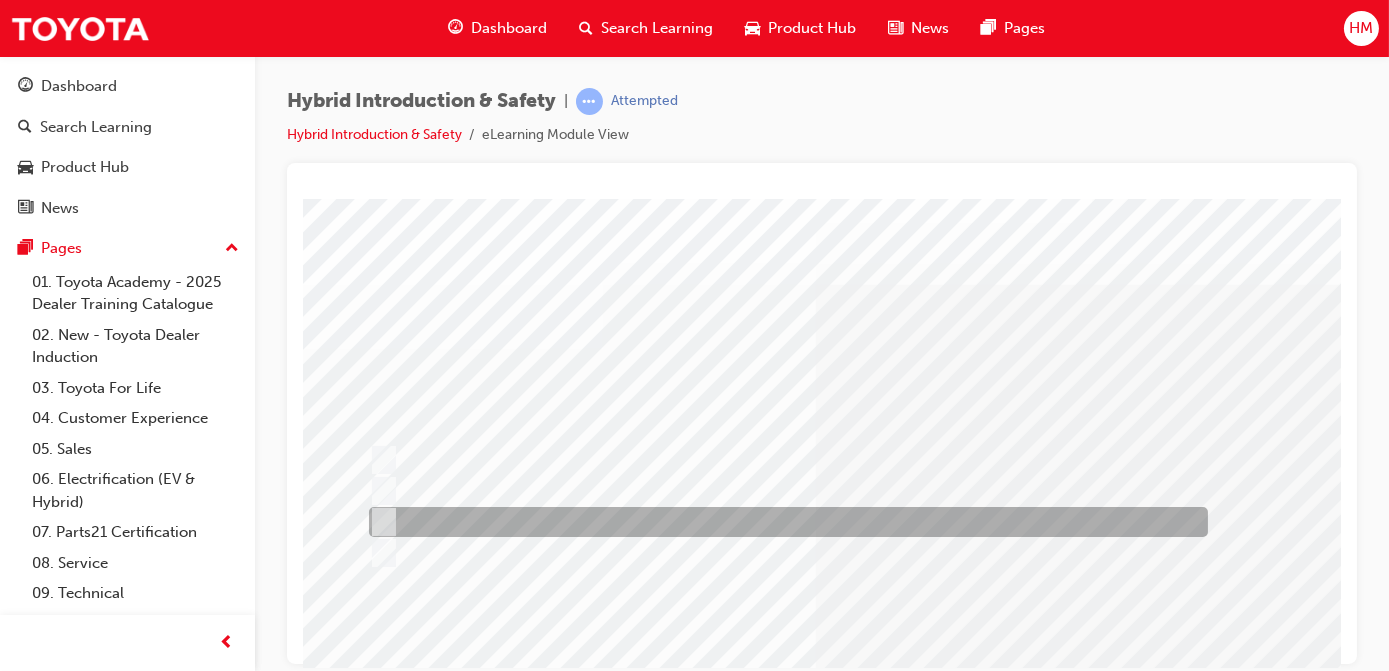 click at bounding box center (782, 522) 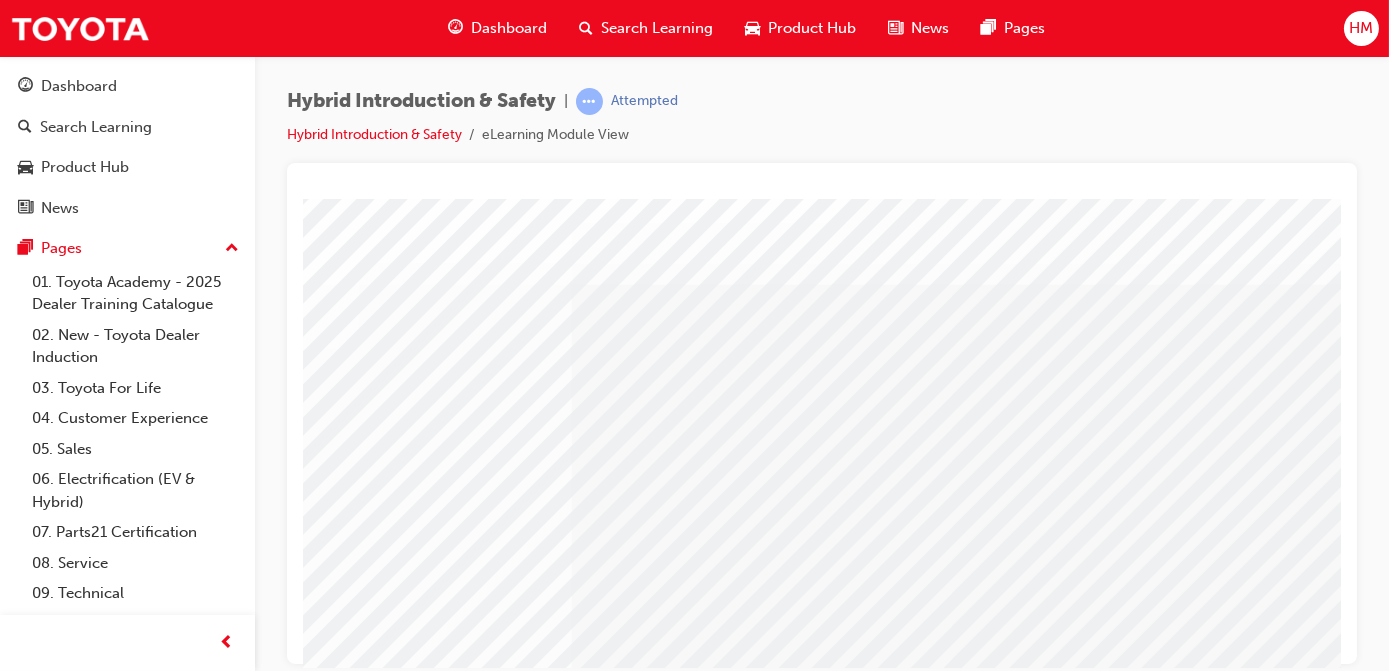 scroll, scrollTop: 0, scrollLeft: 336, axis: horizontal 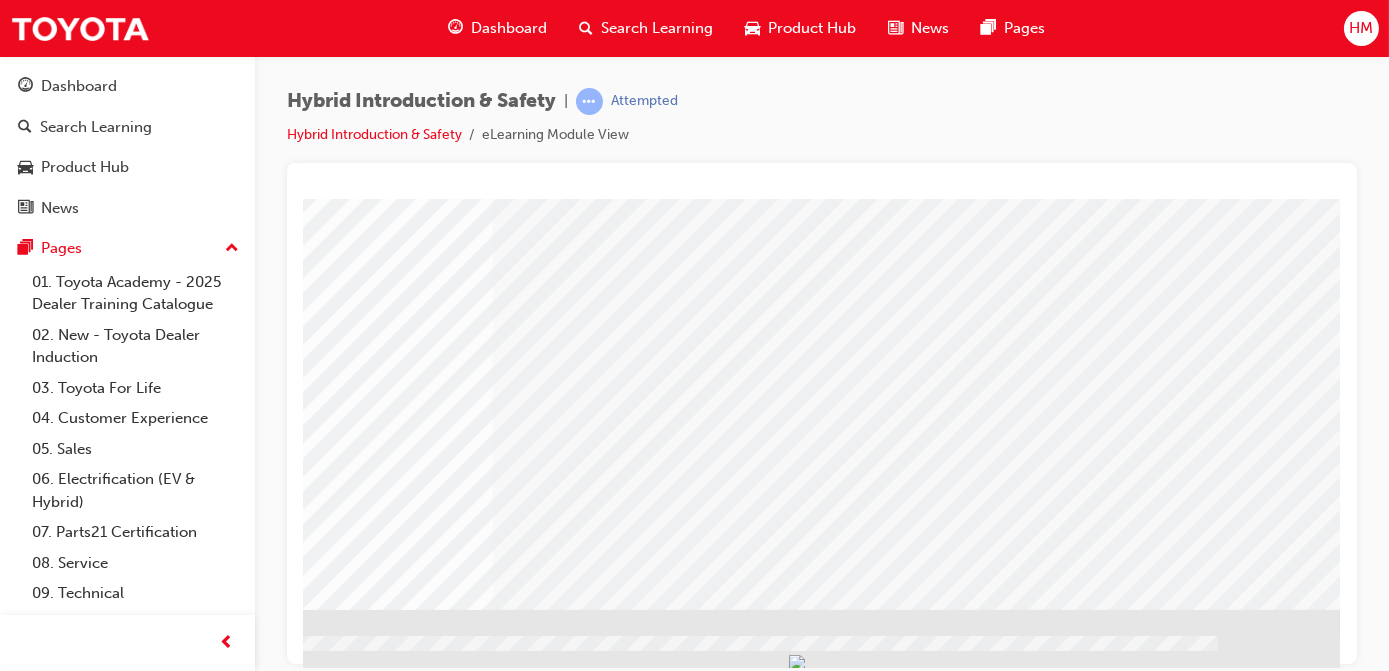 click at bounding box center [51, 2615] 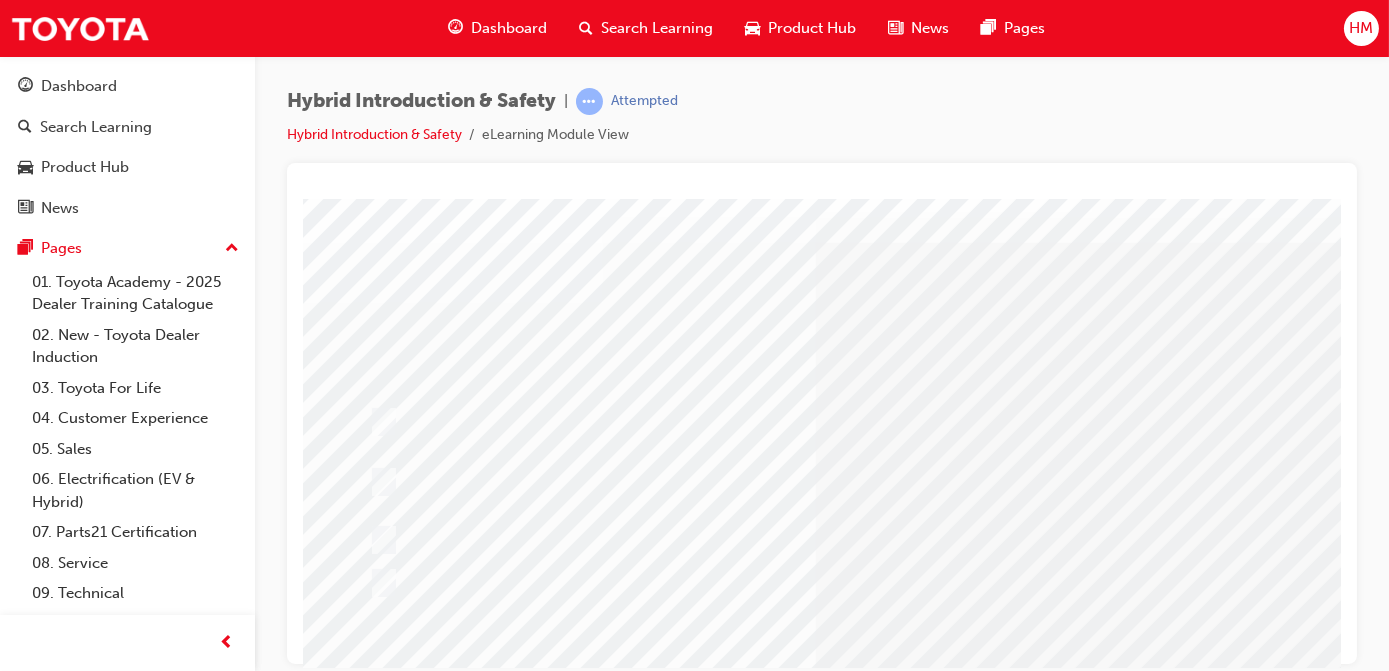 scroll, scrollTop: 90, scrollLeft: 0, axis: vertical 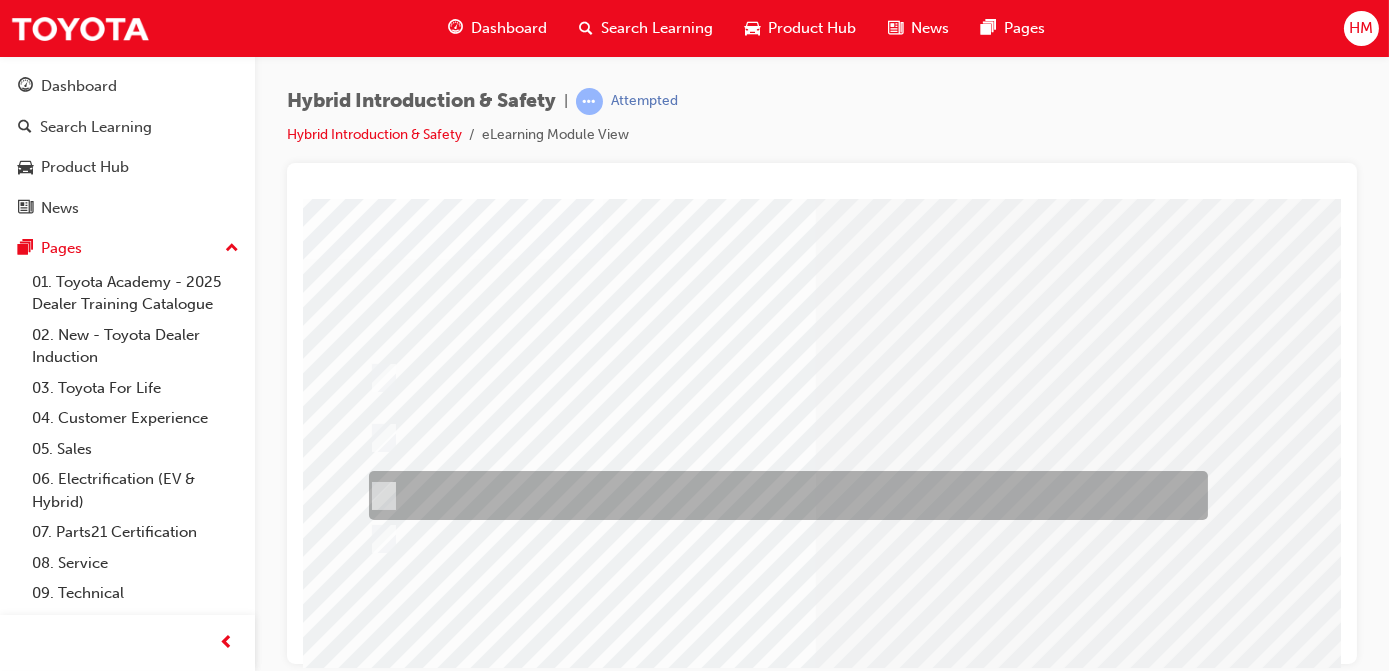 click at bounding box center [782, 495] 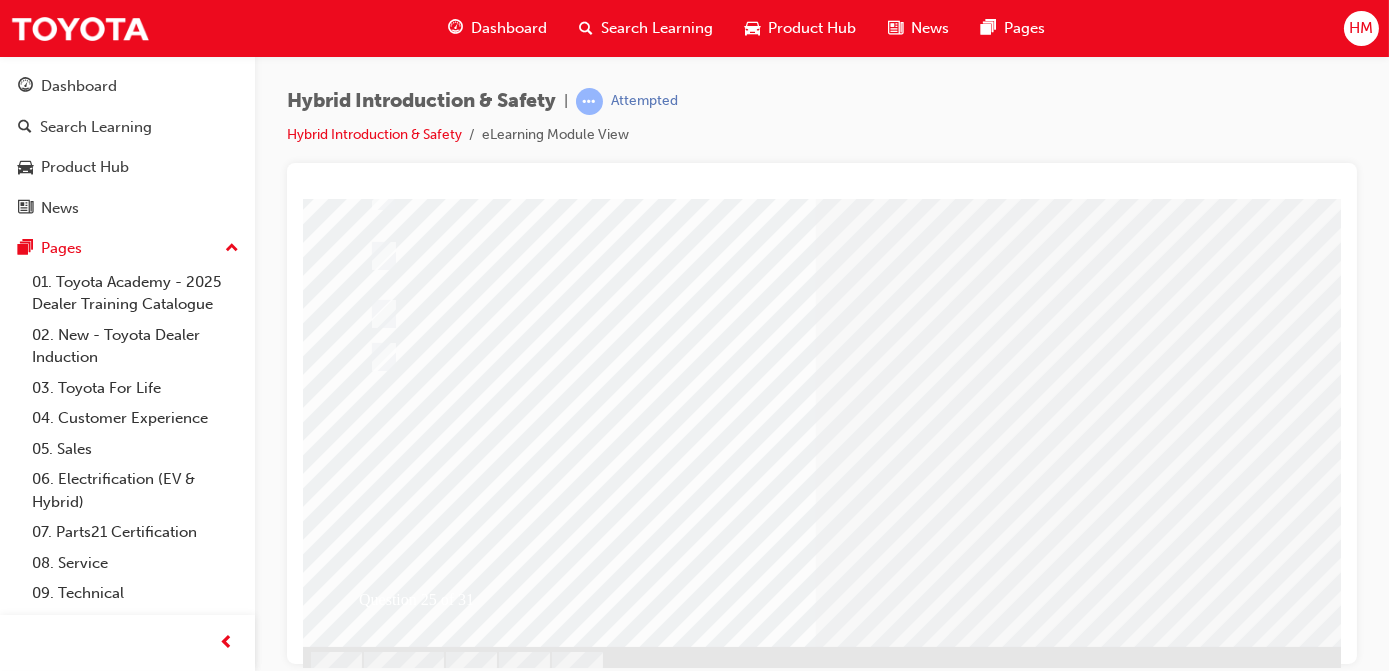 scroll, scrollTop: 272, scrollLeft: 0, axis: vertical 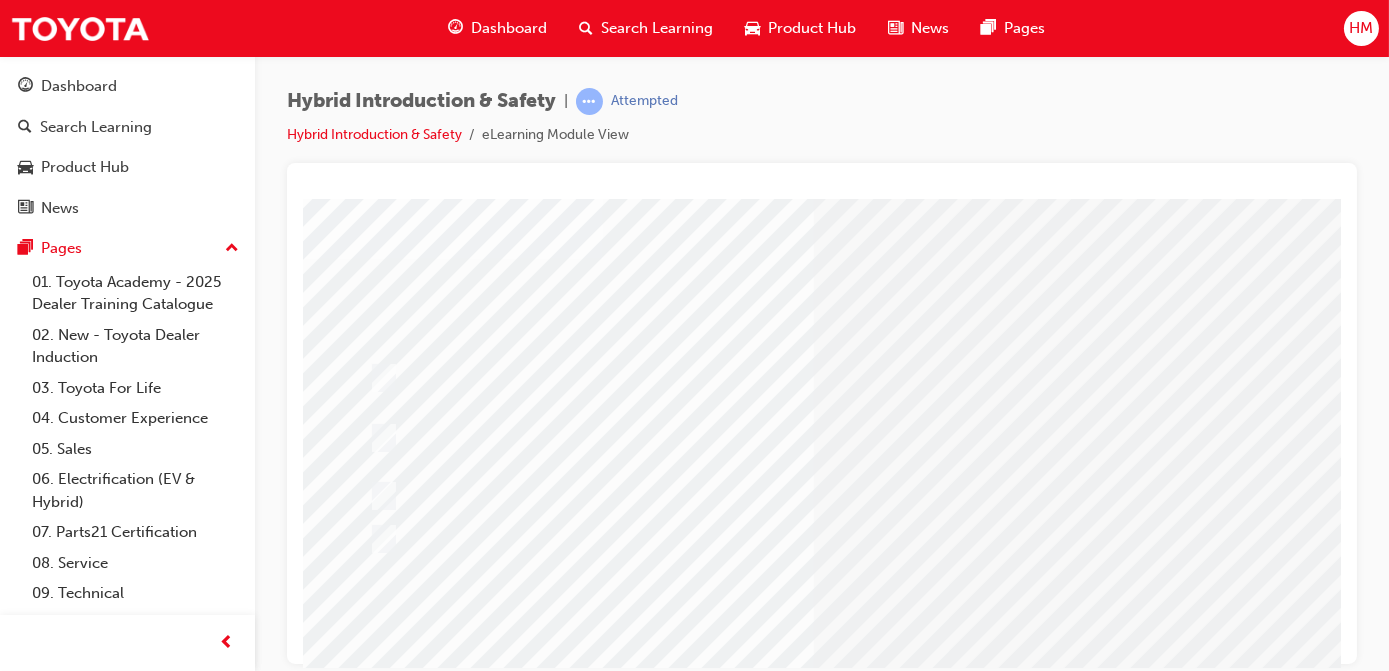 click at bounding box center (782, 495) 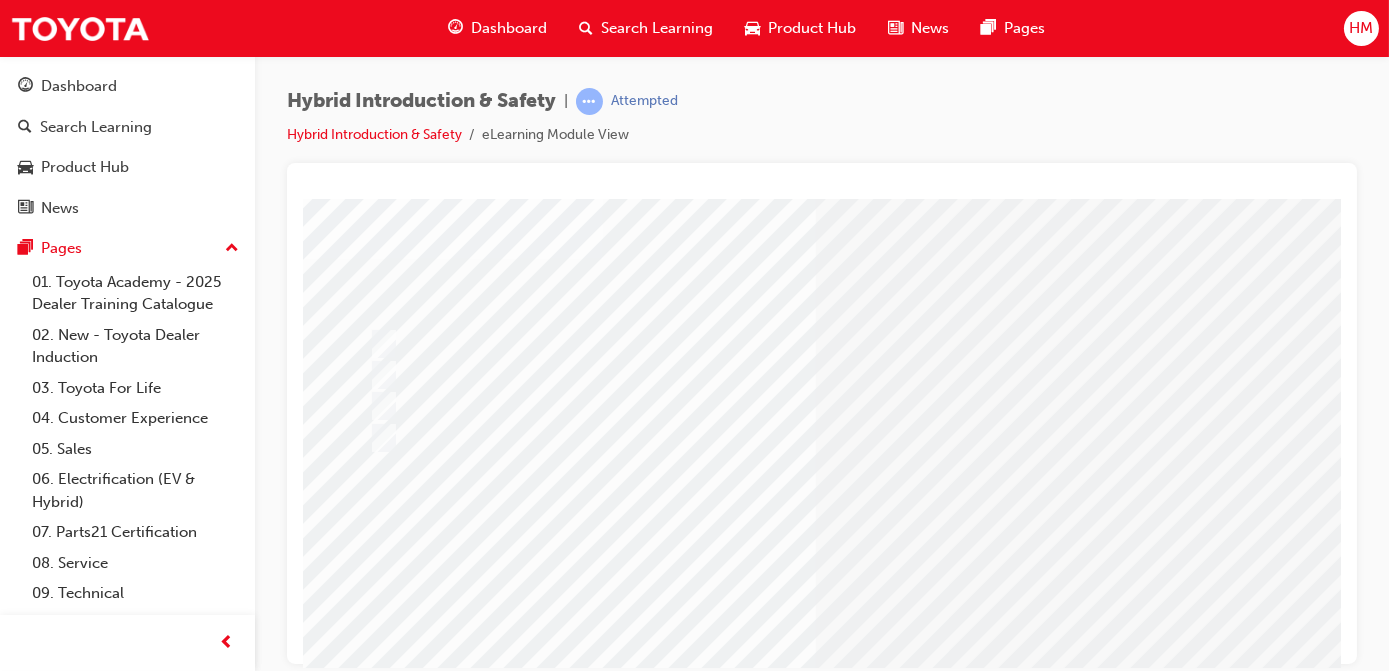 scroll, scrollTop: 0, scrollLeft: 0, axis: both 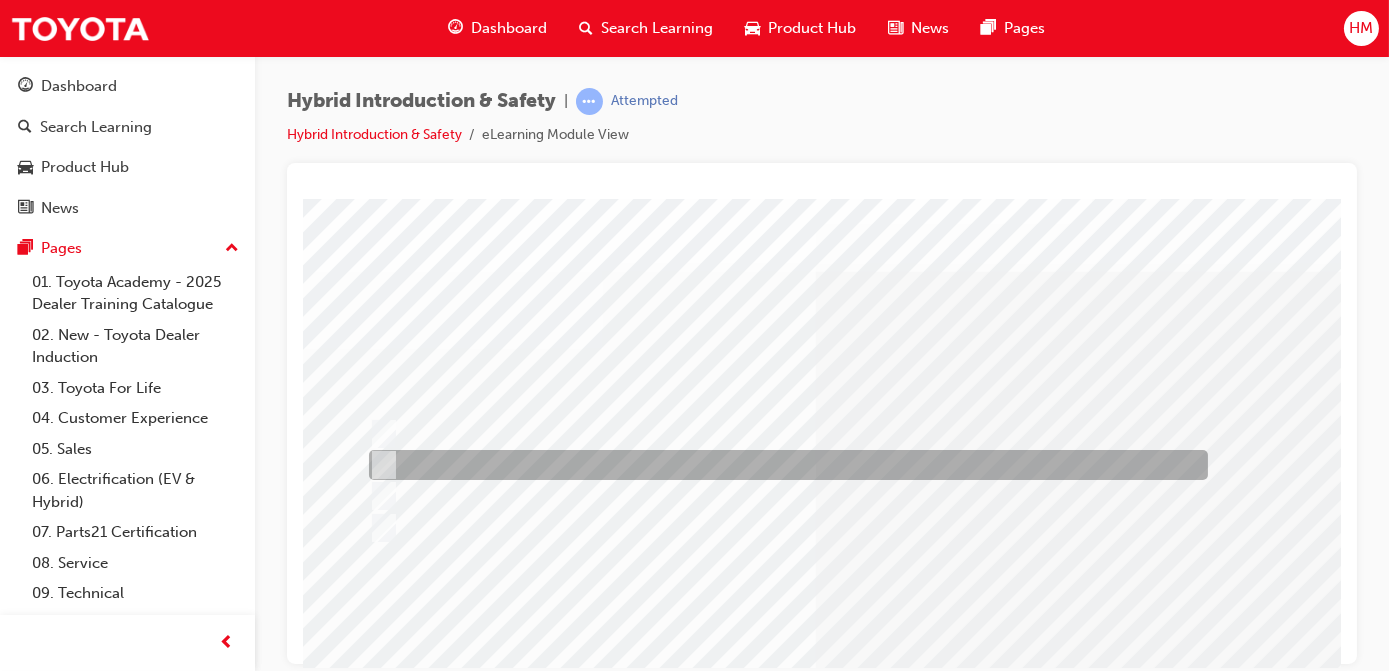 click at bounding box center [782, 465] 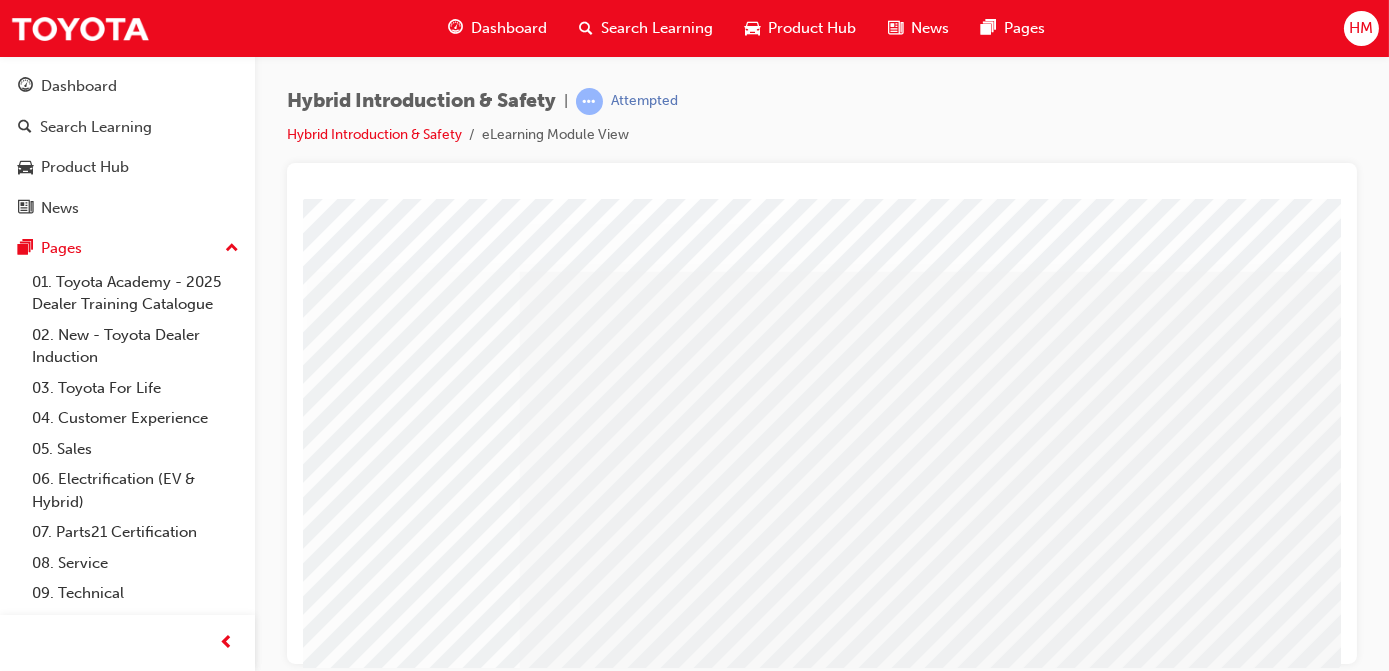 scroll, scrollTop: 0, scrollLeft: 0, axis: both 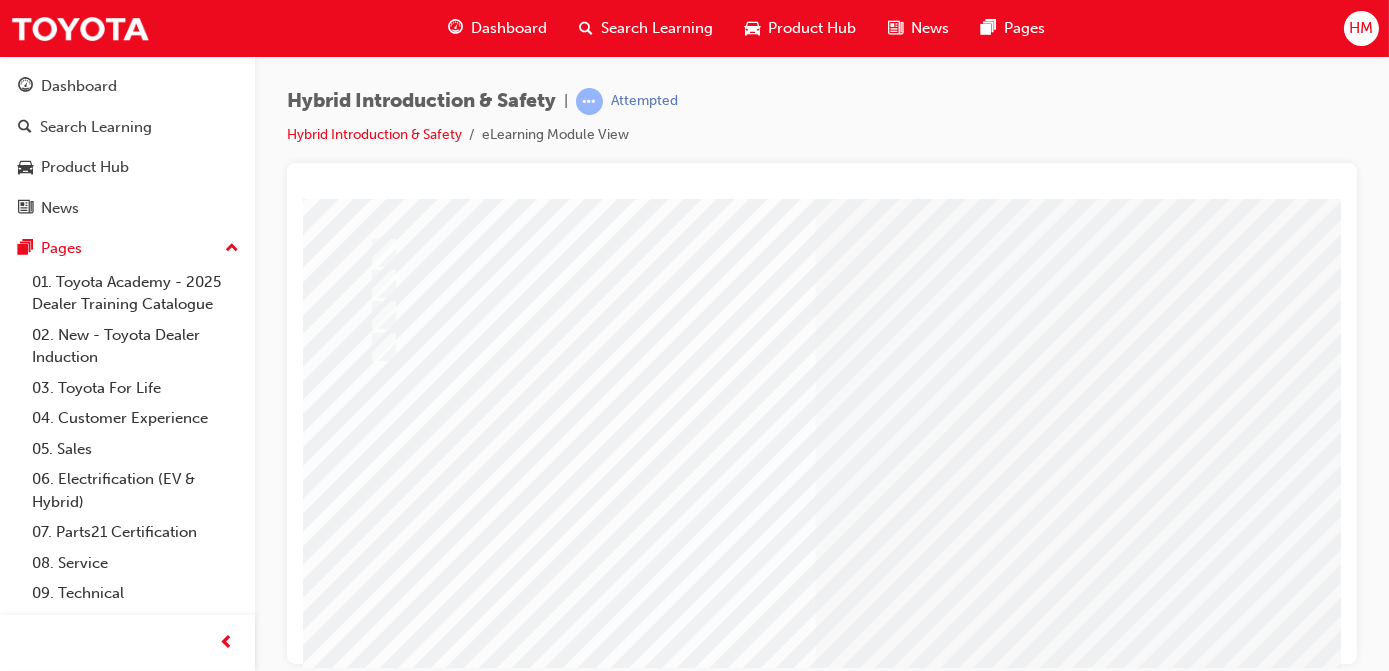 click at bounding box center [374, 2730] 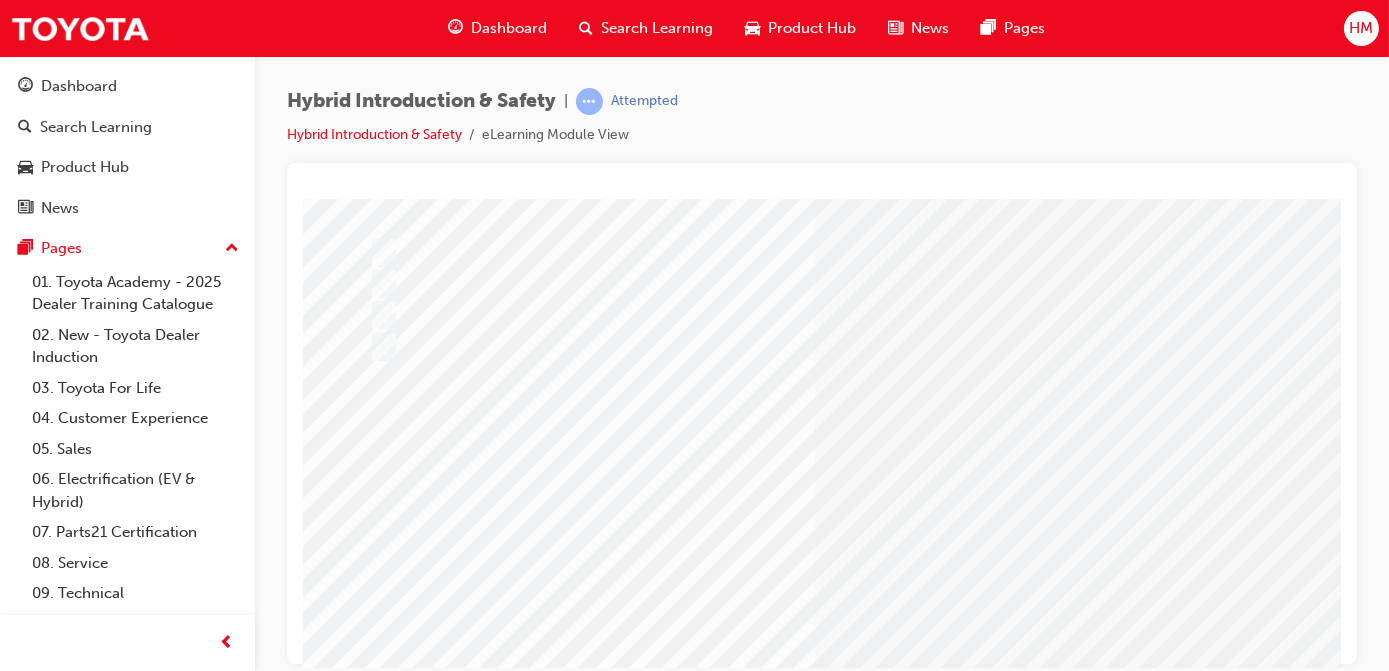 scroll, scrollTop: 0, scrollLeft: 0, axis: both 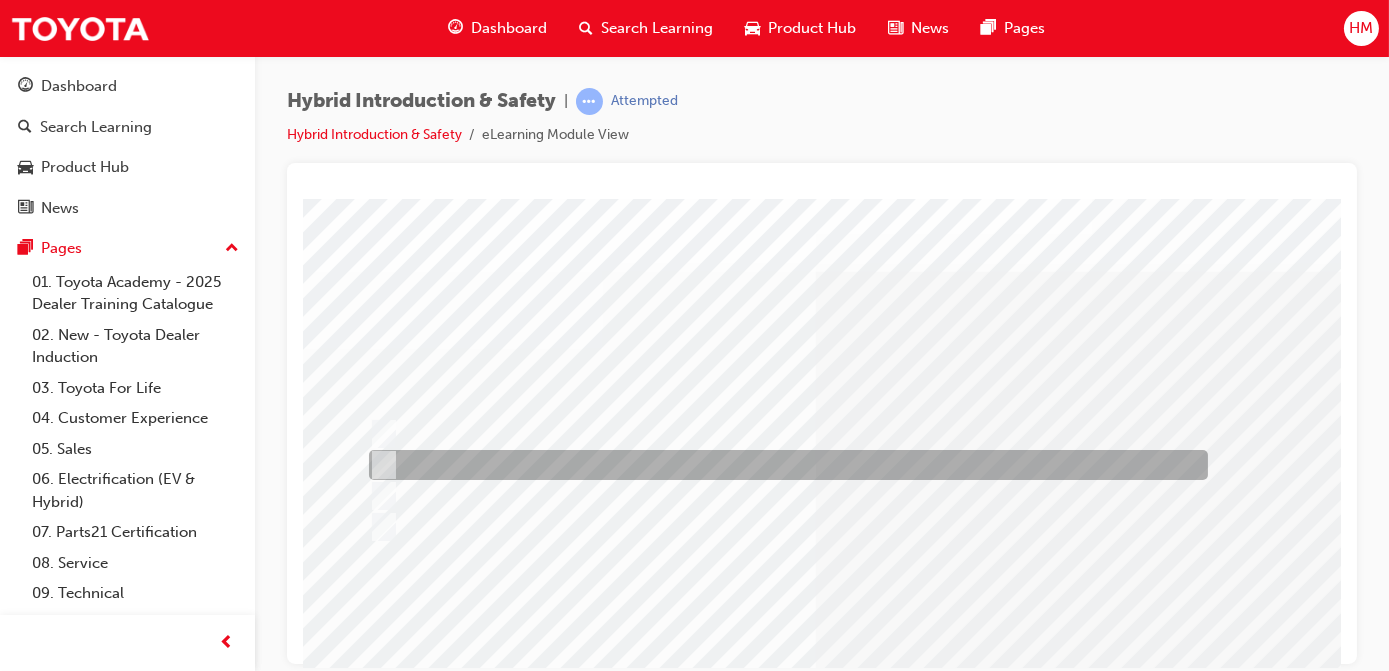 click at bounding box center [782, 465] 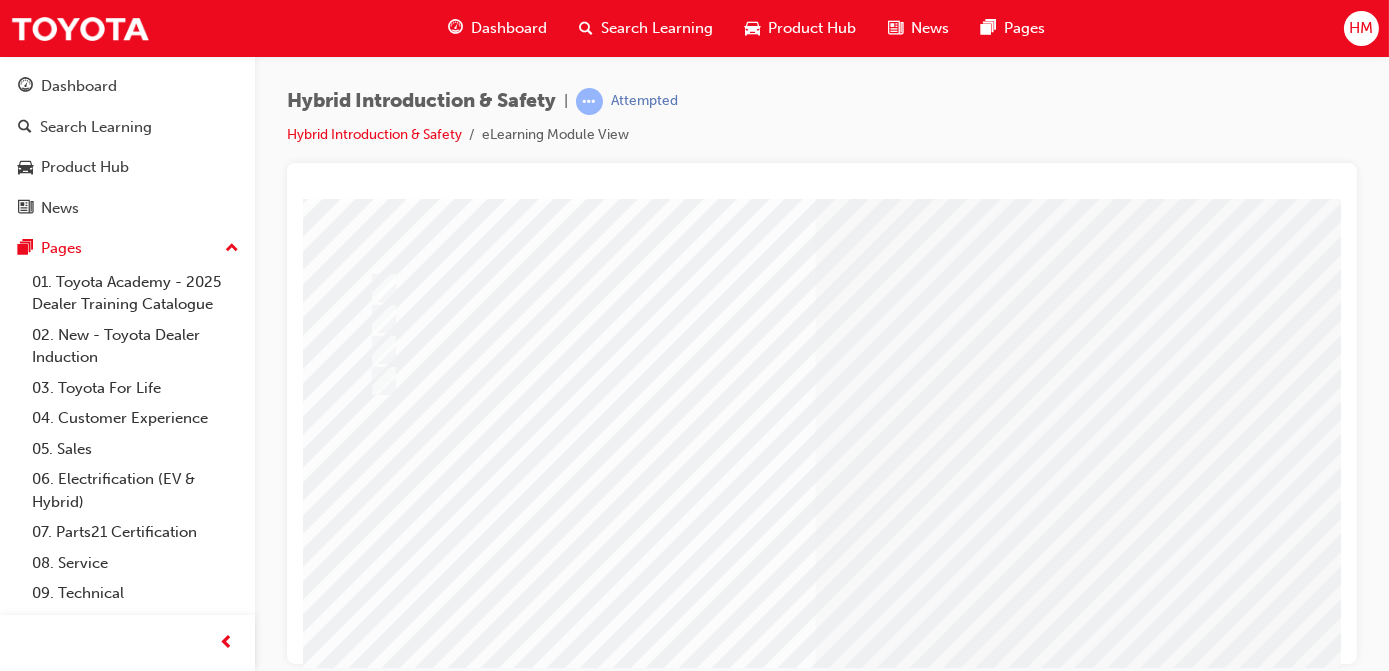 scroll, scrollTop: 272, scrollLeft: 0, axis: vertical 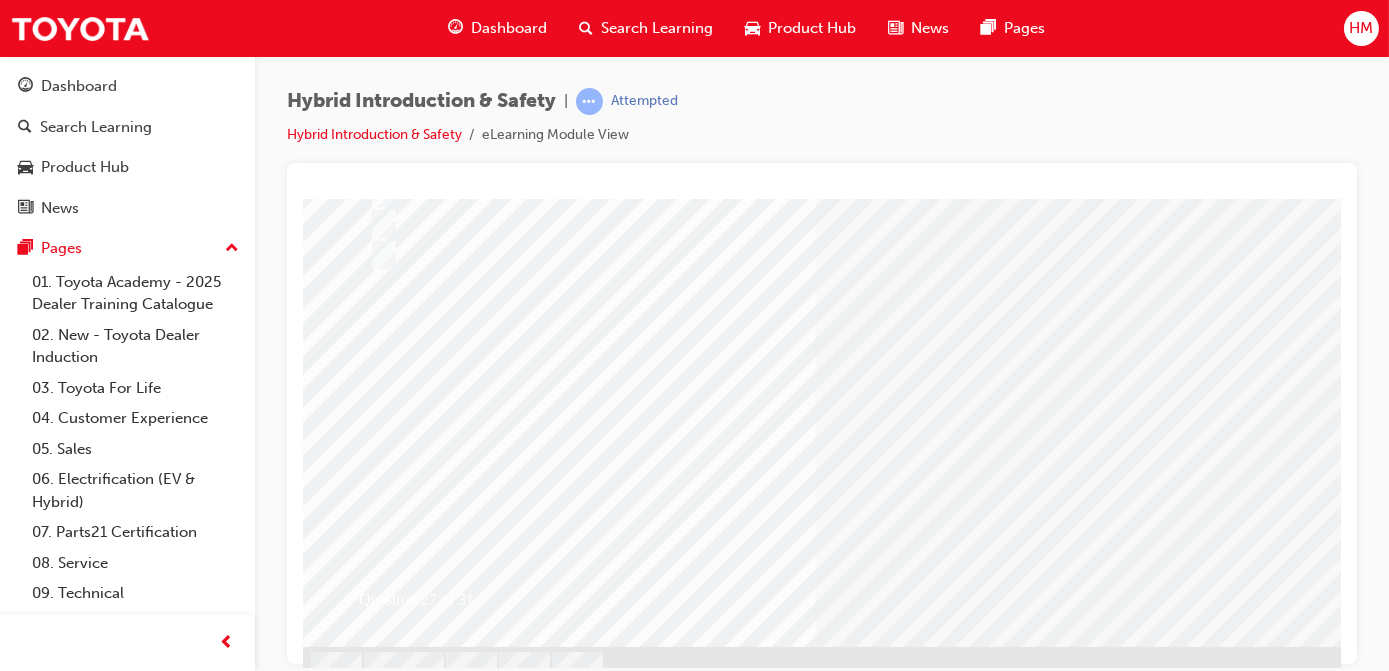 click at bounding box center (374, 2639) 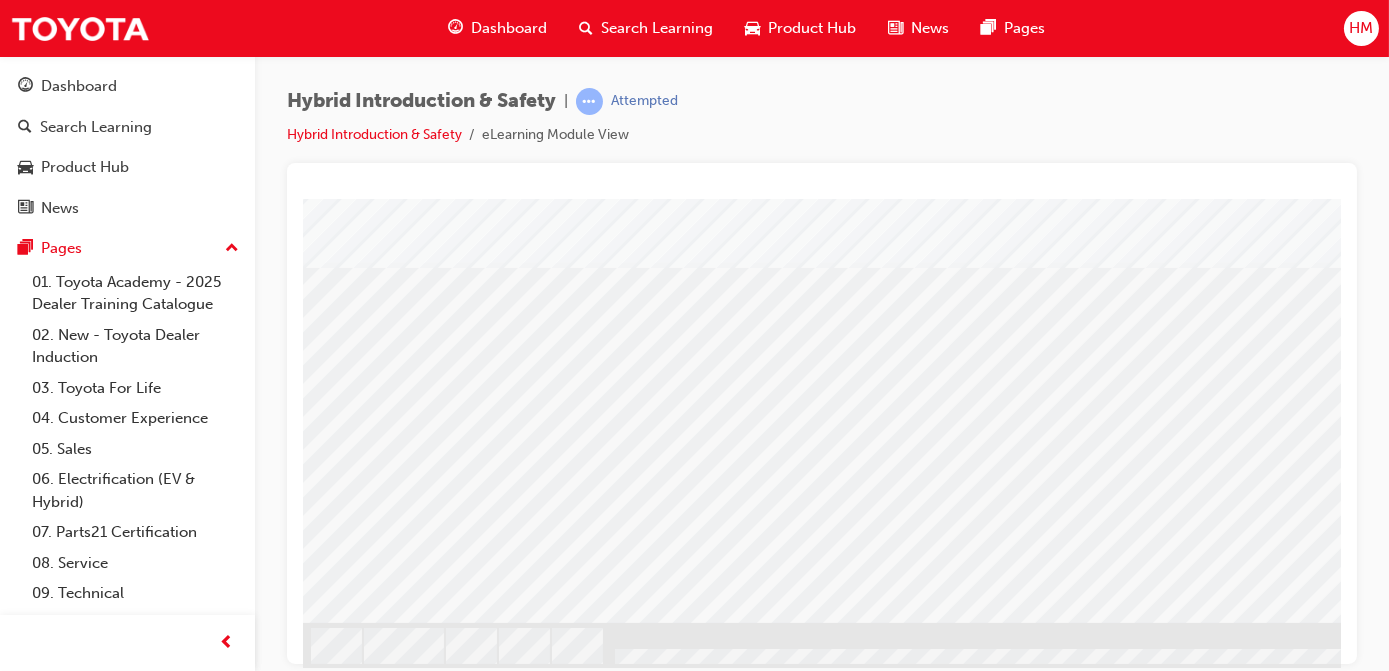scroll, scrollTop: 309, scrollLeft: 0, axis: vertical 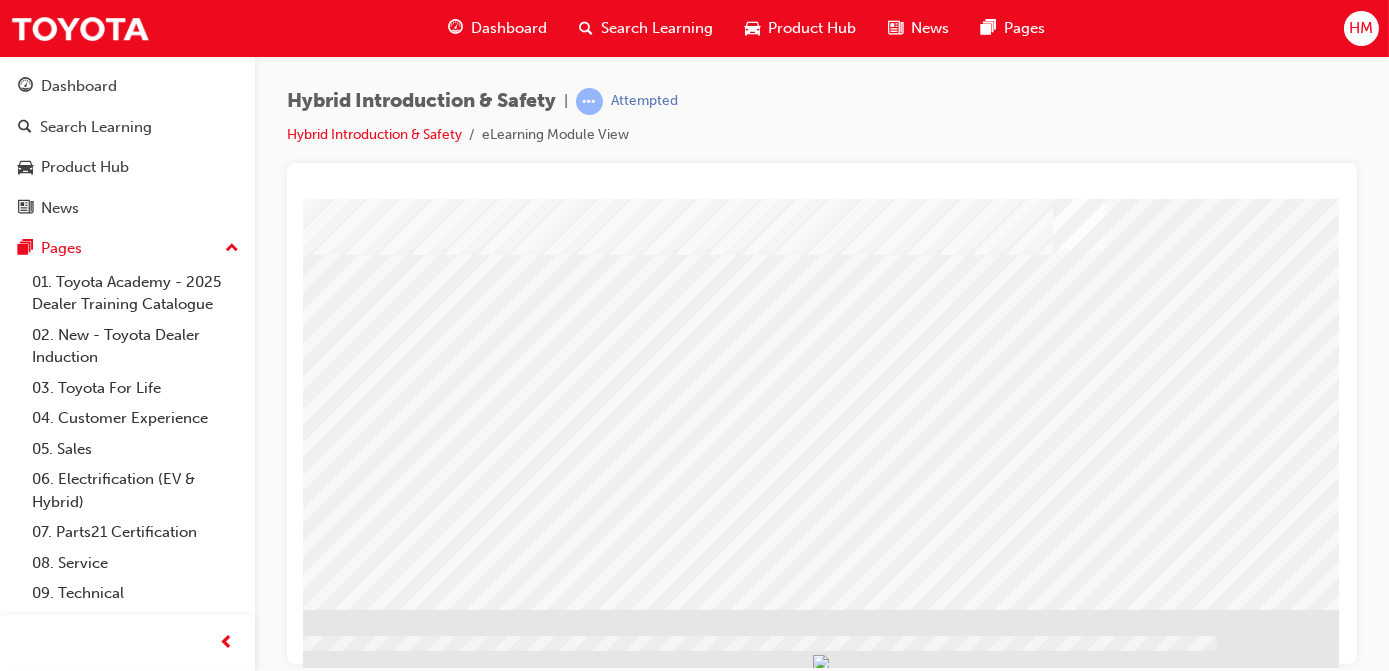 click at bounding box center (41, 1628) 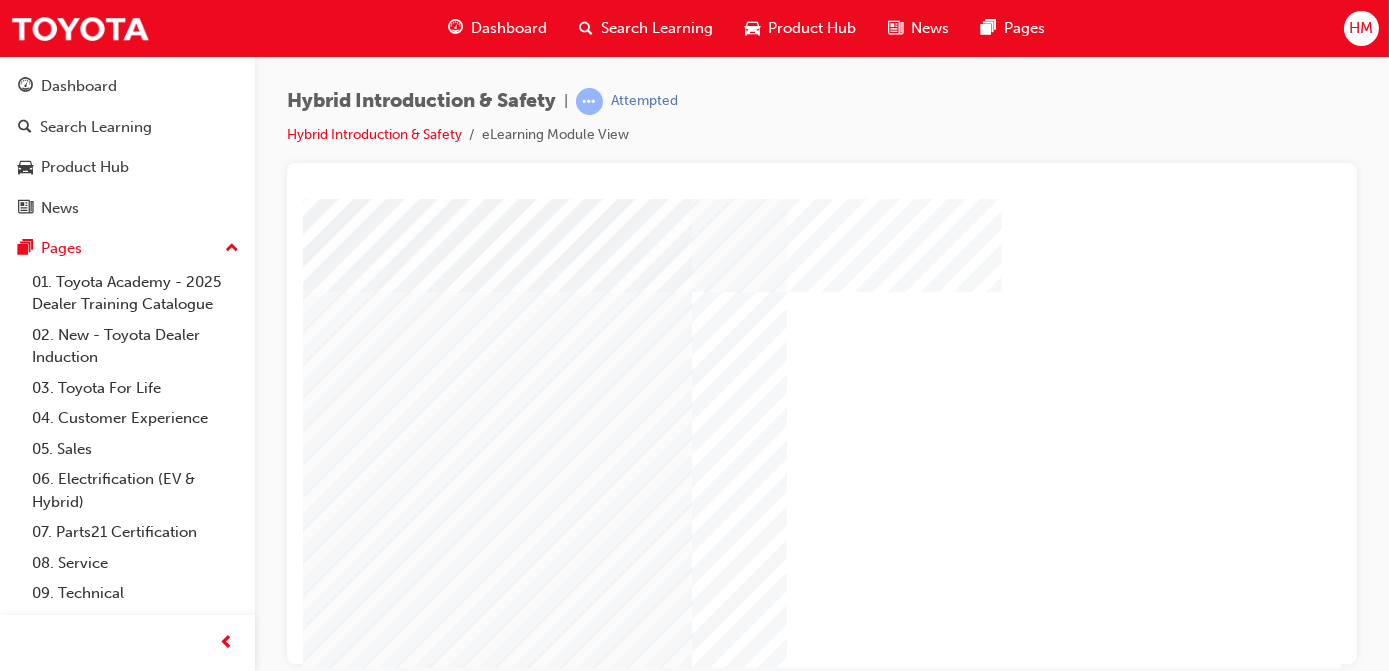 scroll, scrollTop: 0, scrollLeft: 0, axis: both 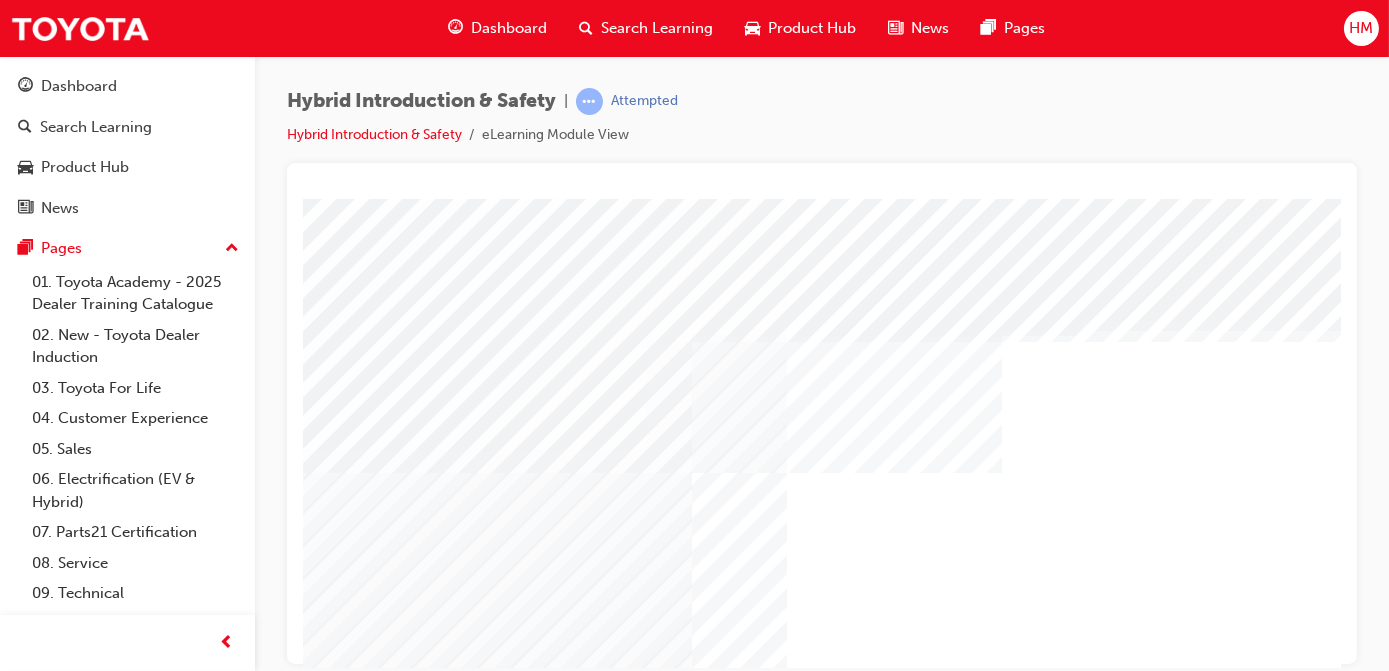 drag, startPoint x: 502, startPoint y: 378, endPoint x: 672, endPoint y: 374, distance: 170.04706 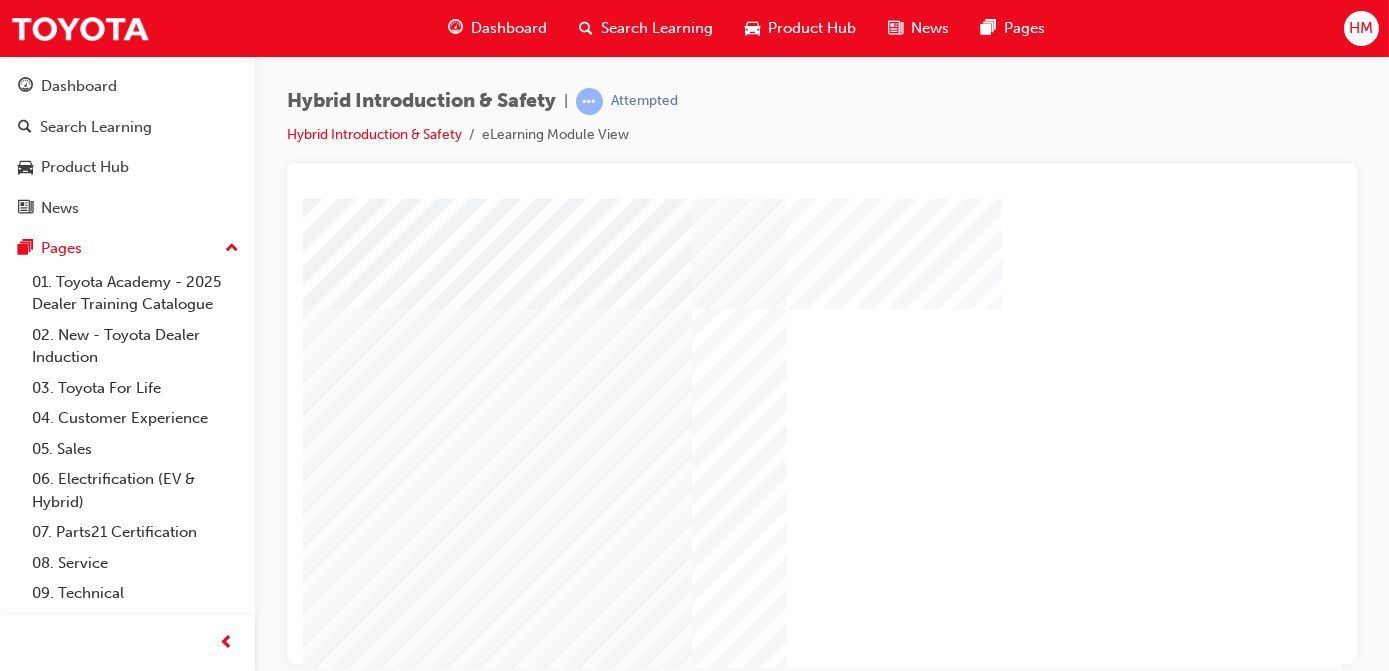 scroll, scrollTop: 272, scrollLeft: 0, axis: vertical 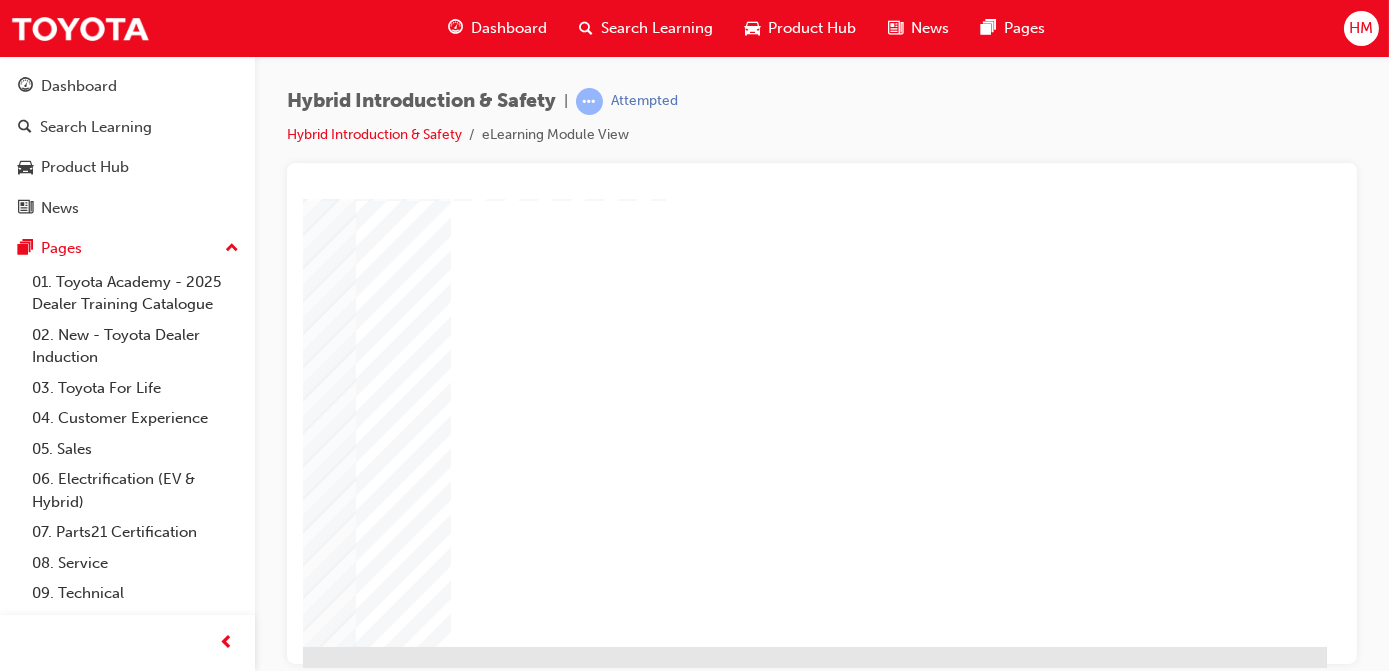 drag, startPoint x: 986, startPoint y: 659, endPoint x: 1651, endPoint y: 836, distance: 688.1526 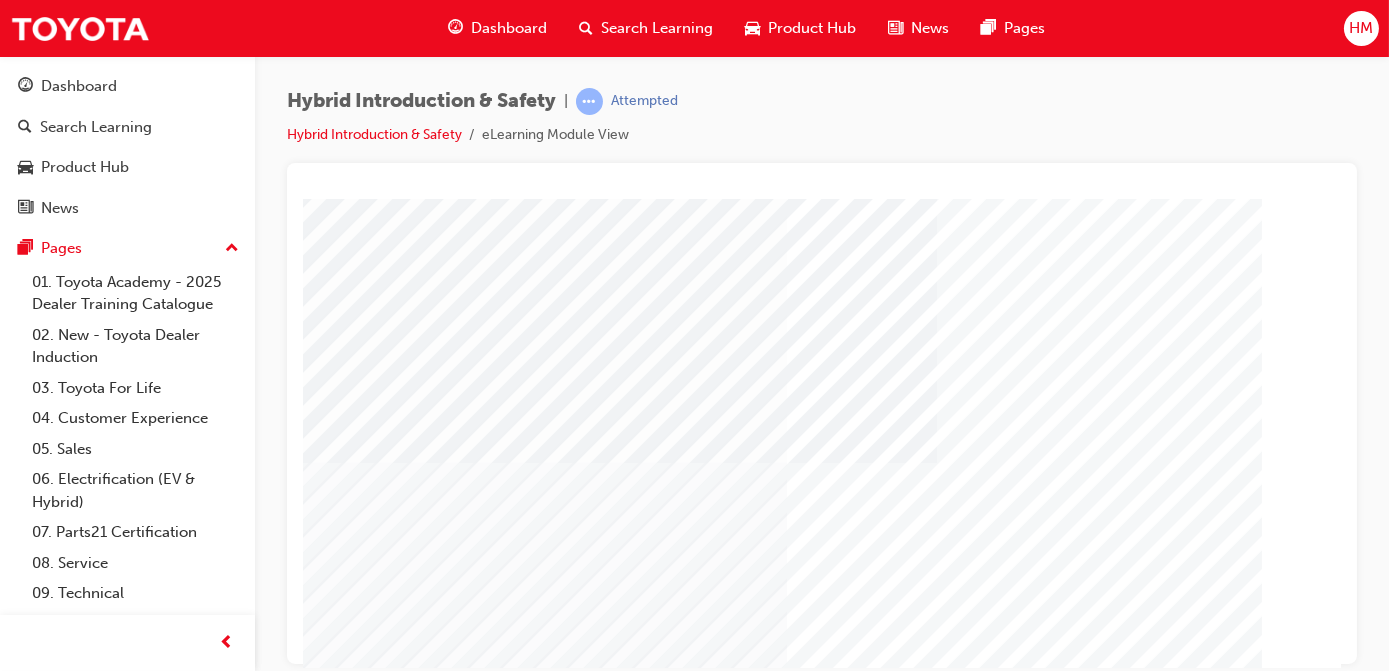 scroll, scrollTop: 0, scrollLeft: 0, axis: both 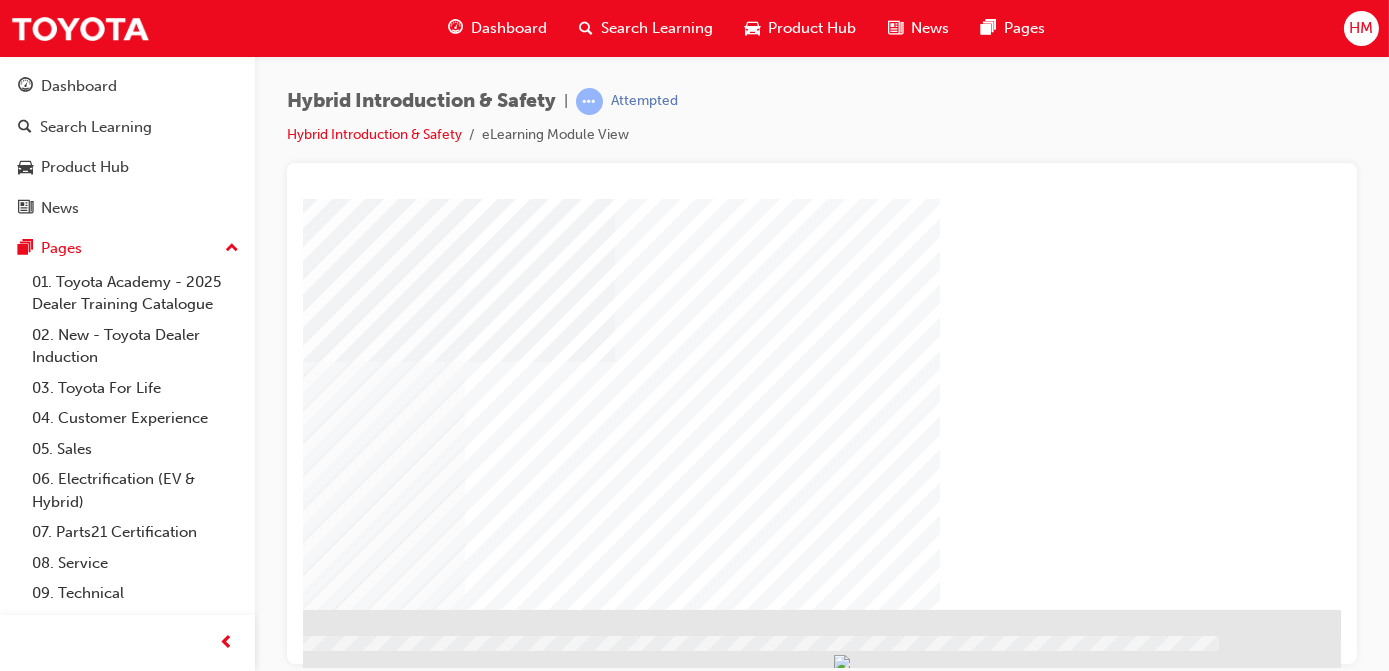 click at bounding box center [43, 1513] 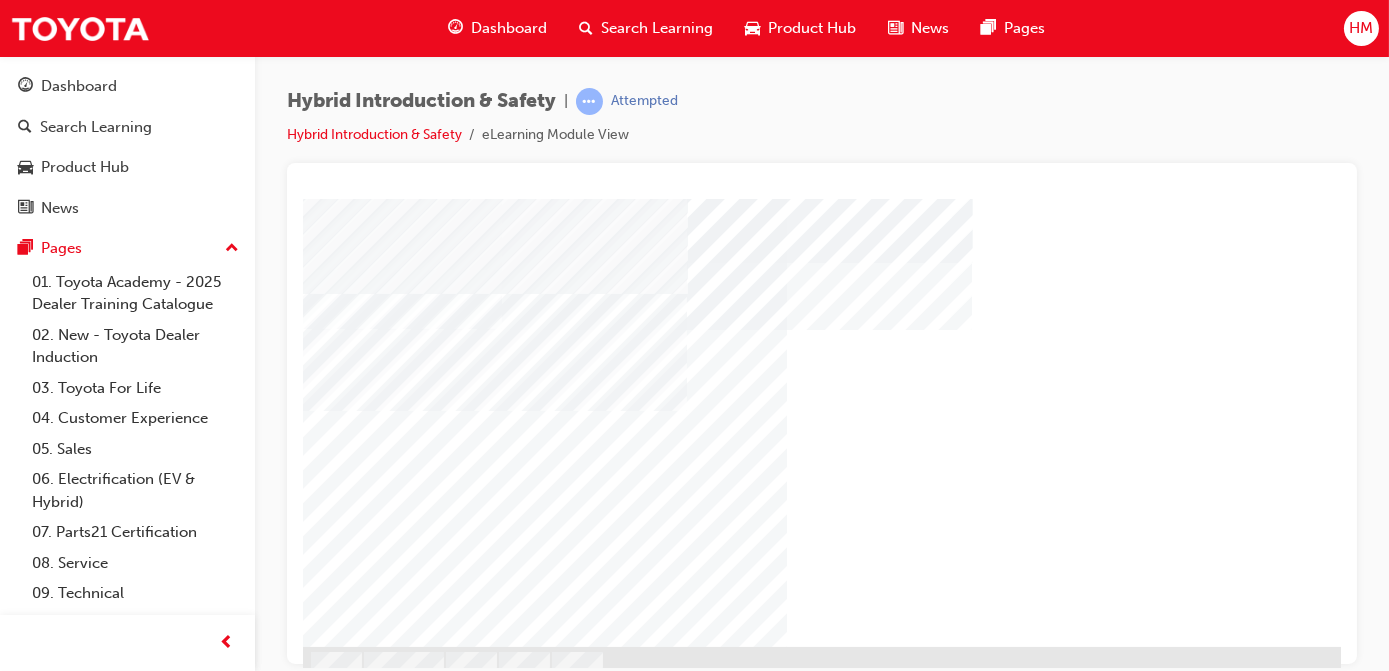 scroll, scrollTop: 90, scrollLeft: 0, axis: vertical 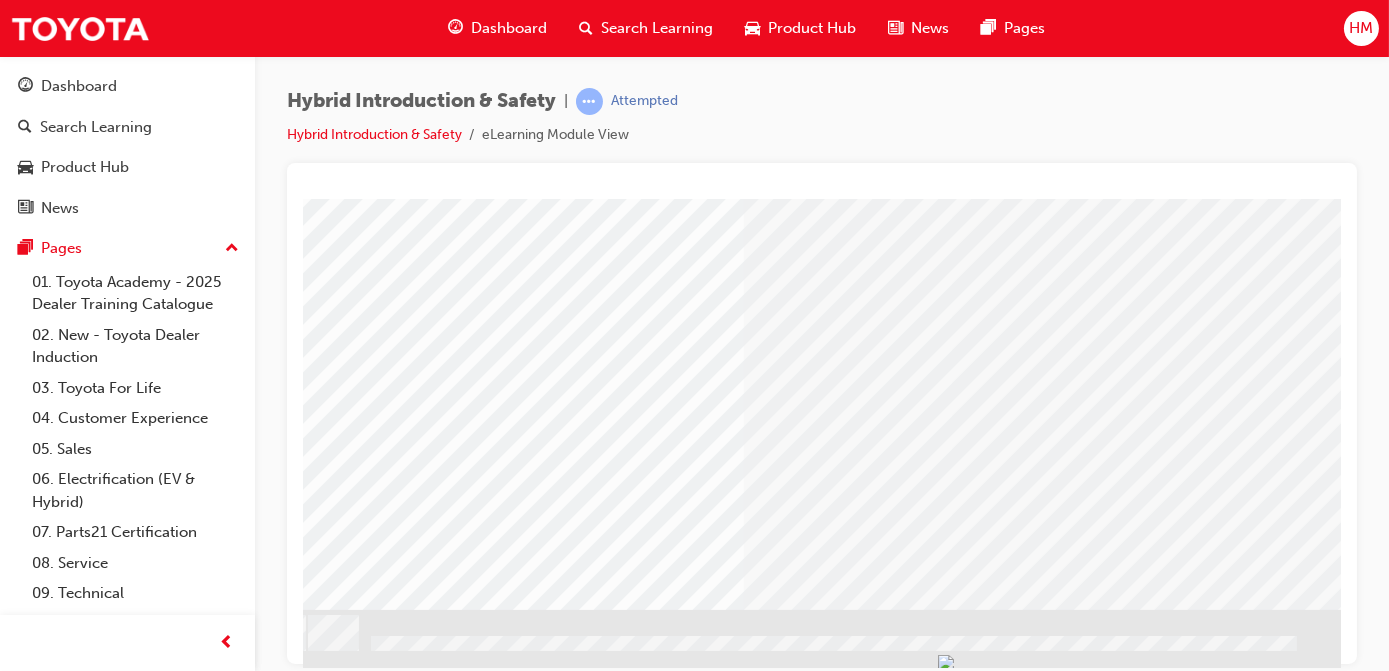 click at bounding box center [121, 2786] 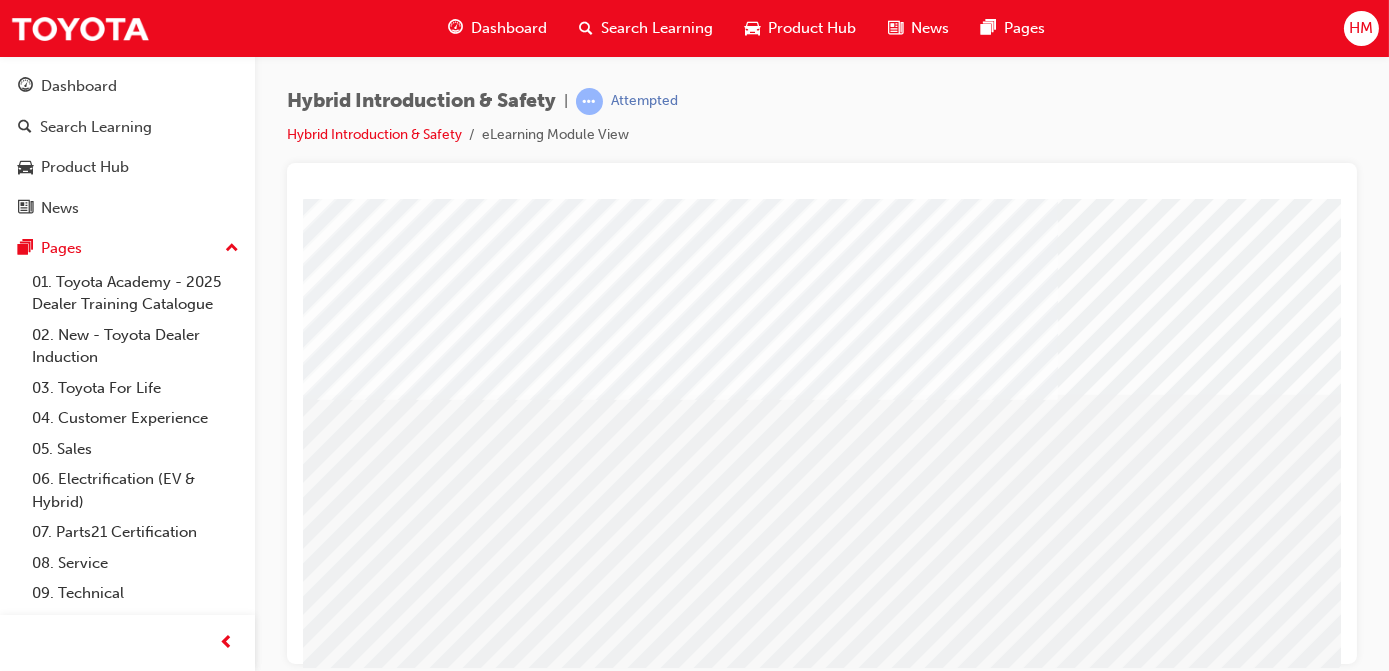 scroll, scrollTop: 309, scrollLeft: 0, axis: vertical 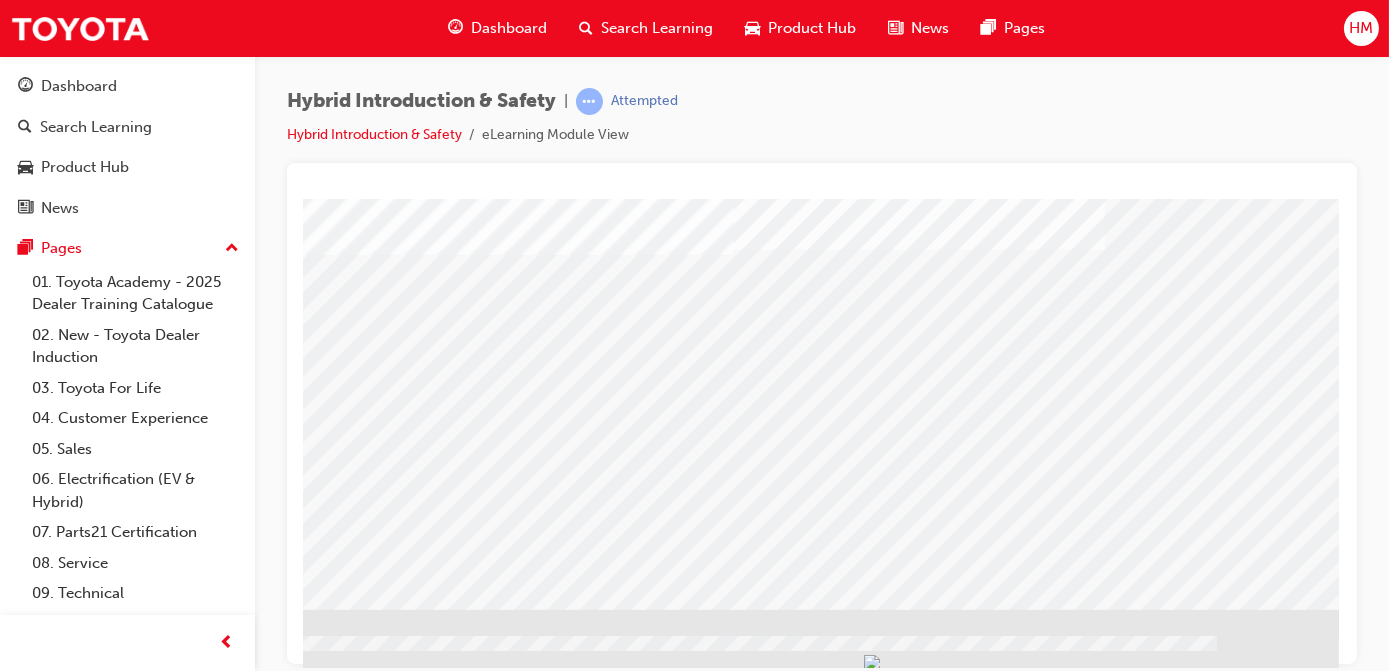 click at bounding box center (41, 1613) 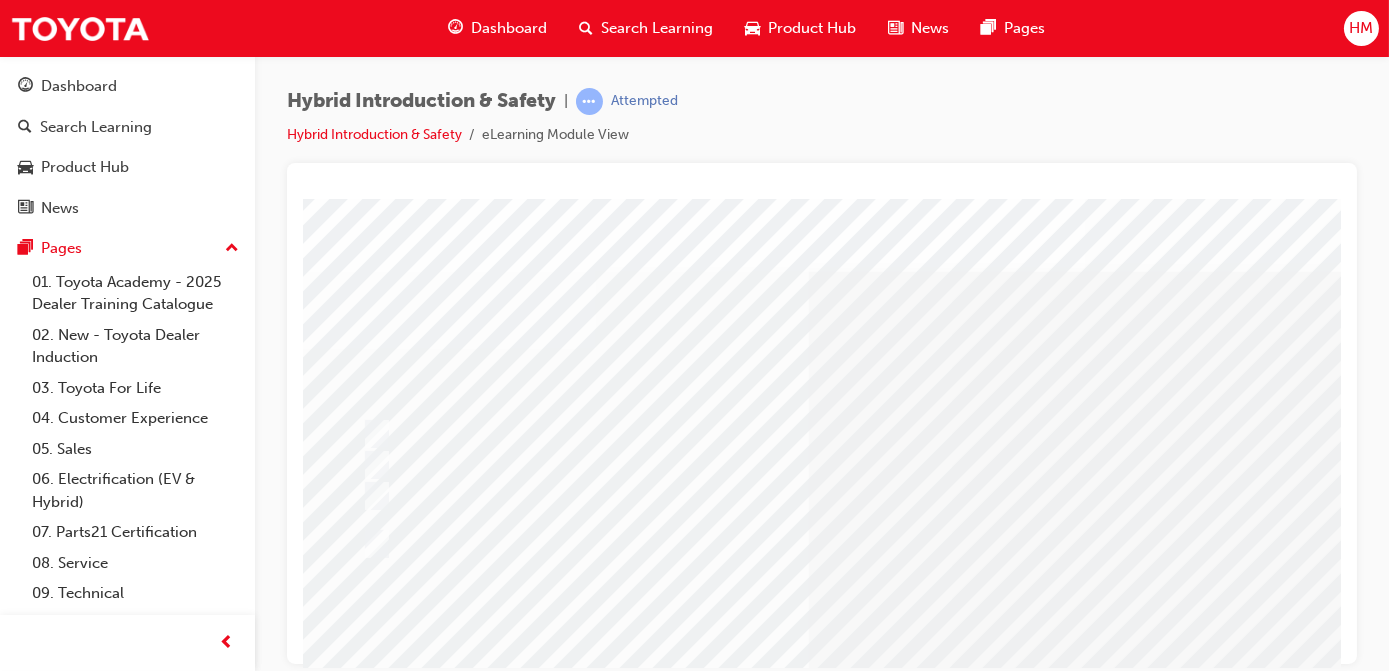 scroll, scrollTop: 0, scrollLeft: 0, axis: both 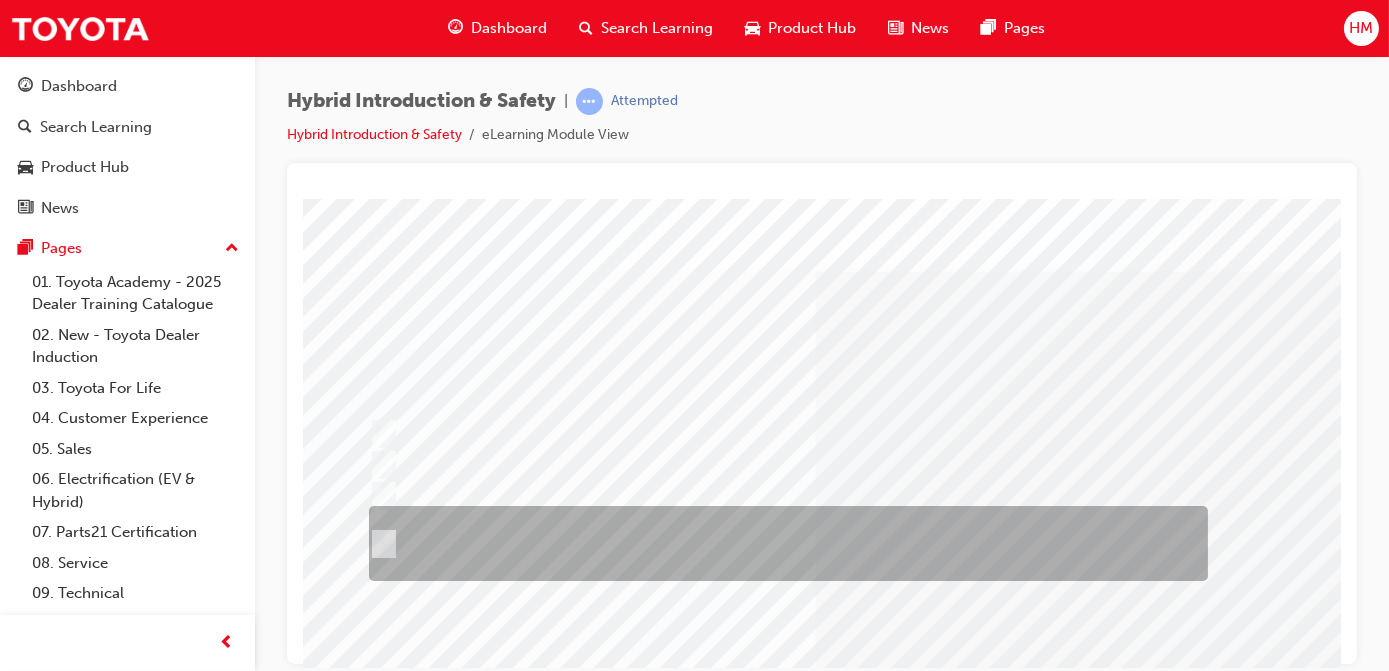 click at bounding box center [782, 543] 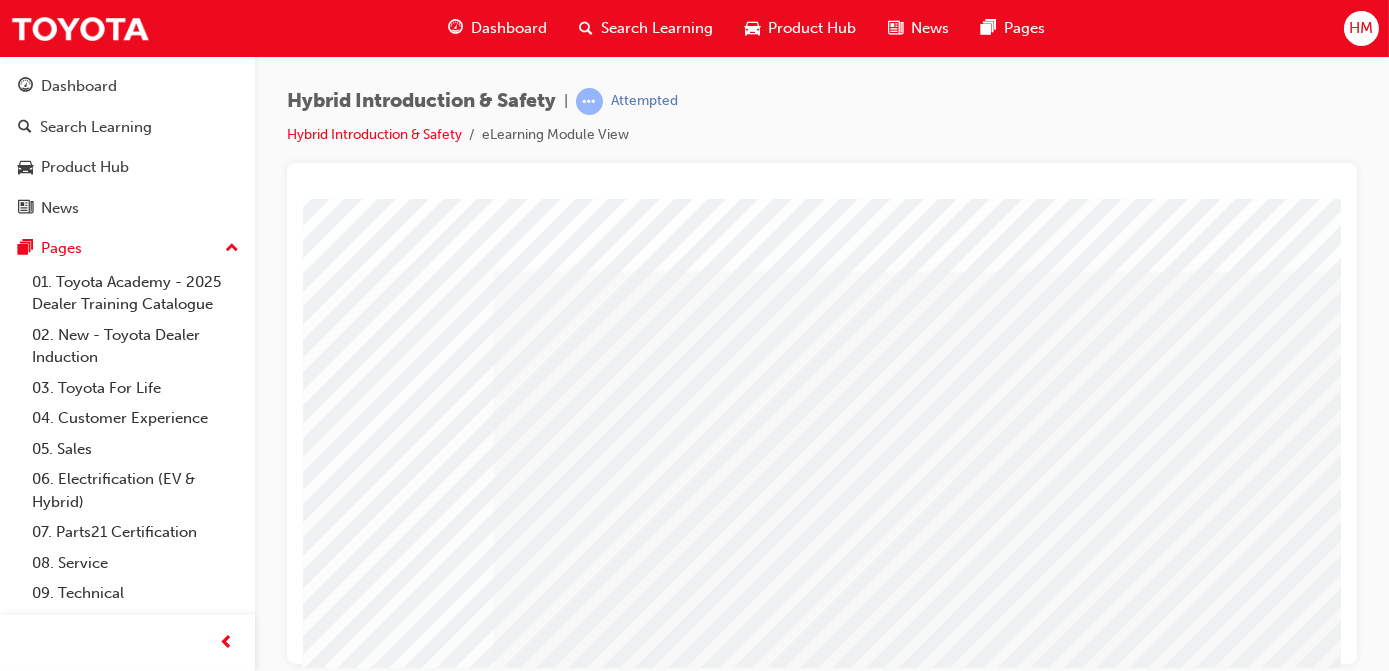 scroll, scrollTop: 0, scrollLeft: 336, axis: horizontal 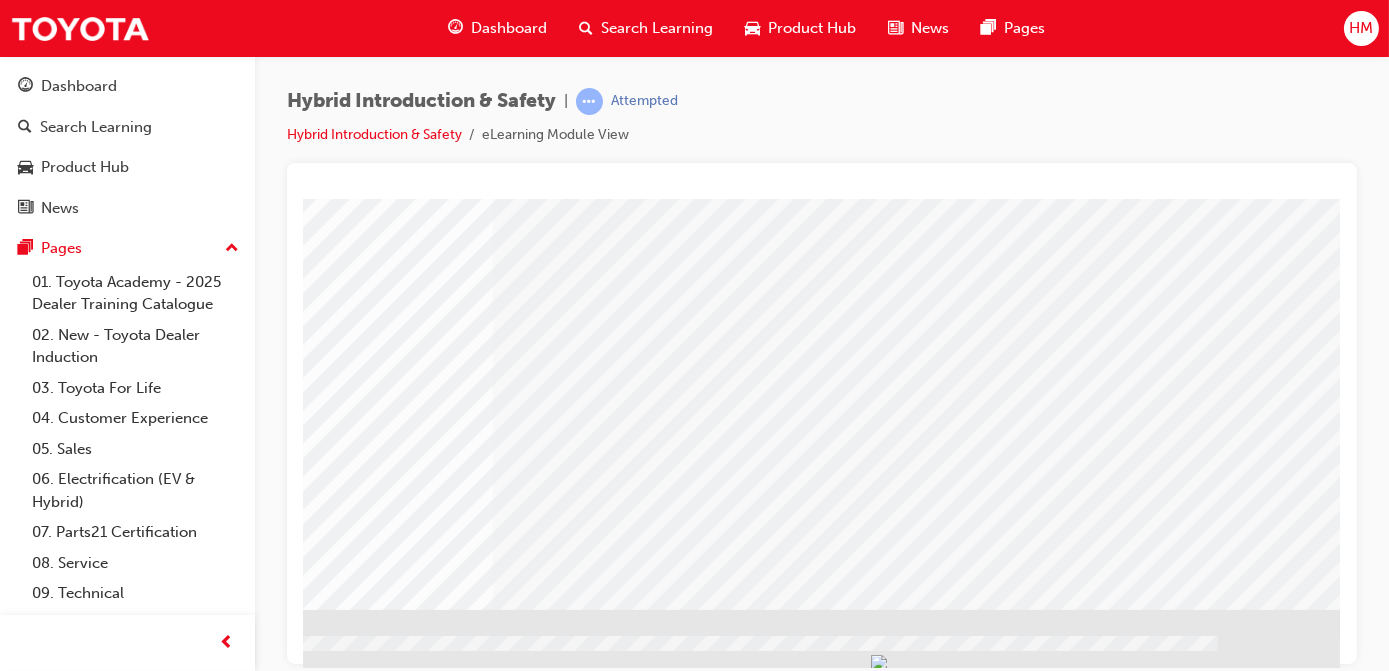 click at bounding box center [51, 2602] 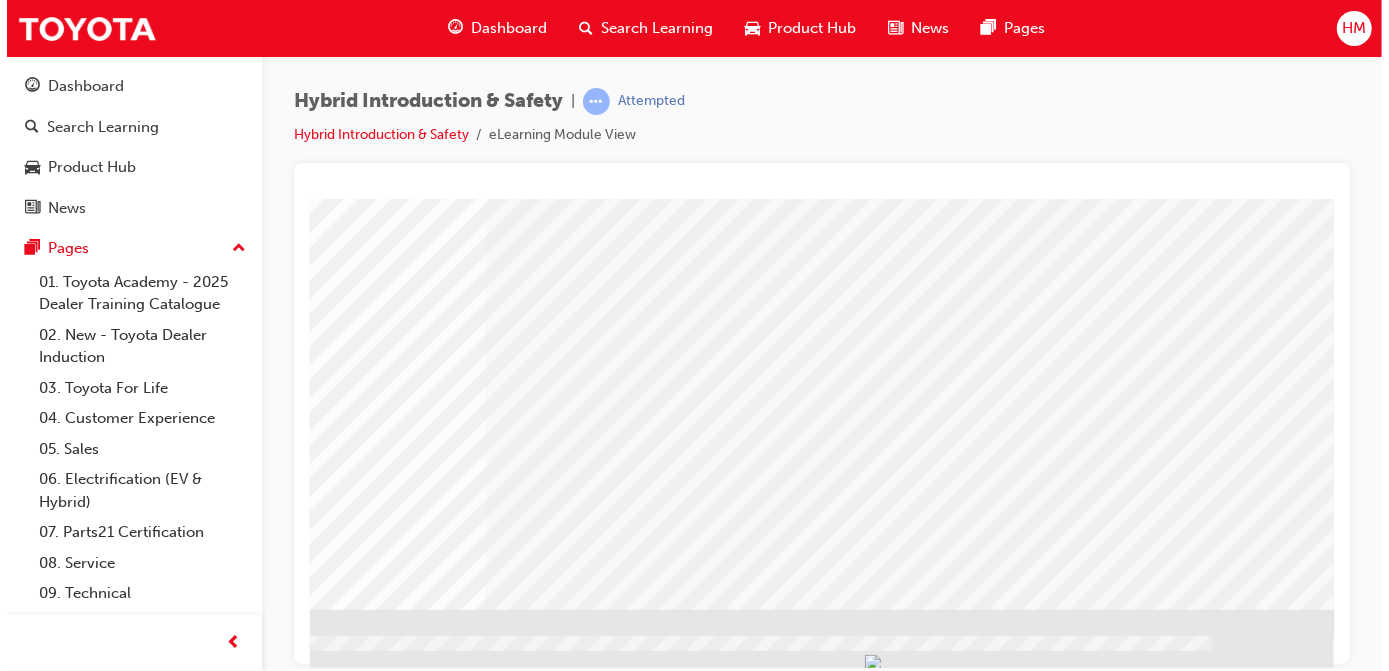 scroll, scrollTop: 0, scrollLeft: 0, axis: both 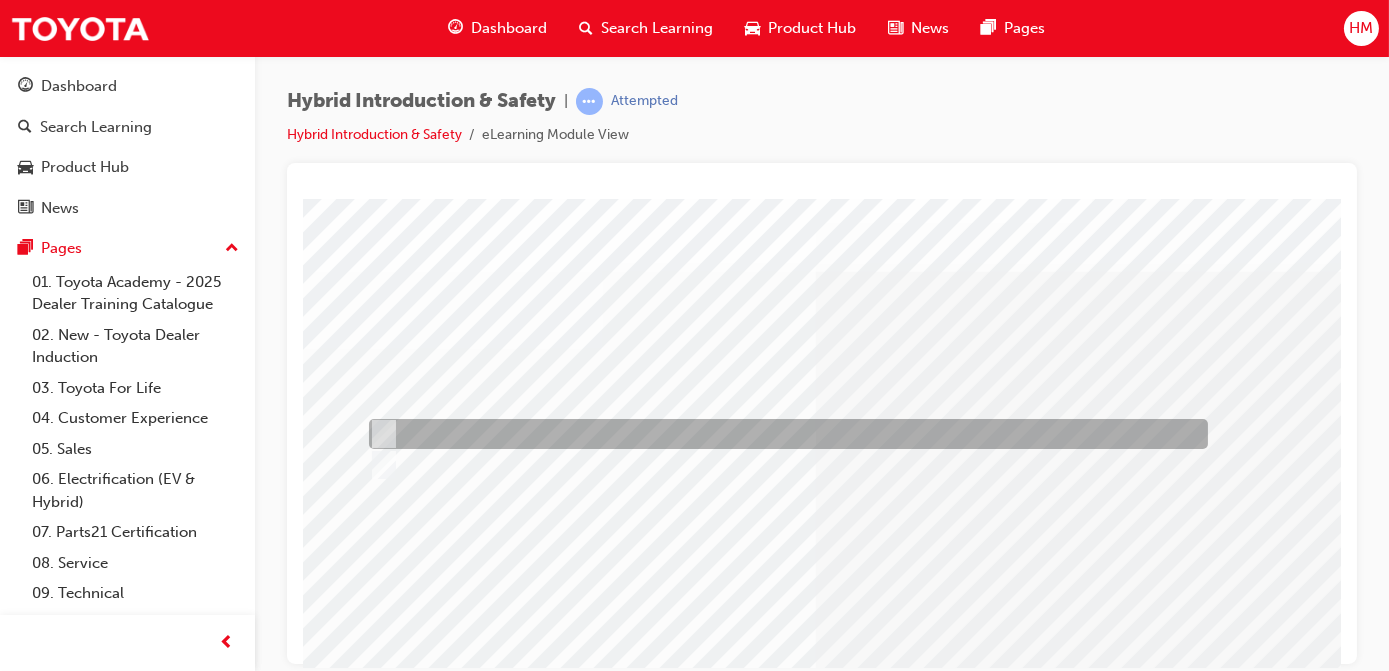 click at bounding box center [782, 434] 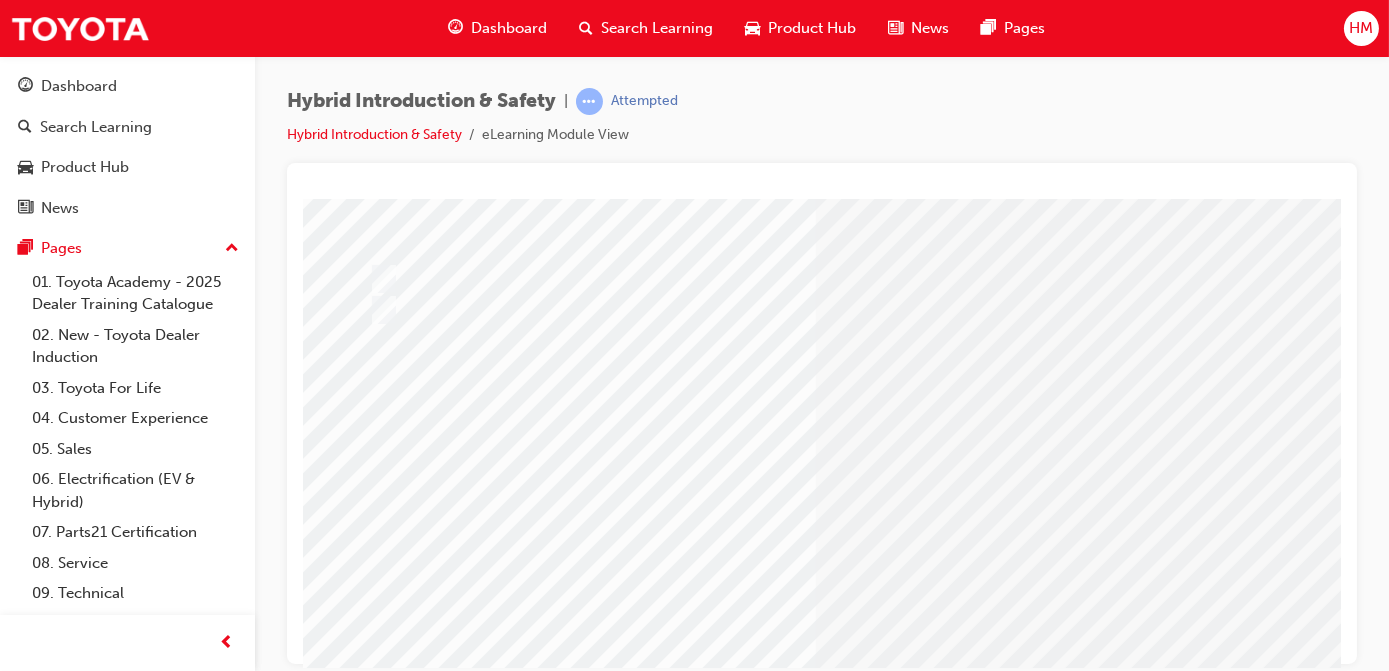 scroll, scrollTop: 309, scrollLeft: 0, axis: vertical 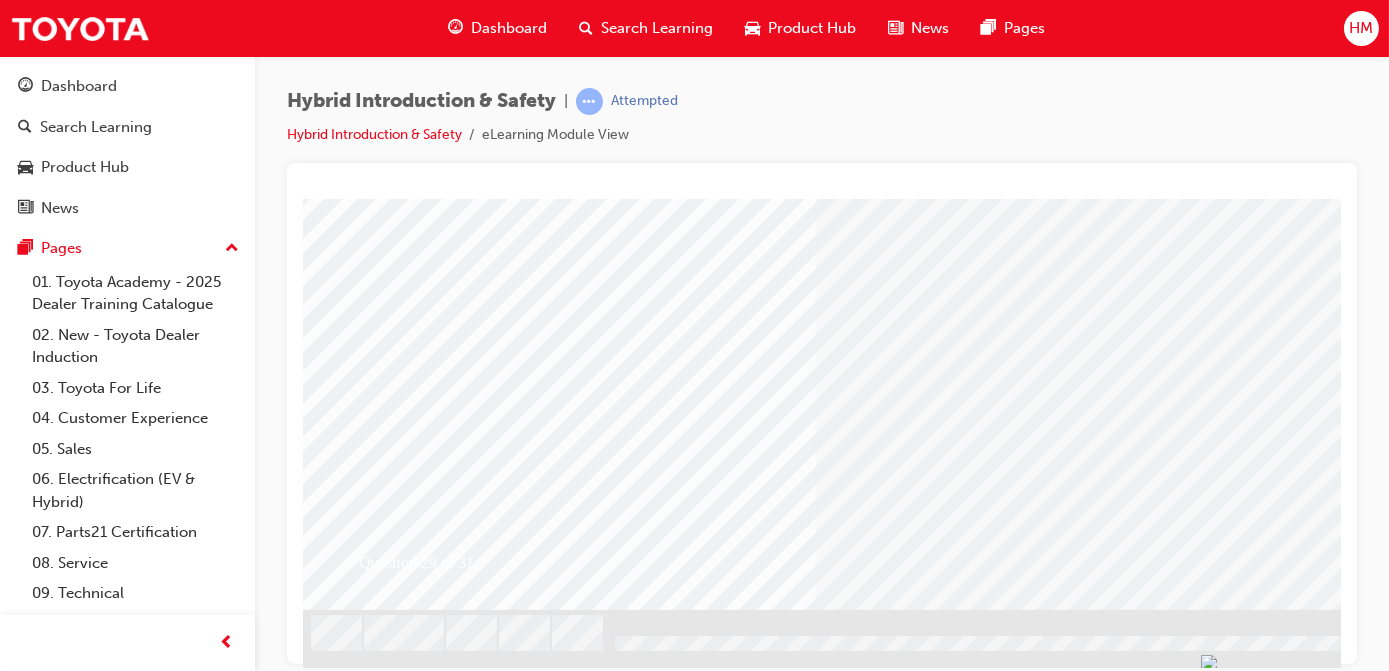 click at bounding box center (374, 2558) 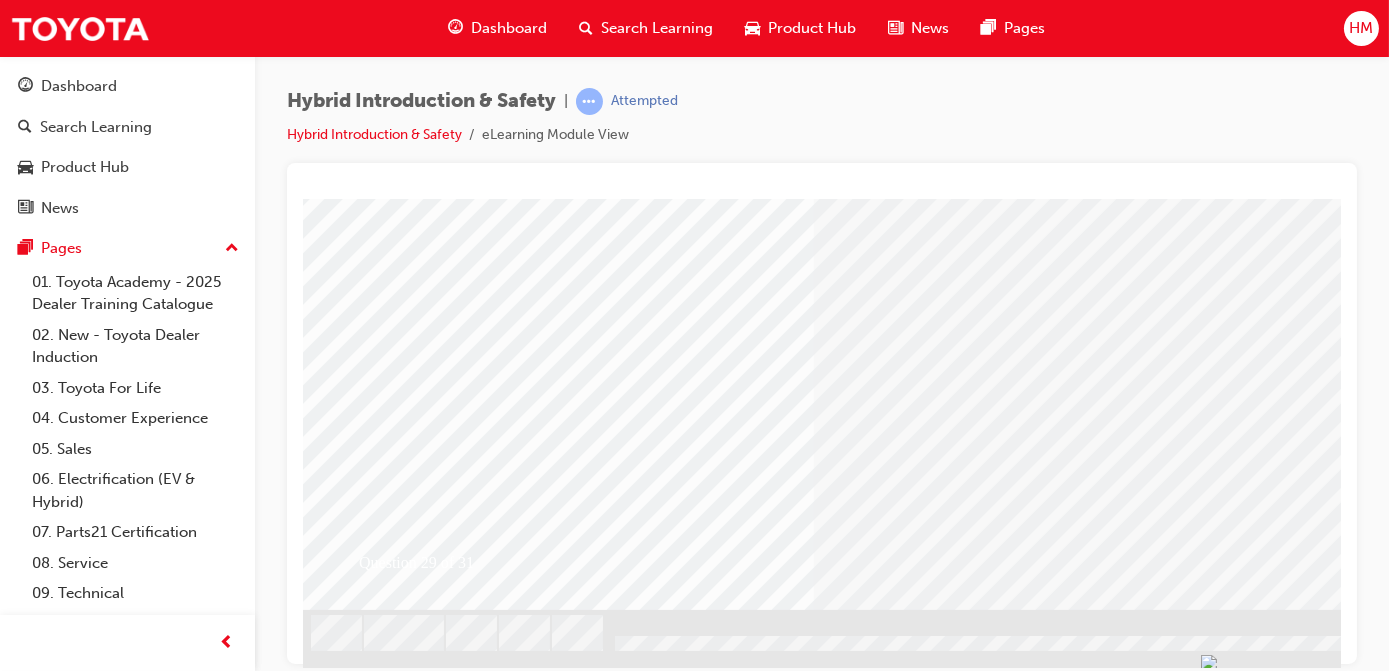 scroll, scrollTop: 0, scrollLeft: 0, axis: both 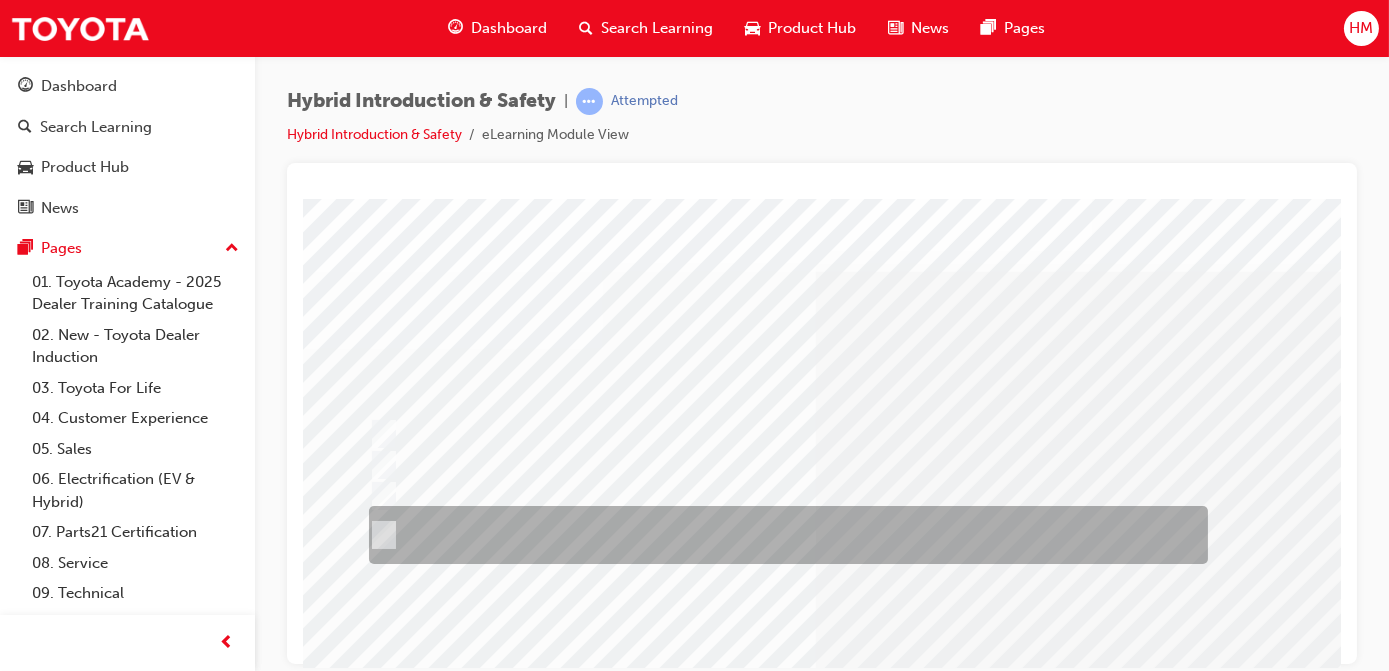 click at bounding box center (782, 535) 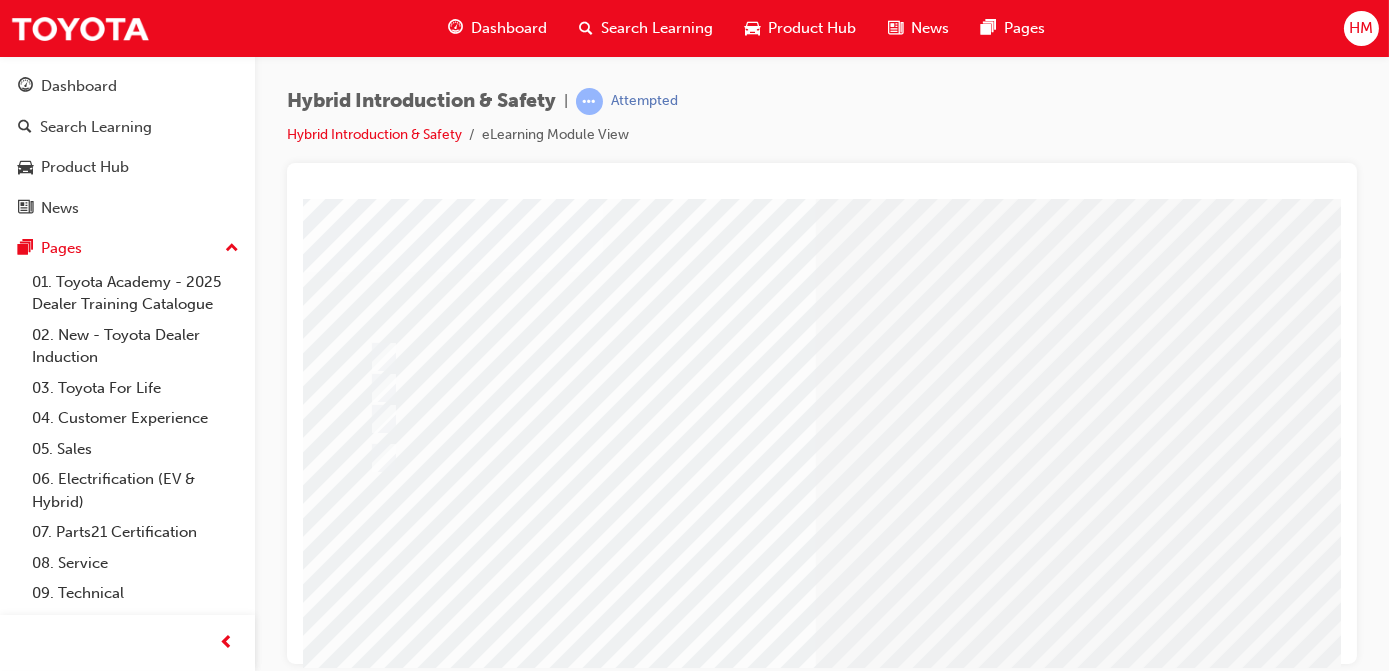 scroll, scrollTop: 181, scrollLeft: 0, axis: vertical 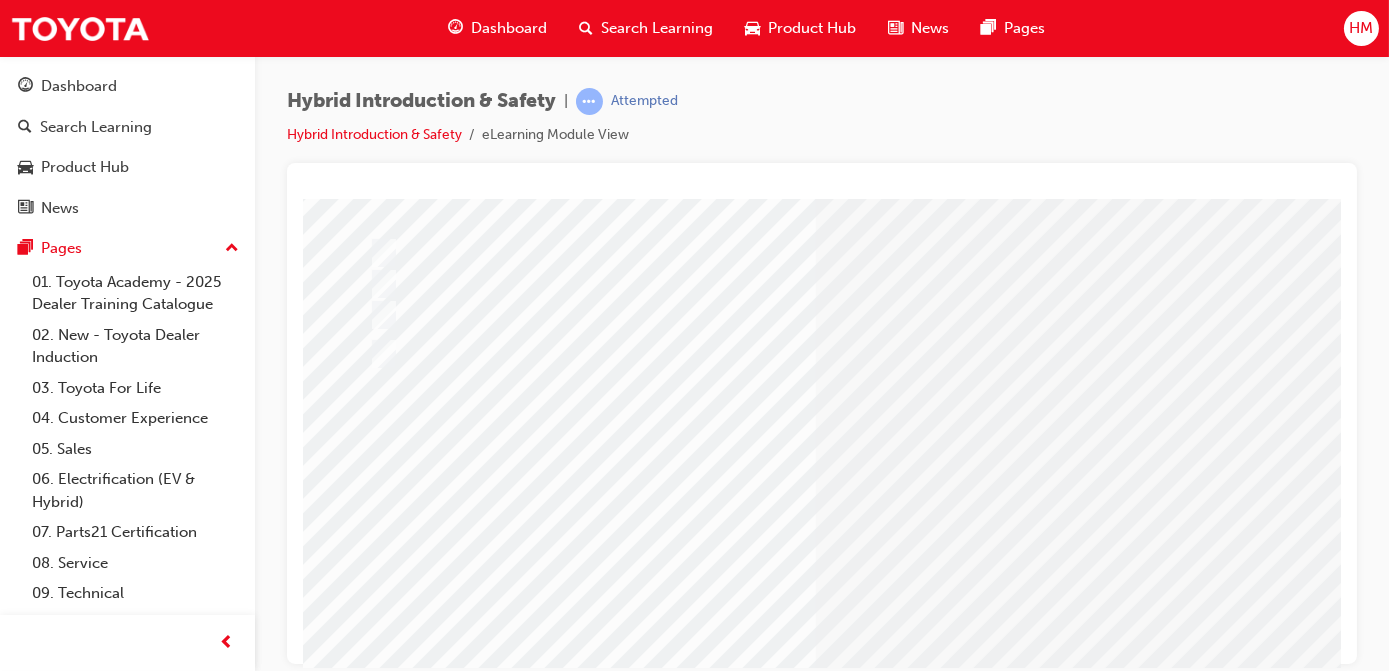 click at bounding box center (374, 2730) 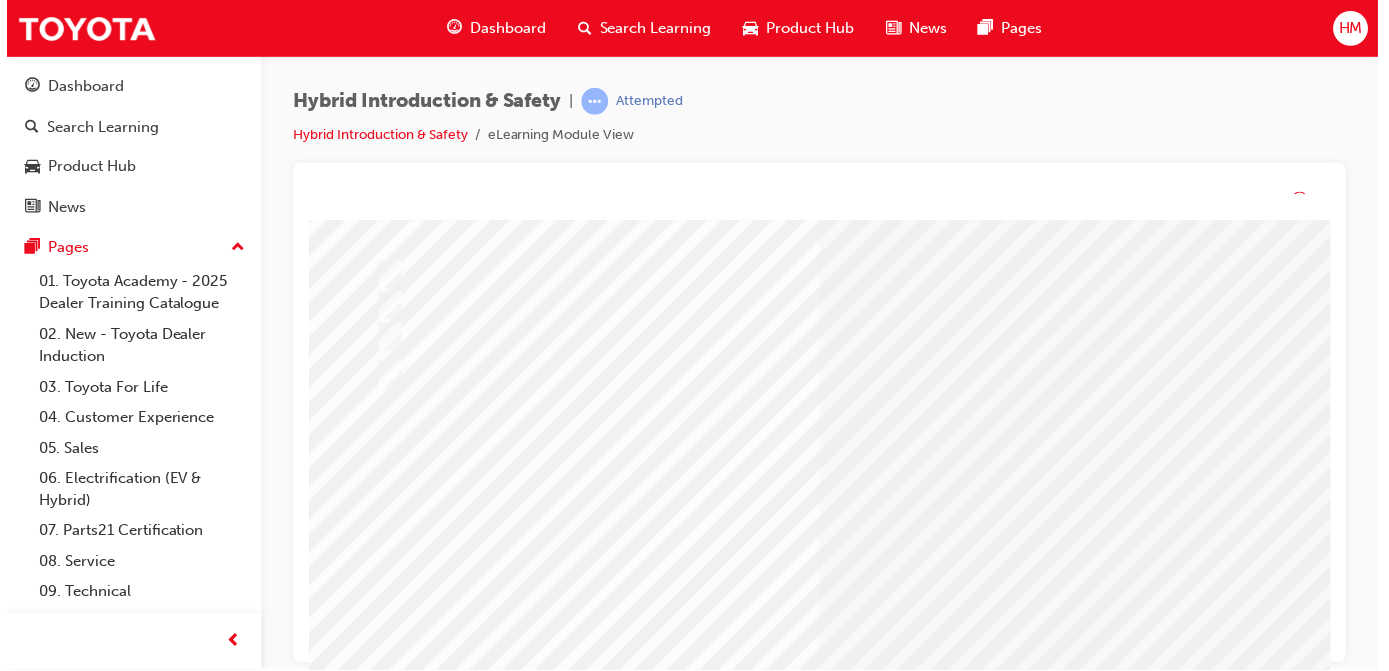 scroll, scrollTop: 0, scrollLeft: 0, axis: both 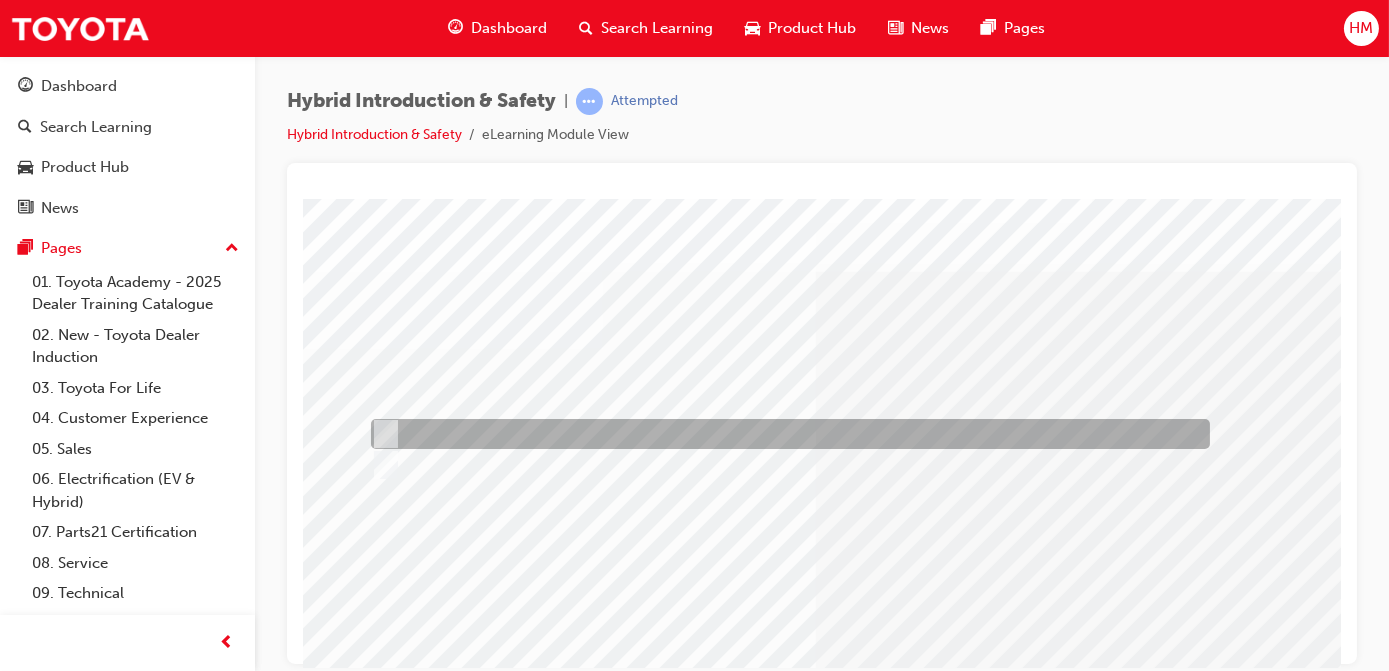click at bounding box center (784, 434) 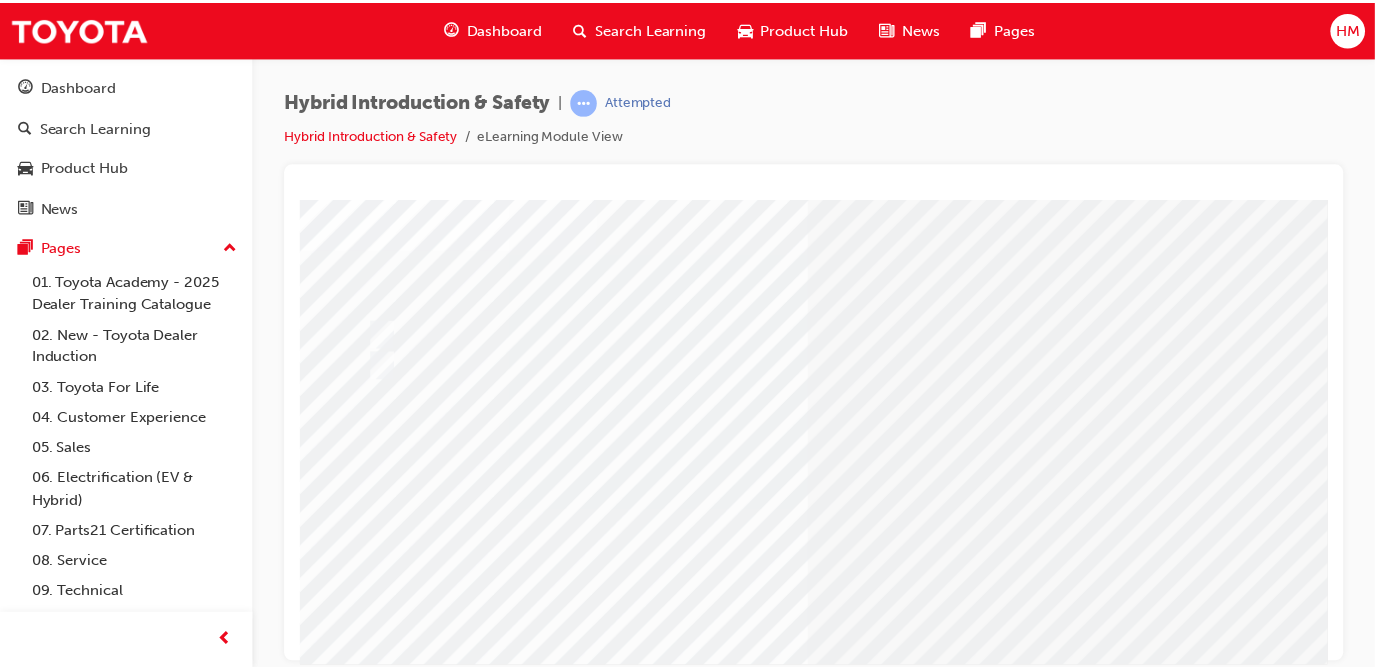 scroll, scrollTop: 272, scrollLeft: 0, axis: vertical 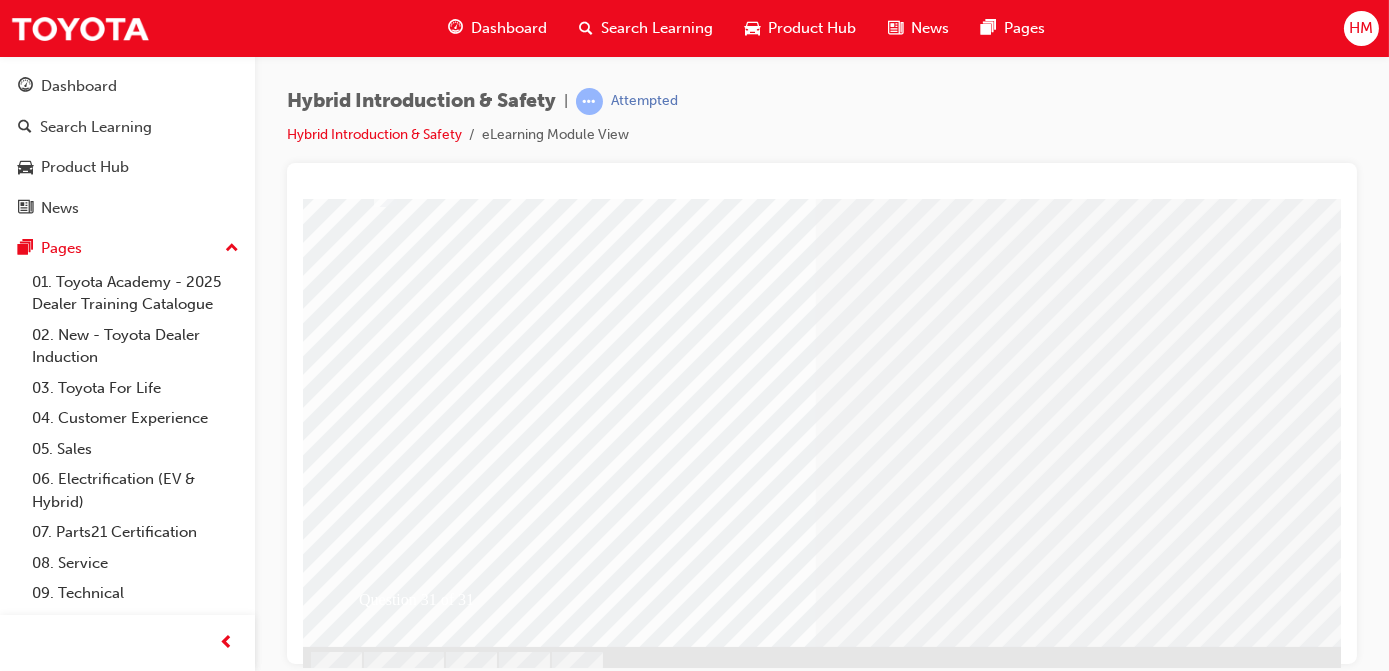 click at bounding box center (374, 2595) 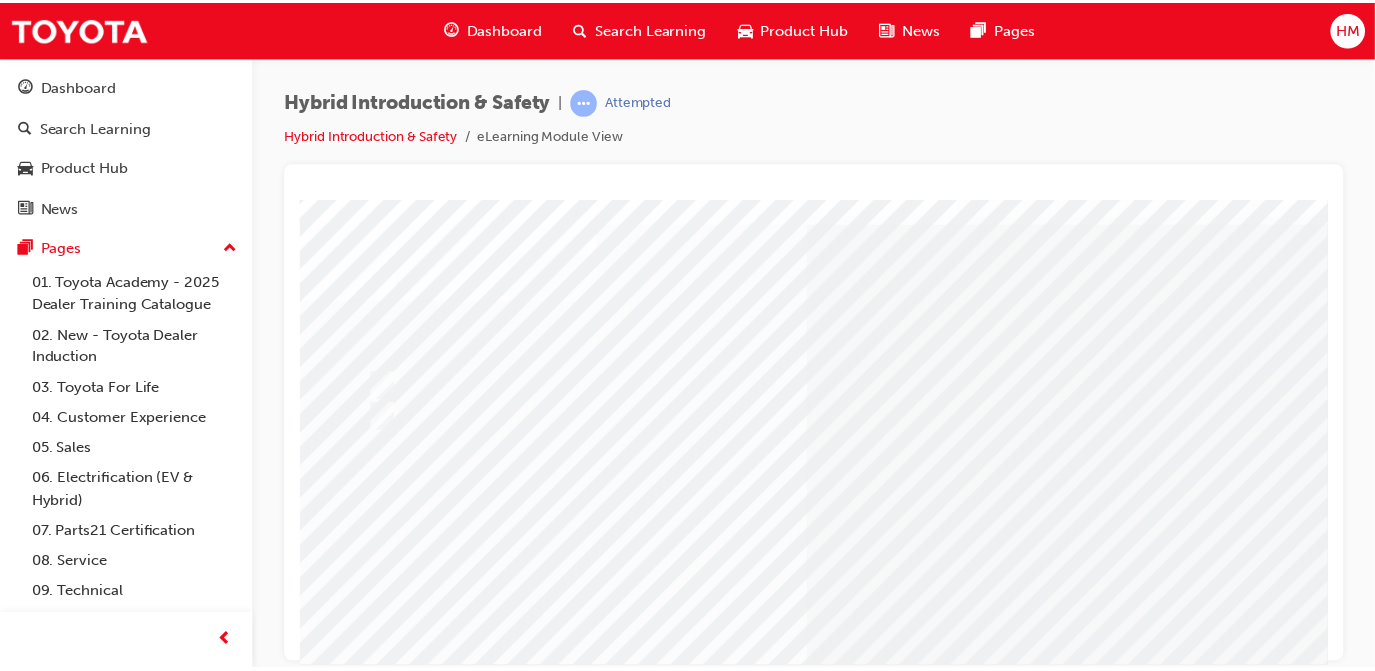scroll, scrollTop: 272, scrollLeft: 0, axis: vertical 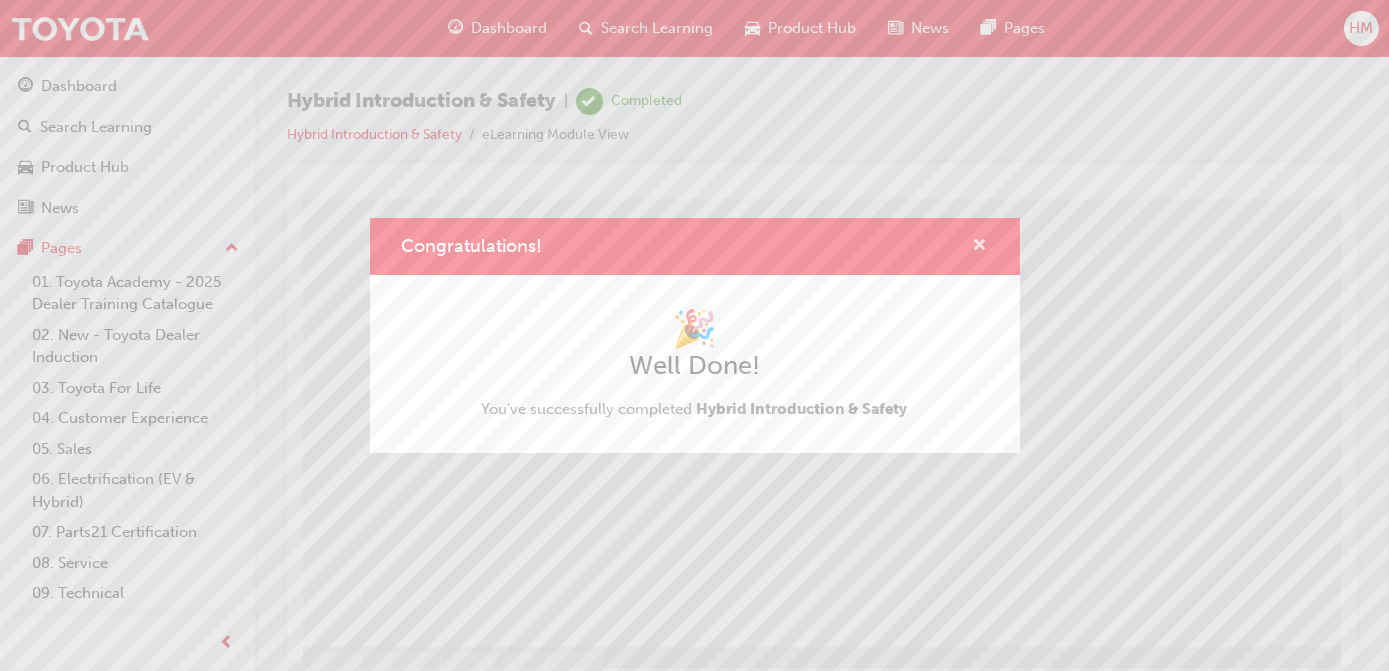 click at bounding box center [980, 247] 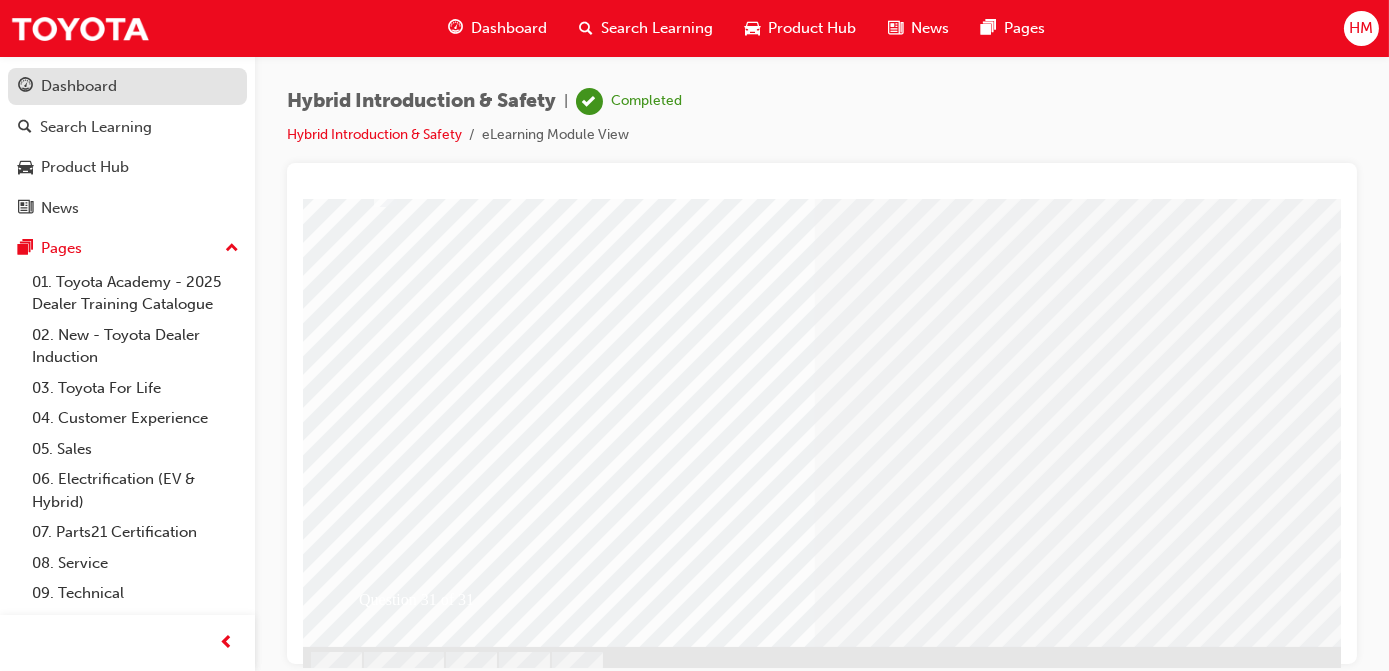 click on "Dashboard" at bounding box center (79, 86) 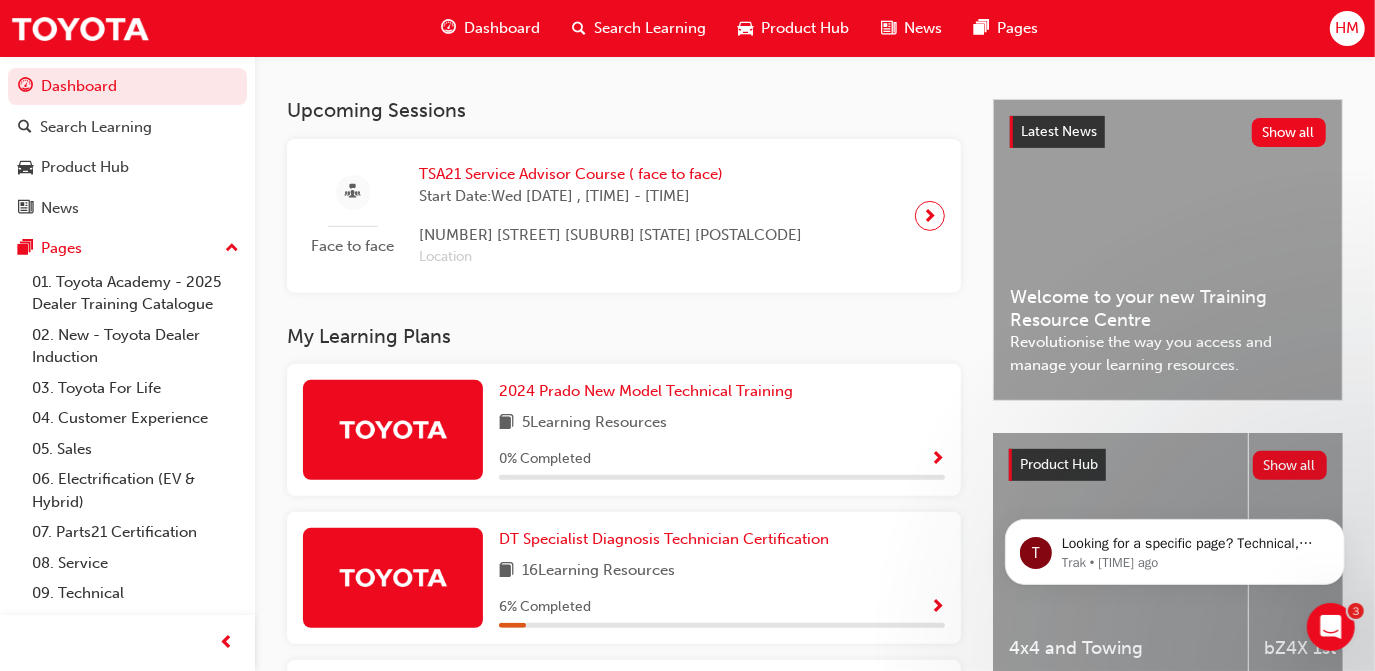 scroll, scrollTop: 636, scrollLeft: 0, axis: vertical 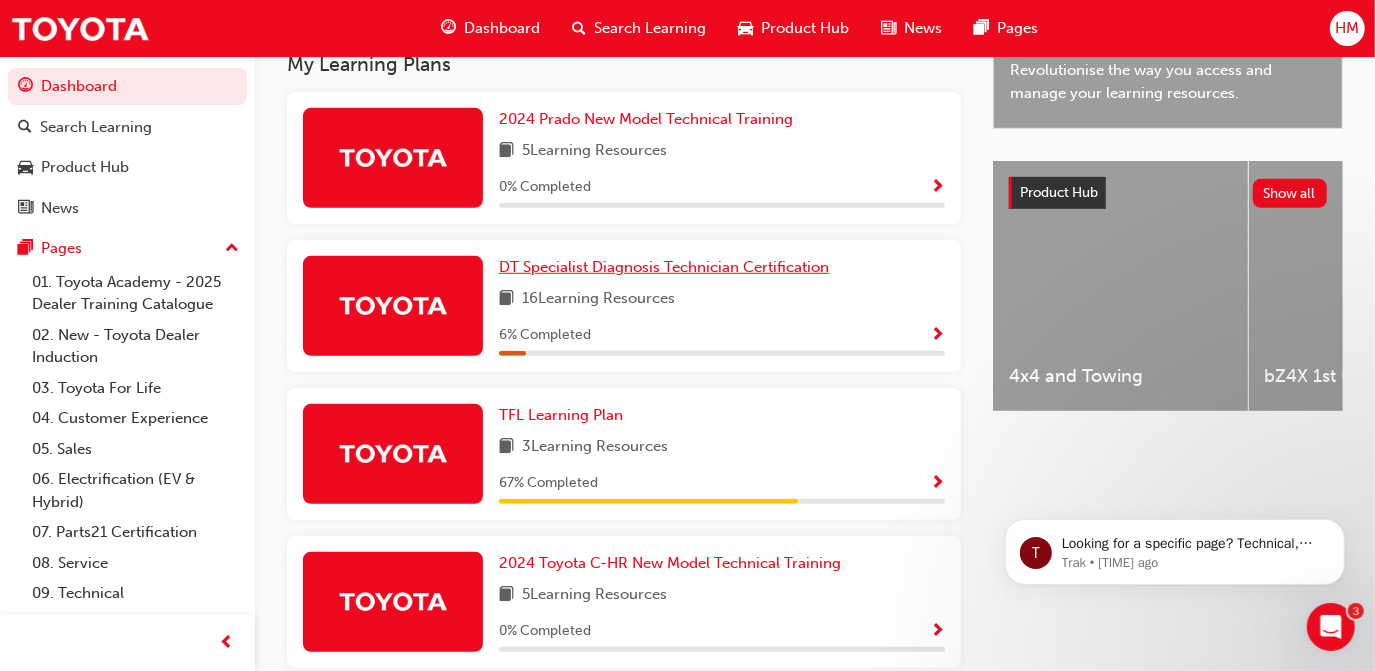 click on "DT Specialist Diagnosis Technician Certification" at bounding box center [664, 267] 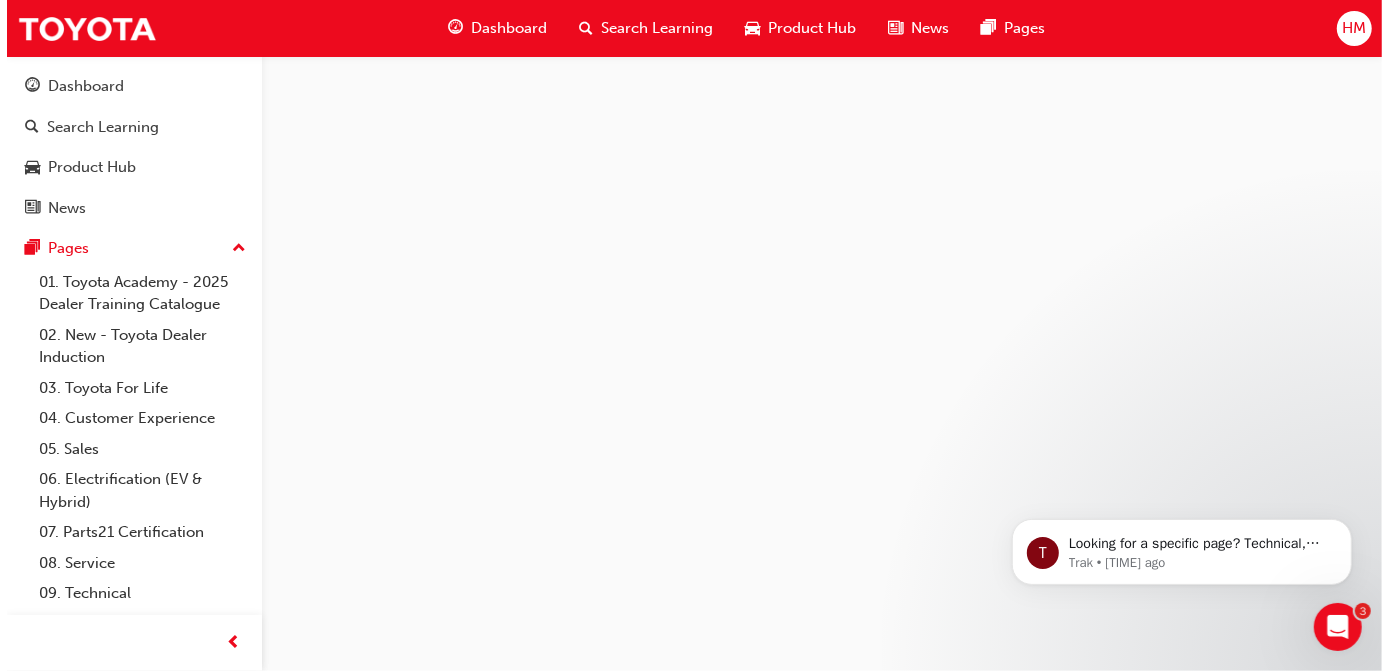 scroll, scrollTop: 0, scrollLeft: 0, axis: both 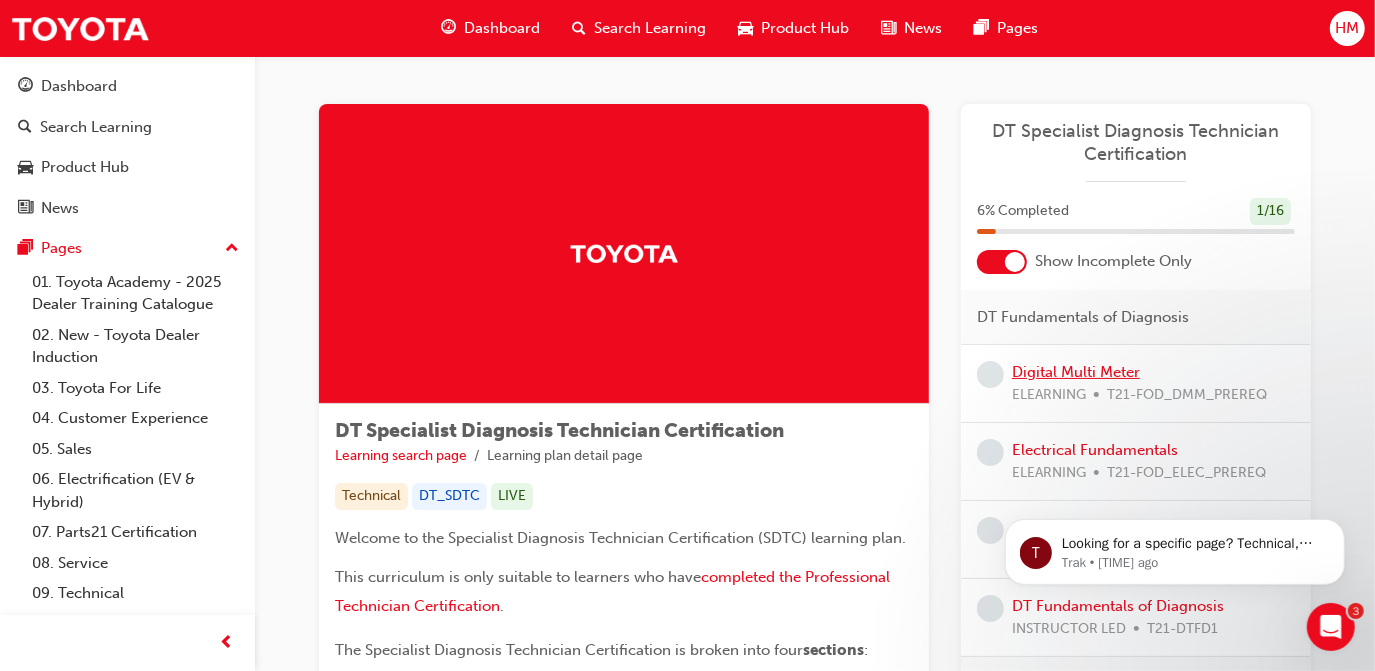 click on "Digital Multi Meter" at bounding box center (1076, 372) 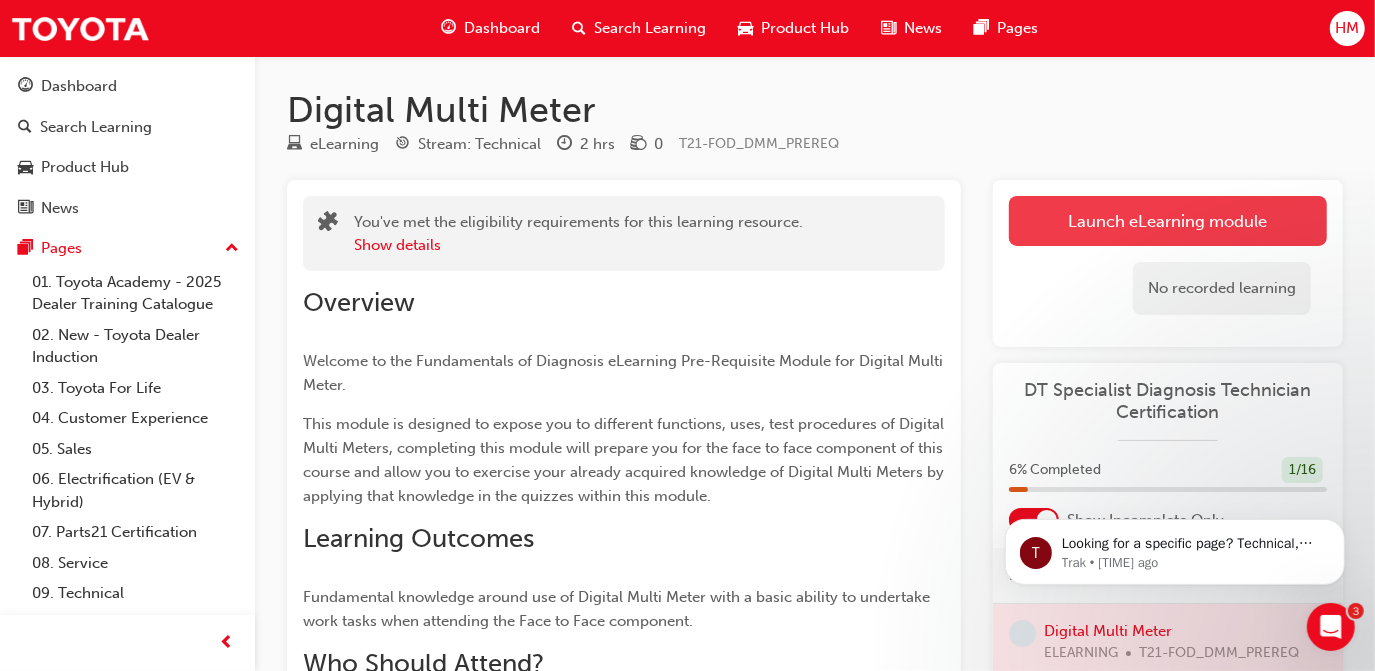 click on "Launch eLearning module" at bounding box center (1168, 221) 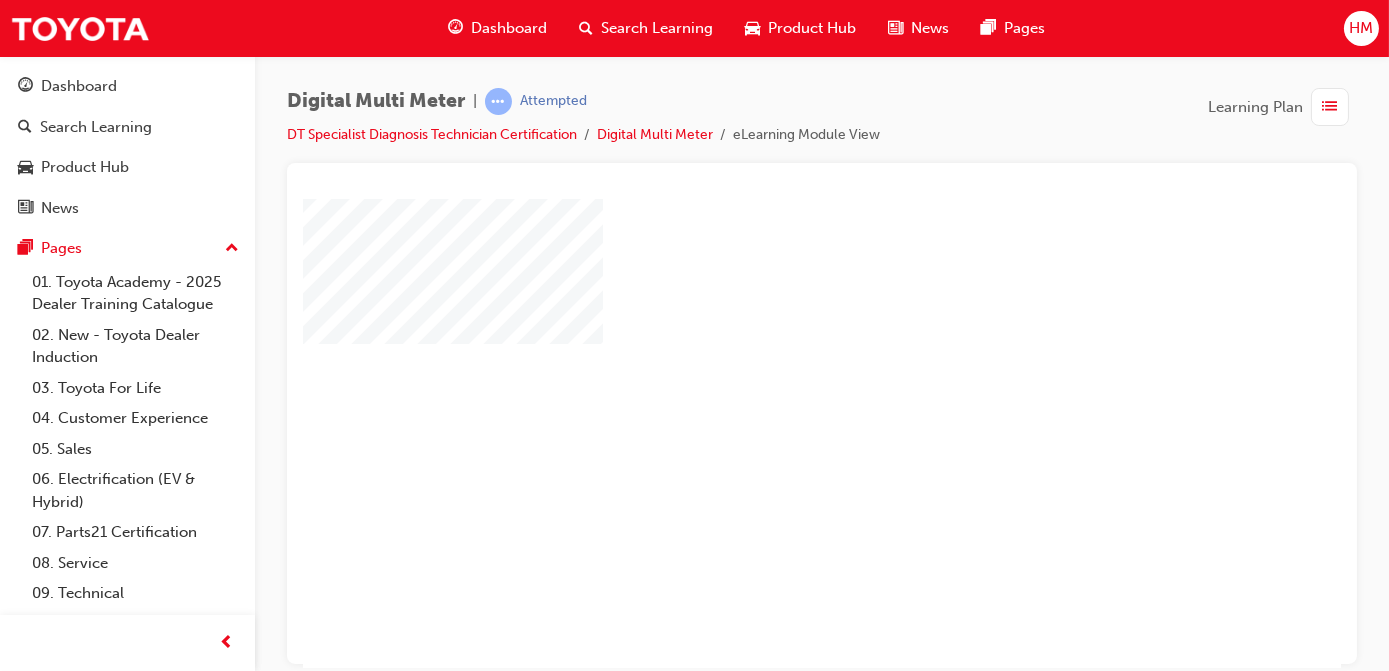 scroll, scrollTop: 0, scrollLeft: 0, axis: both 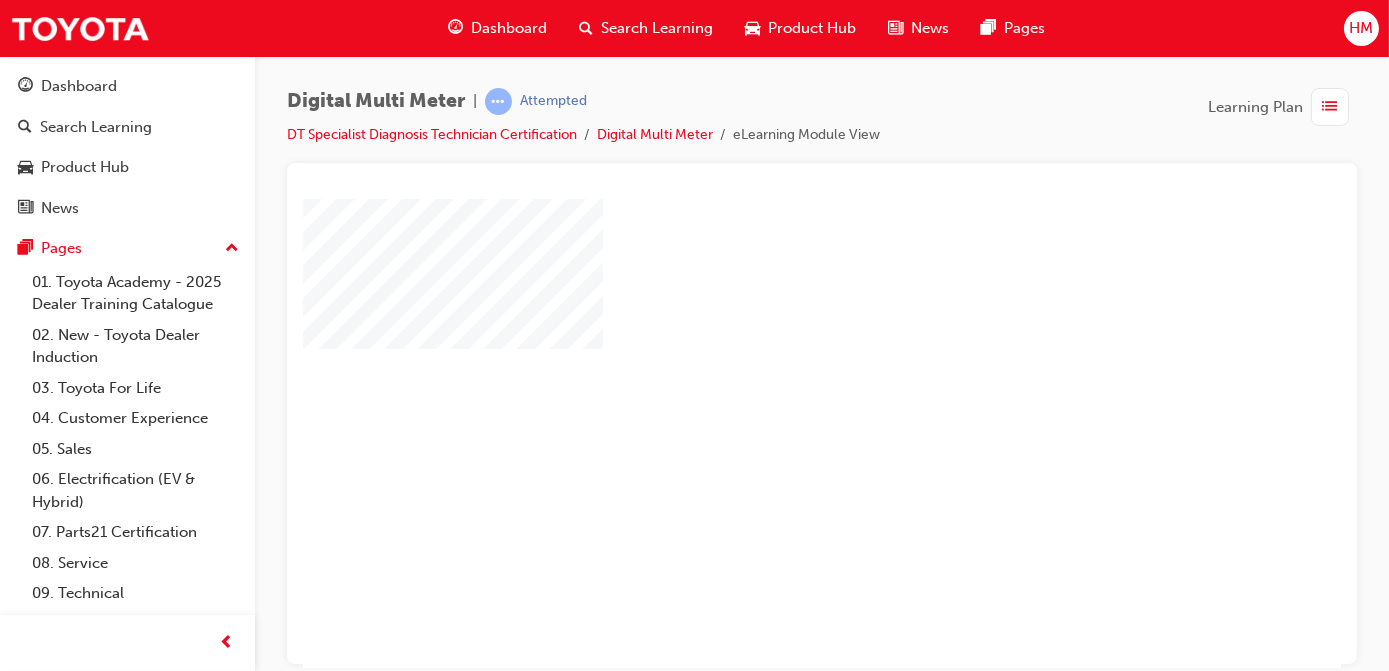 click at bounding box center [763, 375] 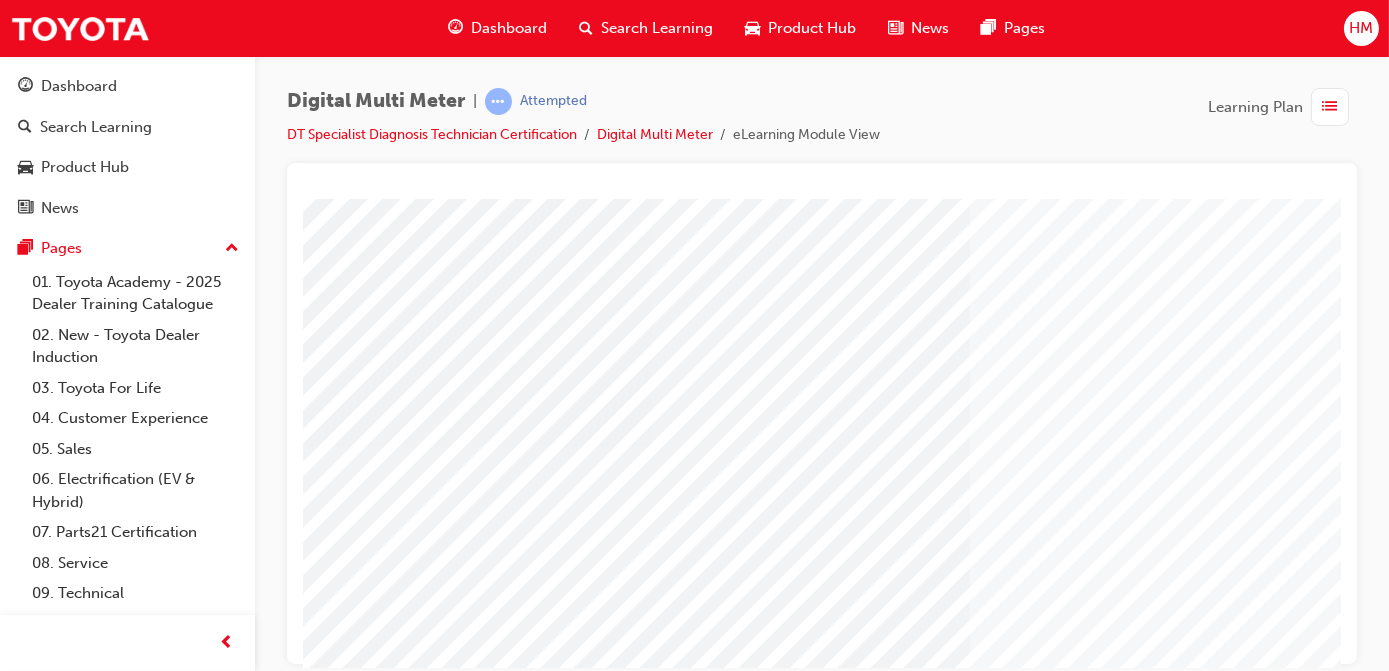 scroll, scrollTop: 294, scrollLeft: 0, axis: vertical 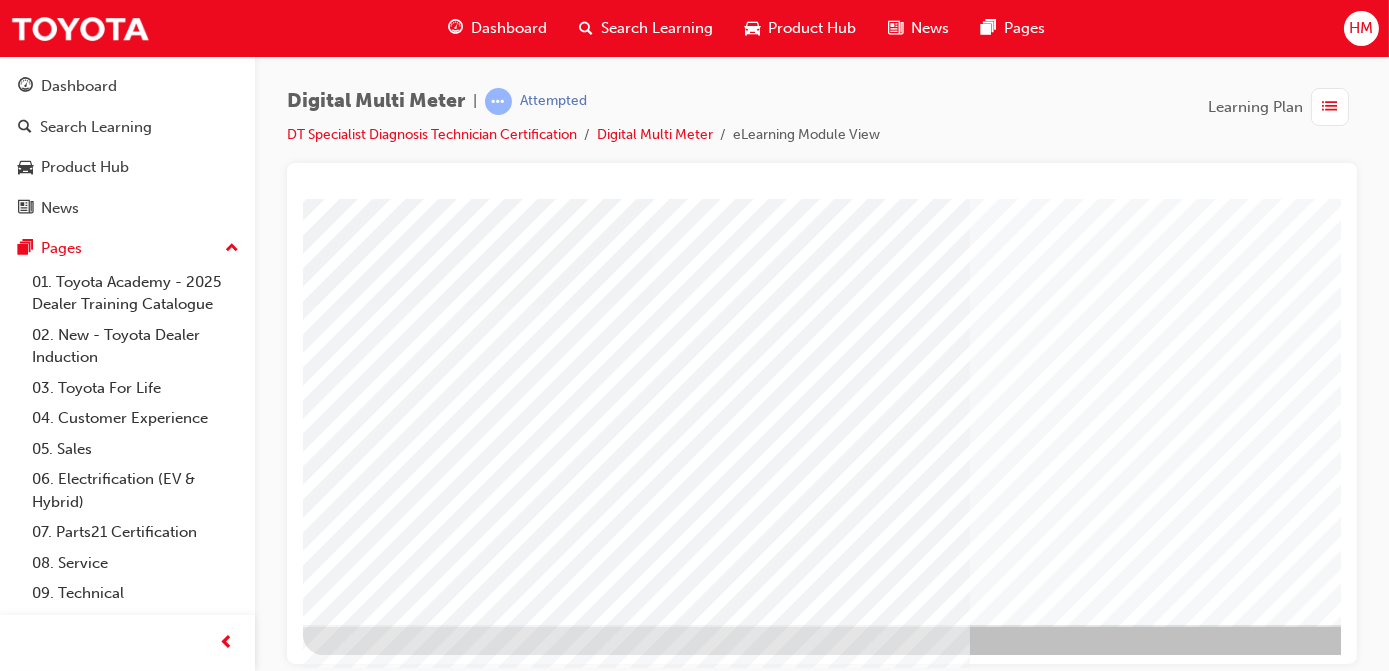 drag, startPoint x: 905, startPoint y: 652, endPoint x: 1119, endPoint y: 642, distance: 214.23352 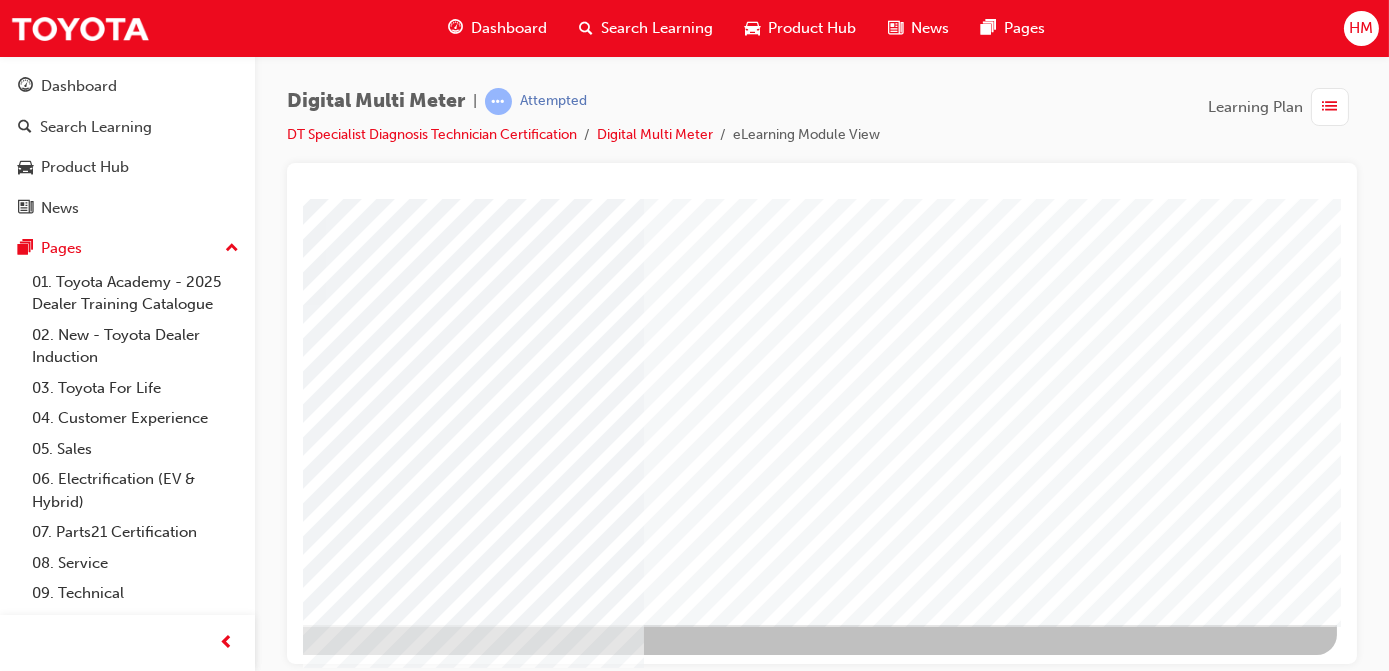 scroll, scrollTop: 294, scrollLeft: 336, axis: both 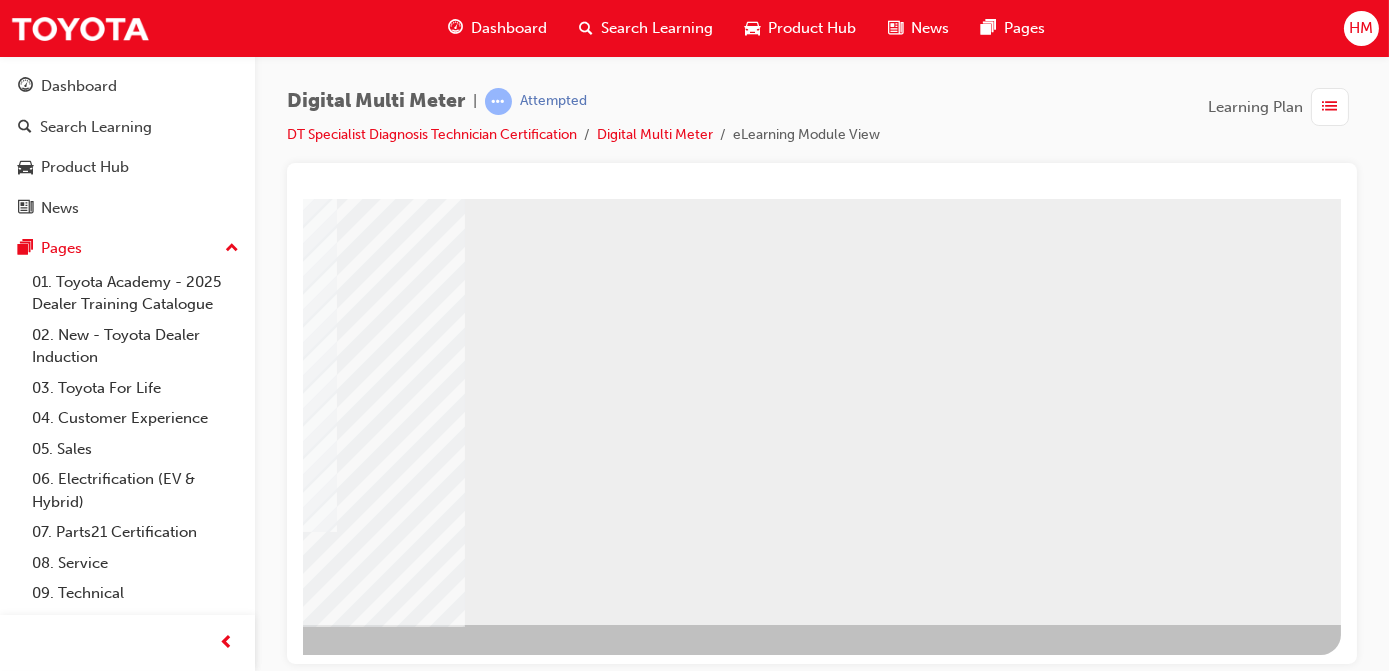 click at bounding box center [43, 678] 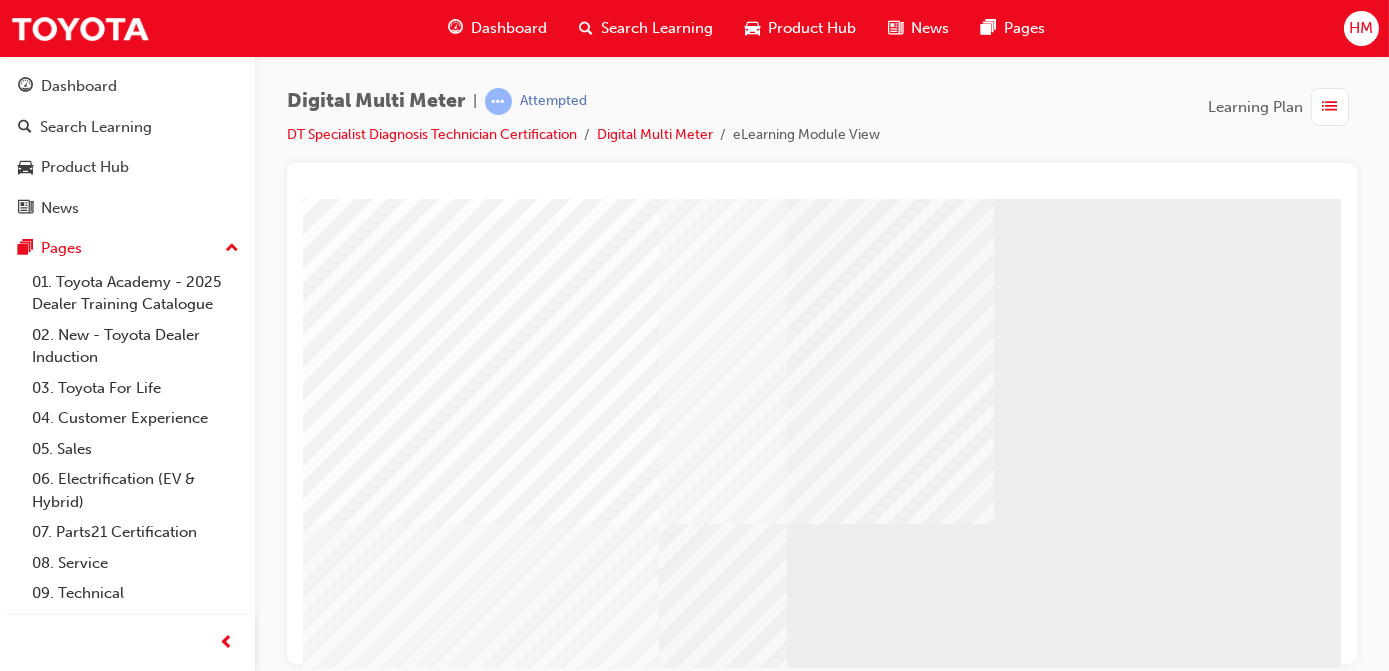 scroll, scrollTop: 294, scrollLeft: 0, axis: vertical 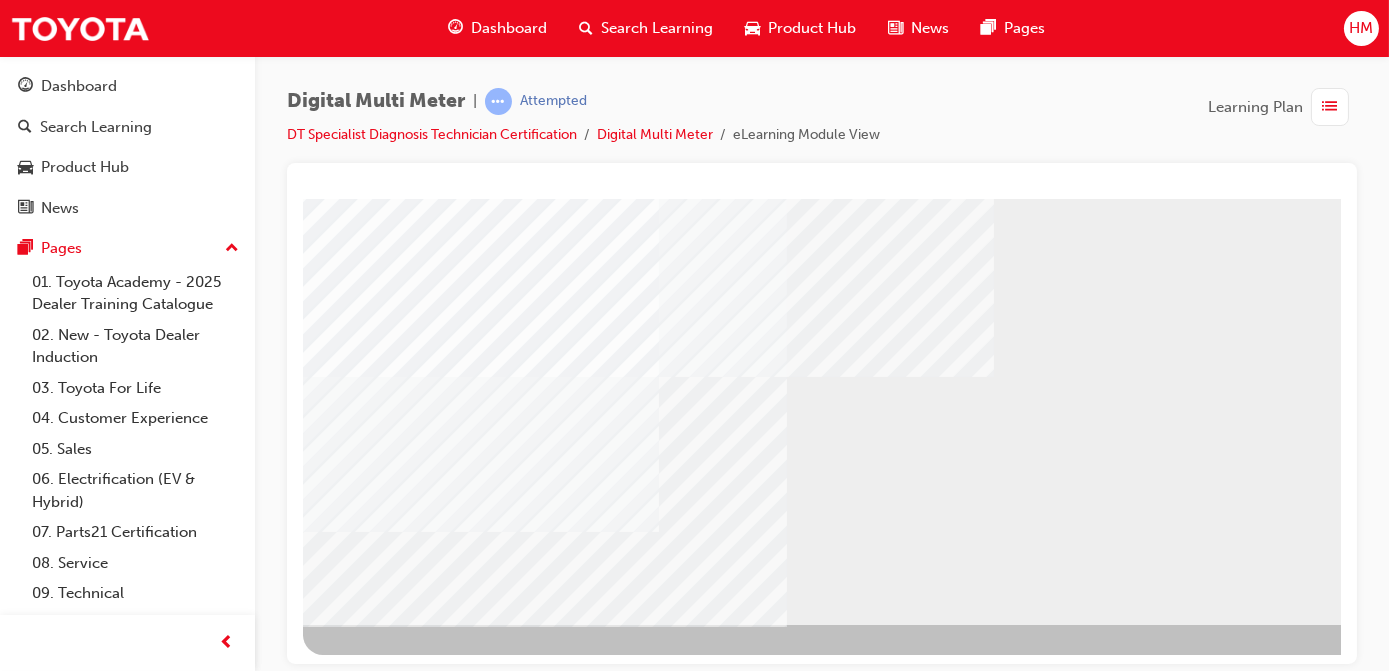 click at bounding box center [982, 279] 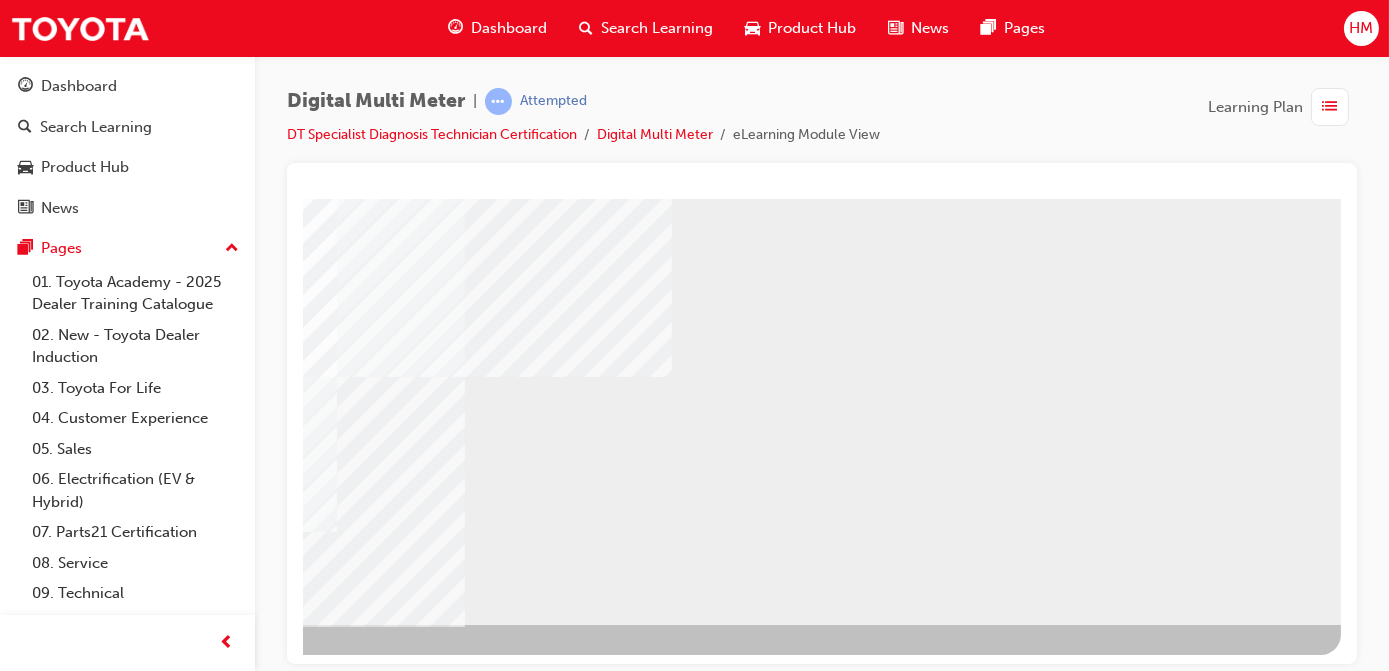 click at bounding box center [43, 678] 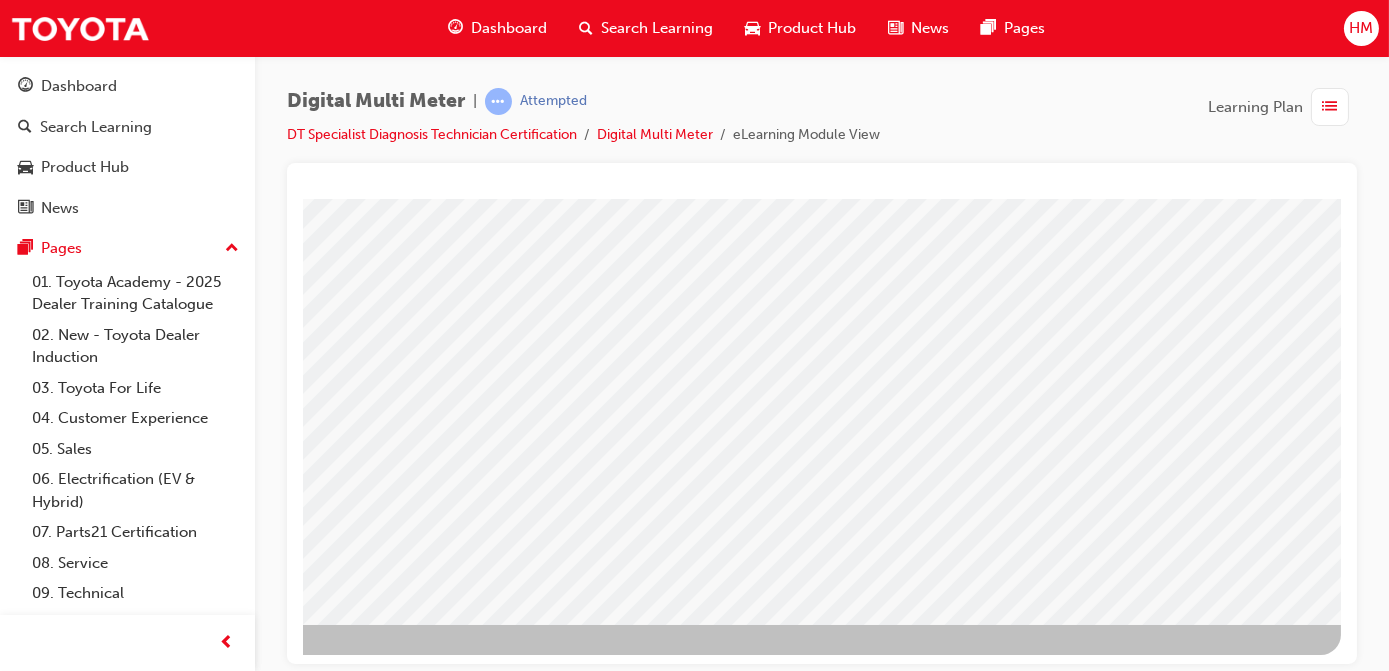 scroll, scrollTop: 0, scrollLeft: 0, axis: both 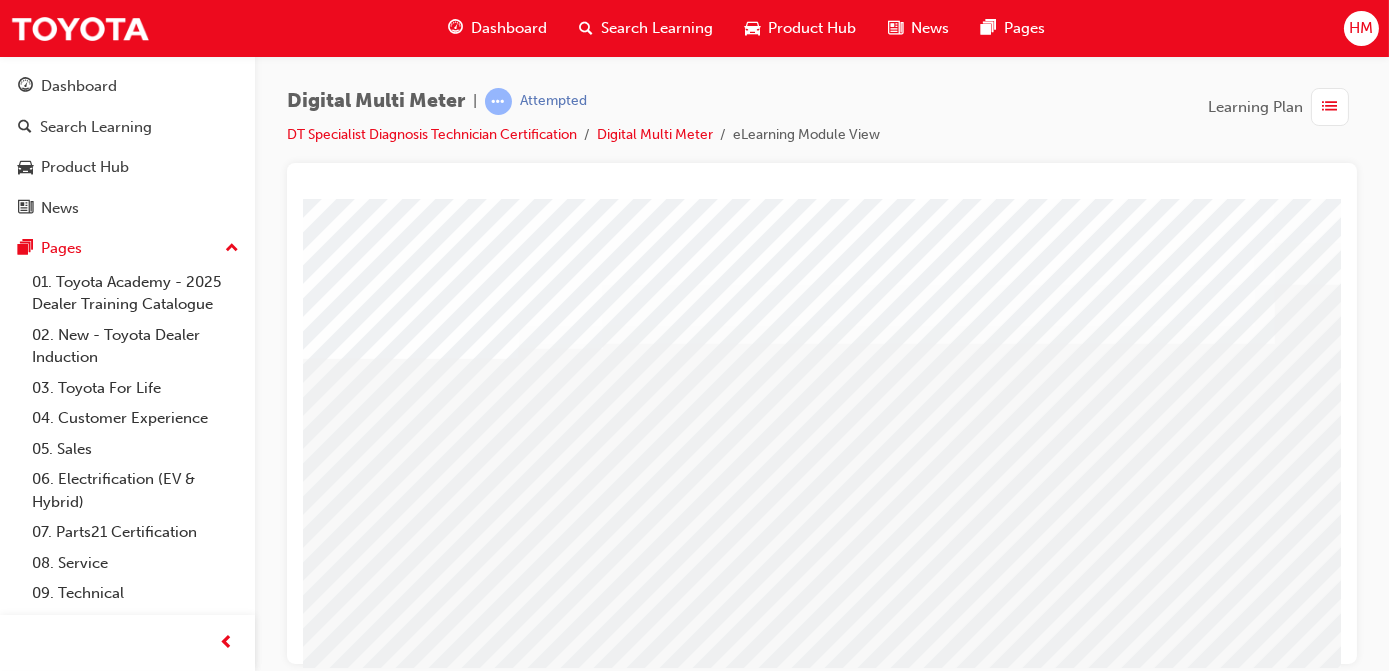 click at bounding box center [402, 1876] 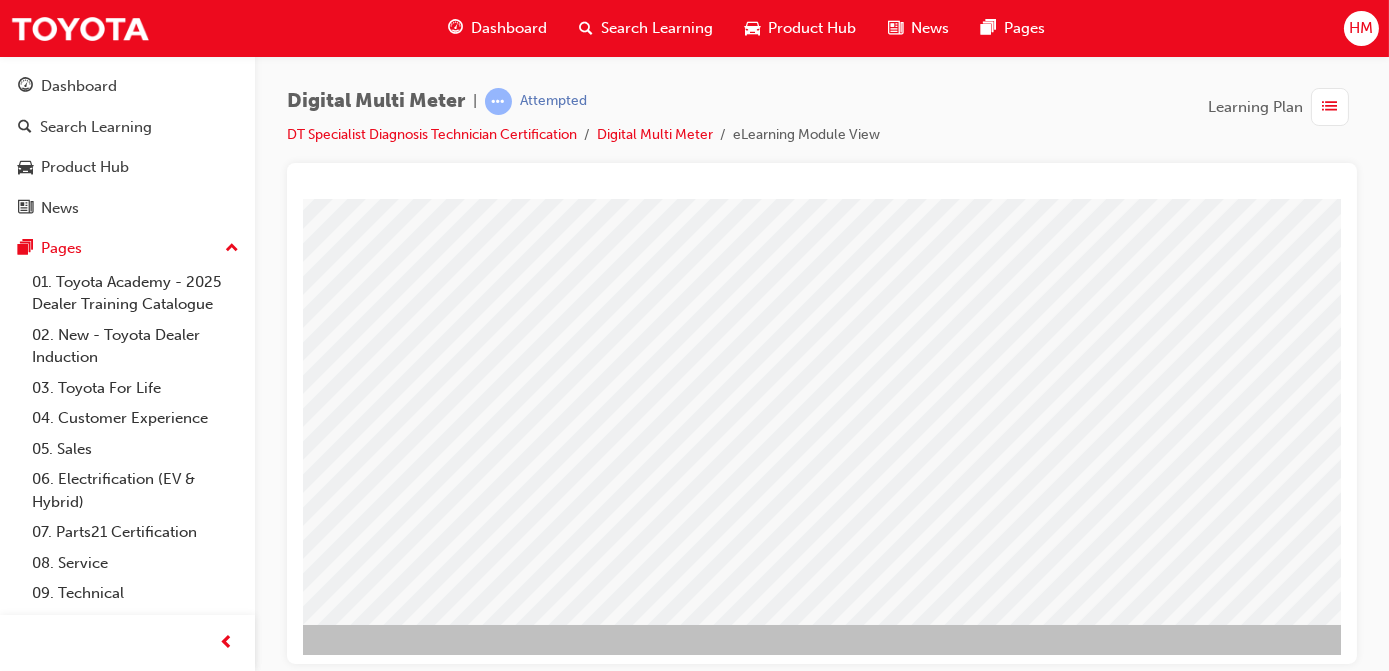 scroll, scrollTop: 294, scrollLeft: 85, axis: both 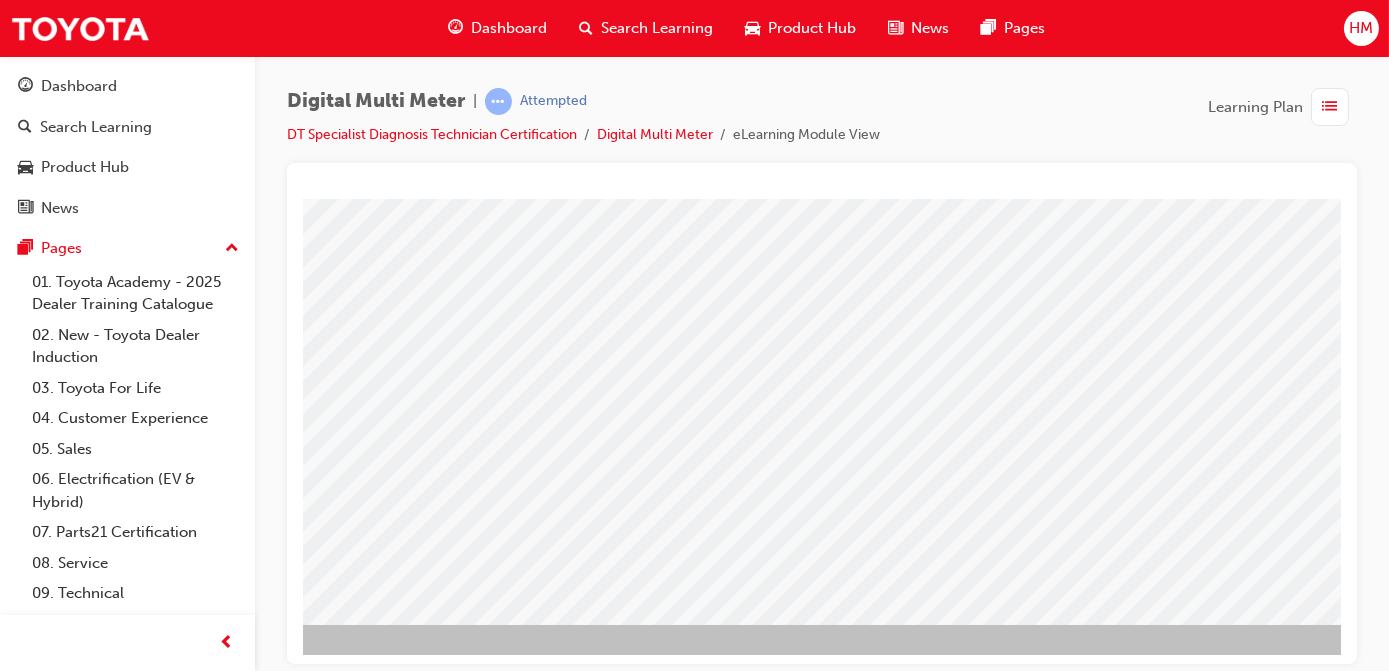click at bounding box center (317, 1726) 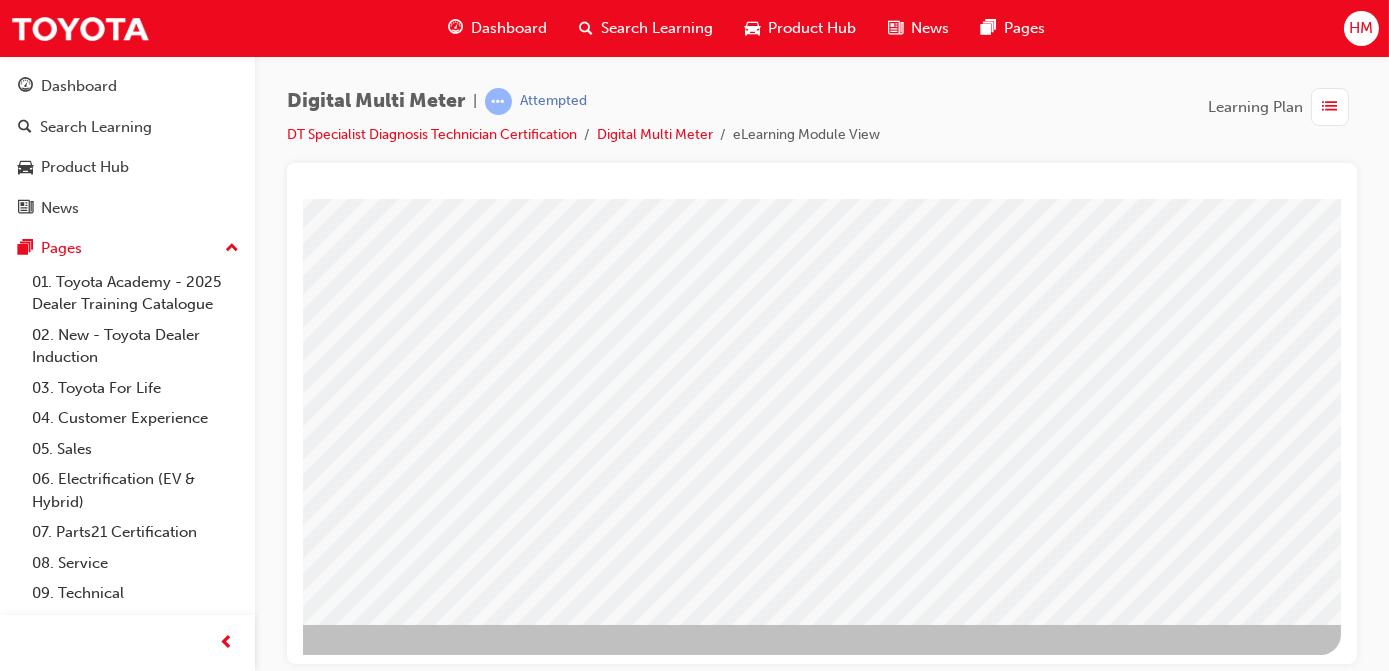 scroll, scrollTop: 294, scrollLeft: 323, axis: both 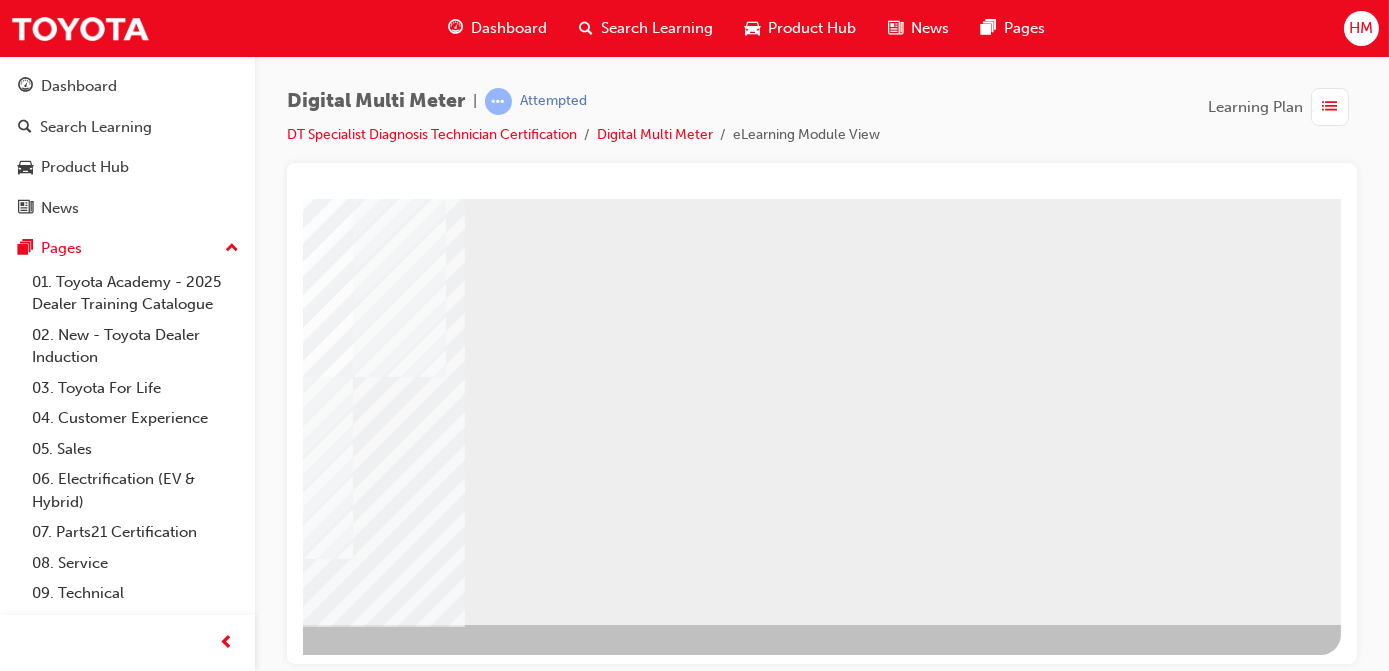 click at bounding box center [43, 678] 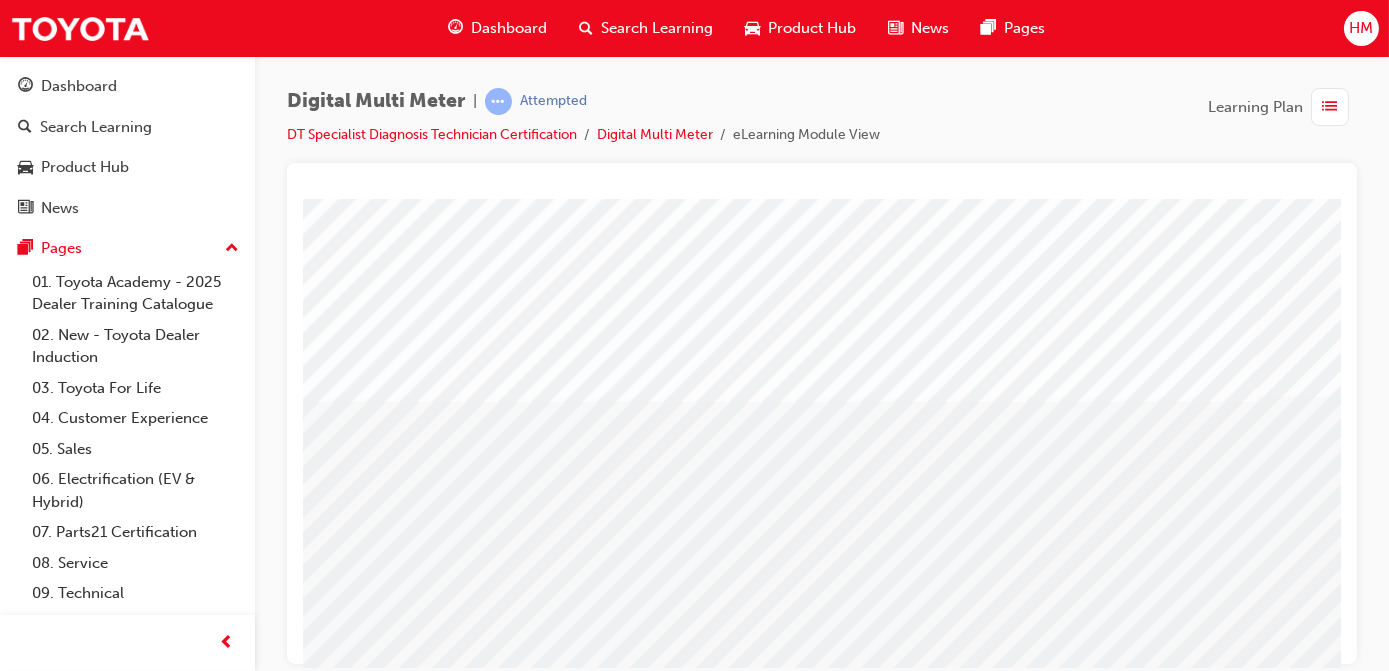 scroll, scrollTop: 294, scrollLeft: 0, axis: vertical 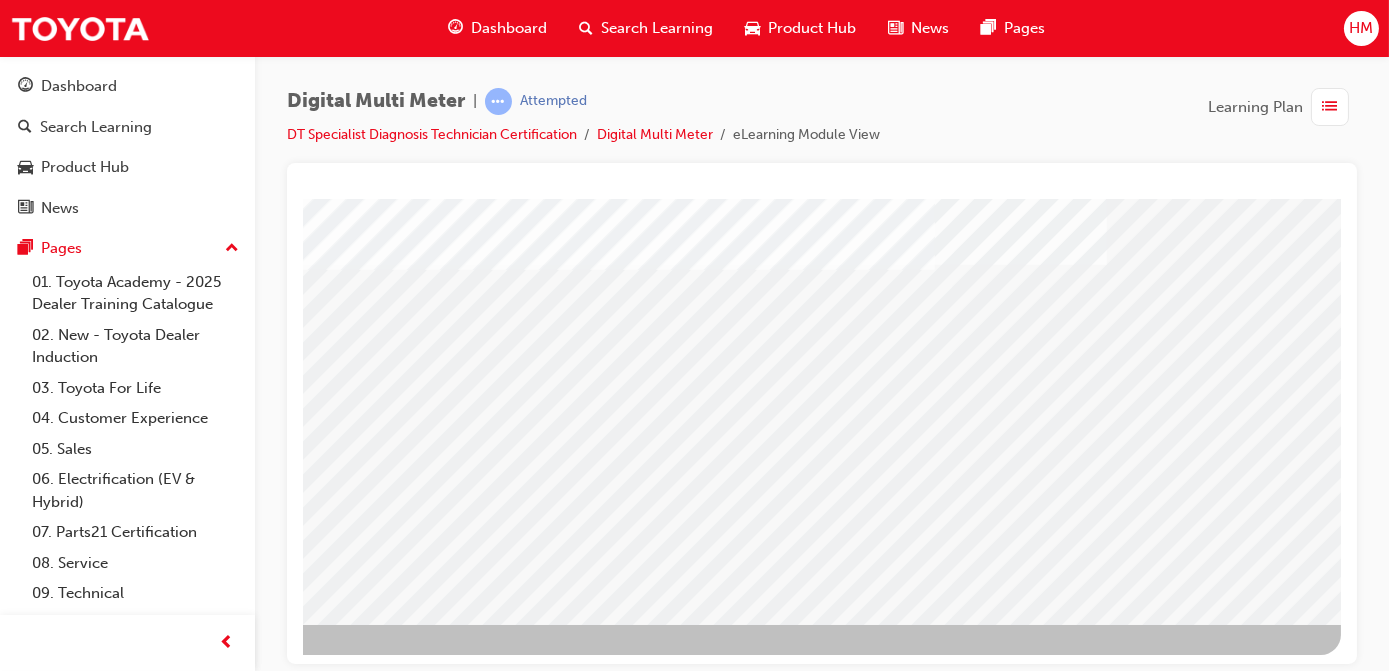 click at bounding box center (43, 1628) 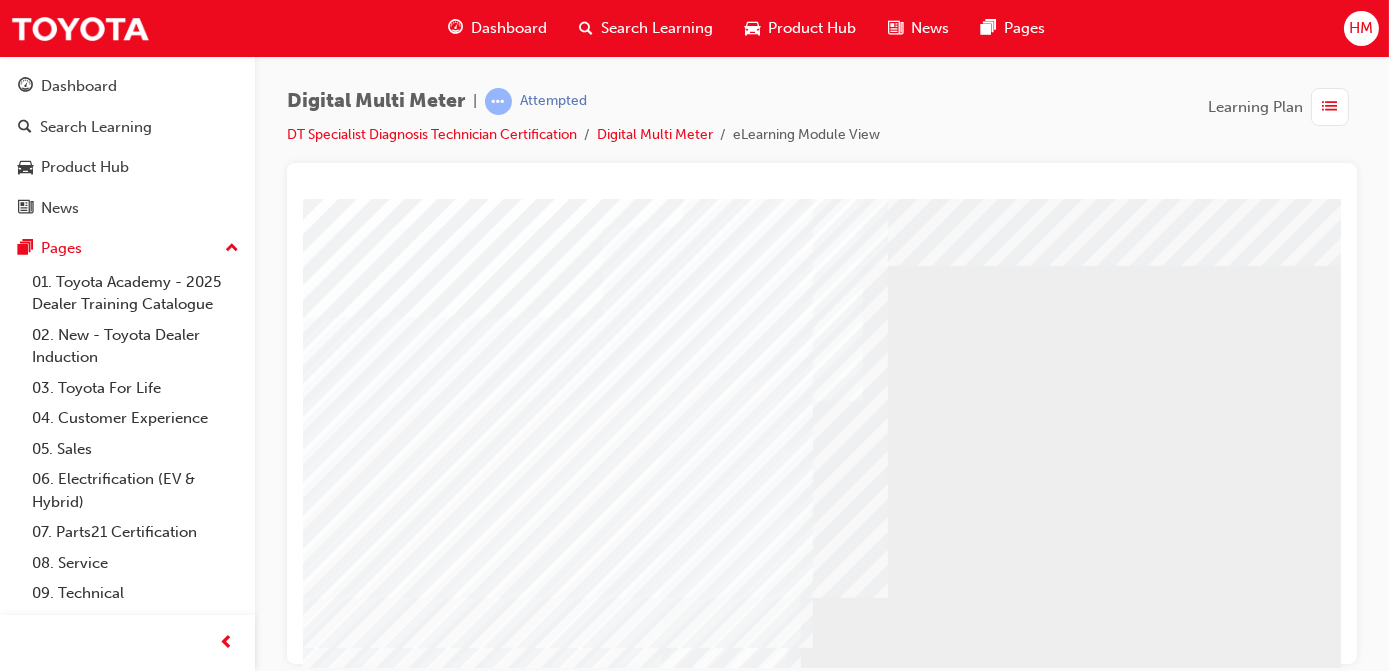 scroll, scrollTop: 0, scrollLeft: 0, axis: both 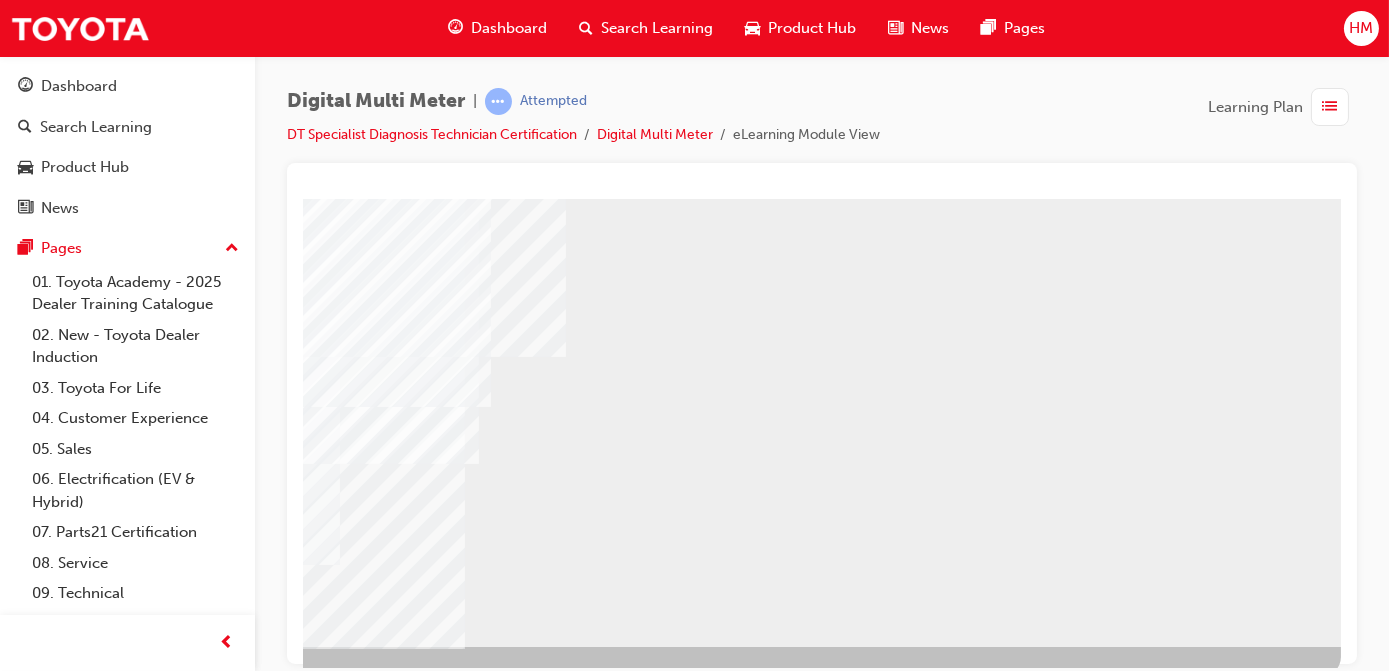 click at bounding box center [43, 2424] 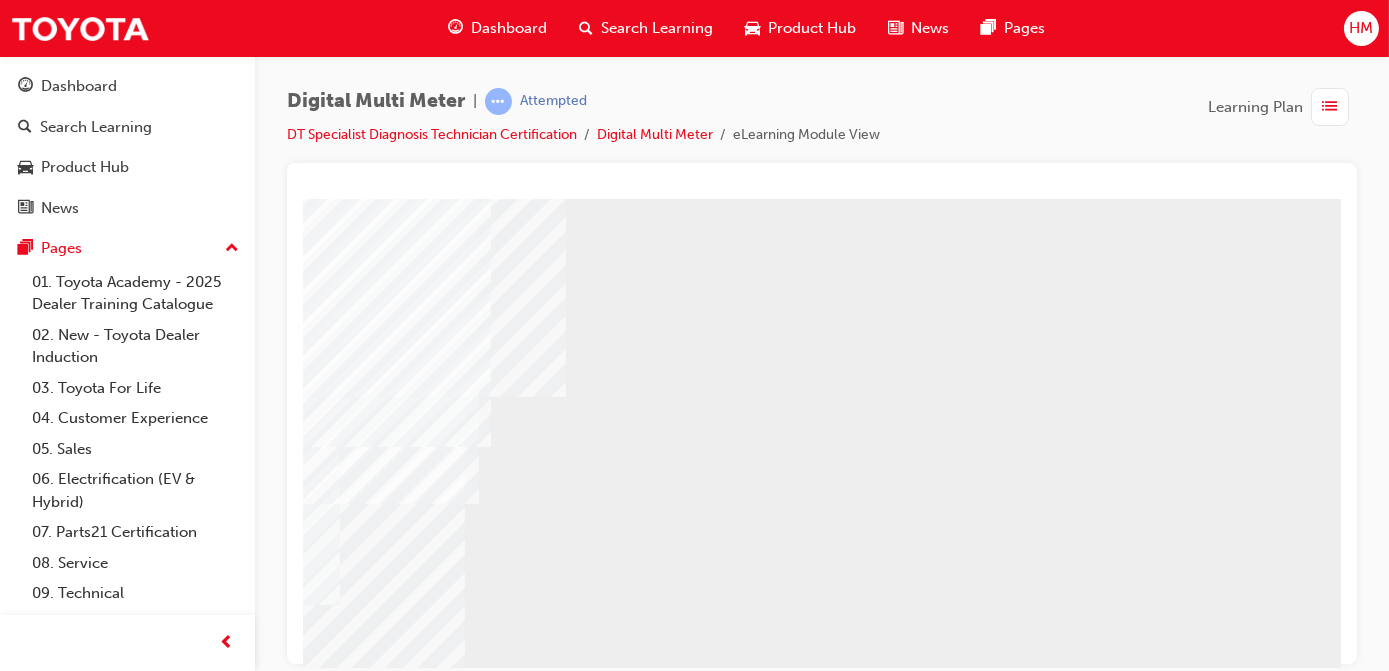 scroll, scrollTop: 272, scrollLeft: 336, axis: both 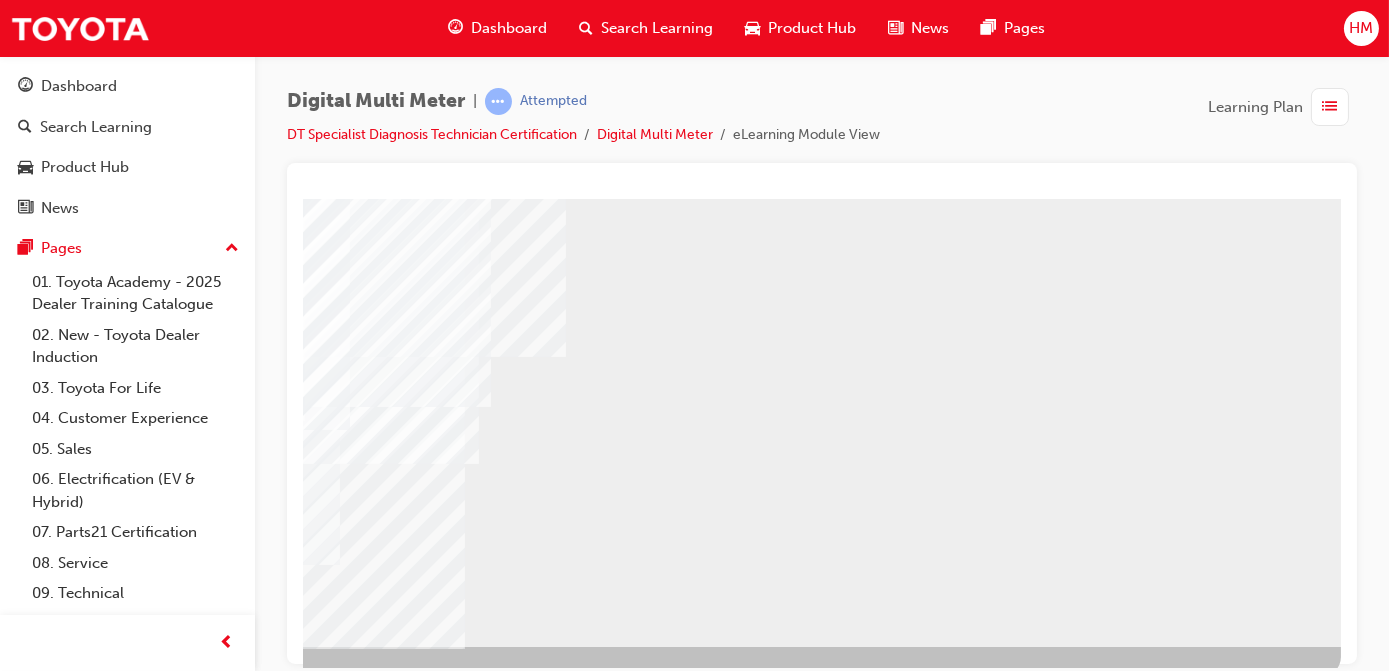 click at bounding box center (43, 2424) 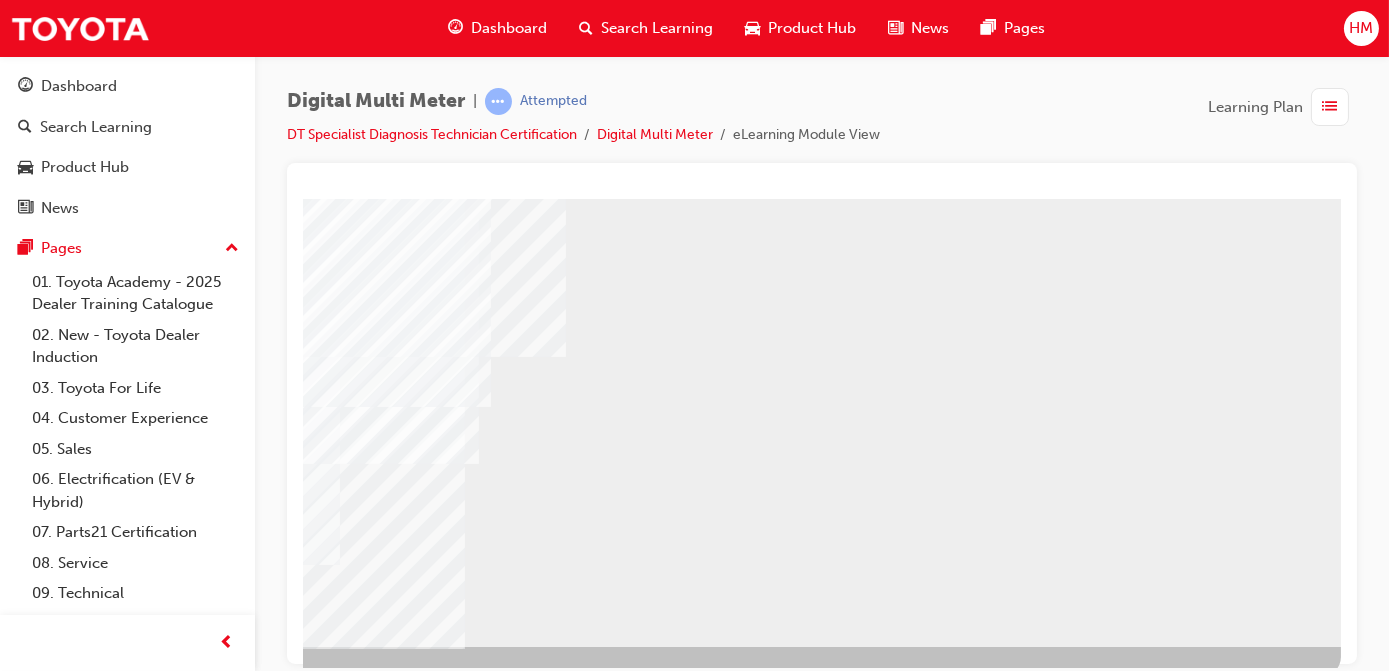 click at bounding box center (43, 2424) 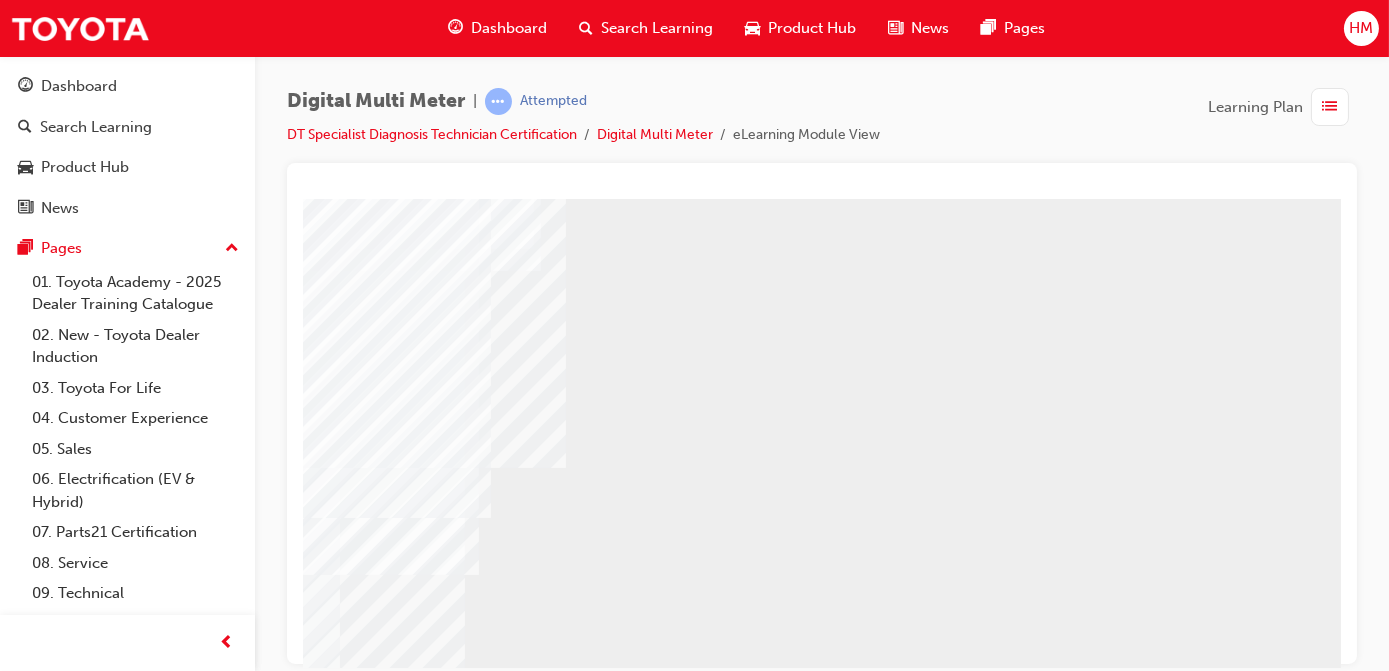 scroll, scrollTop: 272, scrollLeft: 336, axis: both 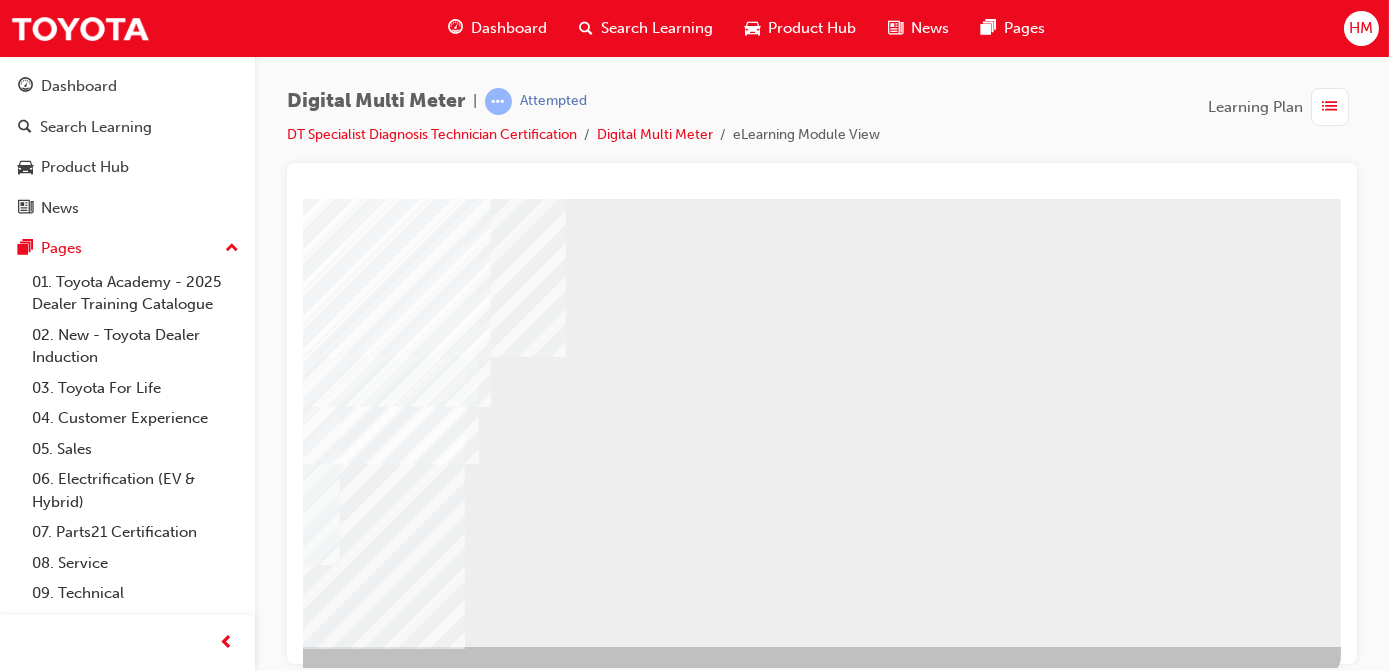 click at bounding box center (43, 700) 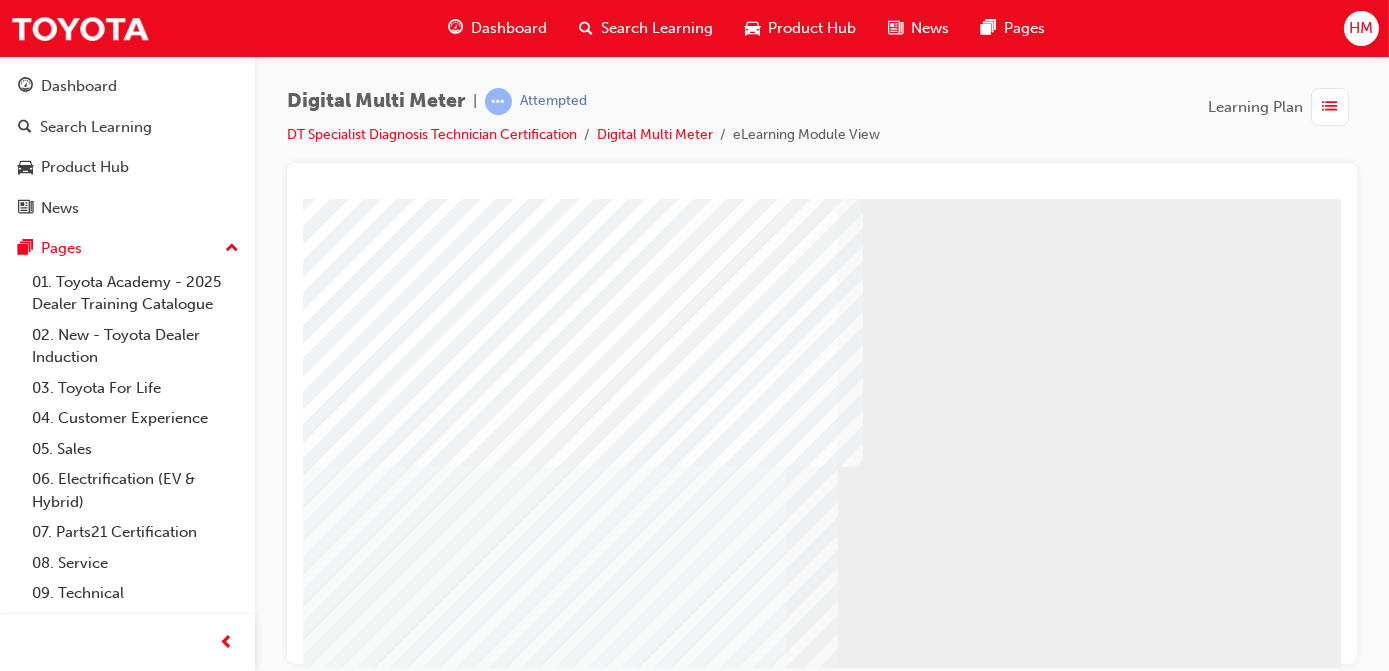 scroll, scrollTop: 294, scrollLeft: 0, axis: vertical 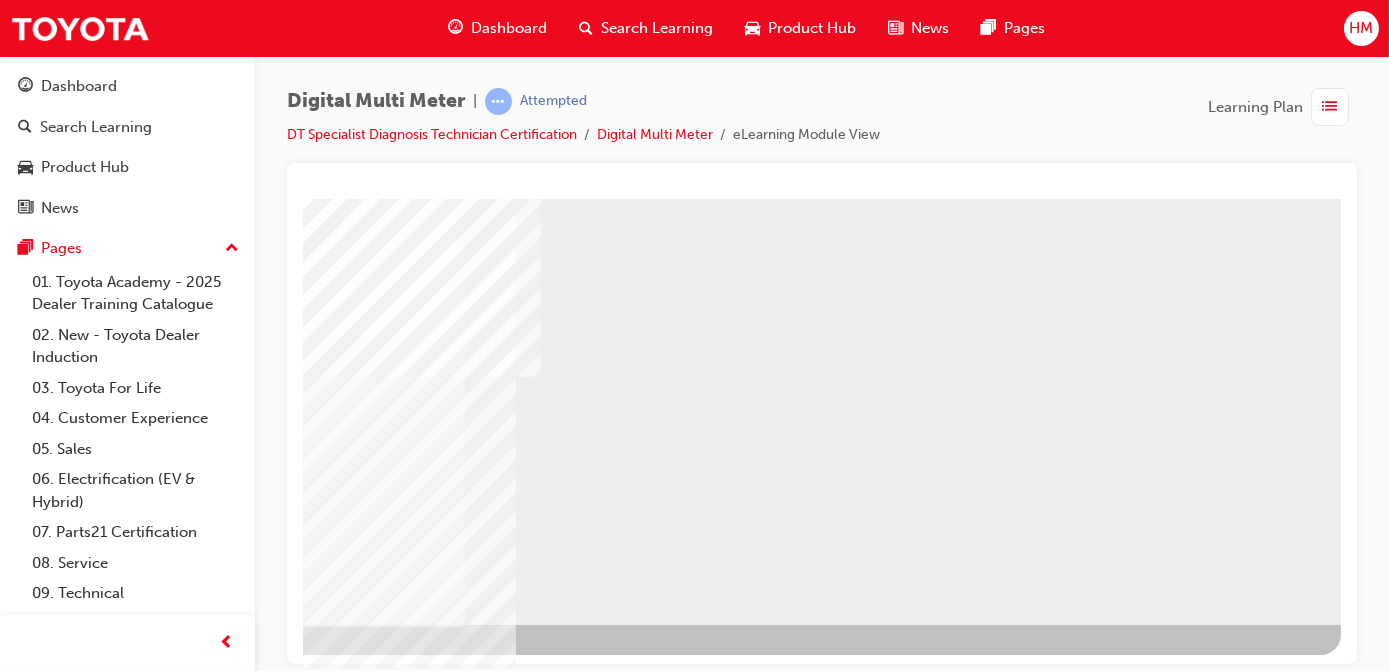 click at bounding box center (217, 2644) 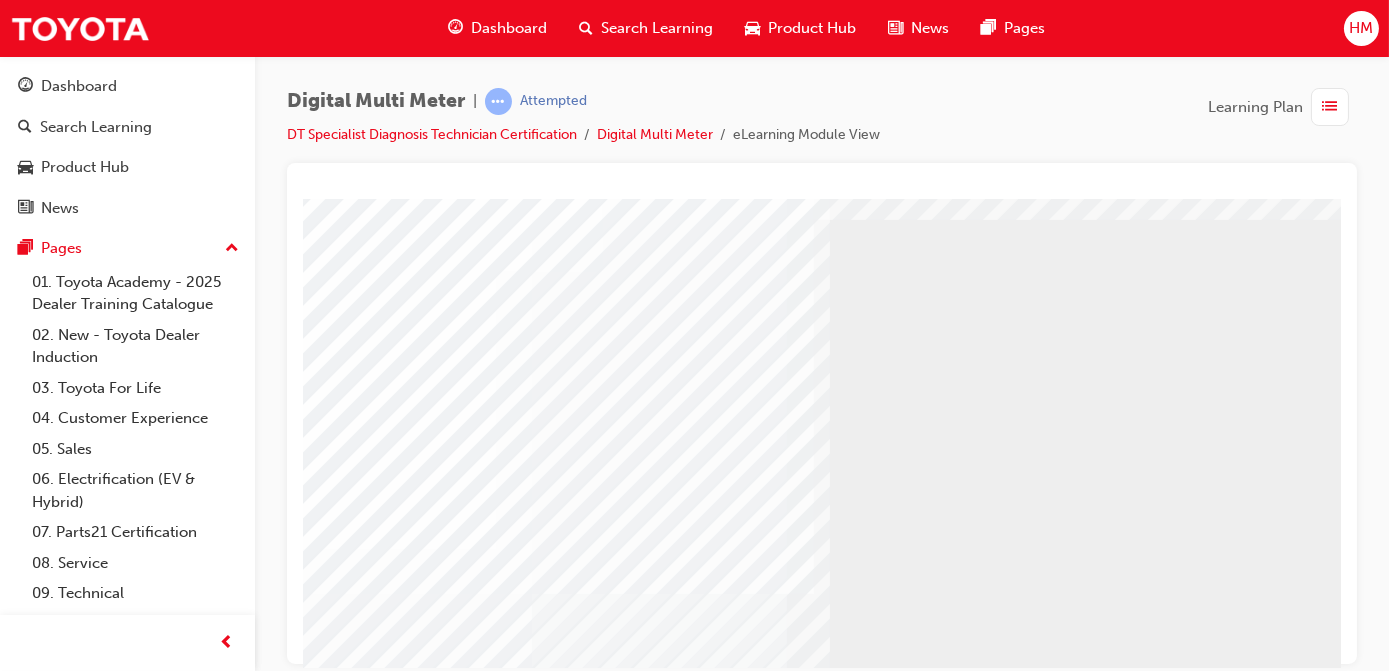 scroll, scrollTop: 181, scrollLeft: 0, axis: vertical 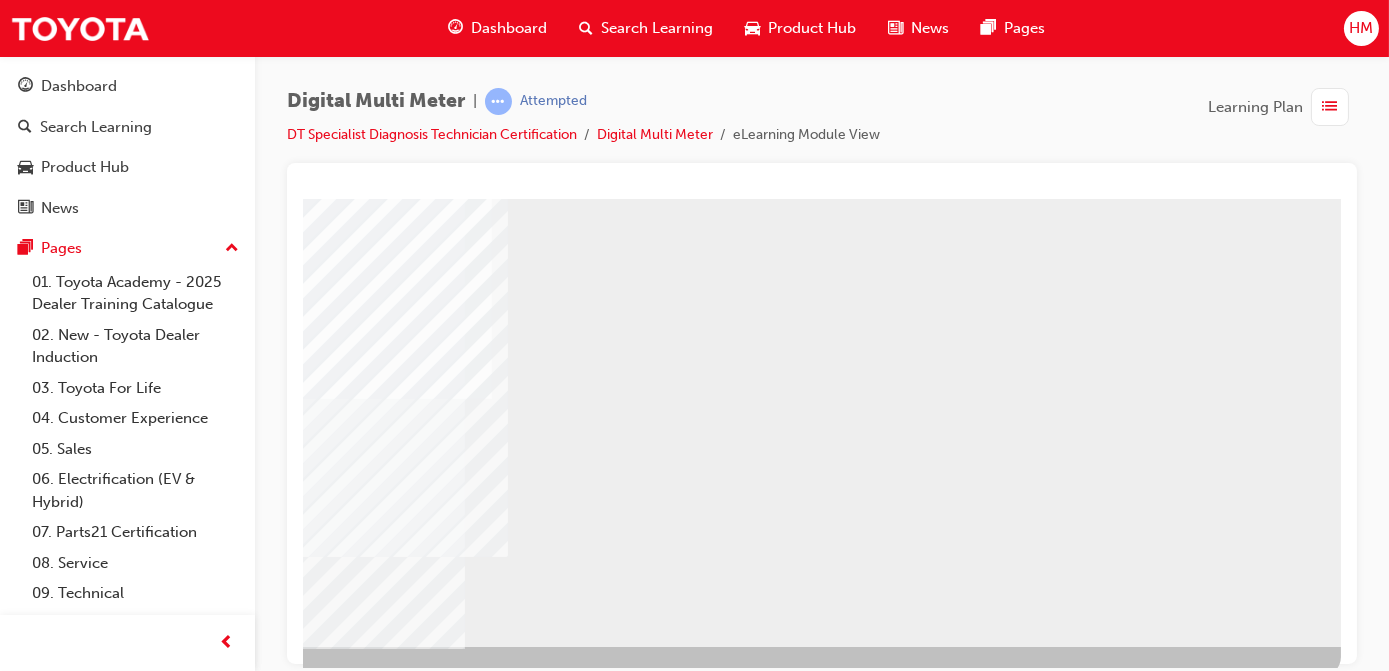 click at bounding box center (43, 2968) 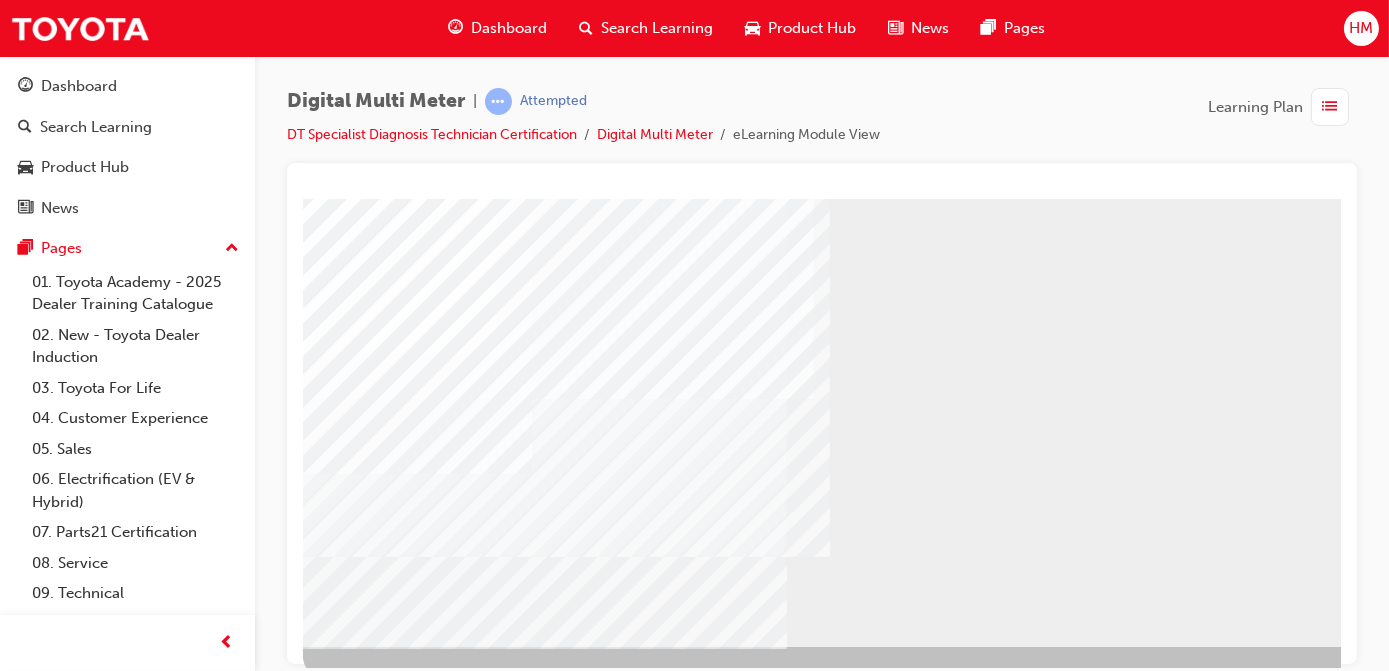 scroll, scrollTop: 272, scrollLeft: 13, axis: both 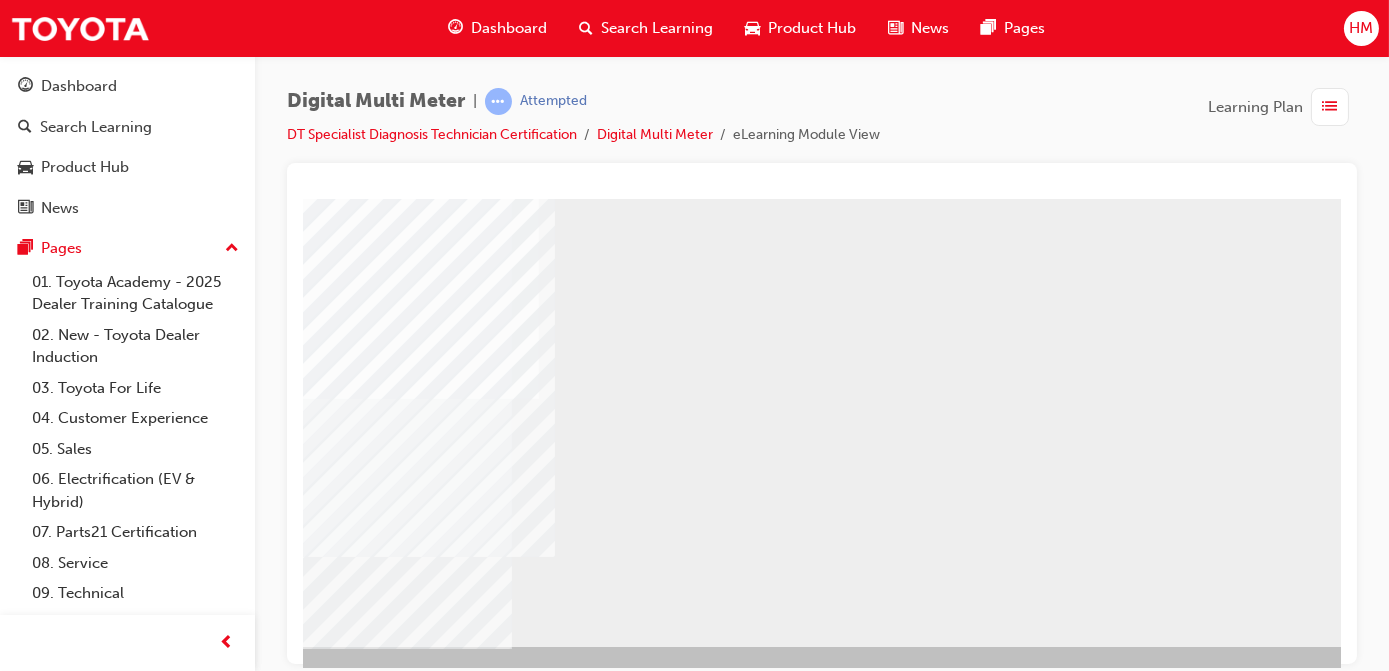 click at bounding box center [90, 700] 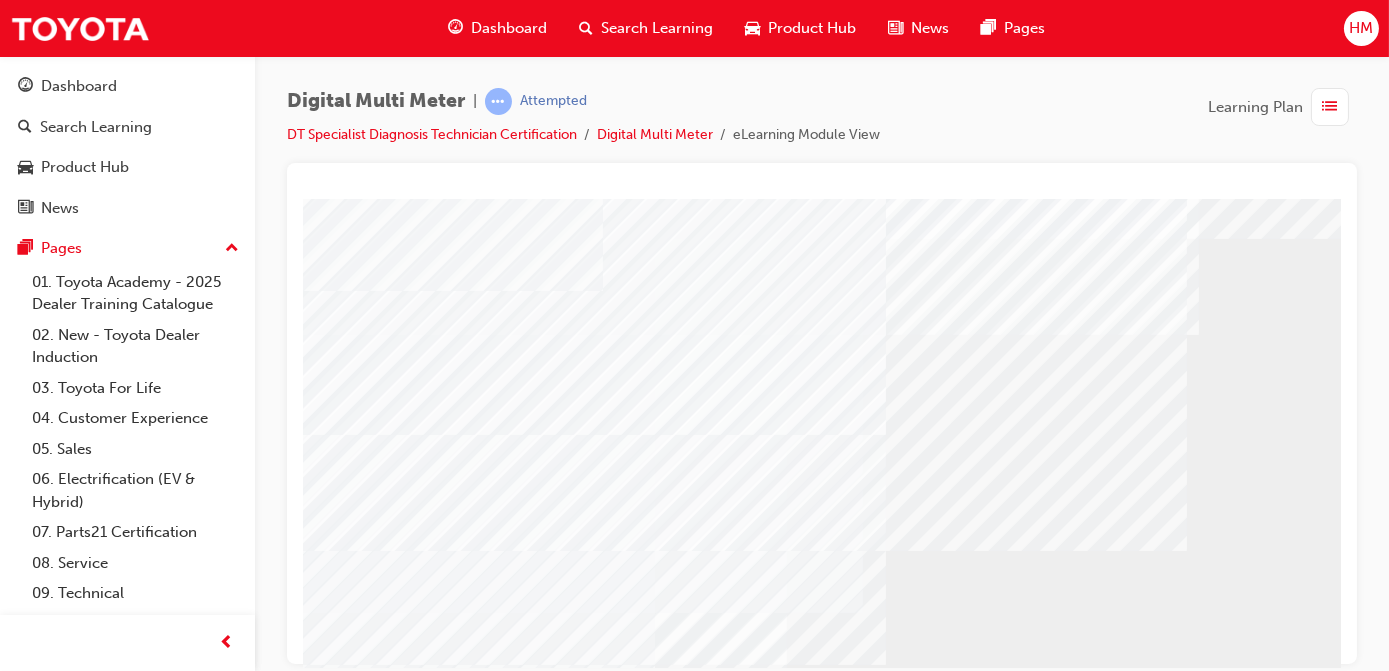 scroll, scrollTop: 90, scrollLeft: 0, axis: vertical 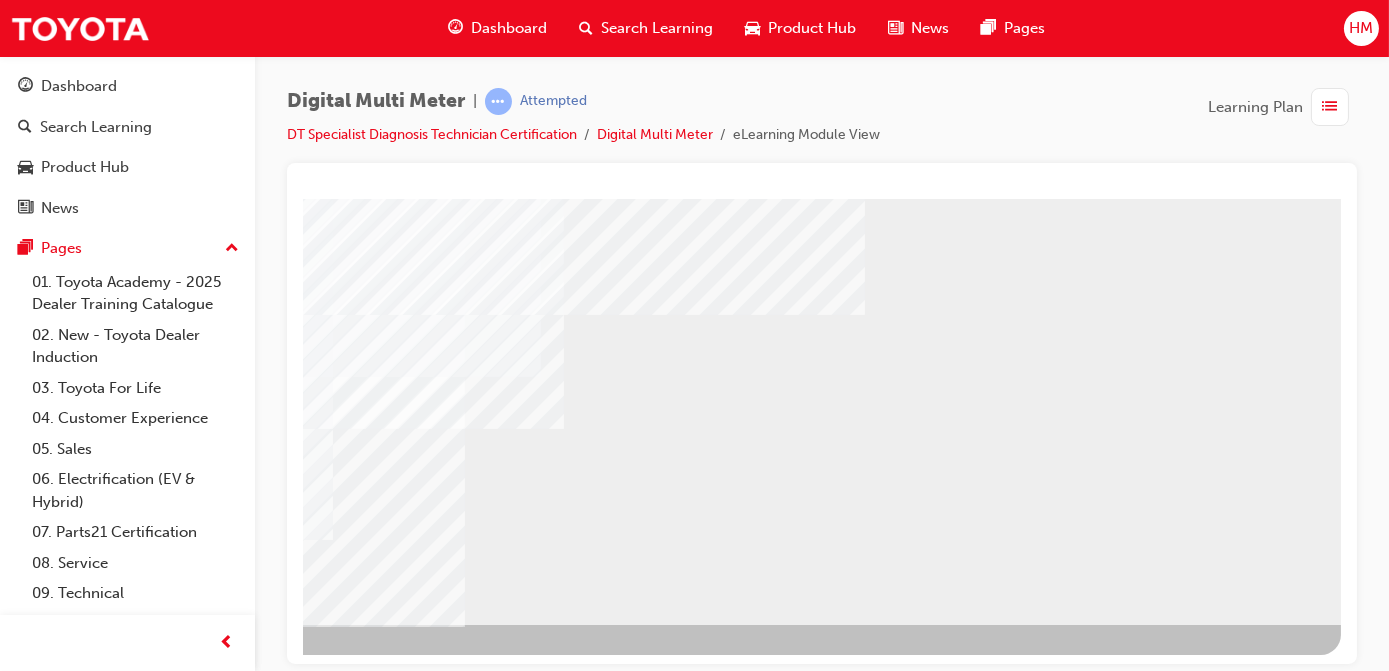 click at bounding box center (43, 678) 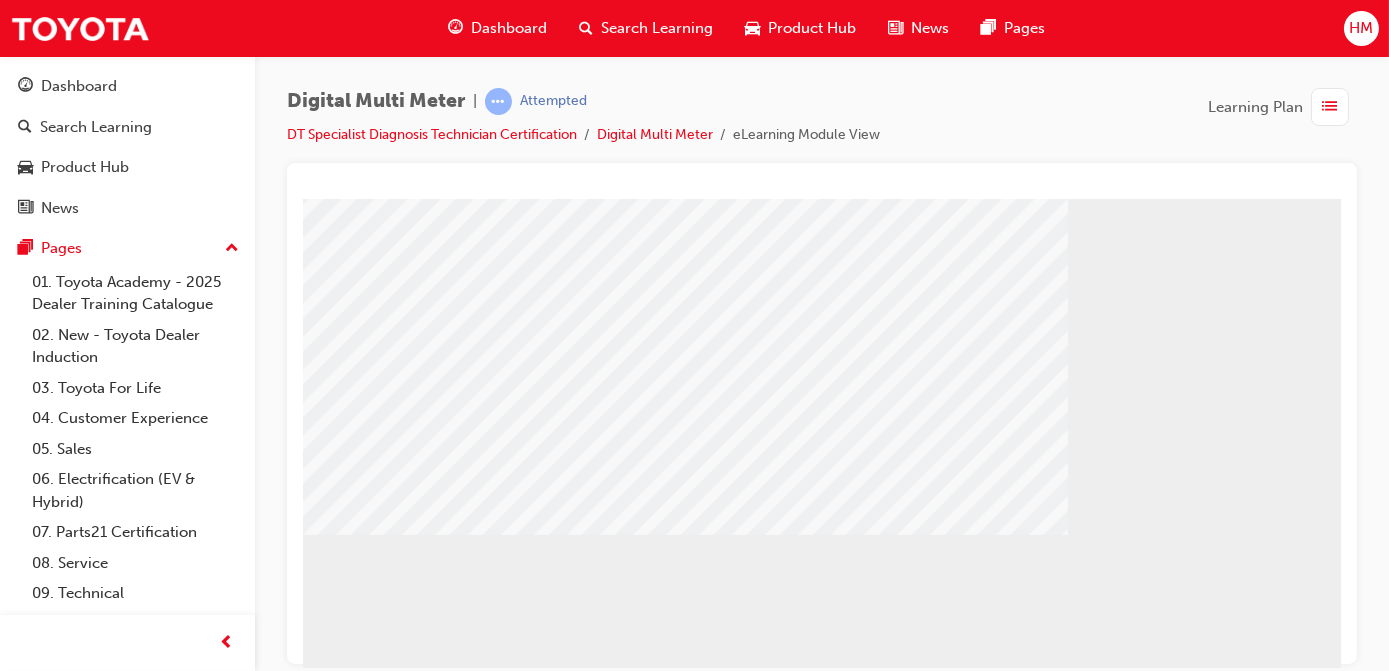 scroll, scrollTop: 181, scrollLeft: 0, axis: vertical 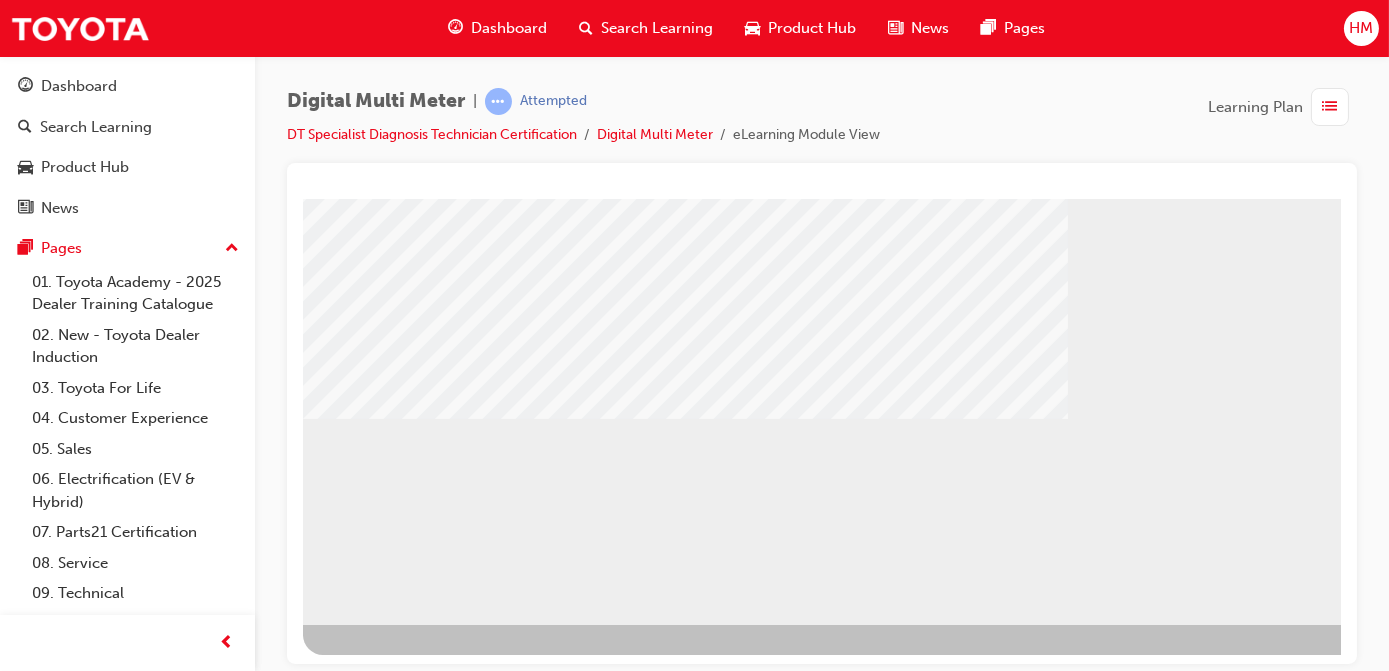 click at bounding box center (684, 5202) 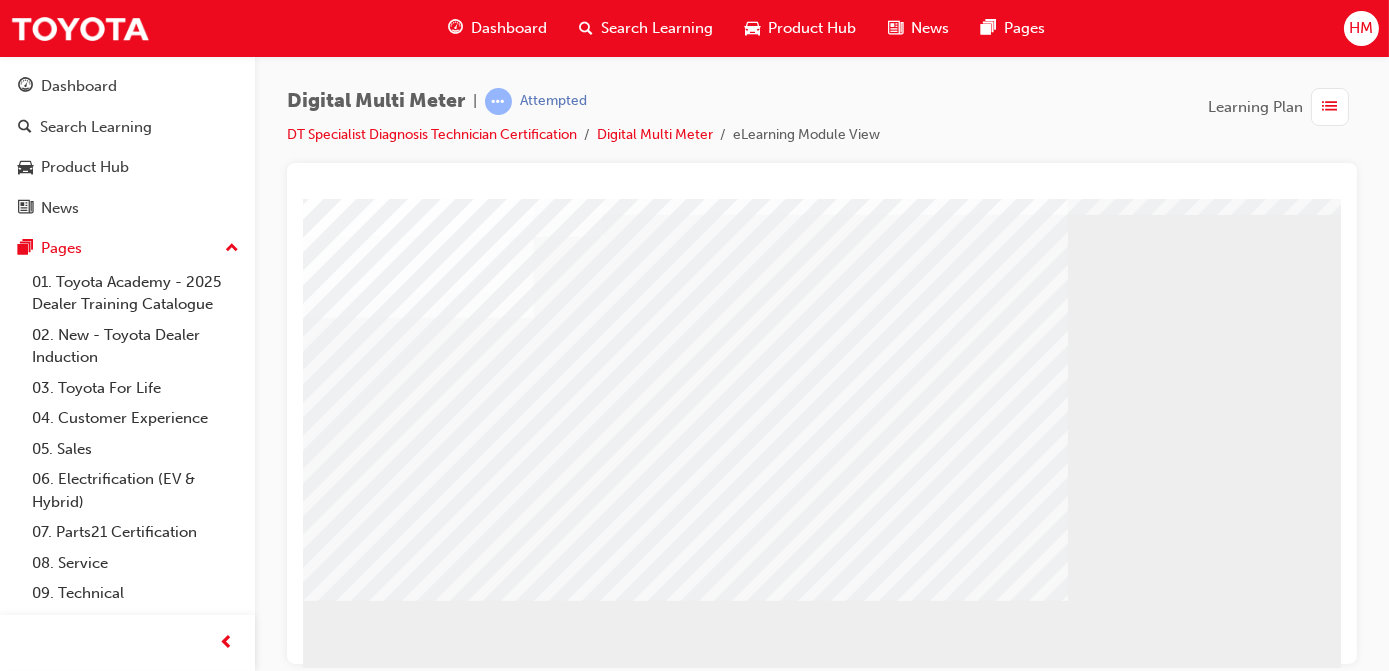 click at bounding box center (684, 5384) 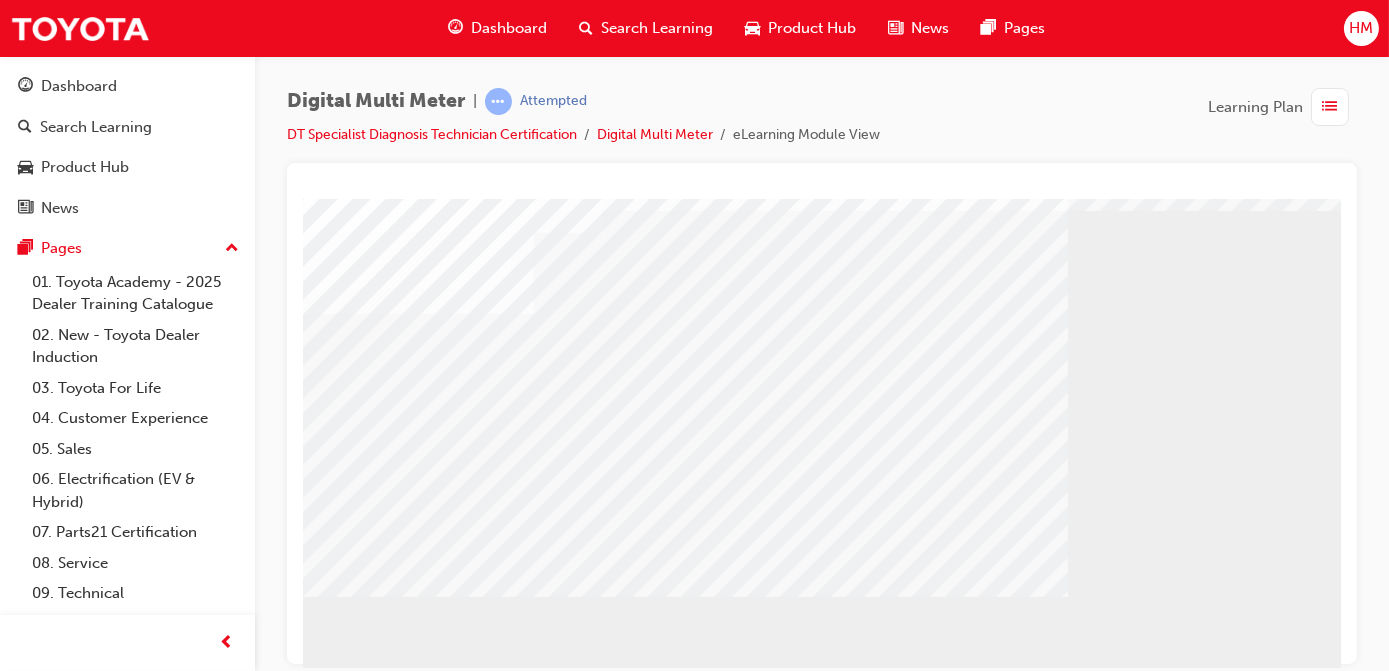 scroll, scrollTop: 112, scrollLeft: 0, axis: vertical 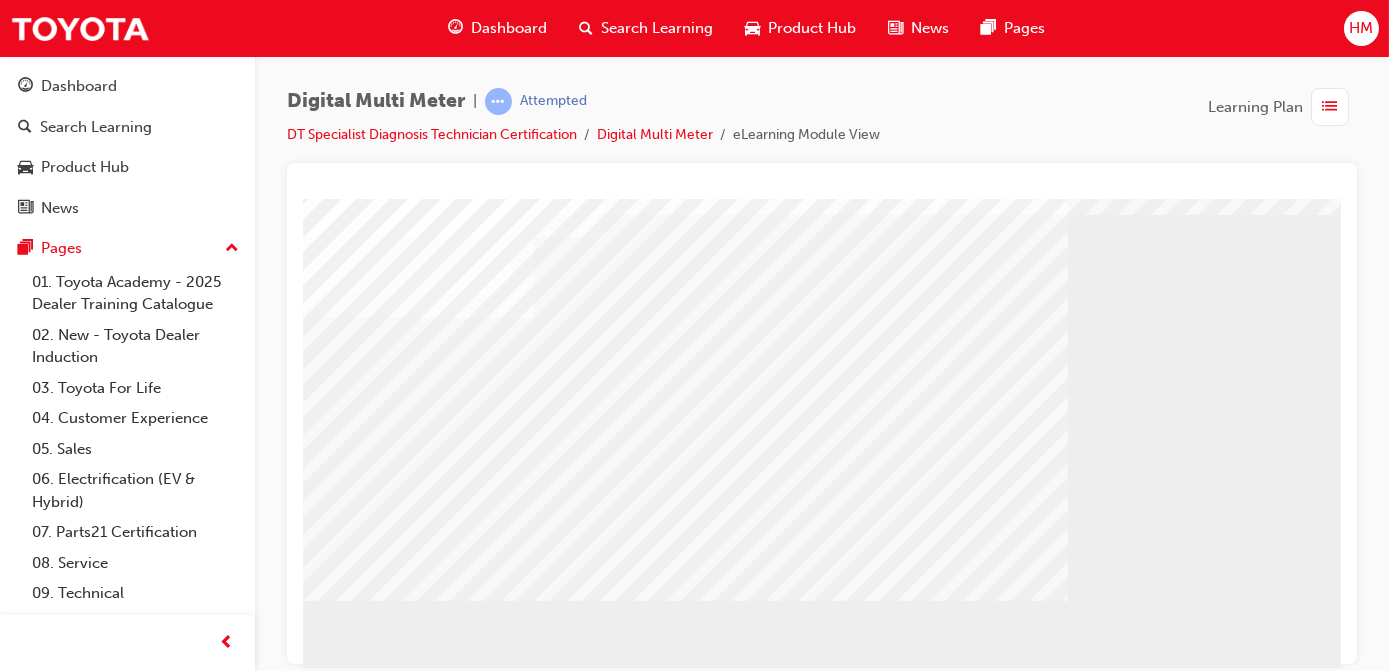click at bounding box center [684, 5384] 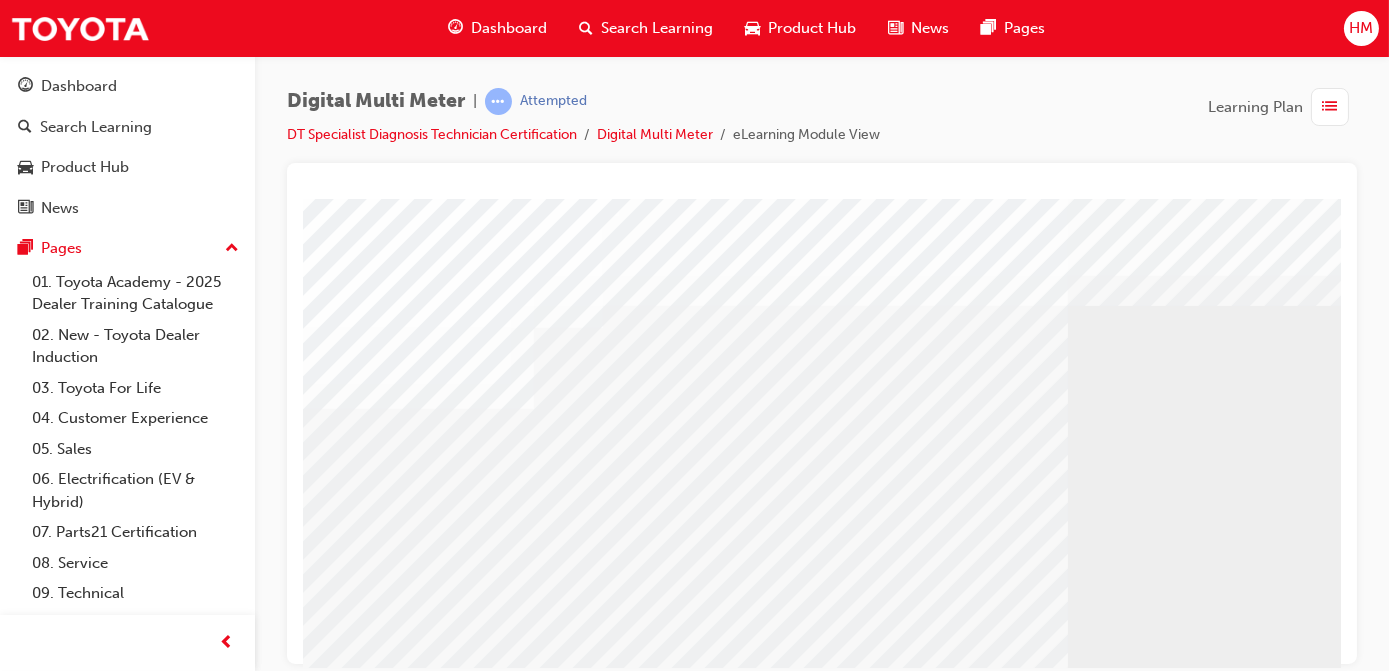 click at bounding box center [684, 5475] 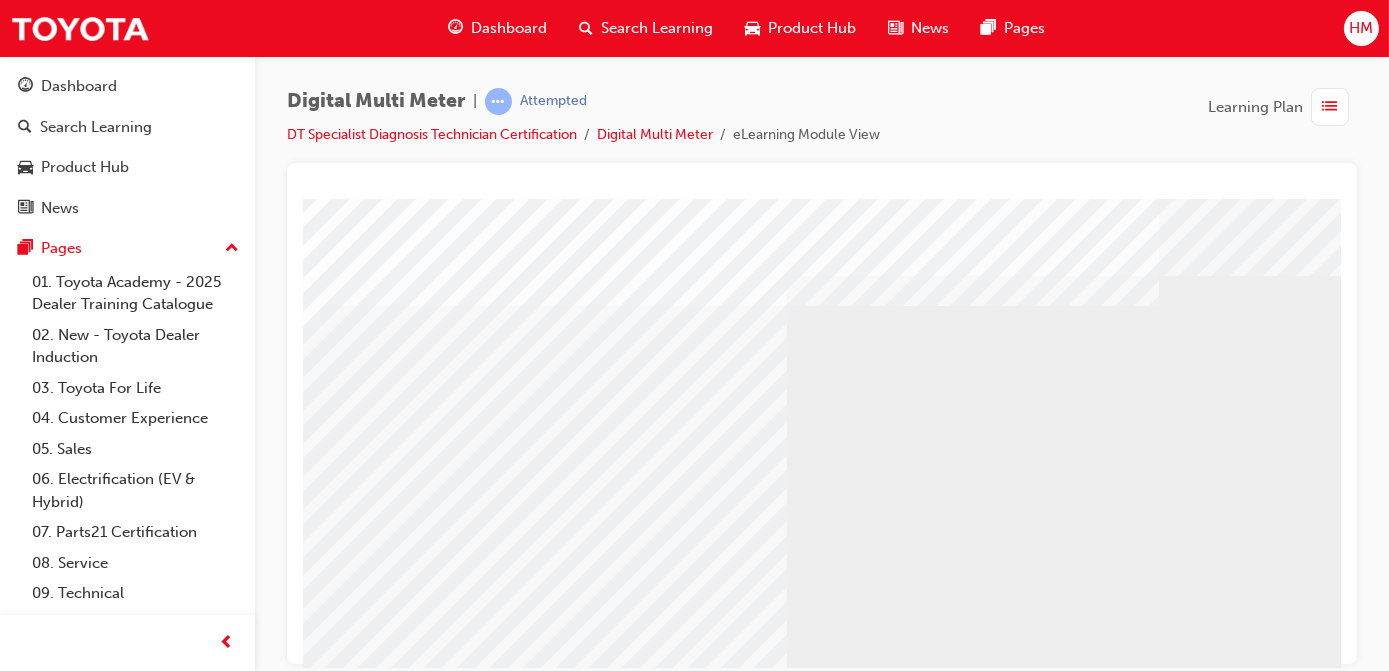 scroll, scrollTop: 21, scrollLeft: 291, axis: both 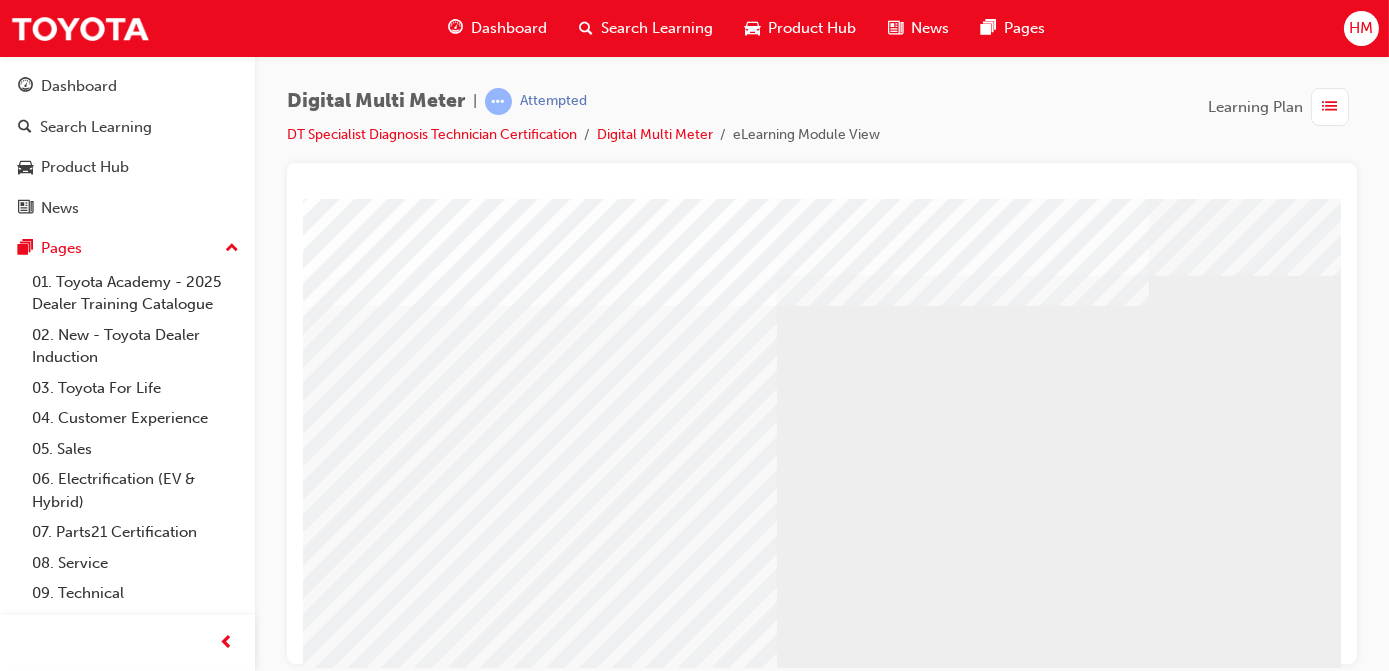 click at bounding box center [393, 5475] 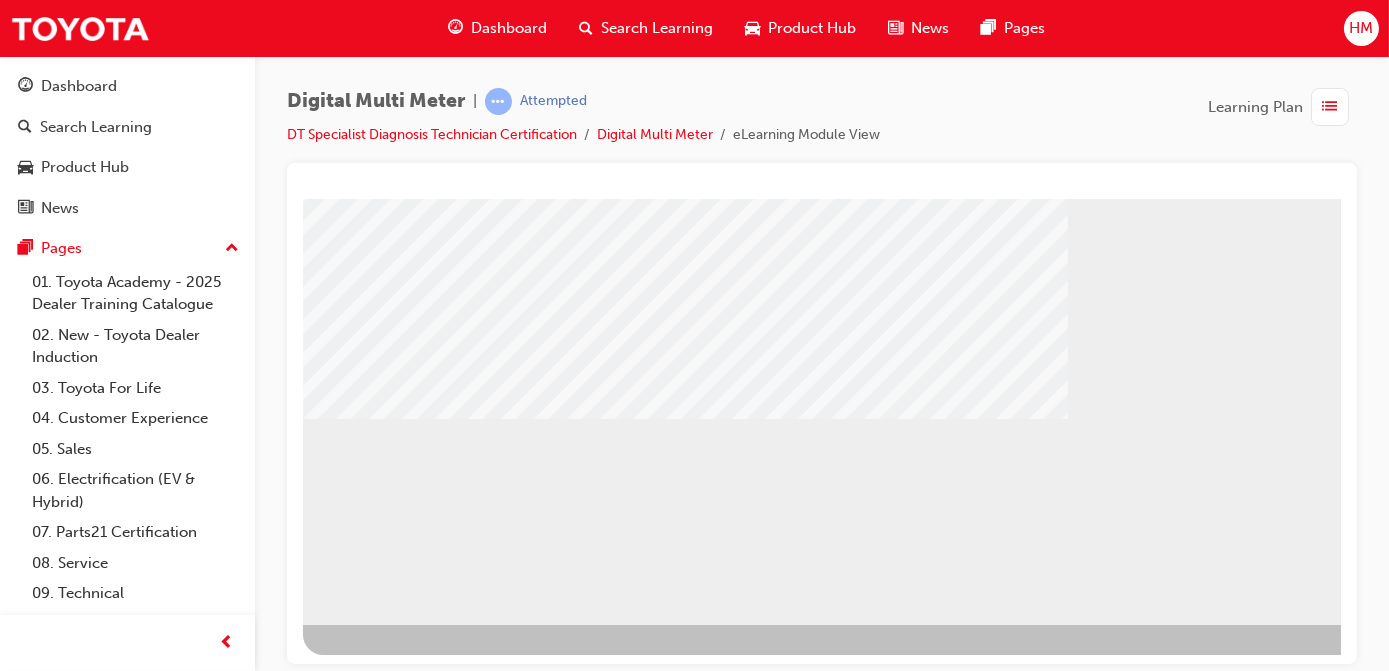 scroll, scrollTop: 294, scrollLeft: 336, axis: both 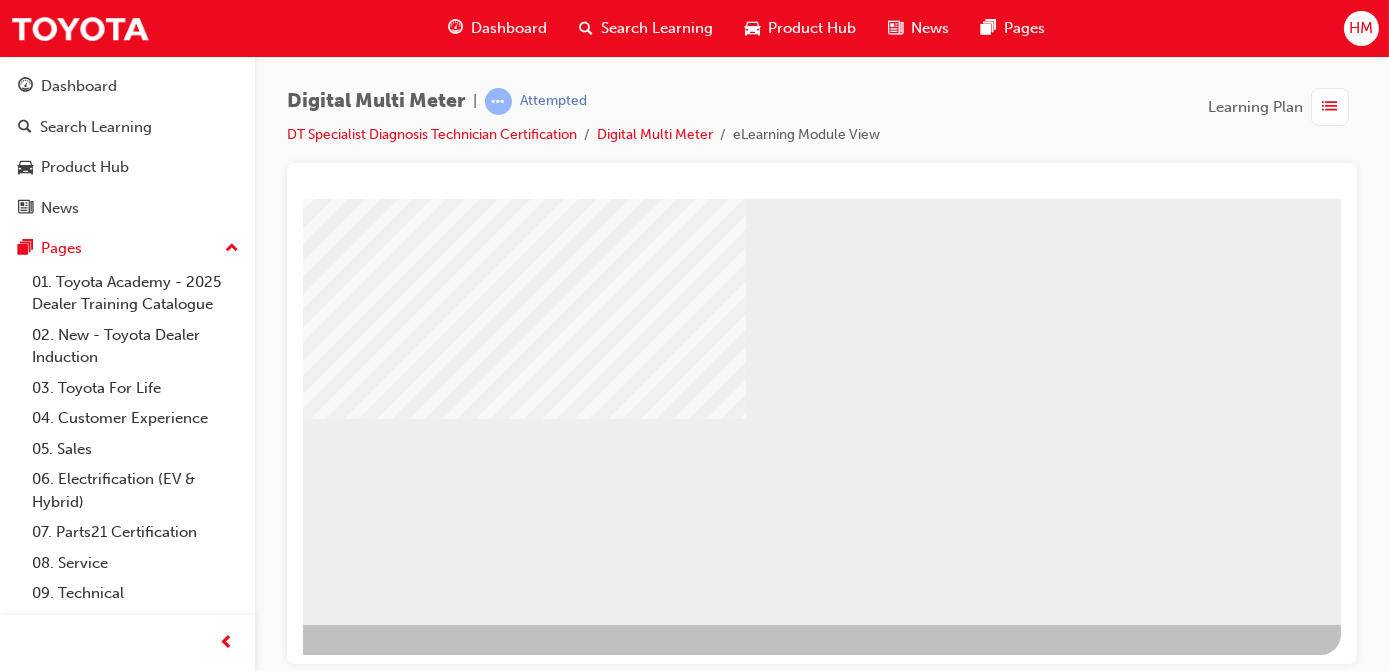 click at bounding box center (362, 5202) 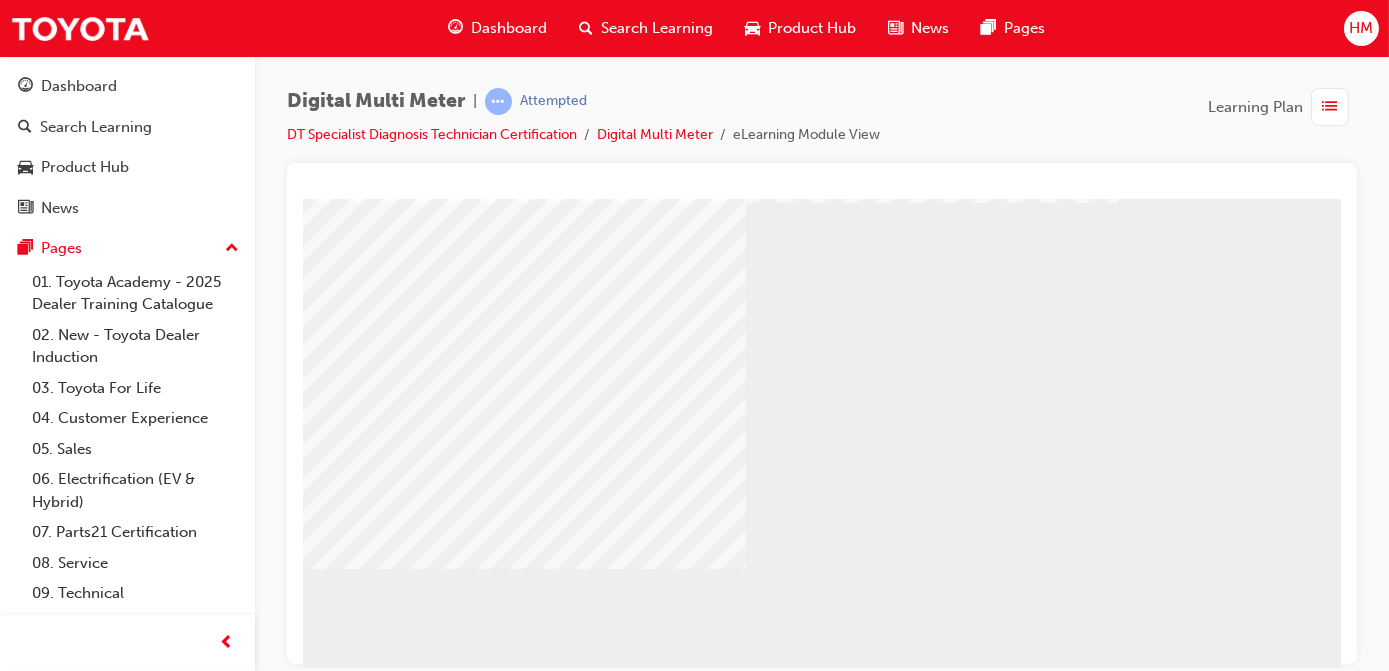 scroll, scrollTop: 294, scrollLeft: 336, axis: both 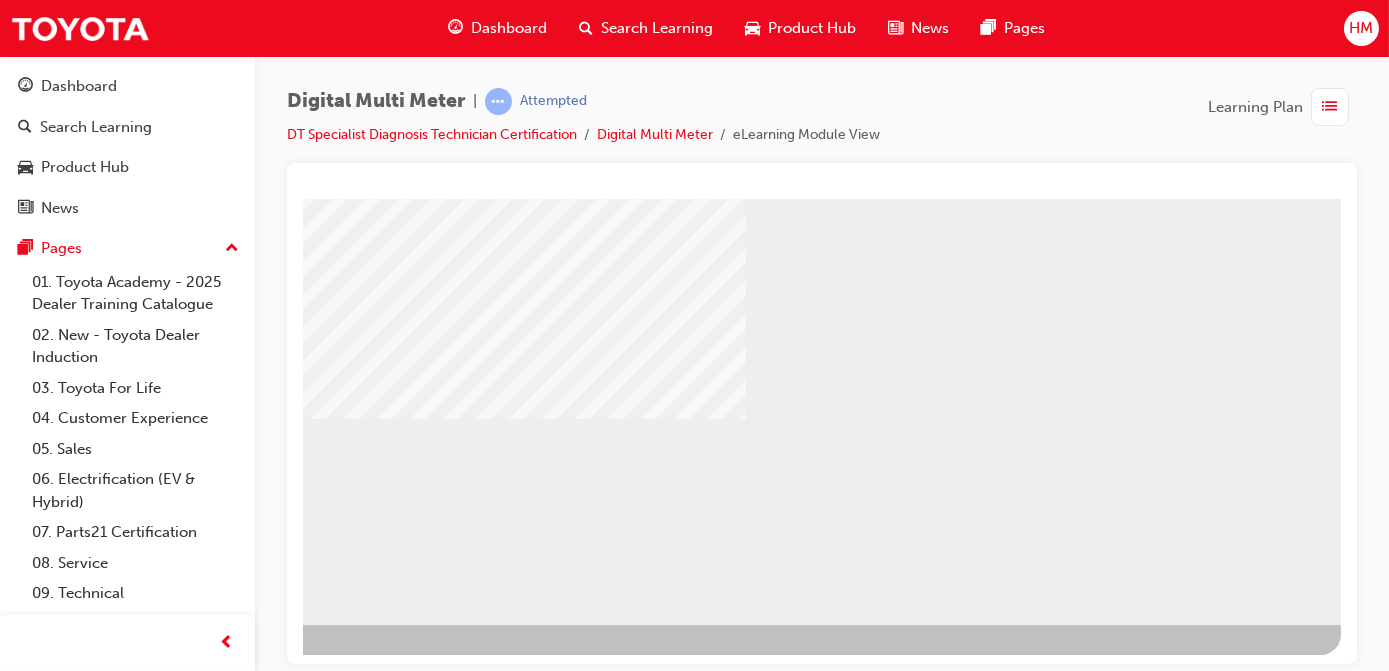 click at bounding box center (362, 5222) 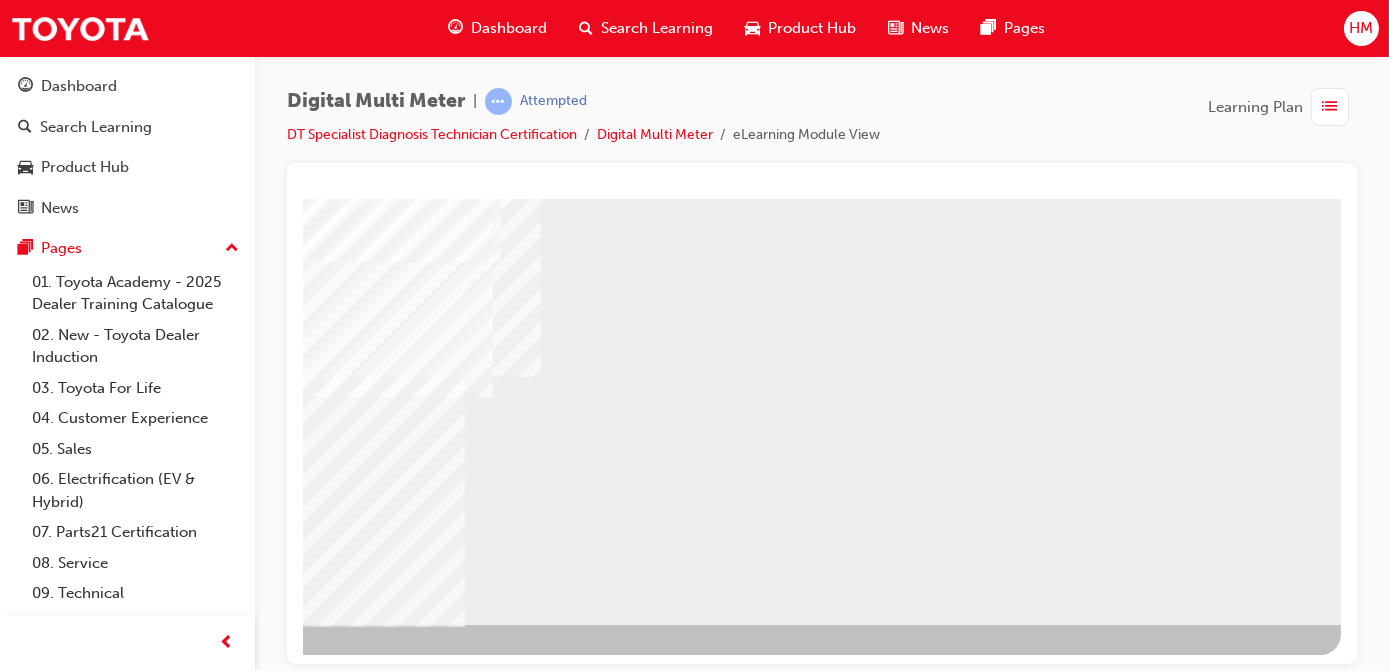 scroll, scrollTop: 0, scrollLeft: 0, axis: both 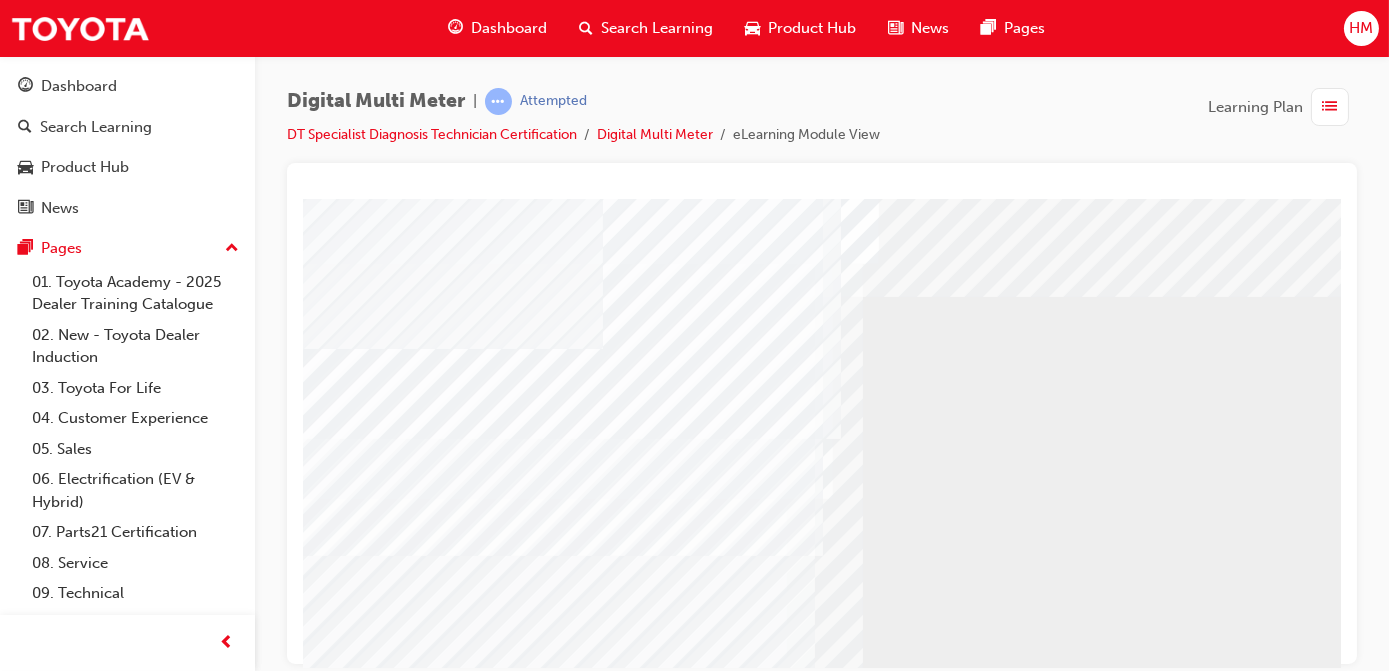 drag, startPoint x: 1168, startPoint y: 866, endPoint x: 913, endPoint y: 659, distance: 328.44177 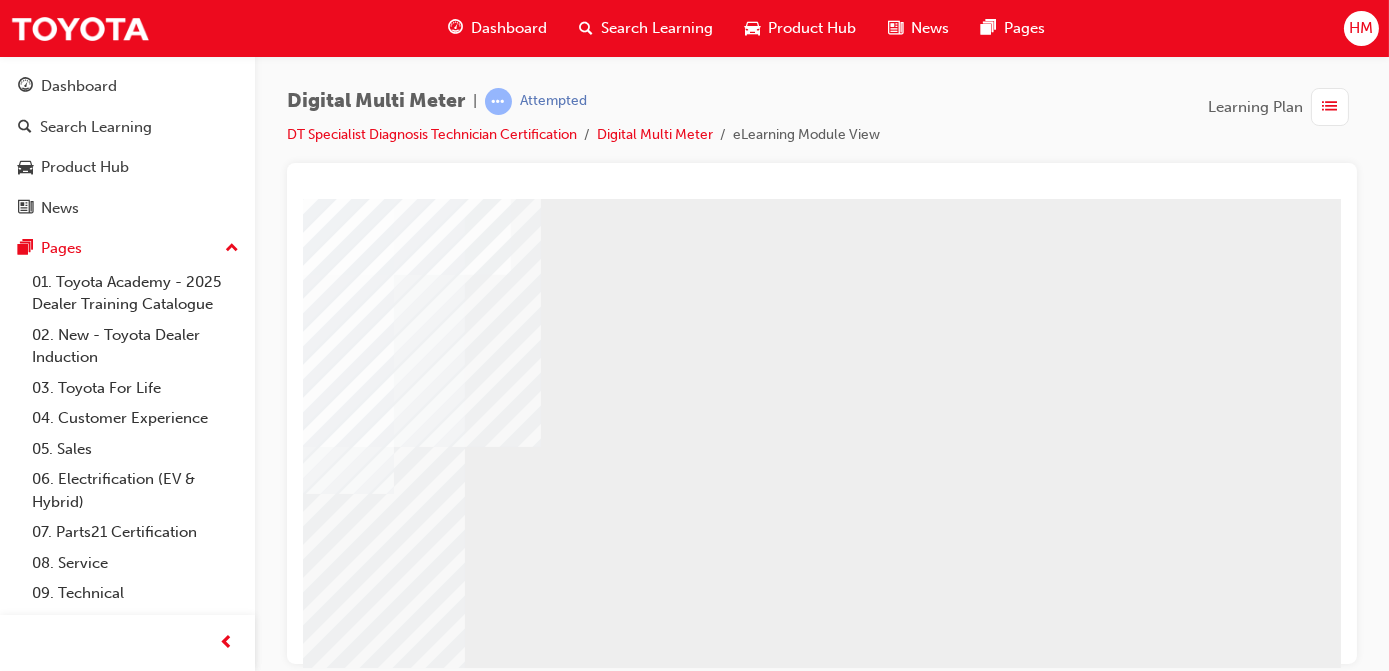scroll, scrollTop: 181, scrollLeft: 336, axis: both 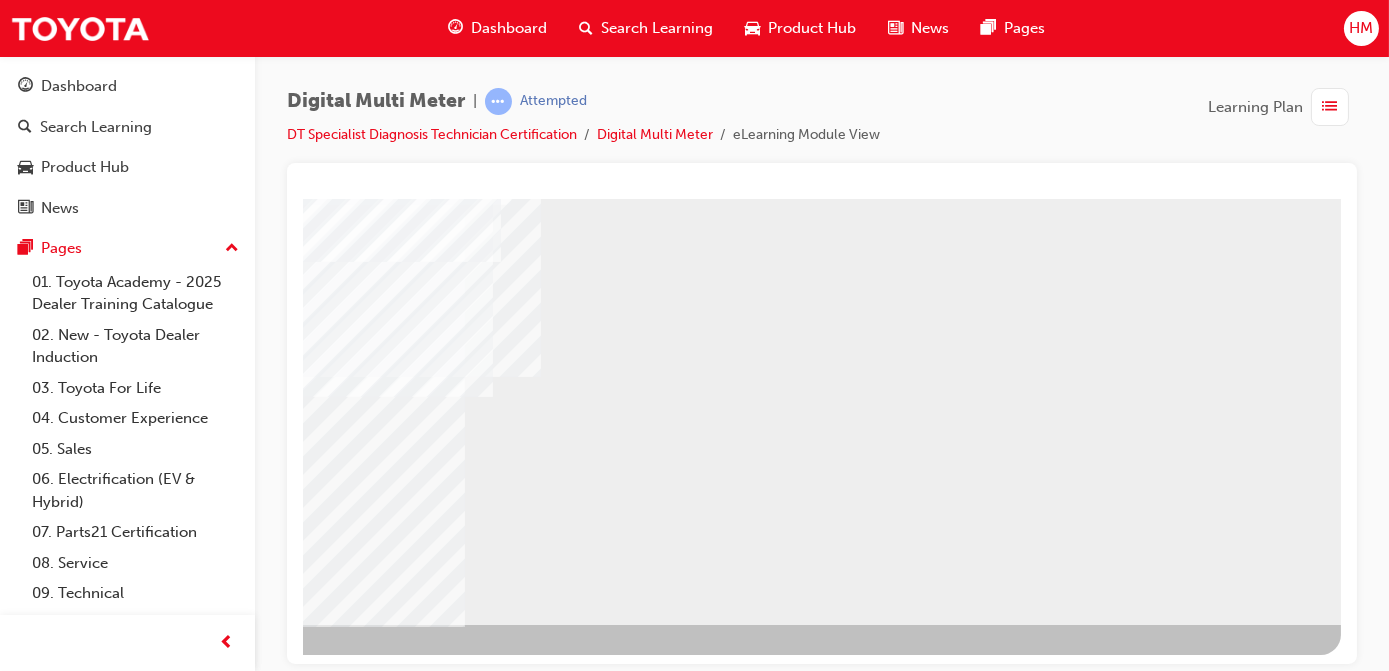 click at bounding box center (43, 678) 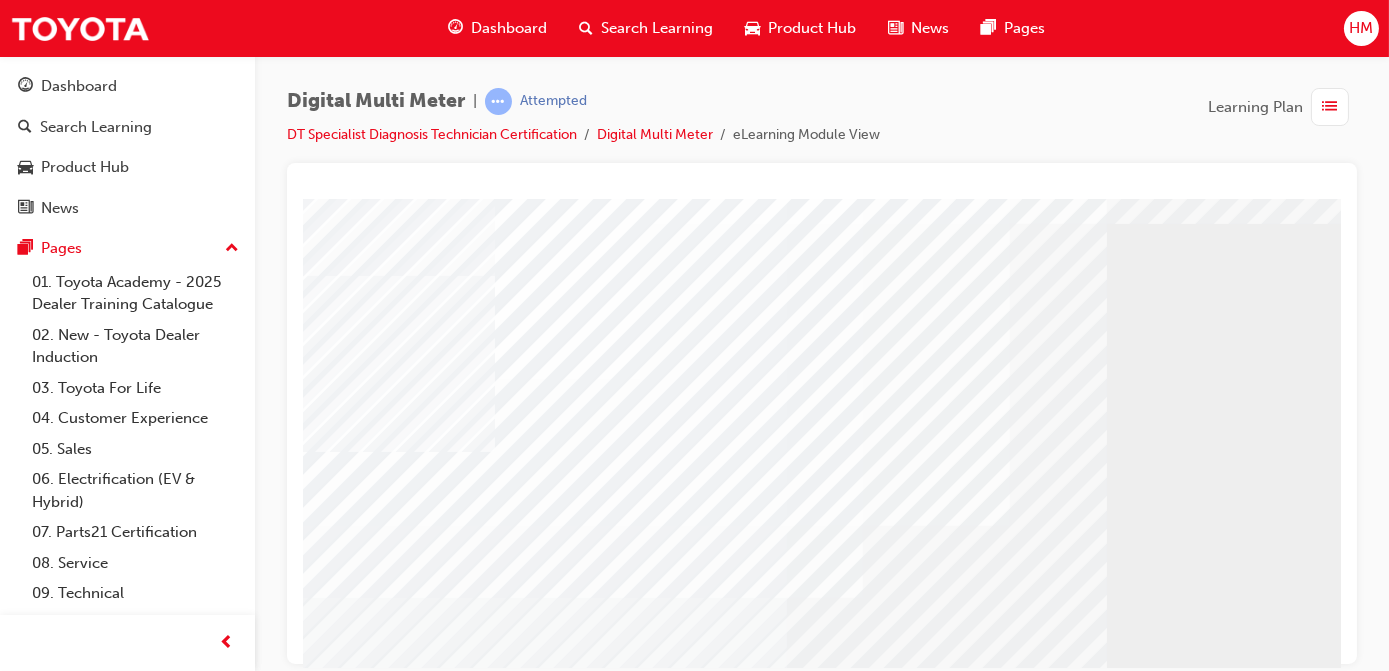 scroll, scrollTop: 181, scrollLeft: 0, axis: vertical 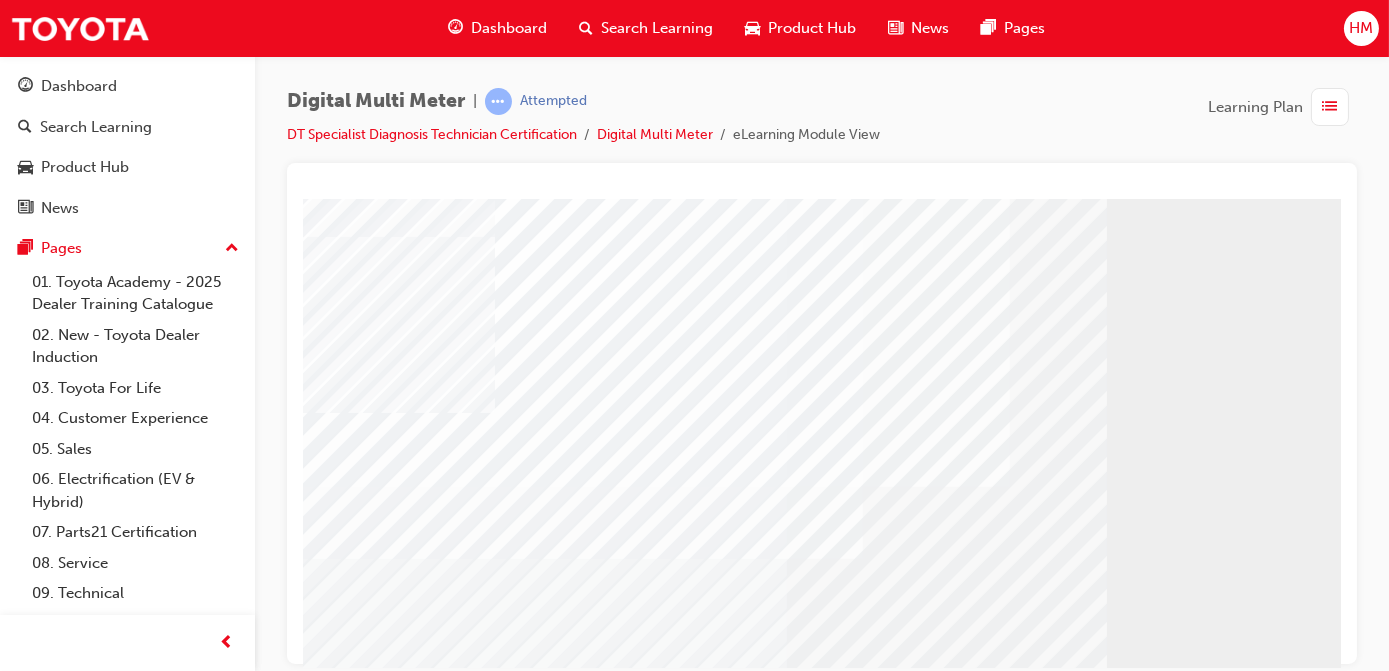 drag, startPoint x: 787, startPoint y: 661, endPoint x: 790, endPoint y: 866, distance: 205.02196 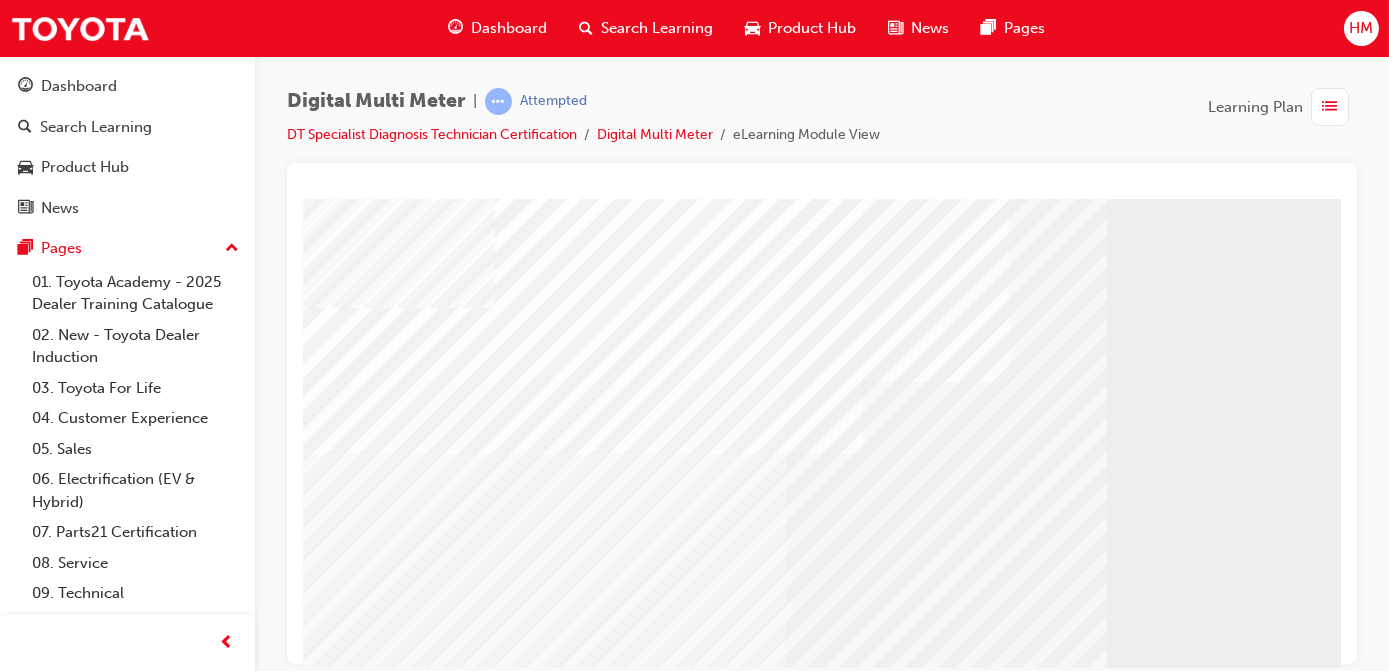 scroll, scrollTop: 294, scrollLeft: 0, axis: vertical 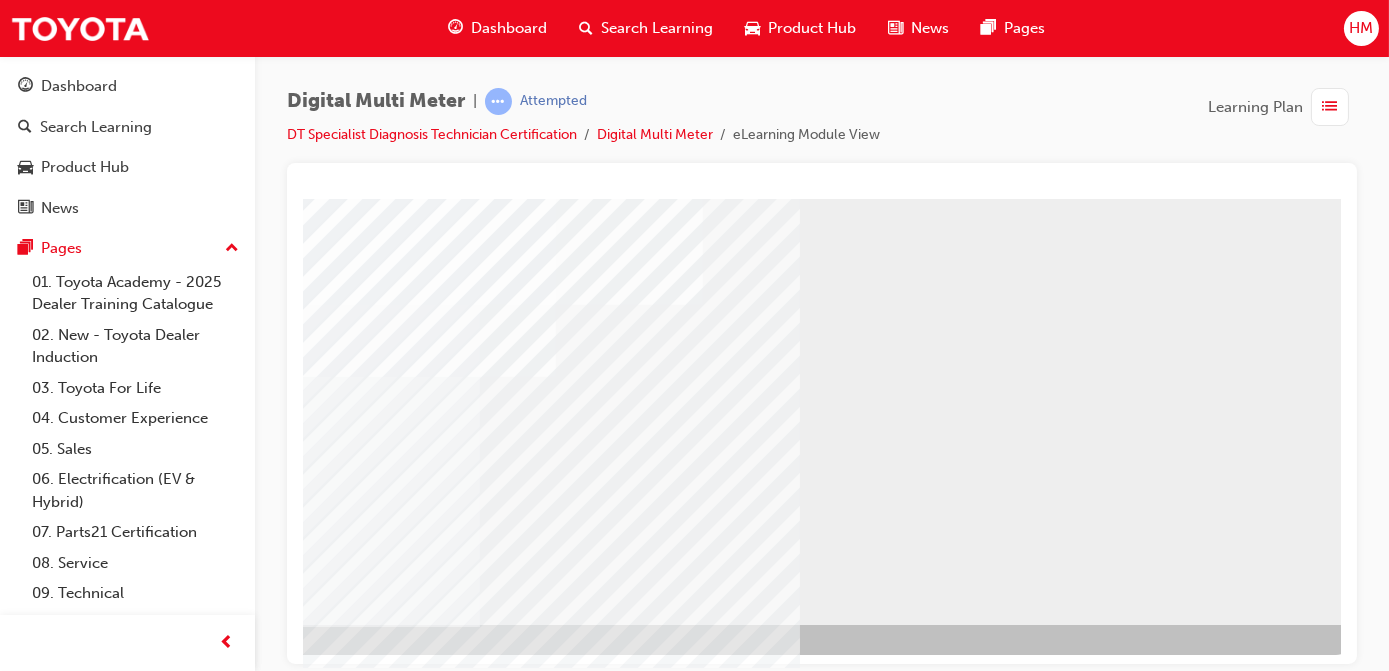 click at bounding box center (58, 678) 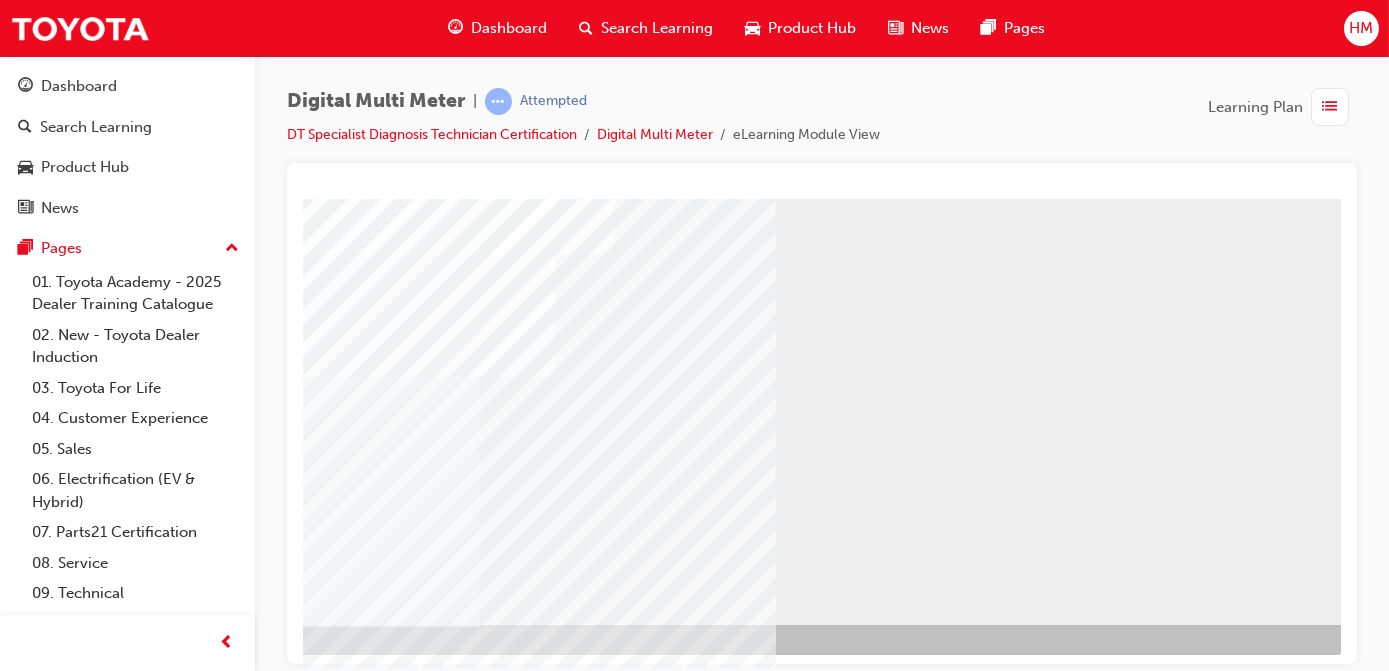 scroll, scrollTop: 0, scrollLeft: 0, axis: both 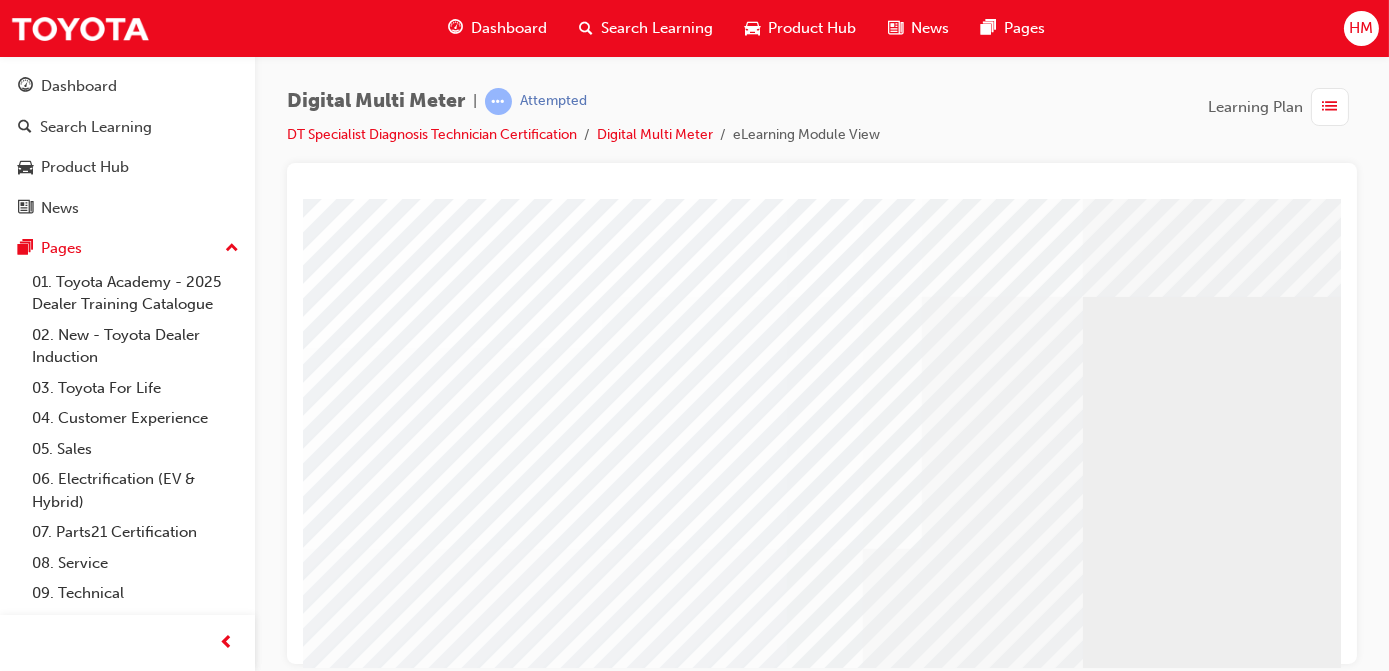 click at bounding box center (692, 2744) 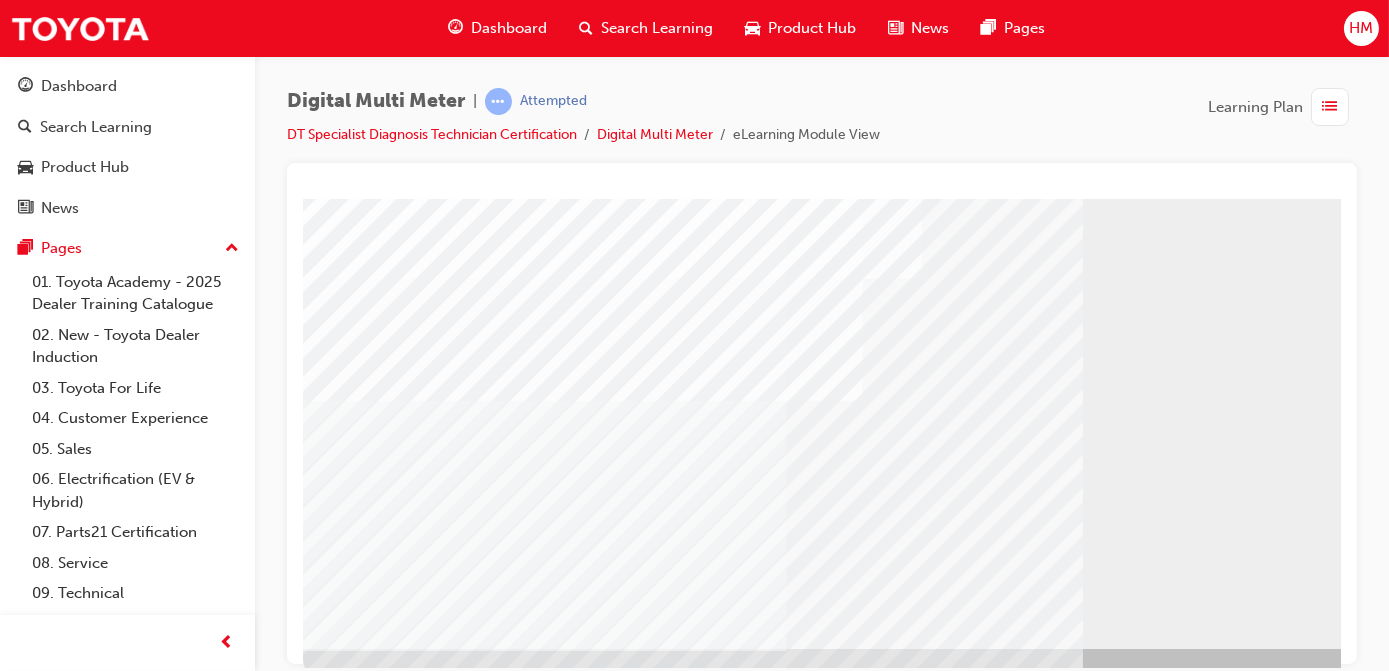 scroll, scrollTop: 272, scrollLeft: 0, axis: vertical 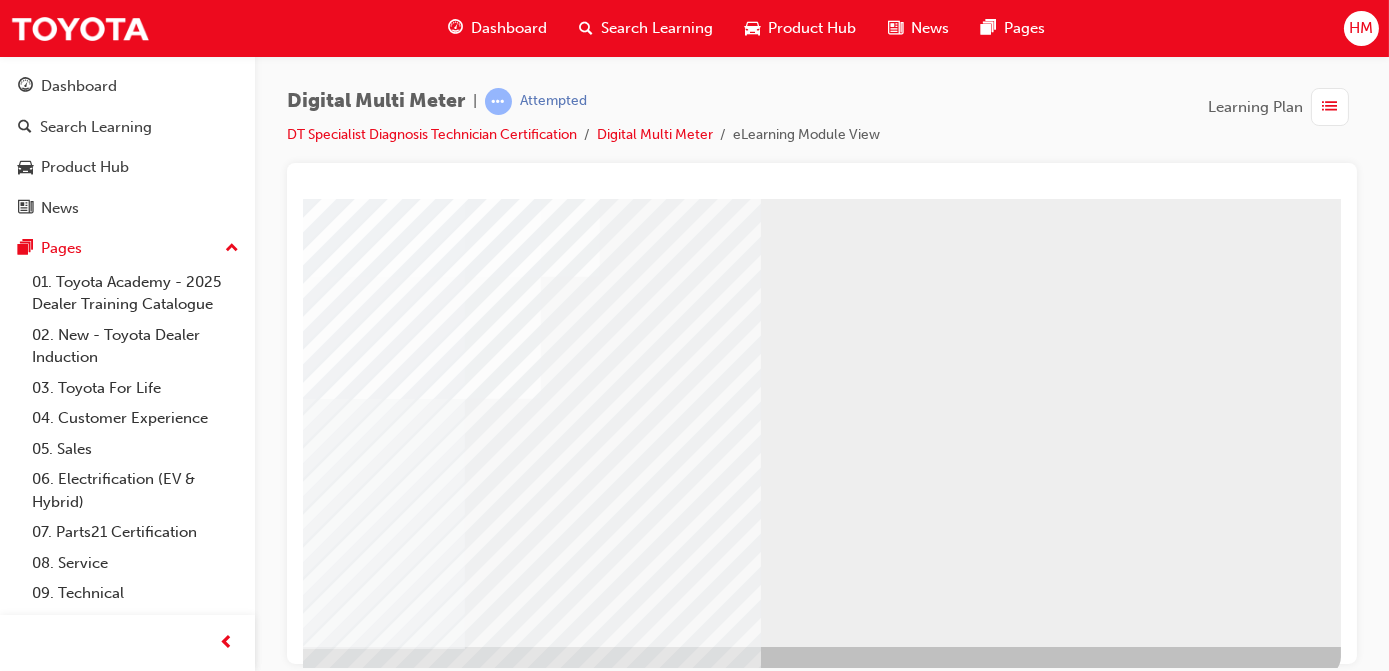 click at bounding box center (43, 700) 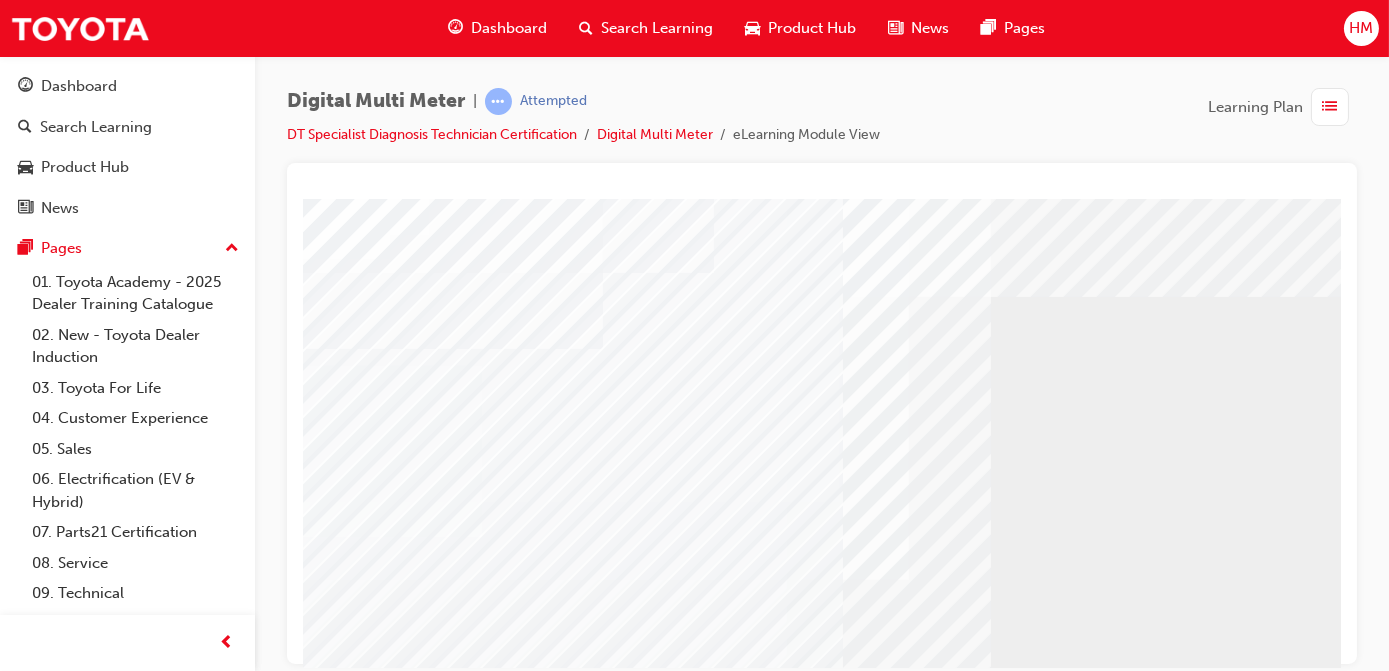 drag, startPoint x: 732, startPoint y: 671, endPoint x: 787, endPoint y: 669, distance: 55.03635 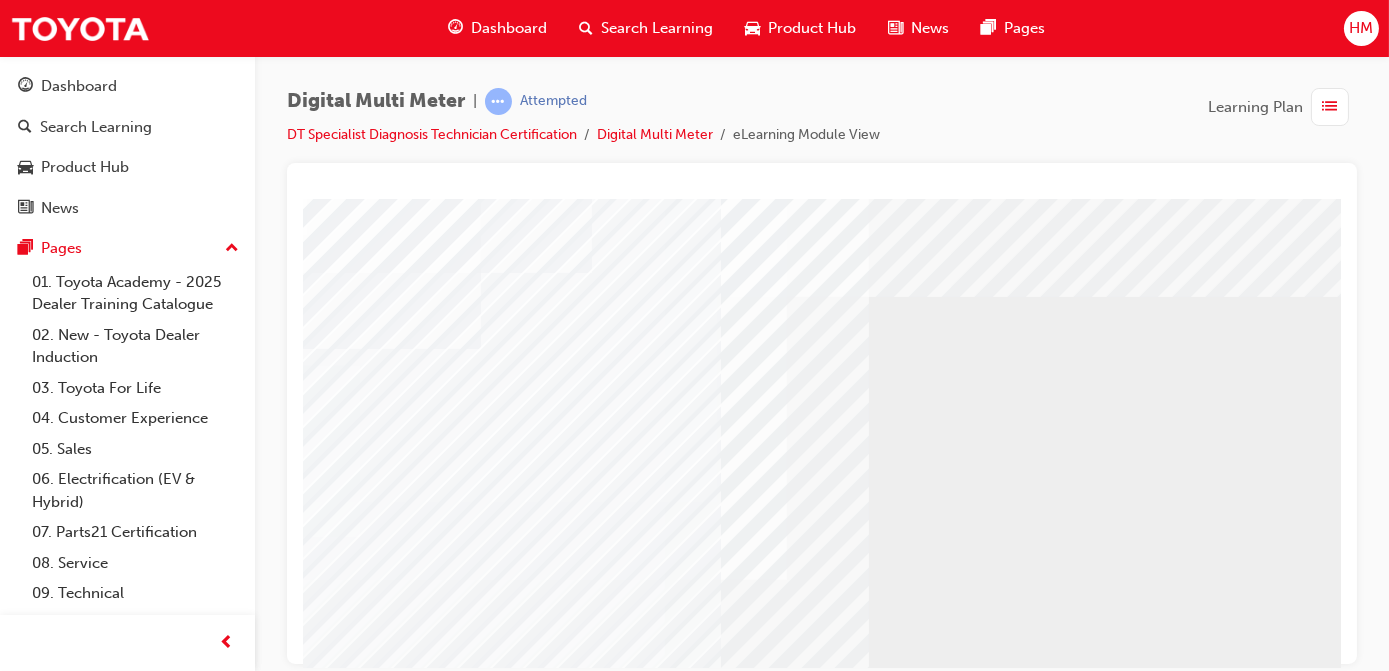 scroll, scrollTop: 0, scrollLeft: 336, axis: horizontal 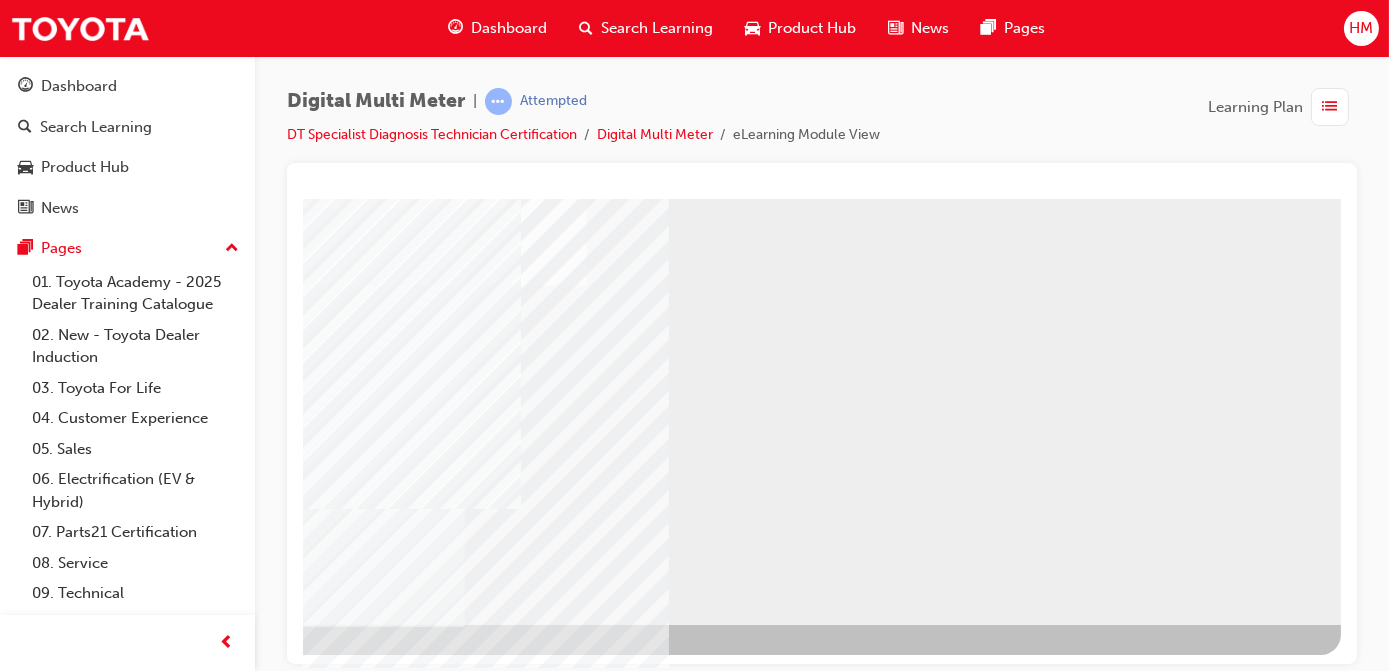 click at bounding box center (43, 3467) 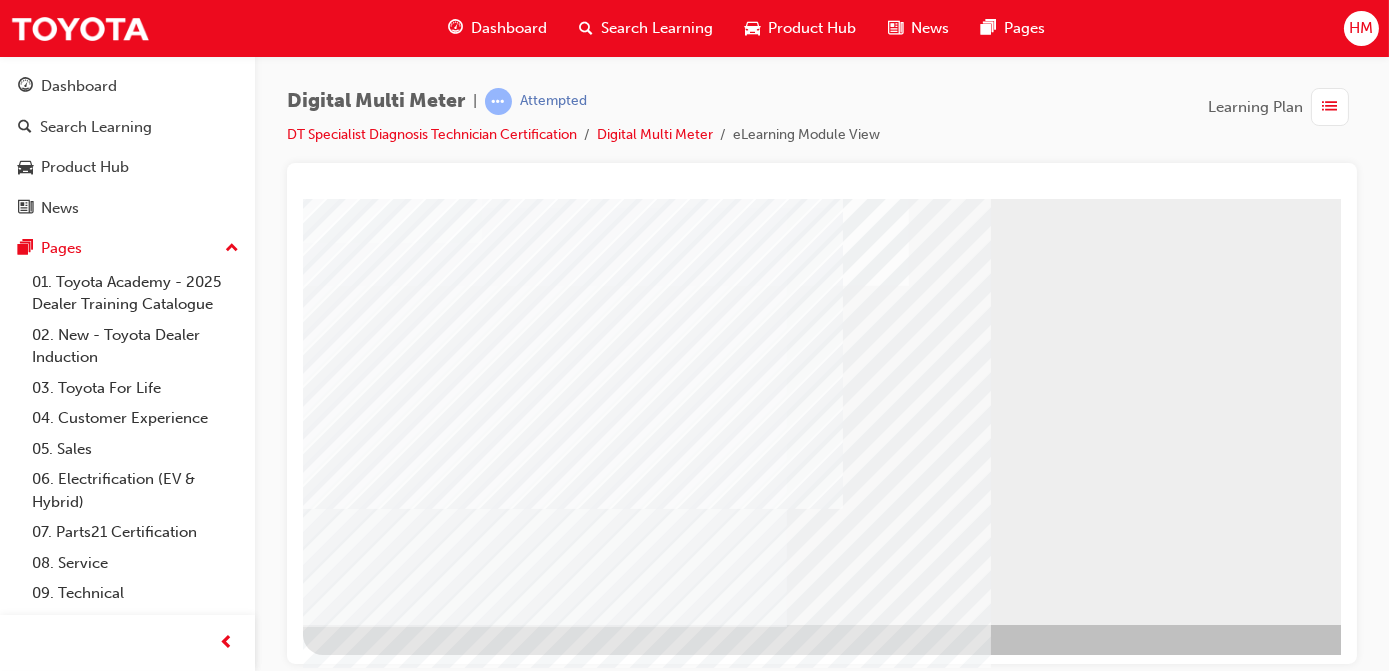scroll, scrollTop: 294, scrollLeft: 336, axis: both 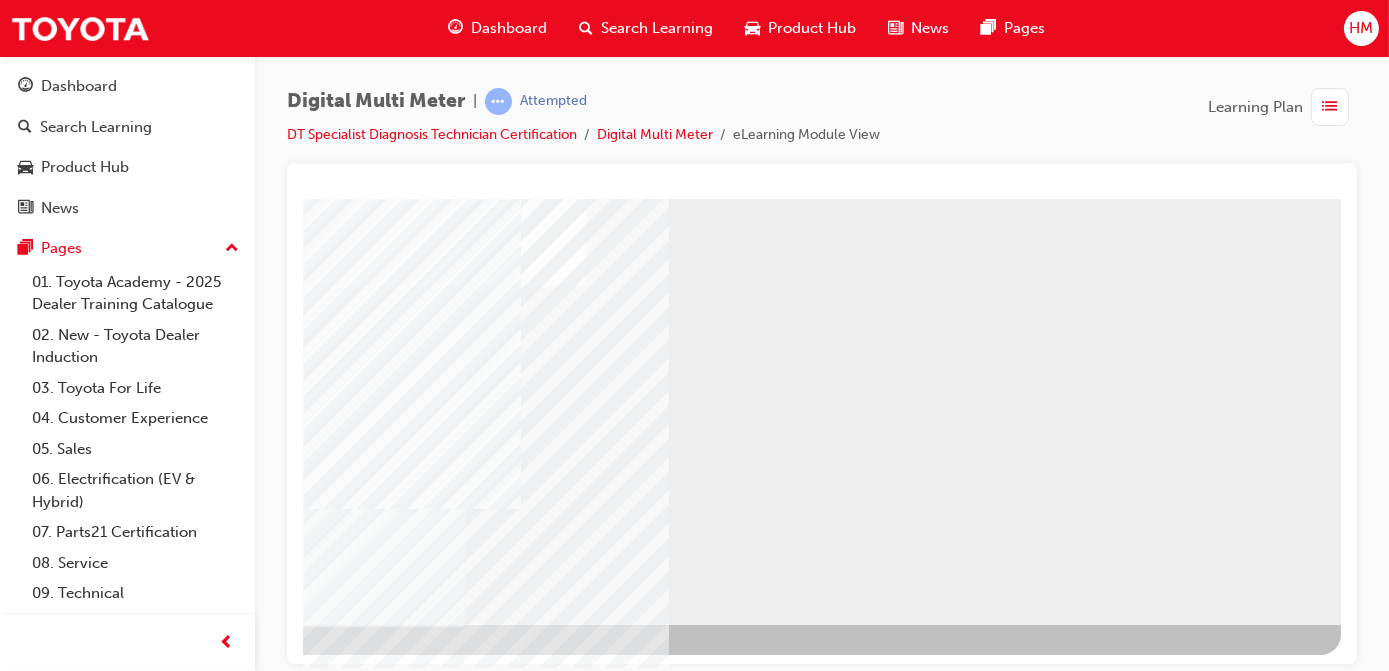 click at bounding box center [43, 678] 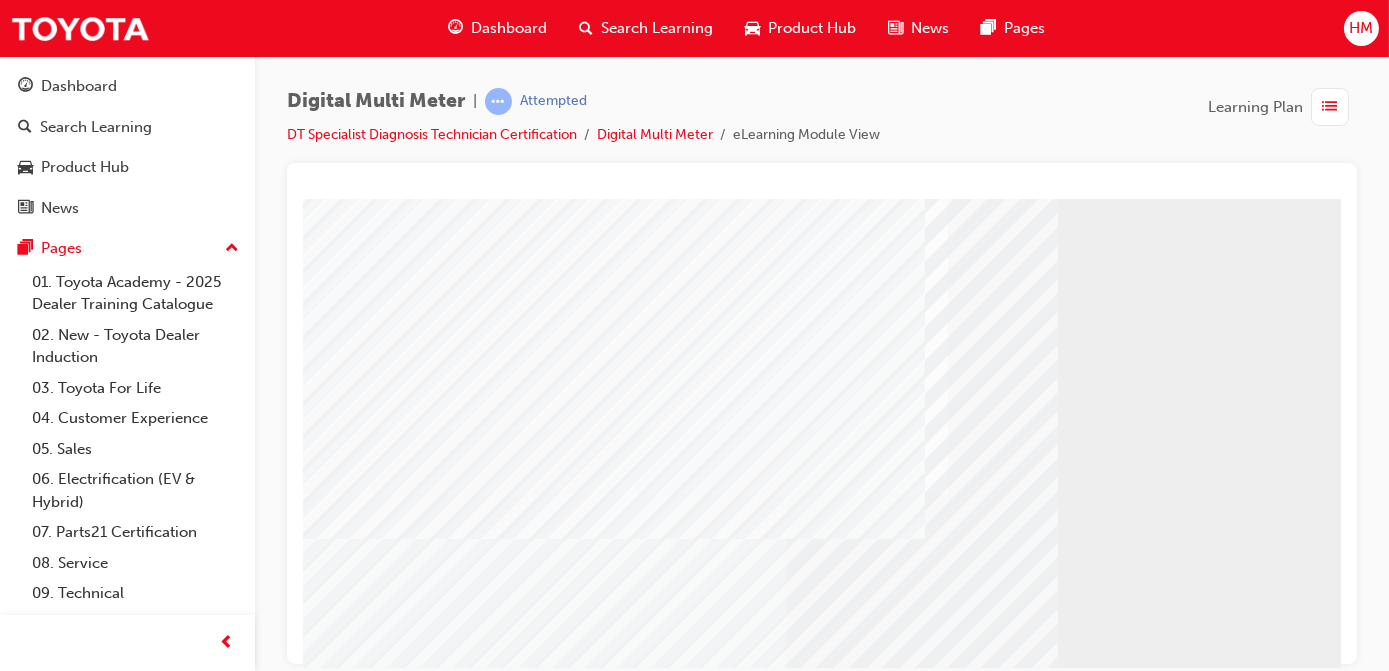 scroll, scrollTop: 272, scrollLeft: 0, axis: vertical 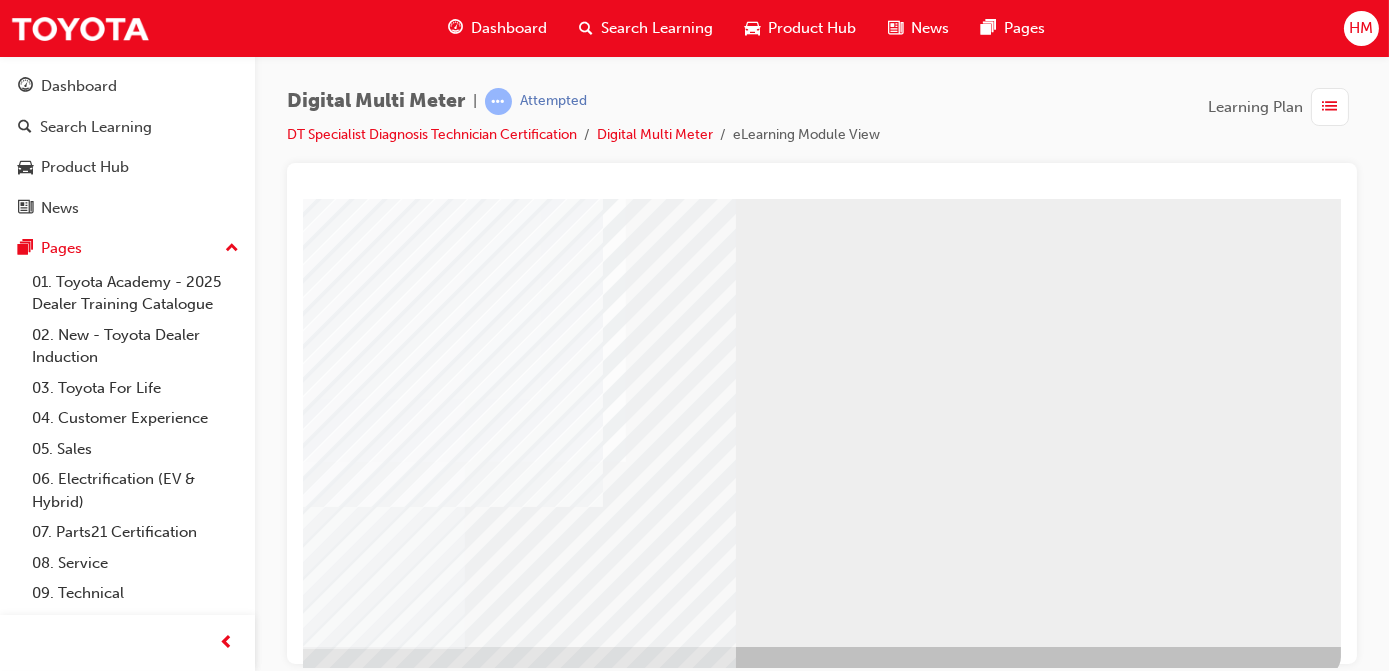 click at bounding box center [43, 700] 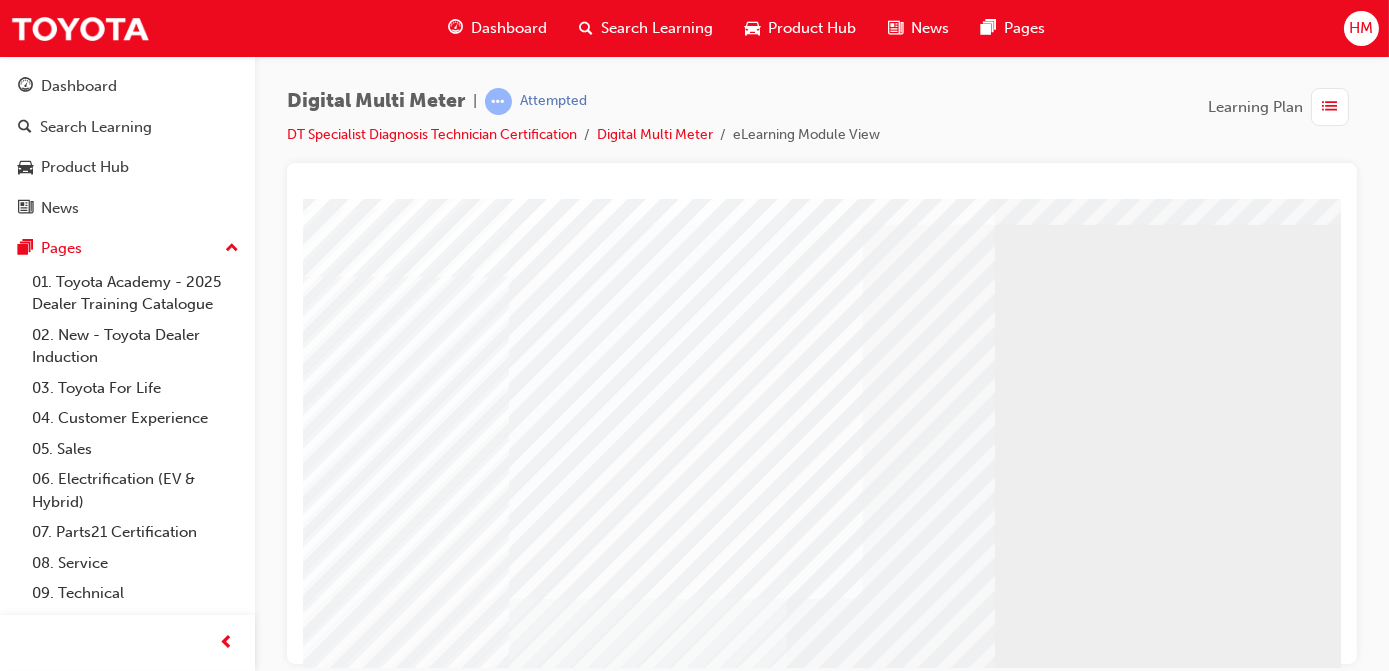 scroll, scrollTop: 272, scrollLeft: 0, axis: vertical 